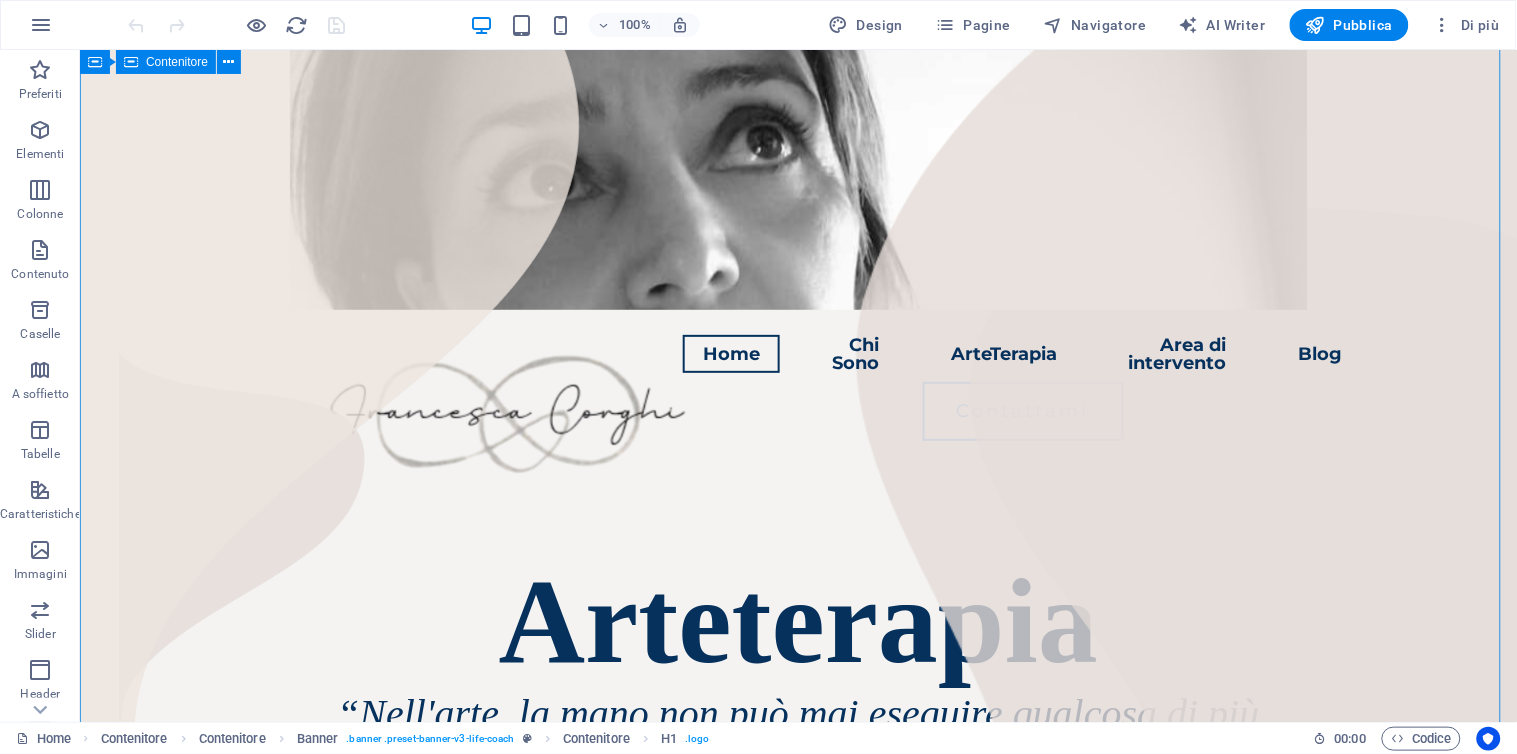 scroll, scrollTop: 555, scrollLeft: 0, axis: vertical 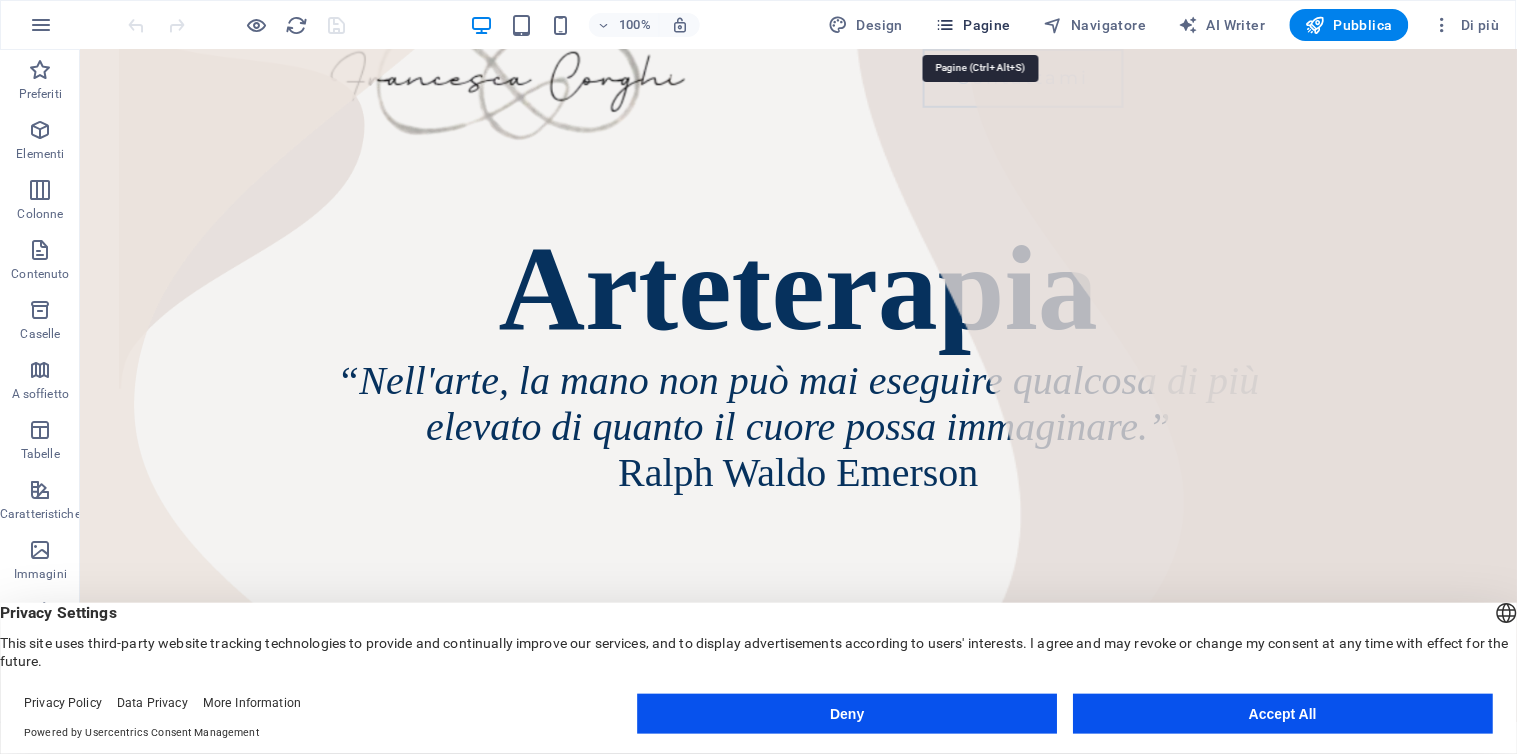 click at bounding box center [945, 25] 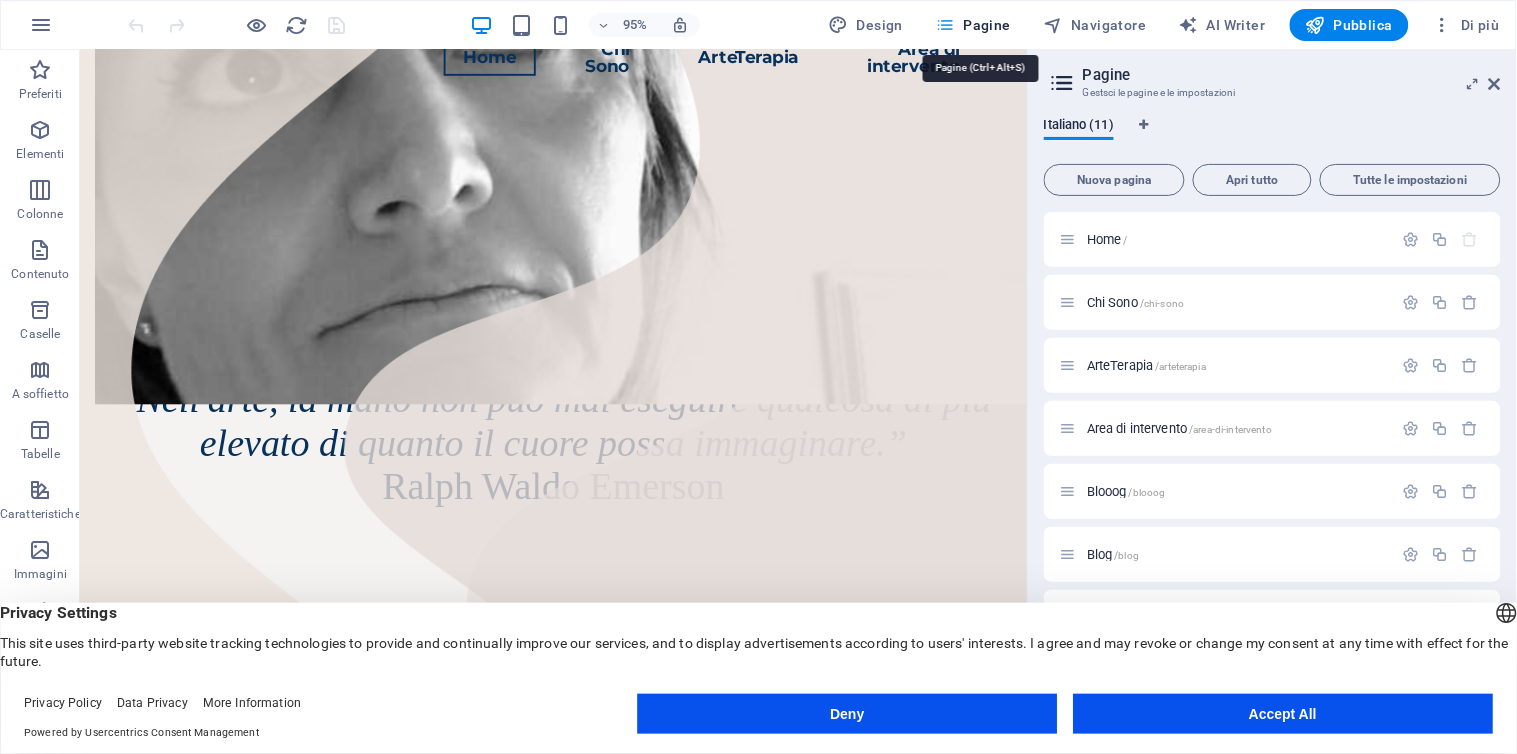 scroll, scrollTop: 340, scrollLeft: 0, axis: vertical 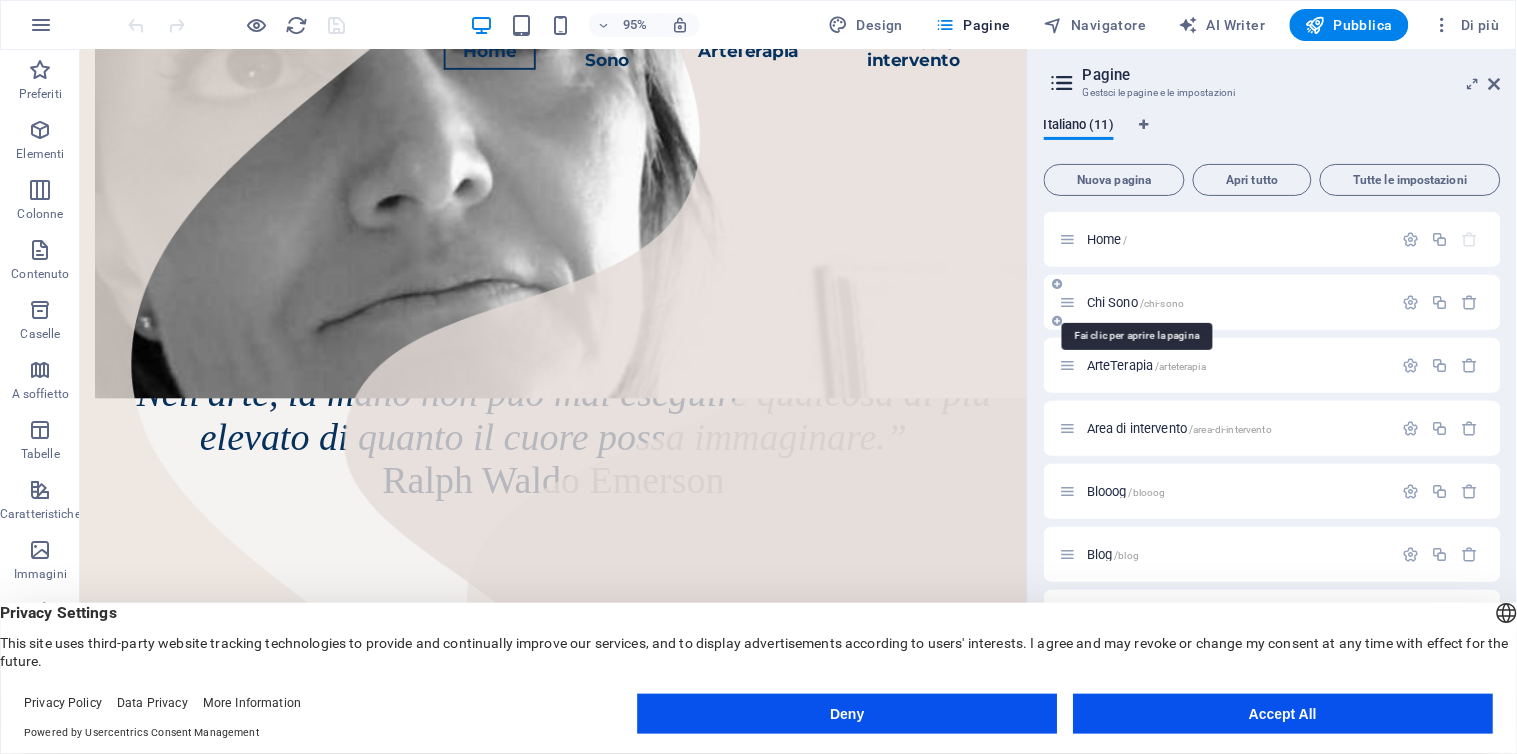 click on "/chi-sono" at bounding box center [1162, 303] 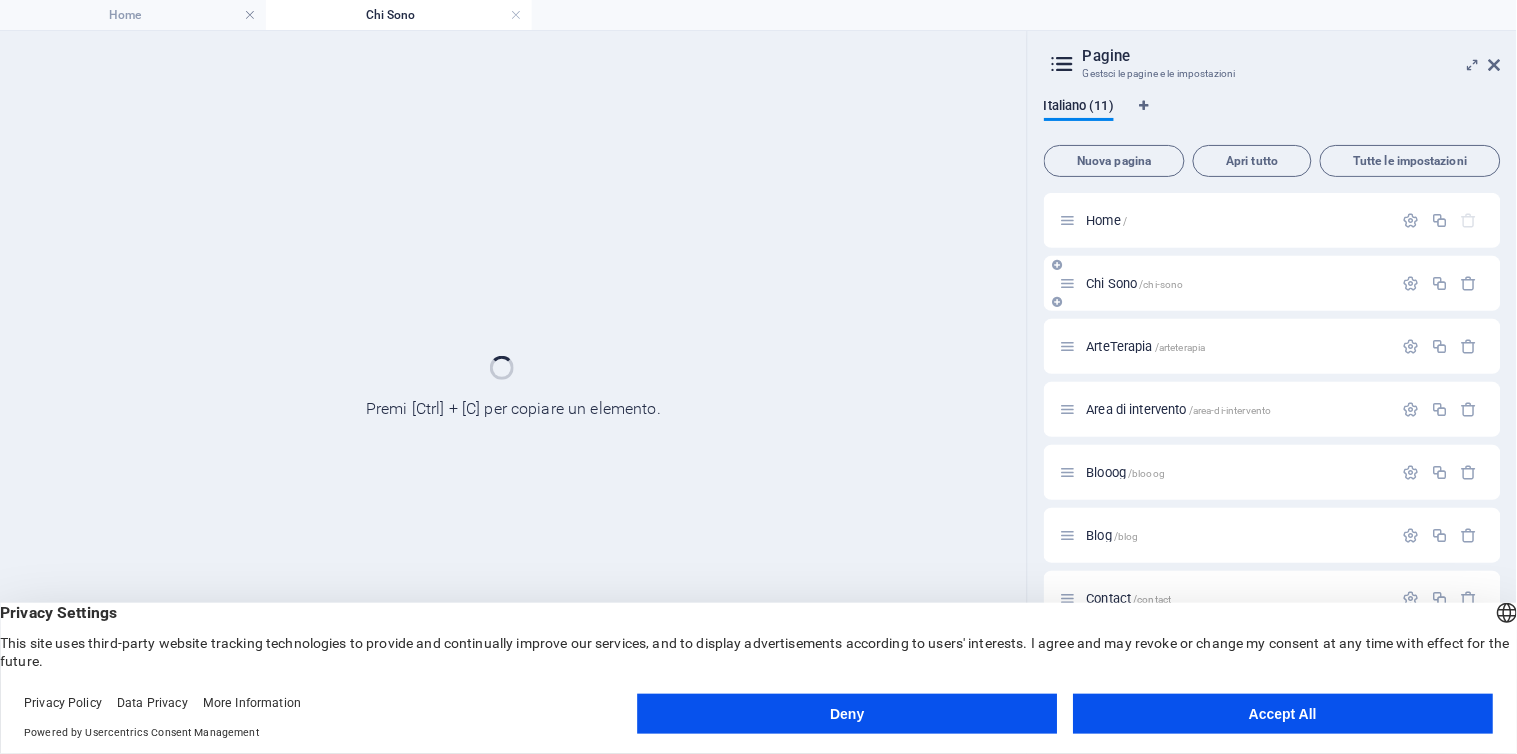 scroll, scrollTop: 0, scrollLeft: 0, axis: both 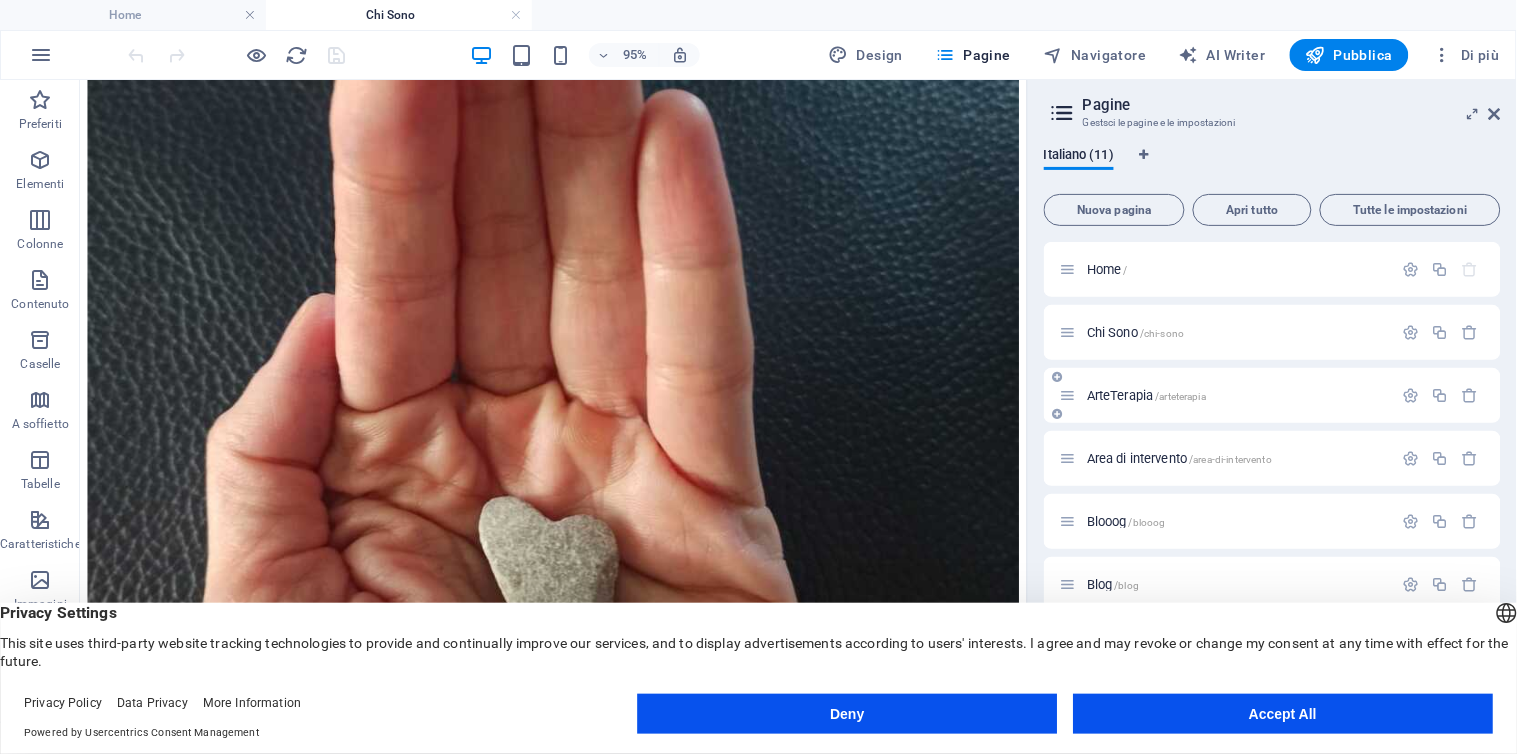 click on "ArteTerapia /arteterapia" at bounding box center [1146, 395] 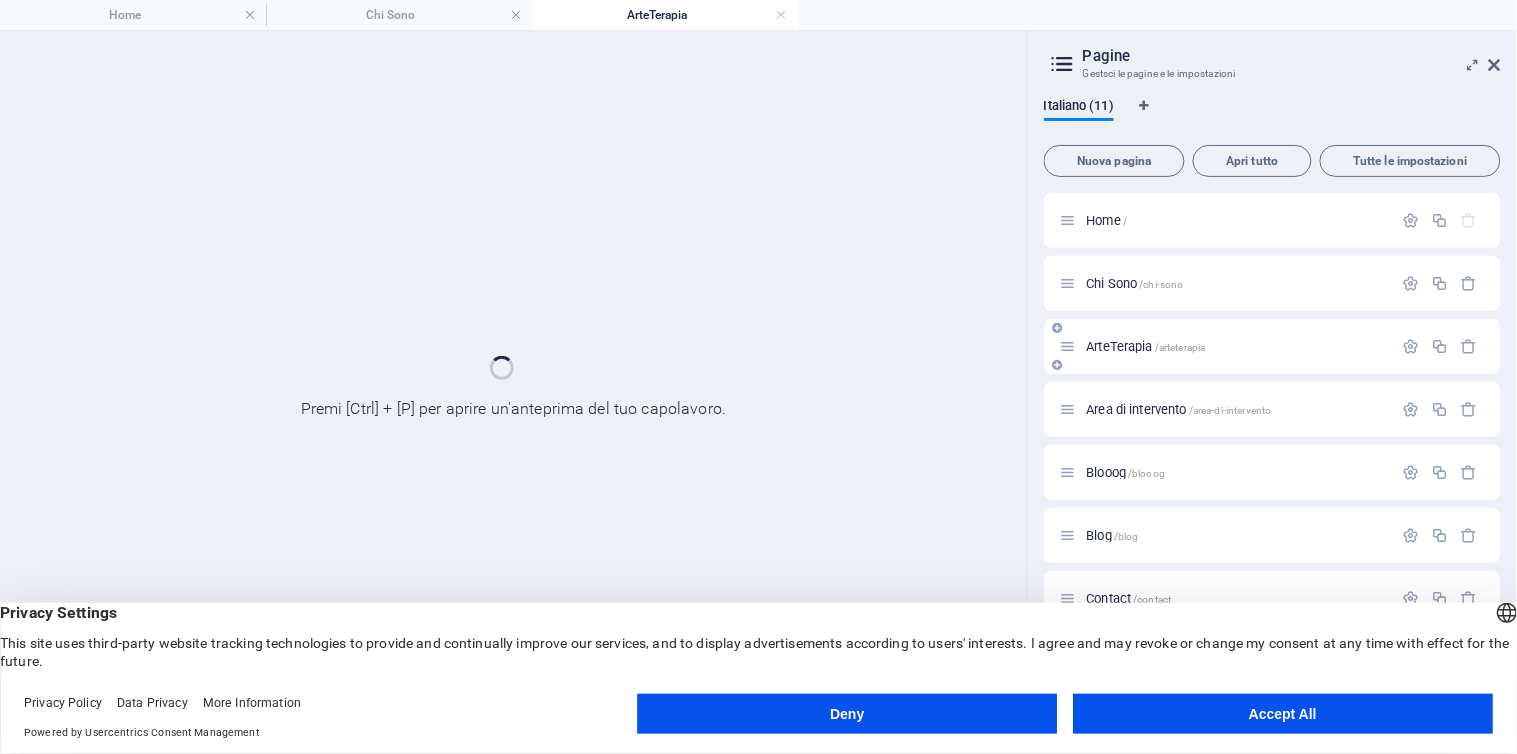 scroll, scrollTop: 0, scrollLeft: 0, axis: both 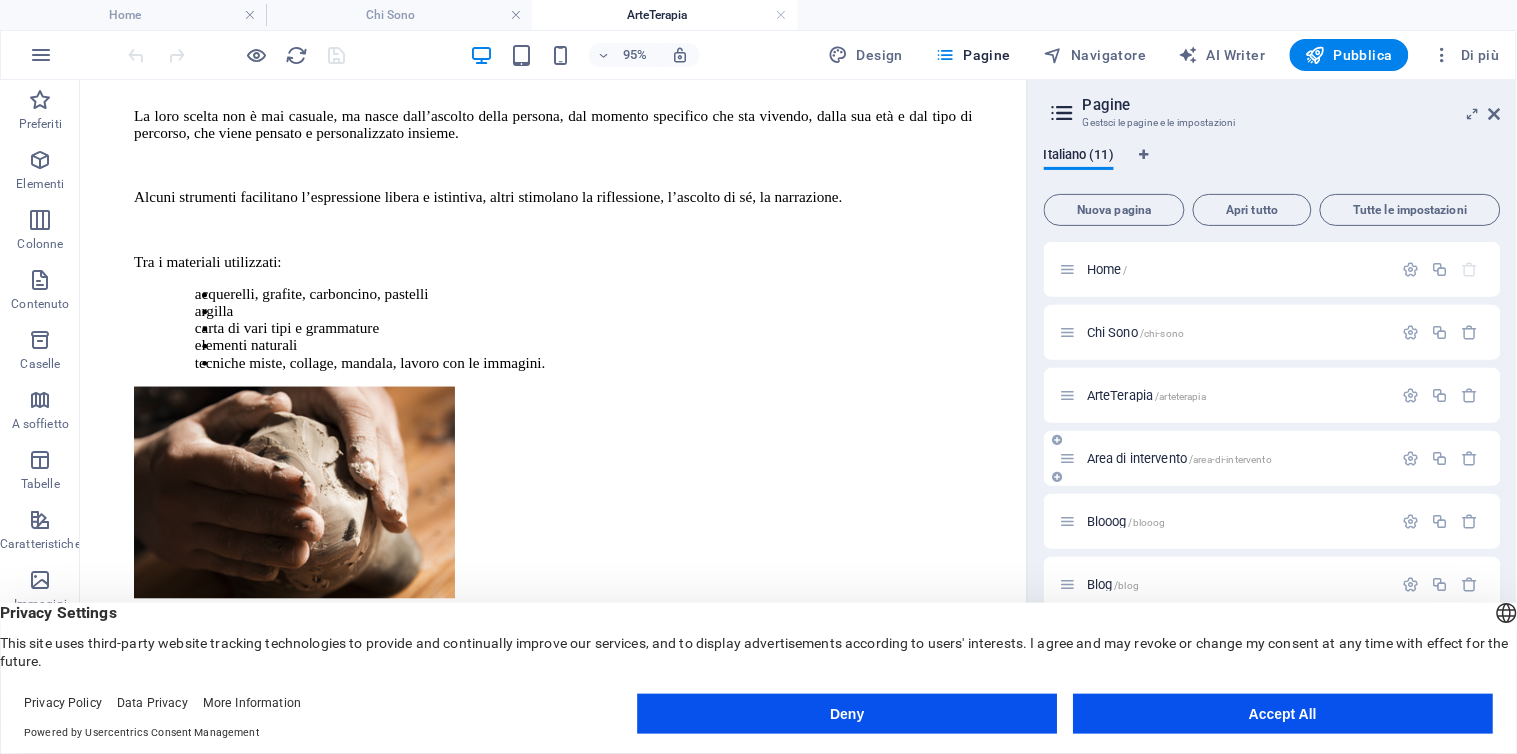 click on "Area di intervento /area-di-intervento" at bounding box center [1179, 458] 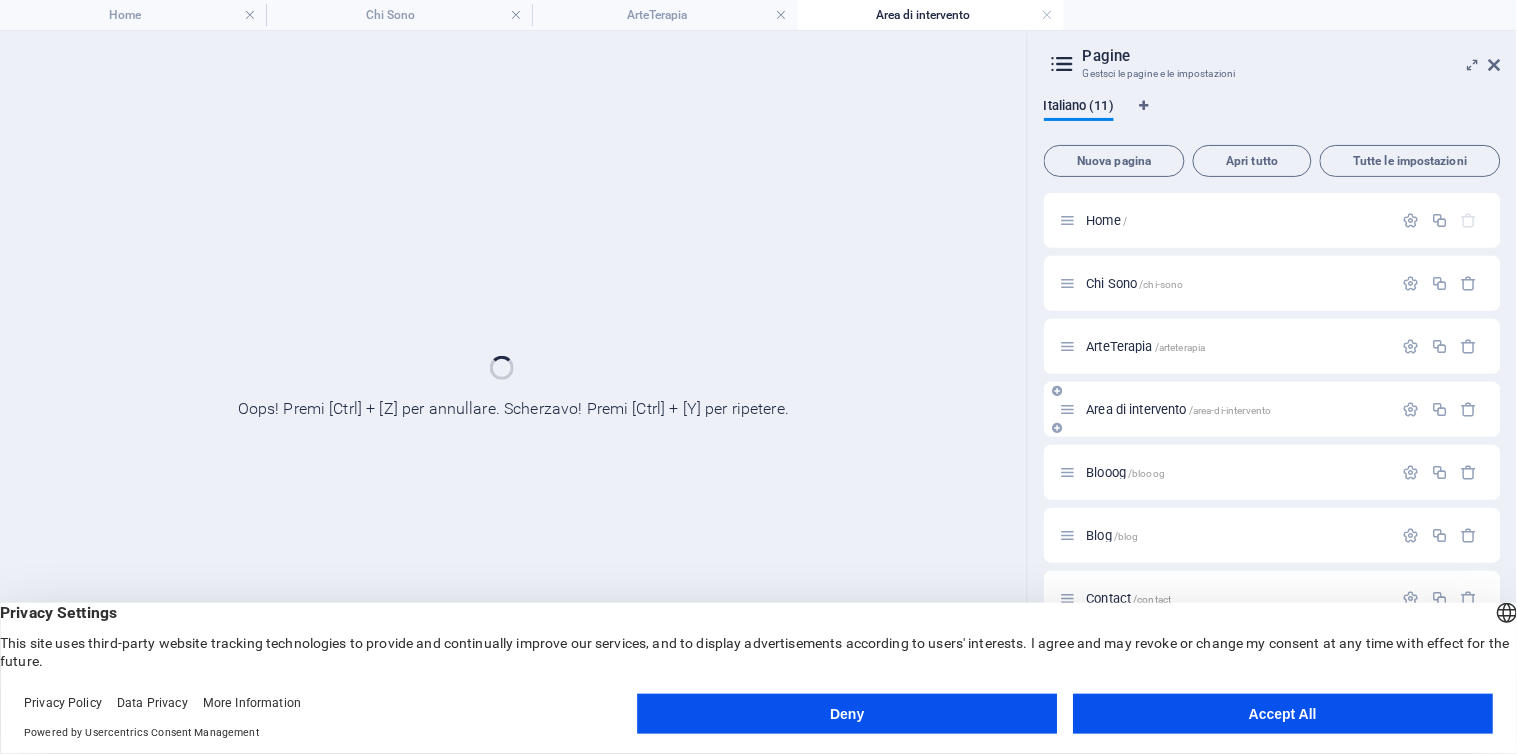 scroll, scrollTop: 0, scrollLeft: 0, axis: both 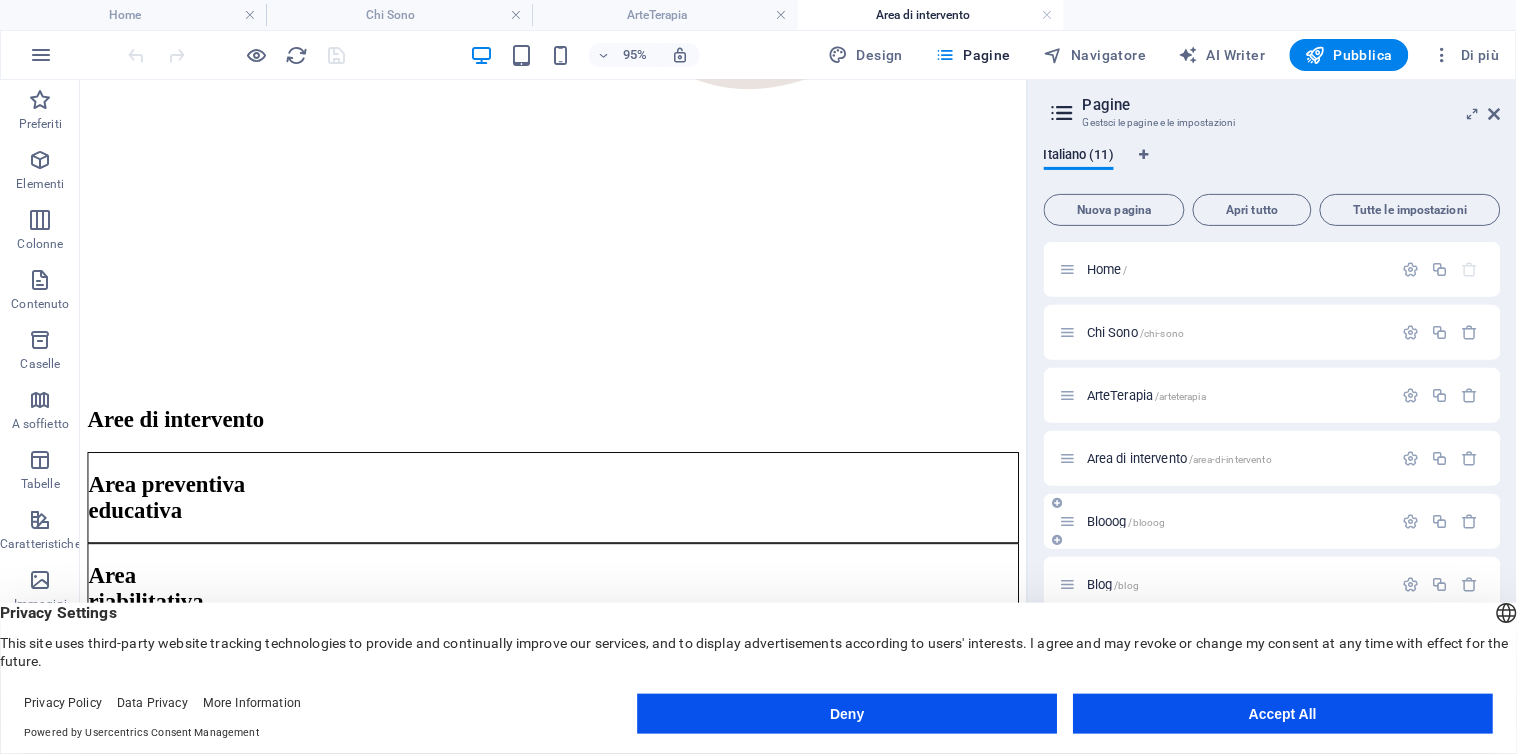 click on "[TEXT] - [DOMAIN]" at bounding box center [1237, 521] 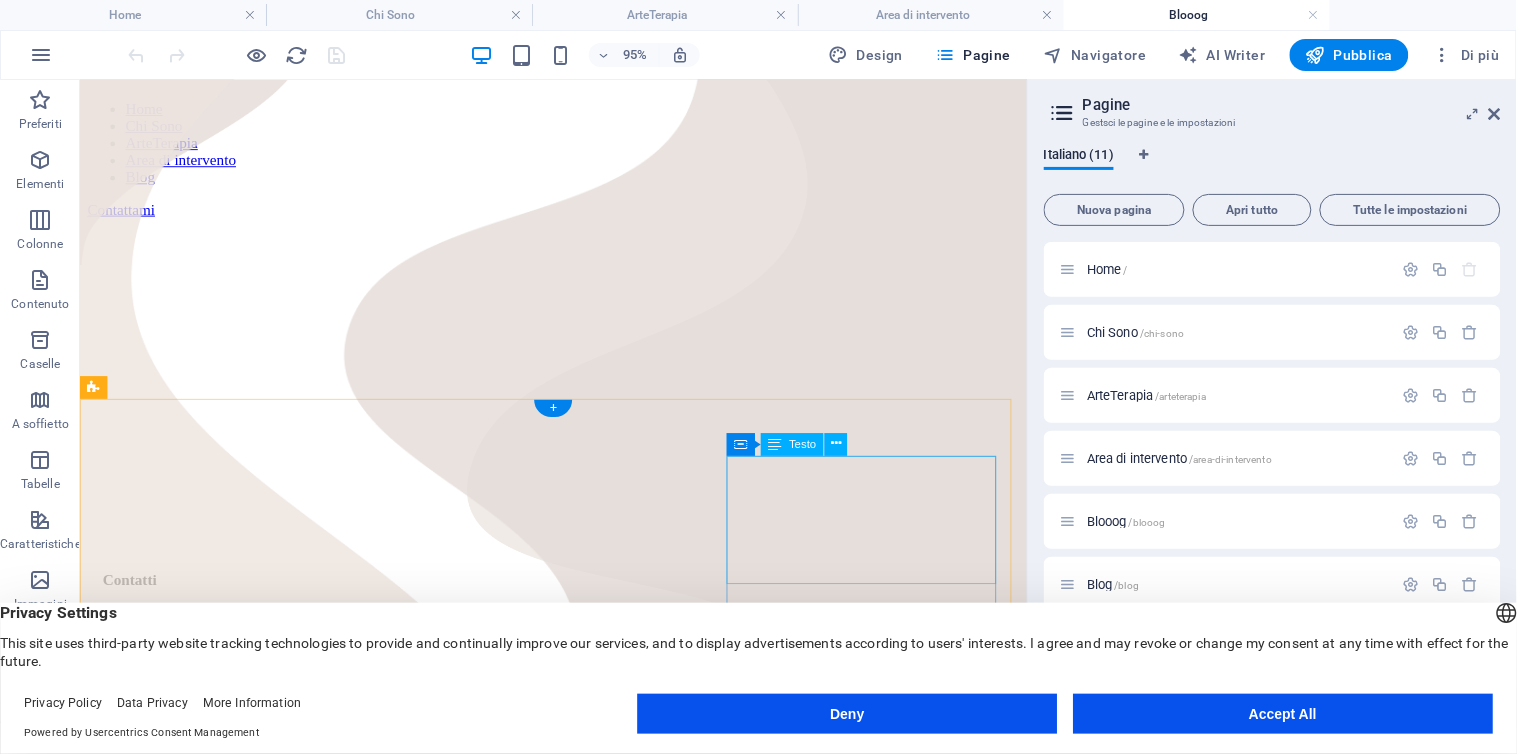 scroll, scrollTop: 34, scrollLeft: 0, axis: vertical 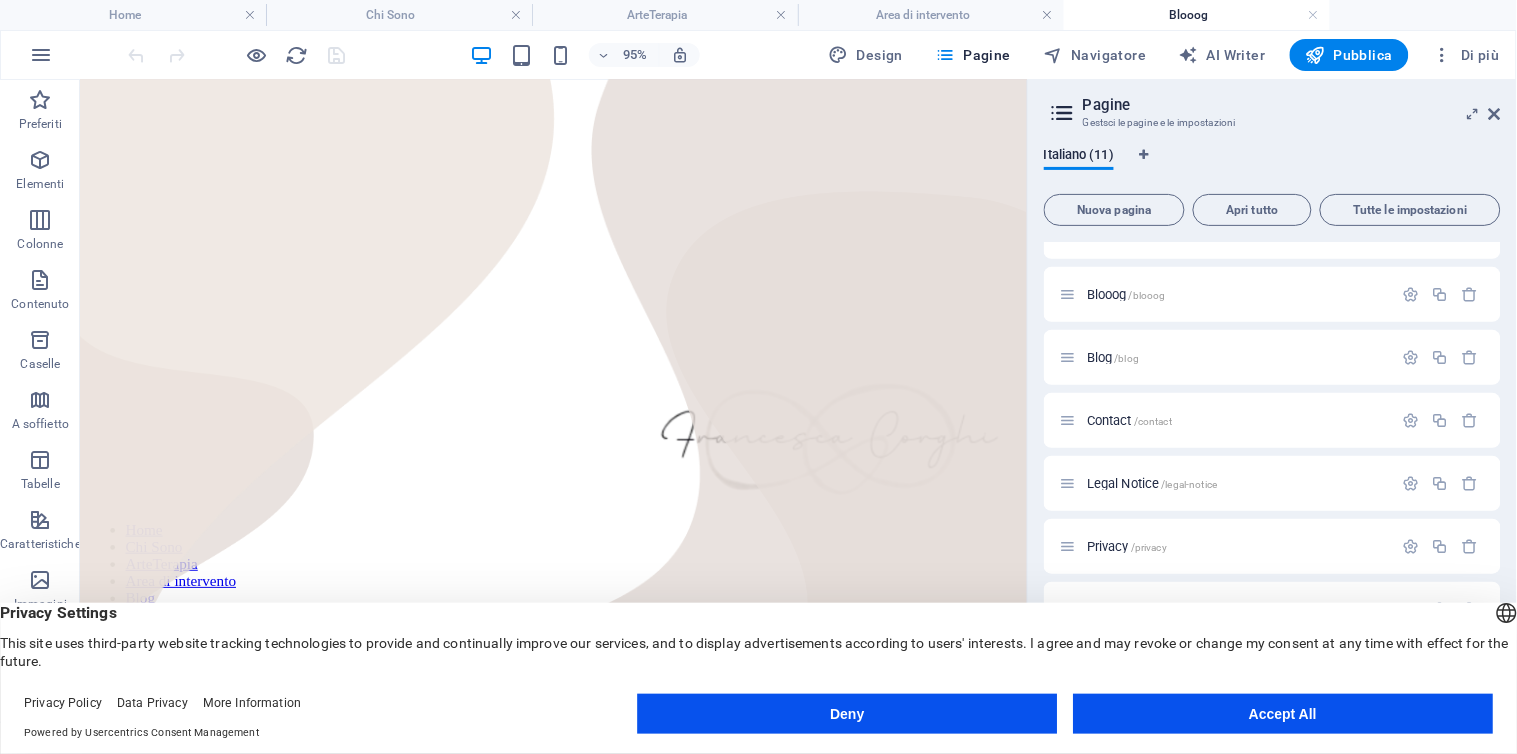 click on "/blog" at bounding box center (1127, 358) 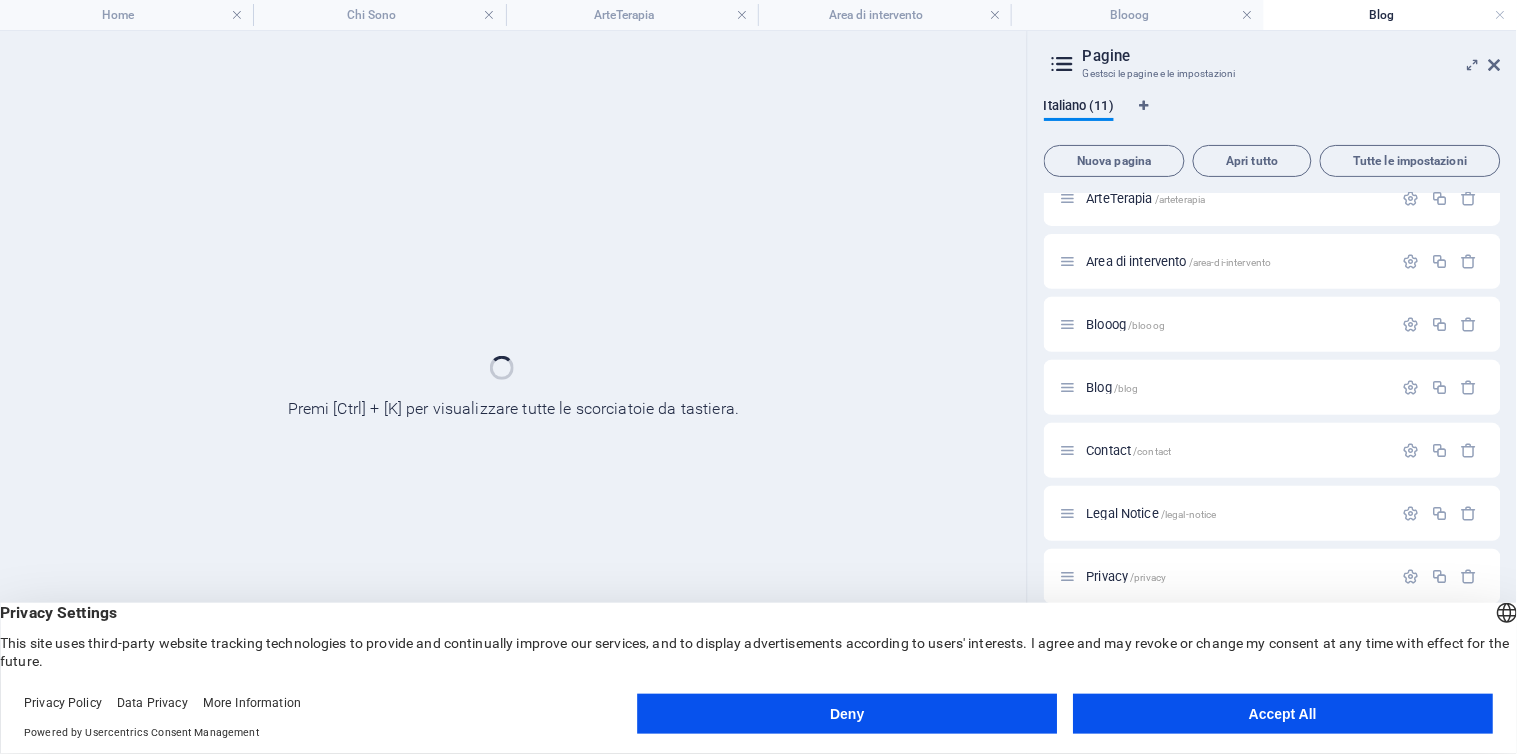 scroll, scrollTop: 146, scrollLeft: 0, axis: vertical 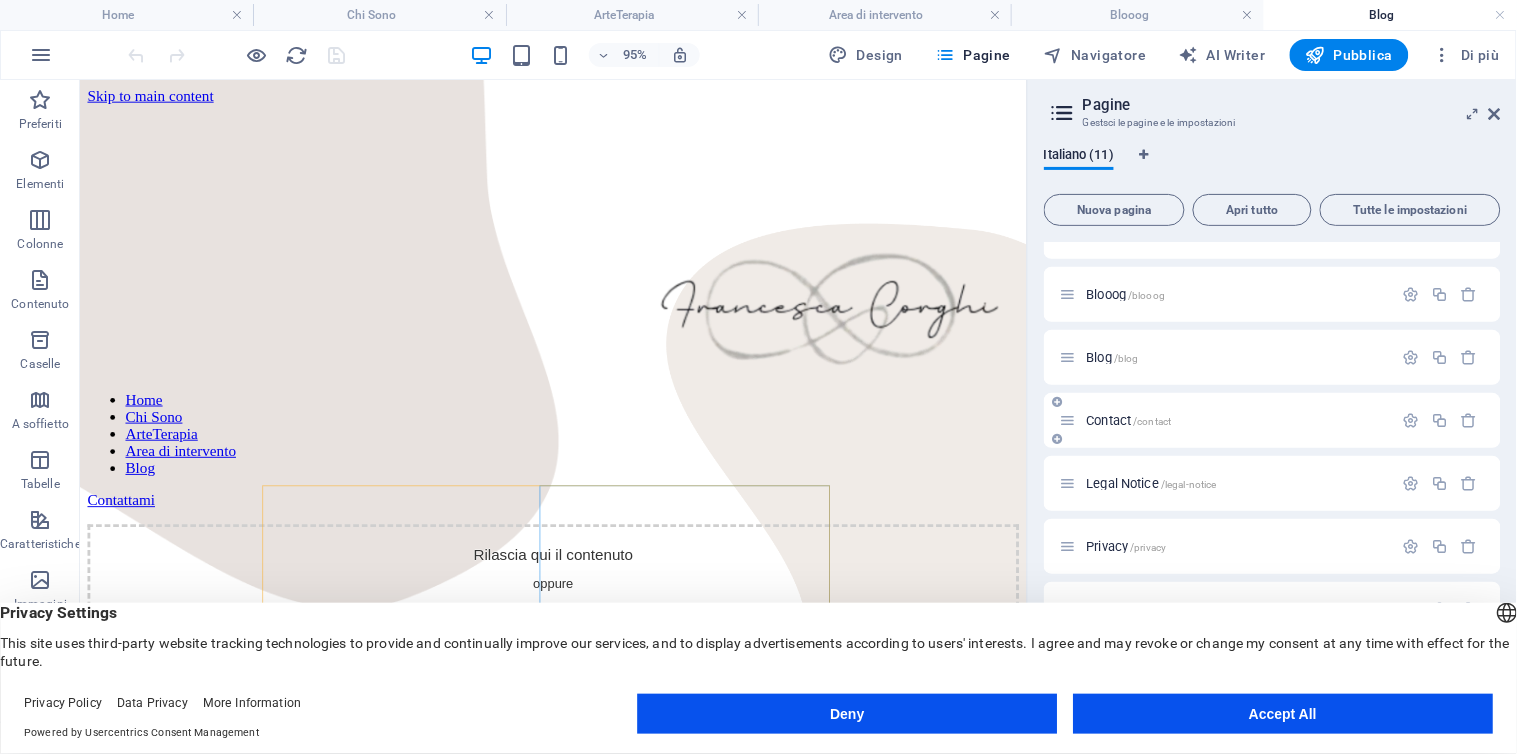 click on "Contact /contact" at bounding box center (1226, 420) 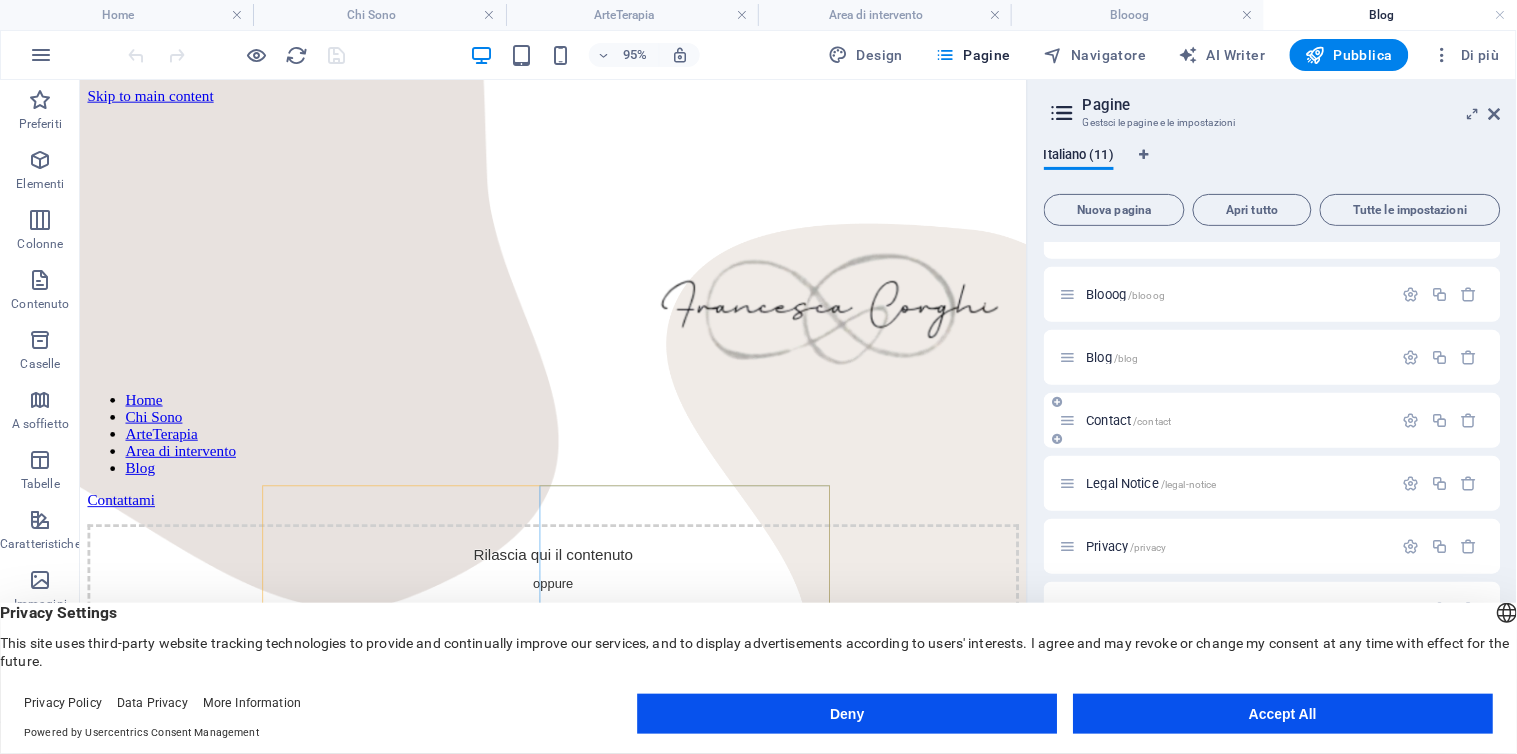 click on "Contact /contact" at bounding box center (1129, 420) 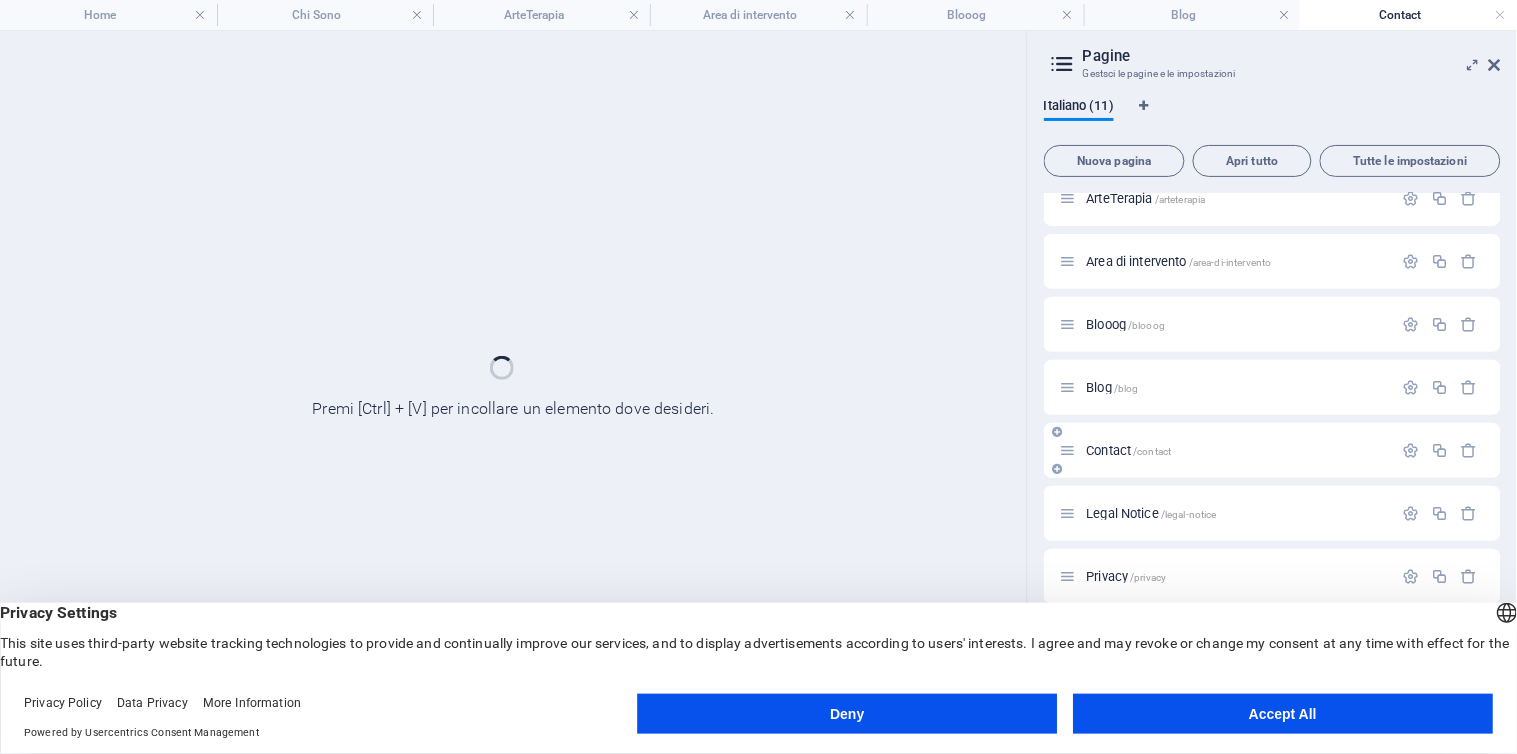 scroll, scrollTop: 146, scrollLeft: 0, axis: vertical 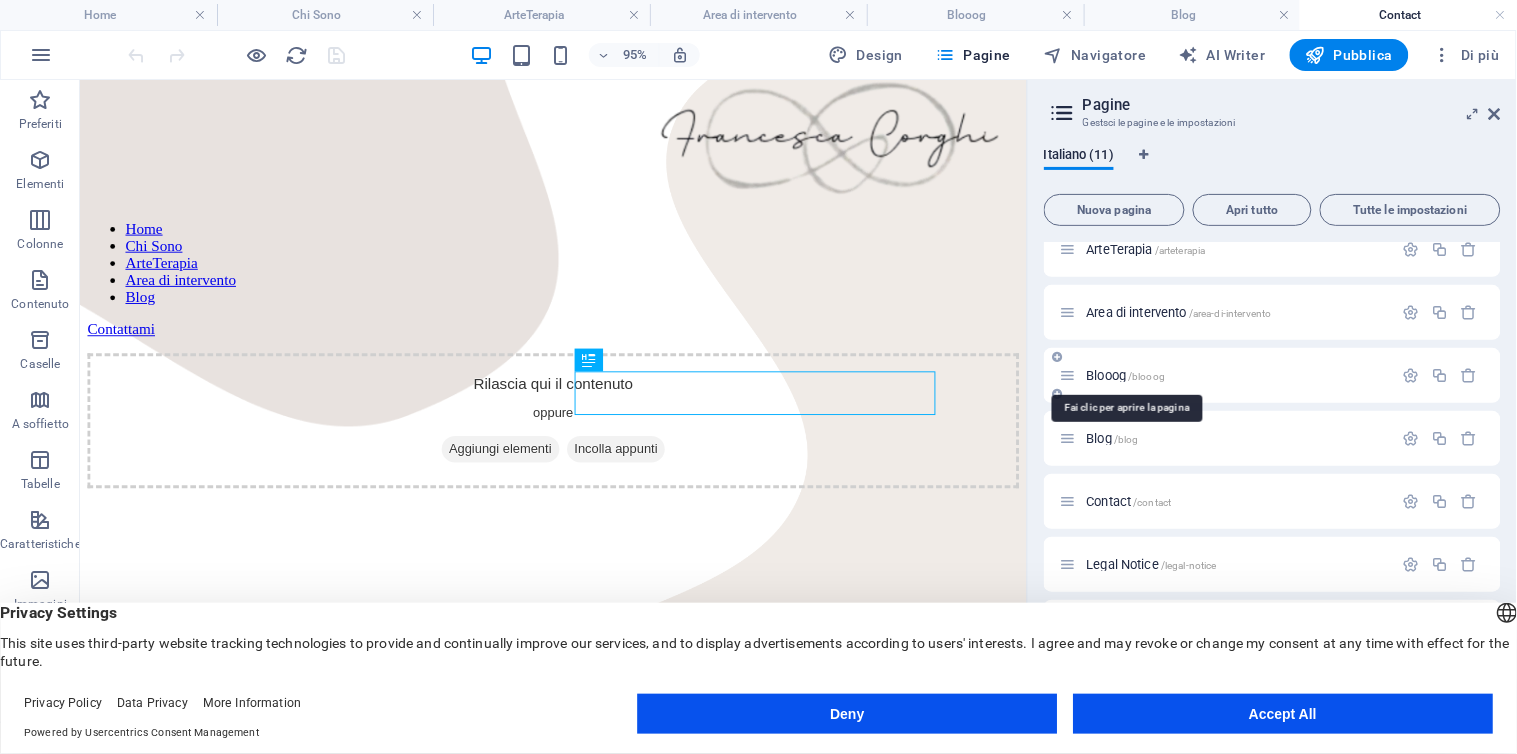 click on "[TEXT] - [DOMAIN]" at bounding box center (1126, 375) 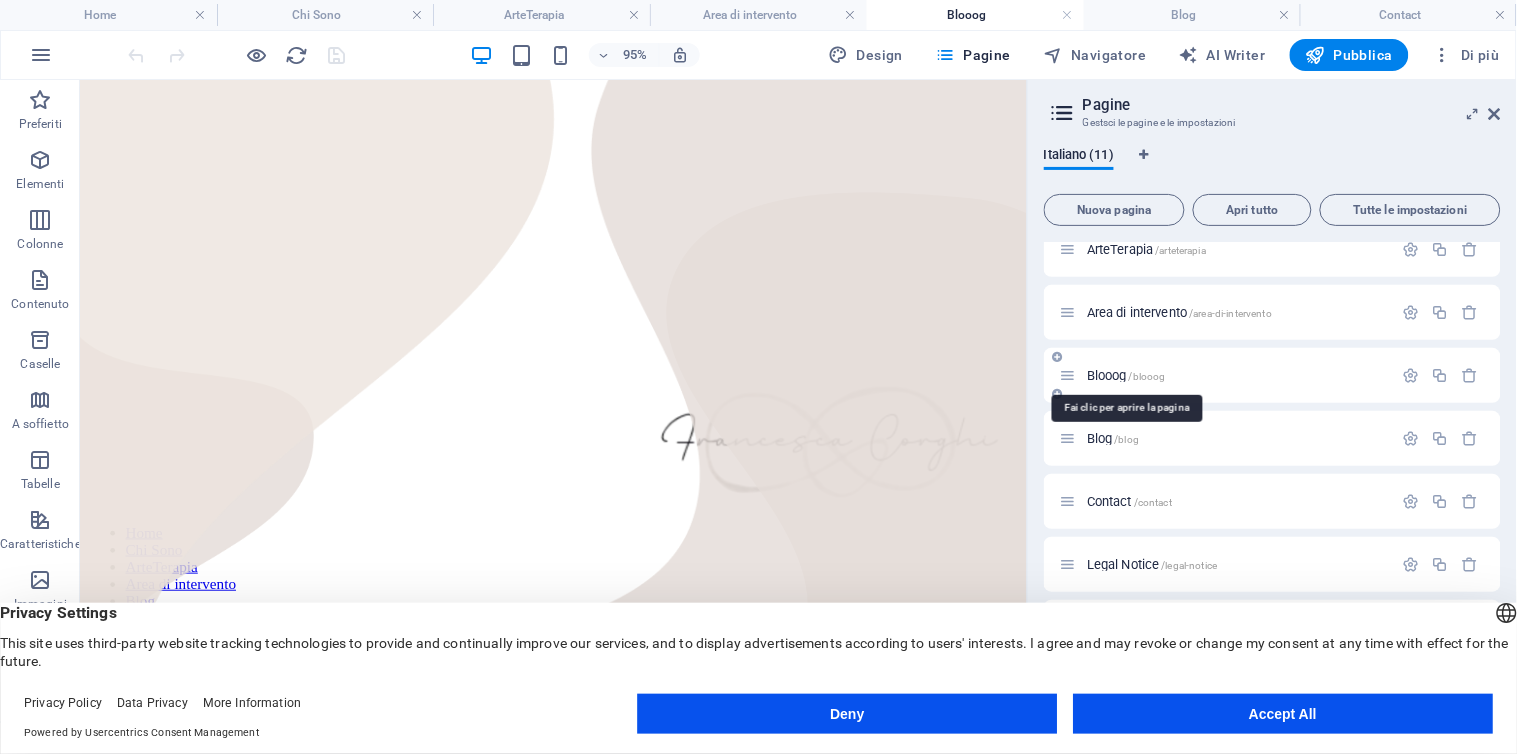 scroll, scrollTop: 0, scrollLeft: 0, axis: both 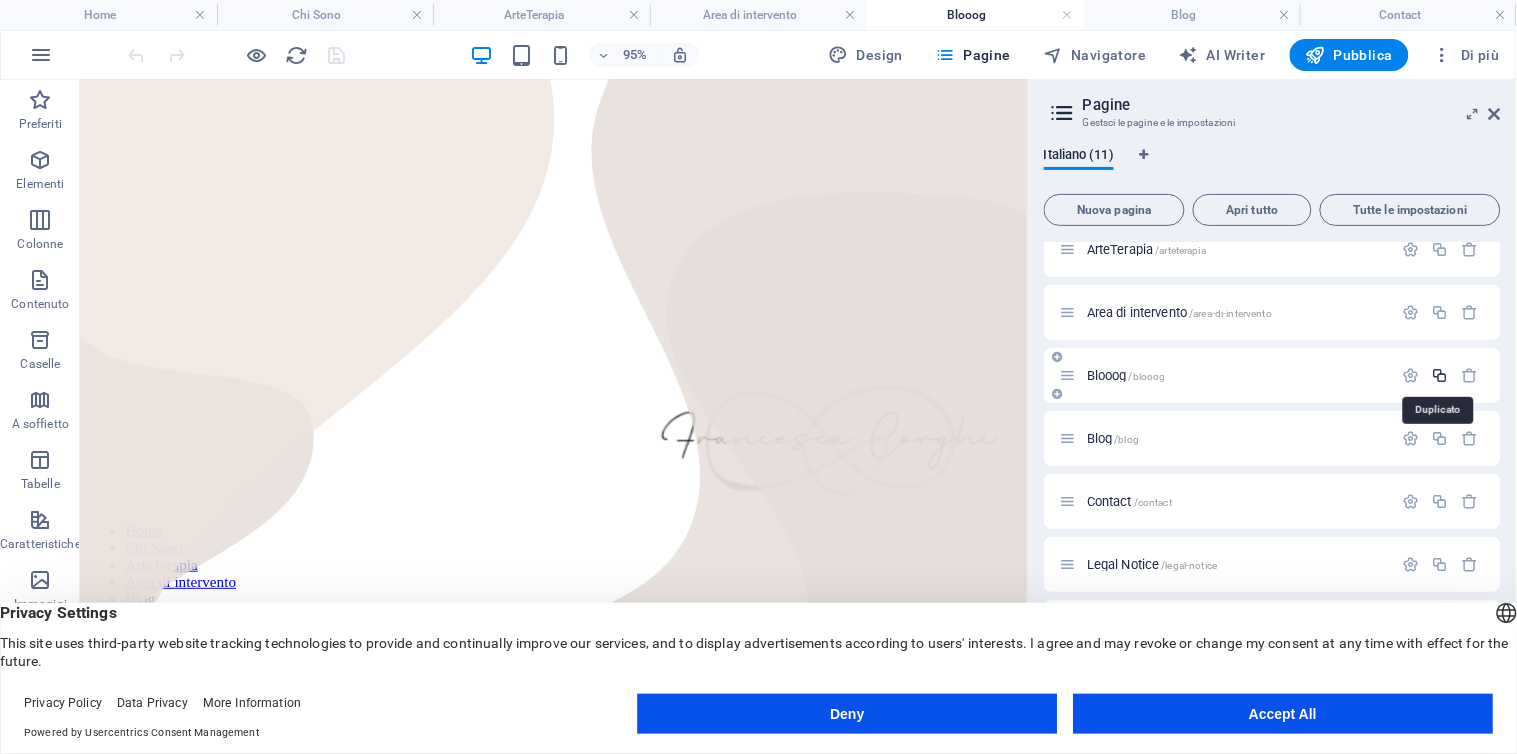 click at bounding box center [1440, 375] 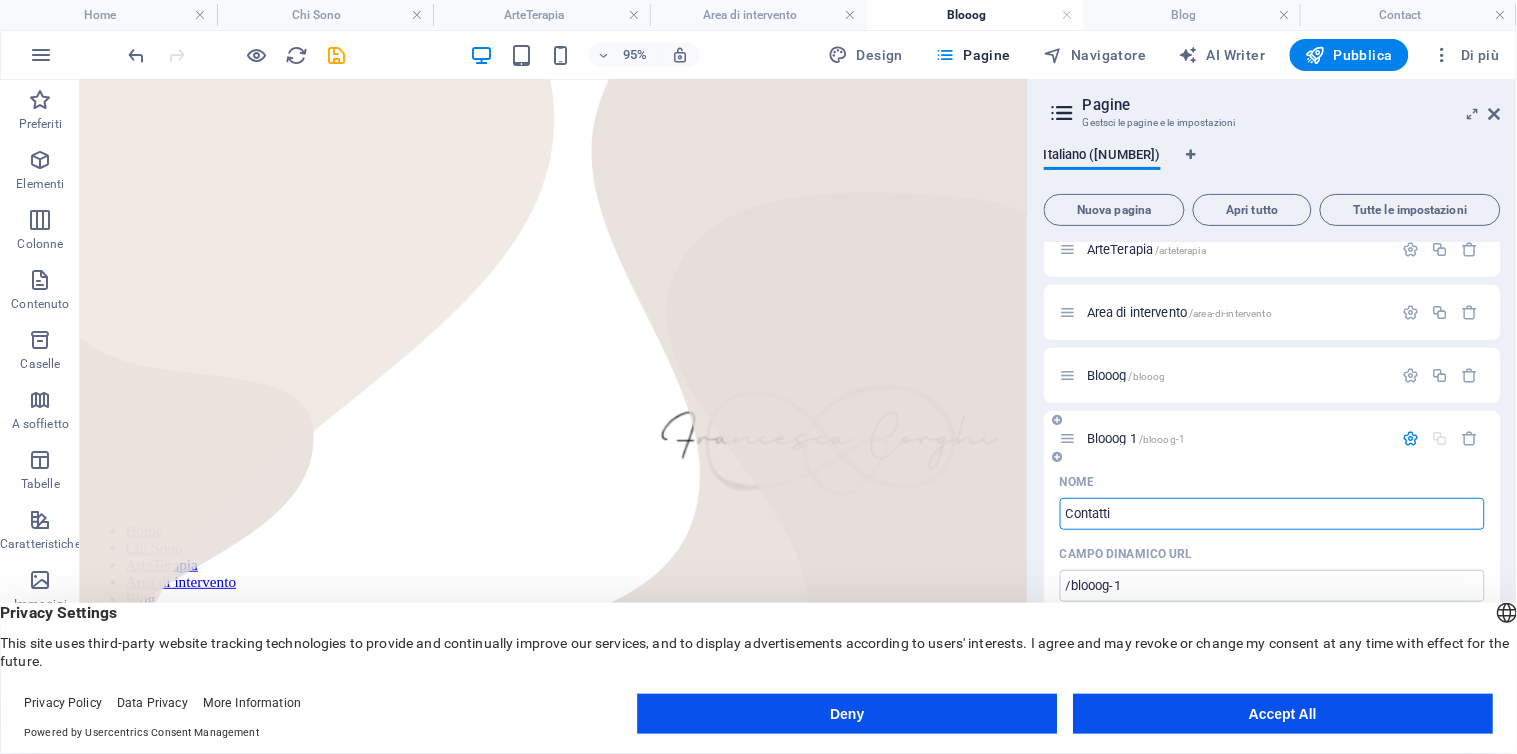 click on "/blooog-1" at bounding box center (1162, 439) 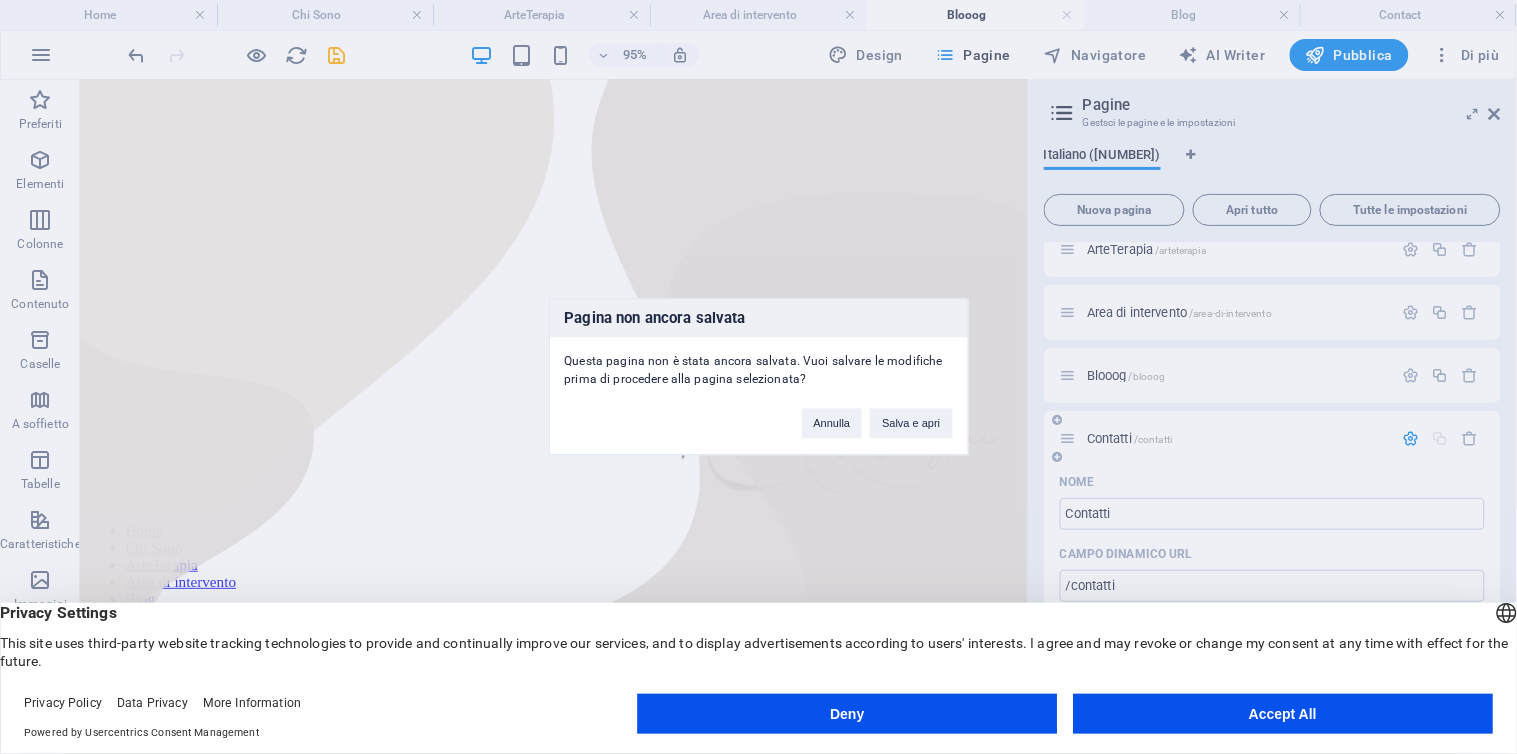 type on "Contatti" 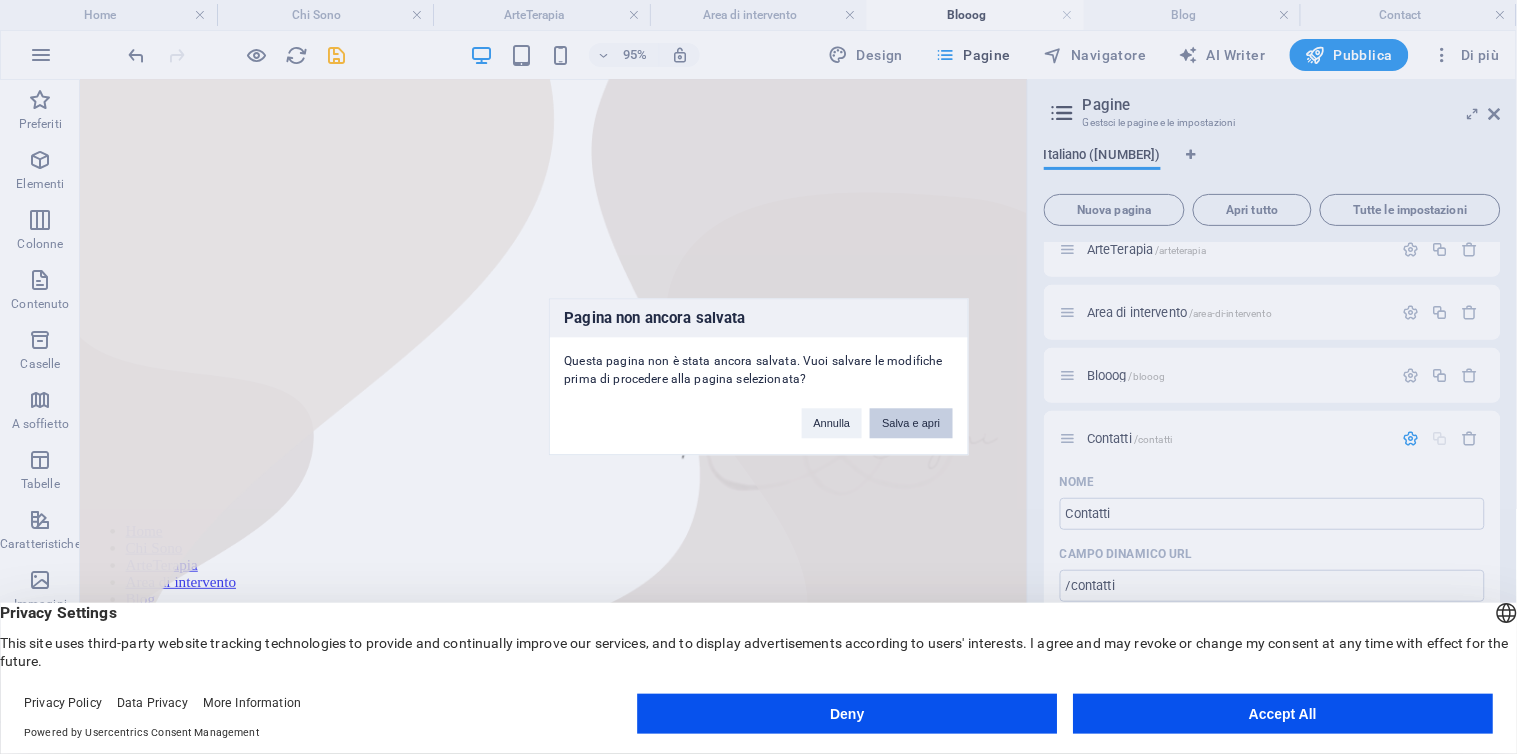 click on "Salva e apri" at bounding box center (911, 424) 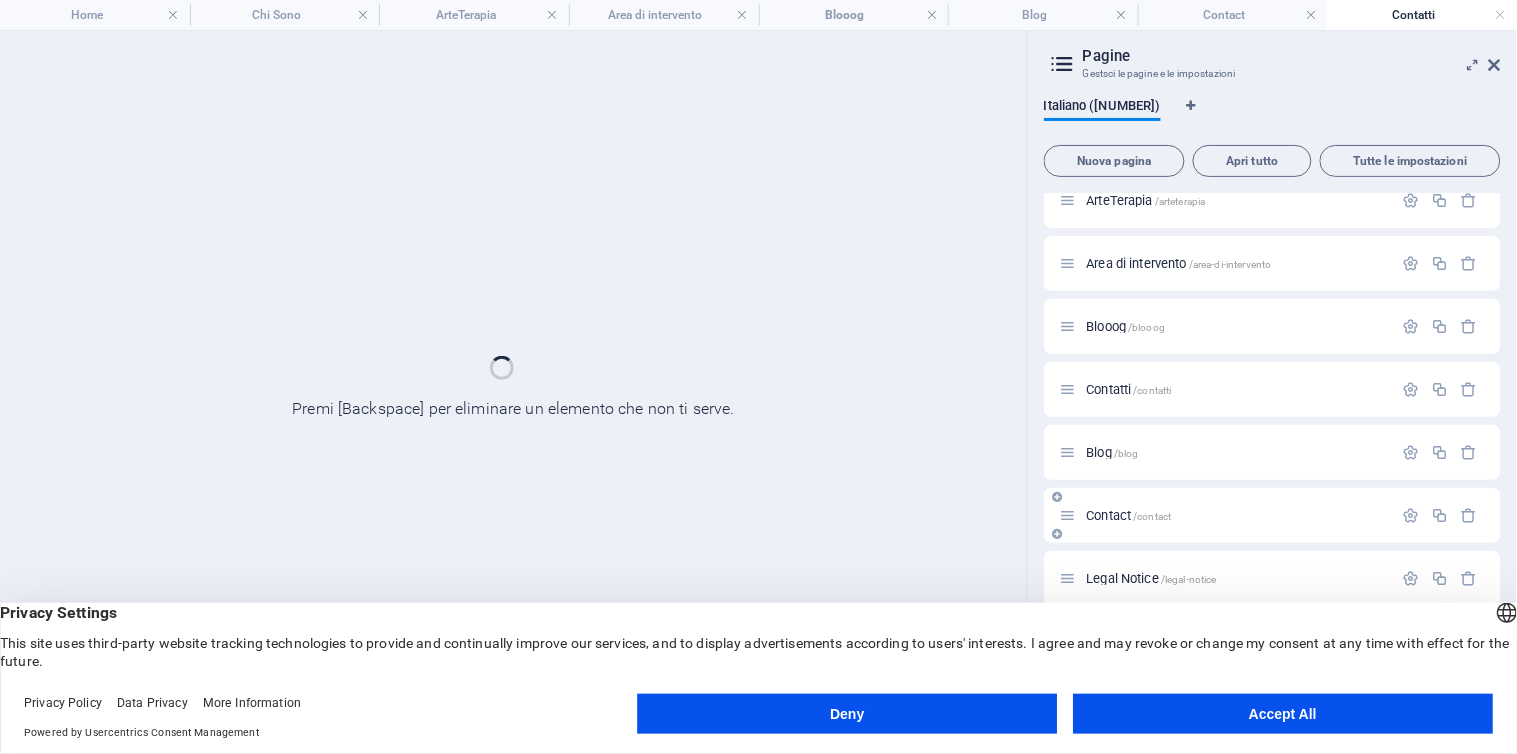 scroll, scrollTop: 210, scrollLeft: 0, axis: vertical 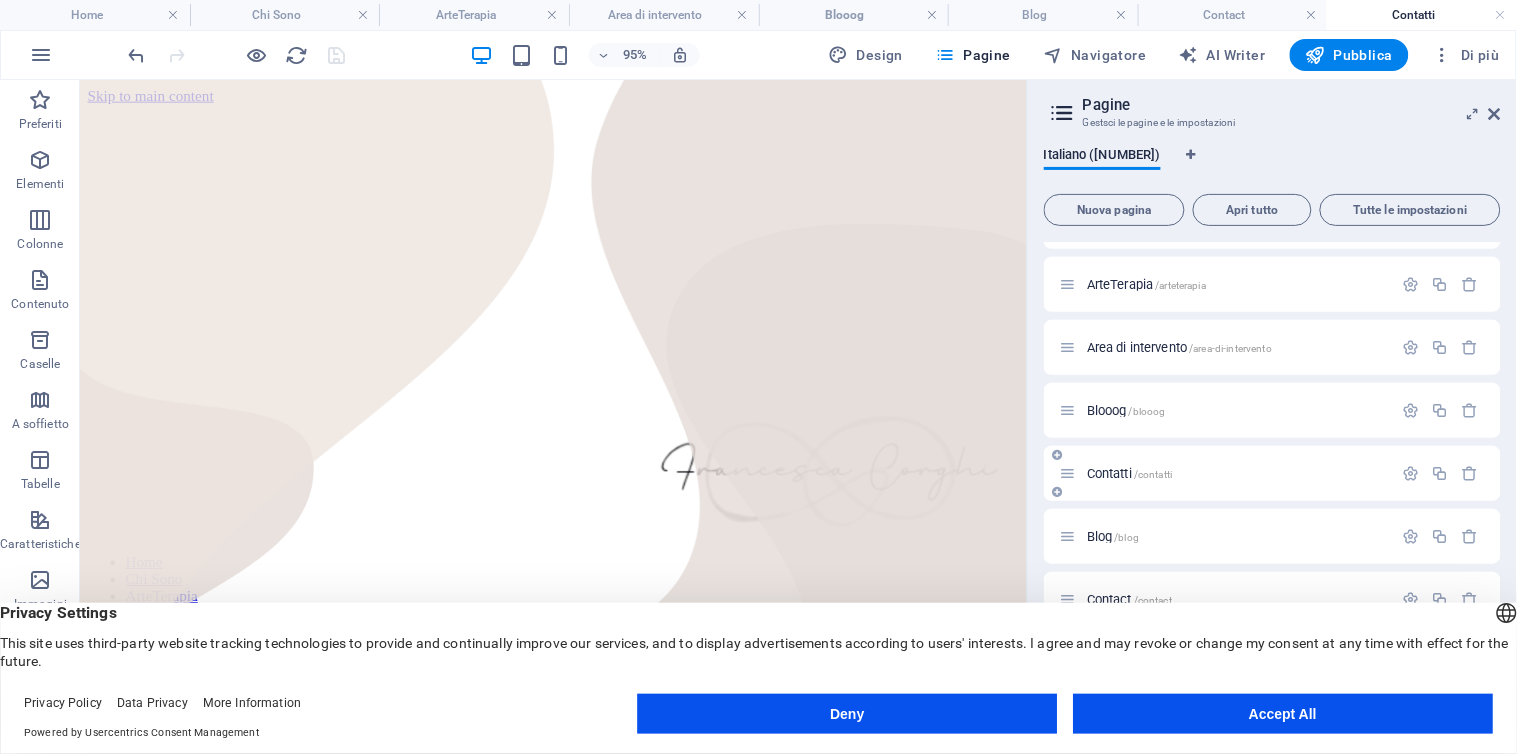 click on "Contatti /contatti" at bounding box center (1129, 473) 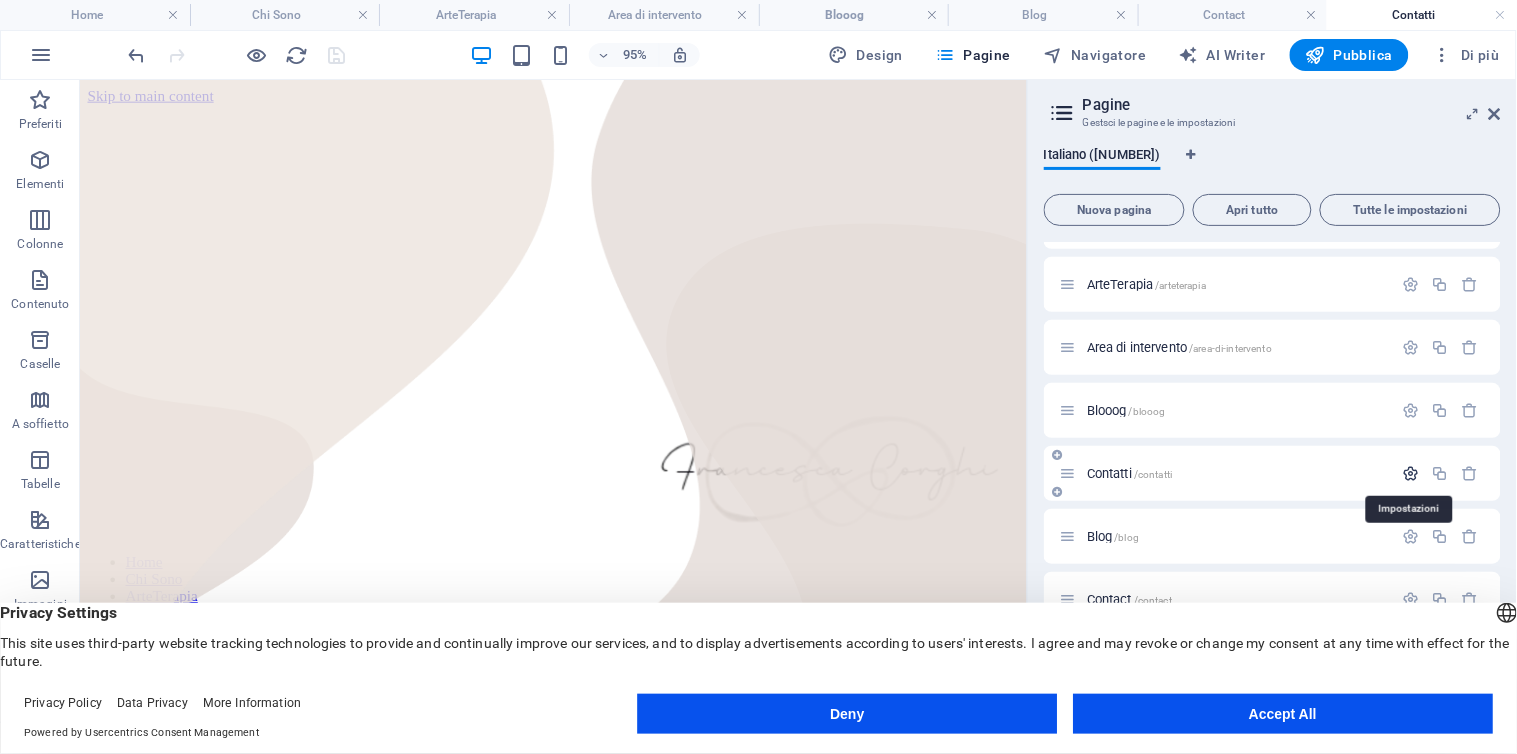 click at bounding box center (1411, 473) 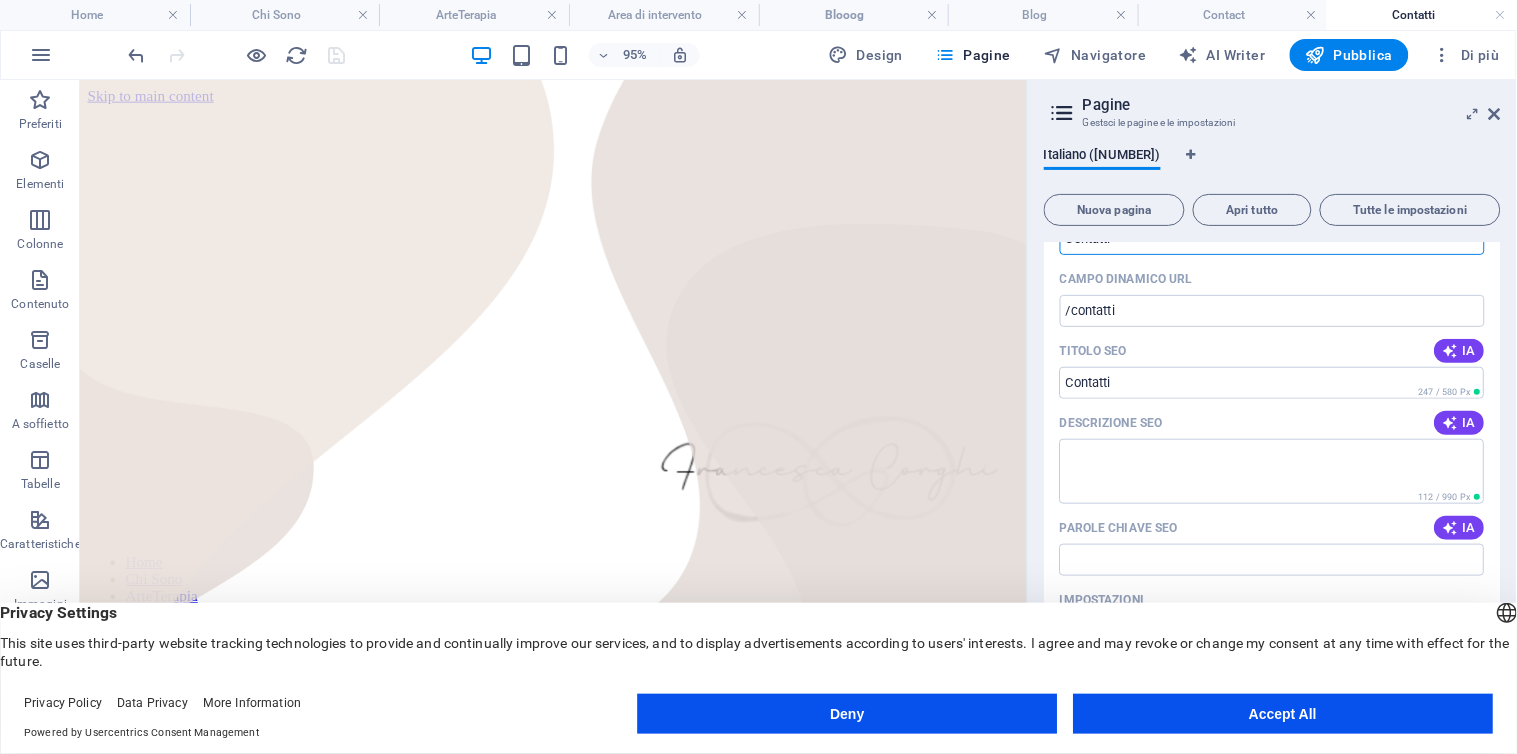 scroll, scrollTop: 444, scrollLeft: 0, axis: vertical 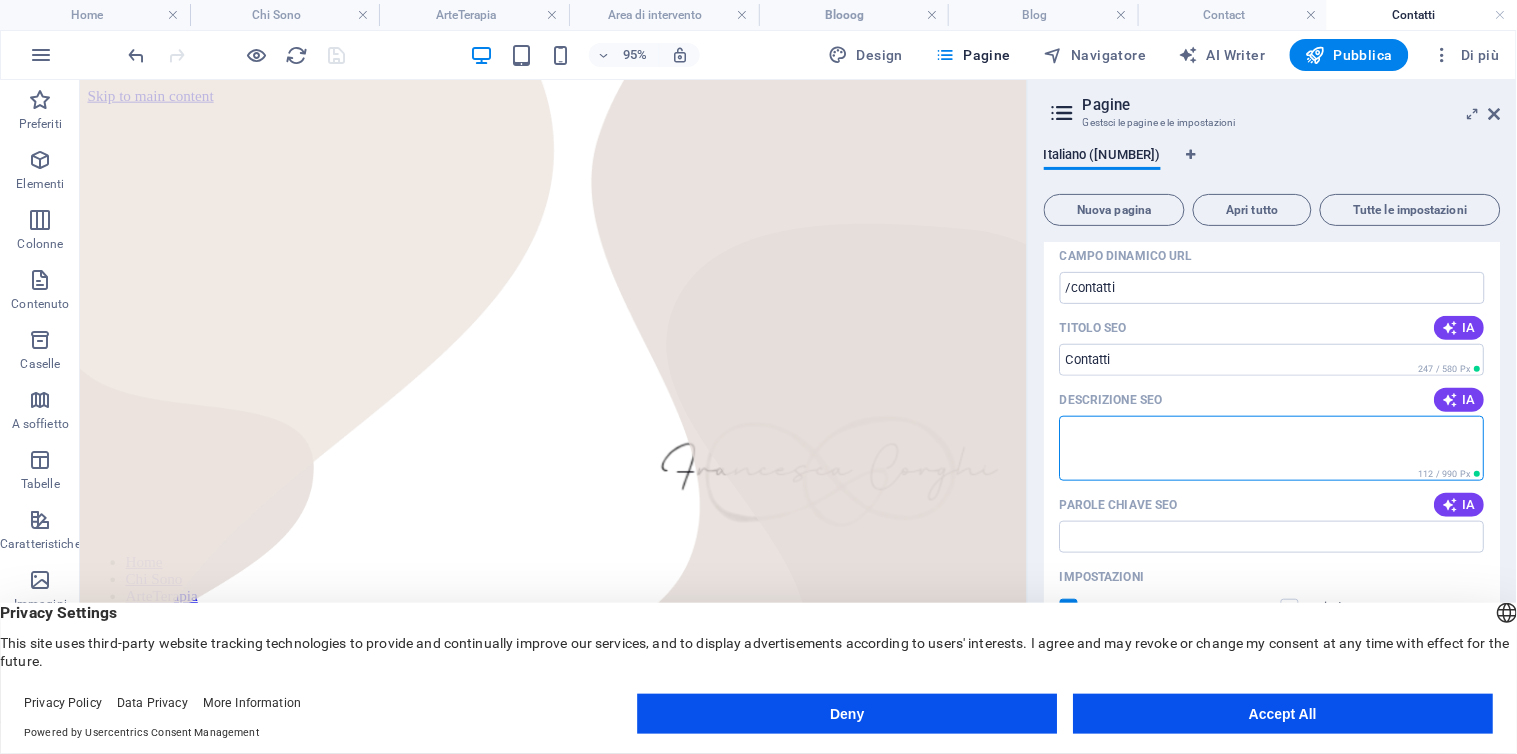 click on "Descrizione SEO" at bounding box center (1272, 448) 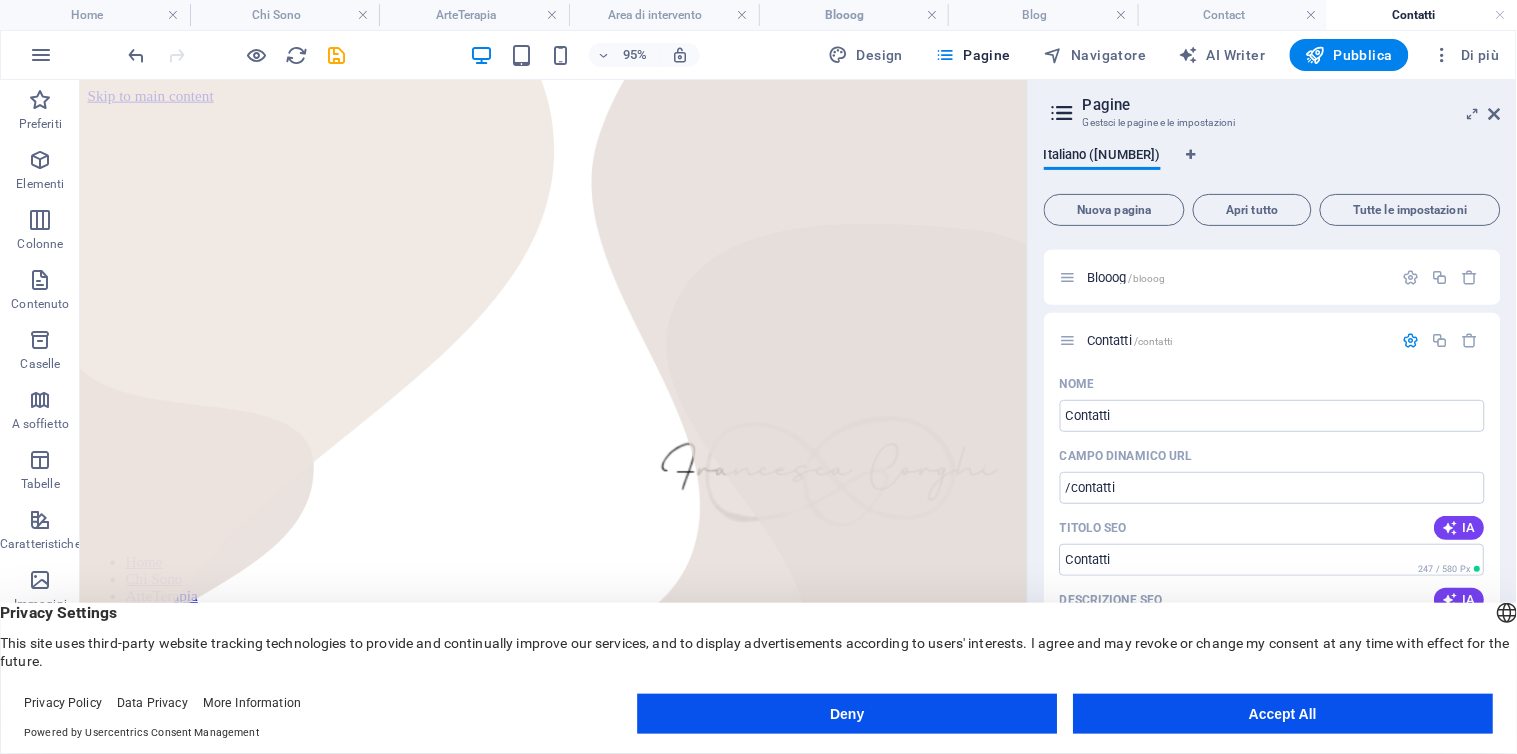 scroll, scrollTop: 111, scrollLeft: 0, axis: vertical 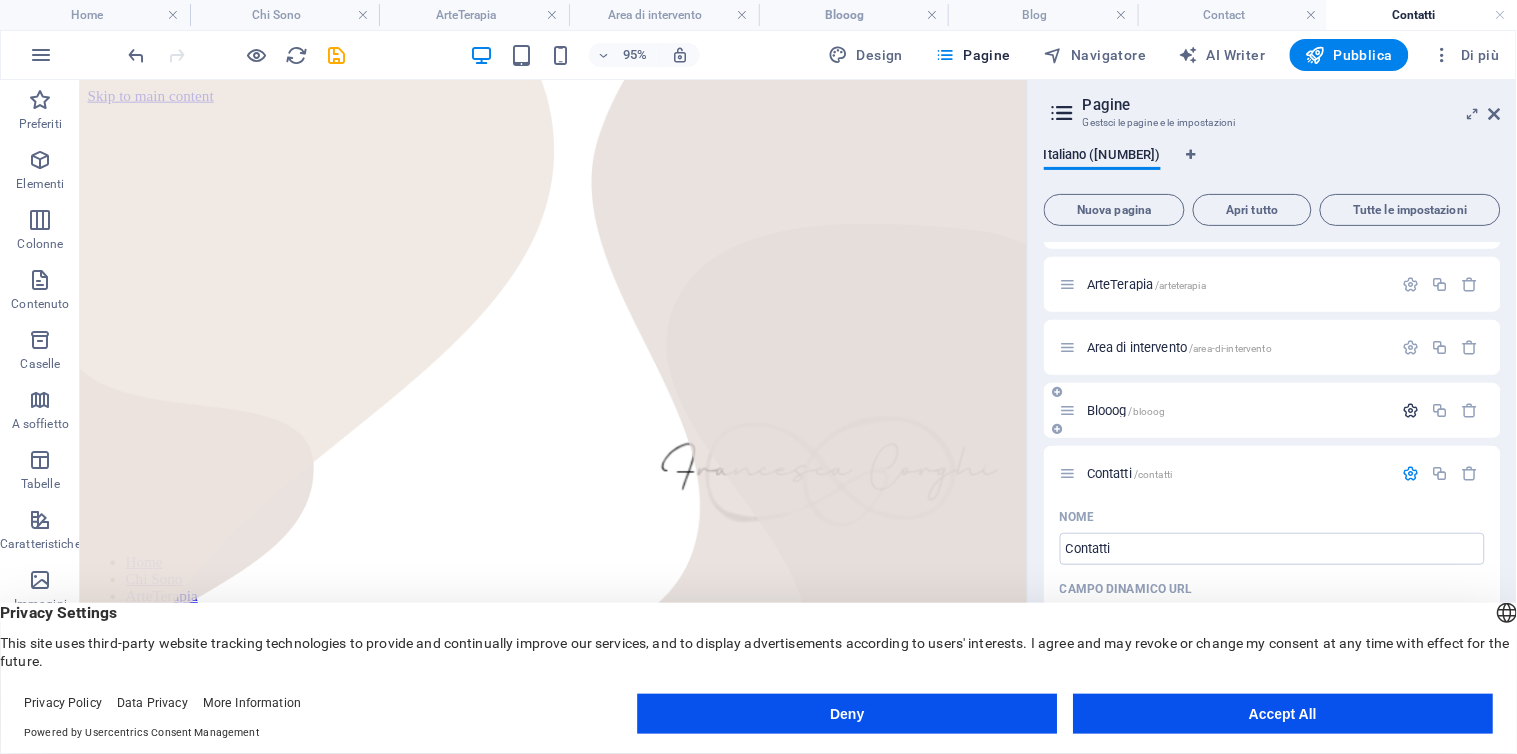 click at bounding box center (1411, 410) 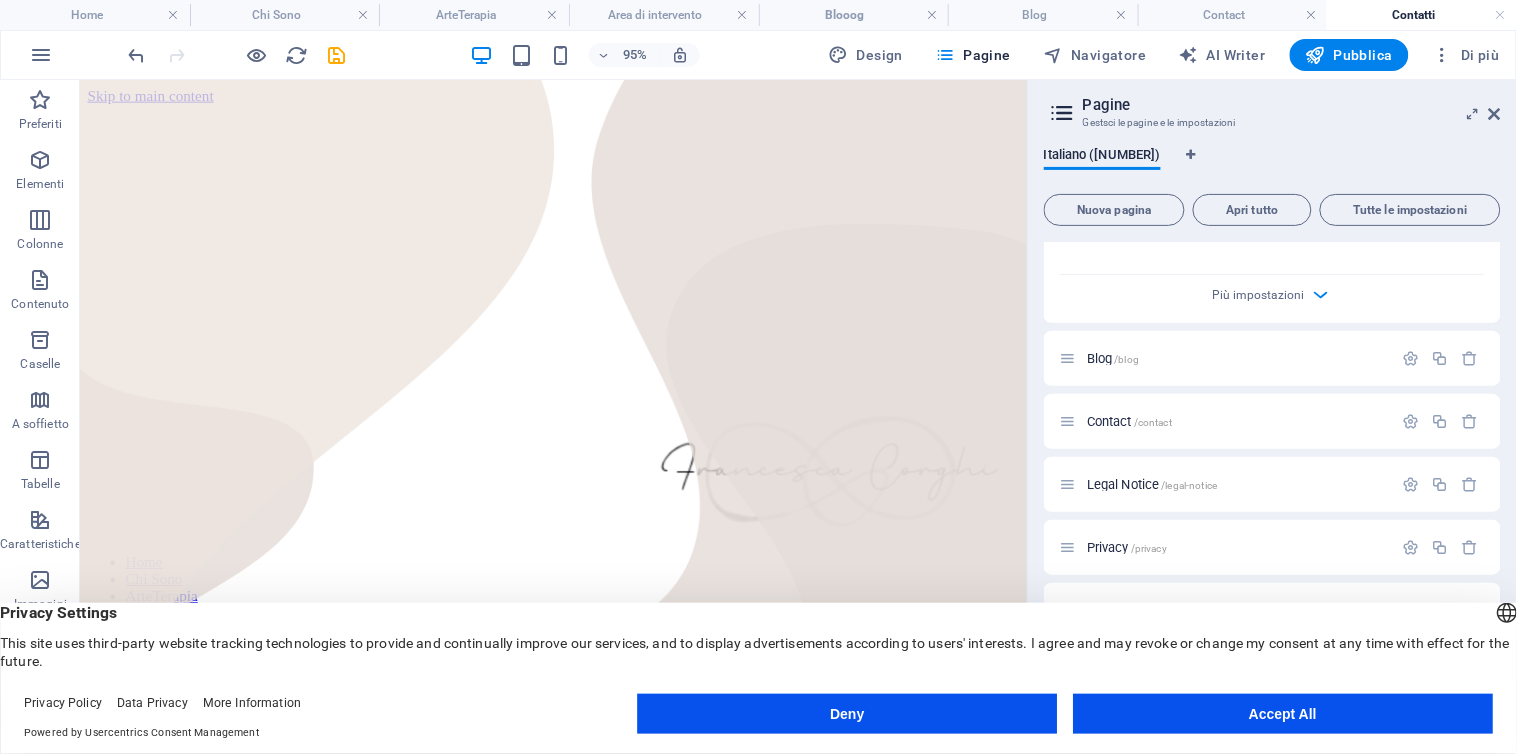 scroll, scrollTop: 1781, scrollLeft: 0, axis: vertical 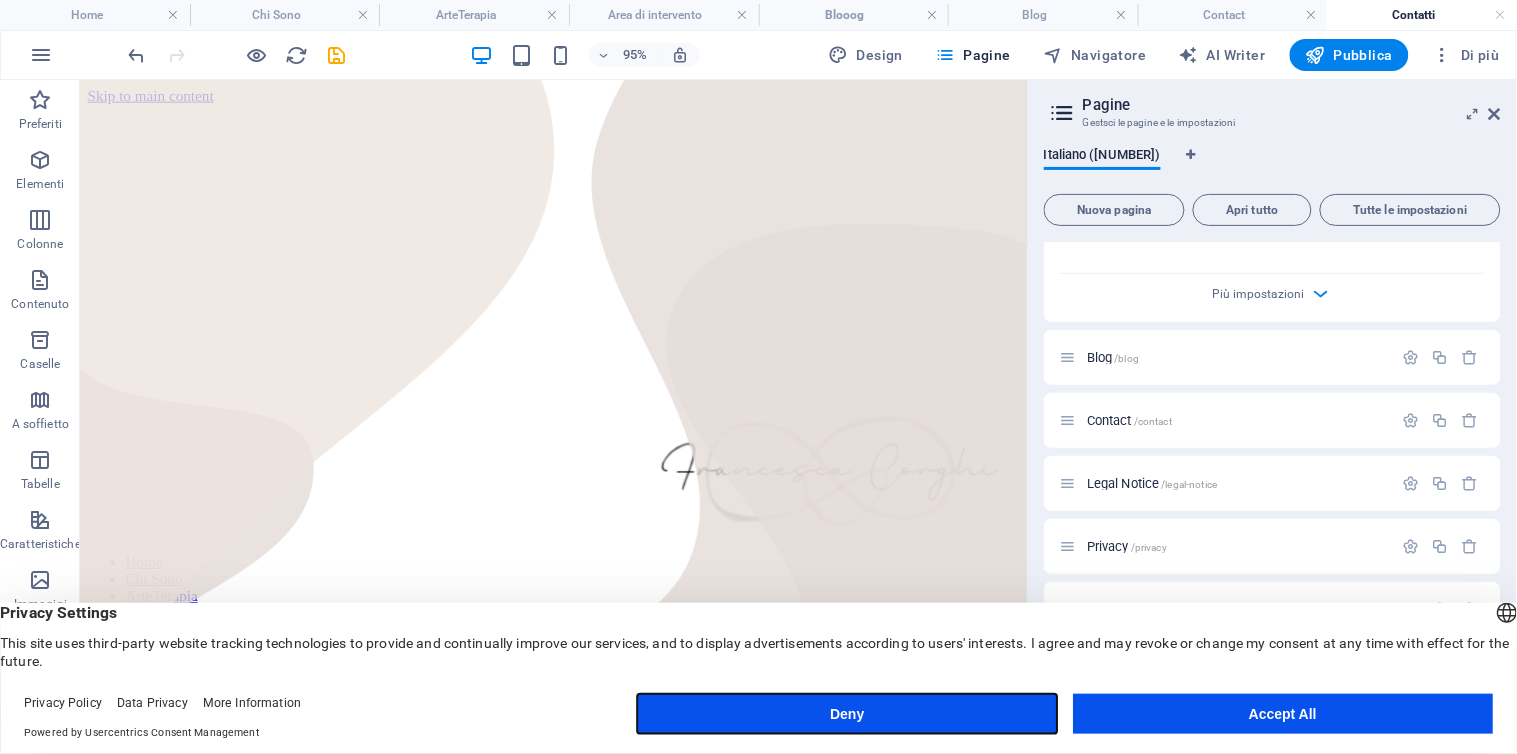 click on "Deny" at bounding box center [848, 714] 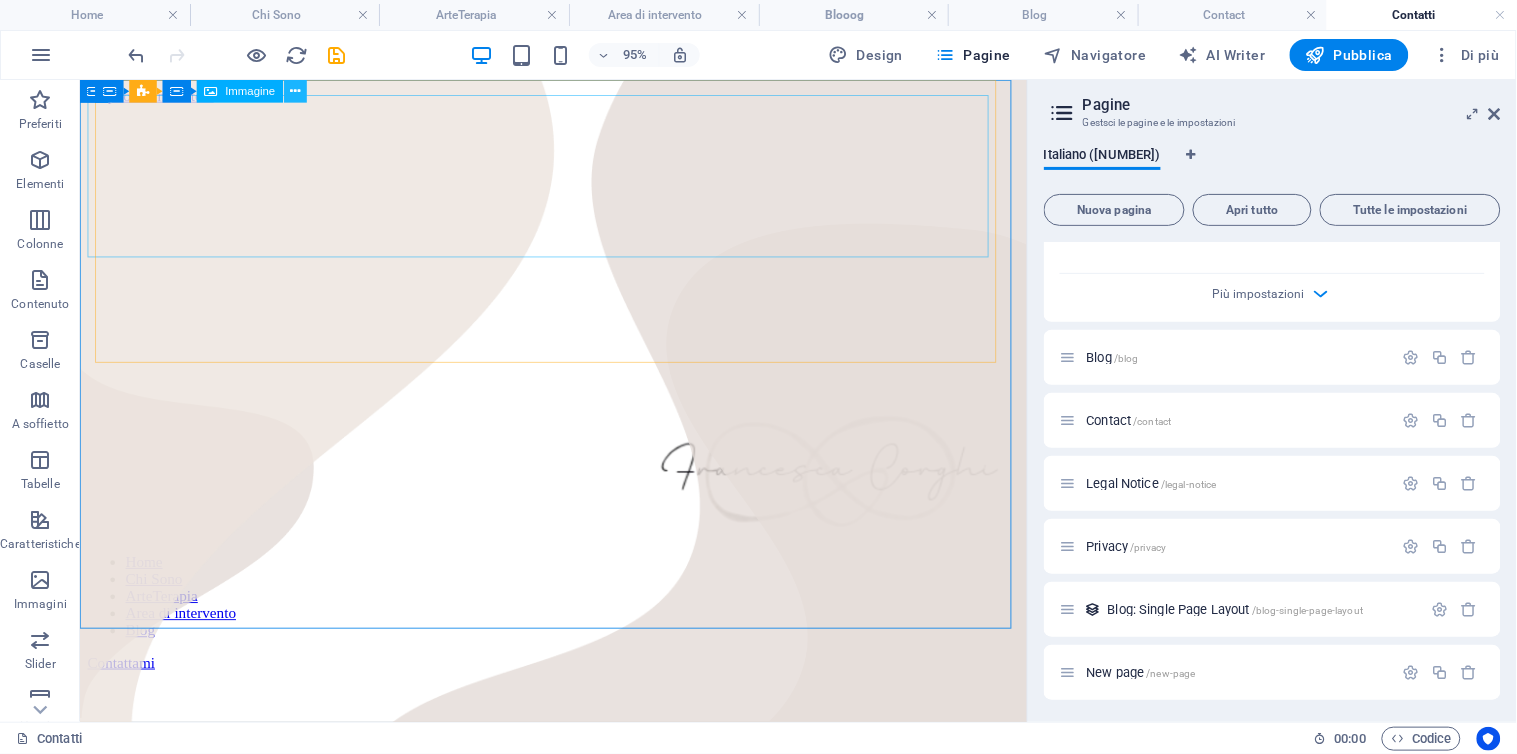 click at bounding box center (295, 91) 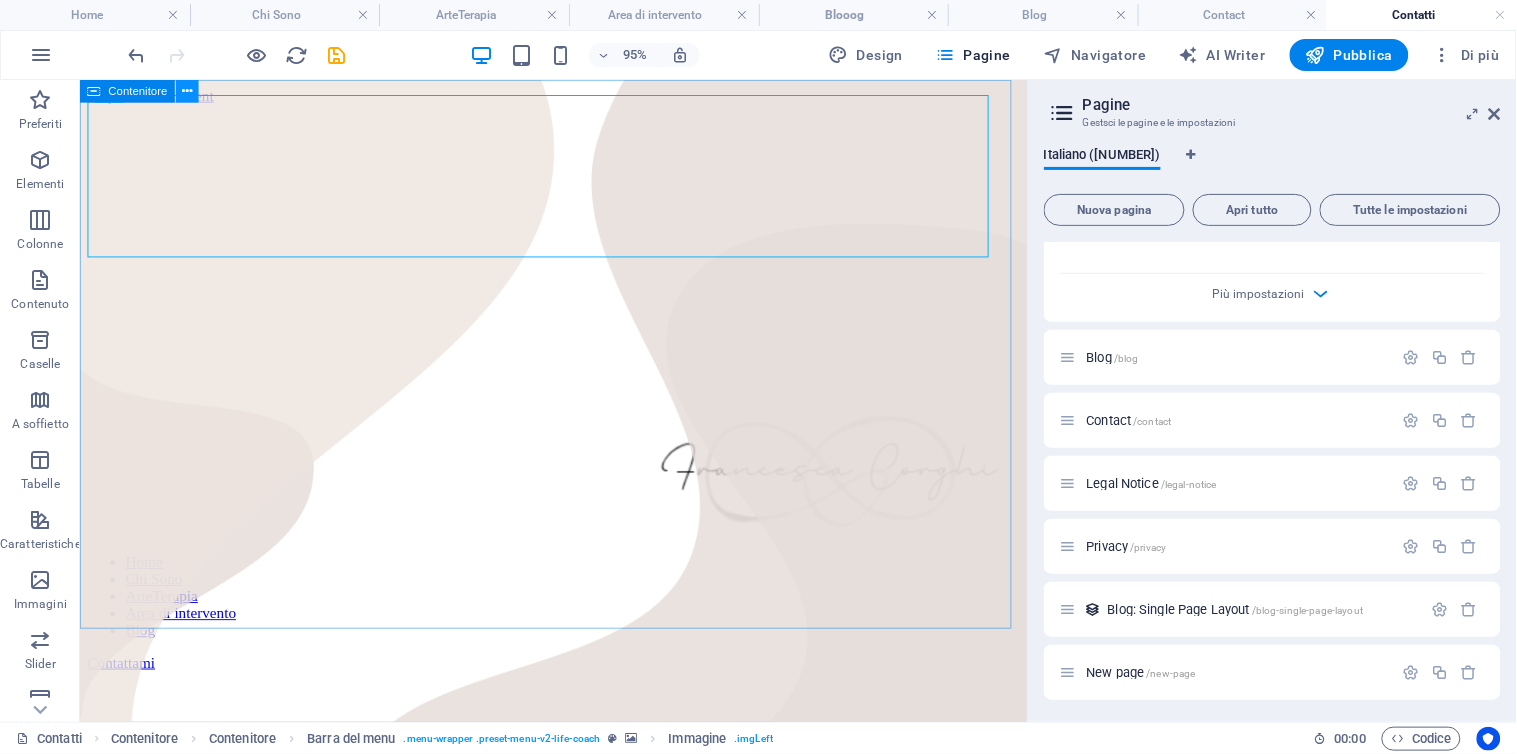 click at bounding box center [187, 91] 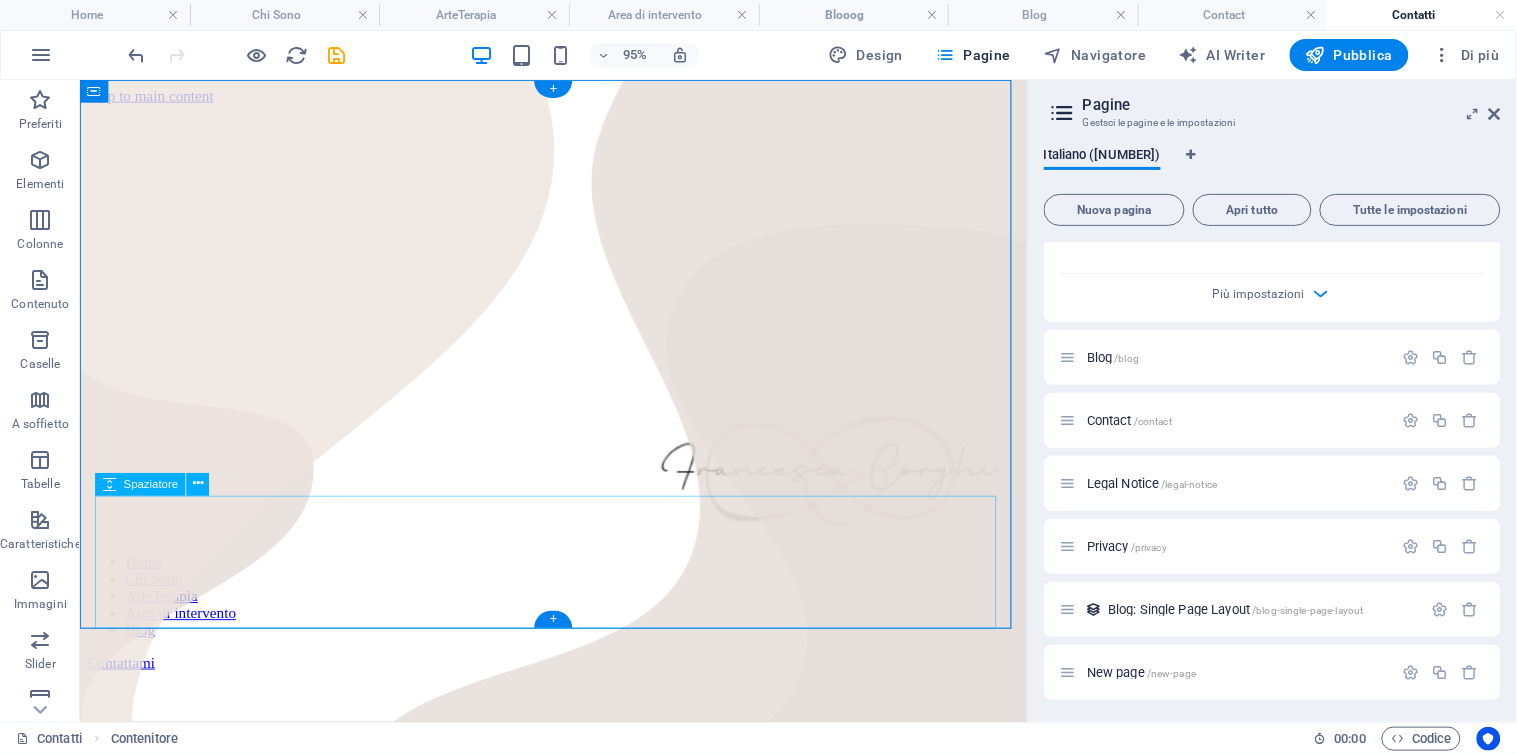 click at bounding box center [577, 928] 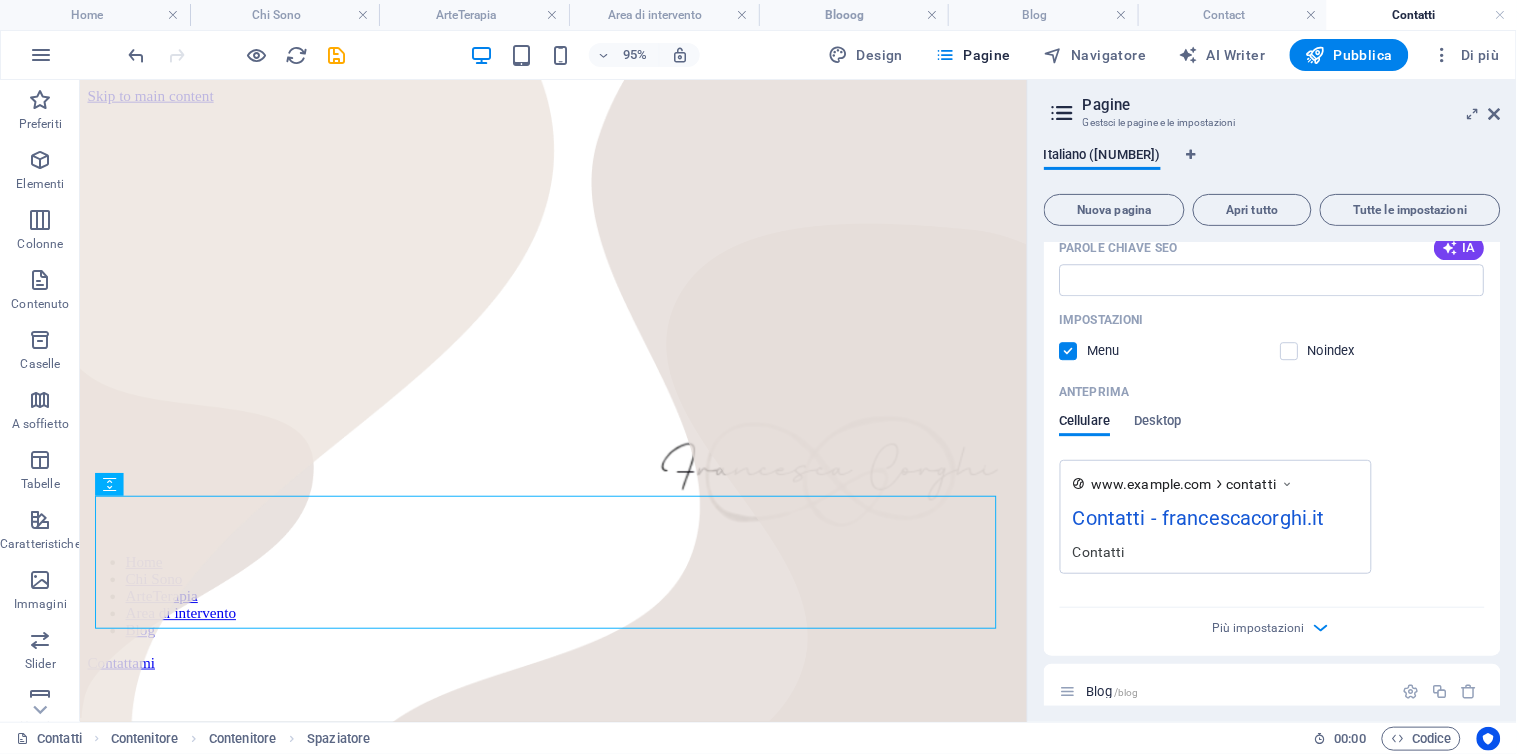 scroll, scrollTop: 1781, scrollLeft: 0, axis: vertical 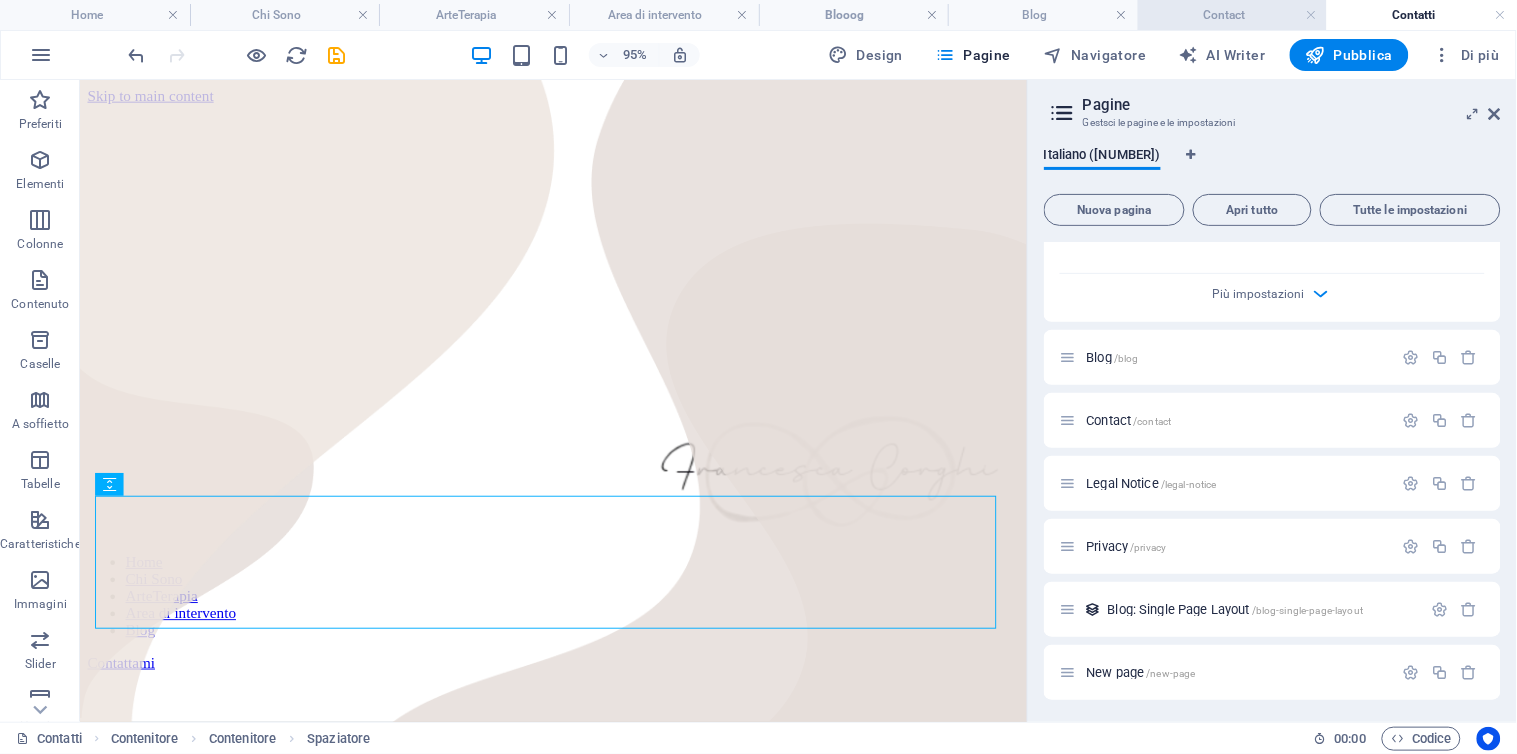 click on "Contact" at bounding box center [1233, 15] 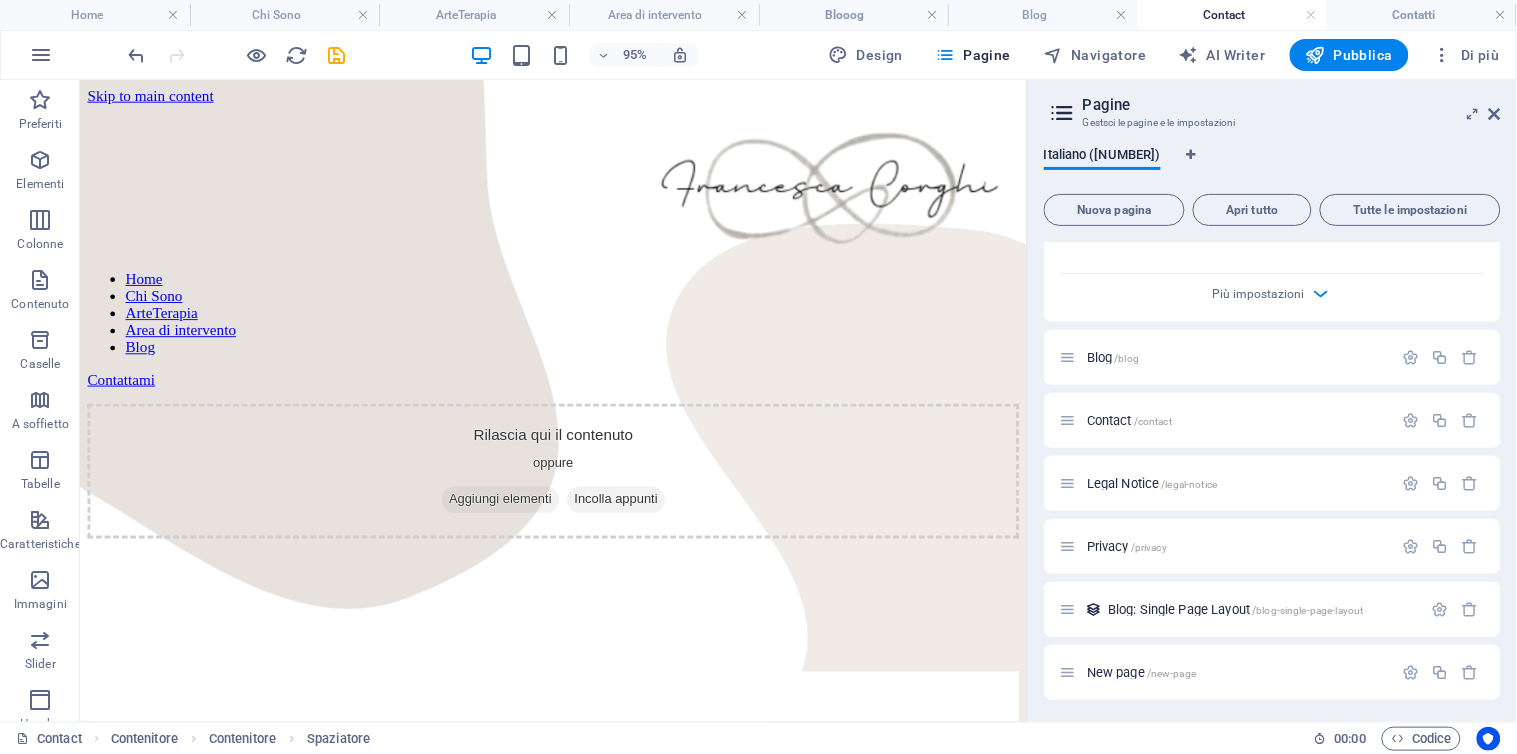 scroll, scrollTop: 192, scrollLeft: 0, axis: vertical 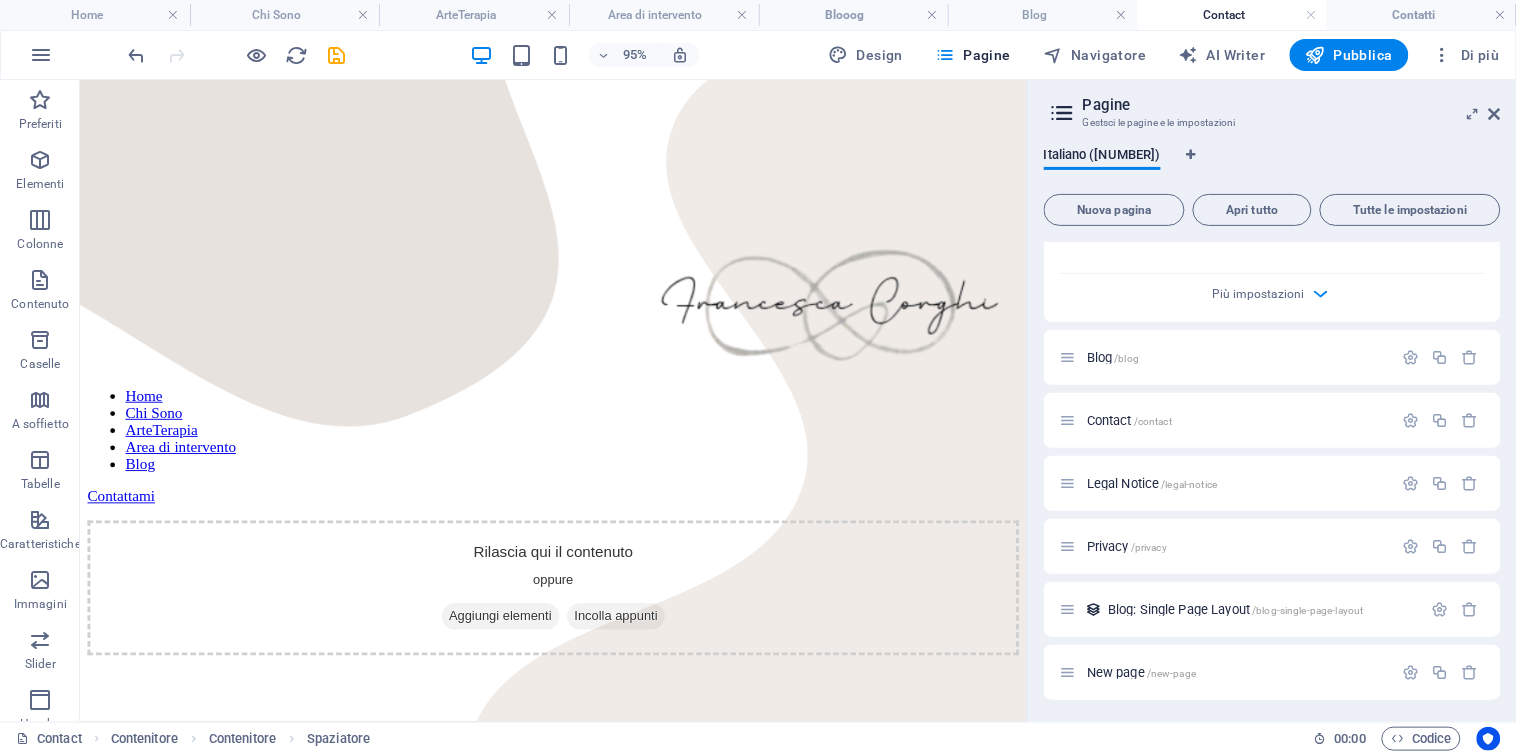 click on "Contact" at bounding box center (1233, 15) 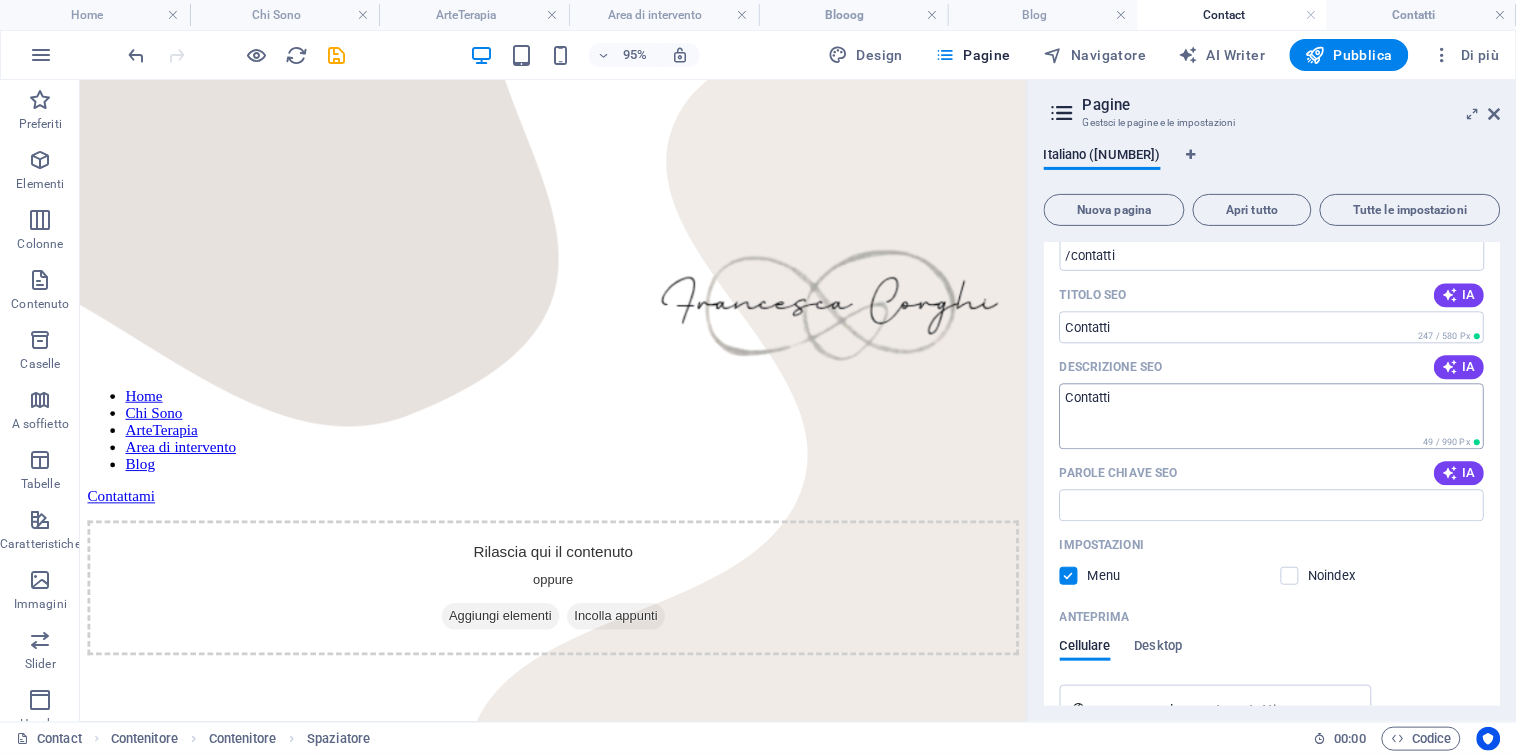scroll, scrollTop: 1114, scrollLeft: 0, axis: vertical 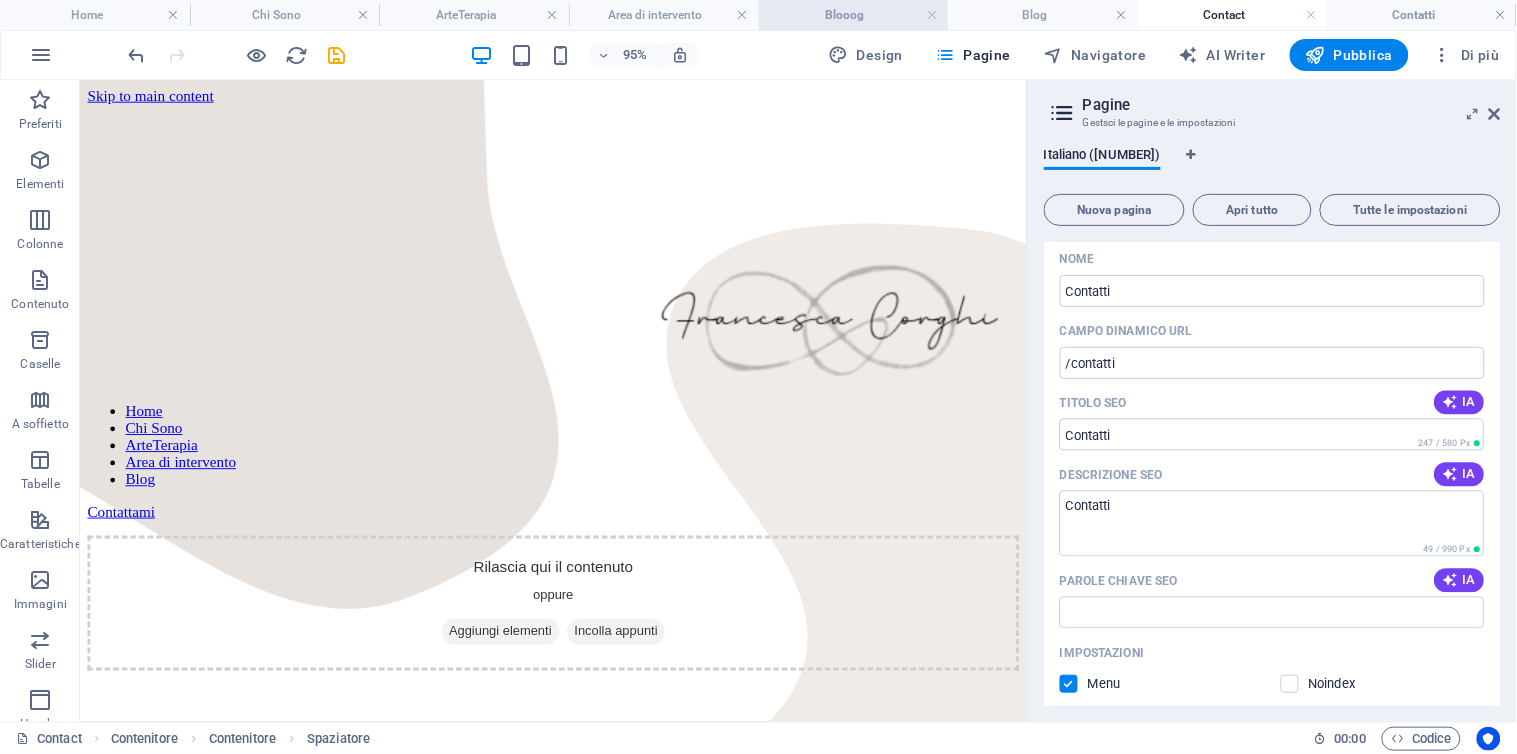 click on "Blooog" at bounding box center (854, 15) 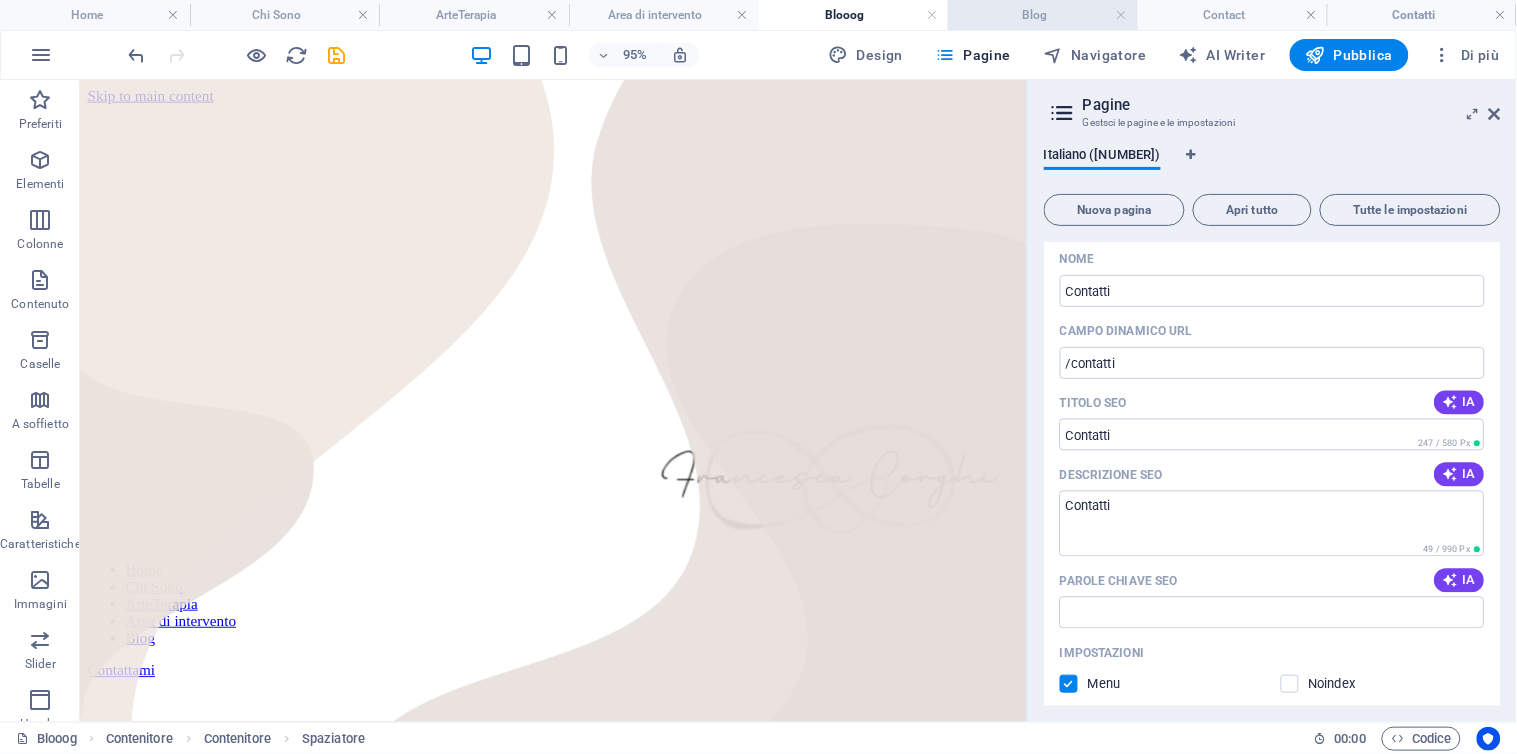 scroll, scrollTop: 32, scrollLeft: 0, axis: vertical 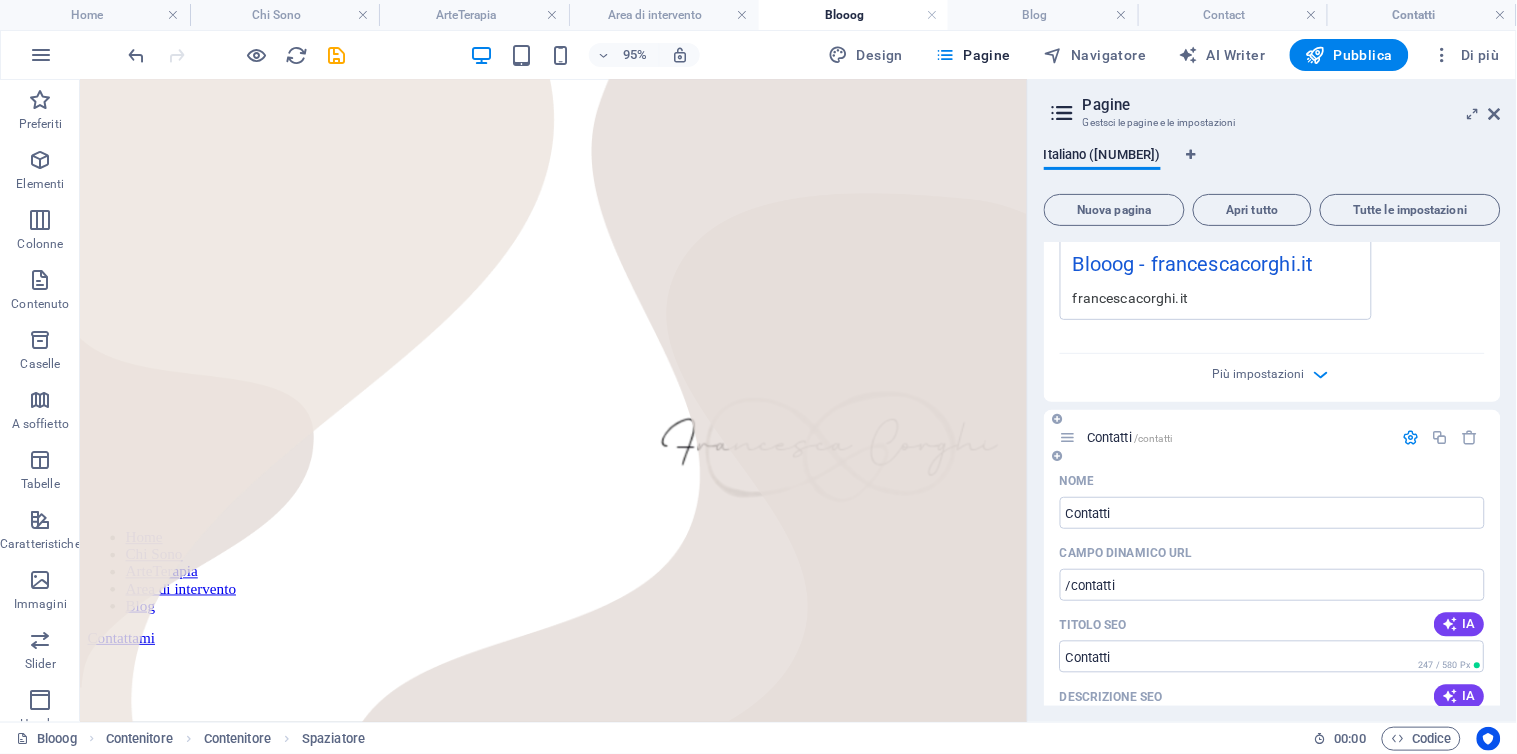 click on "Contatti /contatti" at bounding box center [1129, 437] 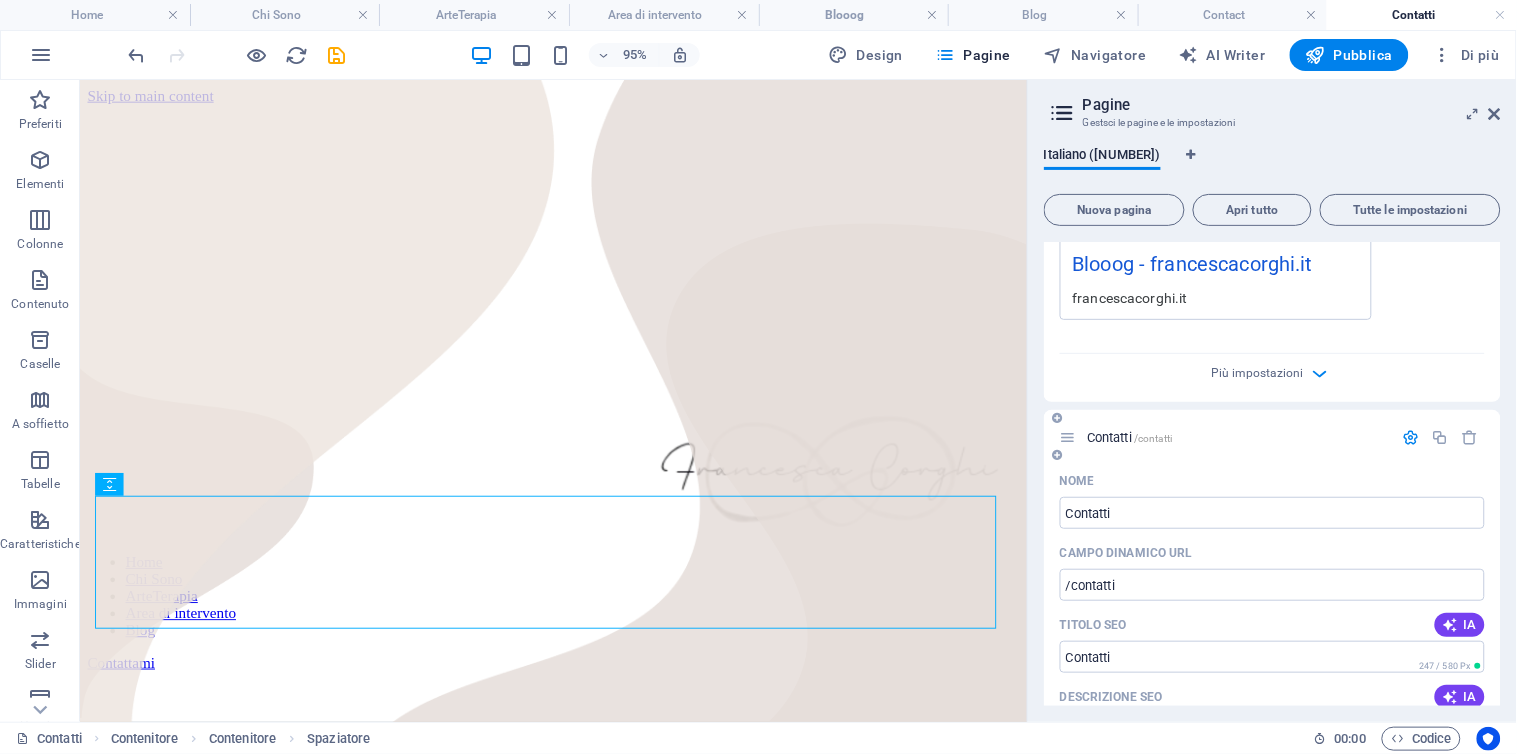 scroll, scrollTop: 0, scrollLeft: 0, axis: both 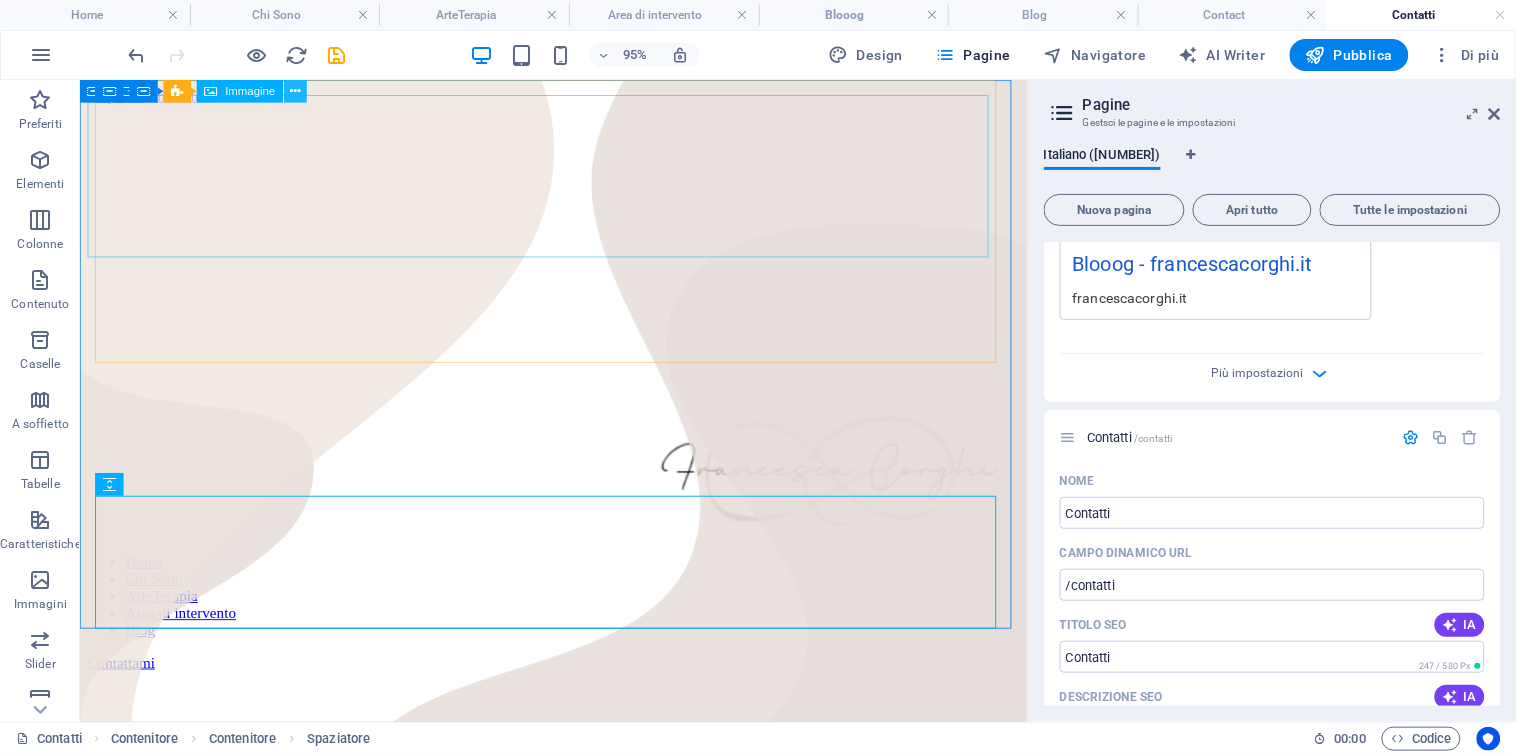 click at bounding box center (295, 91) 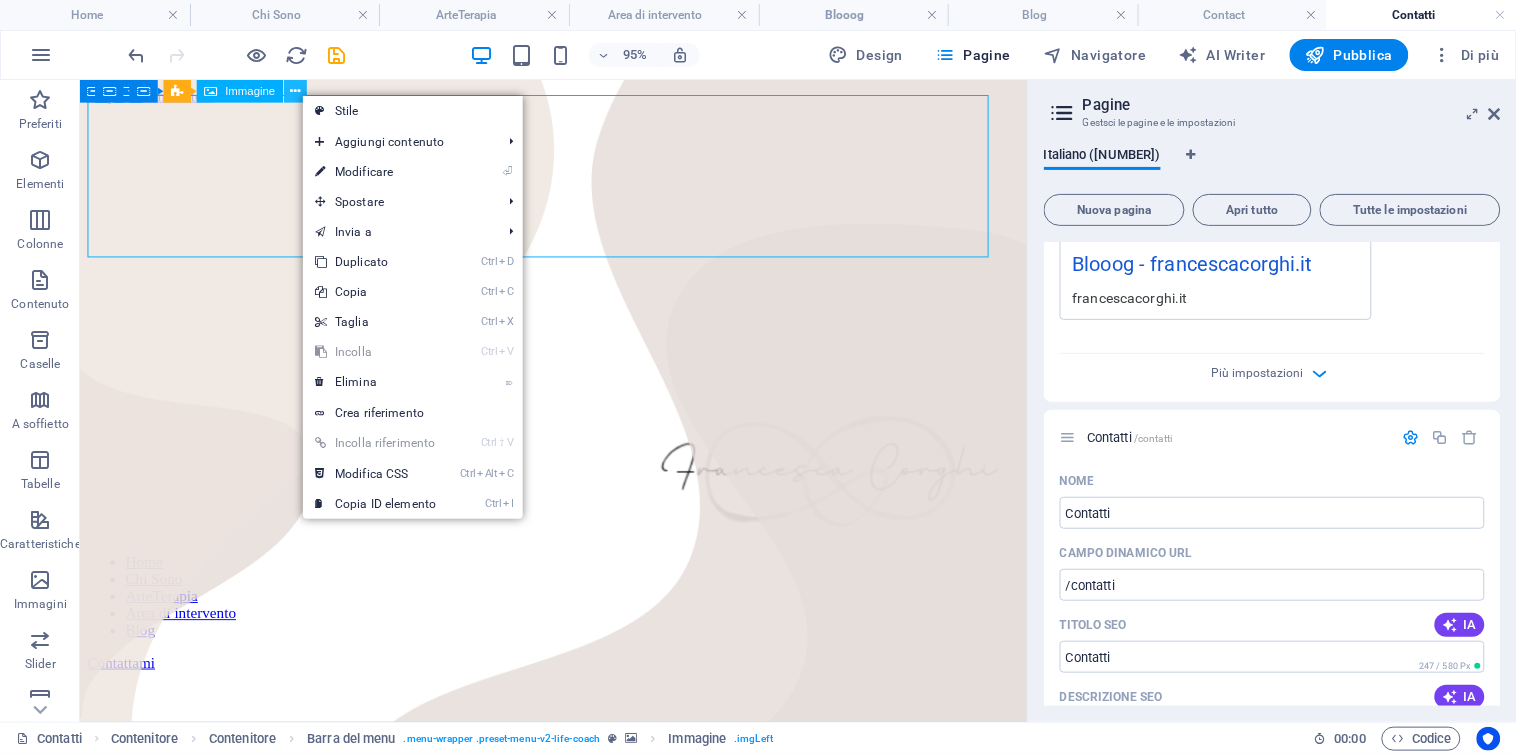 click at bounding box center [295, 91] 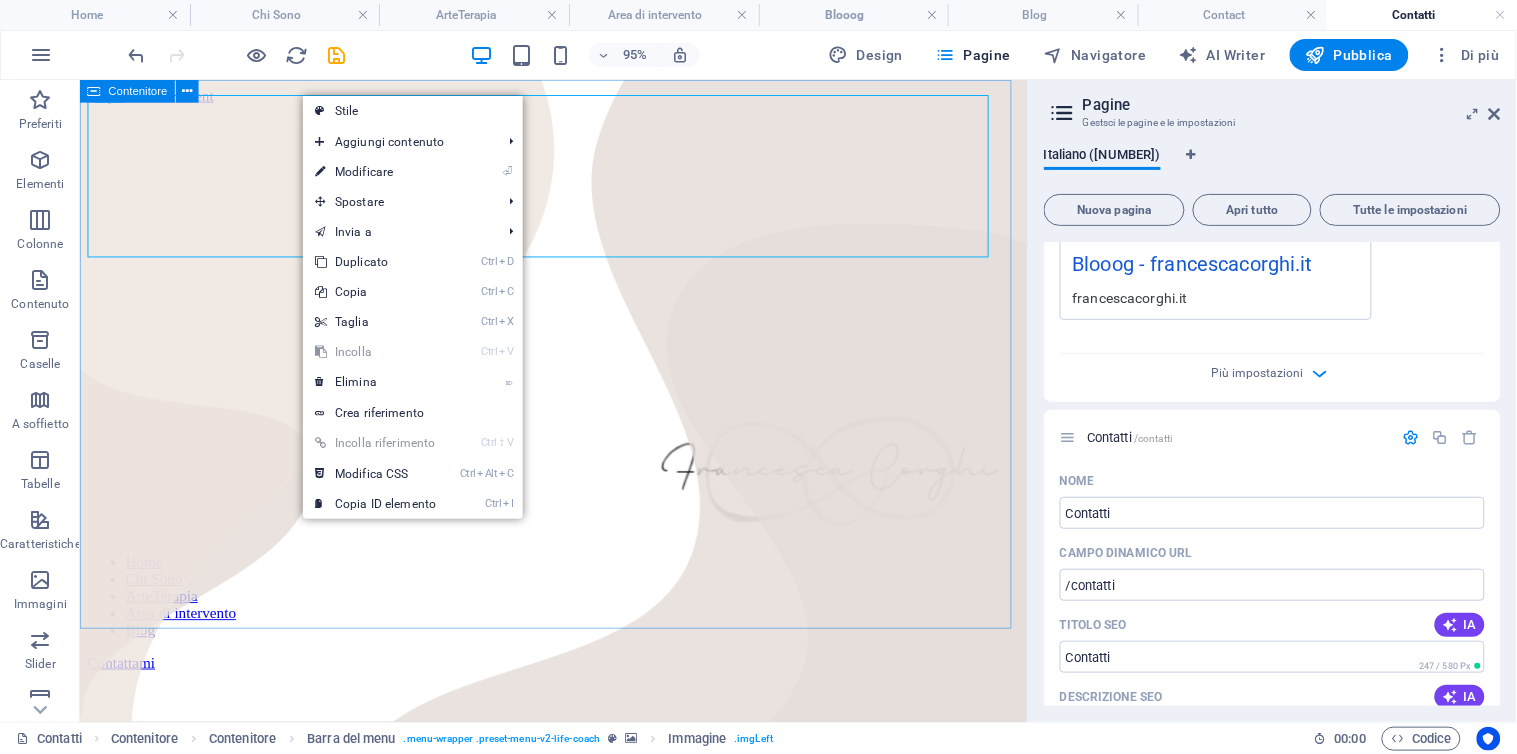 click on "Contenitore" at bounding box center (138, 91) 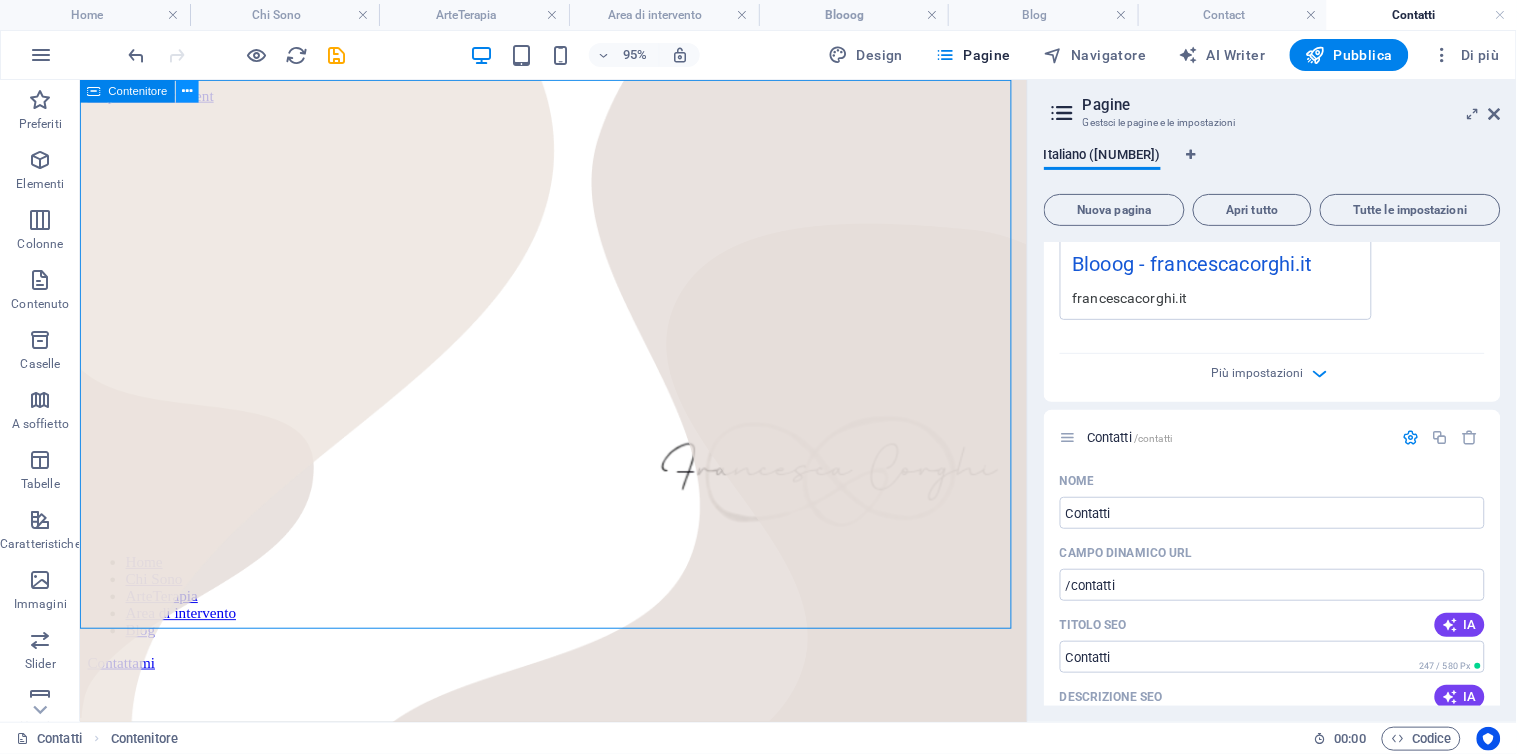 click at bounding box center [187, 91] 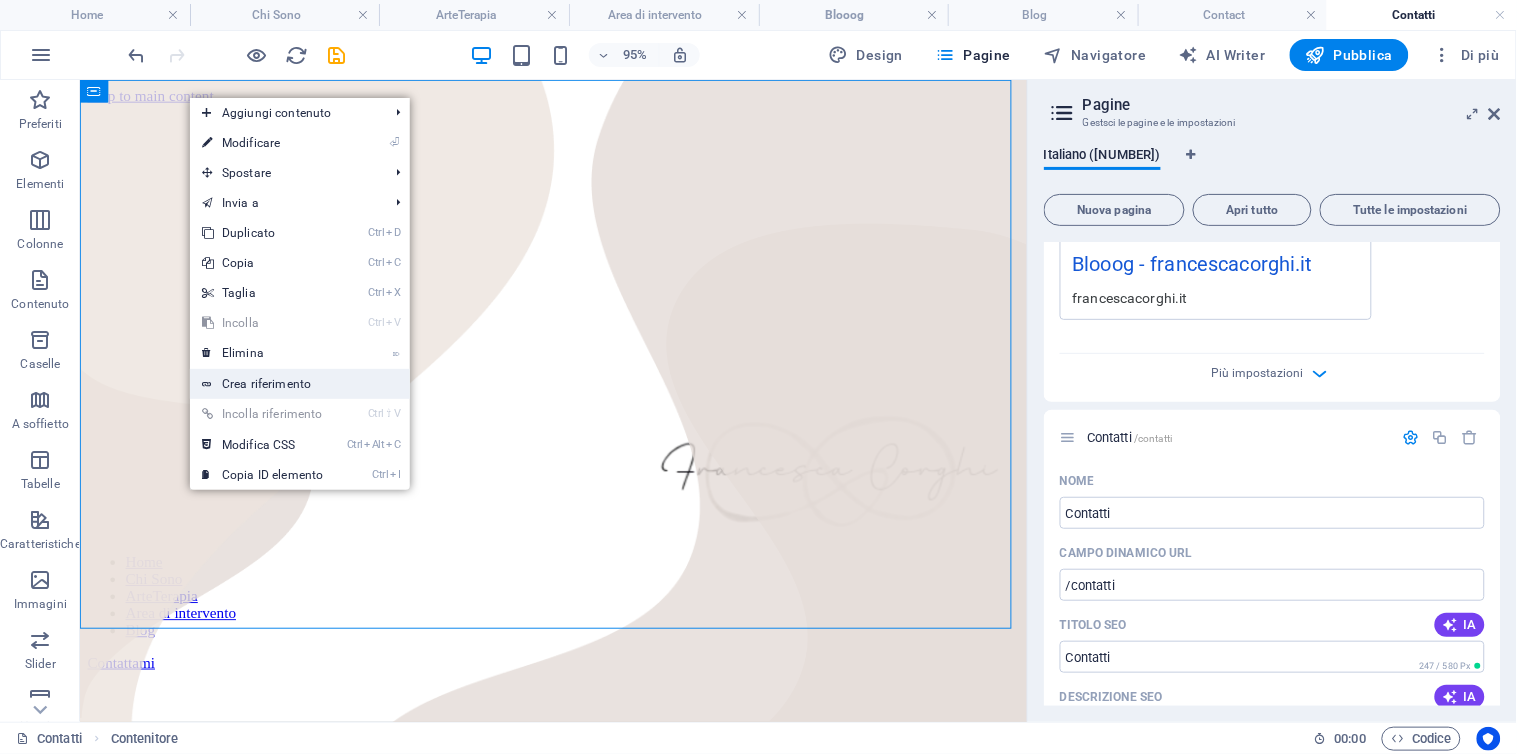 click on "Crea riferimento" at bounding box center (300, 384) 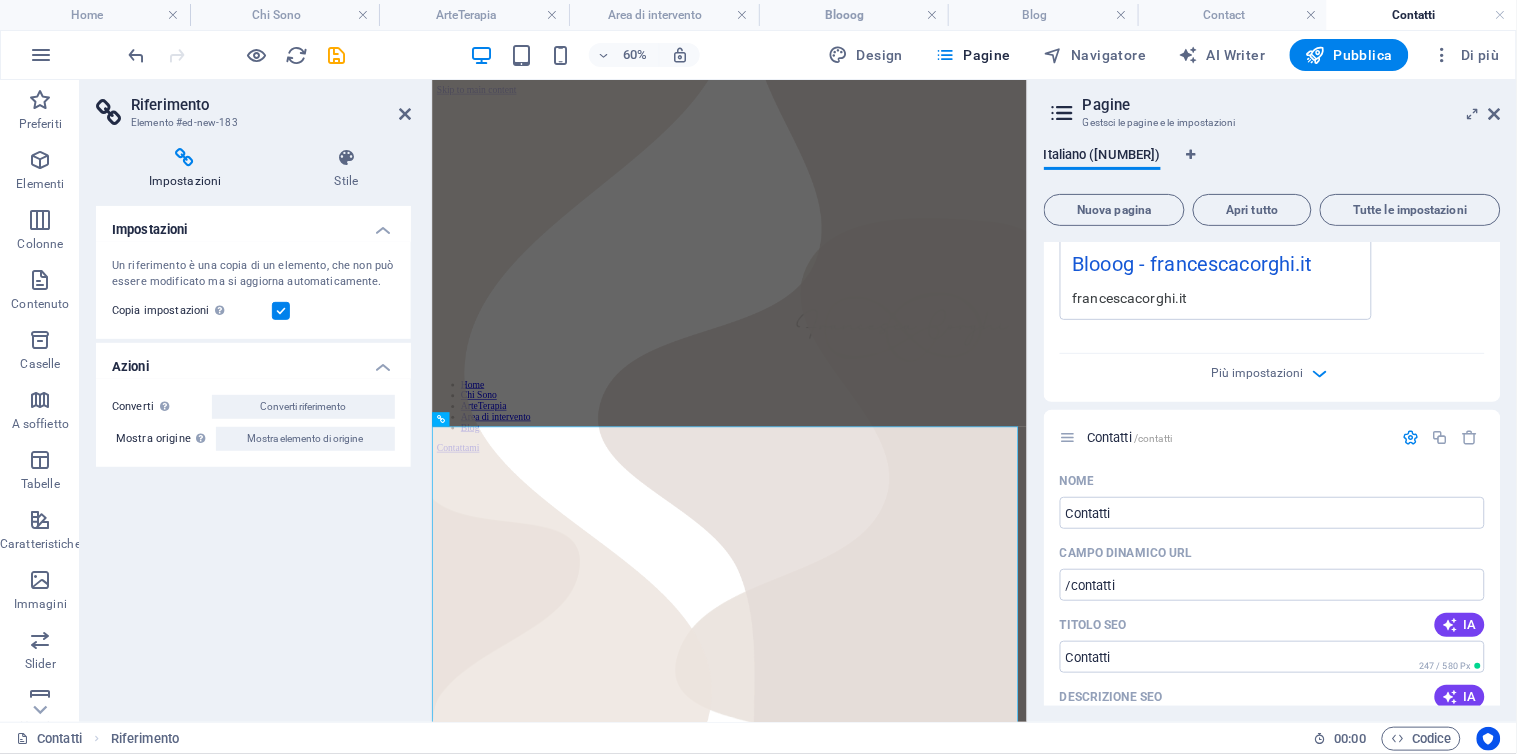 click on "Azioni" at bounding box center [253, 361] 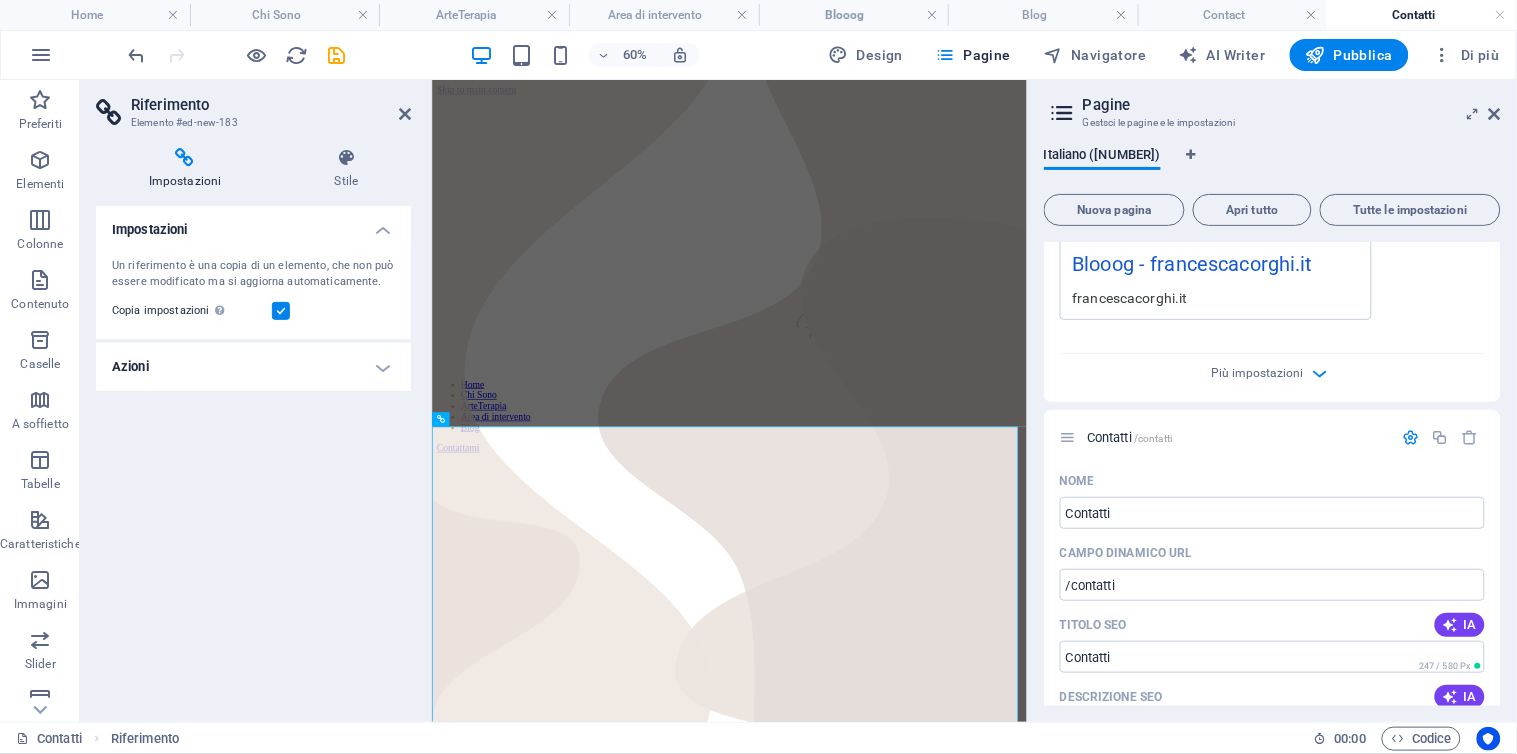 click on "Azioni" at bounding box center [253, 367] 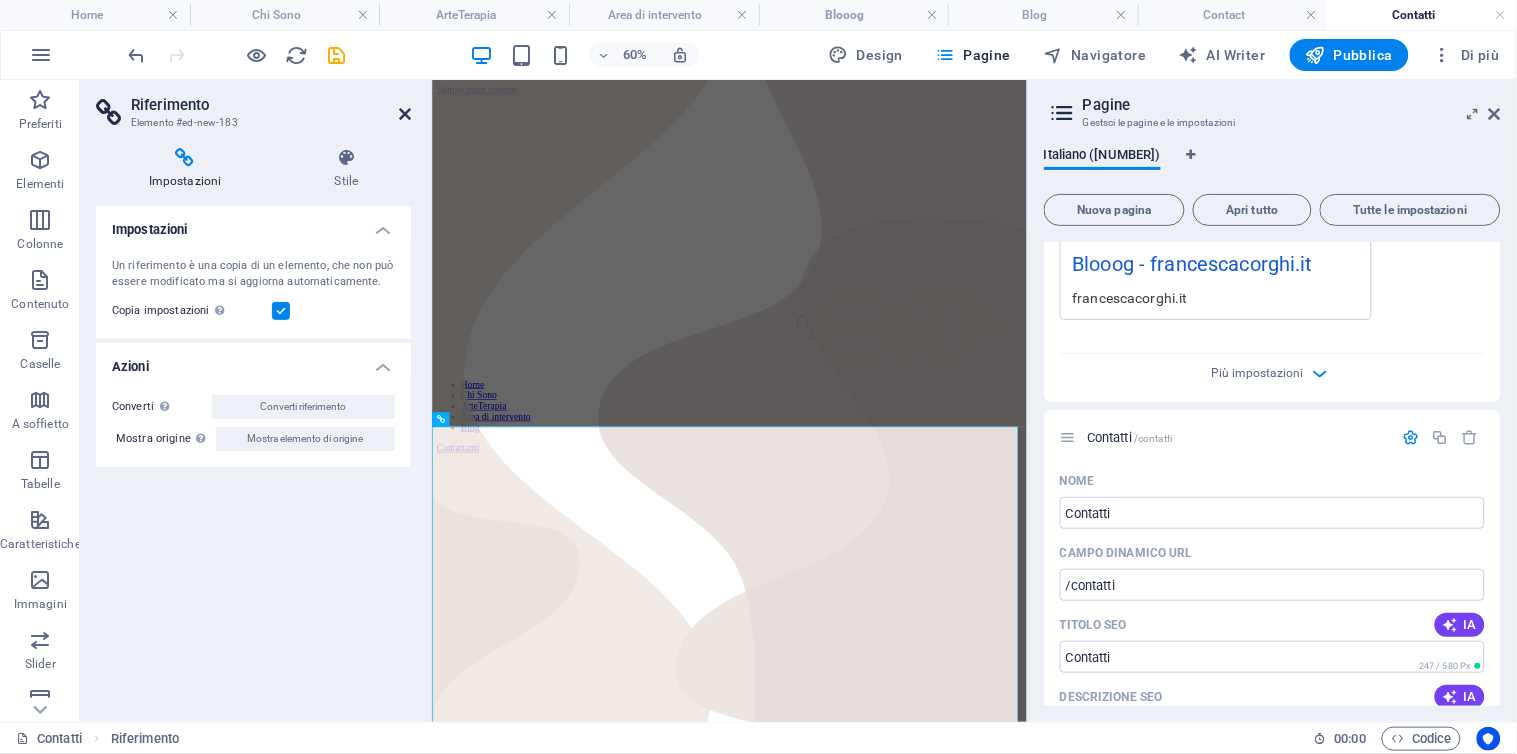 click at bounding box center (405, 114) 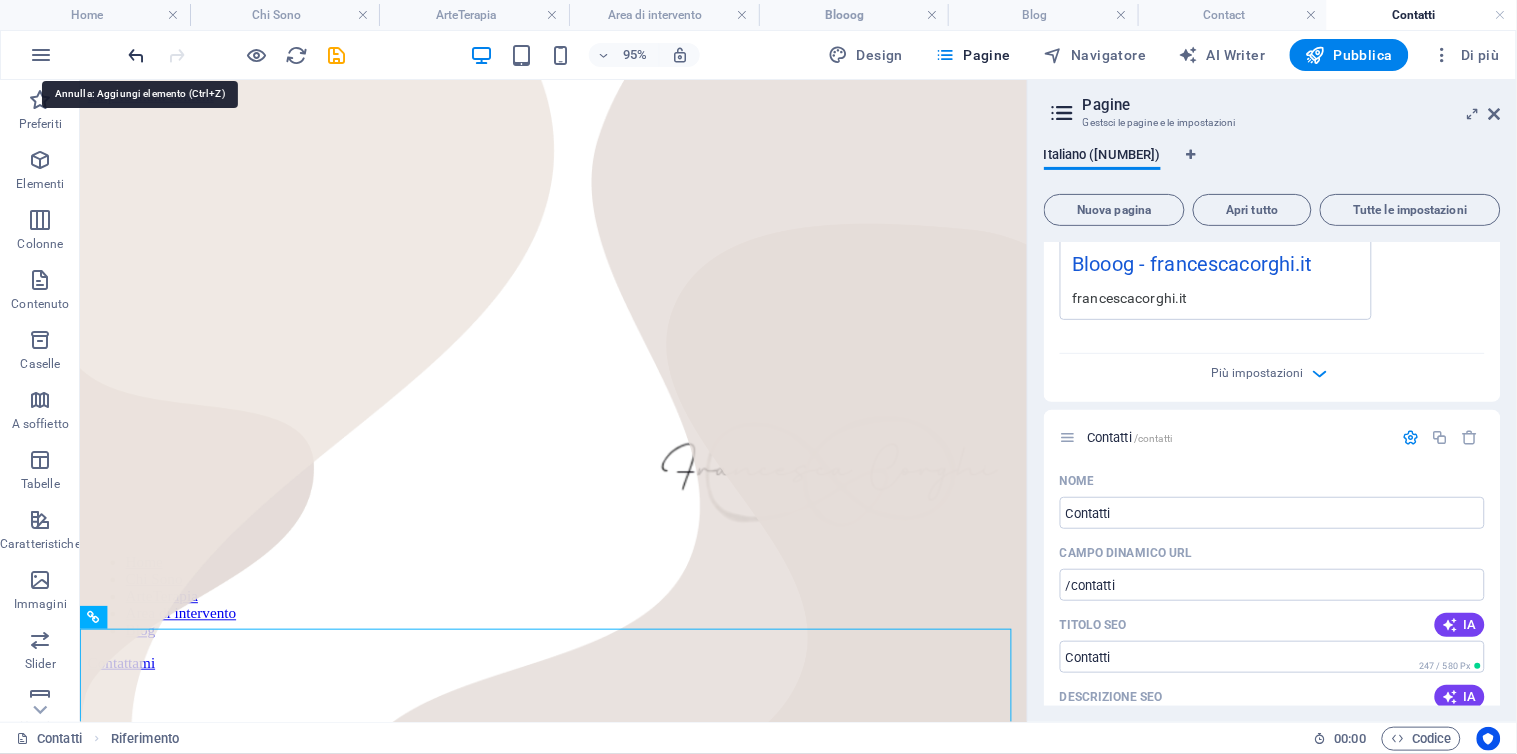 click at bounding box center (137, 55) 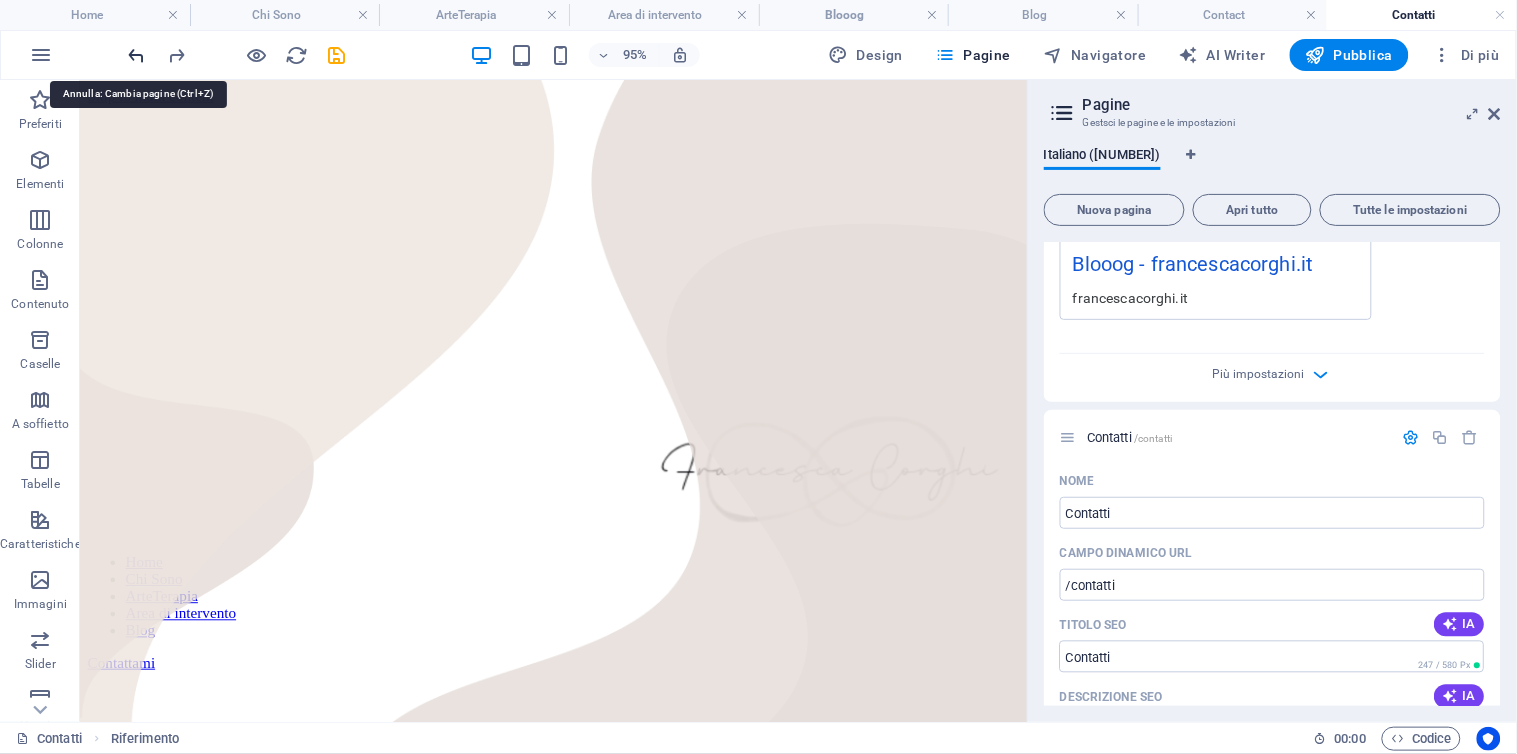 click at bounding box center [137, 55] 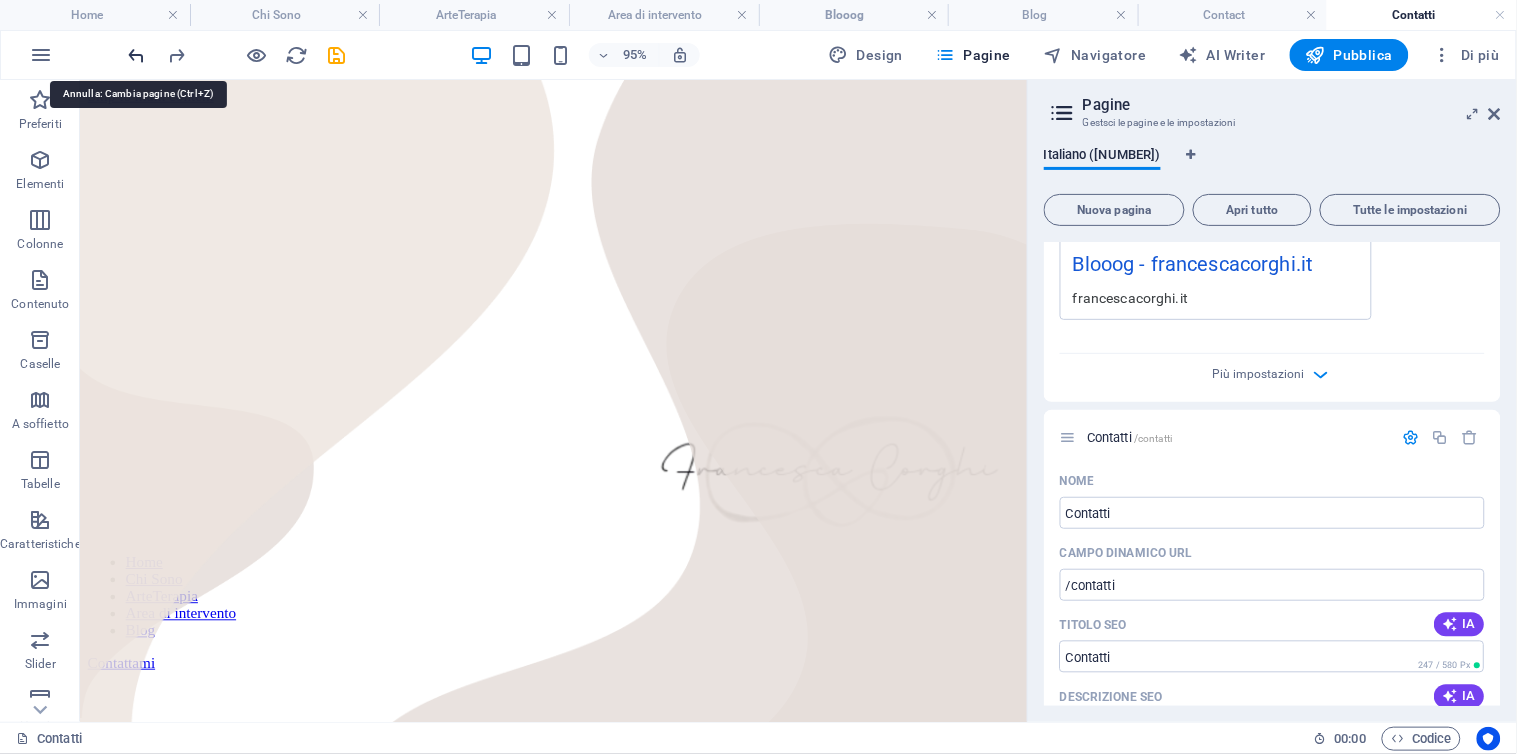 click at bounding box center (137, 55) 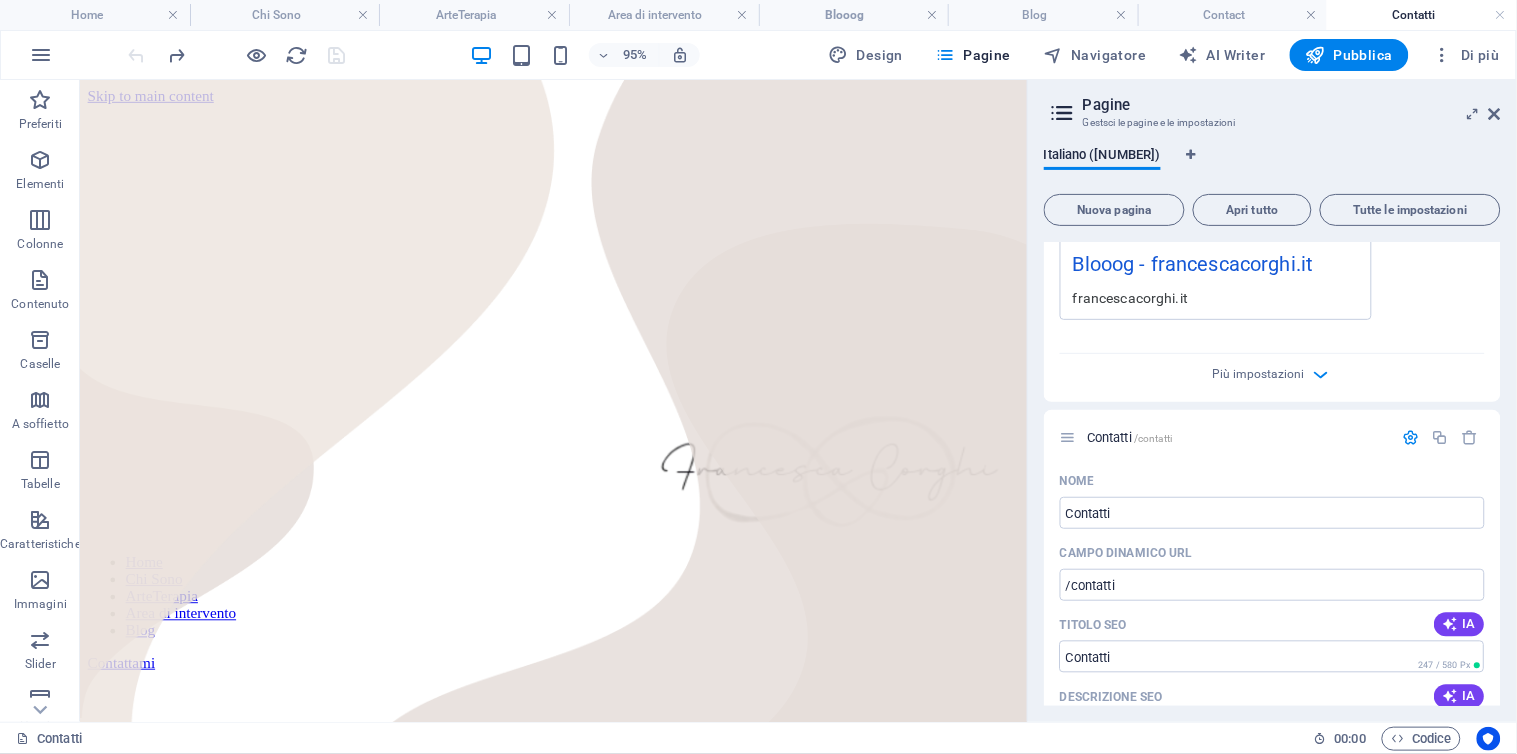 type 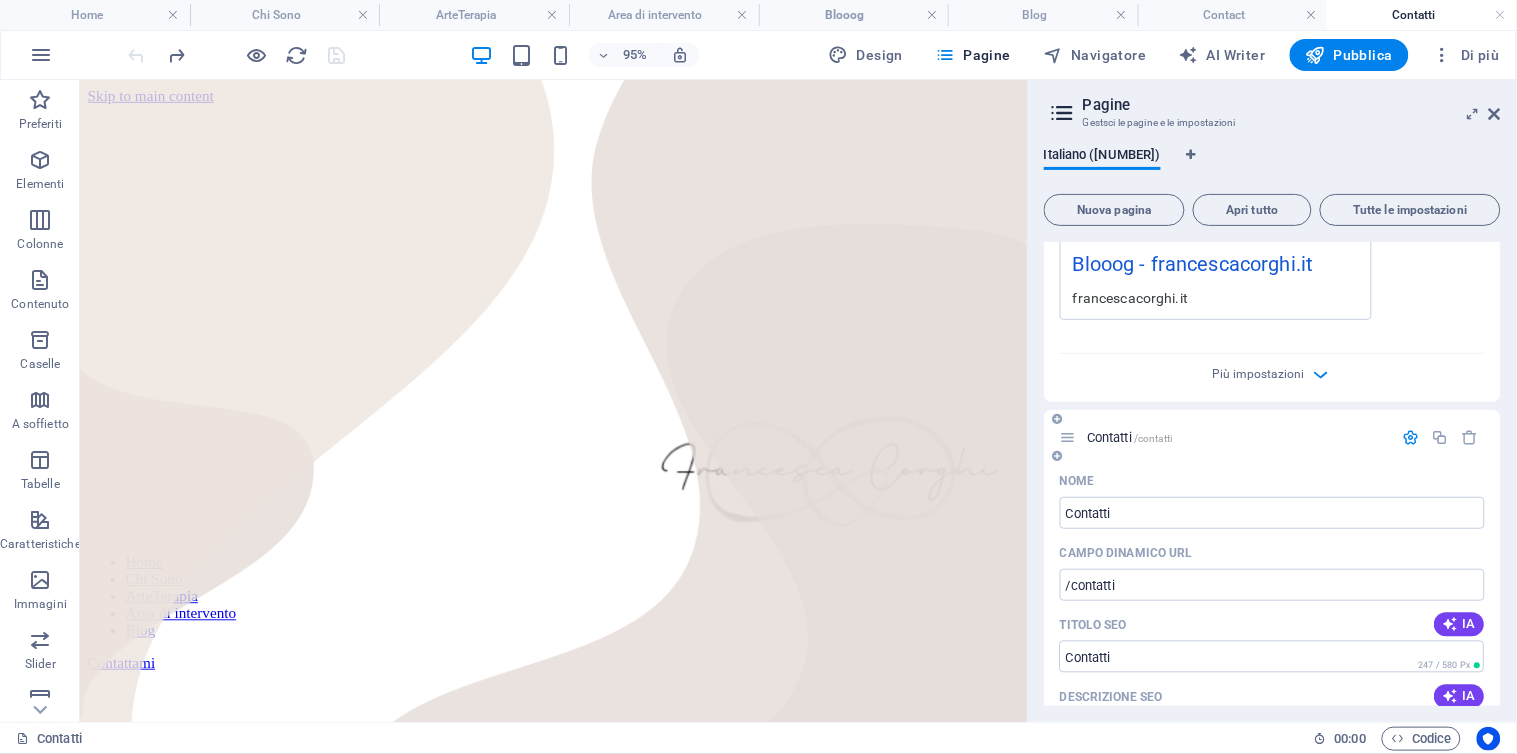scroll, scrollTop: 558, scrollLeft: 0, axis: vertical 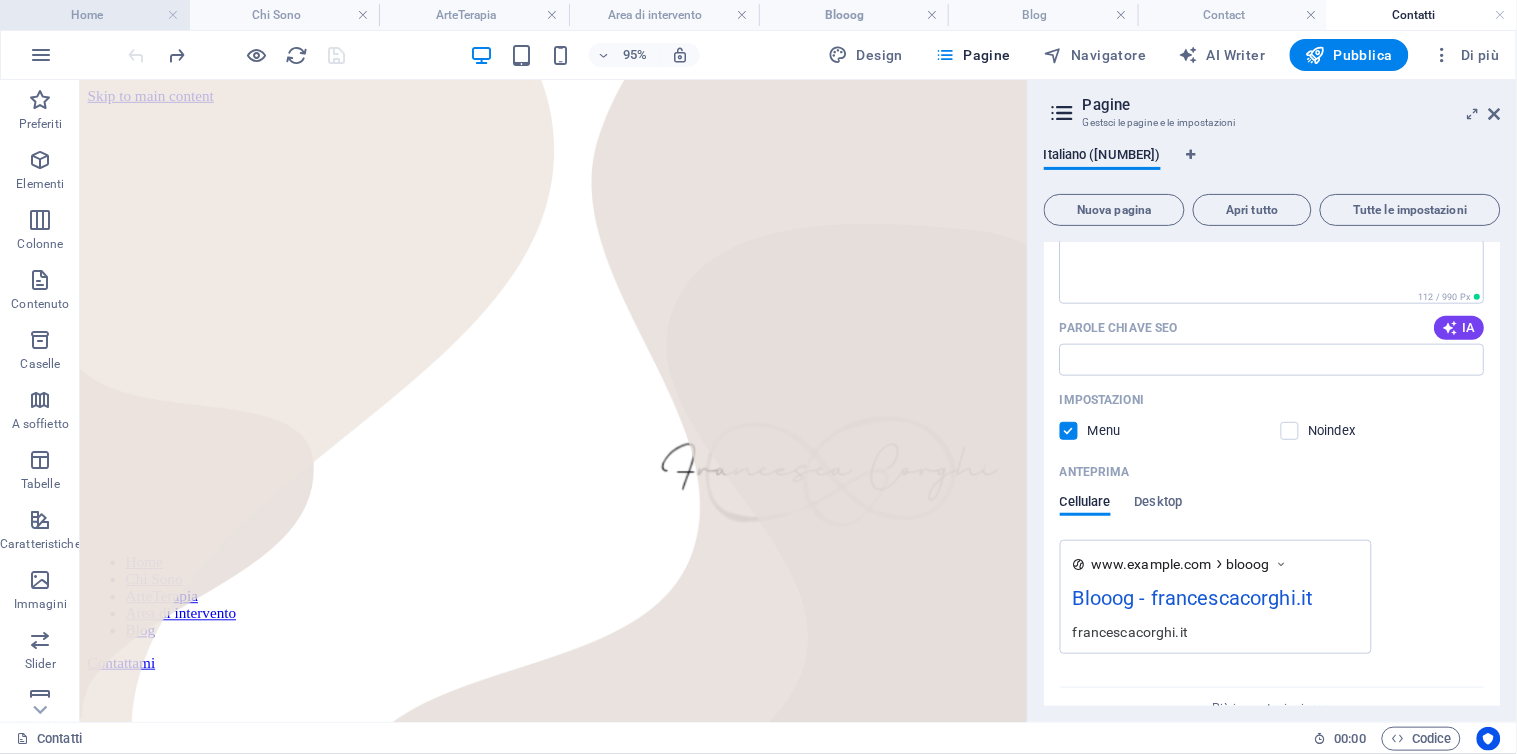 click on "Home" at bounding box center (95, 15) 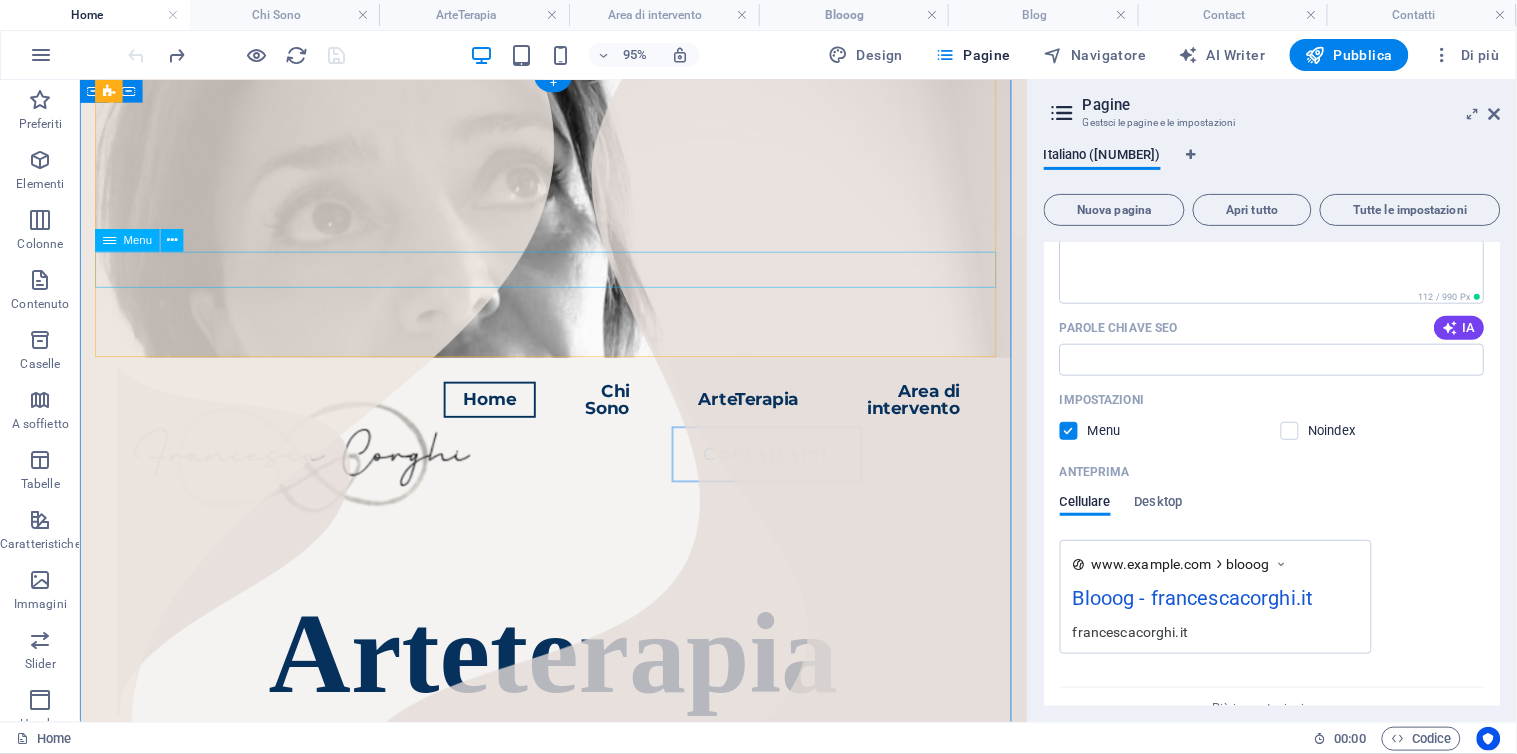 scroll, scrollTop: 0, scrollLeft: 0, axis: both 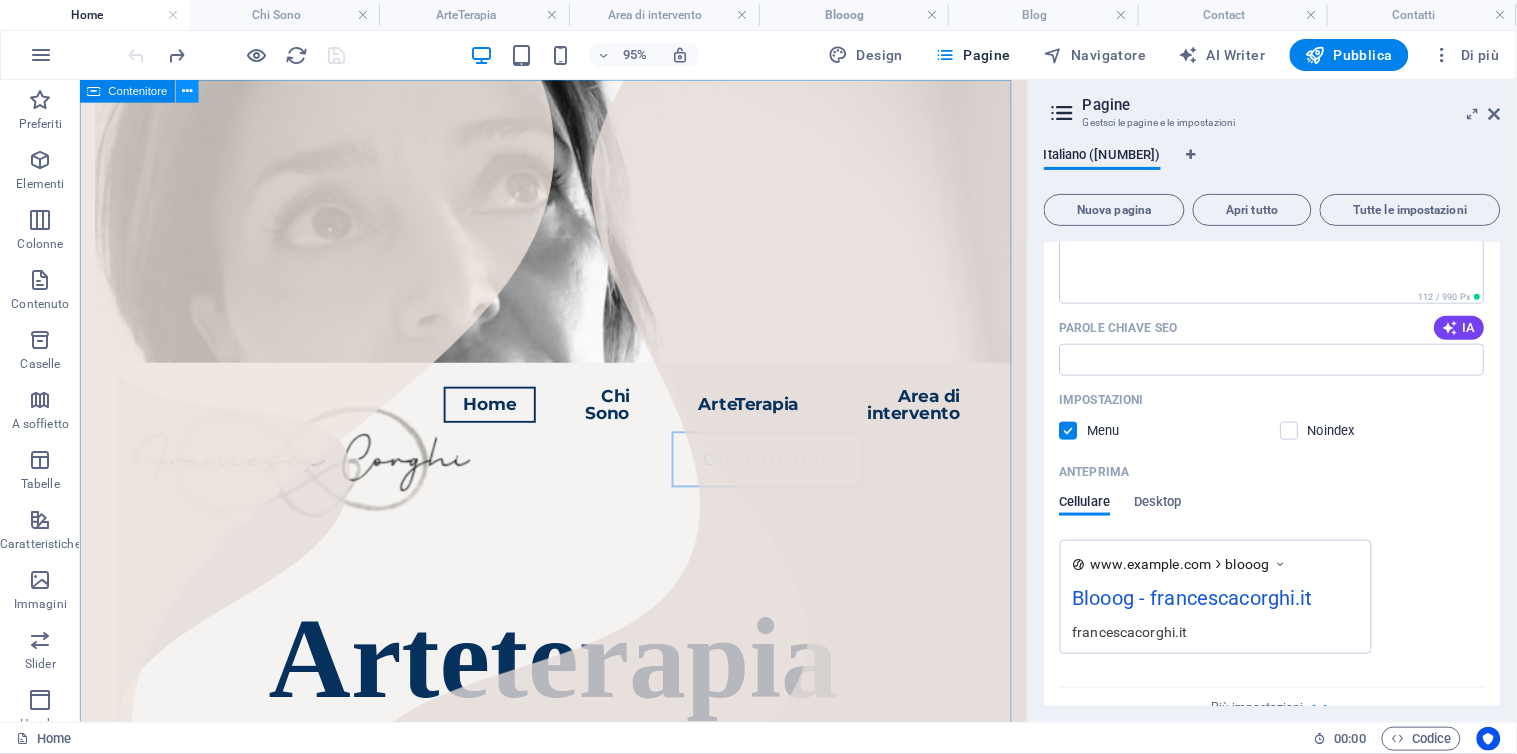 click at bounding box center (187, 91) 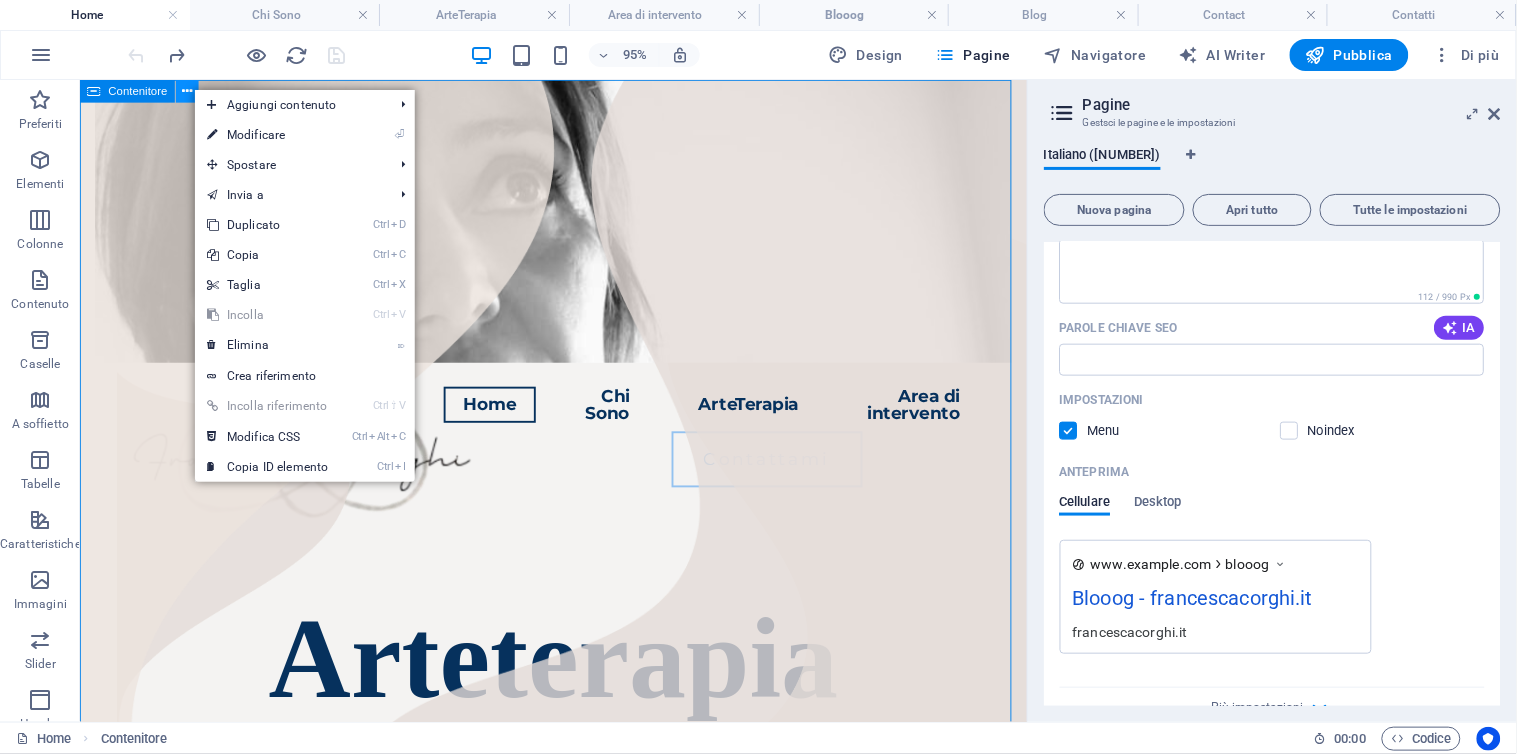 click at bounding box center [187, 91] 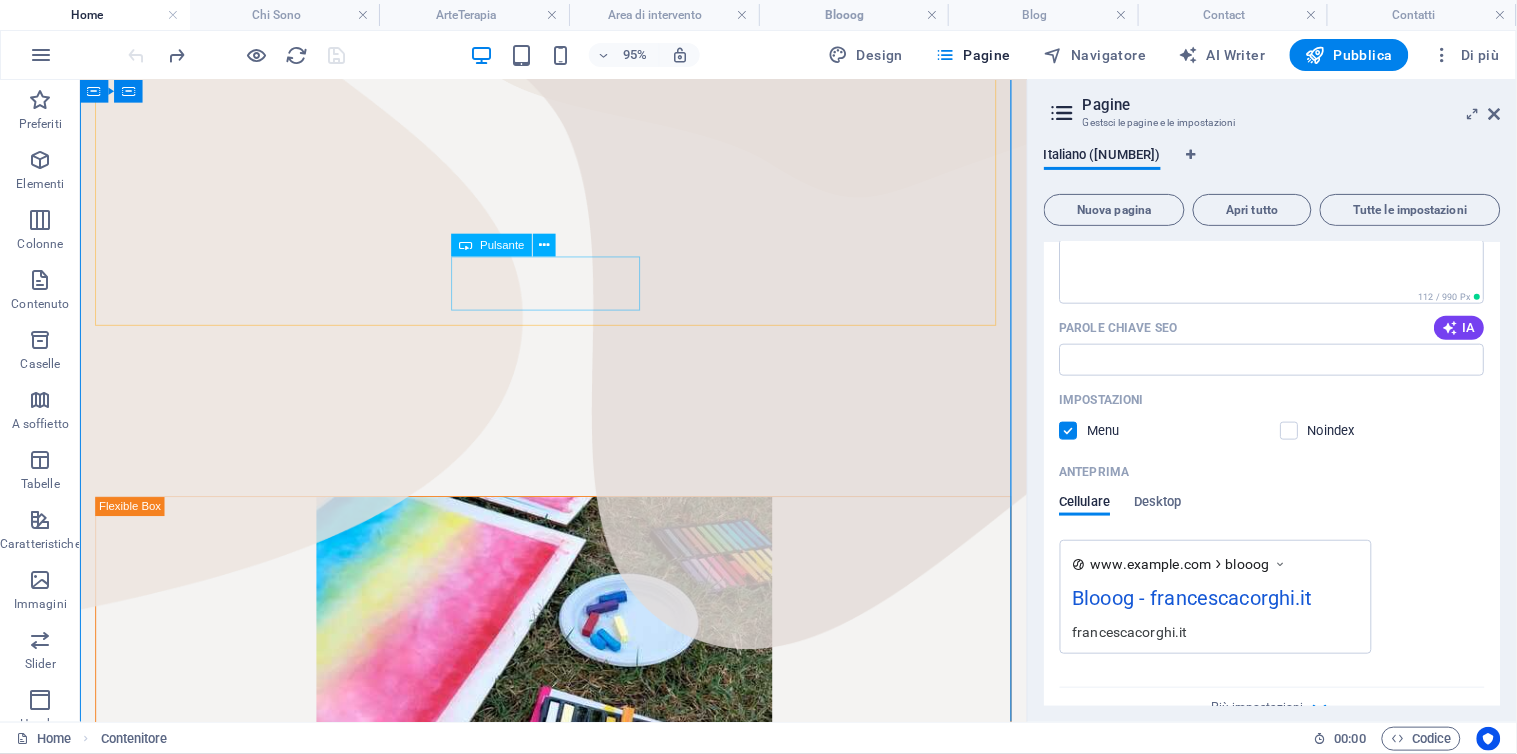 scroll, scrollTop: 0, scrollLeft: 0, axis: both 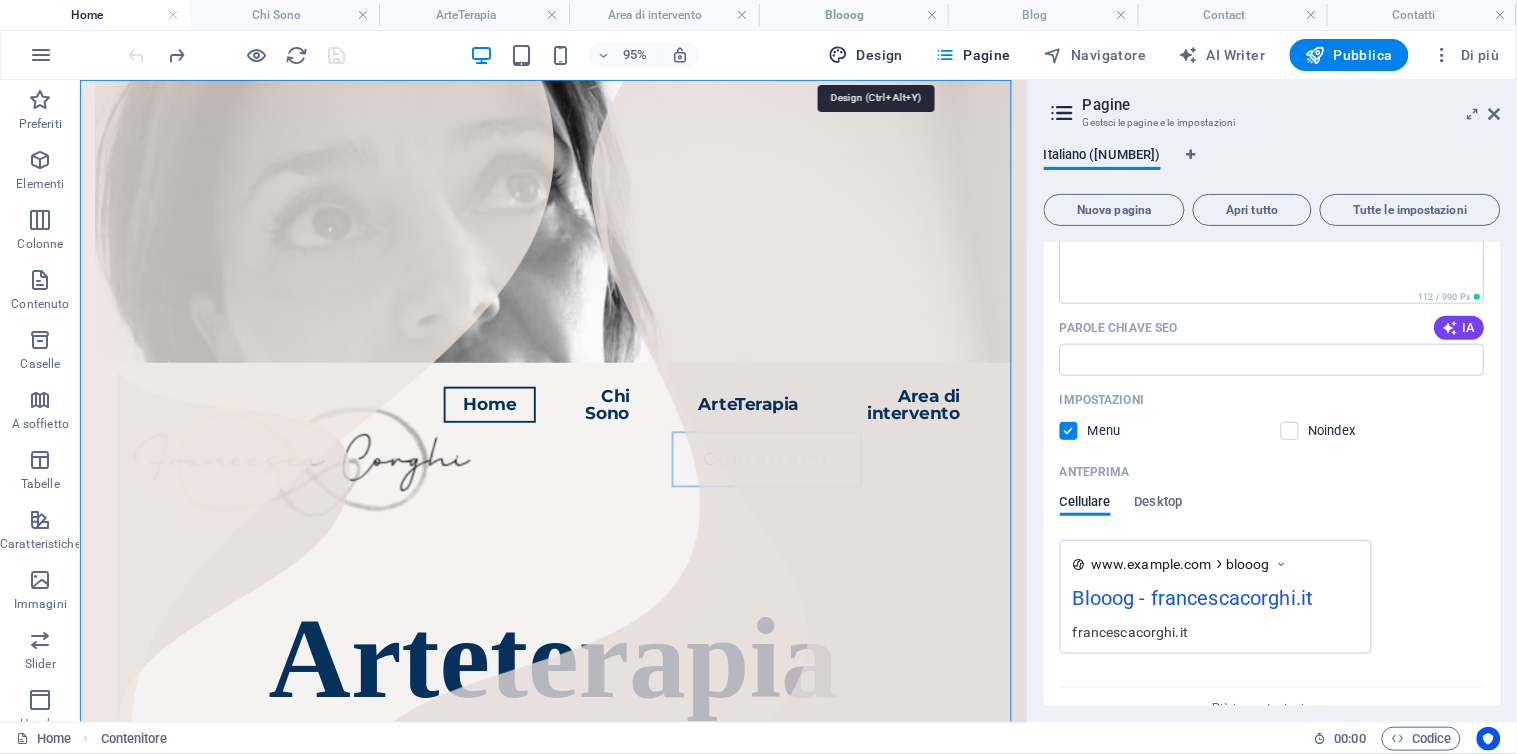 click on "Design" at bounding box center [866, 55] 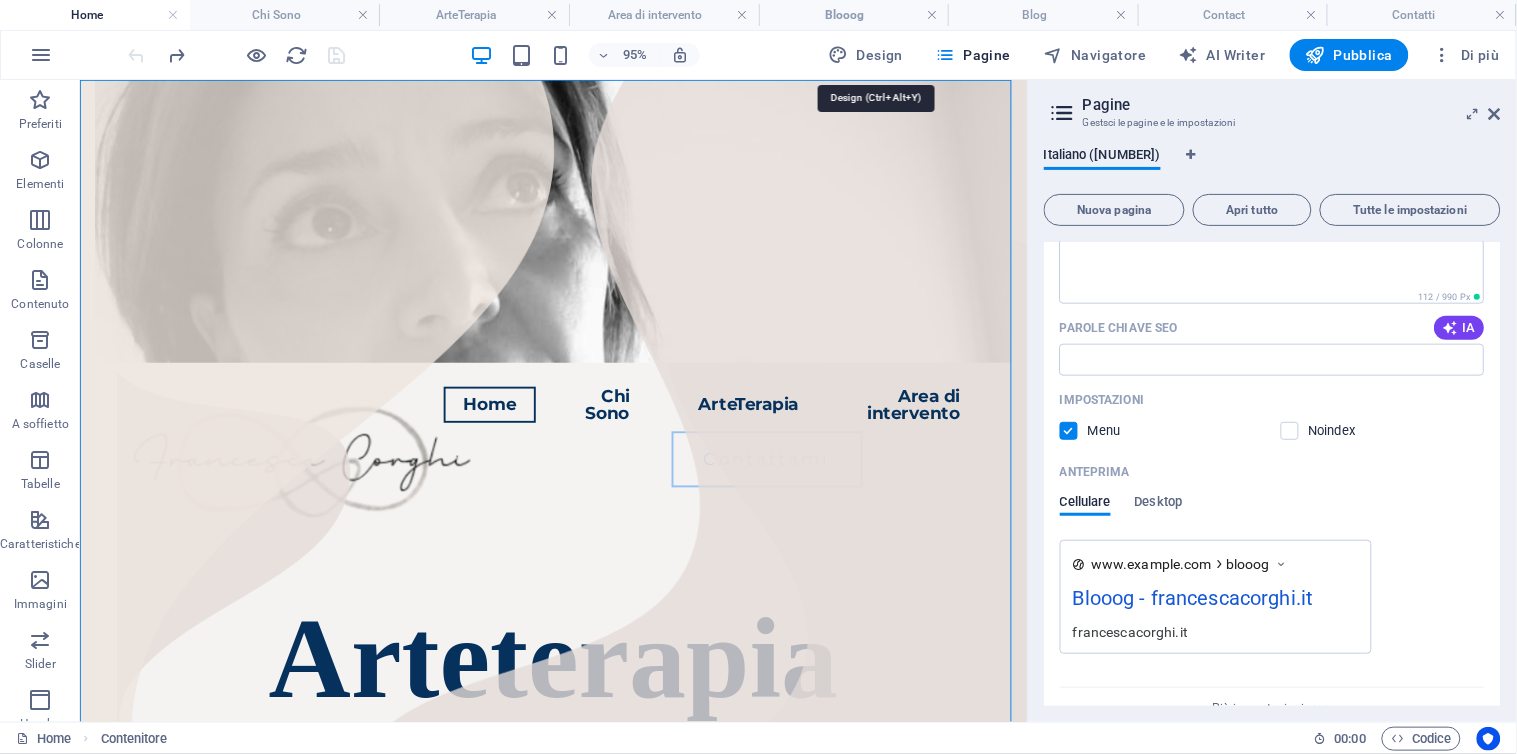 click on "Design" at bounding box center (866, 55) 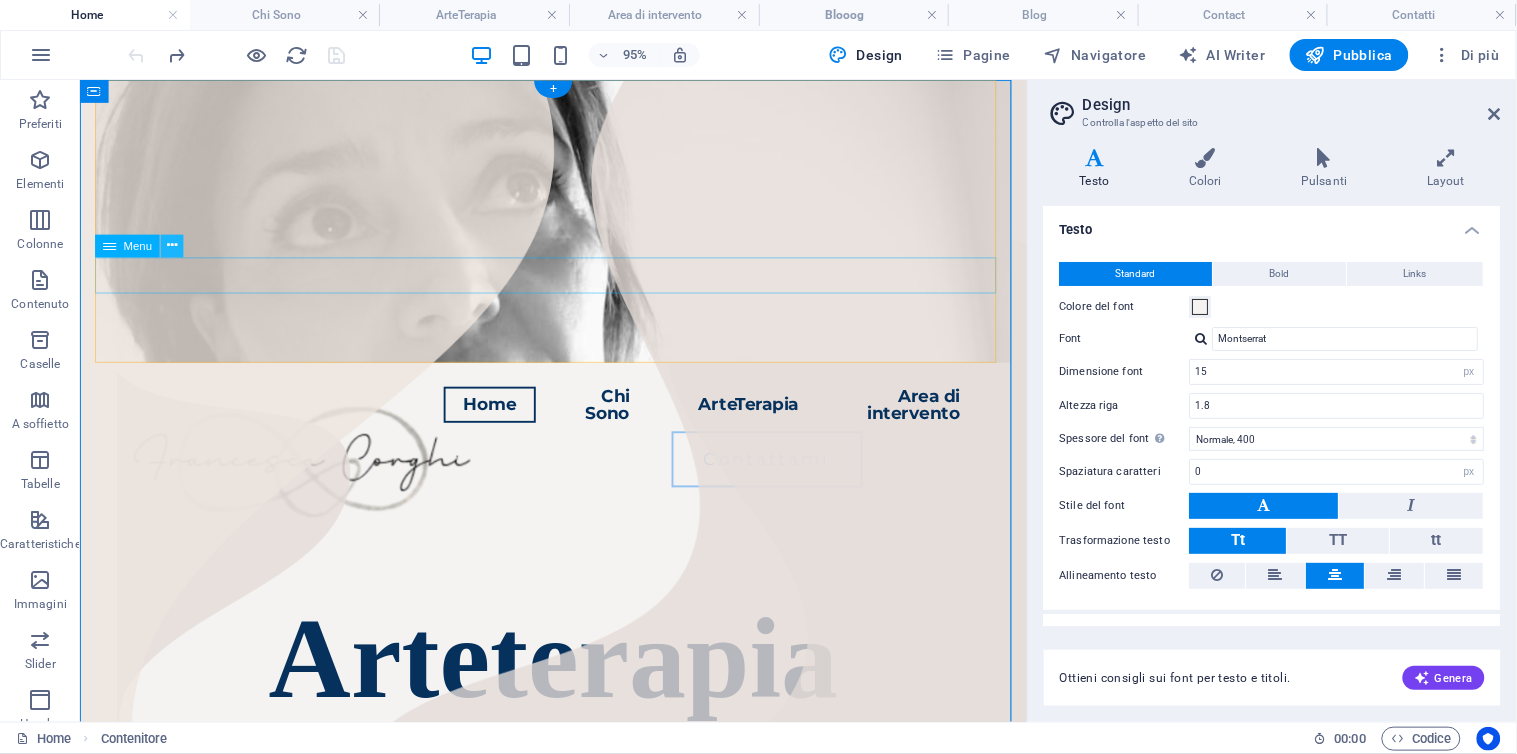 click at bounding box center [172, 246] 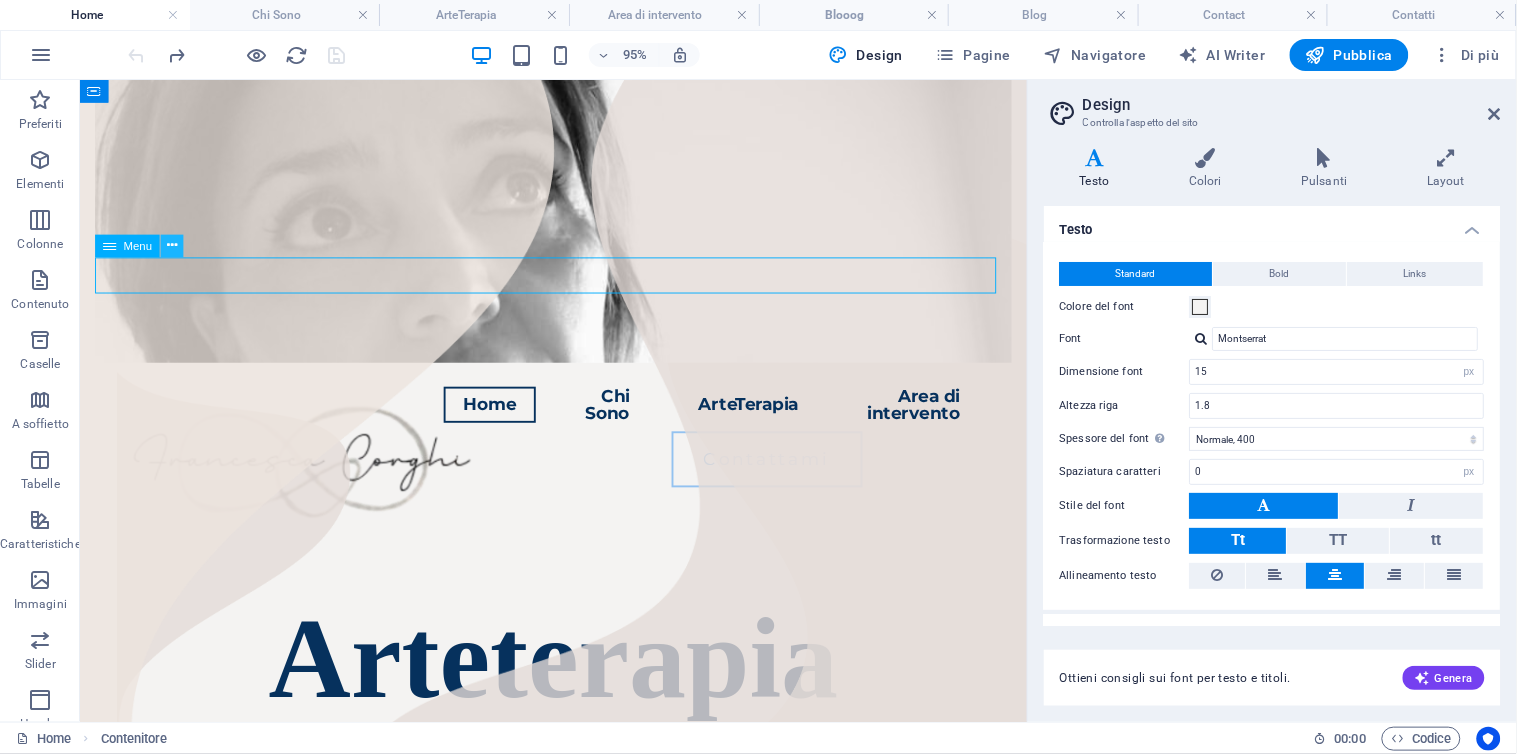 click at bounding box center [172, 246] 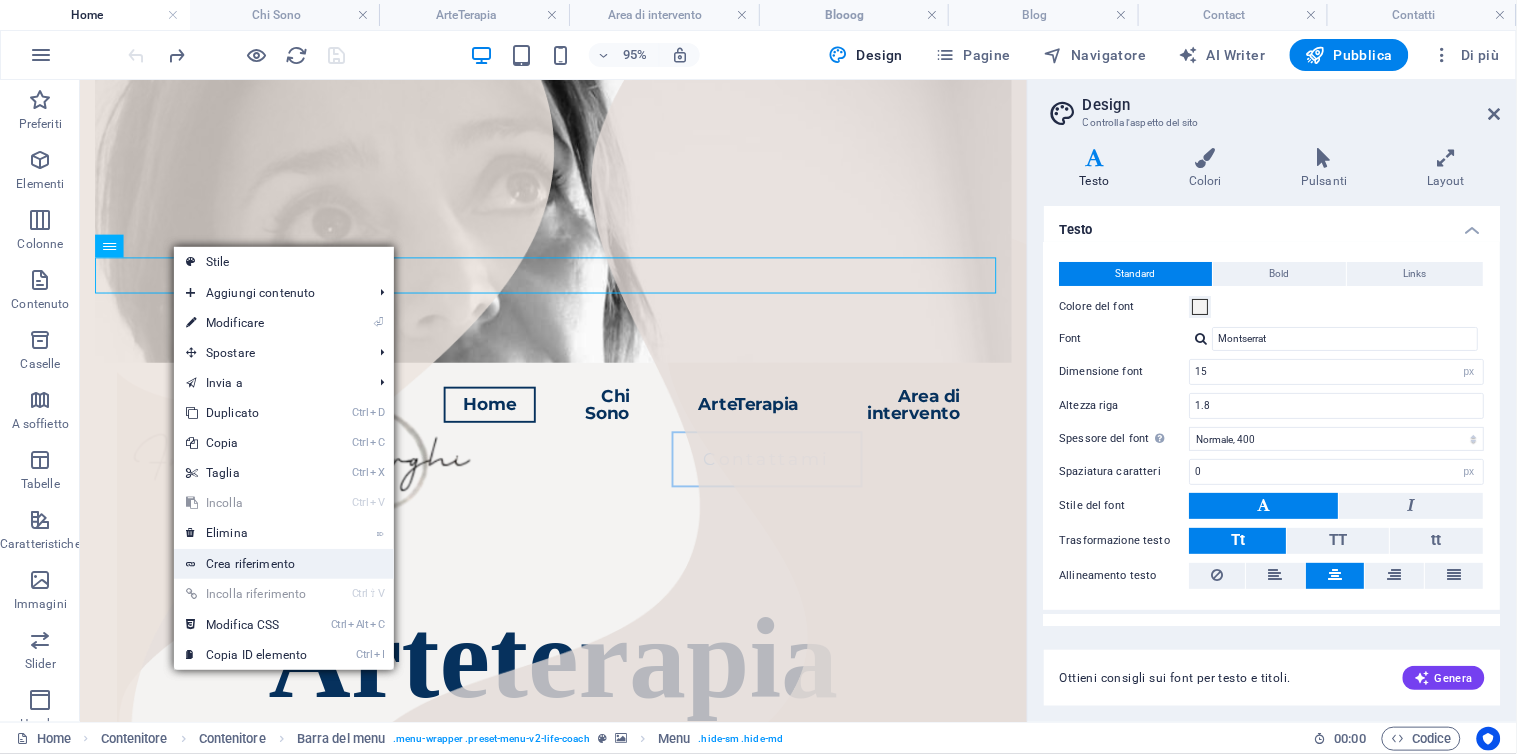 click on "Crea riferimento" at bounding box center [284, 564] 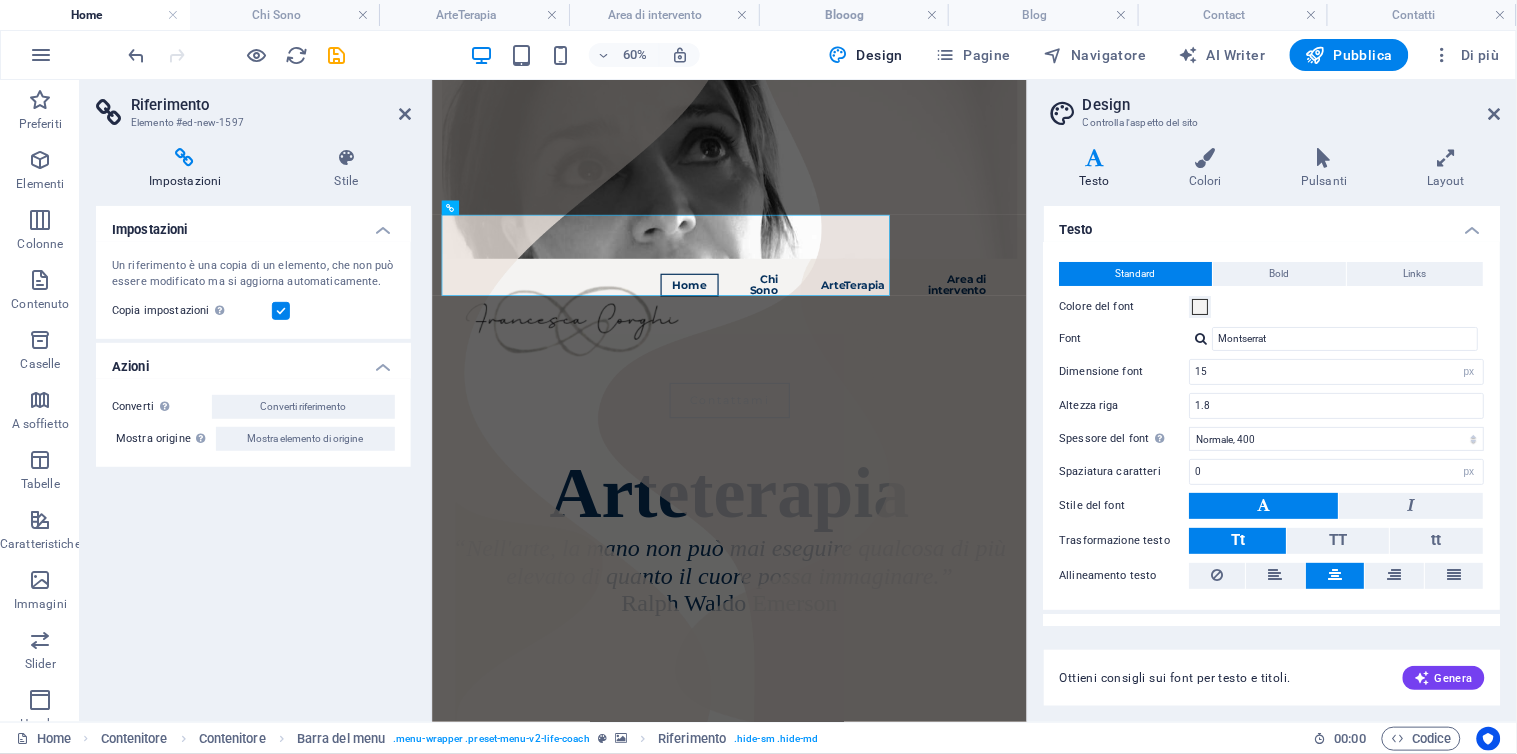 click at bounding box center (185, 158) 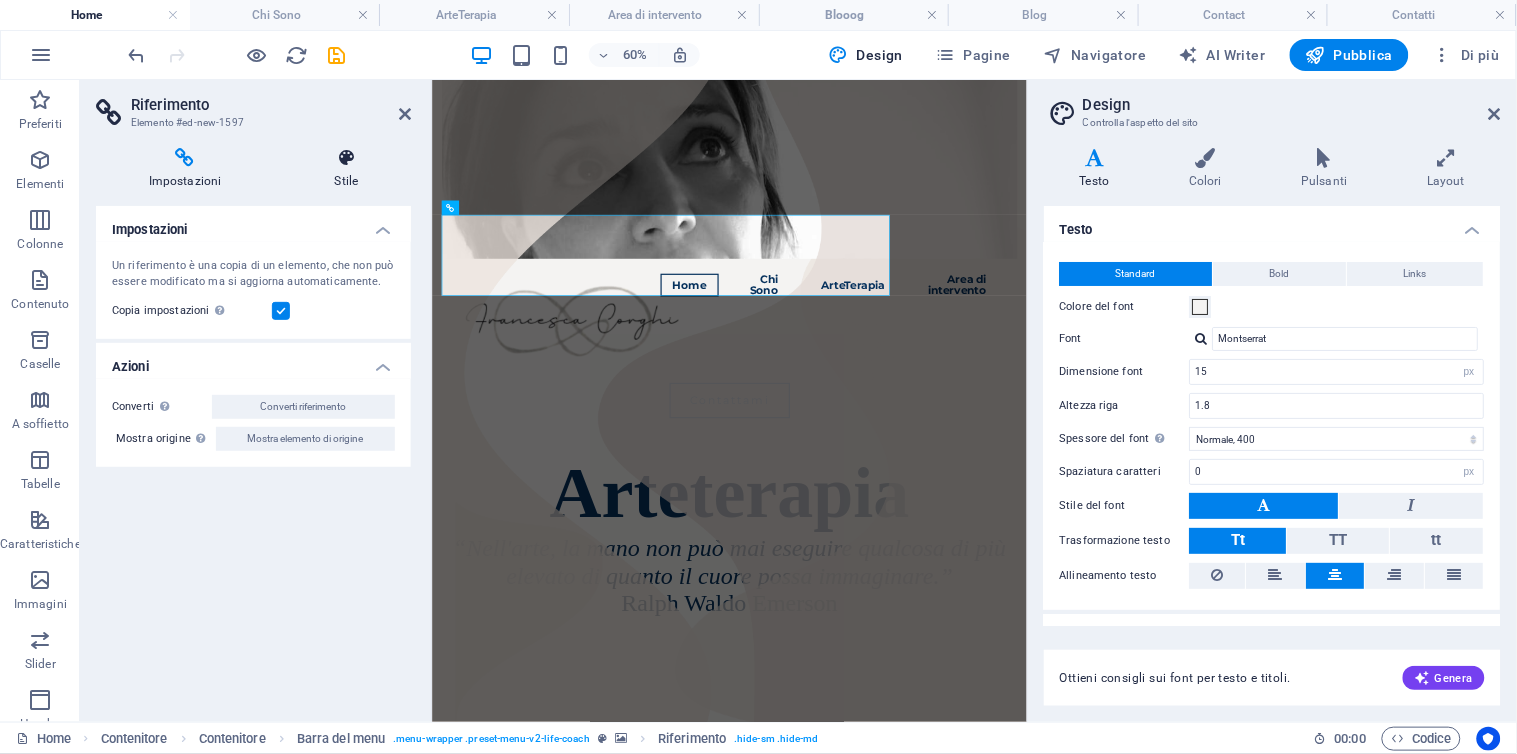click on "Stile" at bounding box center (346, 169) 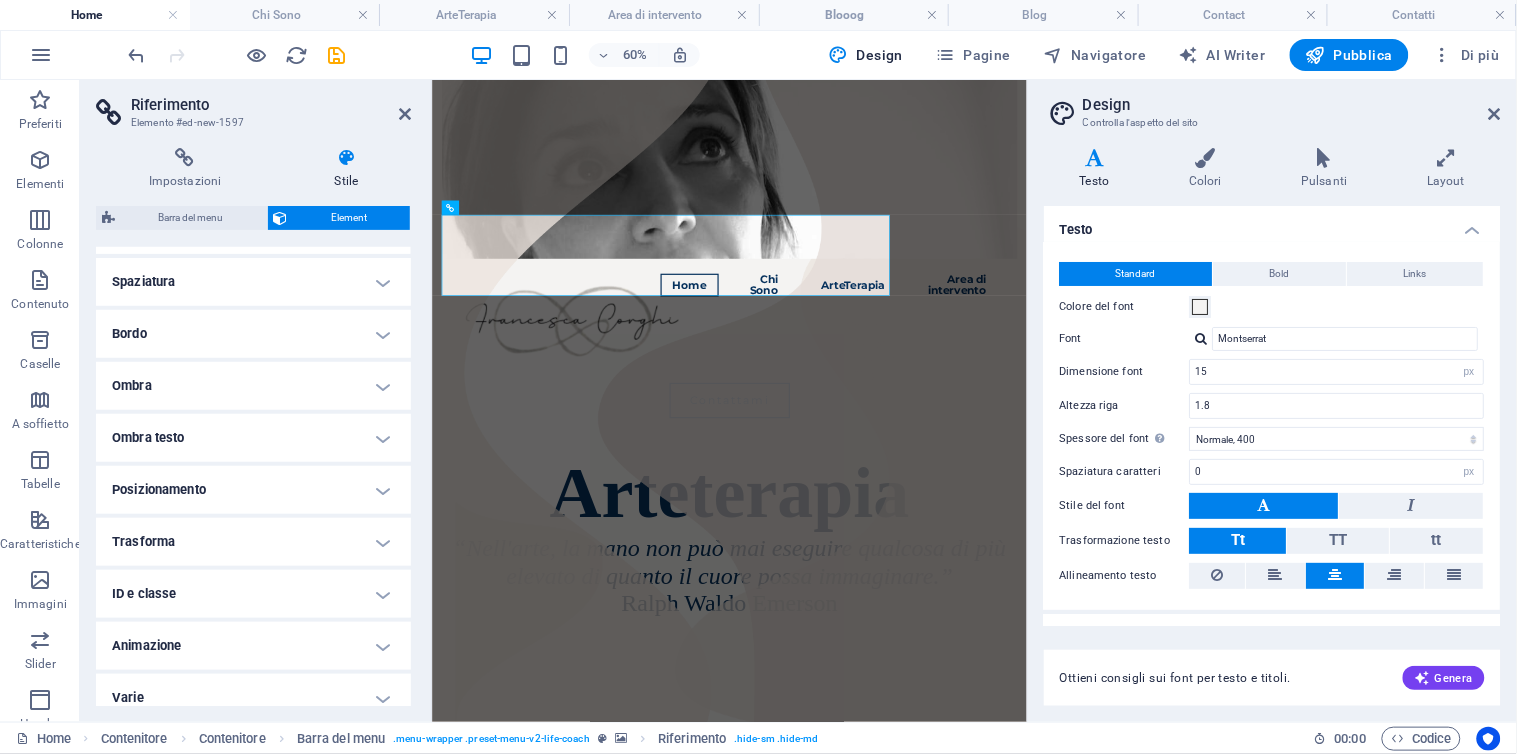 scroll, scrollTop: 385, scrollLeft: 0, axis: vertical 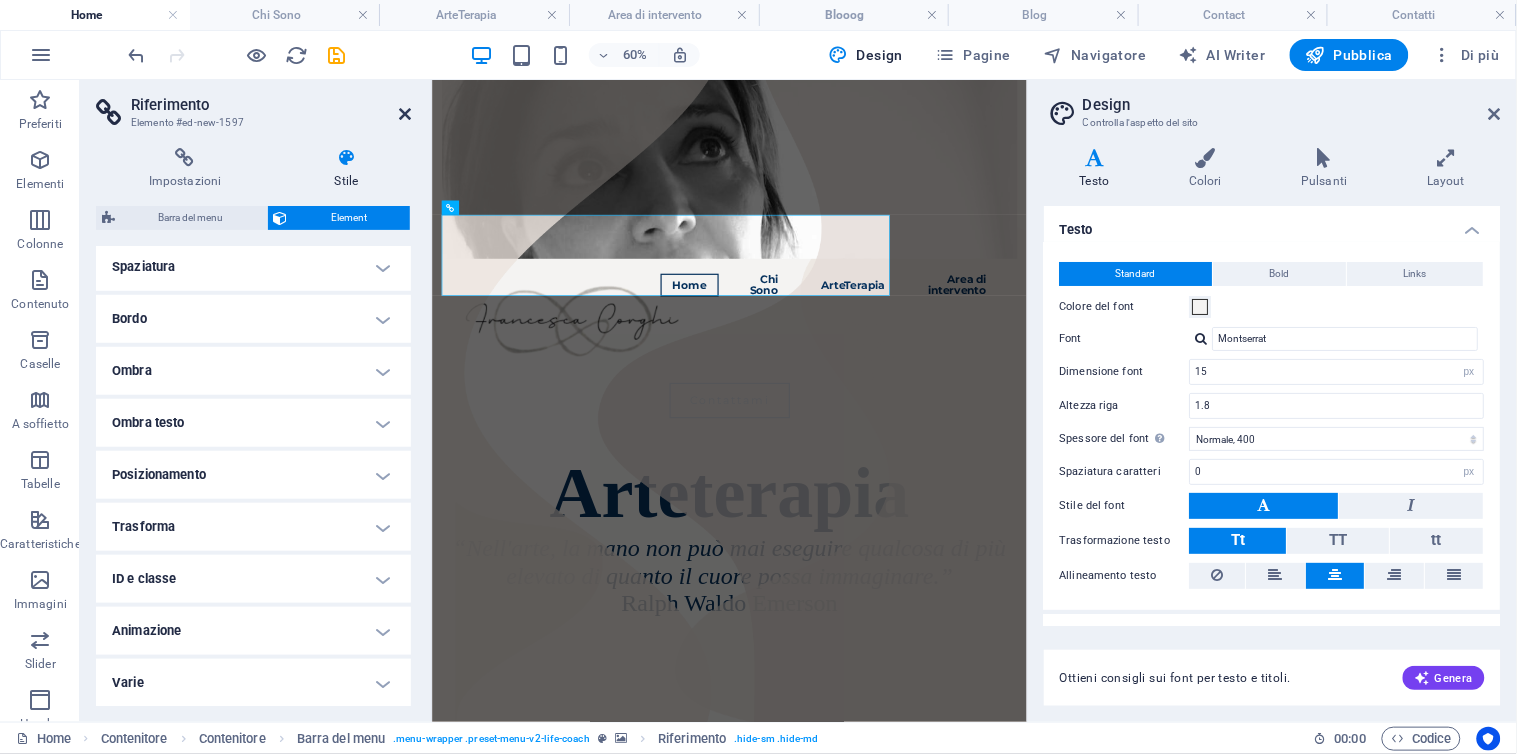 click at bounding box center [405, 114] 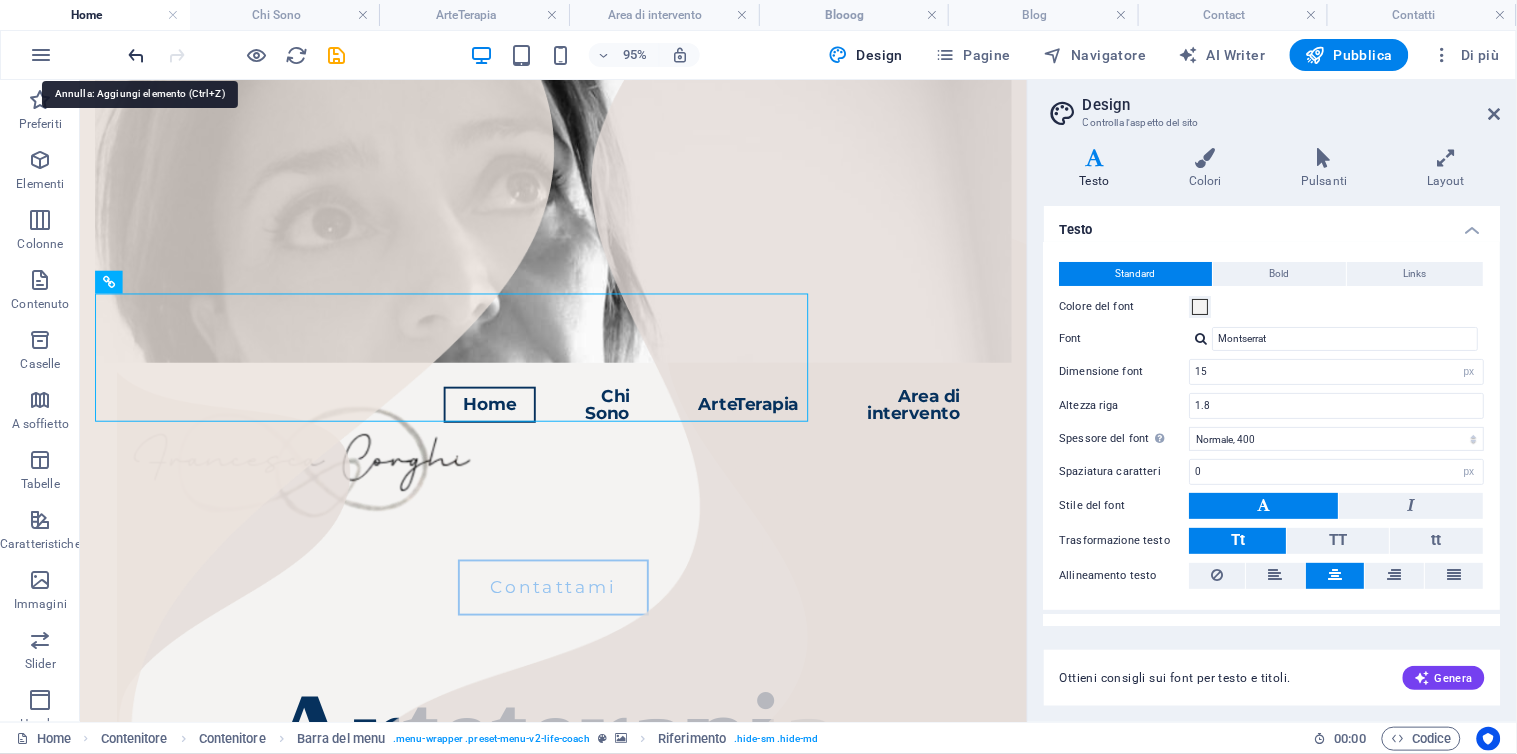 click at bounding box center [137, 55] 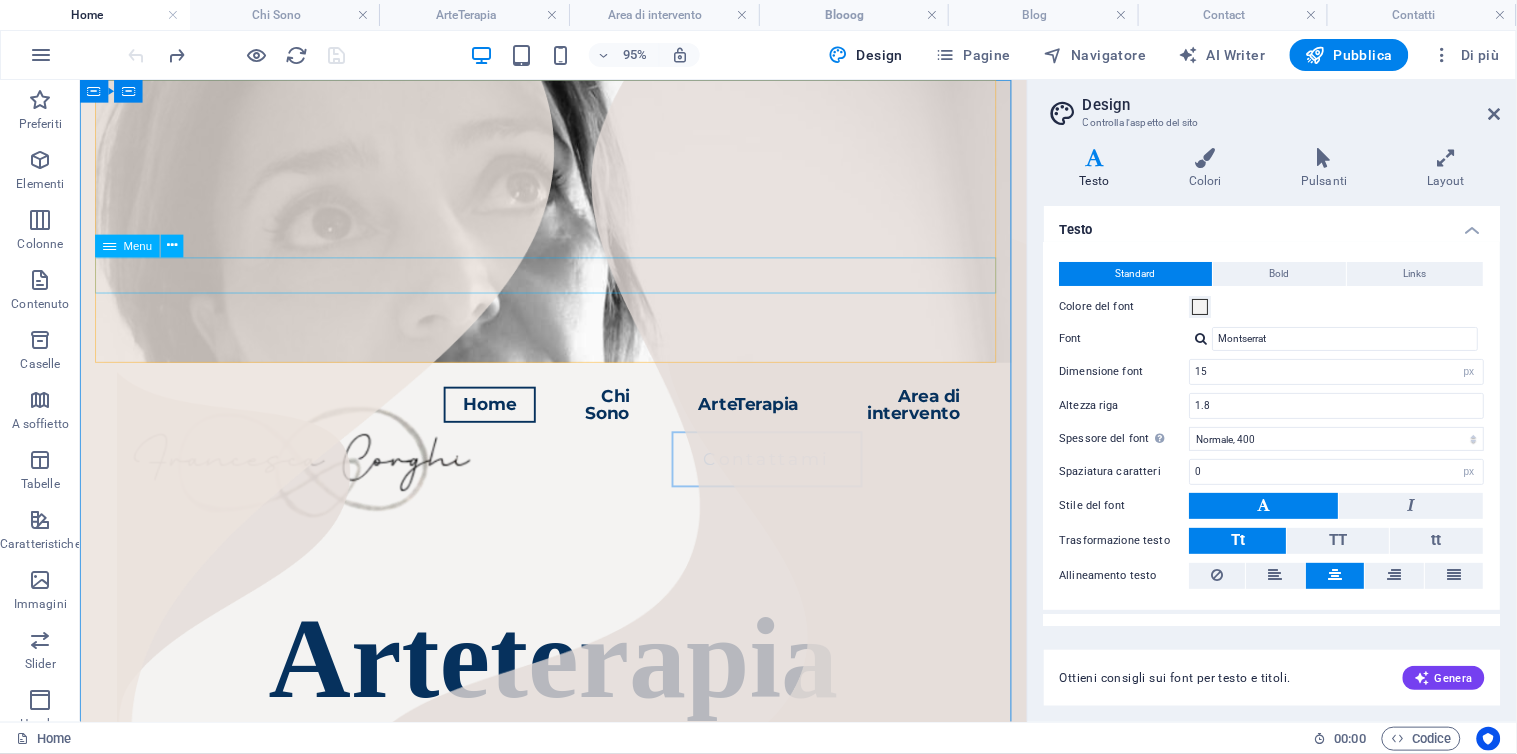 click at bounding box center [109, 246] 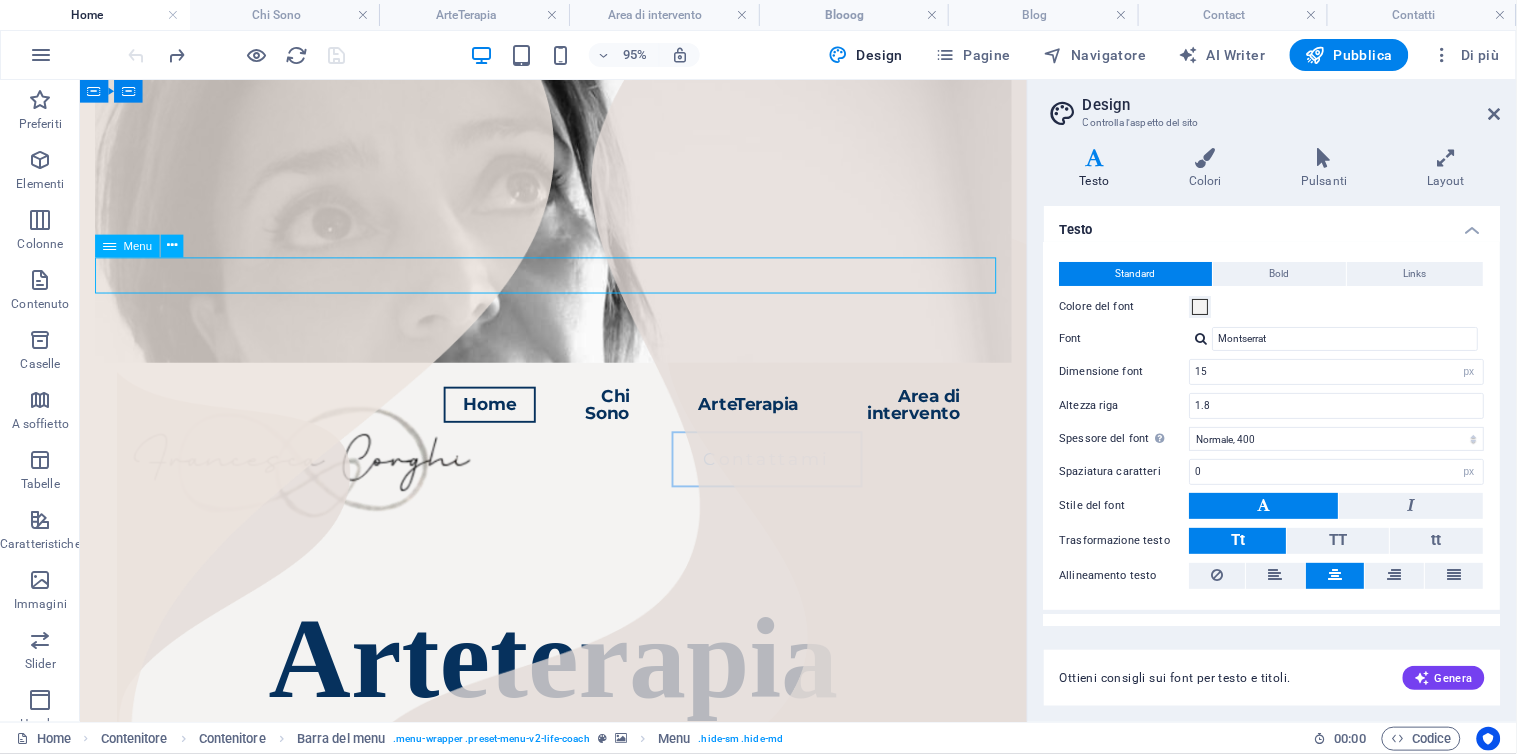 click at bounding box center [109, 246] 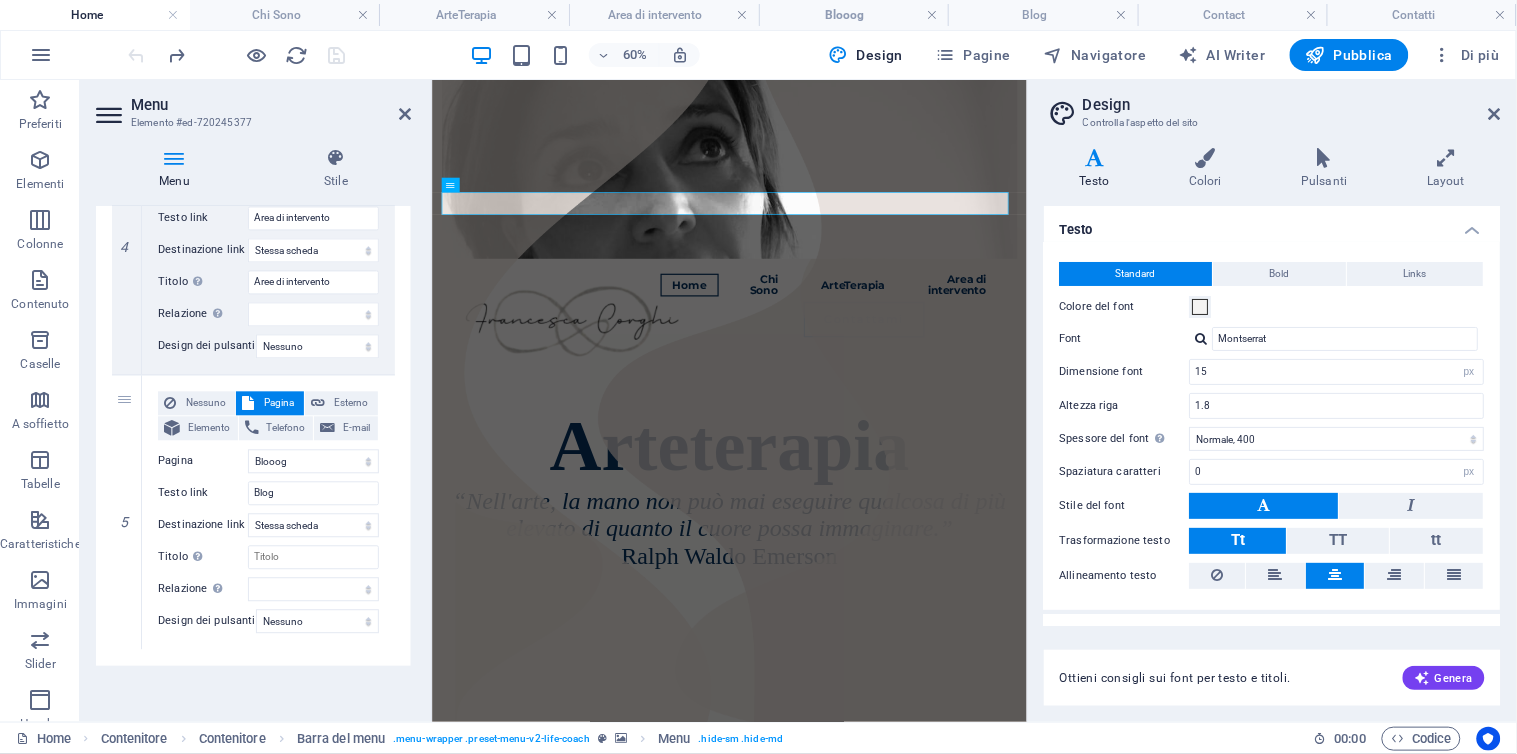 scroll, scrollTop: 1133, scrollLeft: 0, axis: vertical 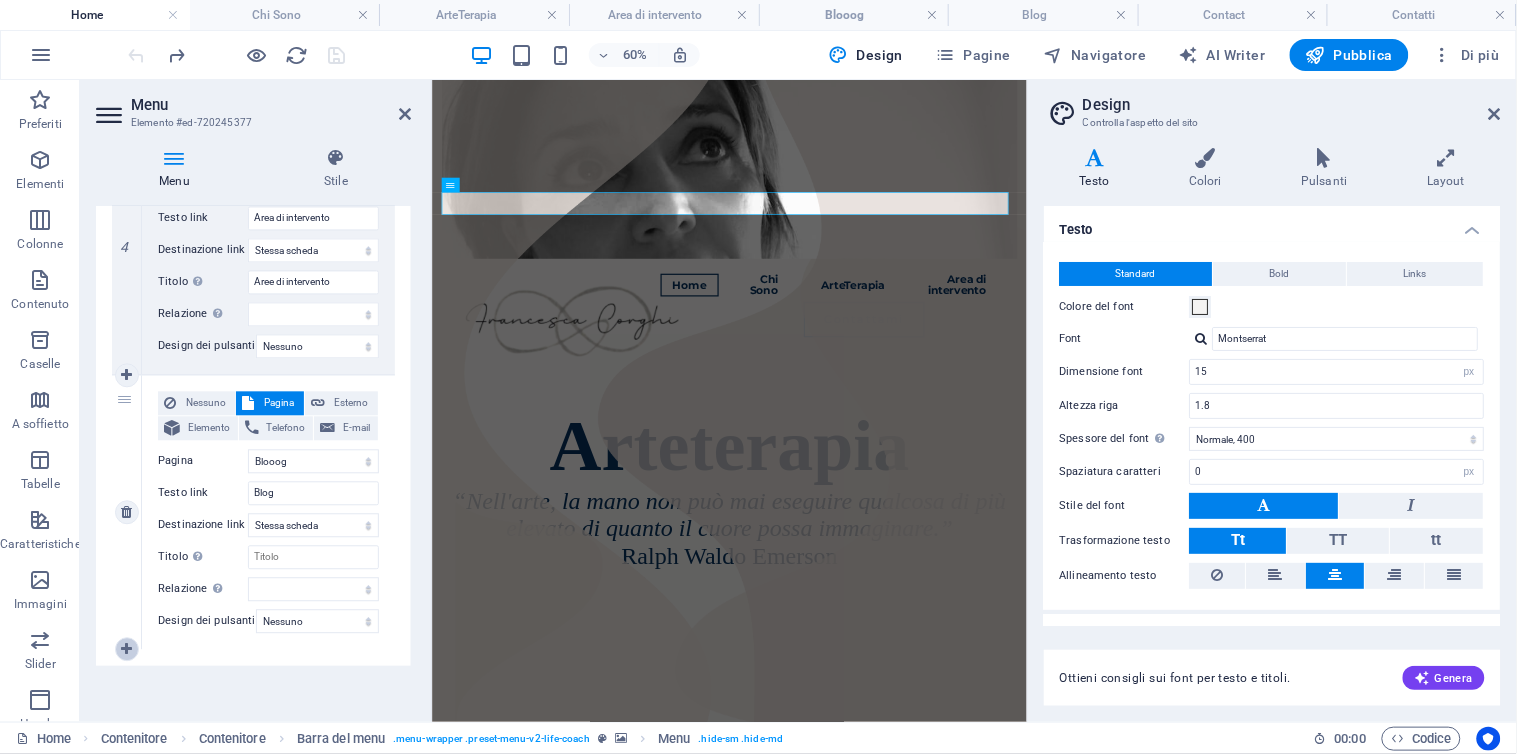 click at bounding box center [126, 650] 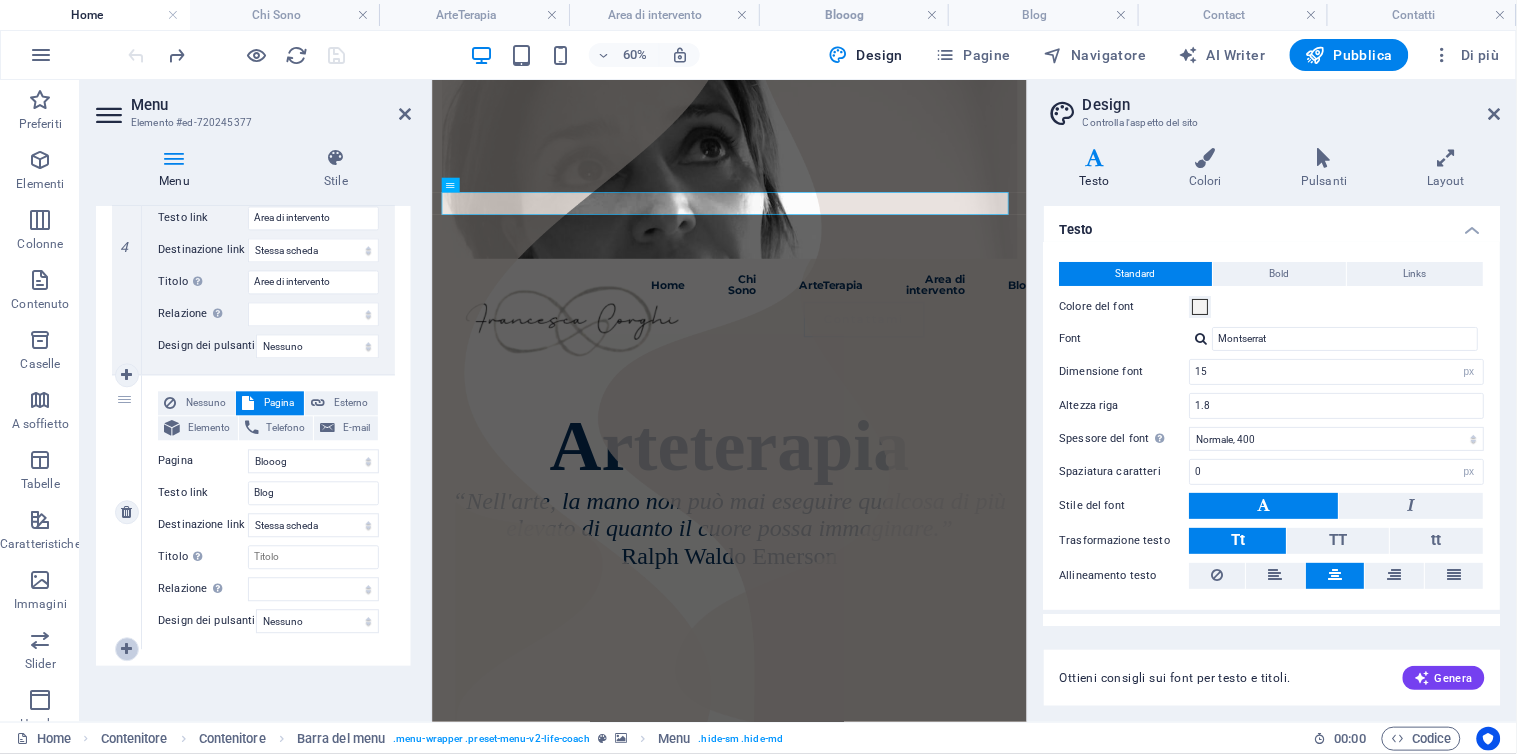 select 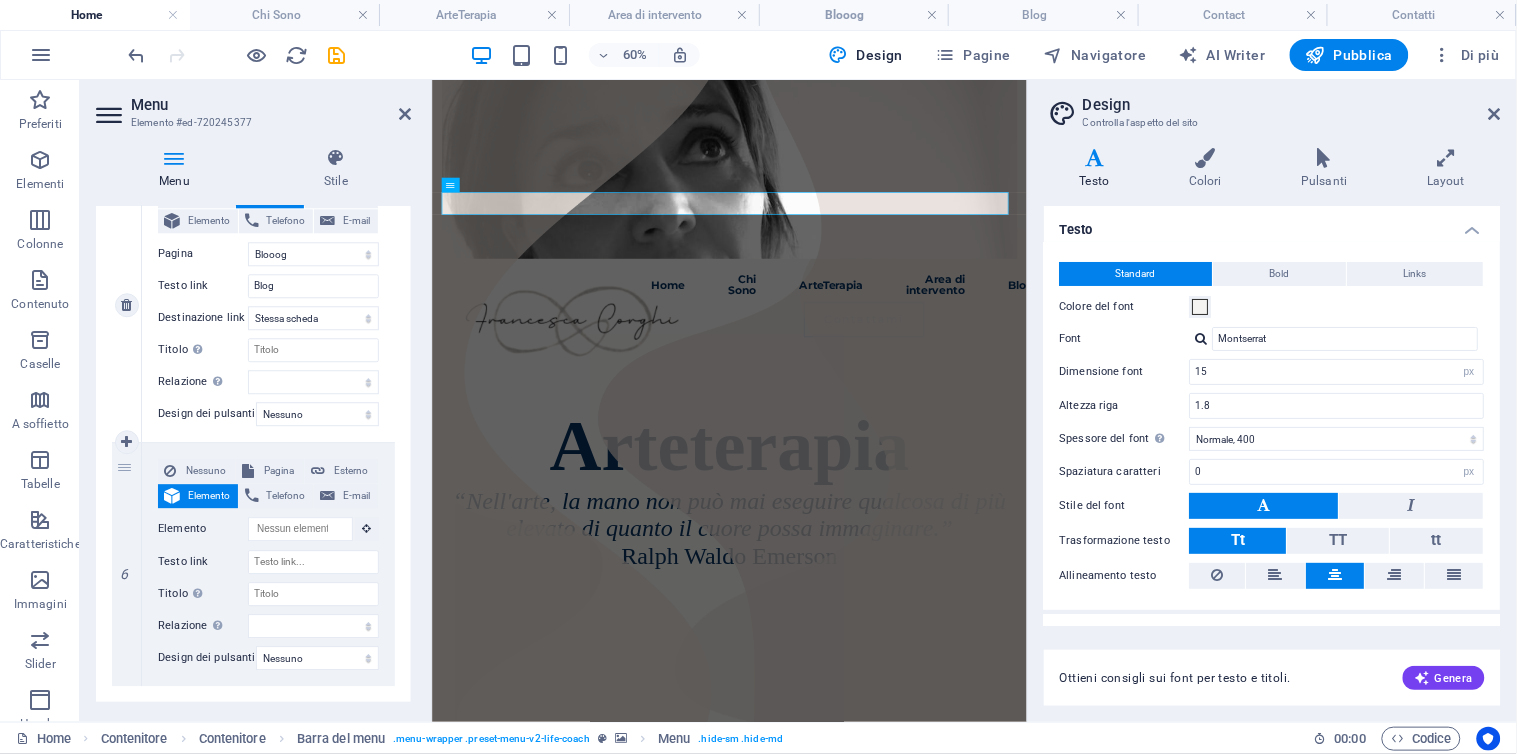 scroll, scrollTop: 1355, scrollLeft: 0, axis: vertical 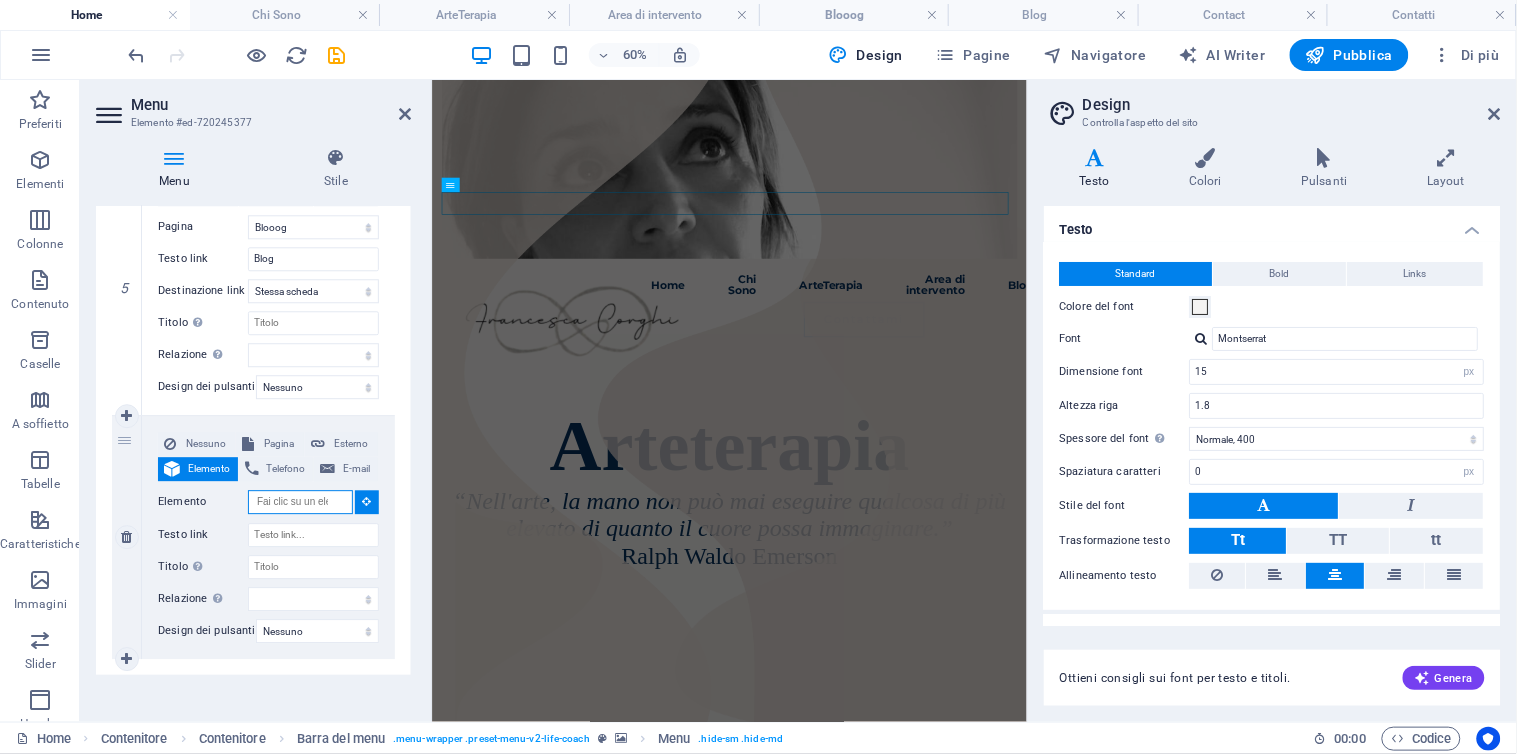 click on "Elemento" at bounding box center (300, 502) 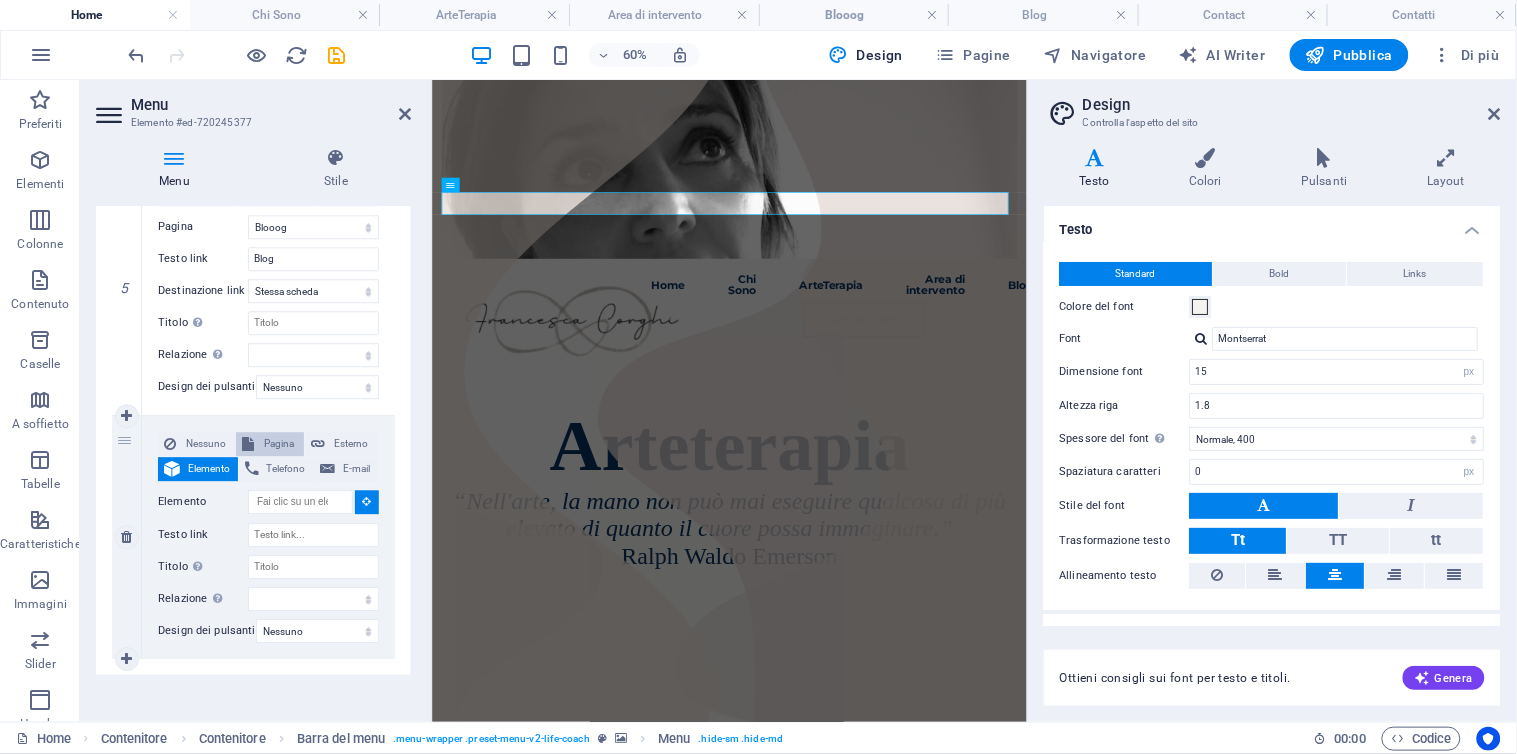 click on "Pagina" at bounding box center (278, 444) 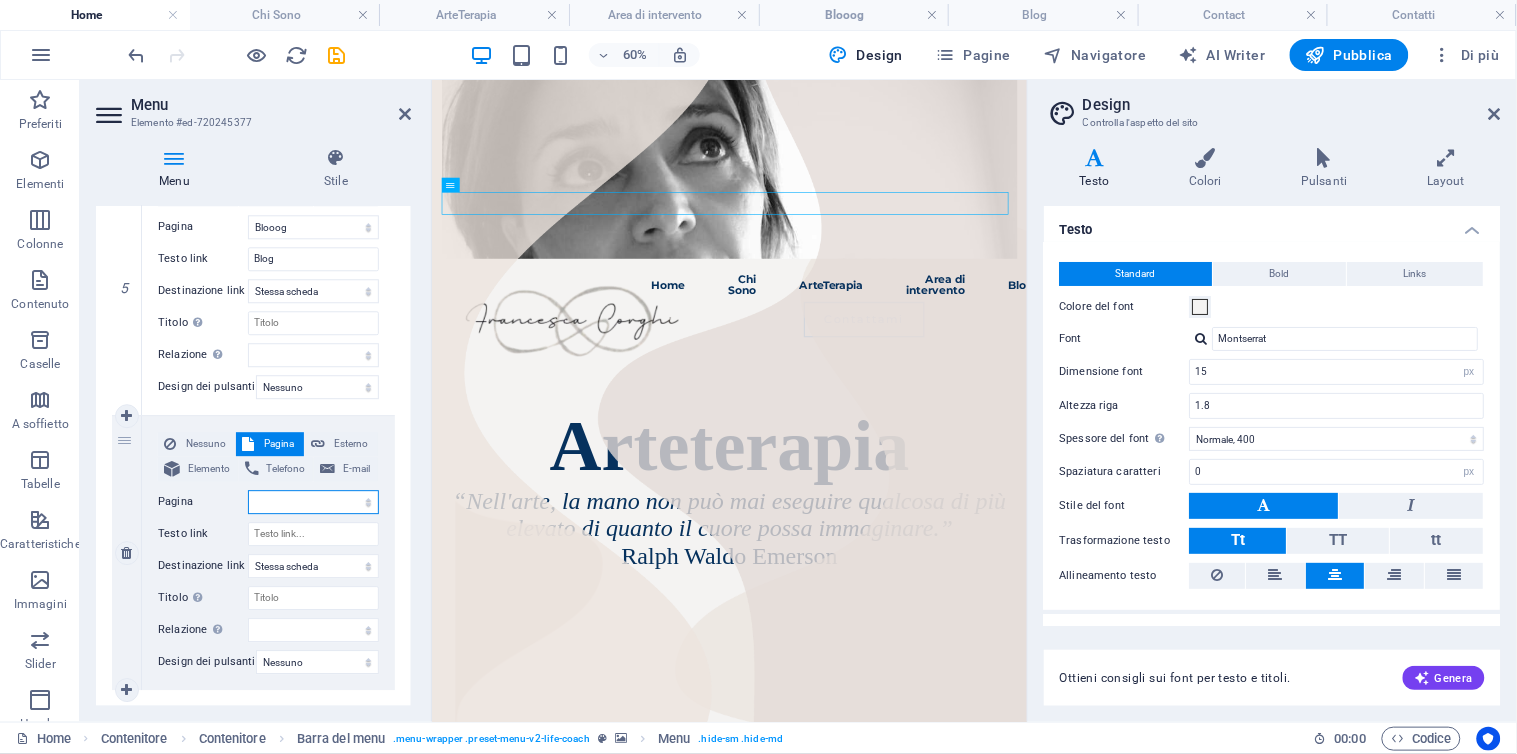 click on "Home Chi Sono ArteTerapia Area di intervento Blooog Contatti Blog Contact Legal Notice Privacy New page" at bounding box center (313, 502) 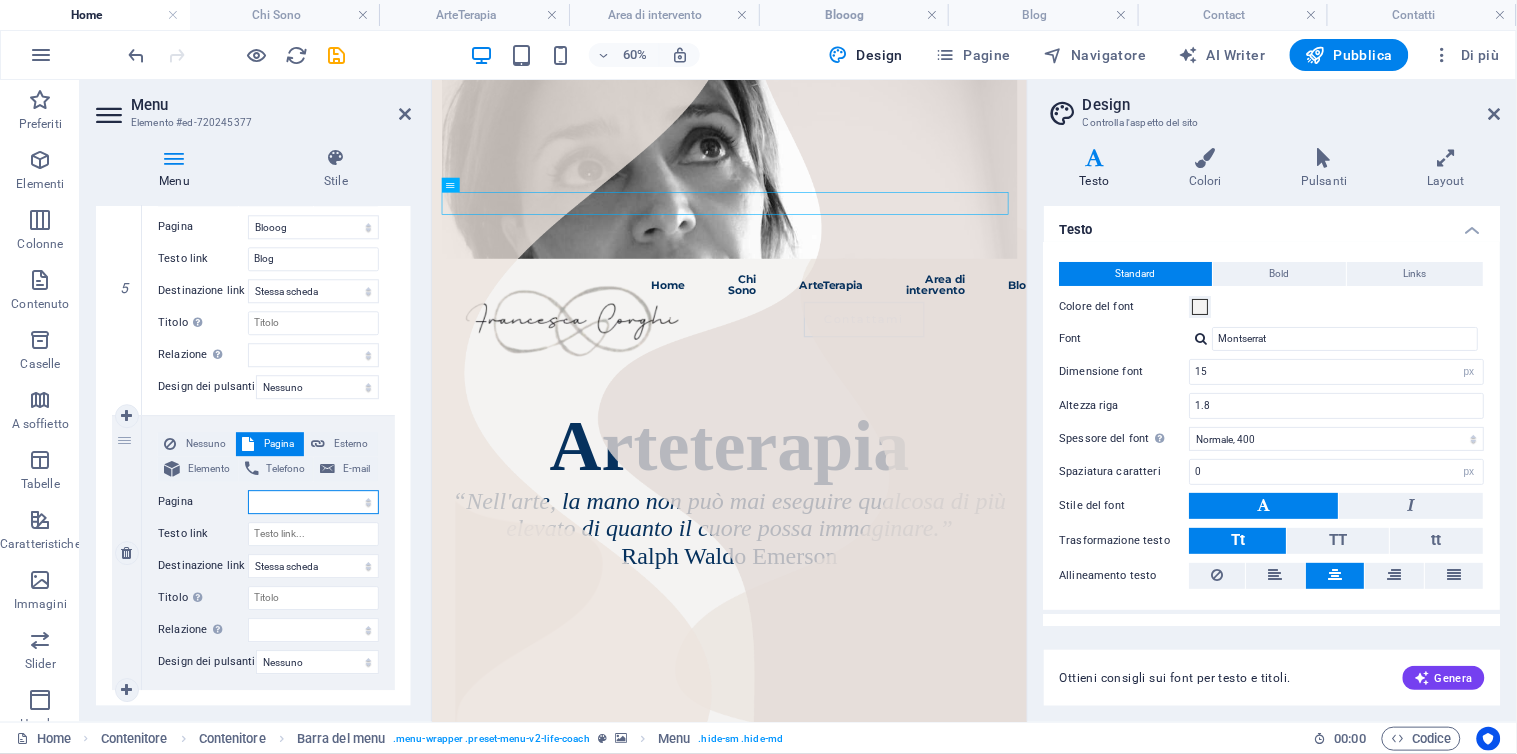 select on "5" 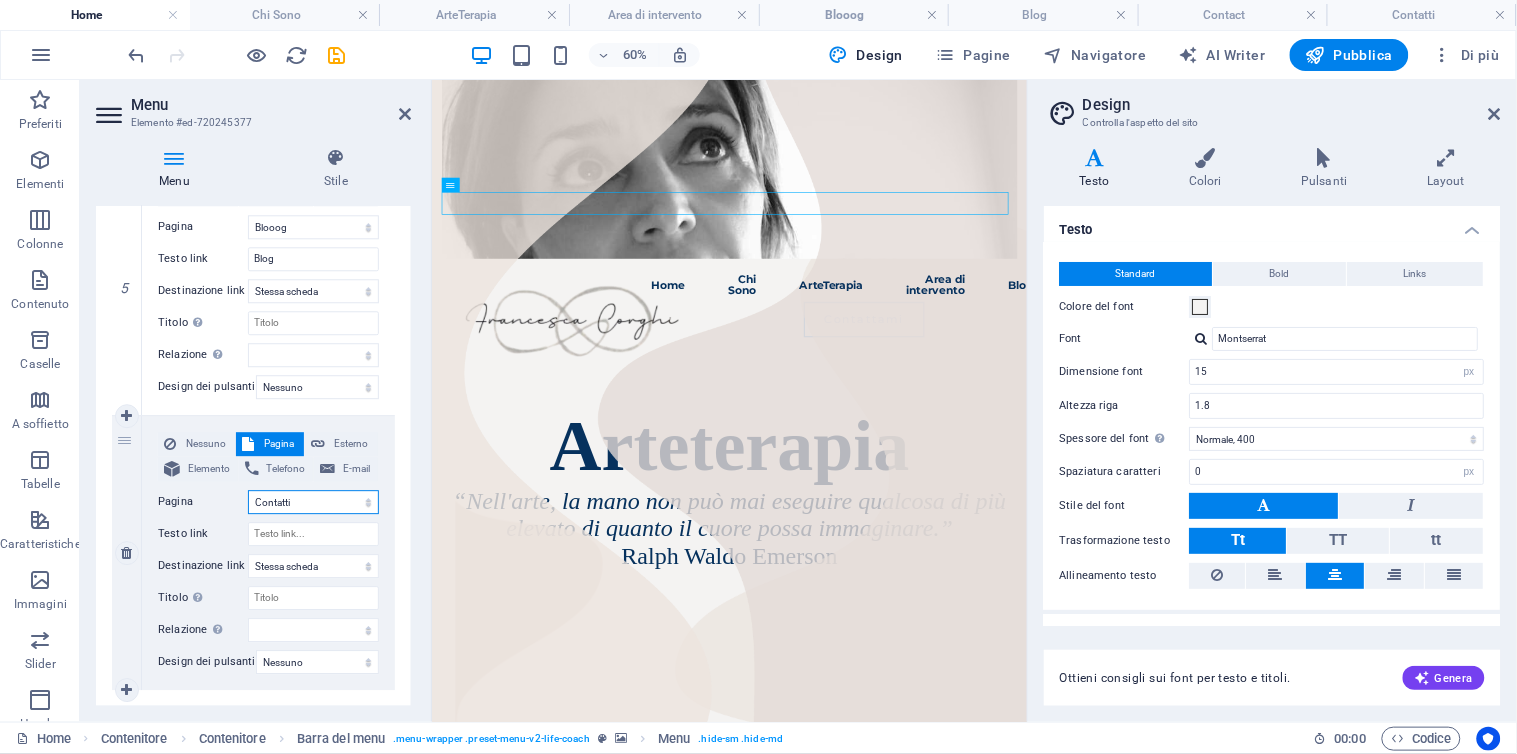 click on "Home Chi Sono ArteTerapia Area di intervento Blooog Contatti Blog Contact Legal Notice Privacy New page" at bounding box center (313, 502) 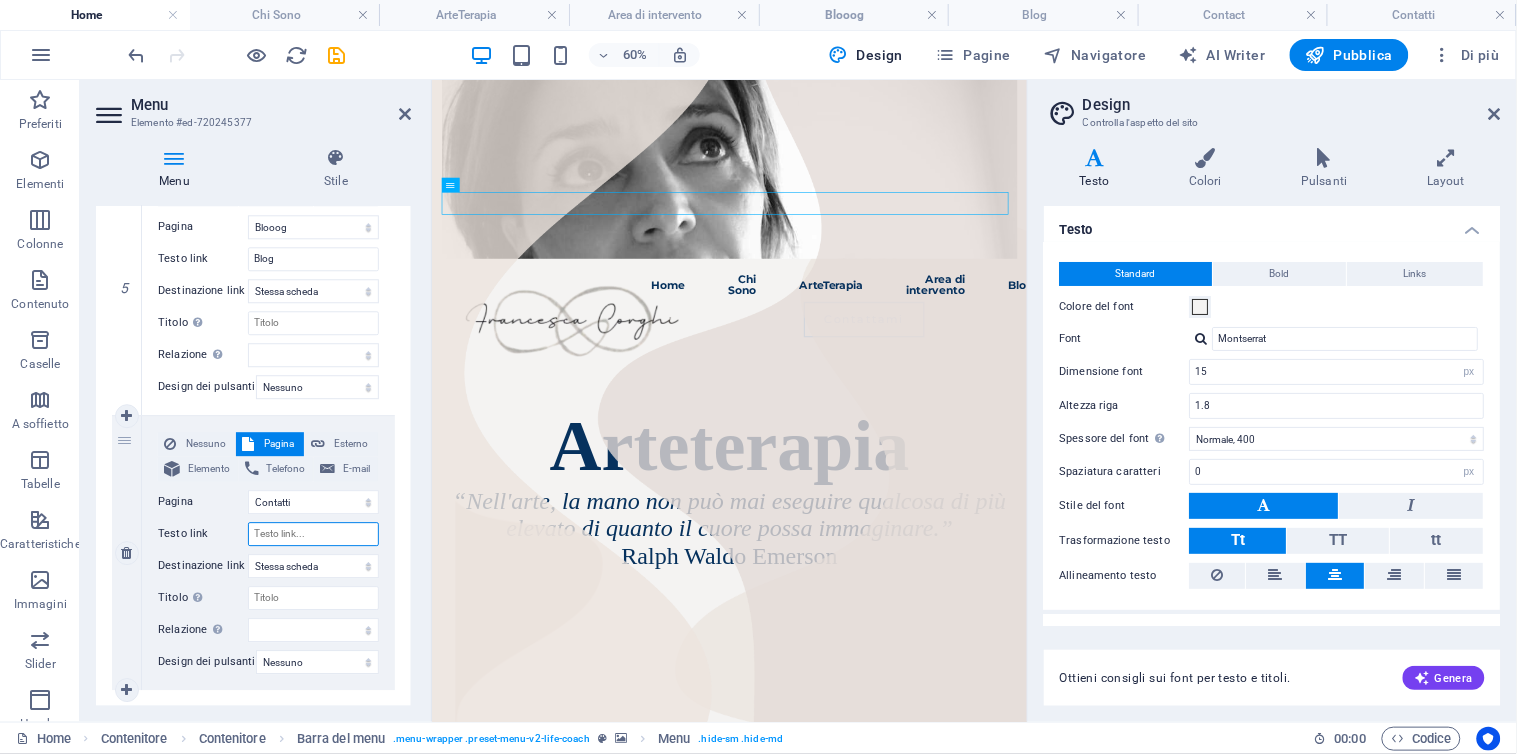 click on "Testo link" at bounding box center [313, 534] 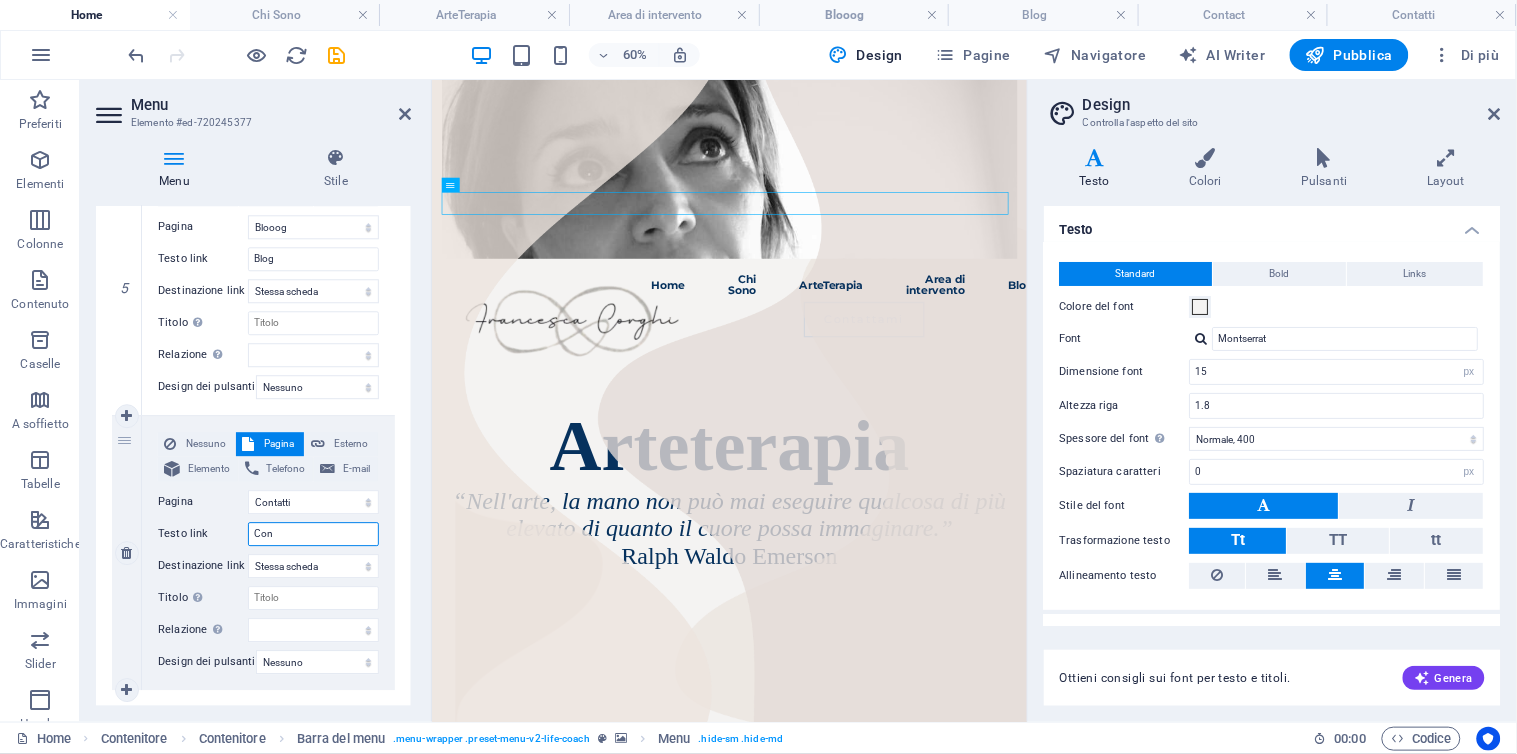 type on "Cont" 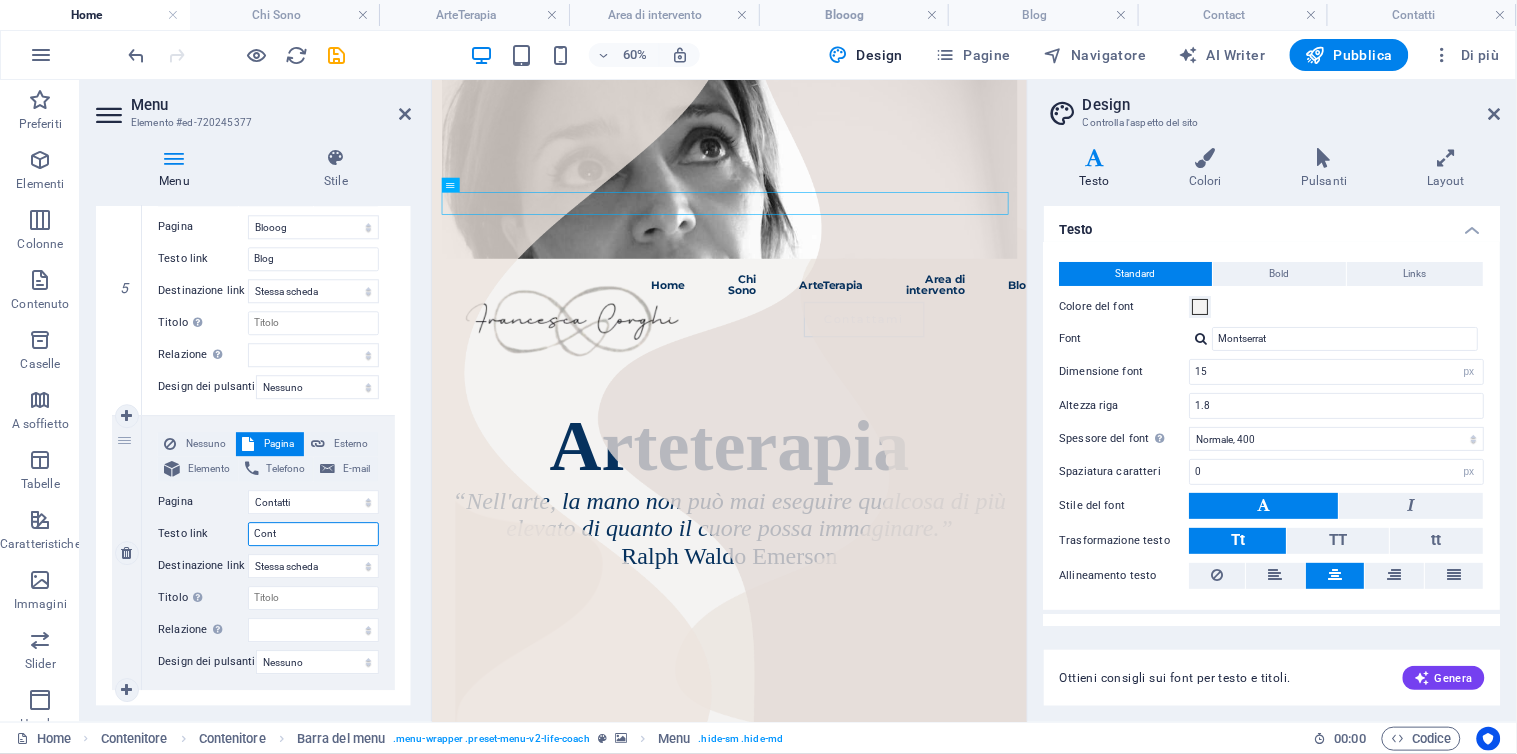 select 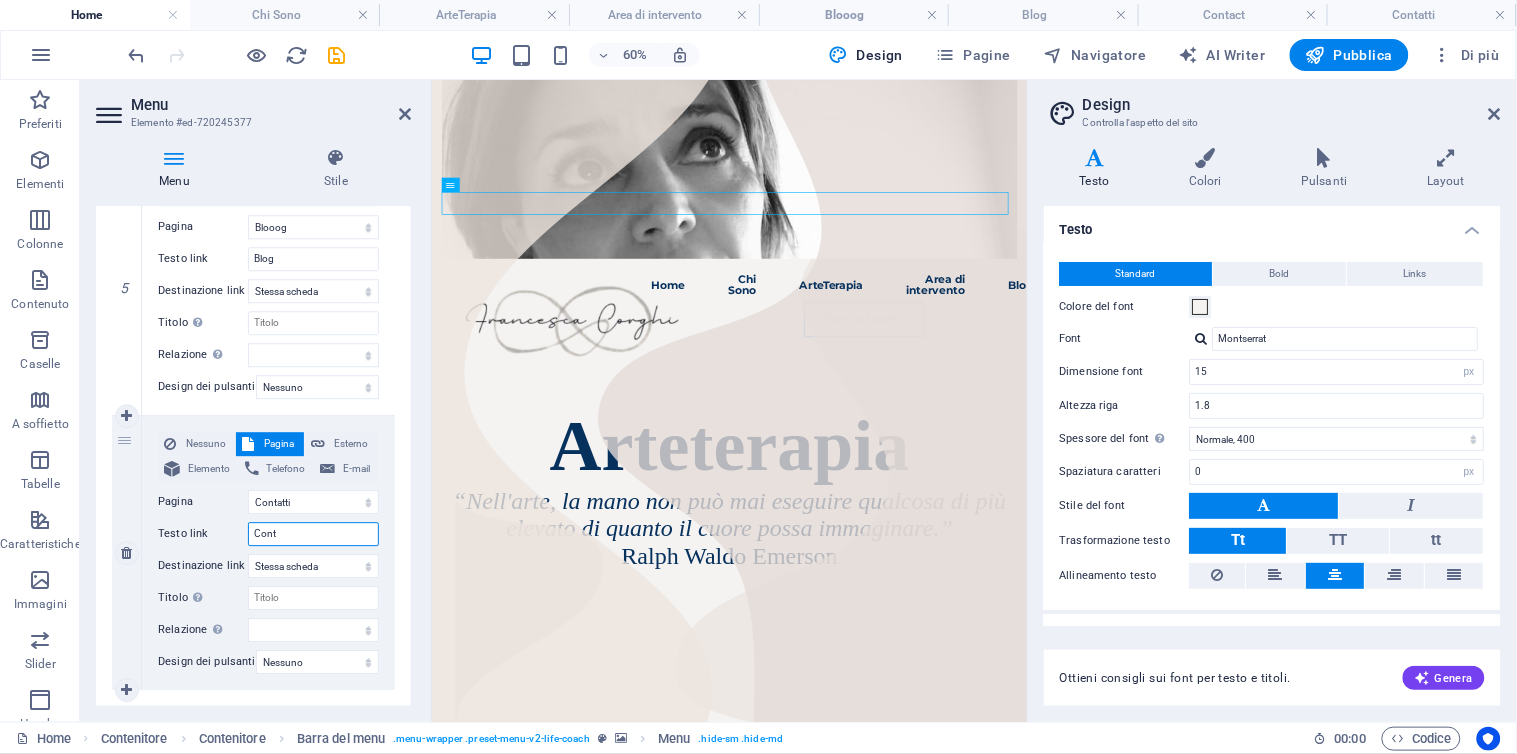 select 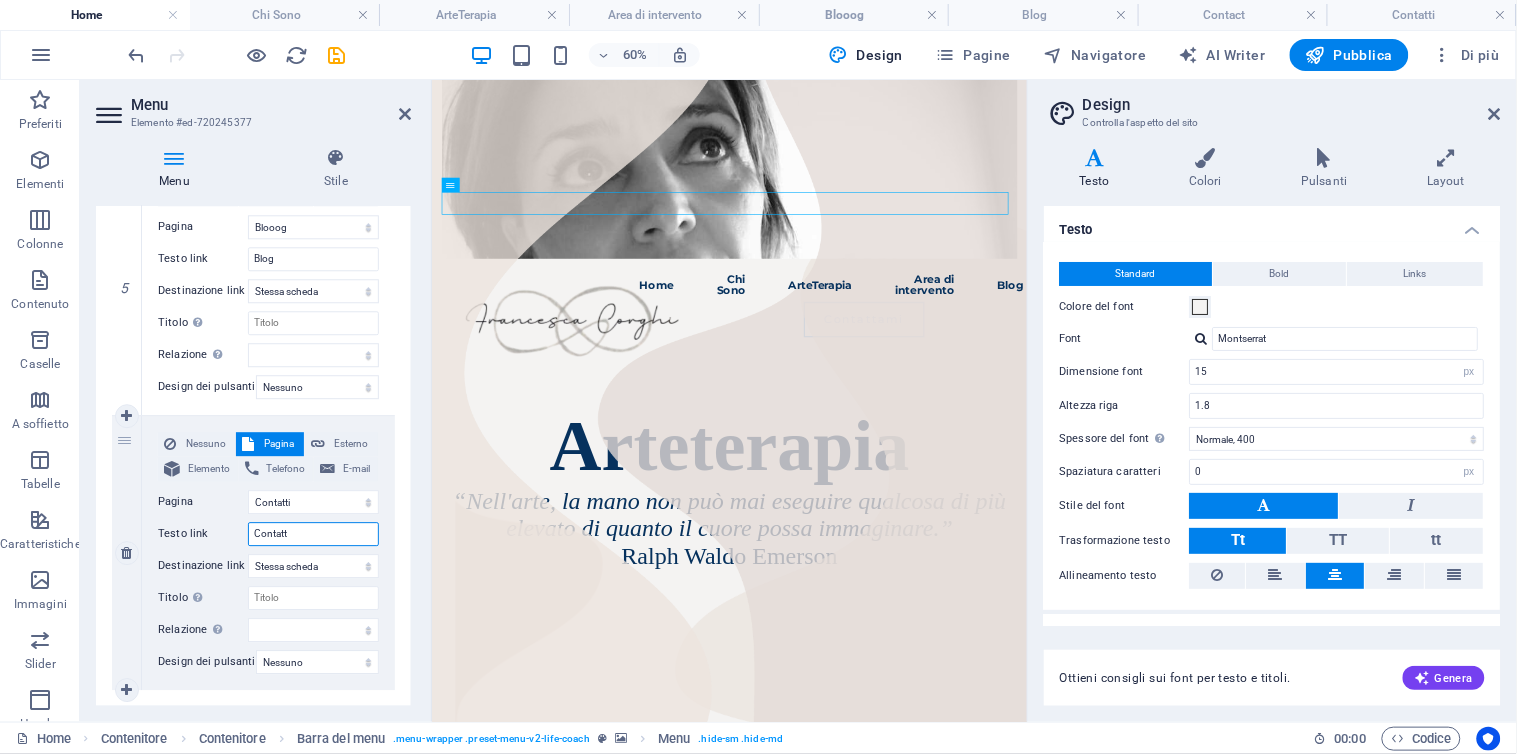 type on "Contatti" 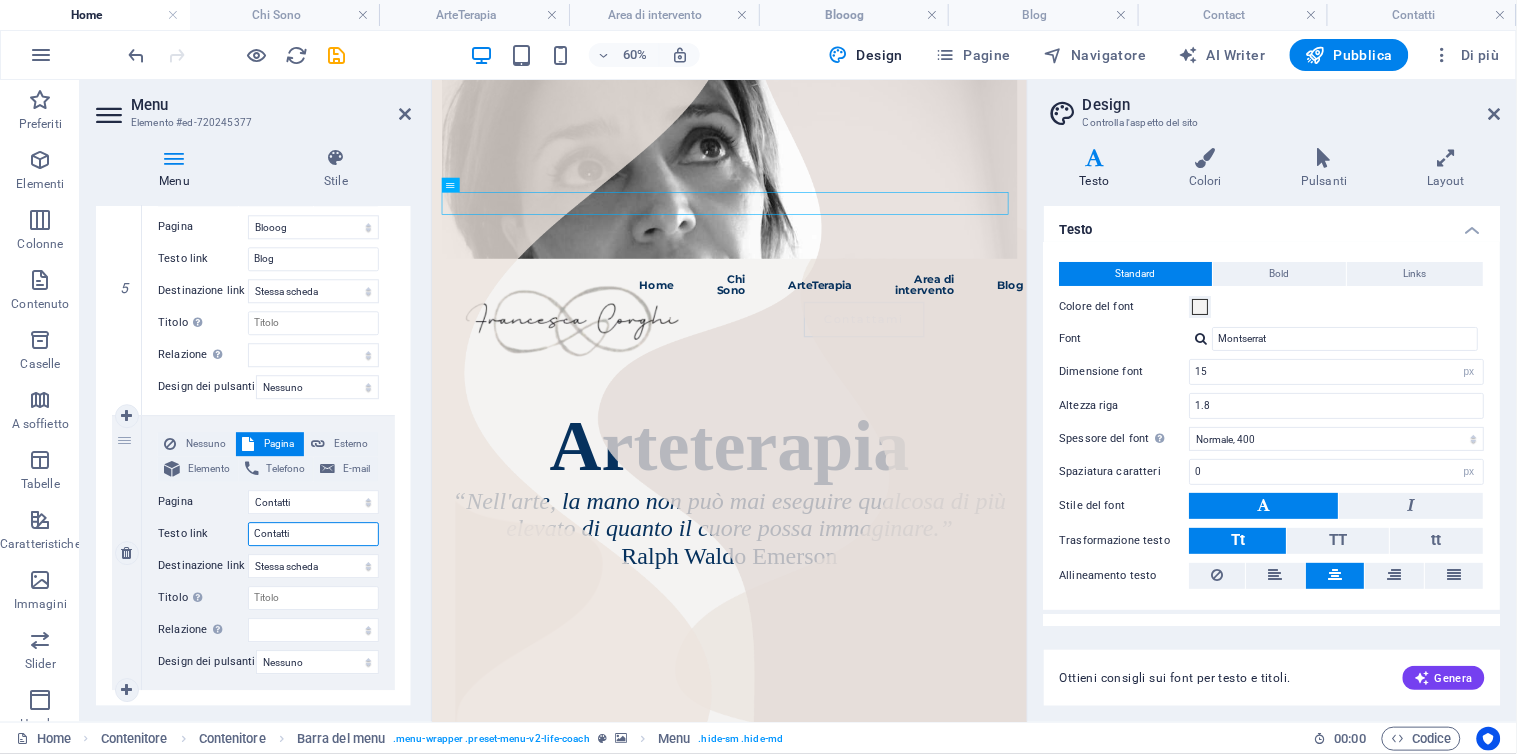 select 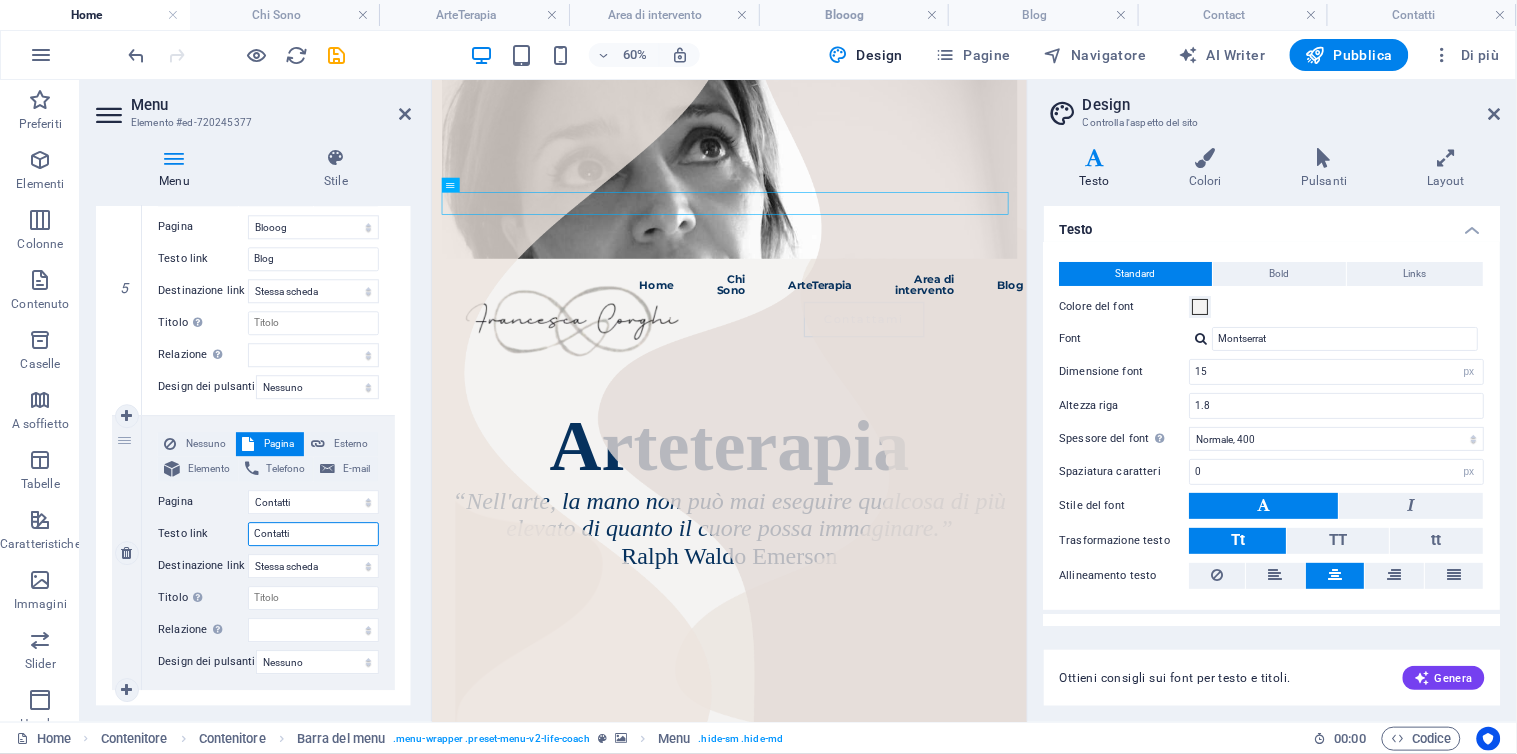 select 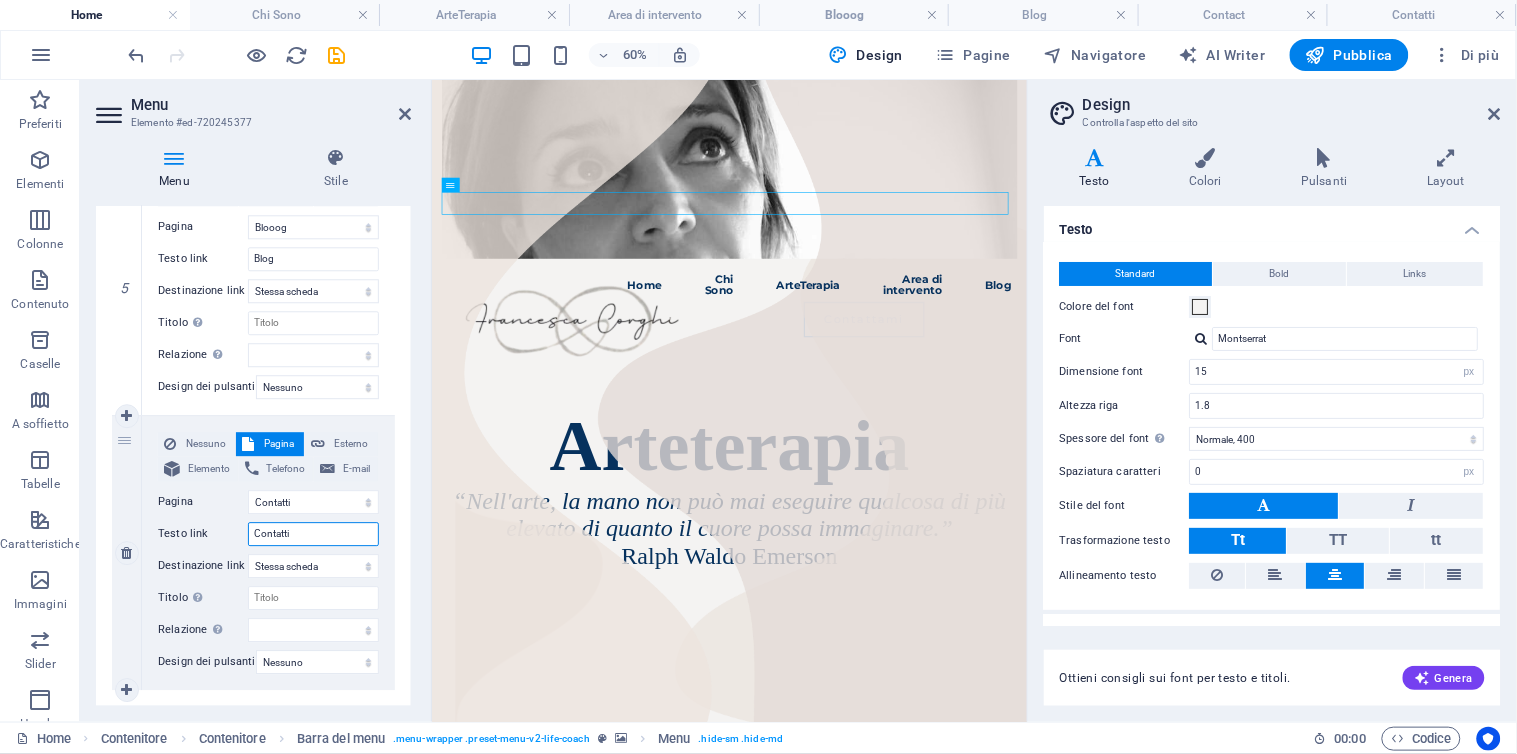 scroll, scrollTop: 1408, scrollLeft: 0, axis: vertical 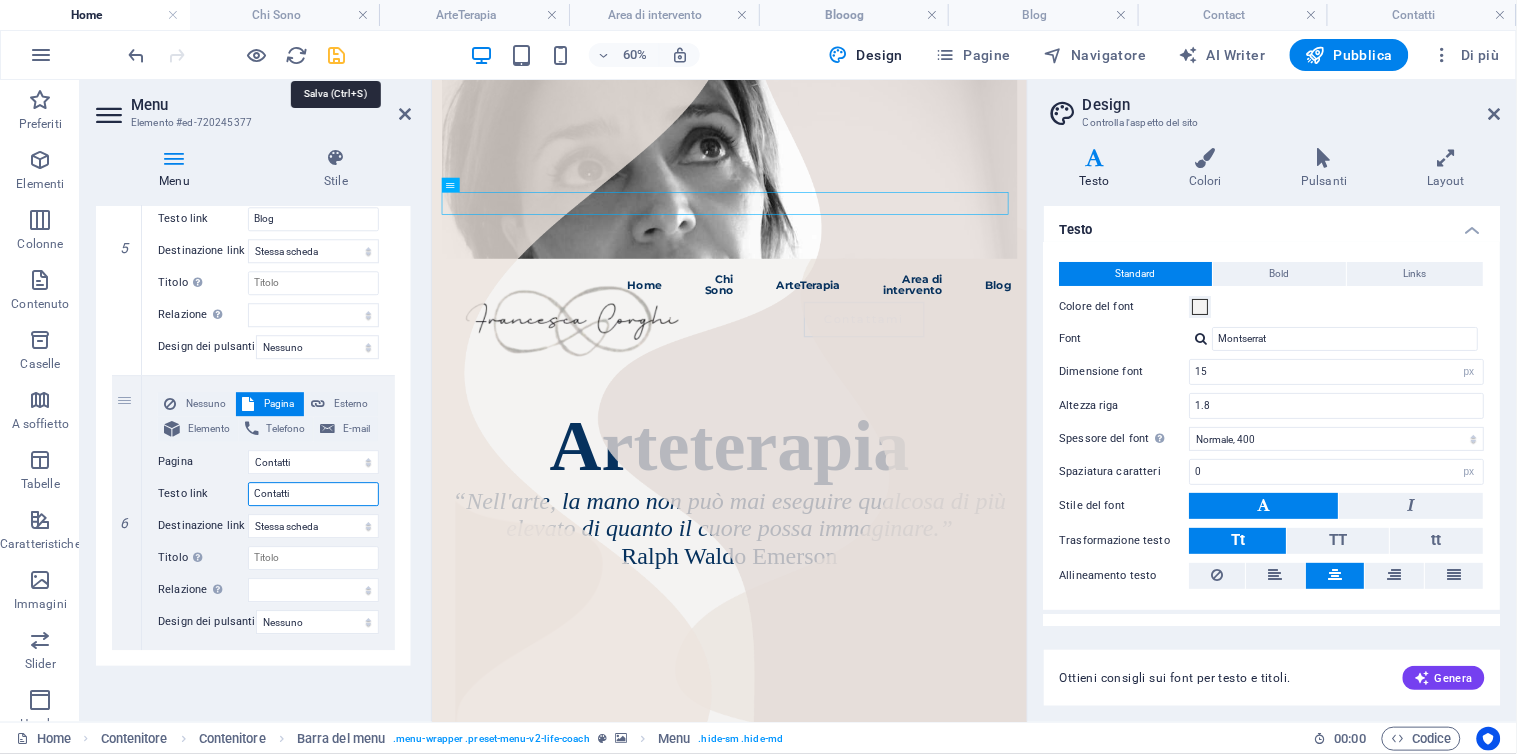 type on "Contatti" 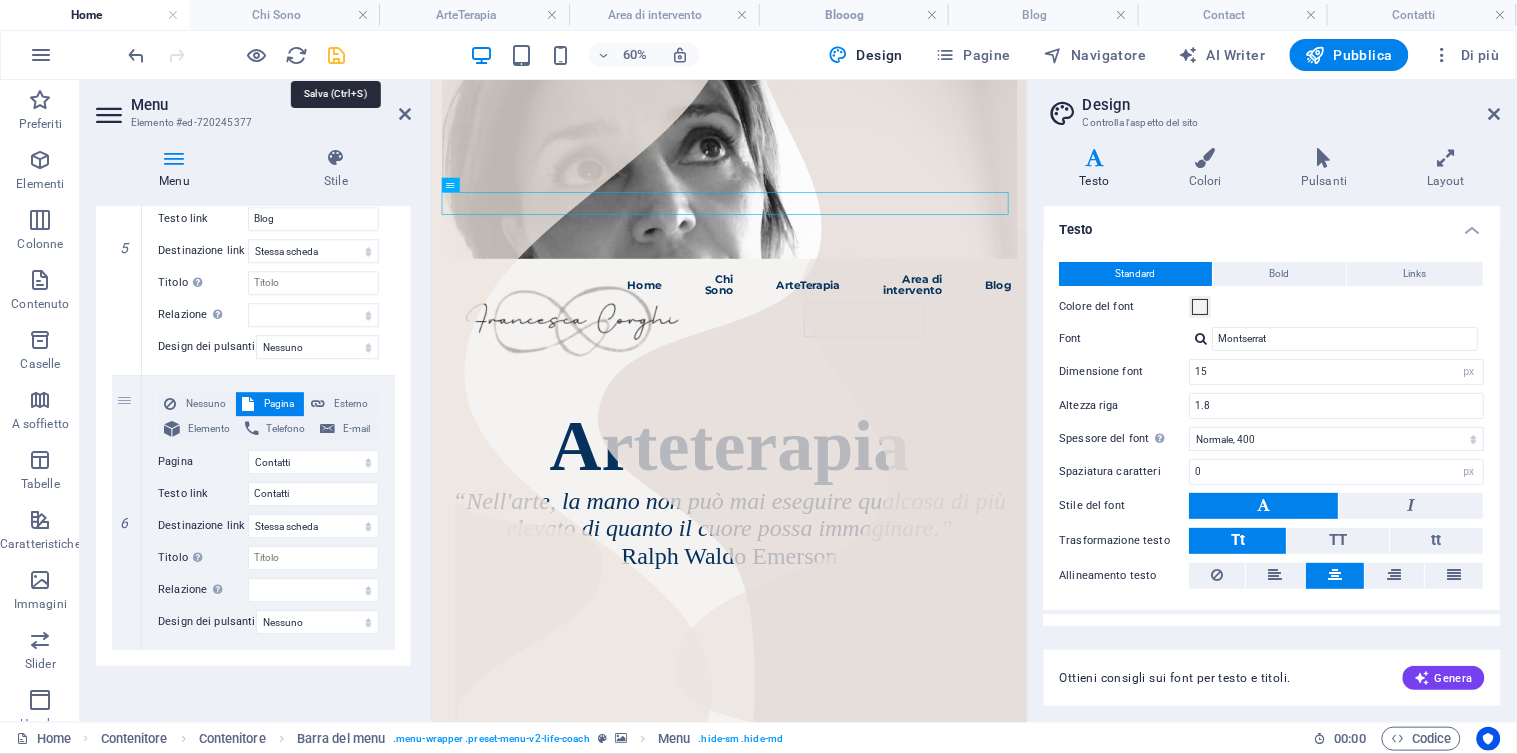 click at bounding box center (337, 55) 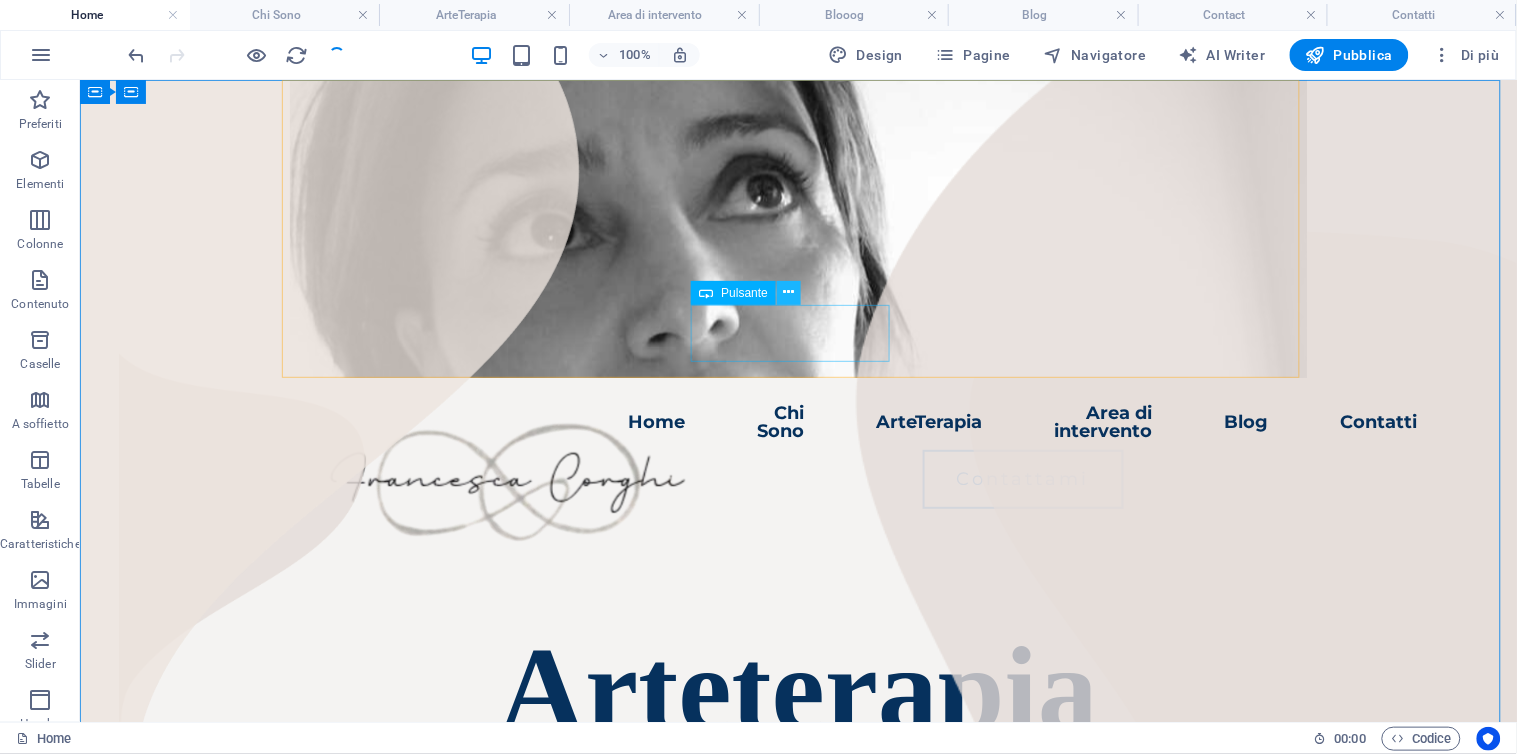 click at bounding box center (789, 292) 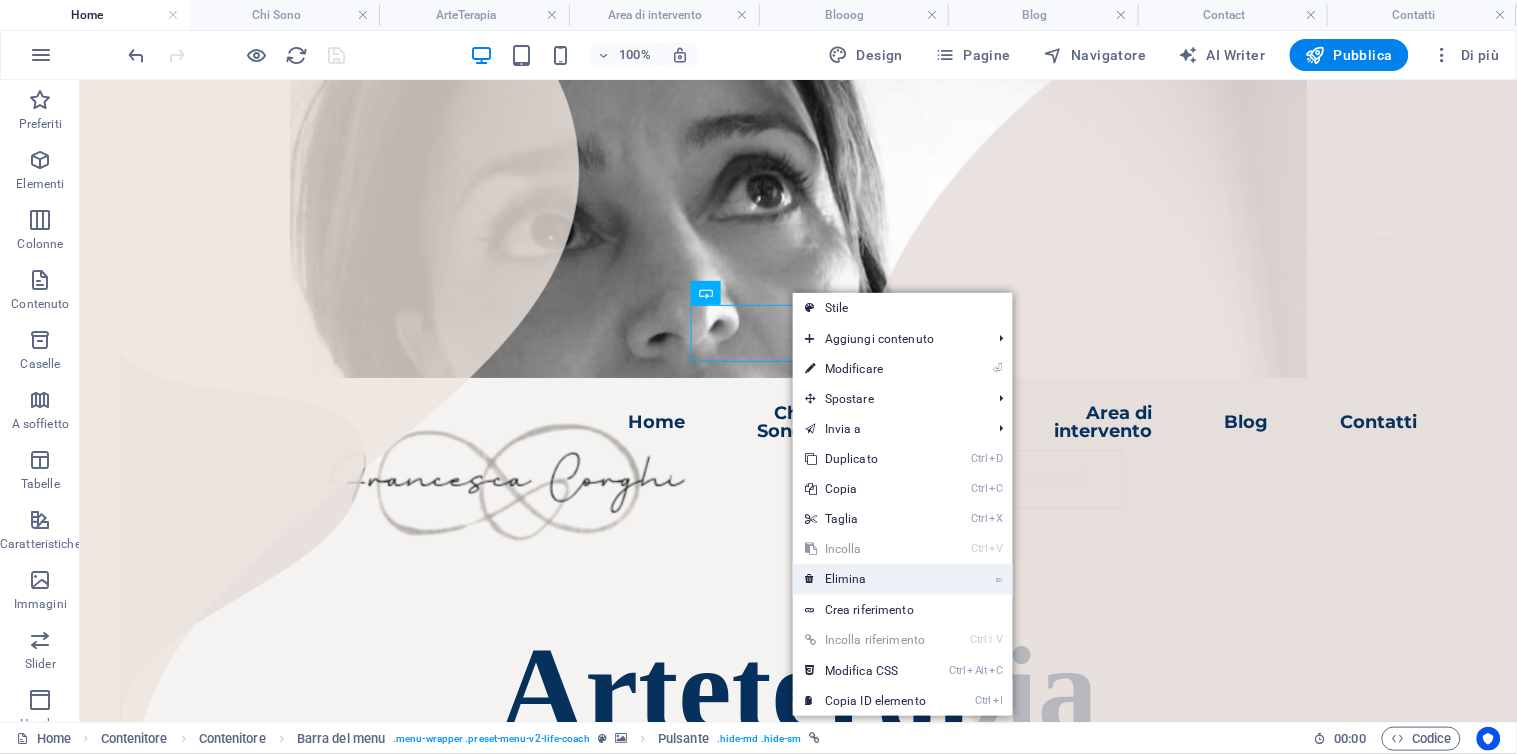click on "⌦  Elimina" at bounding box center [865, 579] 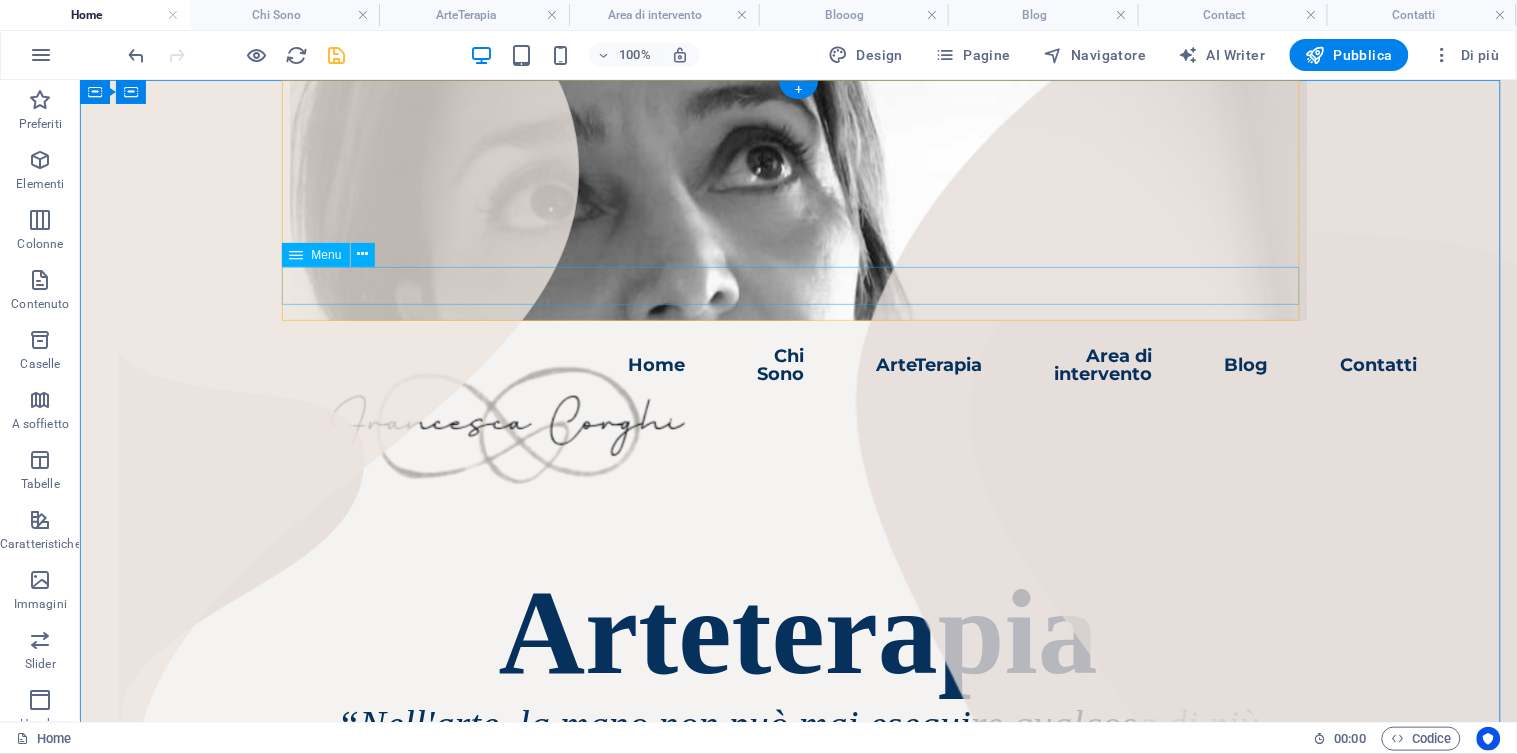 click on "Home Chi Sono ArteTerapia Area di intervento Blog Contatti" at bounding box center [798, 364] 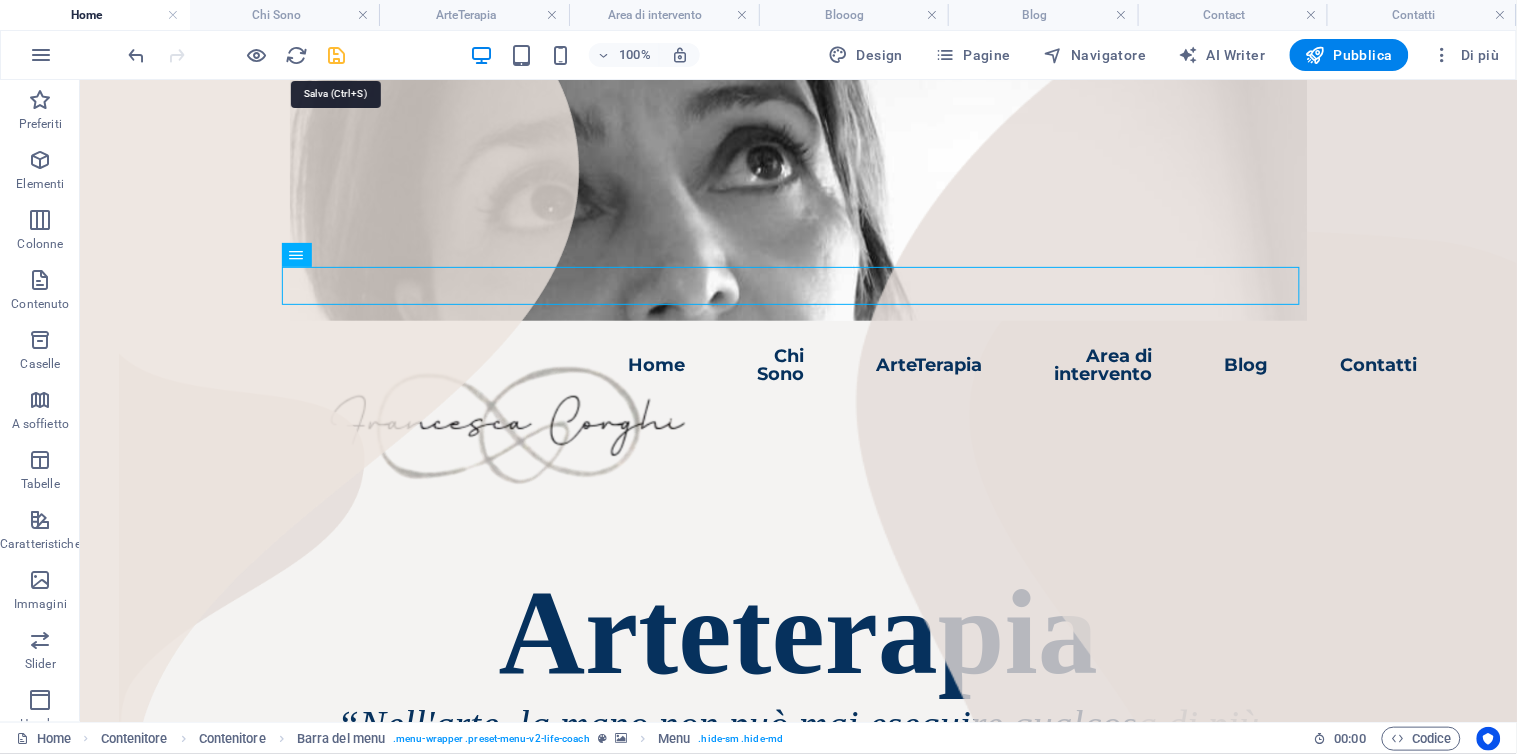 click at bounding box center (337, 55) 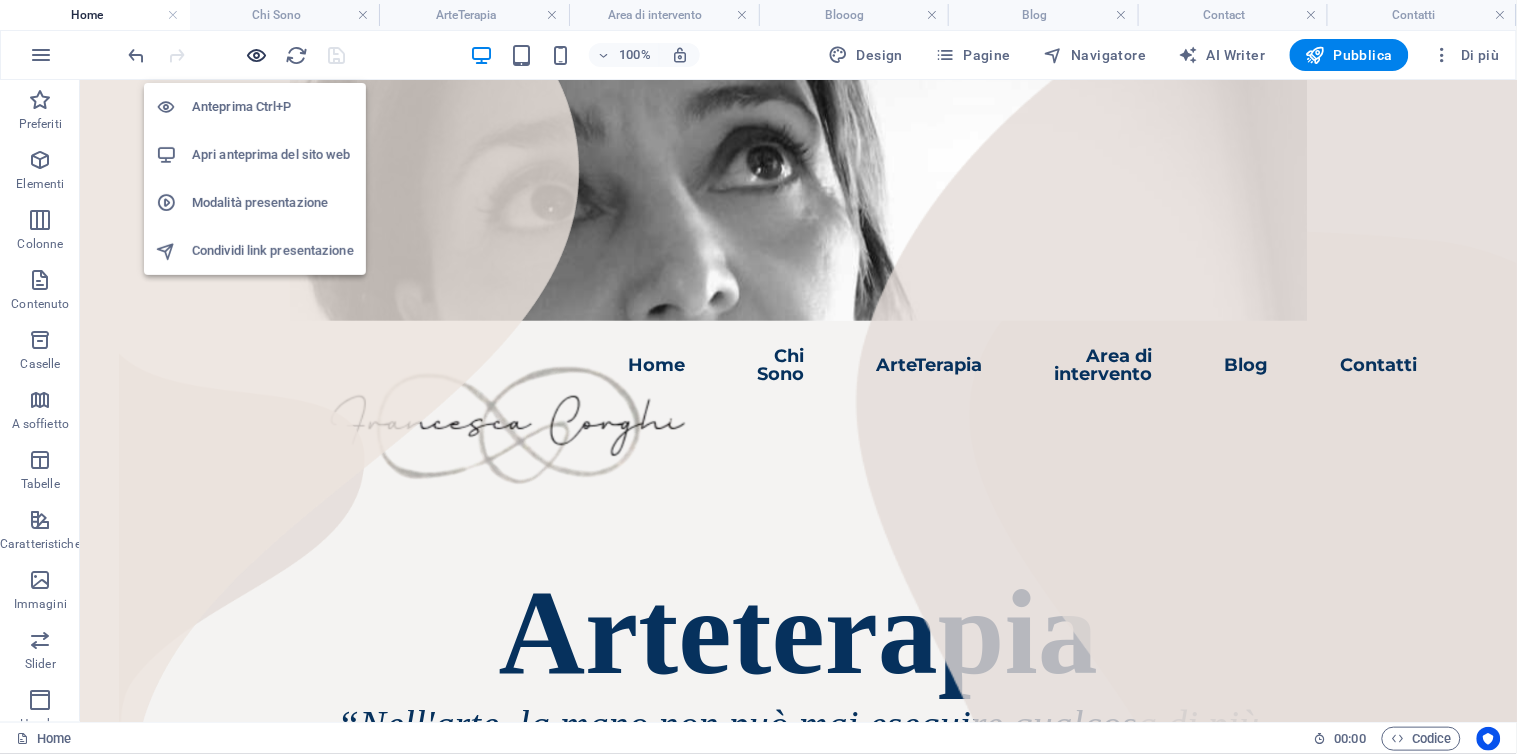 click at bounding box center [257, 55] 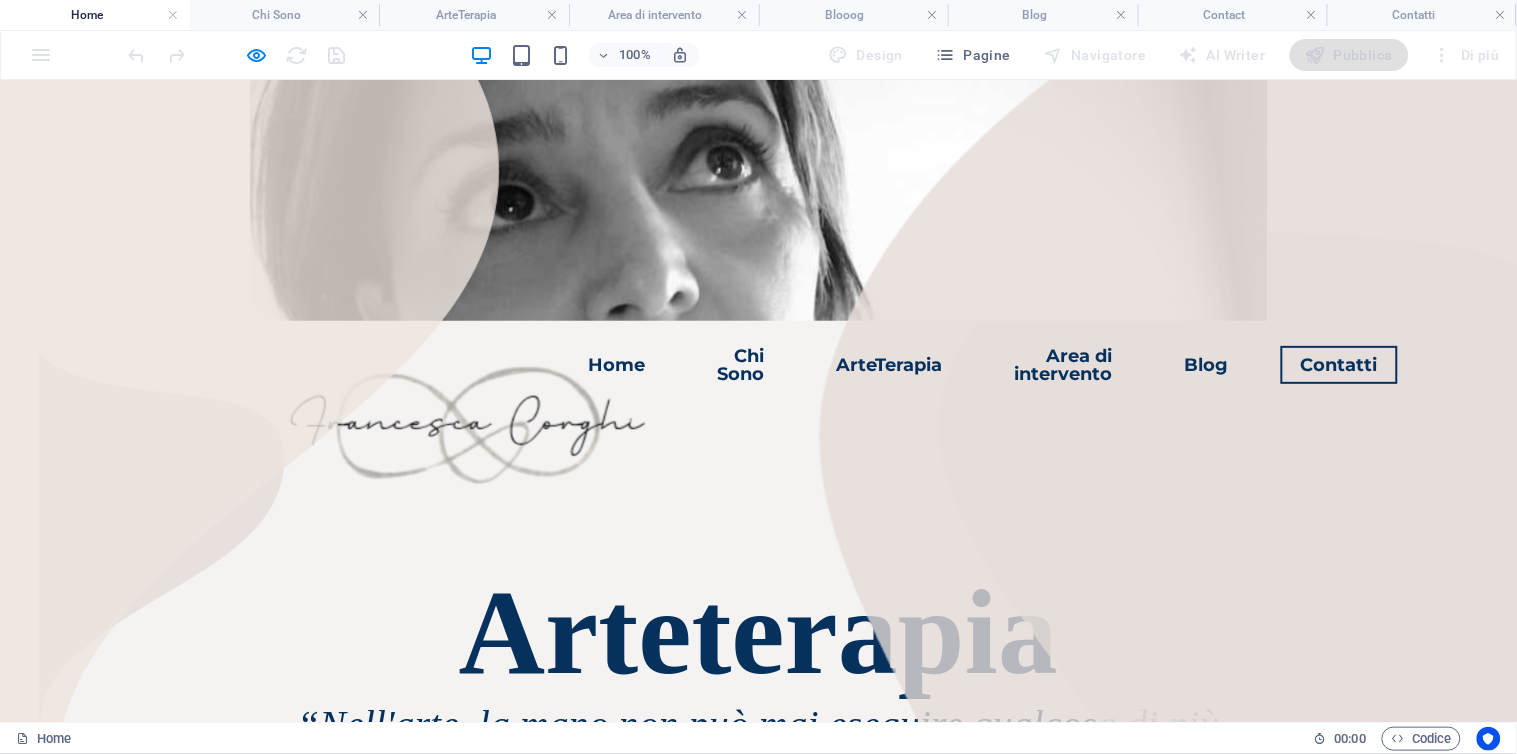 click on "Contatti" at bounding box center (1339, 364) 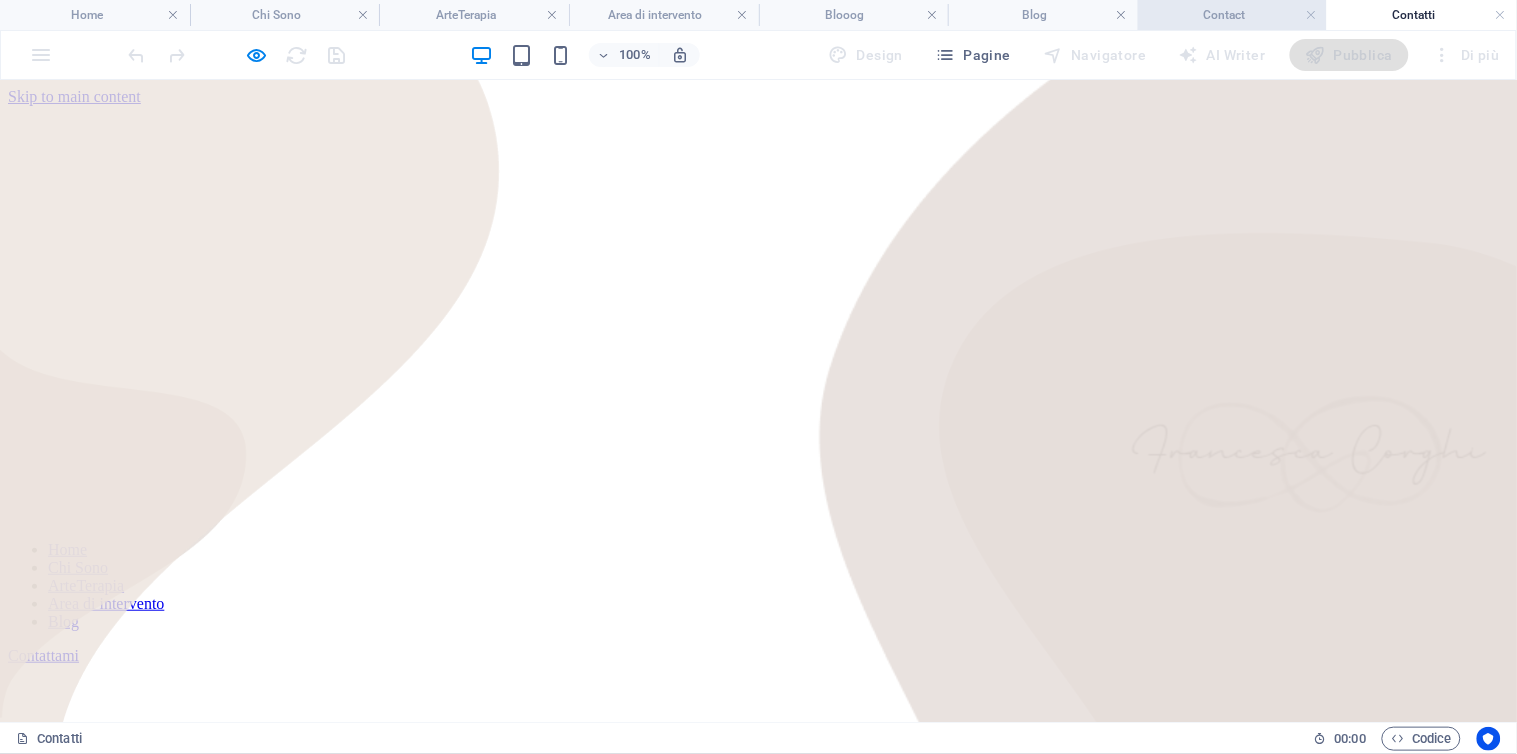 click on "Contact" at bounding box center [1233, 15] 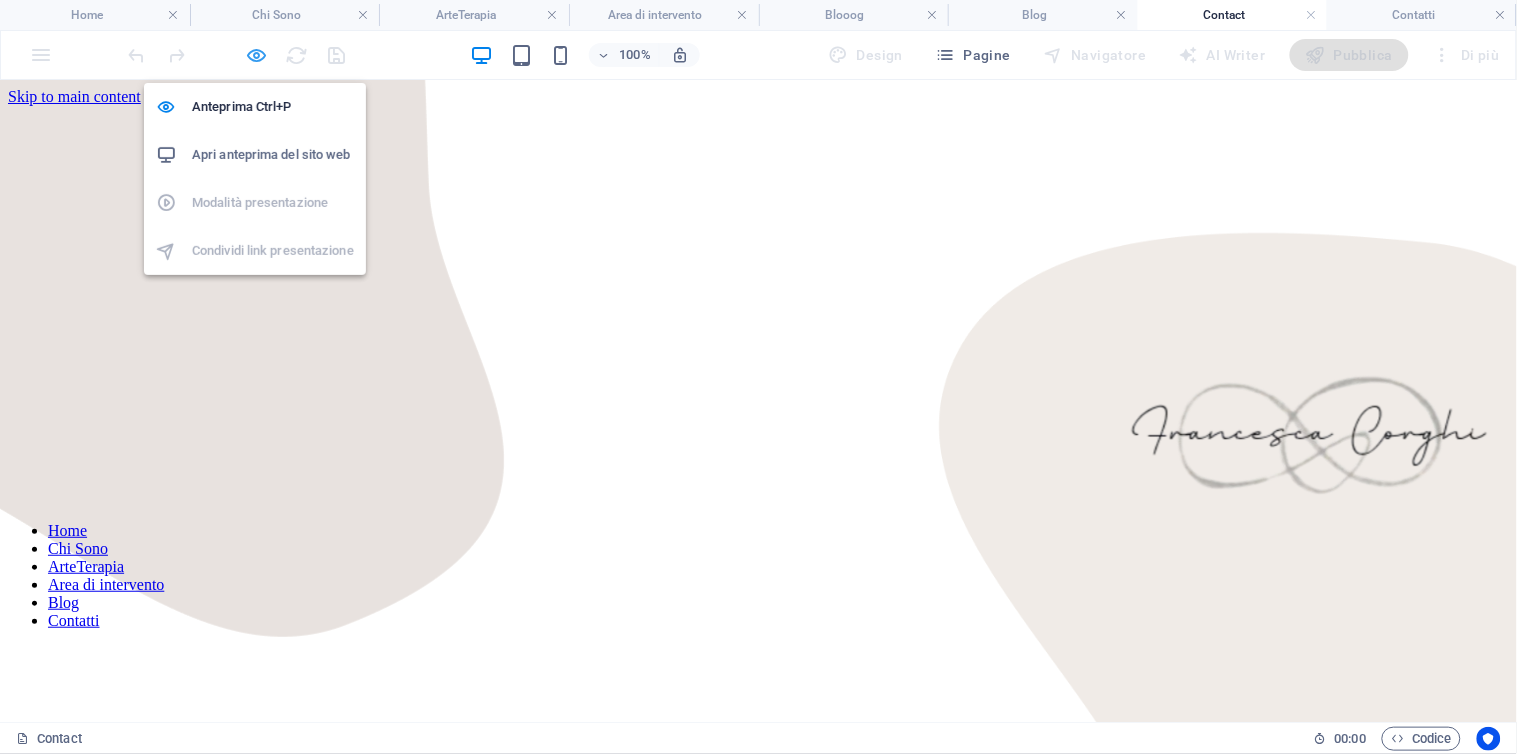 click at bounding box center (257, 55) 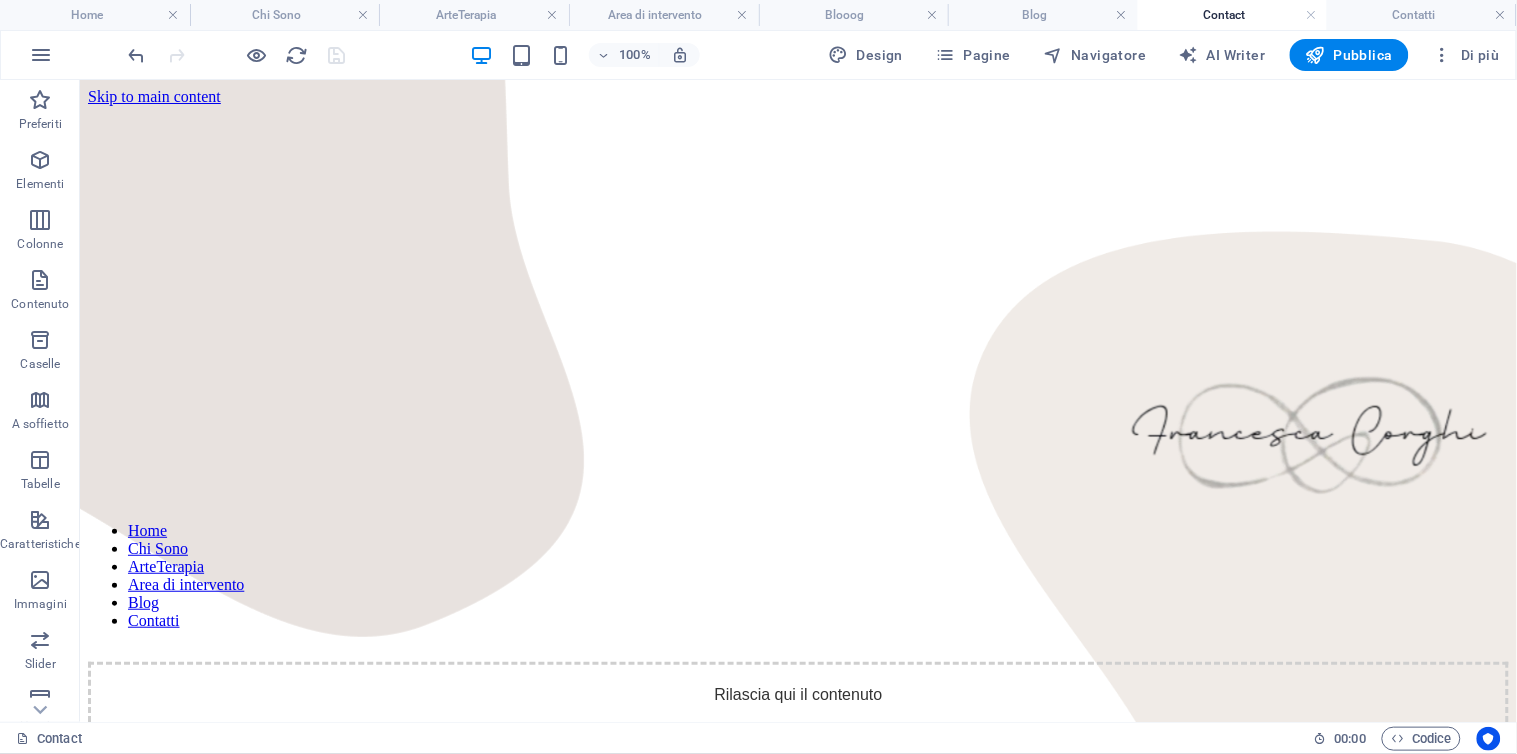 click on "Contact" at bounding box center (1233, 15) 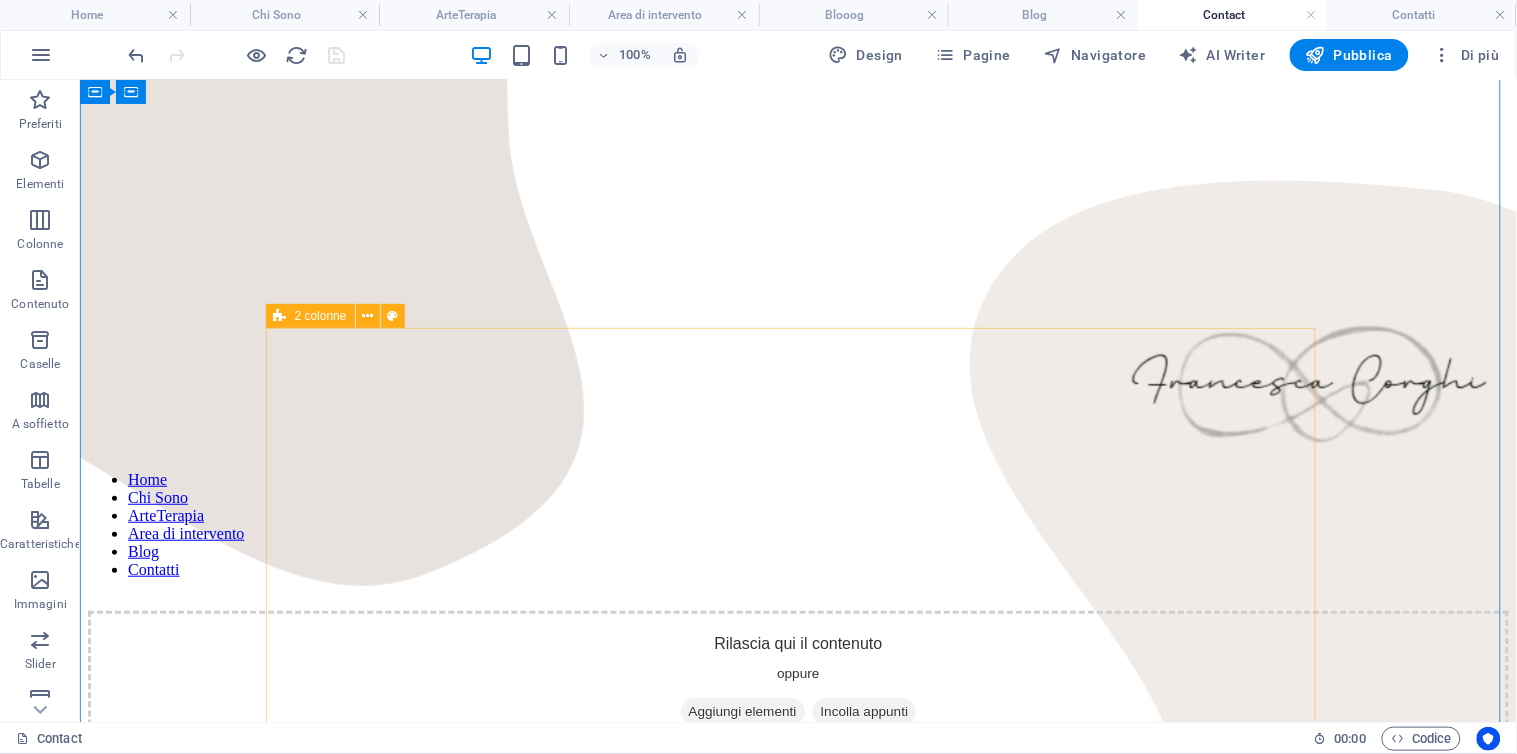 scroll, scrollTop: 273, scrollLeft: 0, axis: vertical 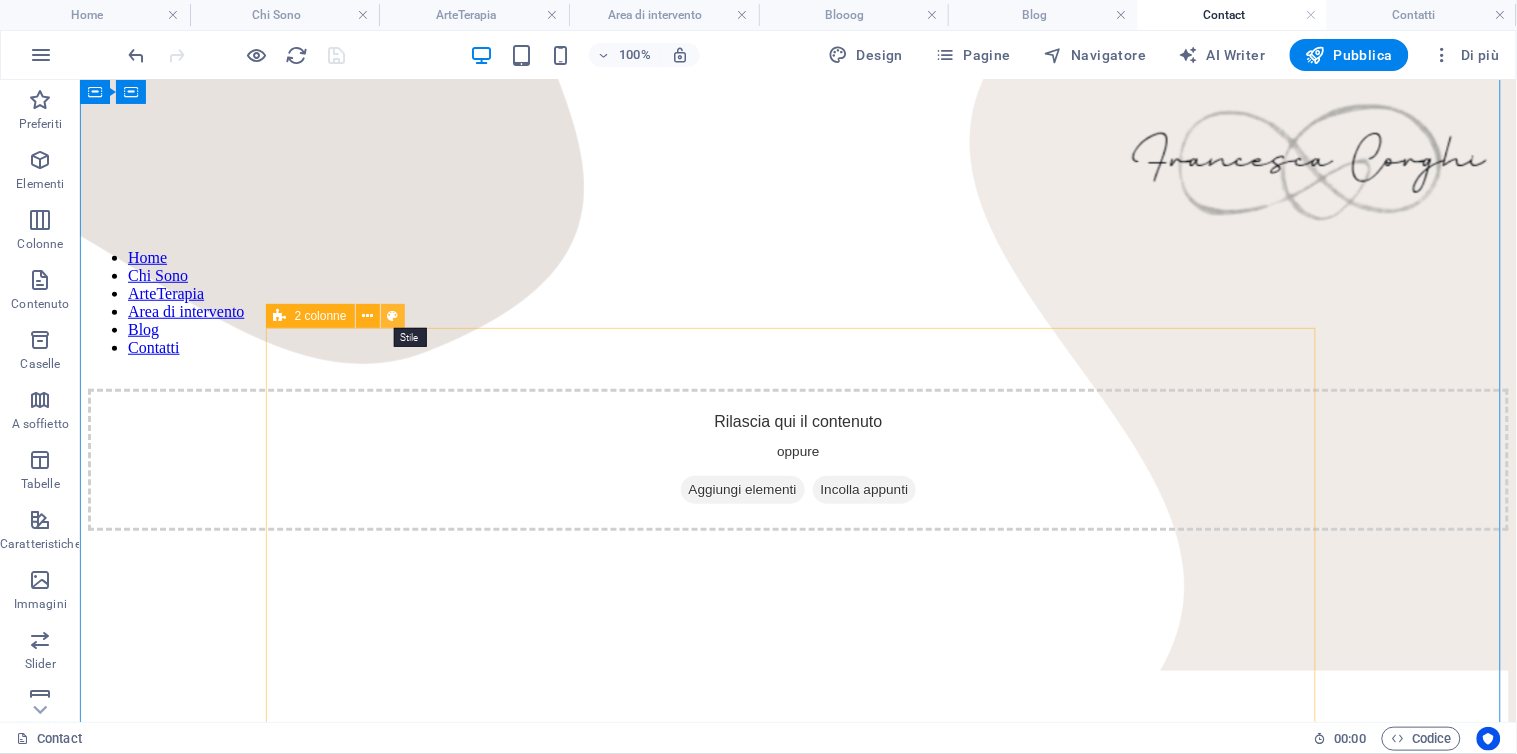 click at bounding box center [392, 316] 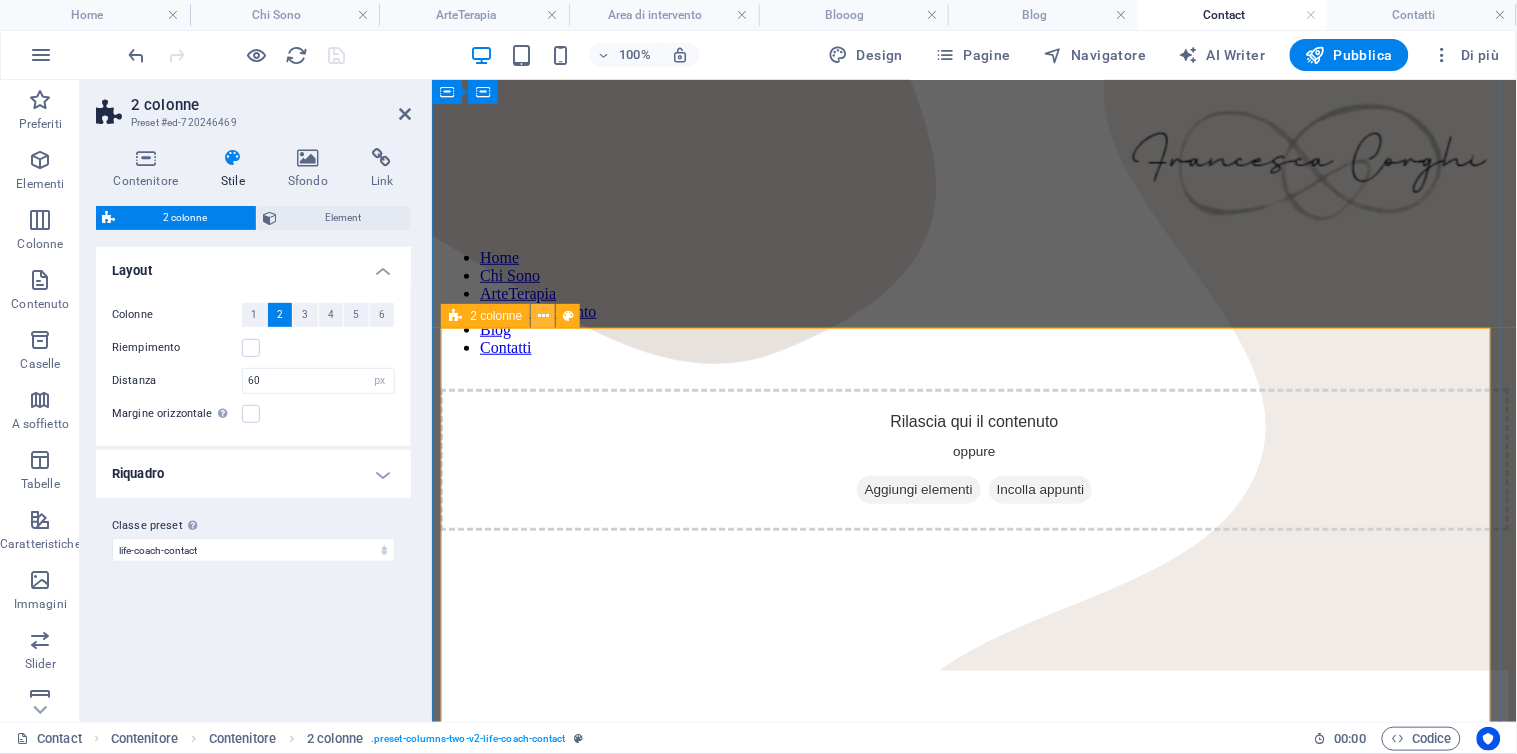 click at bounding box center [543, 316] 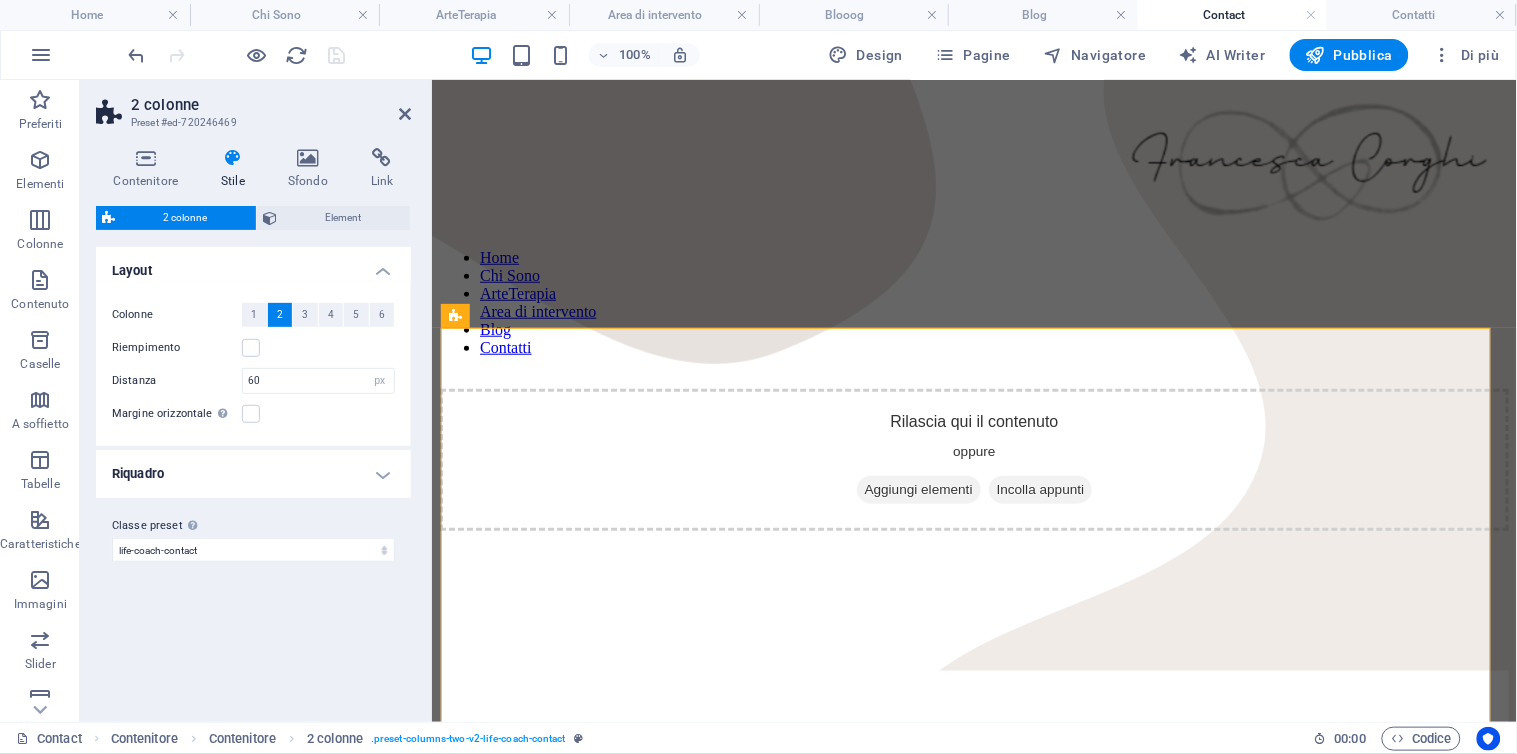 click on "Stile" at bounding box center (237, 169) 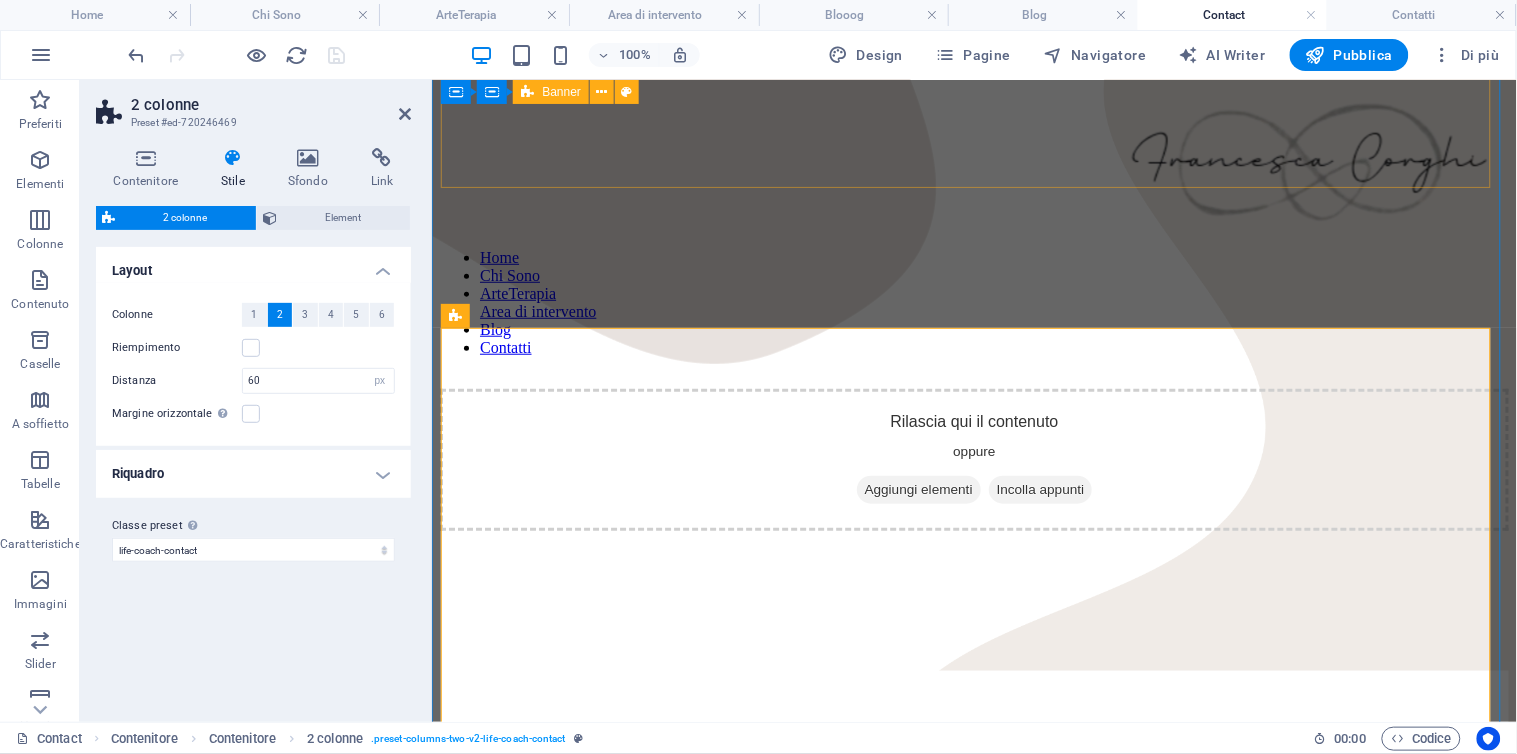 click on "Aggiungi elementi" at bounding box center (918, 489) 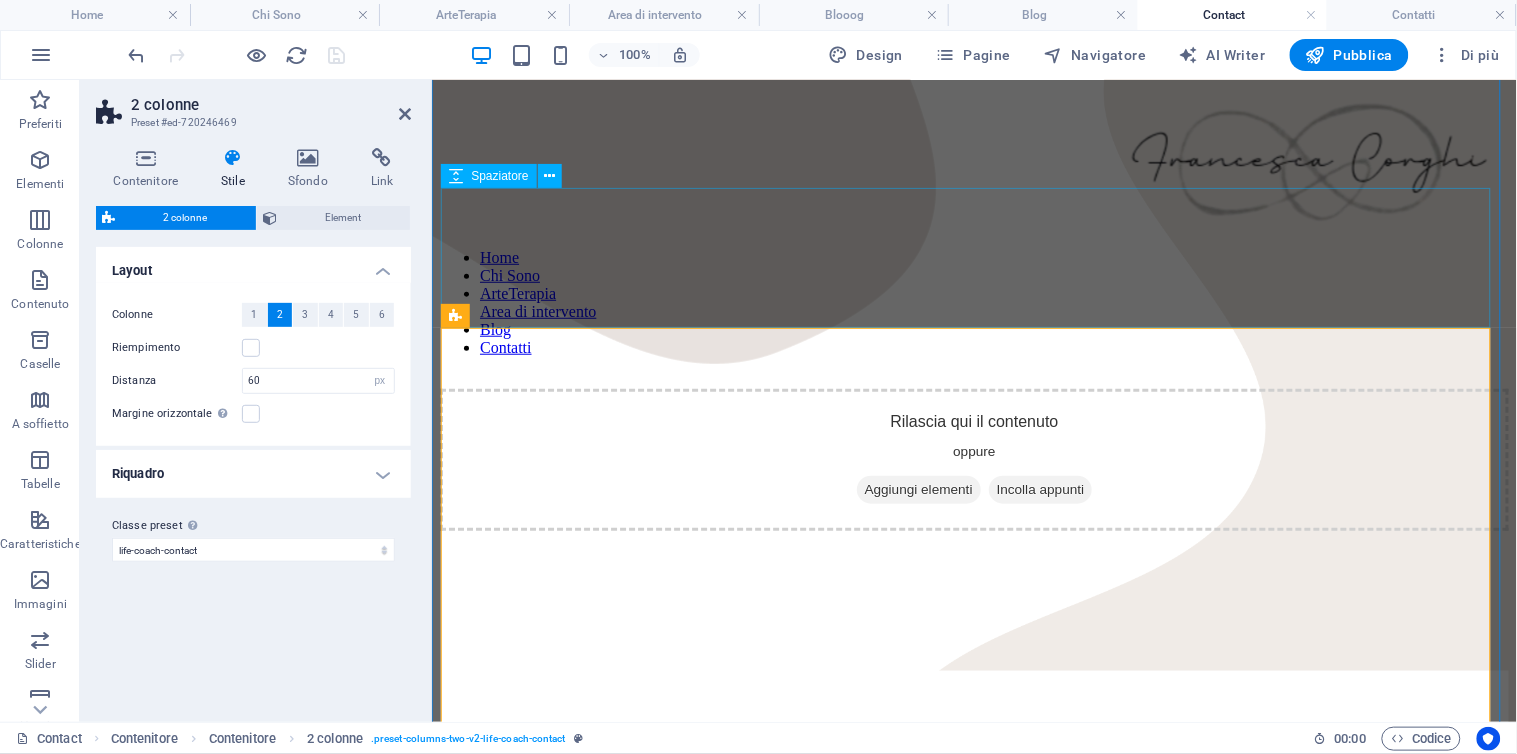 click at bounding box center (973, 600) 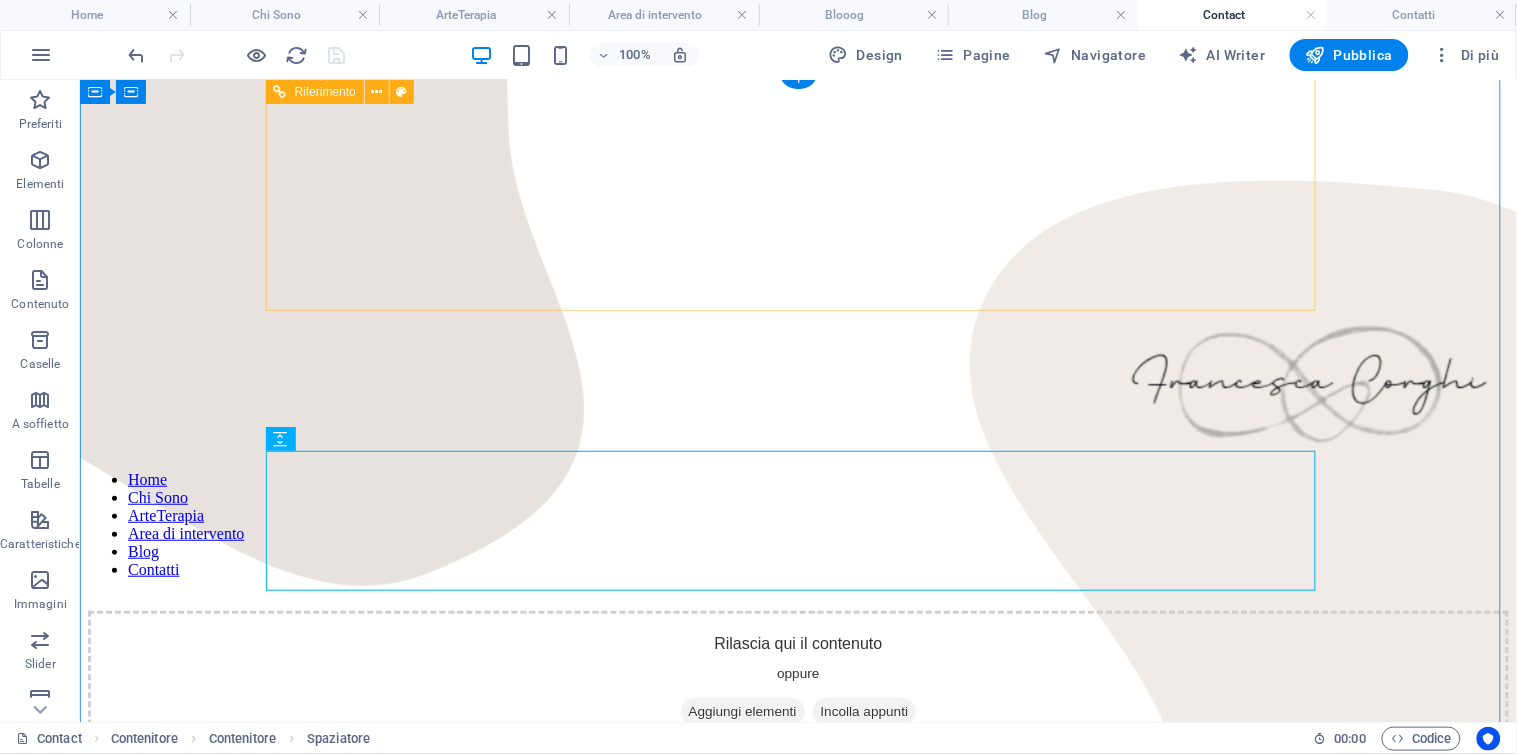 scroll, scrollTop: 0, scrollLeft: 0, axis: both 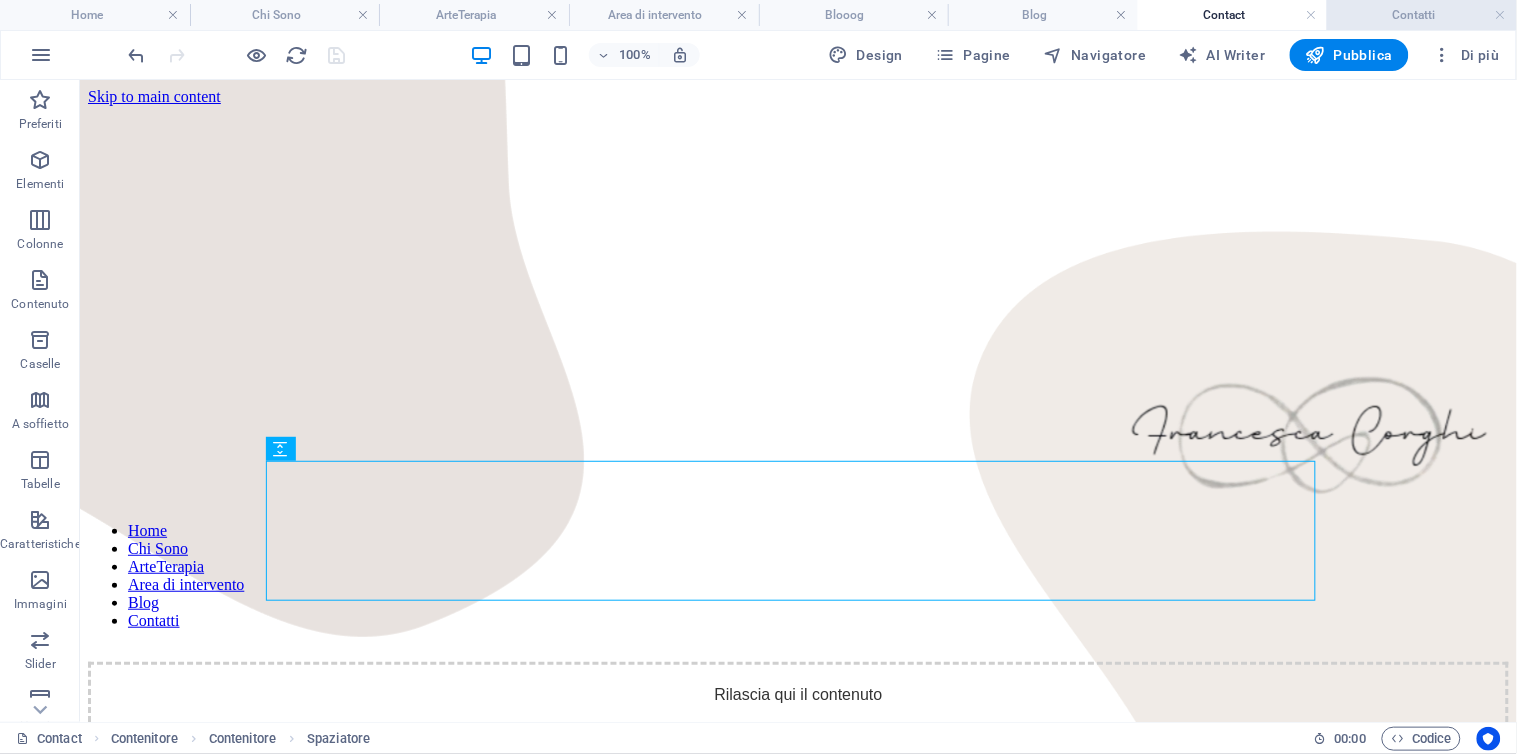 click on "Contatti" at bounding box center [1422, 15] 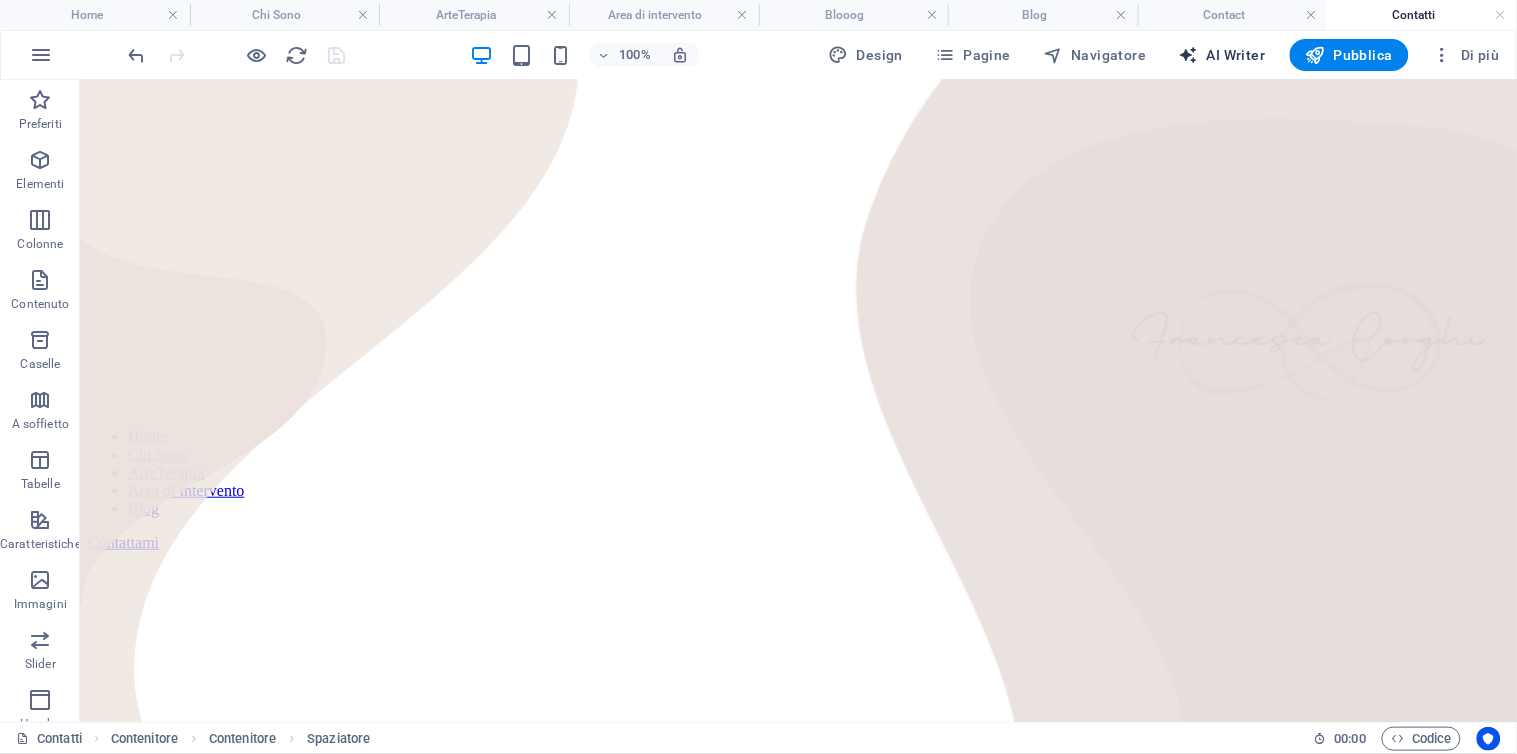 scroll, scrollTop: 51, scrollLeft: 0, axis: vertical 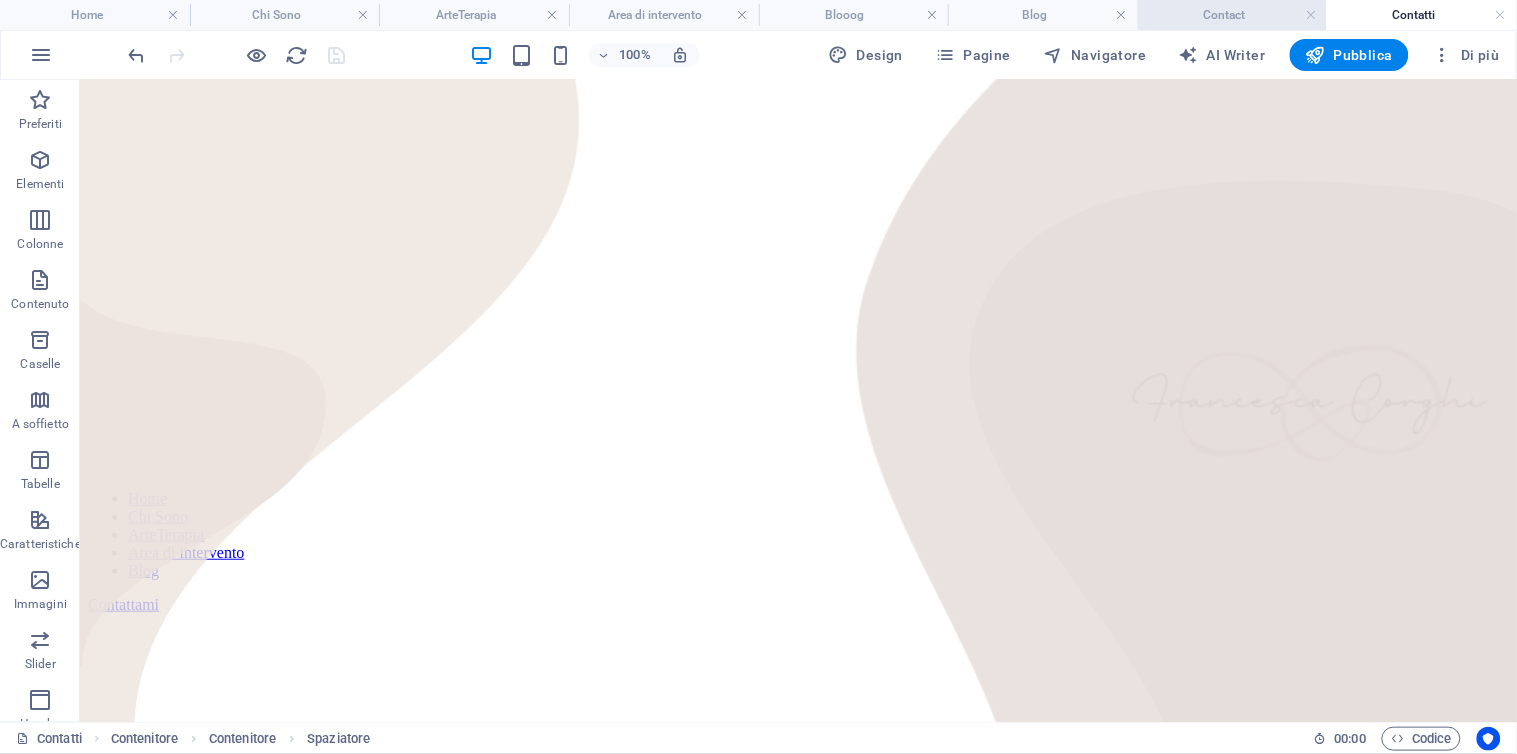 click on "Contact" at bounding box center [1233, 15] 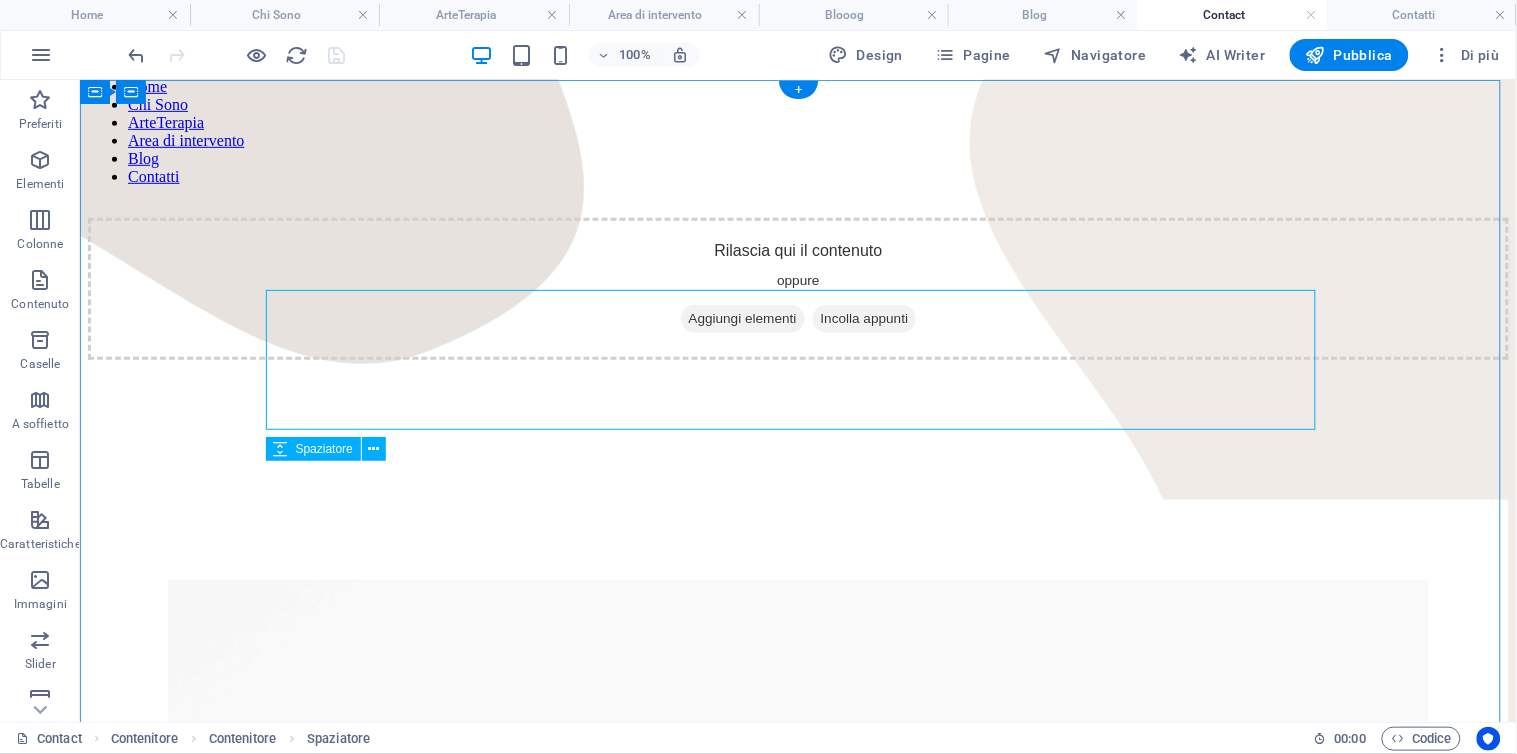 scroll, scrollTop: 0, scrollLeft: 0, axis: both 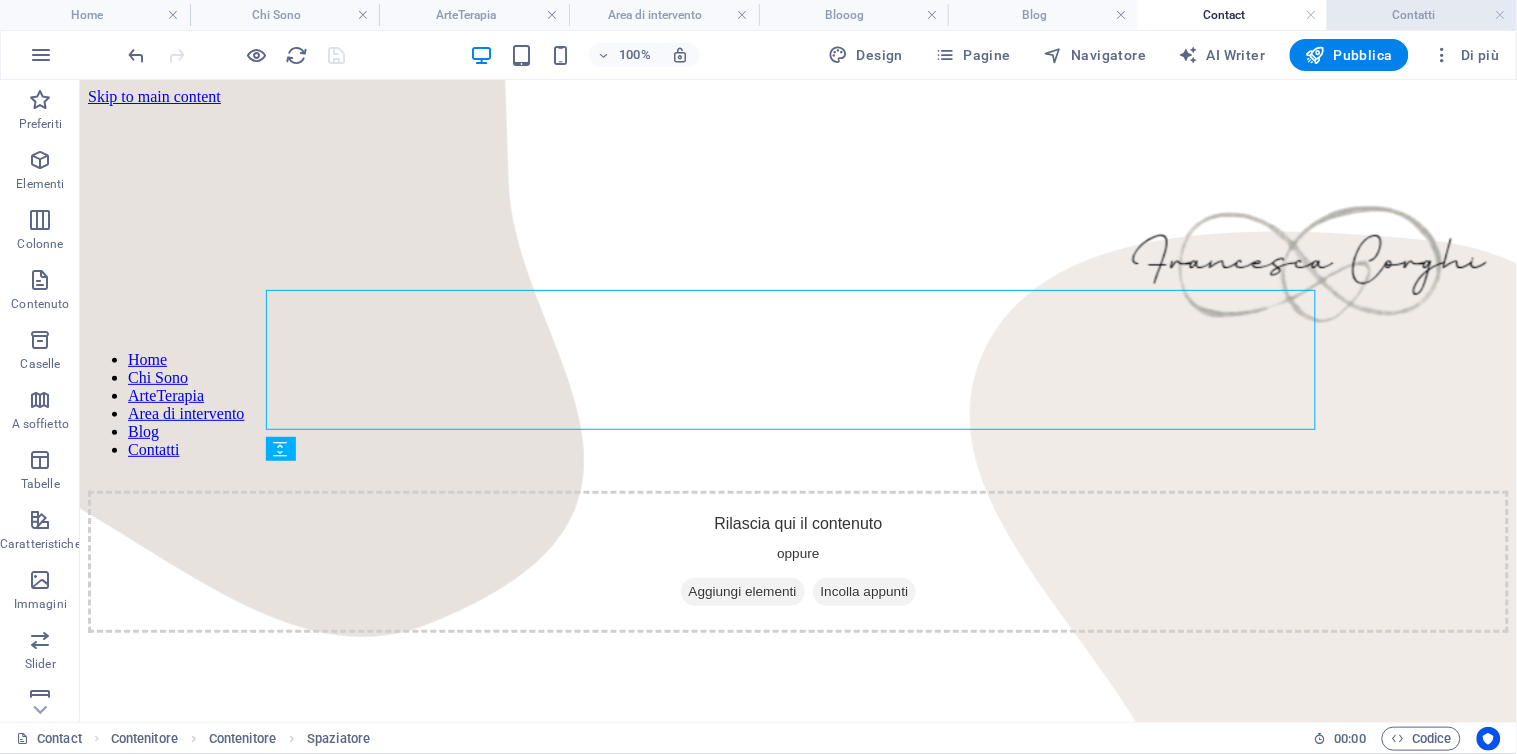 click on "Contatti" at bounding box center (1422, 15) 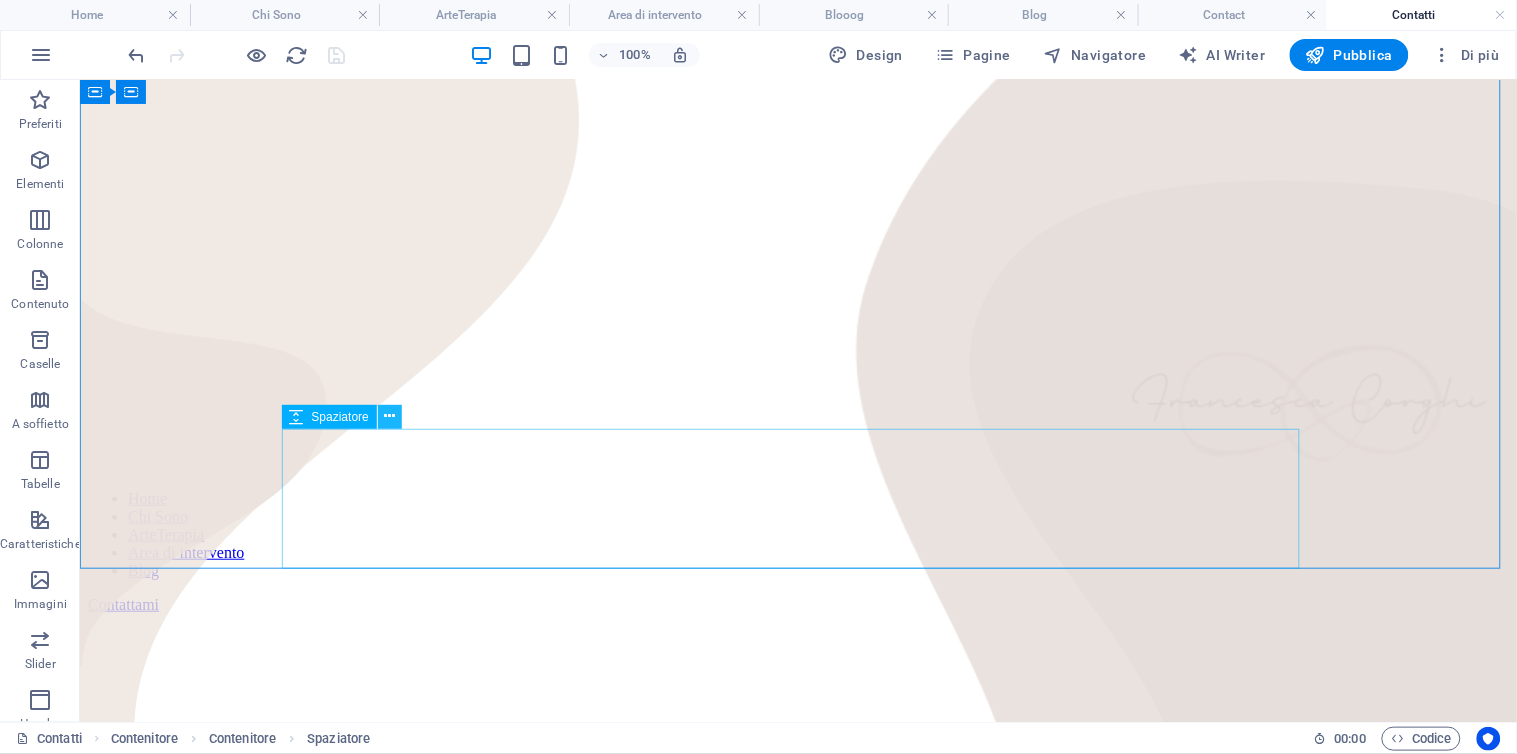 click at bounding box center [389, 416] 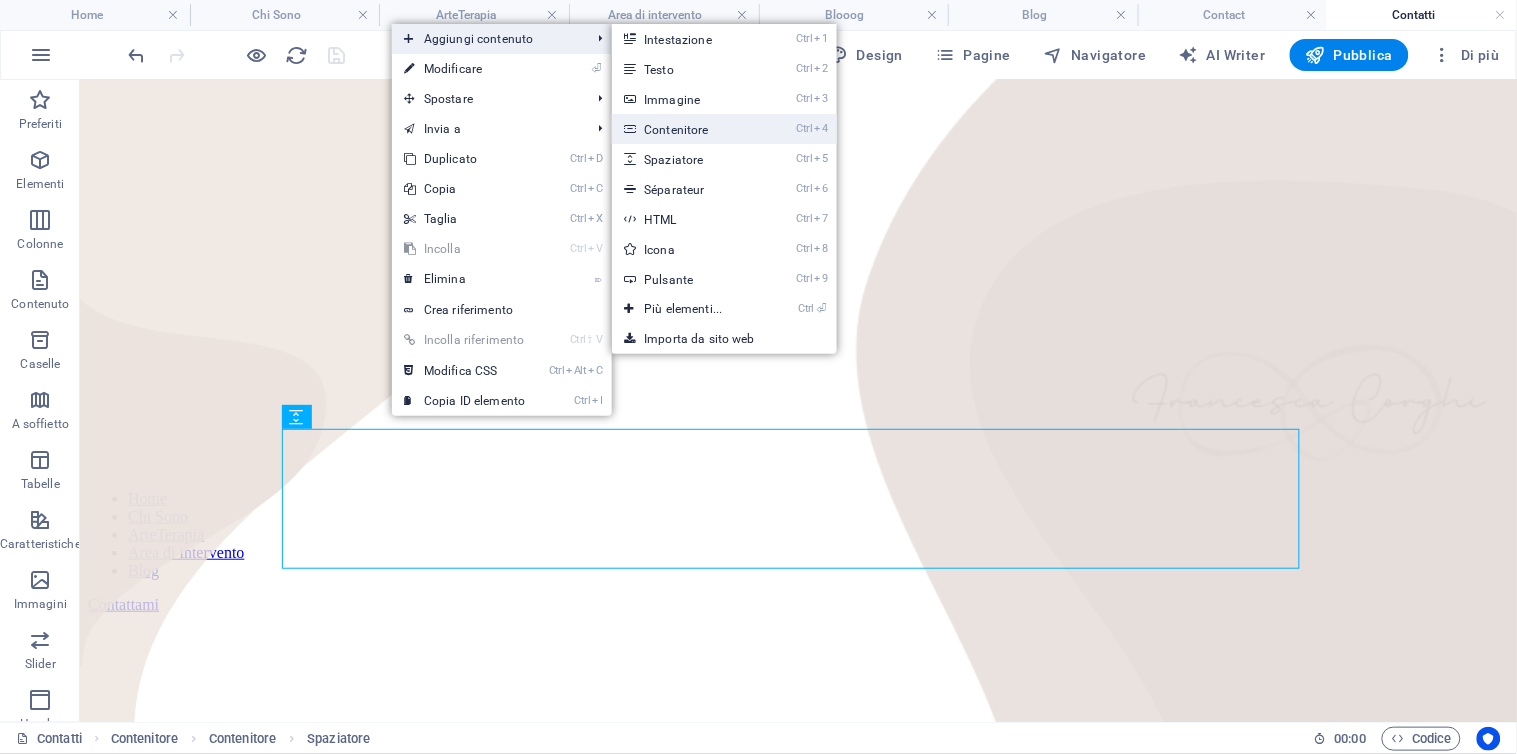 click on "Ctrl 4  Contenitore" at bounding box center (687, 129) 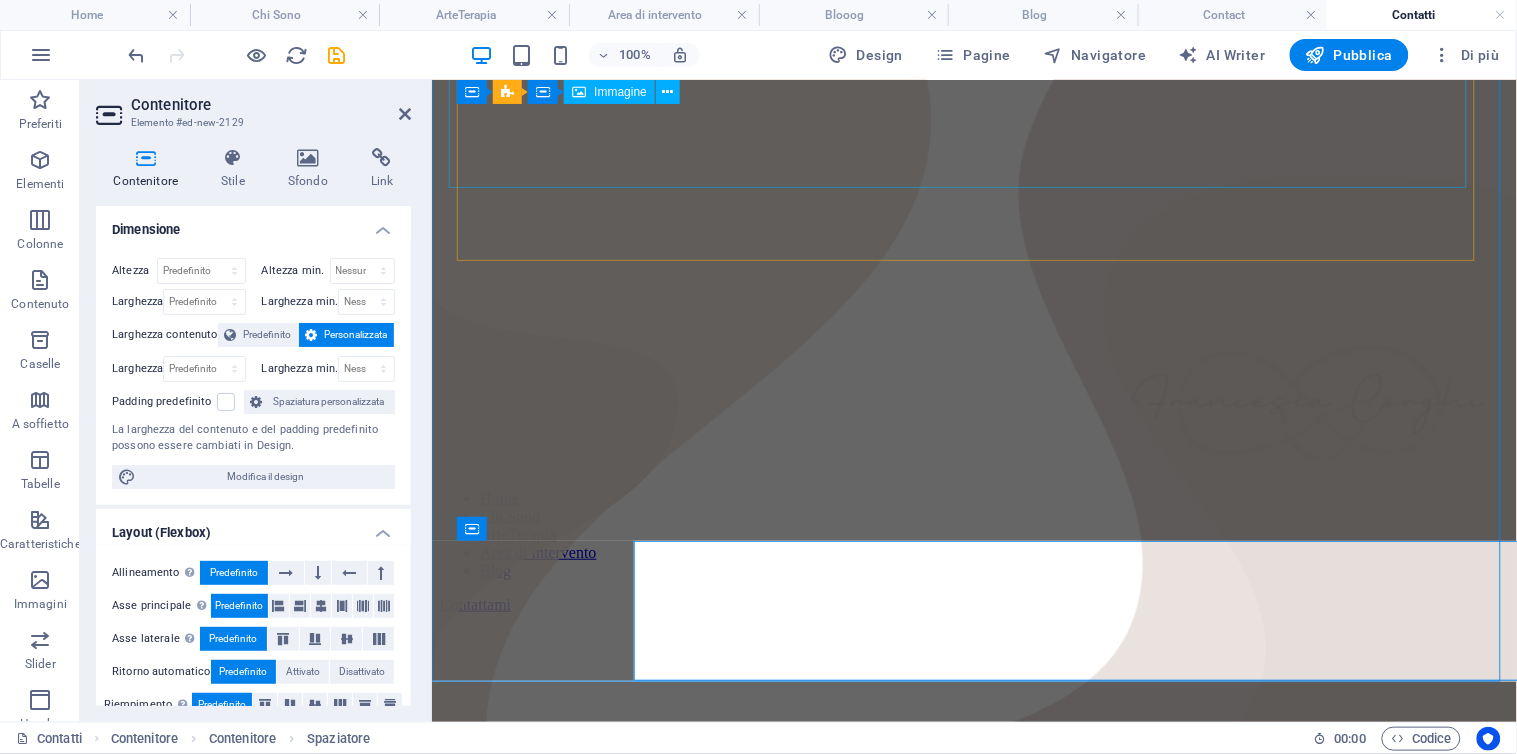 scroll, scrollTop: 78, scrollLeft: 0, axis: vertical 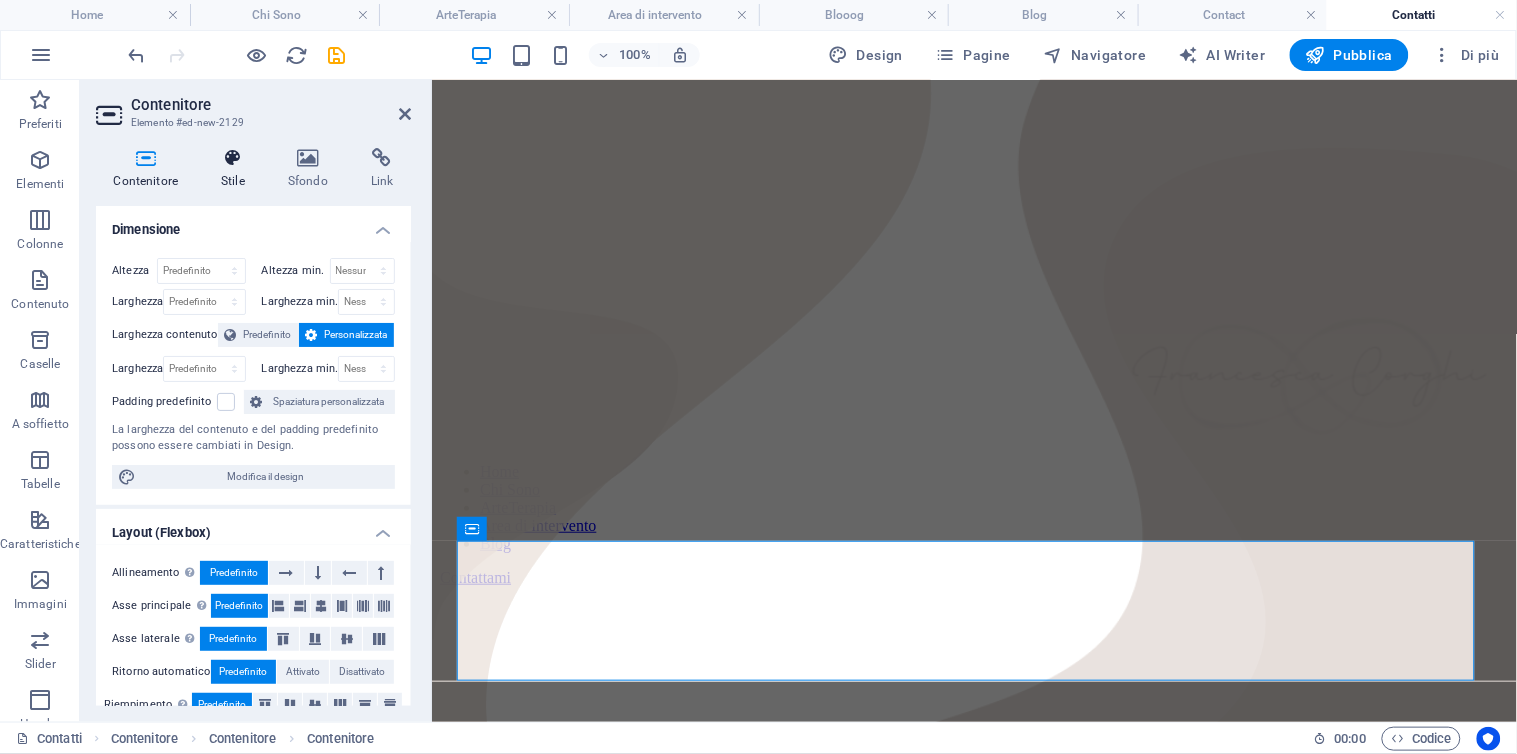 click at bounding box center [233, 158] 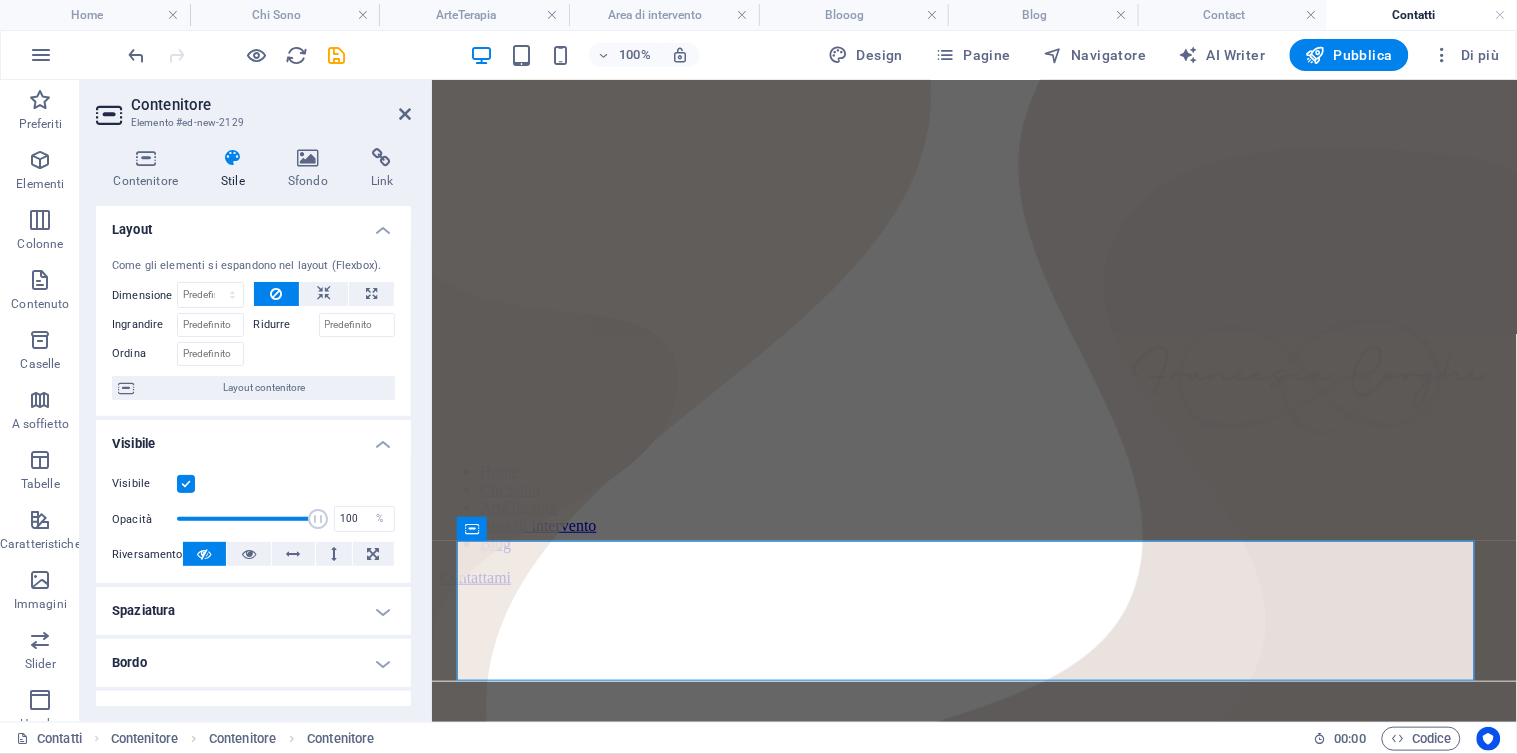 click at bounding box center (233, 158) 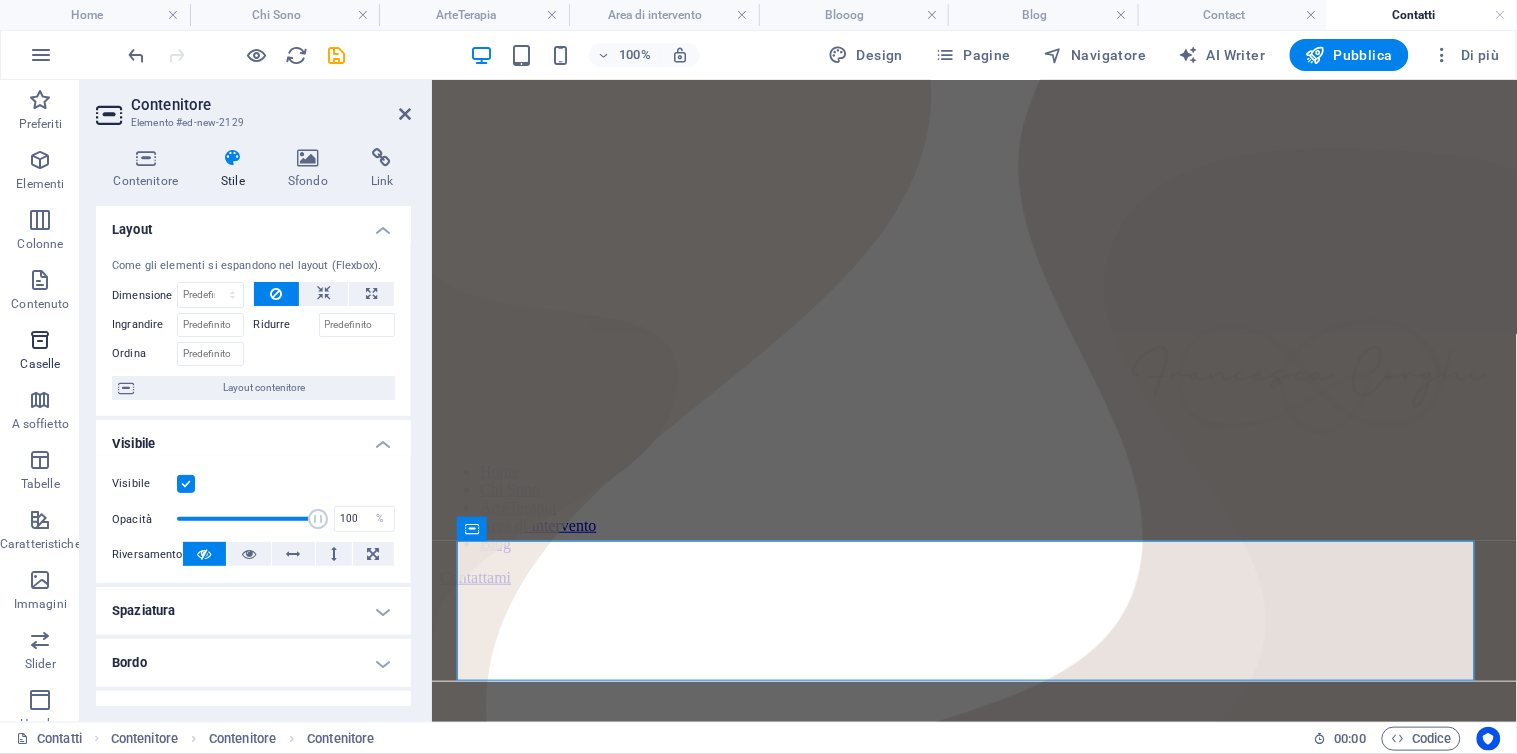 click at bounding box center [40, 340] 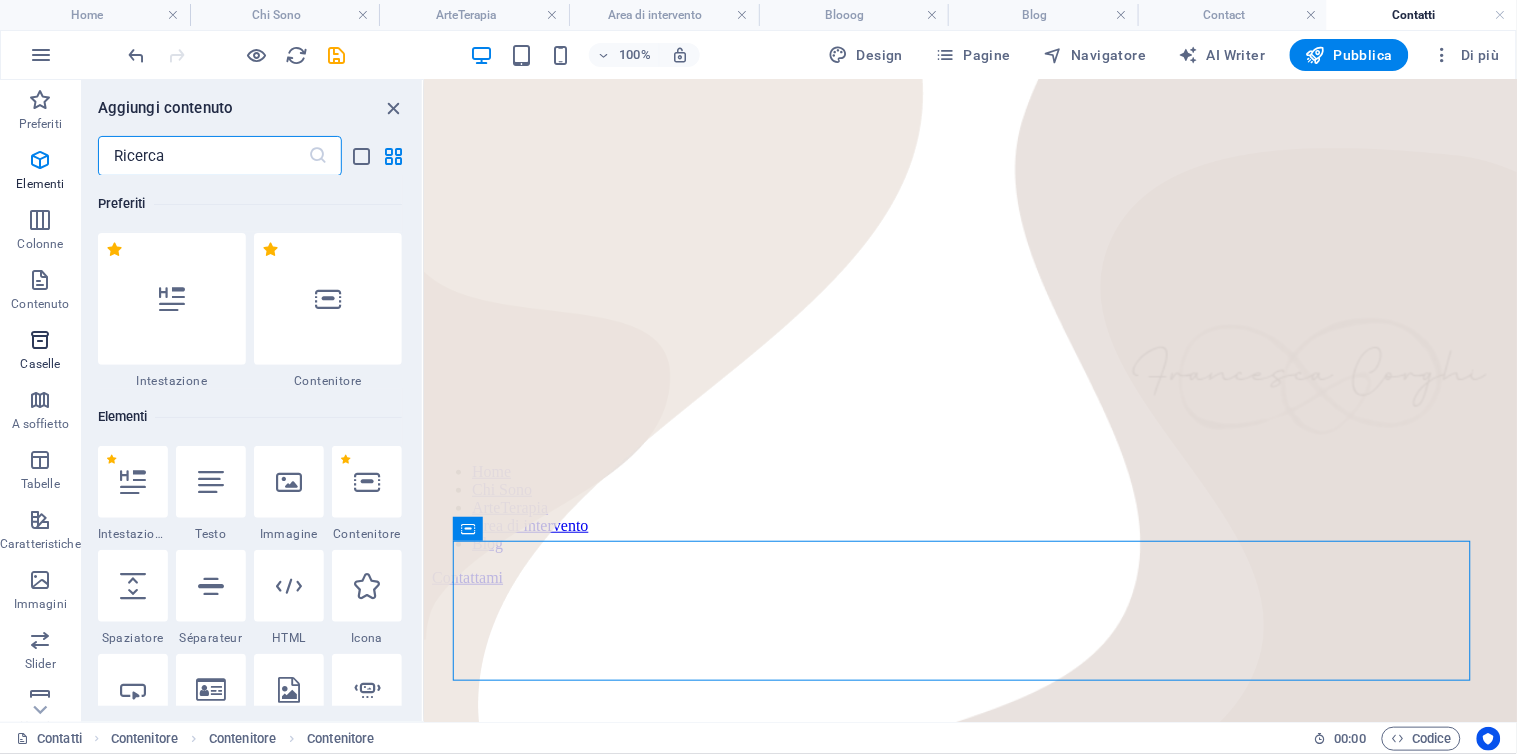 scroll, scrollTop: 5515, scrollLeft: 0, axis: vertical 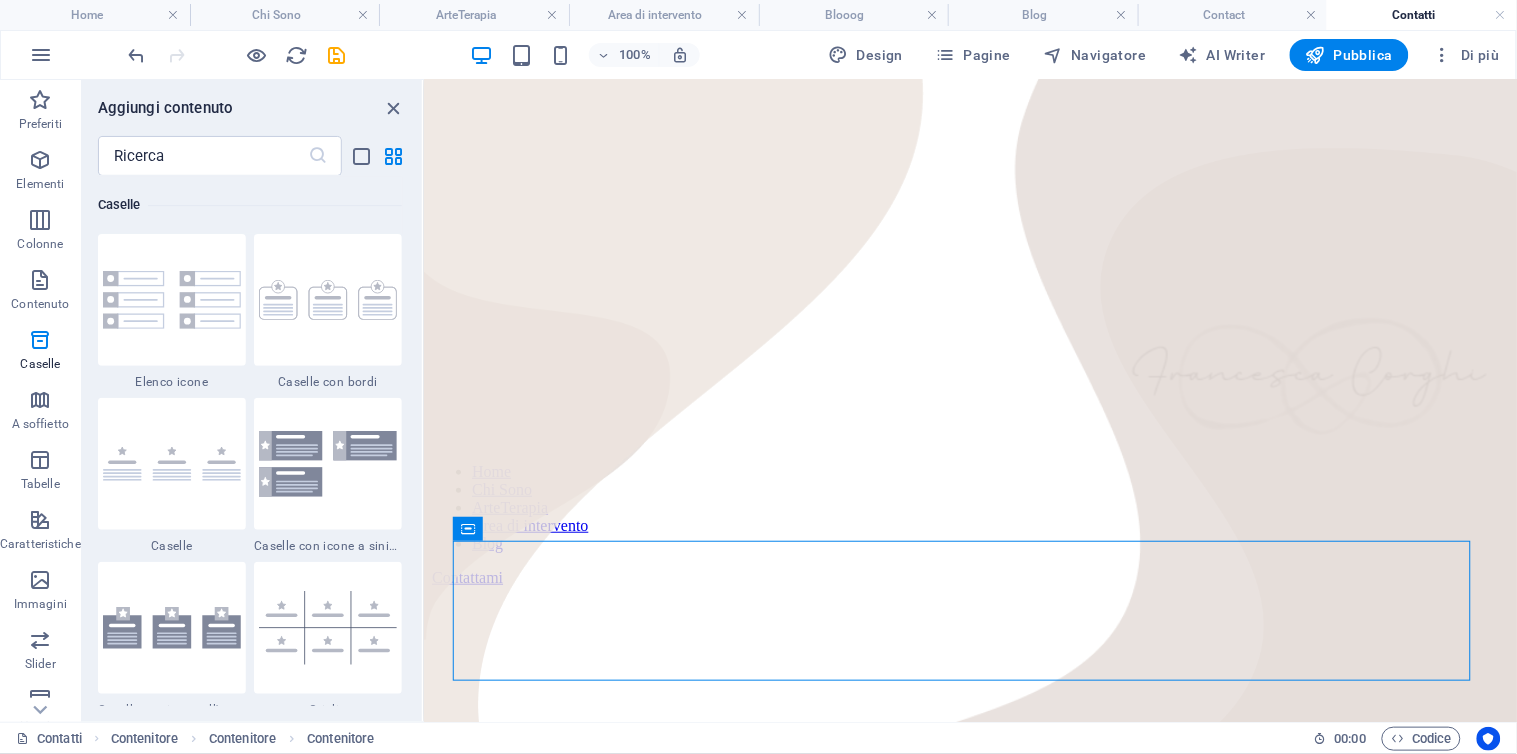 click on "Contatti" at bounding box center (1422, 15) 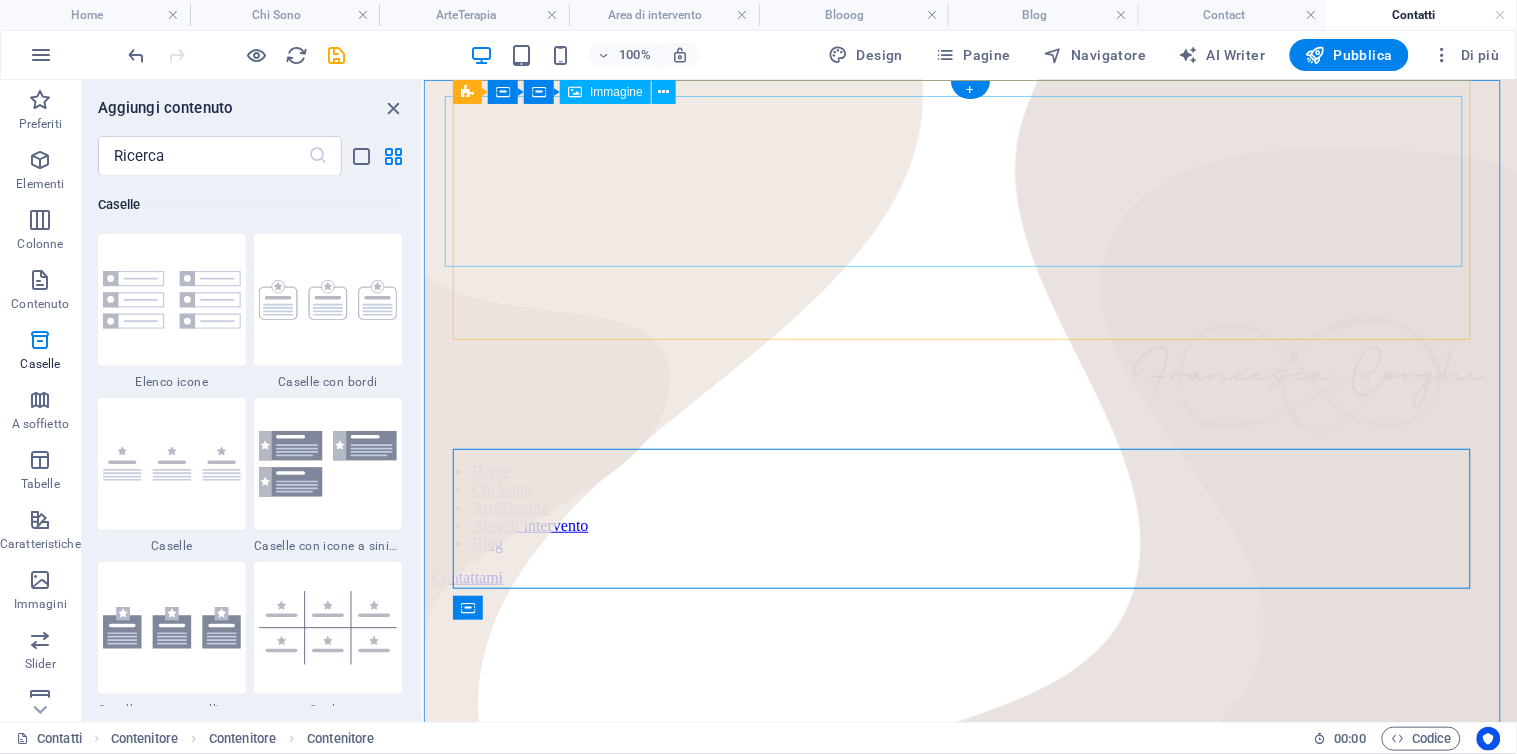 scroll, scrollTop: 0, scrollLeft: 0, axis: both 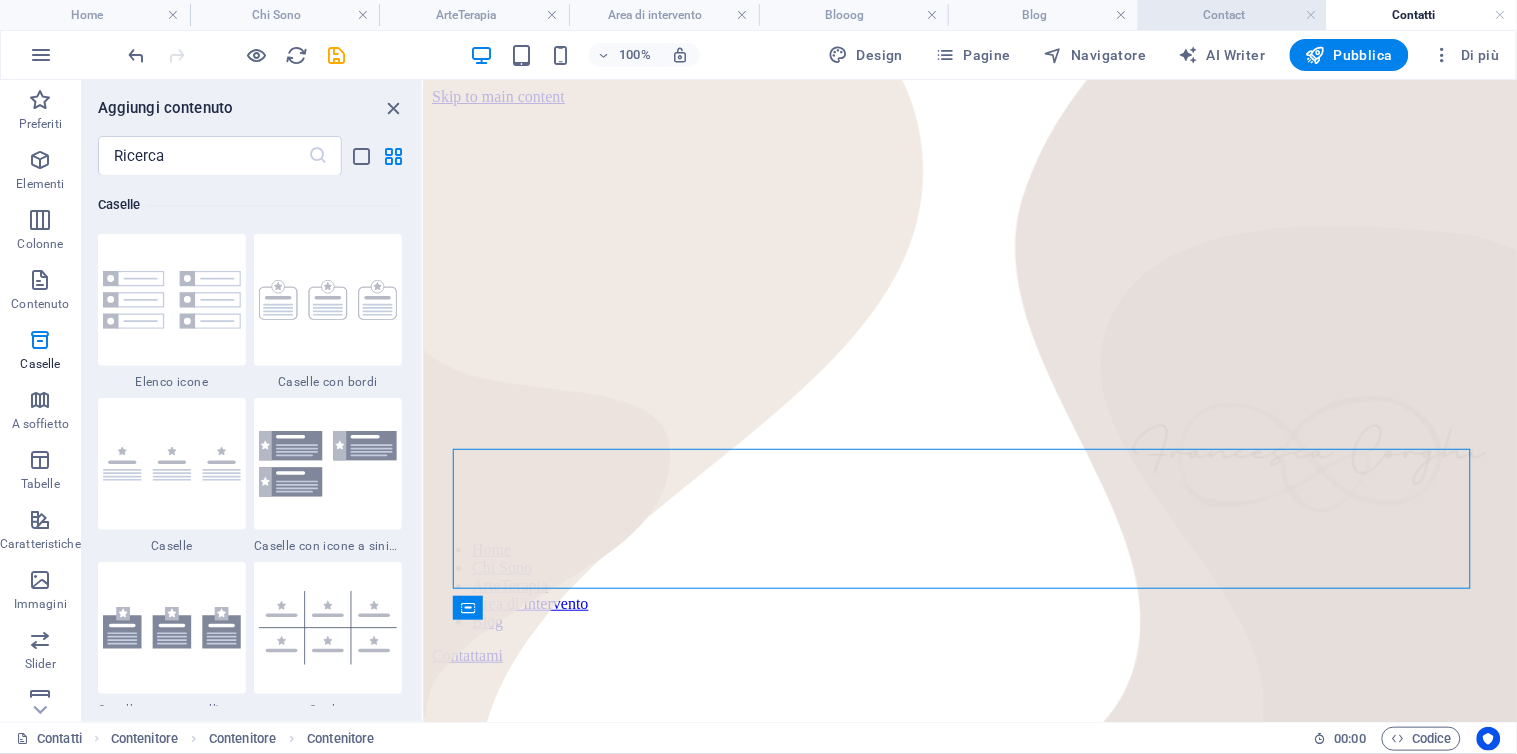 click on "Contact" at bounding box center (1233, 15) 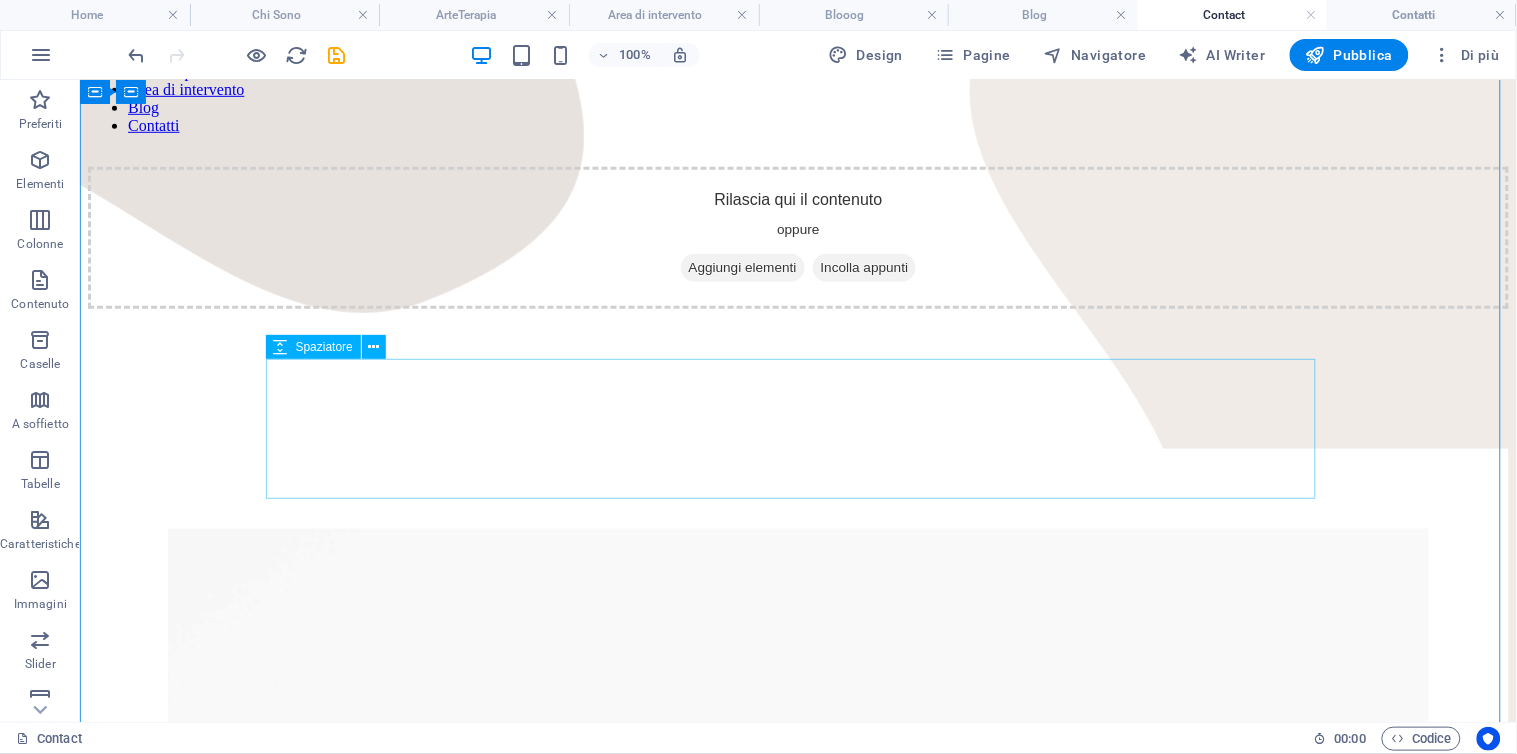 scroll, scrollTop: 102, scrollLeft: 0, axis: vertical 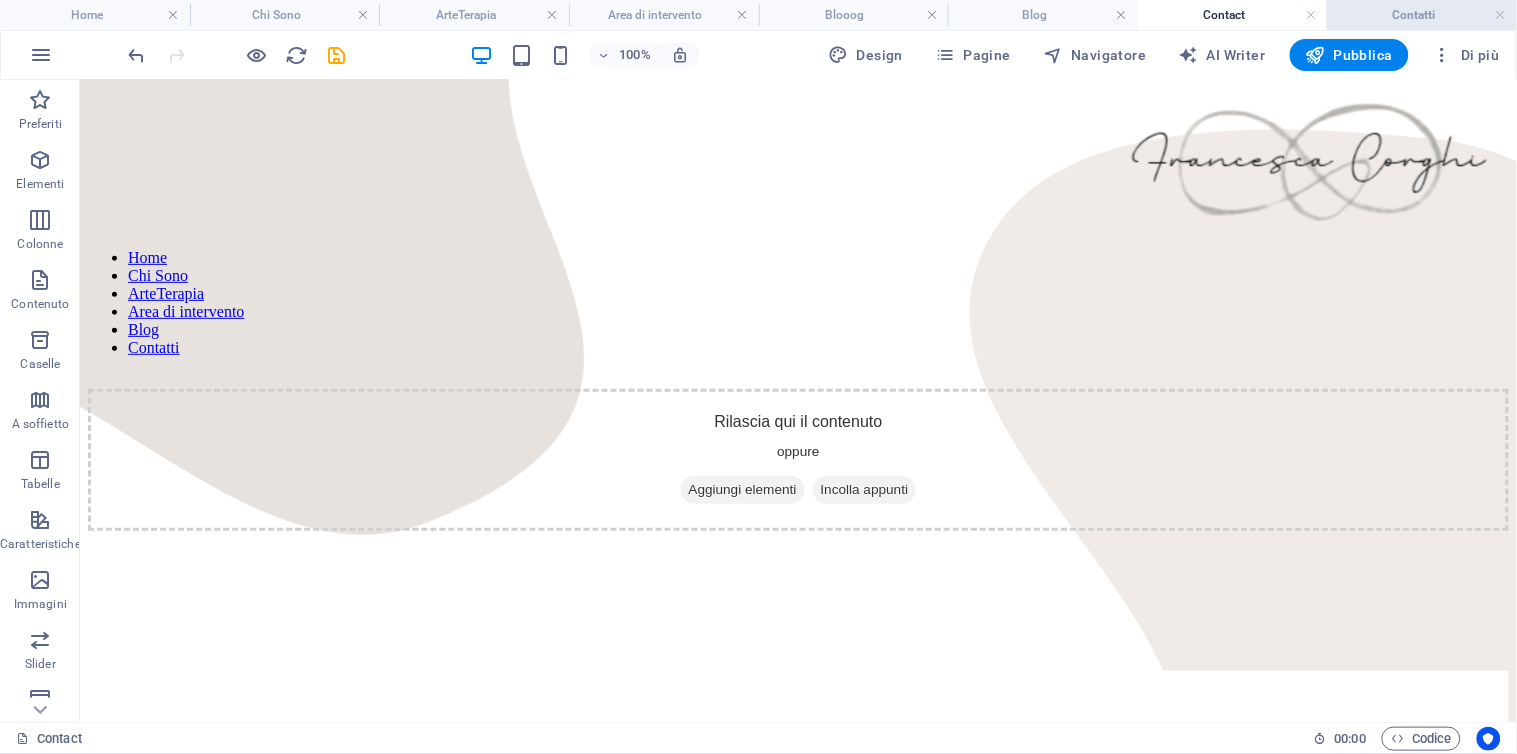 click on "Contatti" at bounding box center [1422, 15] 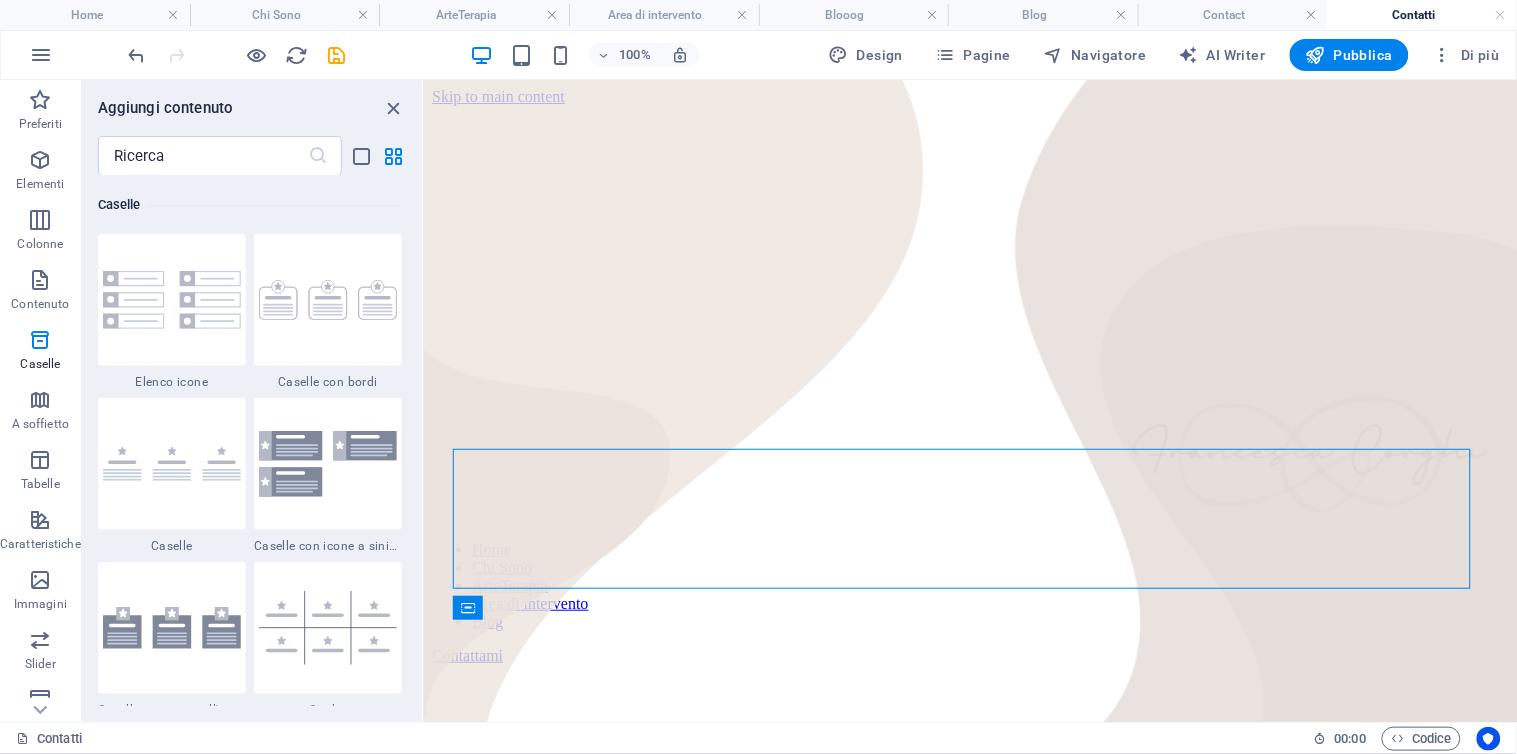 scroll, scrollTop: 0, scrollLeft: 0, axis: both 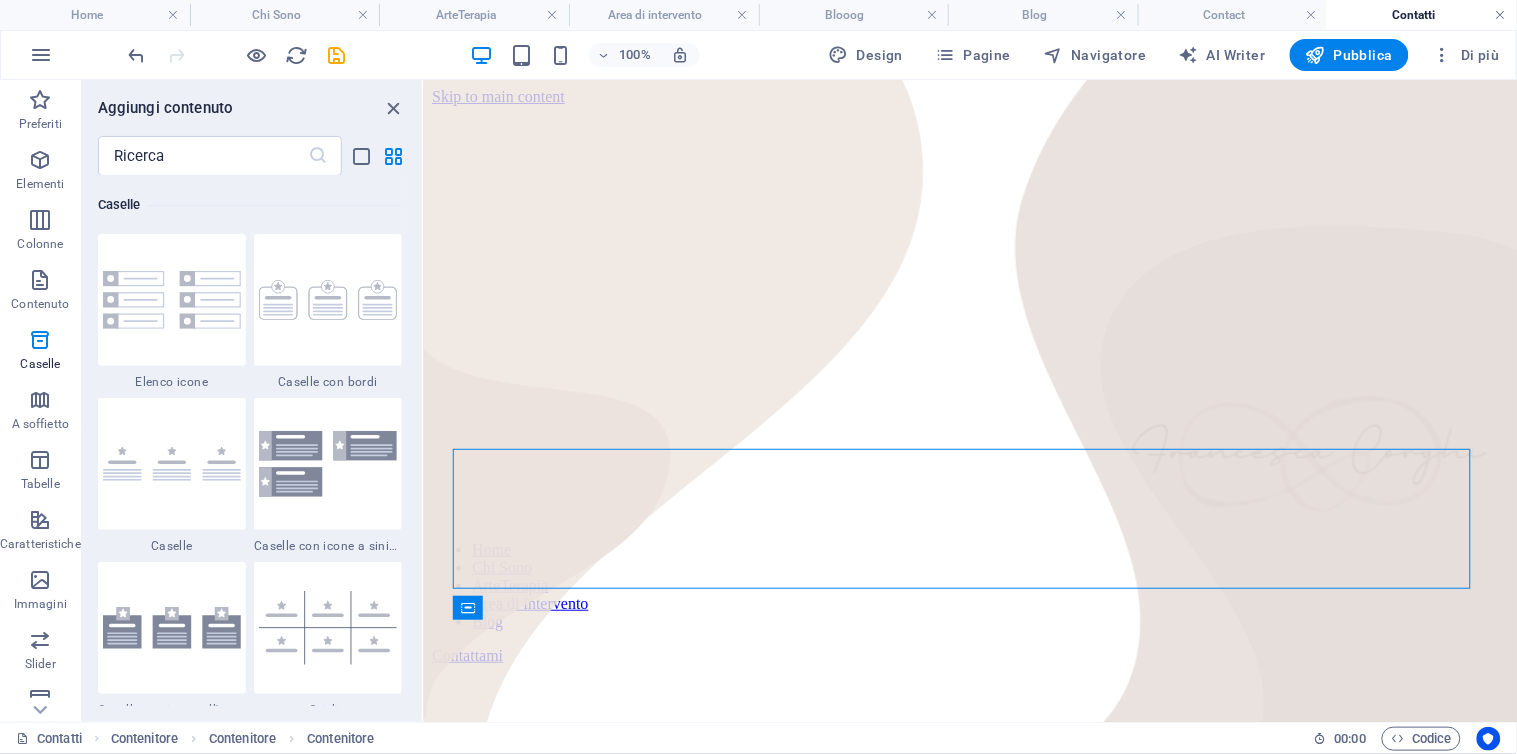 click at bounding box center (1501, 15) 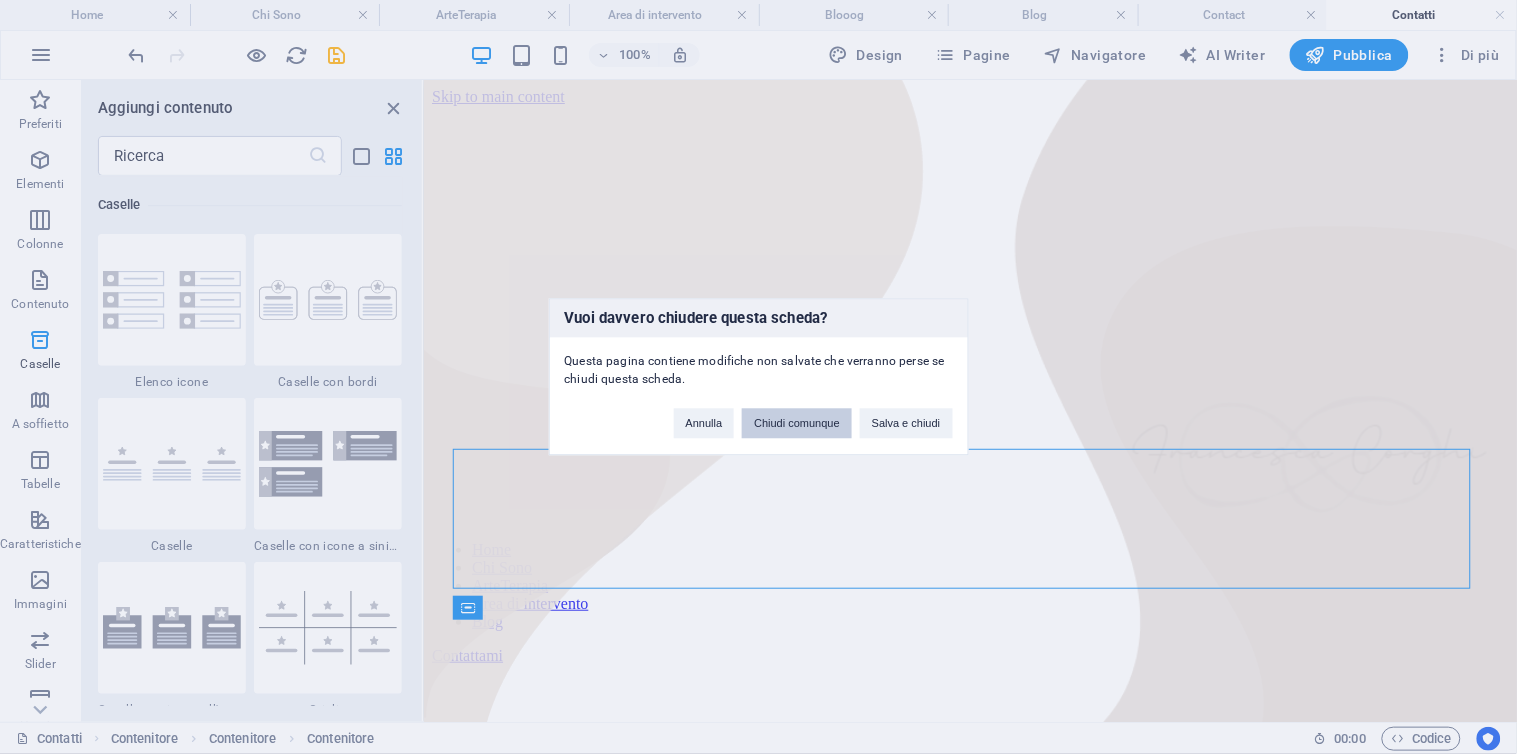click on "Chiudi comunque" at bounding box center [797, 424] 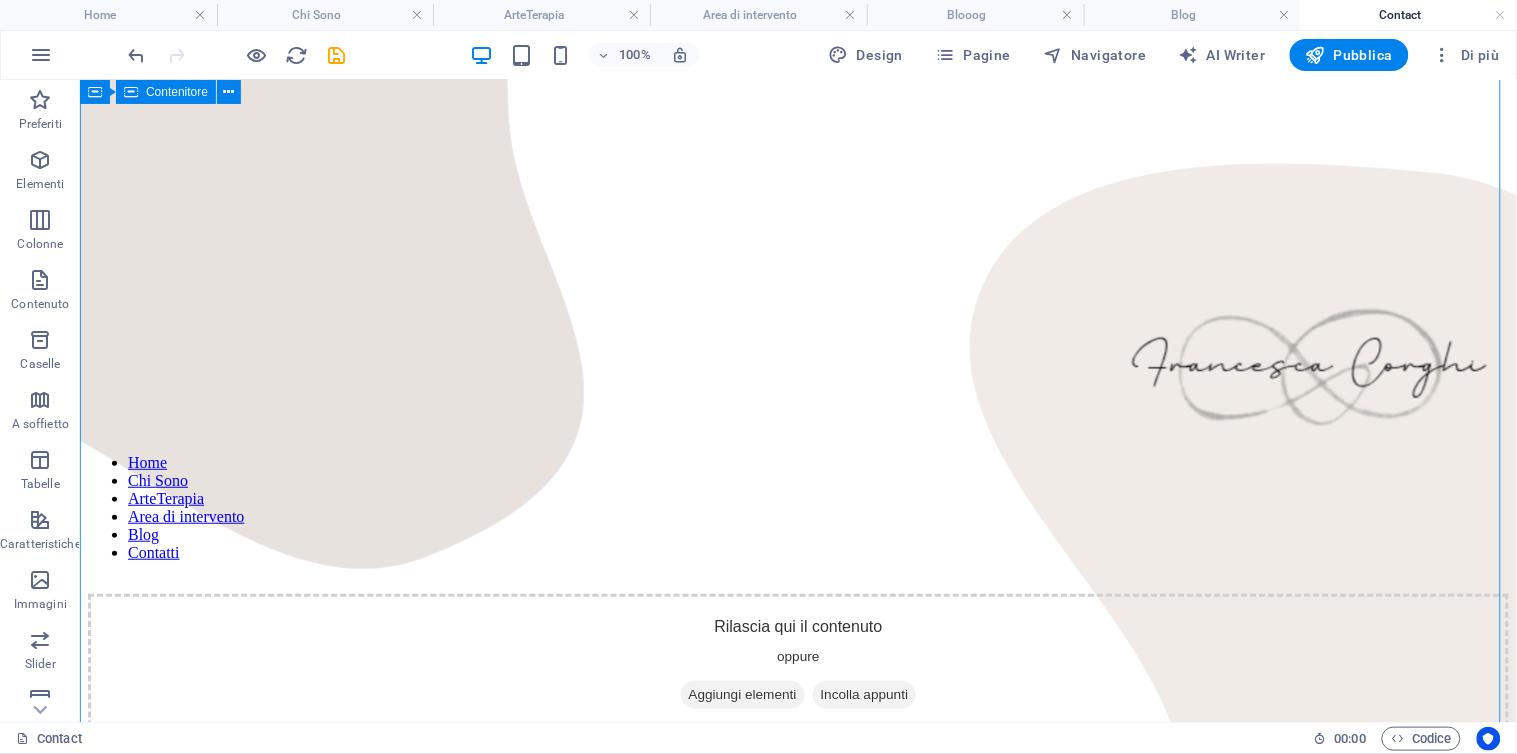 scroll, scrollTop: 0, scrollLeft: 0, axis: both 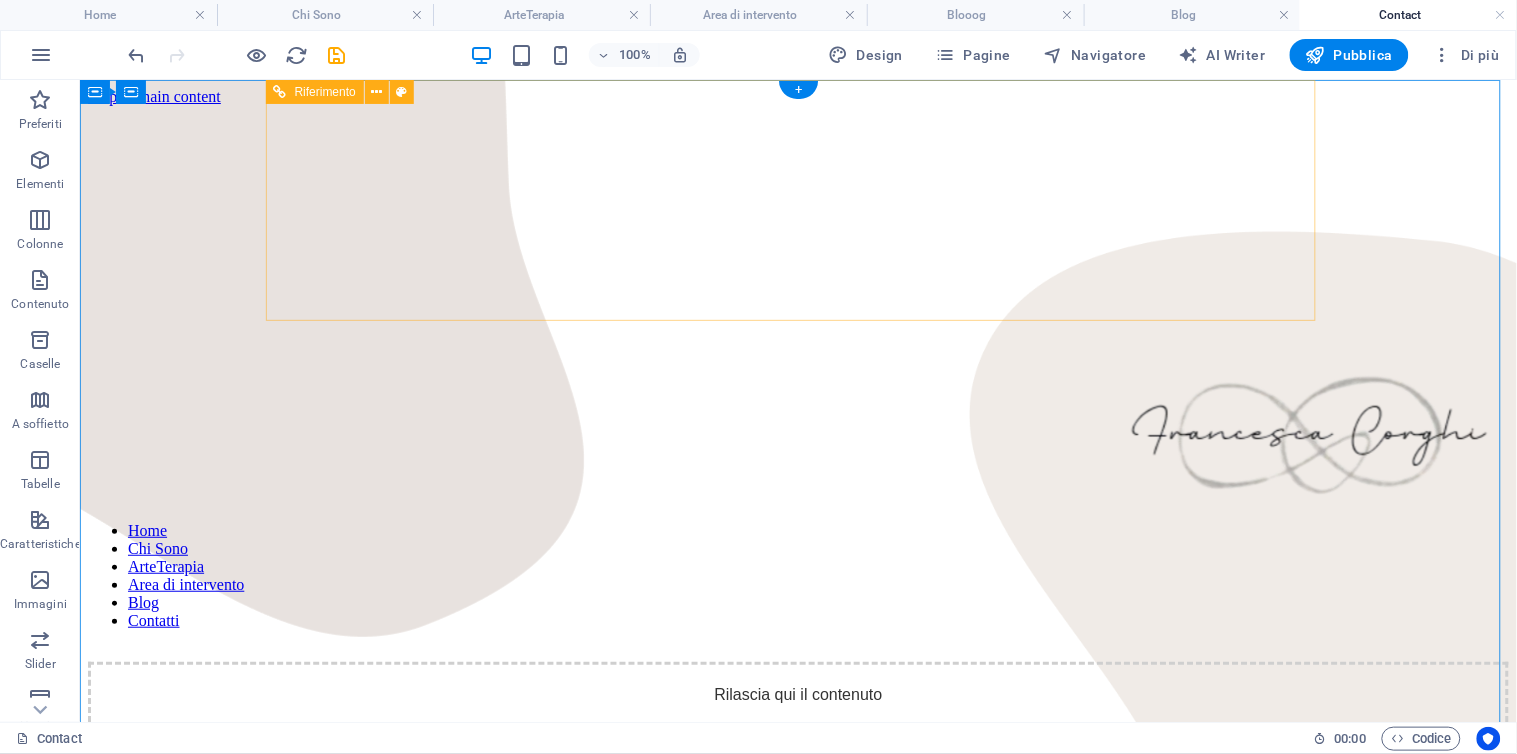 click on "Home Chi Sono ArteTerapia Area di intervento Blog Contatti" at bounding box center [797, 575] 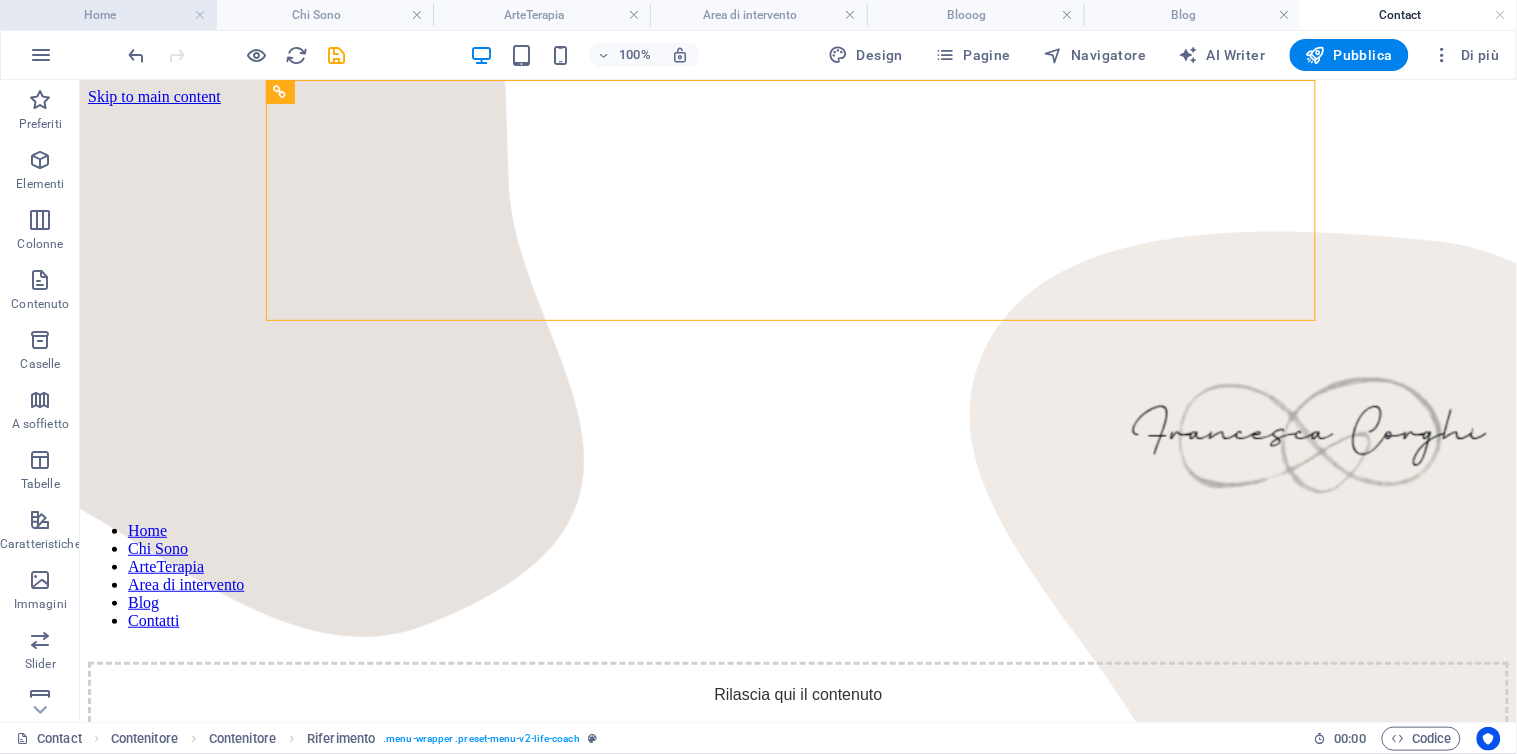 click on "Home" at bounding box center [108, 15] 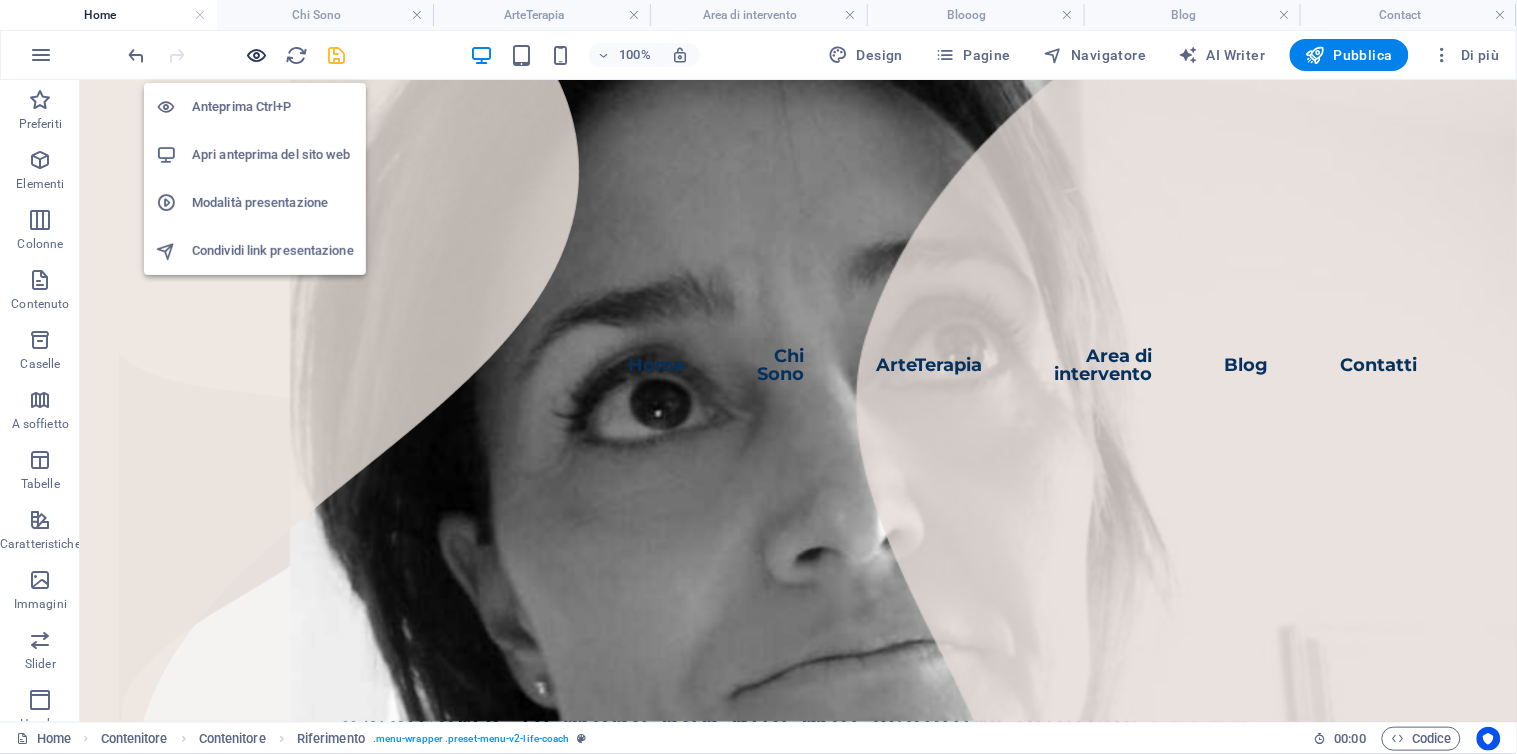 click at bounding box center (257, 55) 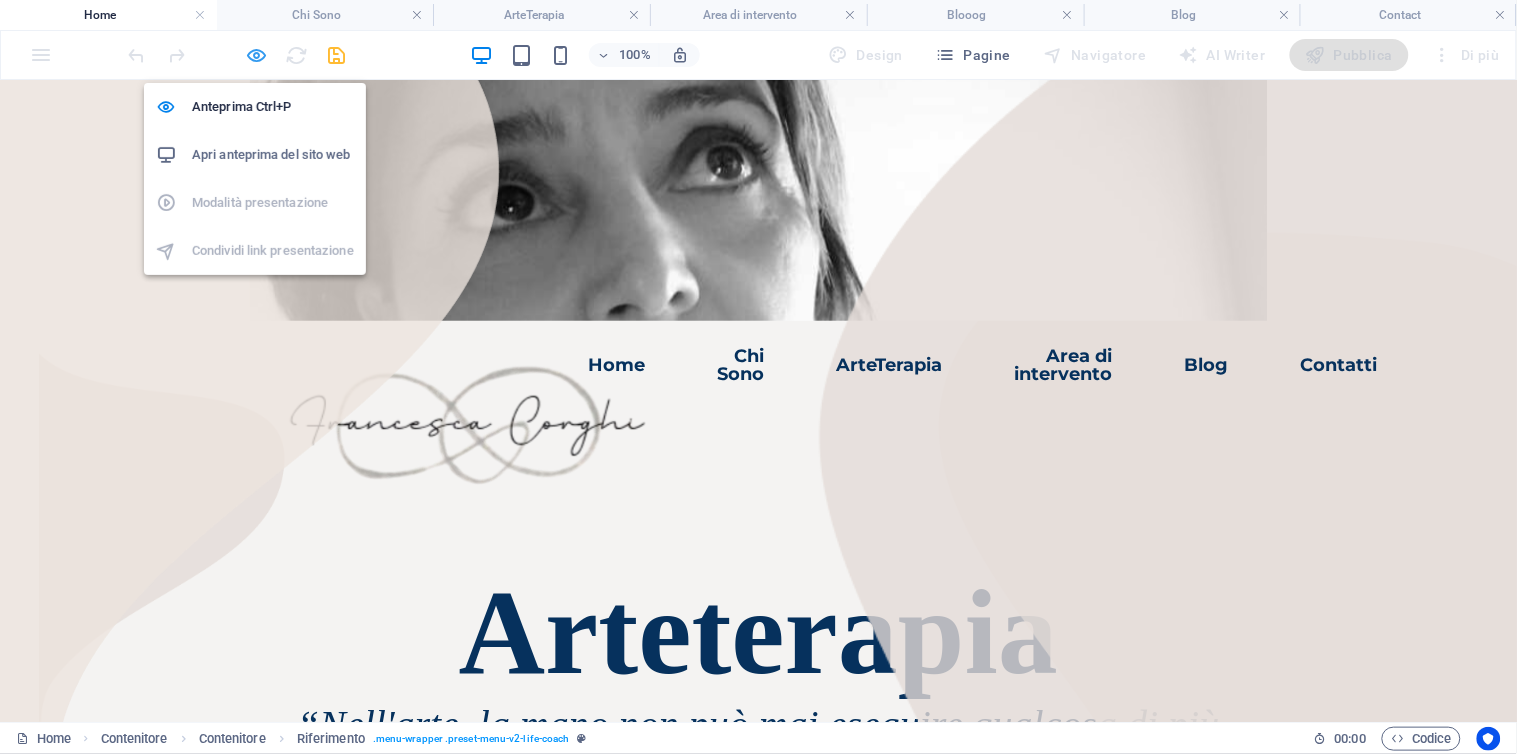 click at bounding box center (257, 55) 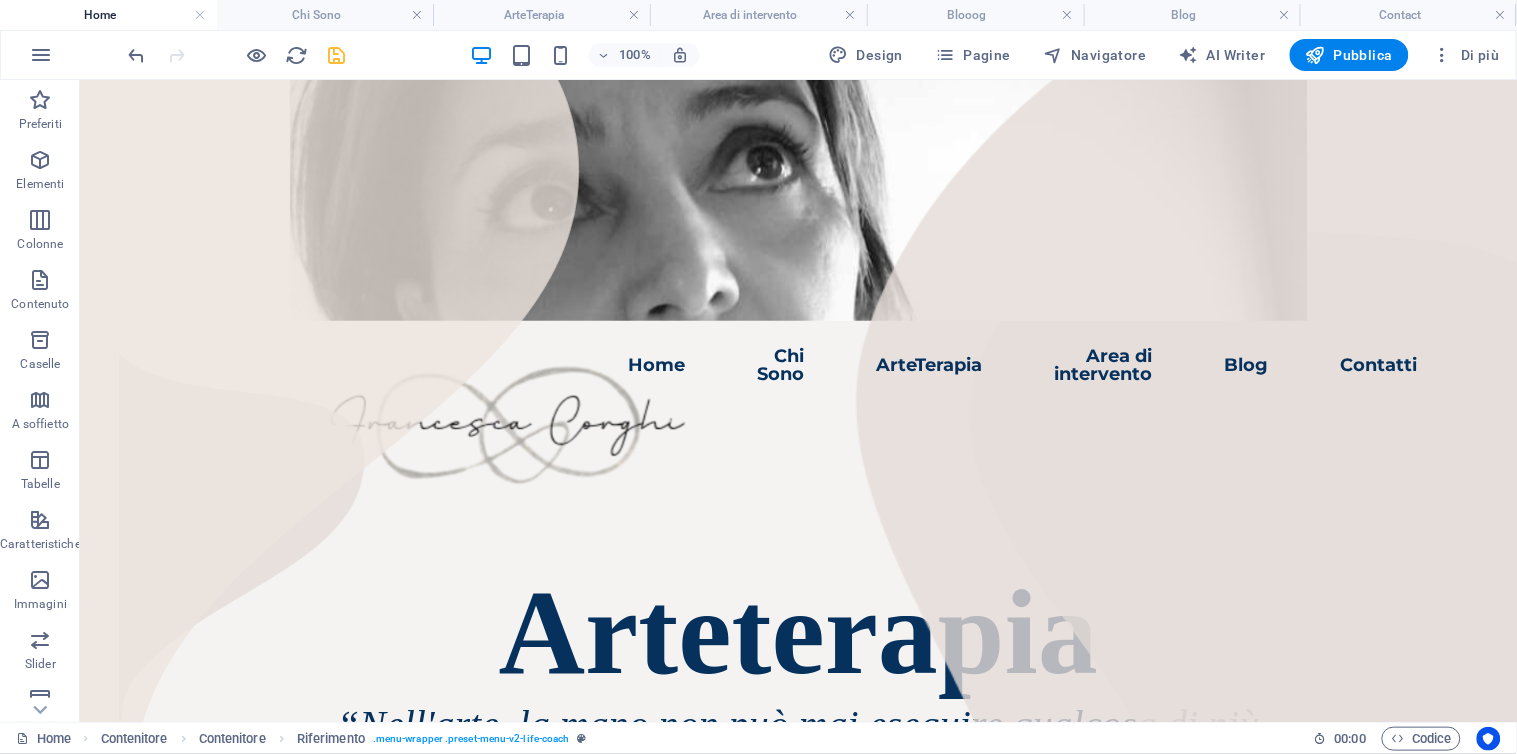 click on "Home" at bounding box center (108, 15) 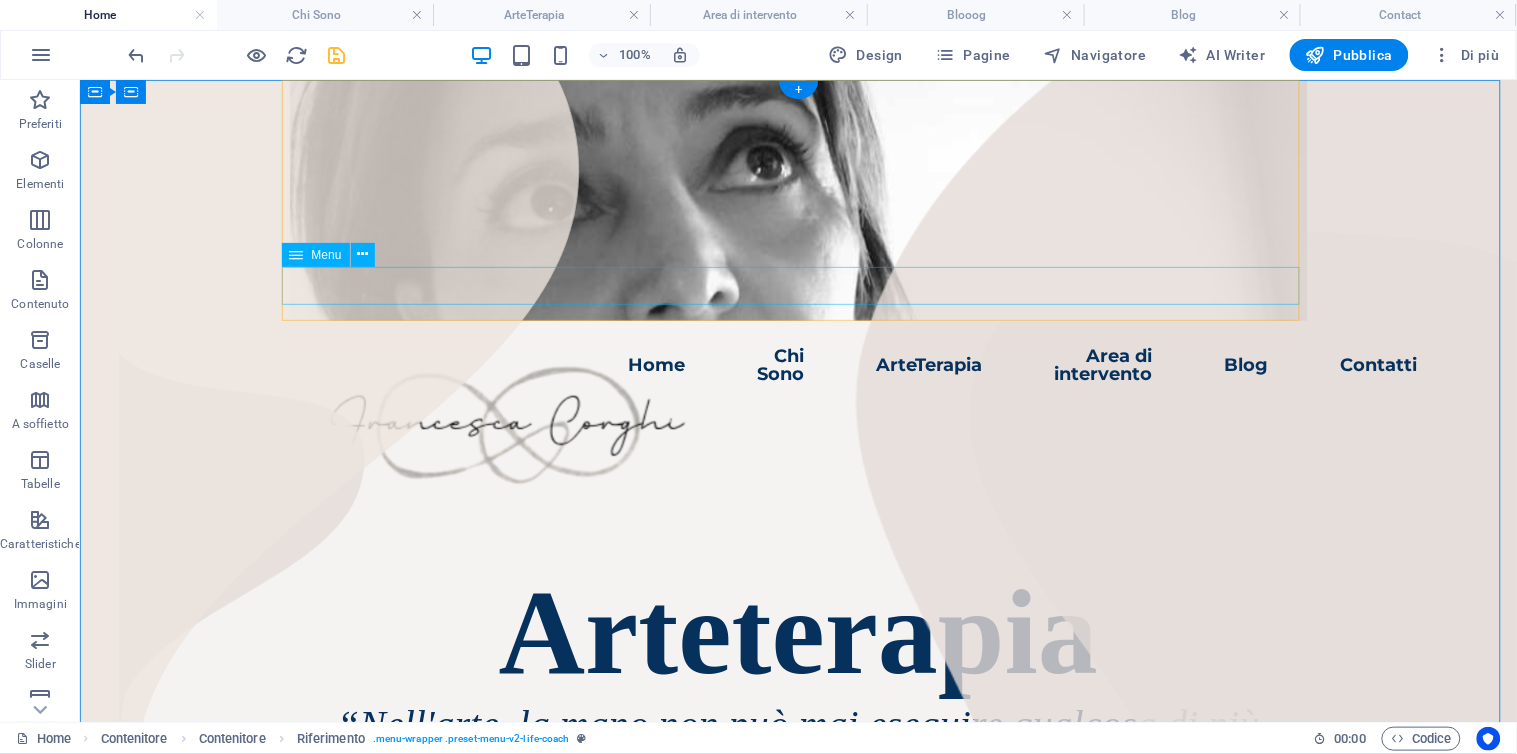 click on "Home Chi Sono ArteTerapia Area di intervento Blog Contatti" at bounding box center [798, 364] 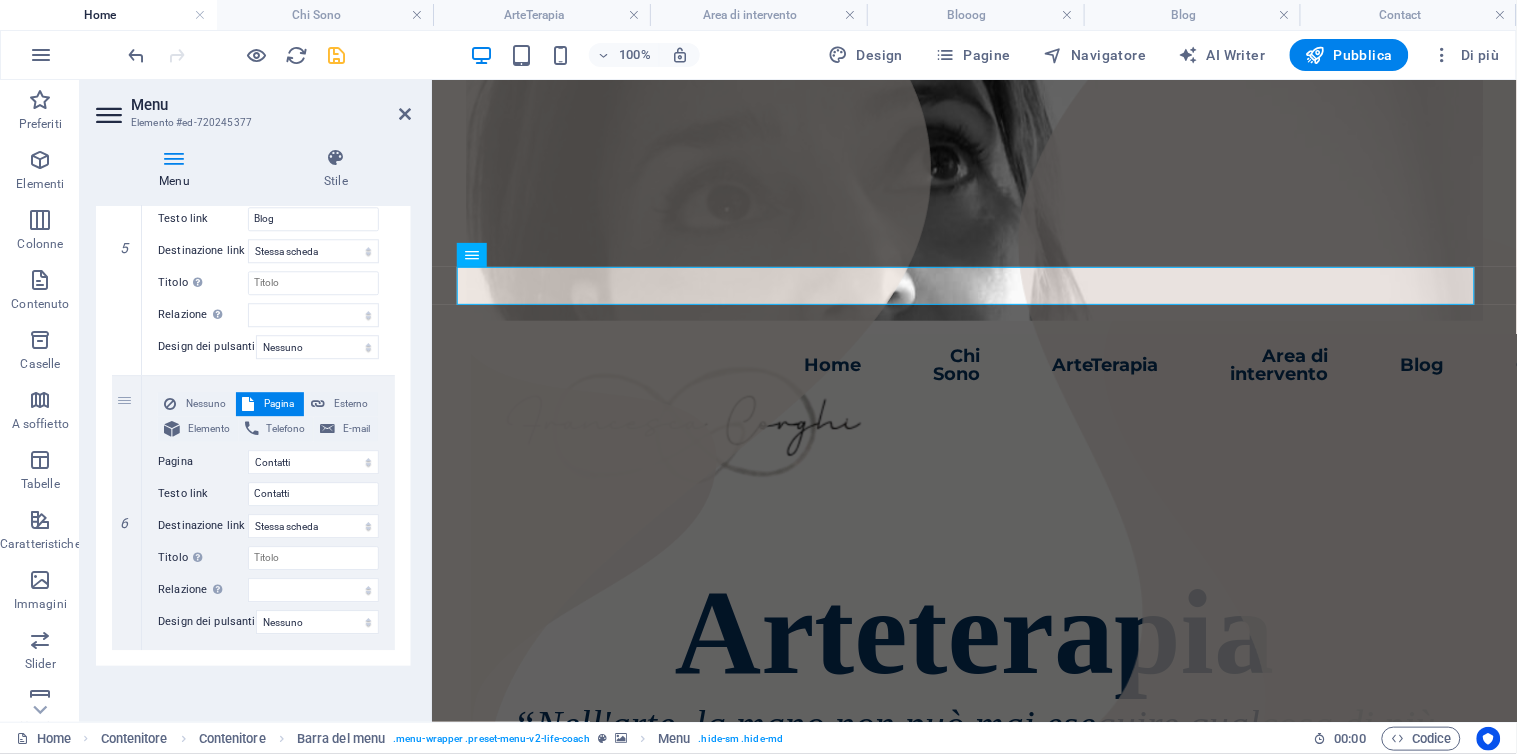 scroll, scrollTop: 1408, scrollLeft: 0, axis: vertical 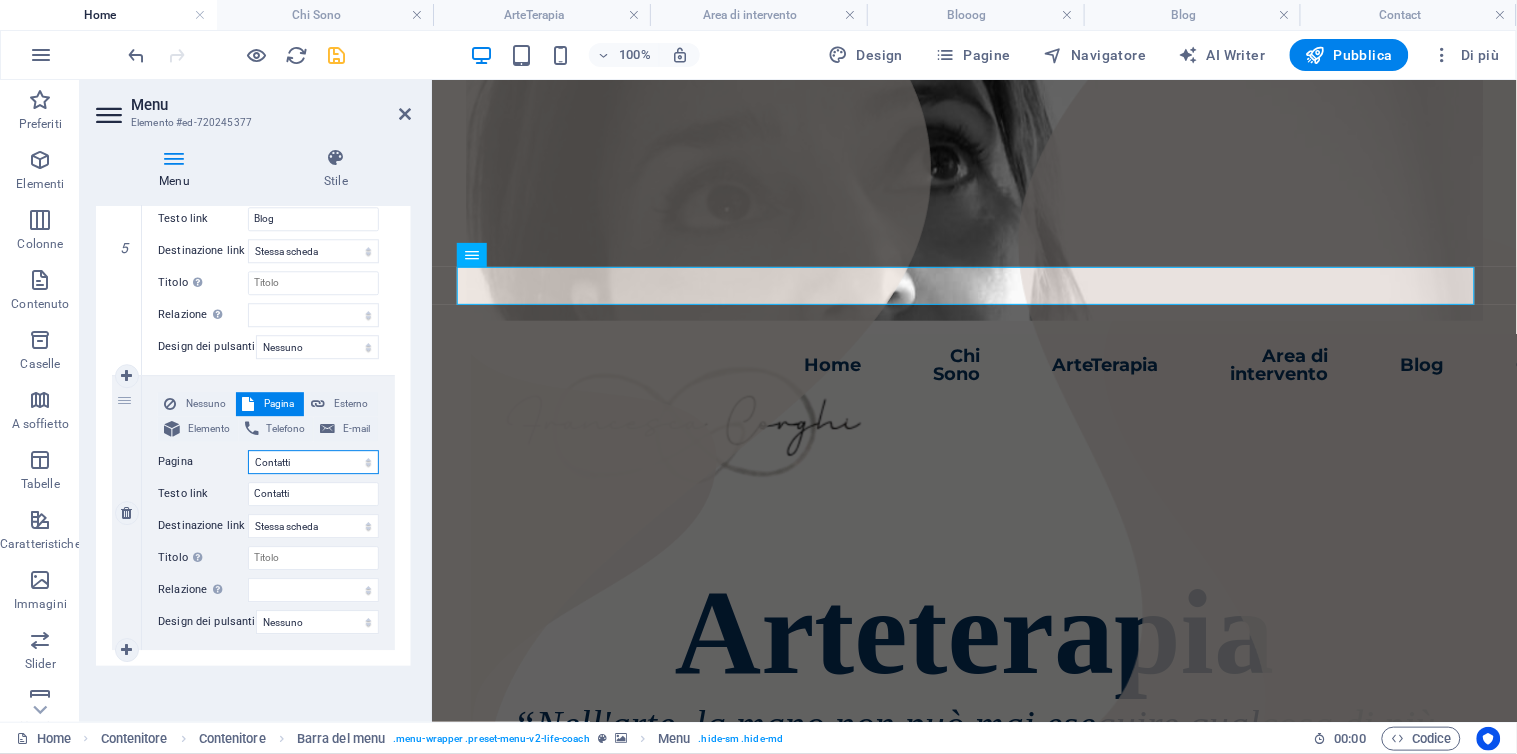 click on "Home Chi Sono ArteTerapia Area di intervento Blooog Contatti Blog Contact Legal Notice Privacy New page" at bounding box center (313, 462) 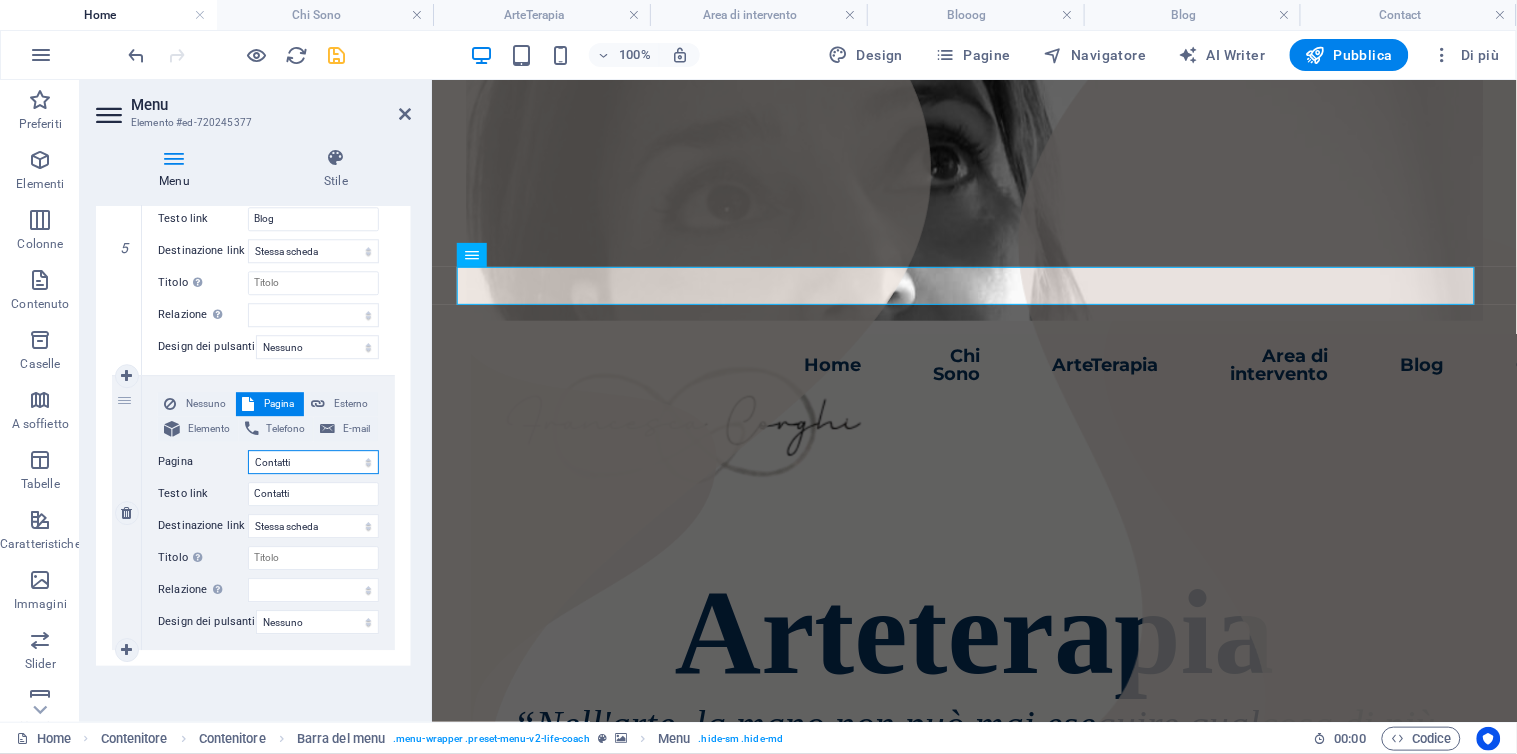 select on "7" 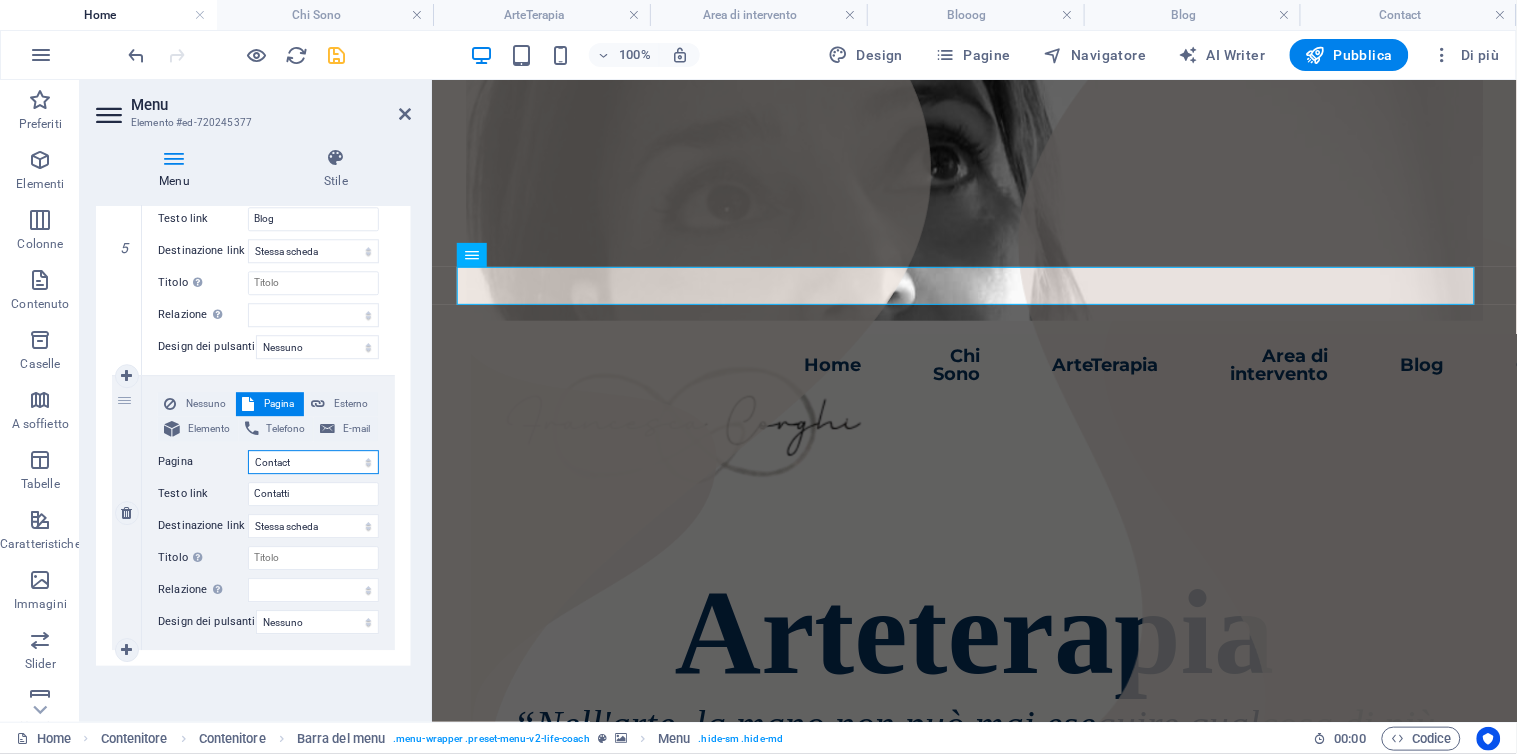 click on "Home Chi Sono ArteTerapia Area di intervento Blooog Contatti Blog Contact Legal Notice Privacy New page" at bounding box center [313, 462] 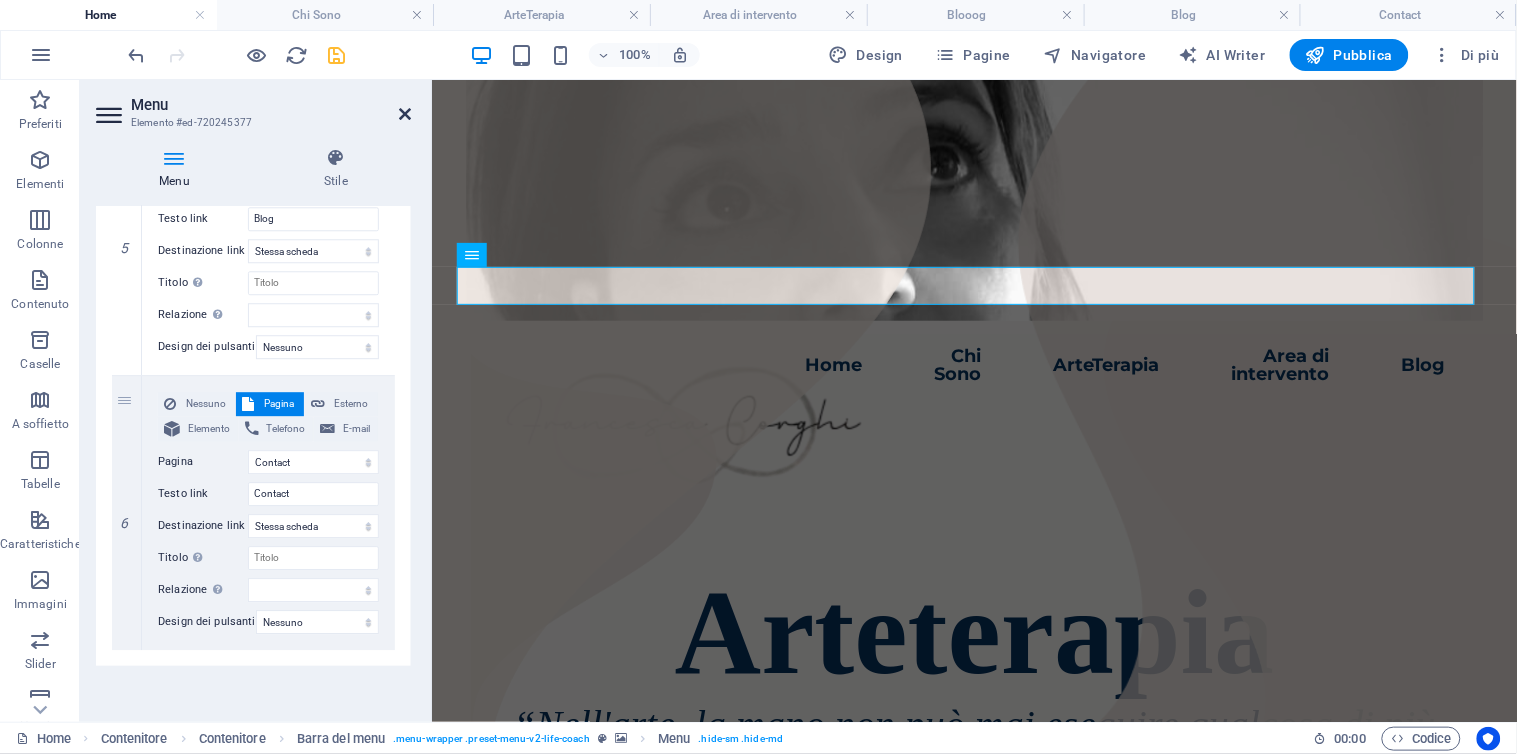 click at bounding box center [405, 114] 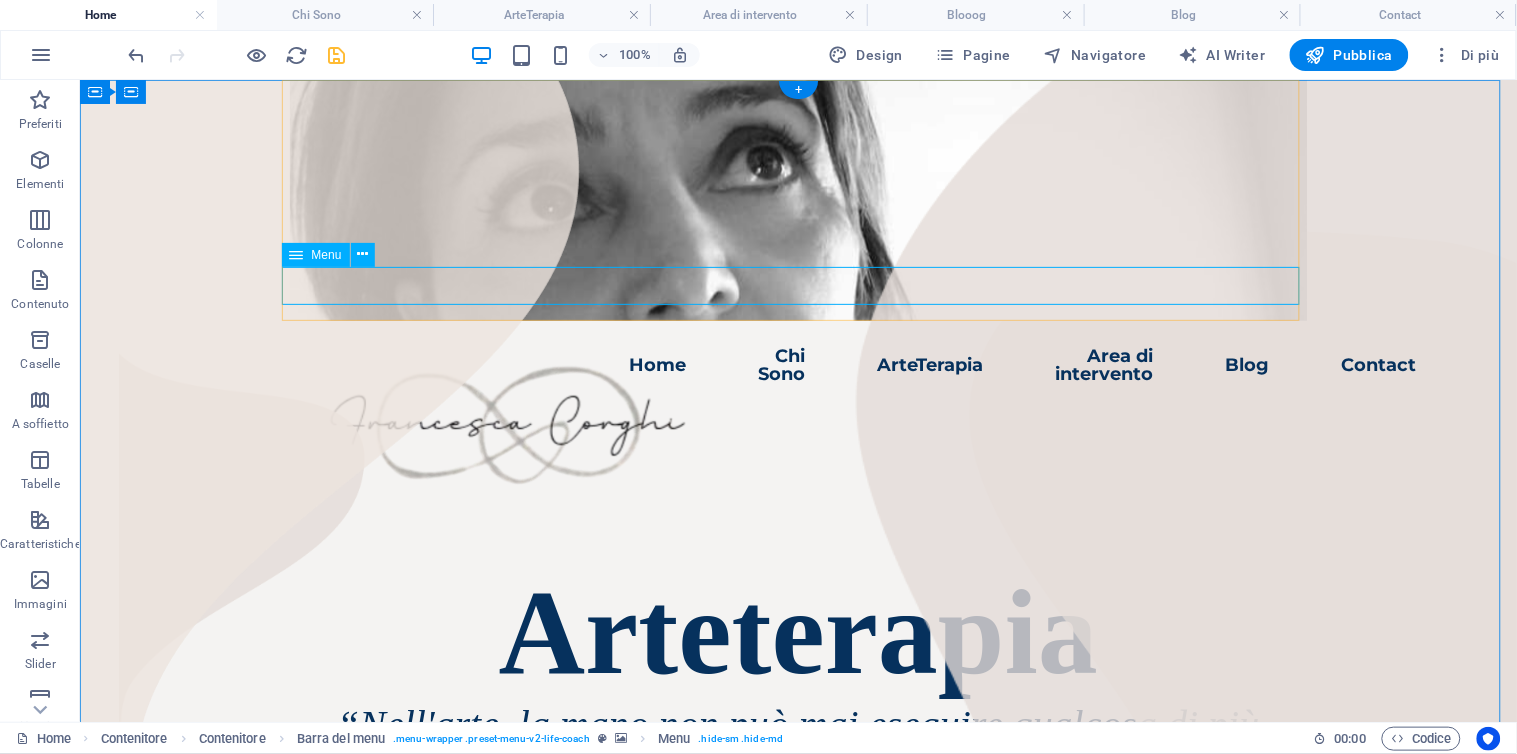 click on "Home Chi Sono ArteTerapia Area di intervento Blog Contact" at bounding box center [798, 364] 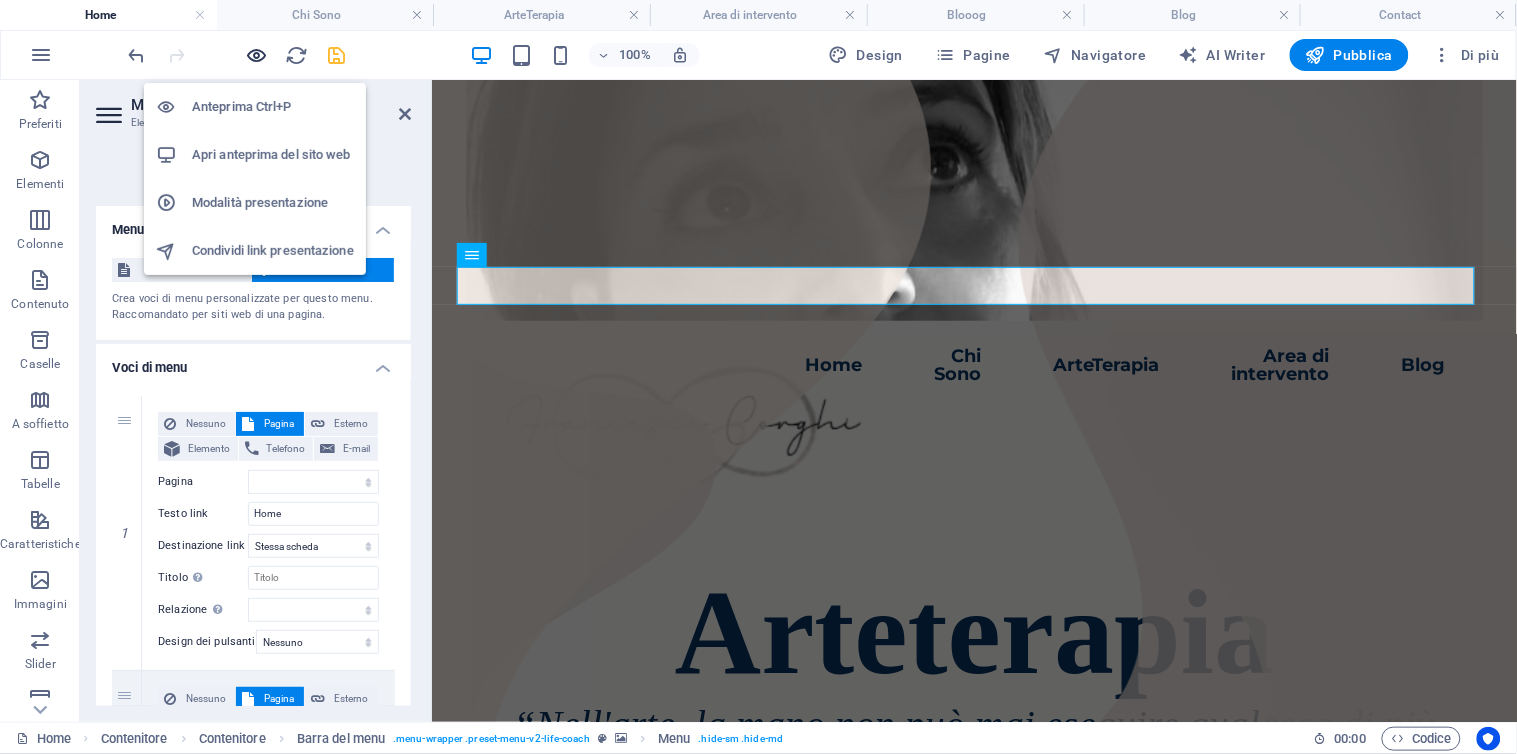 click at bounding box center (257, 55) 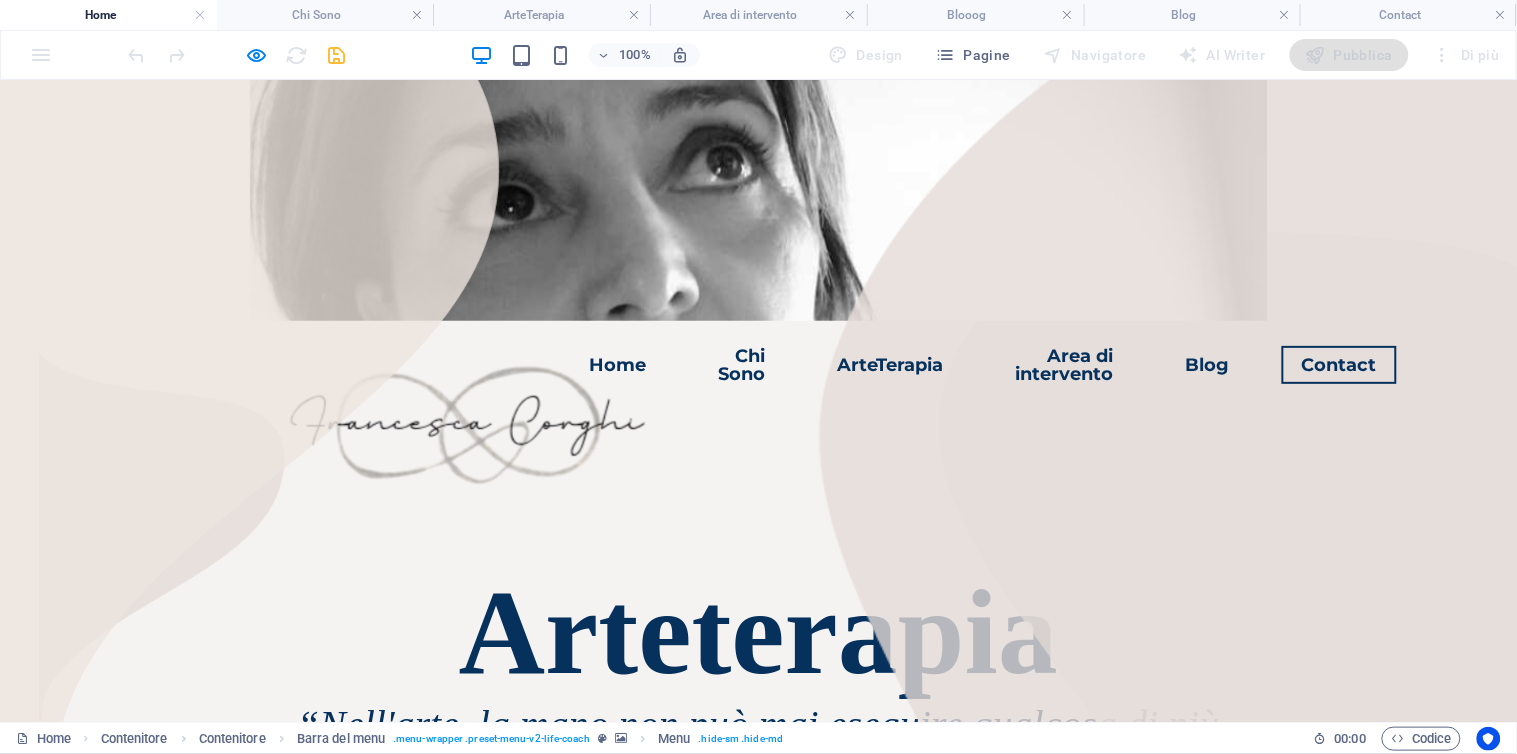 click on "Contact" at bounding box center [1339, 364] 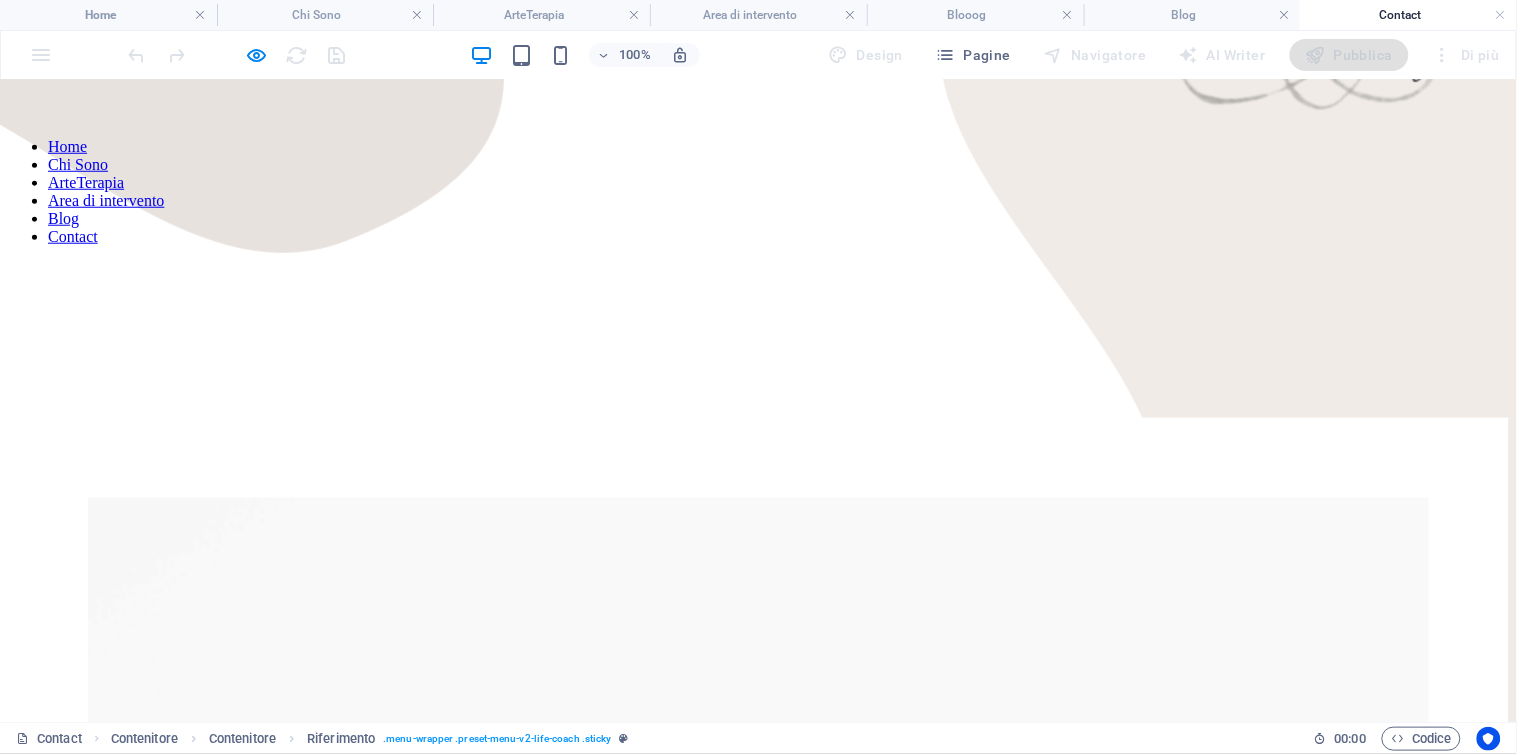 scroll, scrollTop: 0, scrollLeft: 0, axis: both 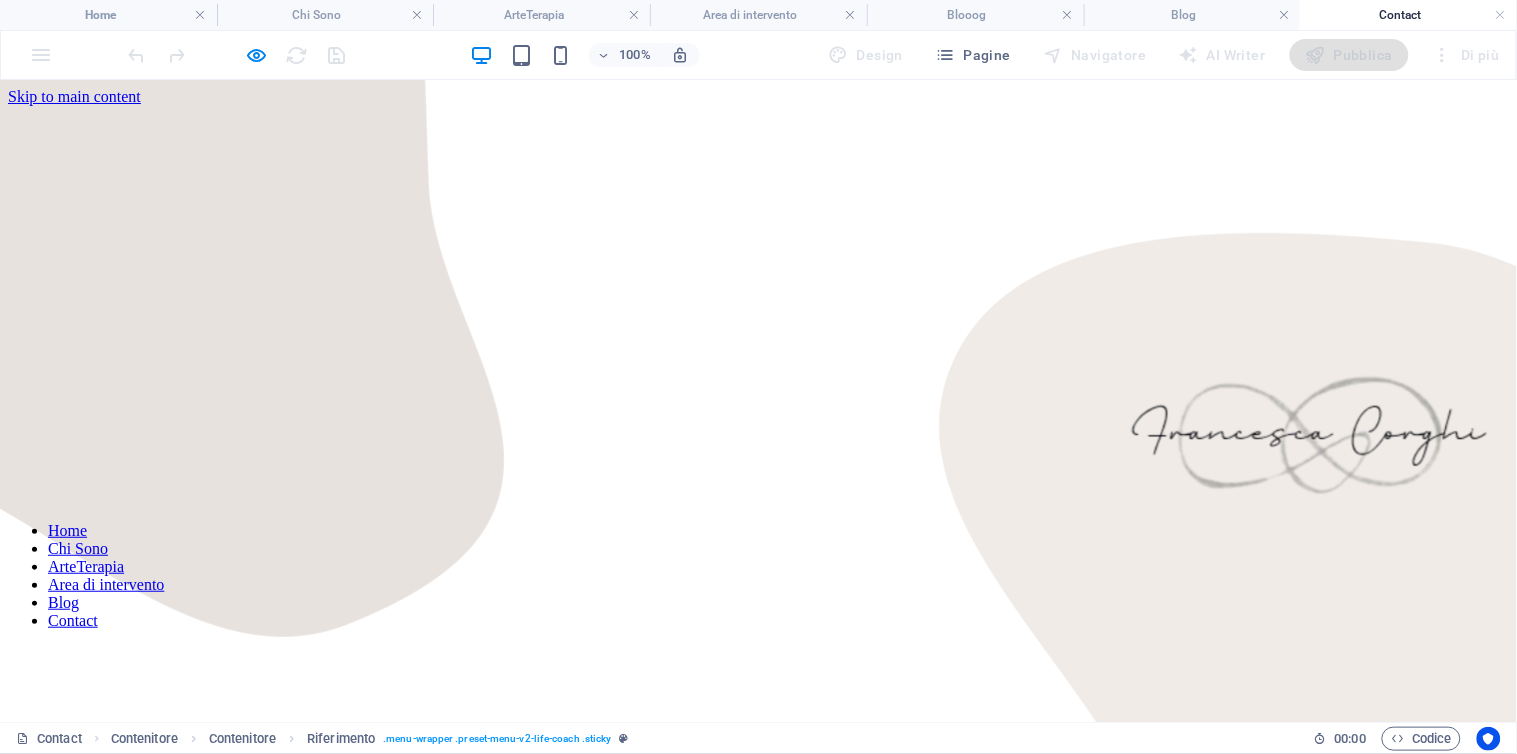 click on "Blog" at bounding box center (63, 601) 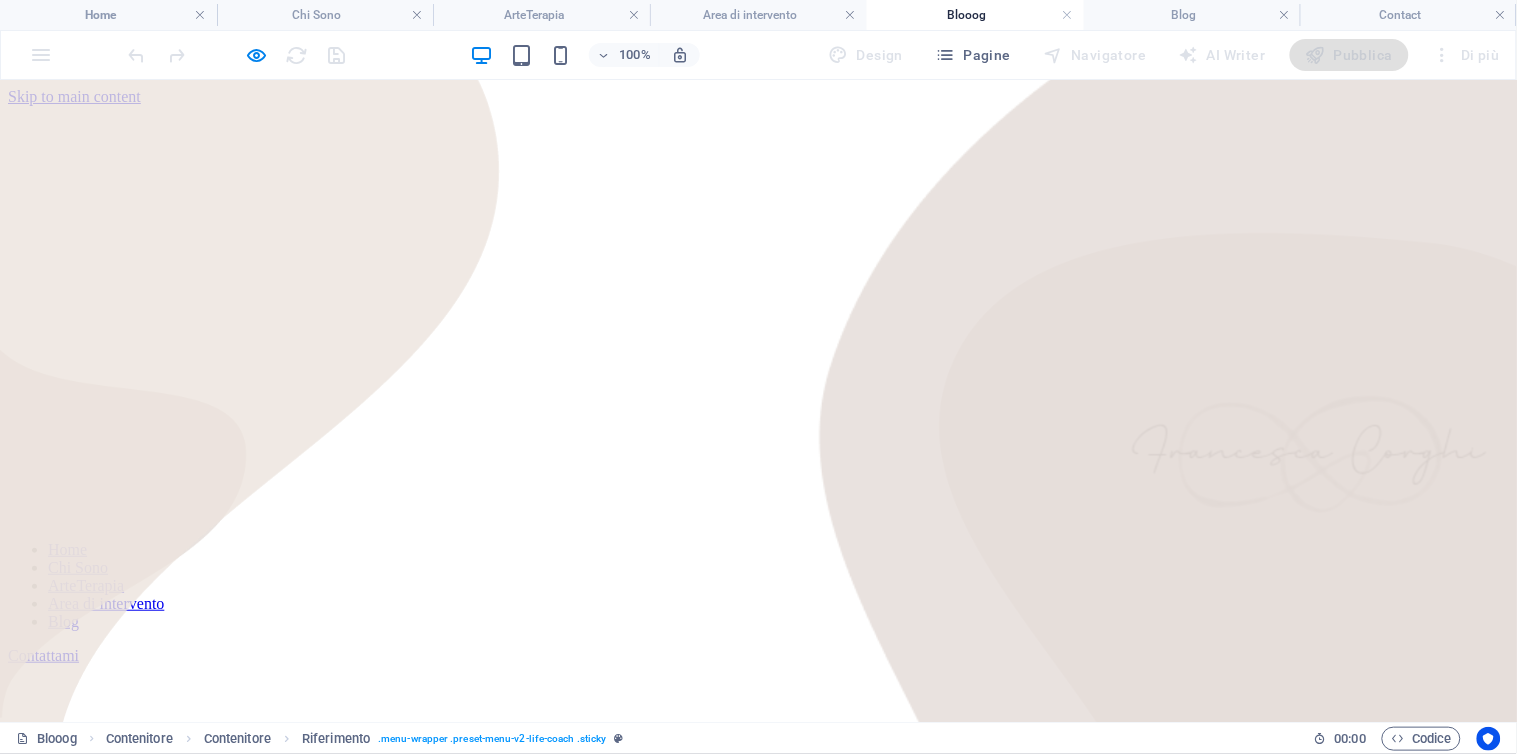 scroll, scrollTop: 32, scrollLeft: 0, axis: vertical 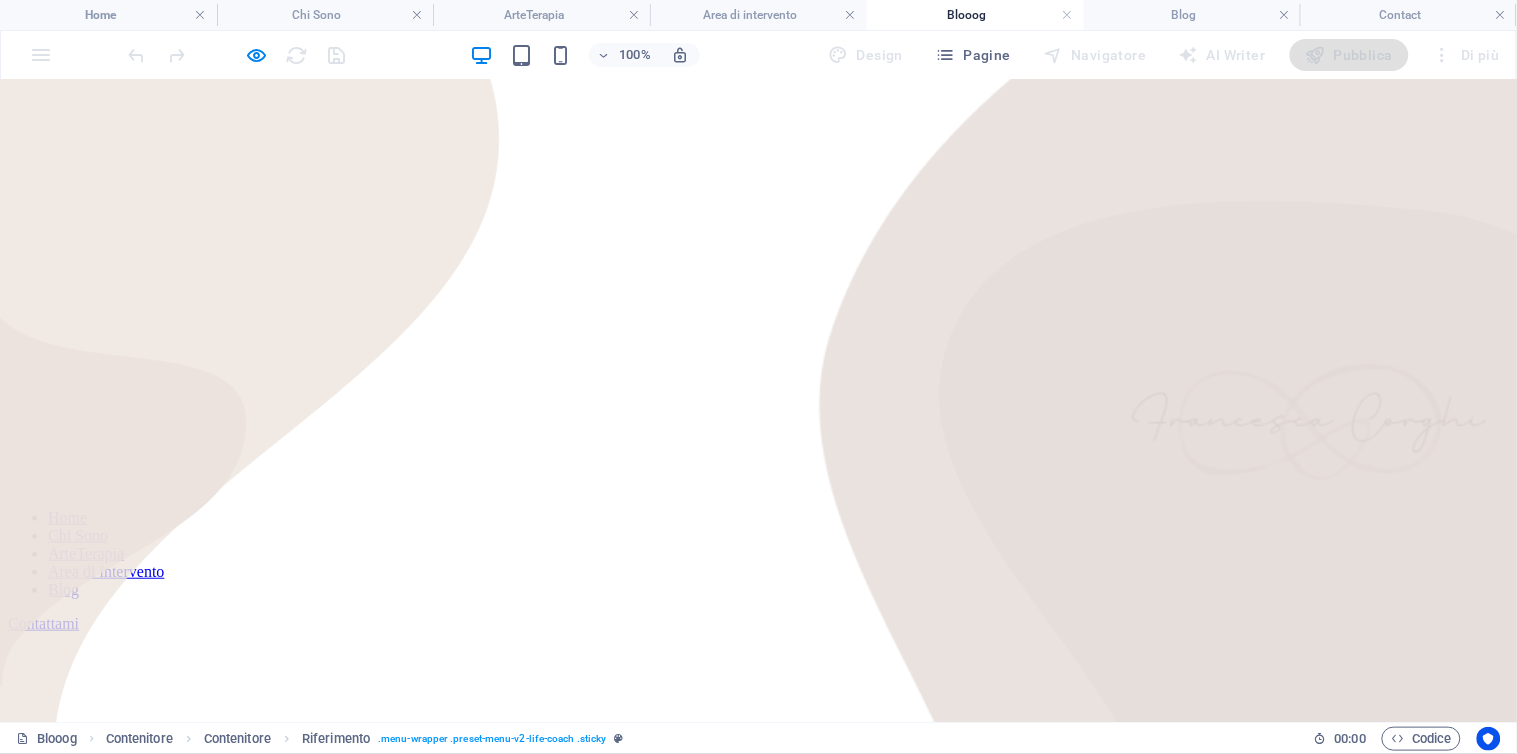 click on "Area di intervento" at bounding box center [106, 570] 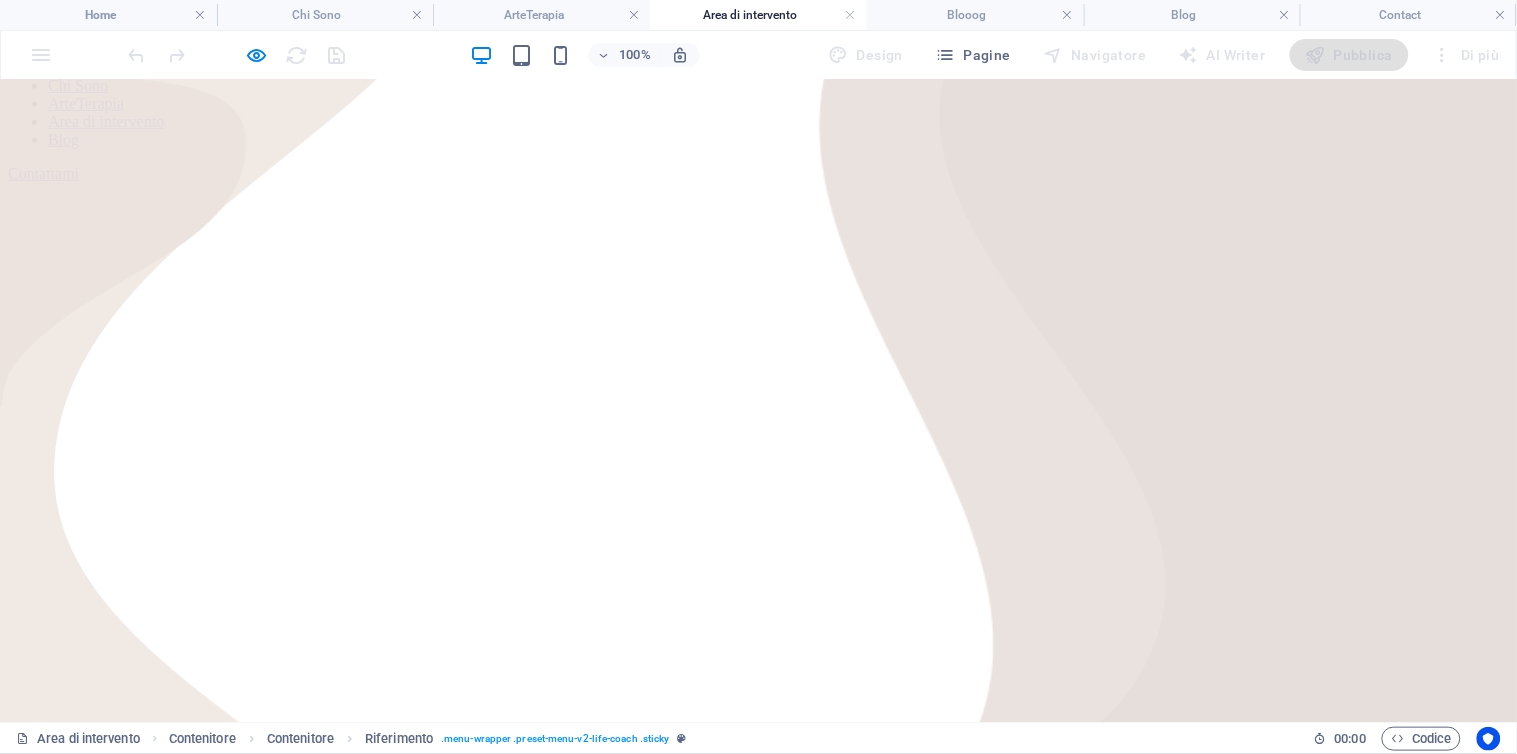 scroll, scrollTop: 0, scrollLeft: 0, axis: both 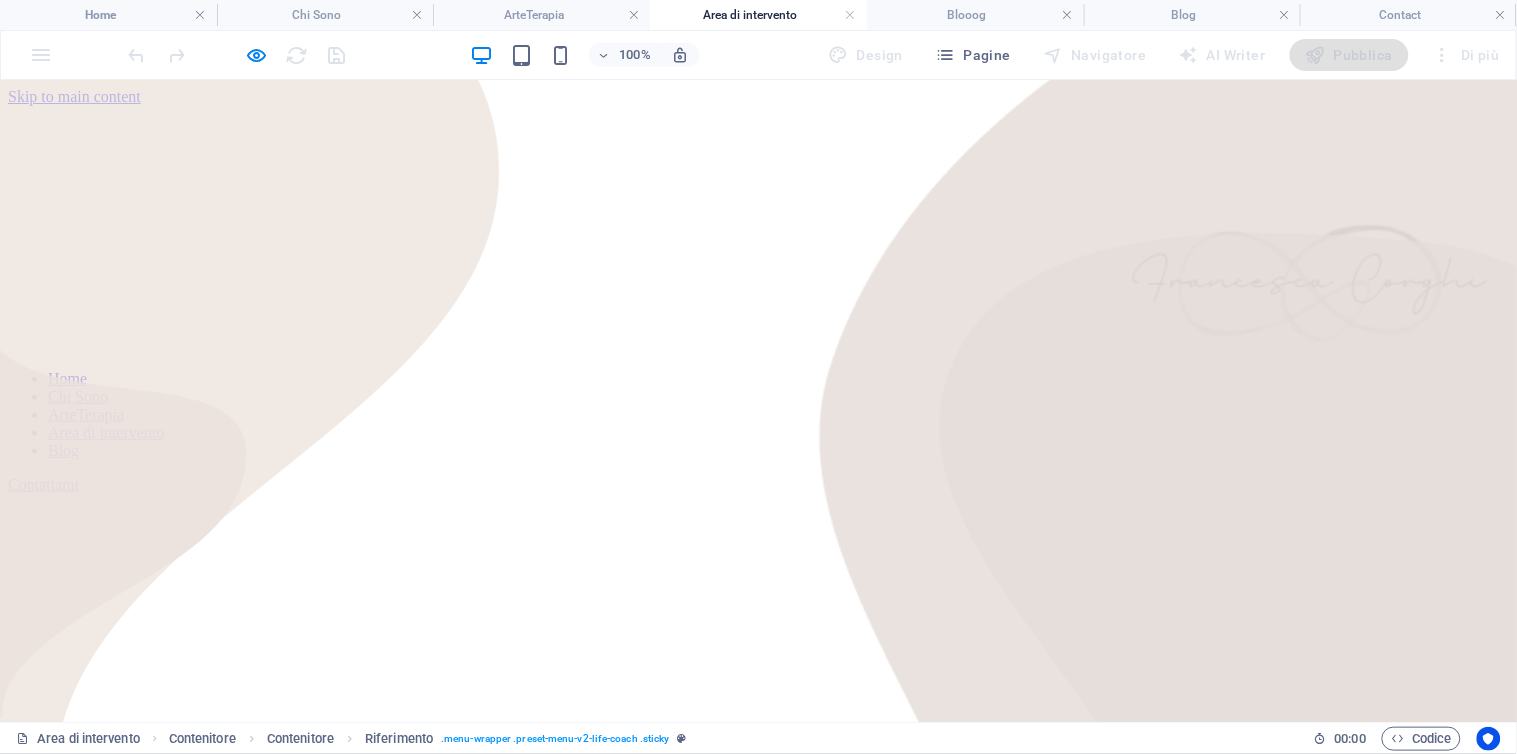click on "ArteTerapia" at bounding box center [86, 413] 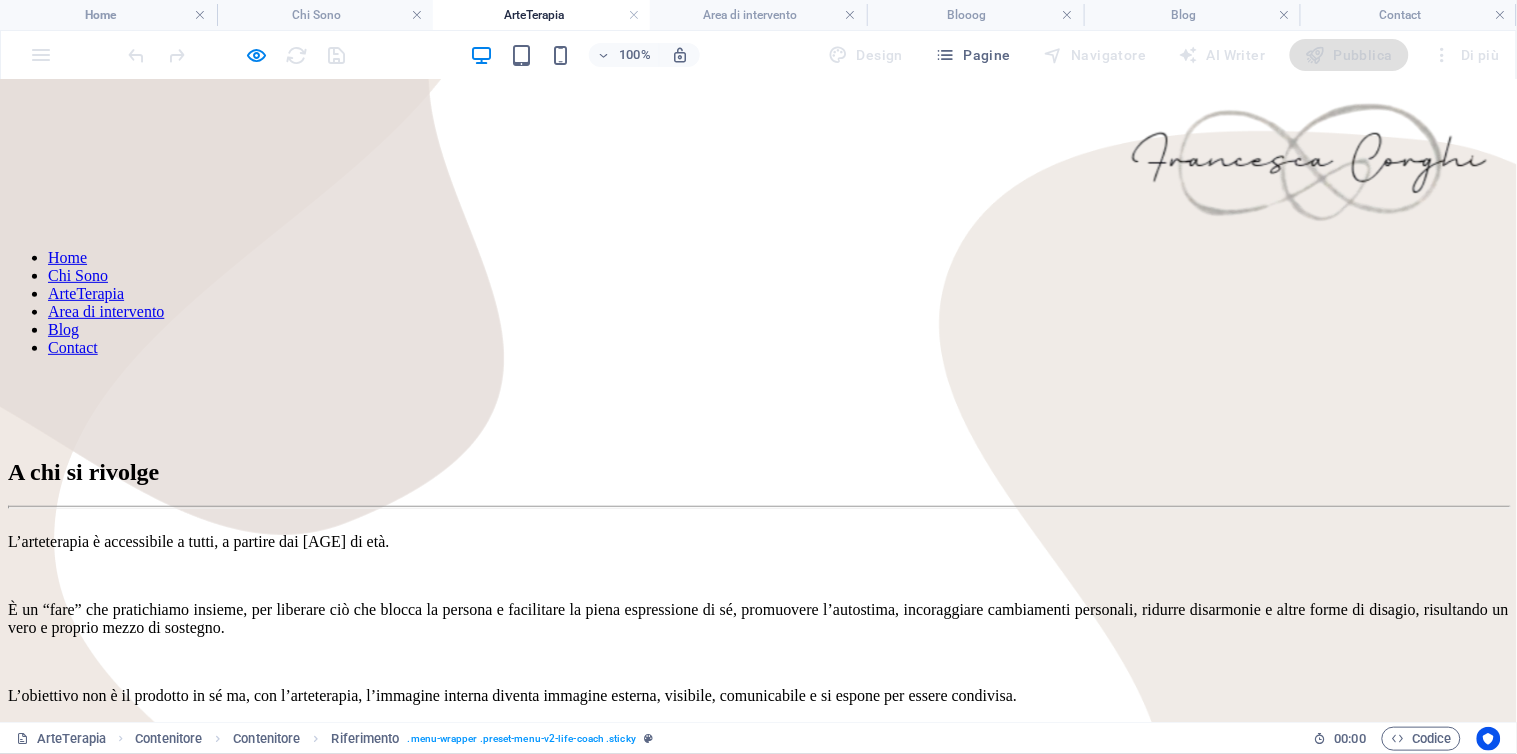 scroll, scrollTop: 0, scrollLeft: 0, axis: both 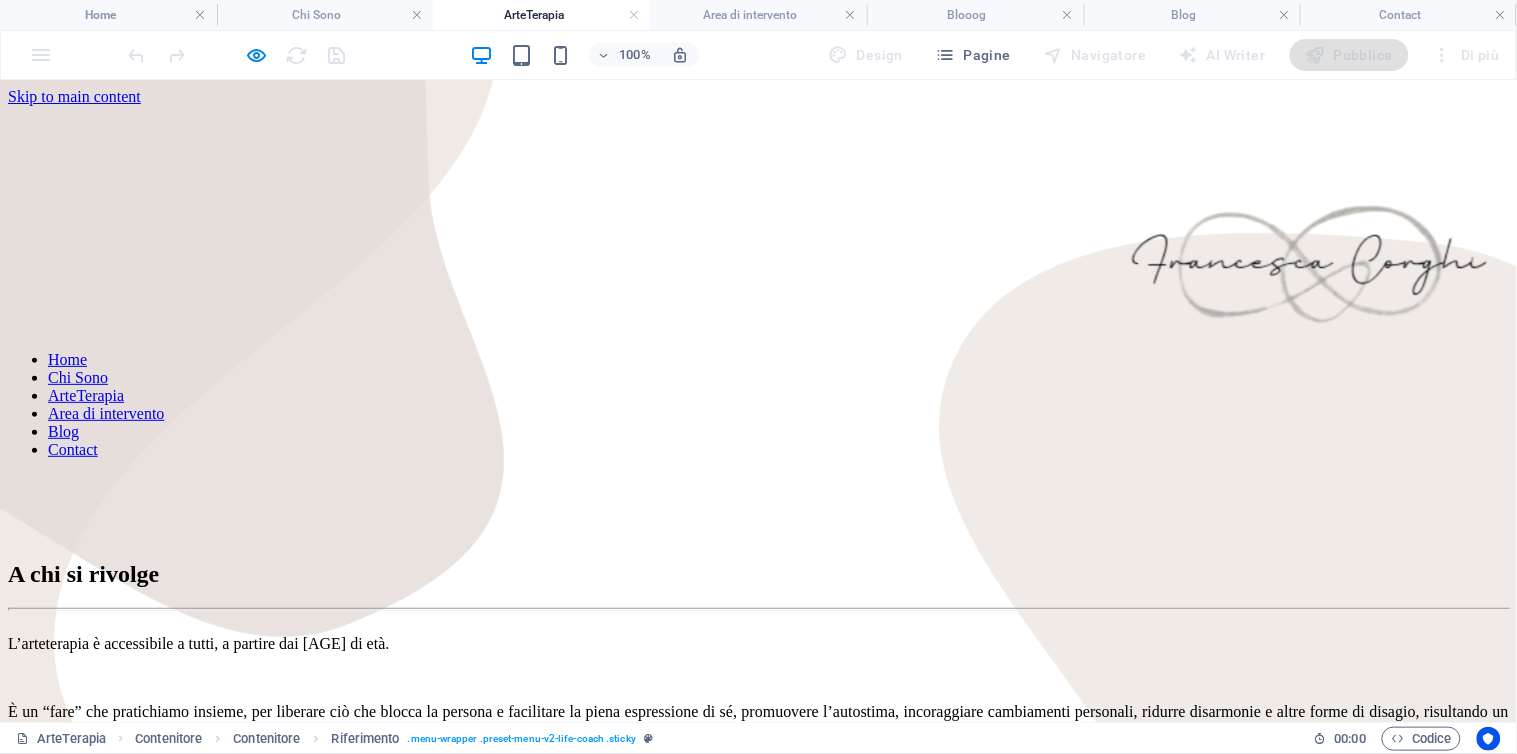 click on "Home" at bounding box center (67, 358) 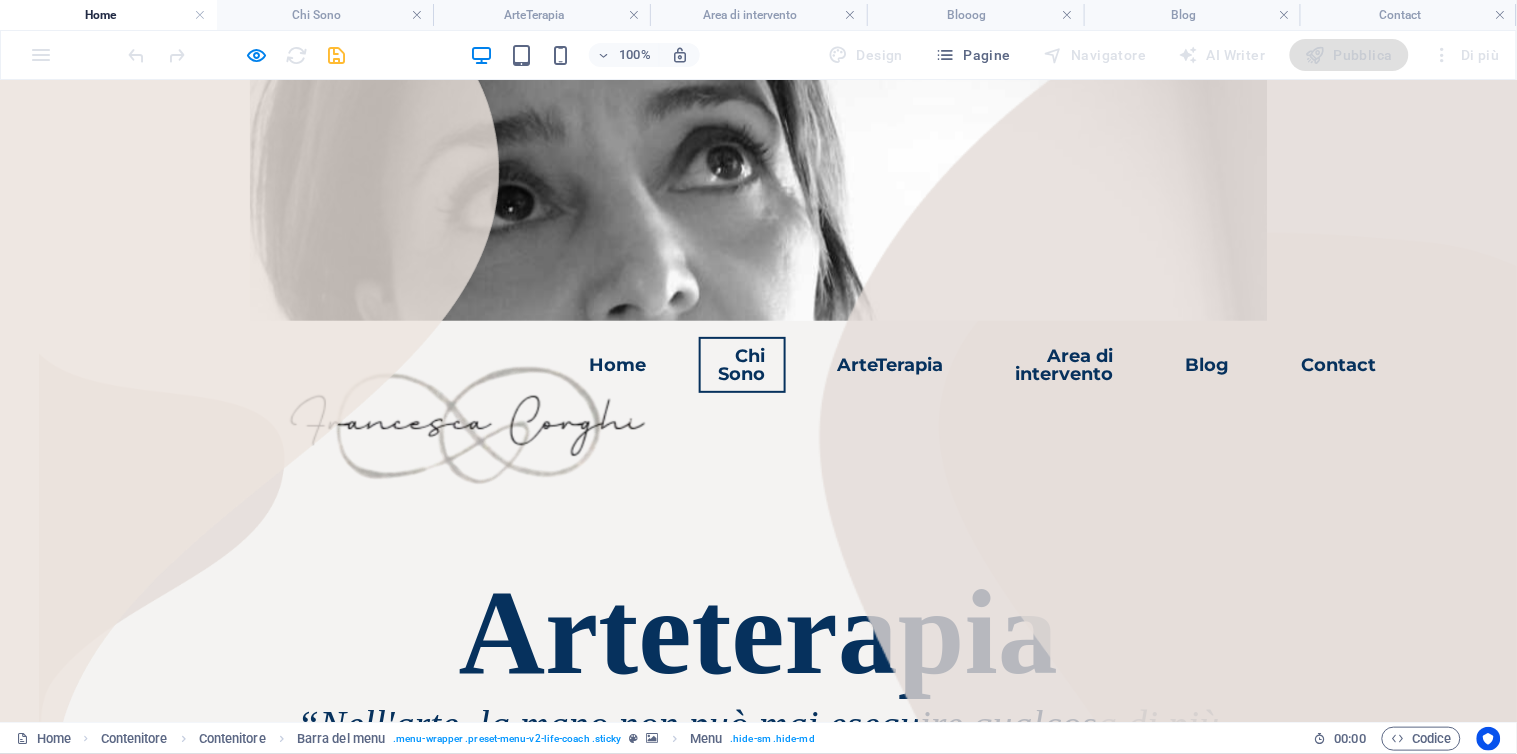click on "Chi Sono" at bounding box center [742, 364] 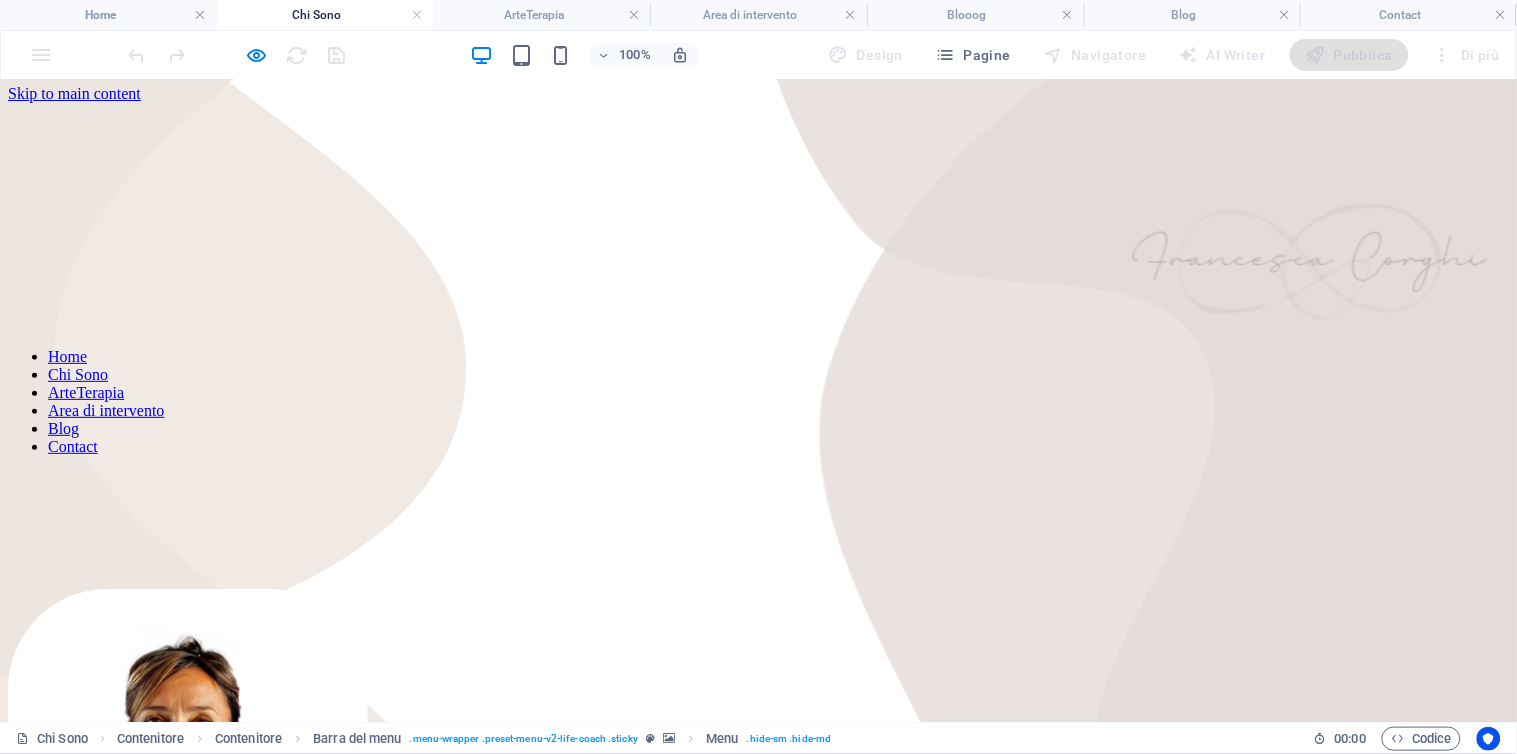 scroll, scrollTop: 0, scrollLeft: 0, axis: both 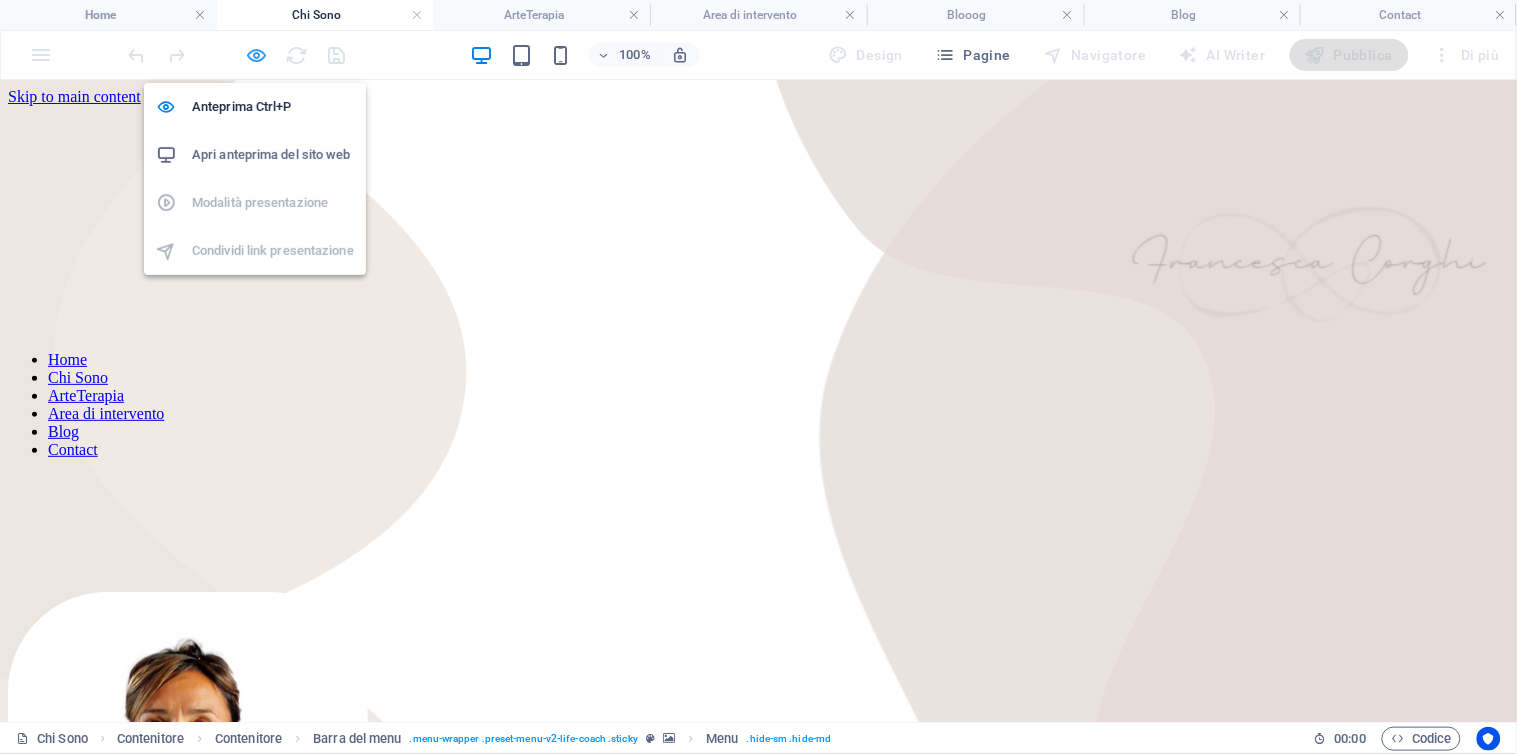 click at bounding box center (257, 55) 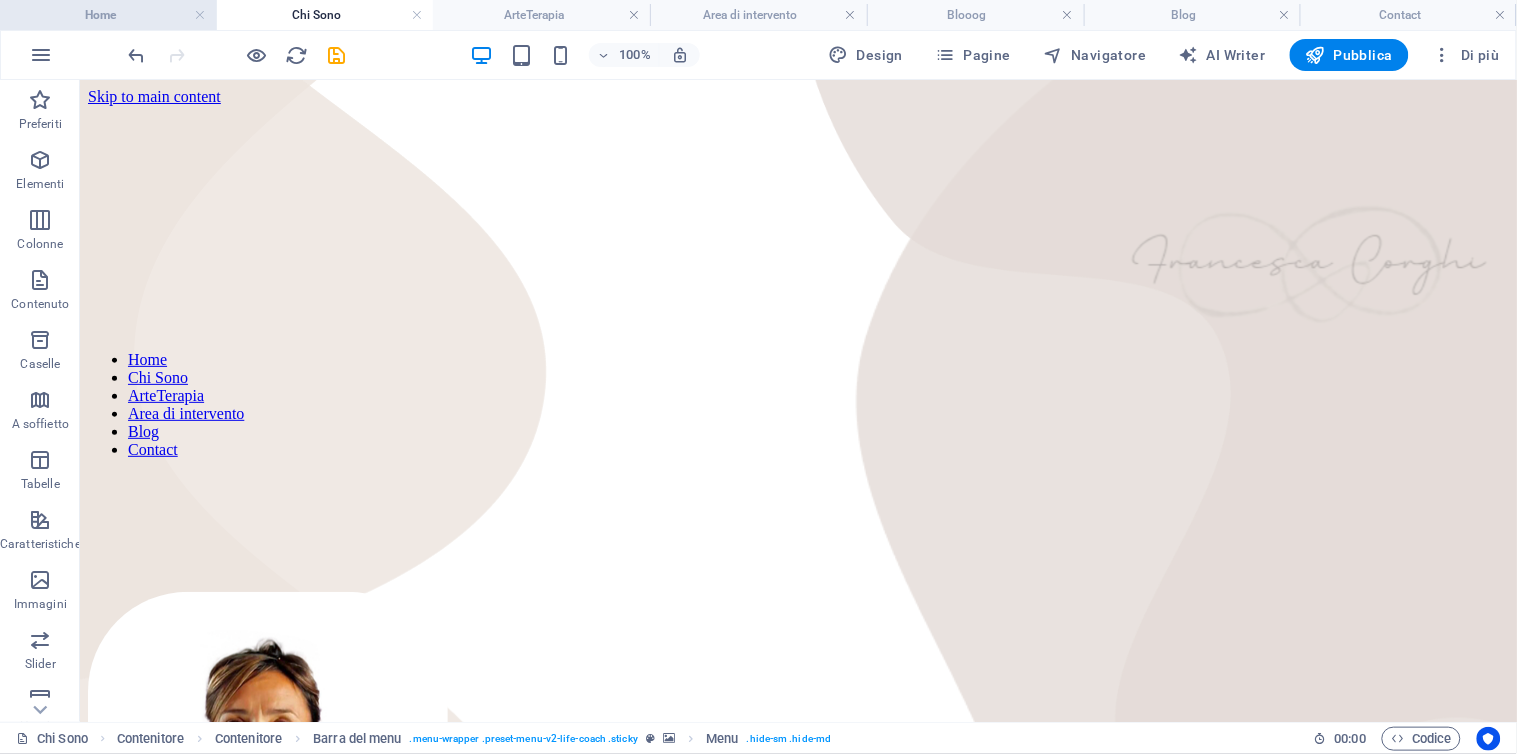click on "Home" at bounding box center (108, 15) 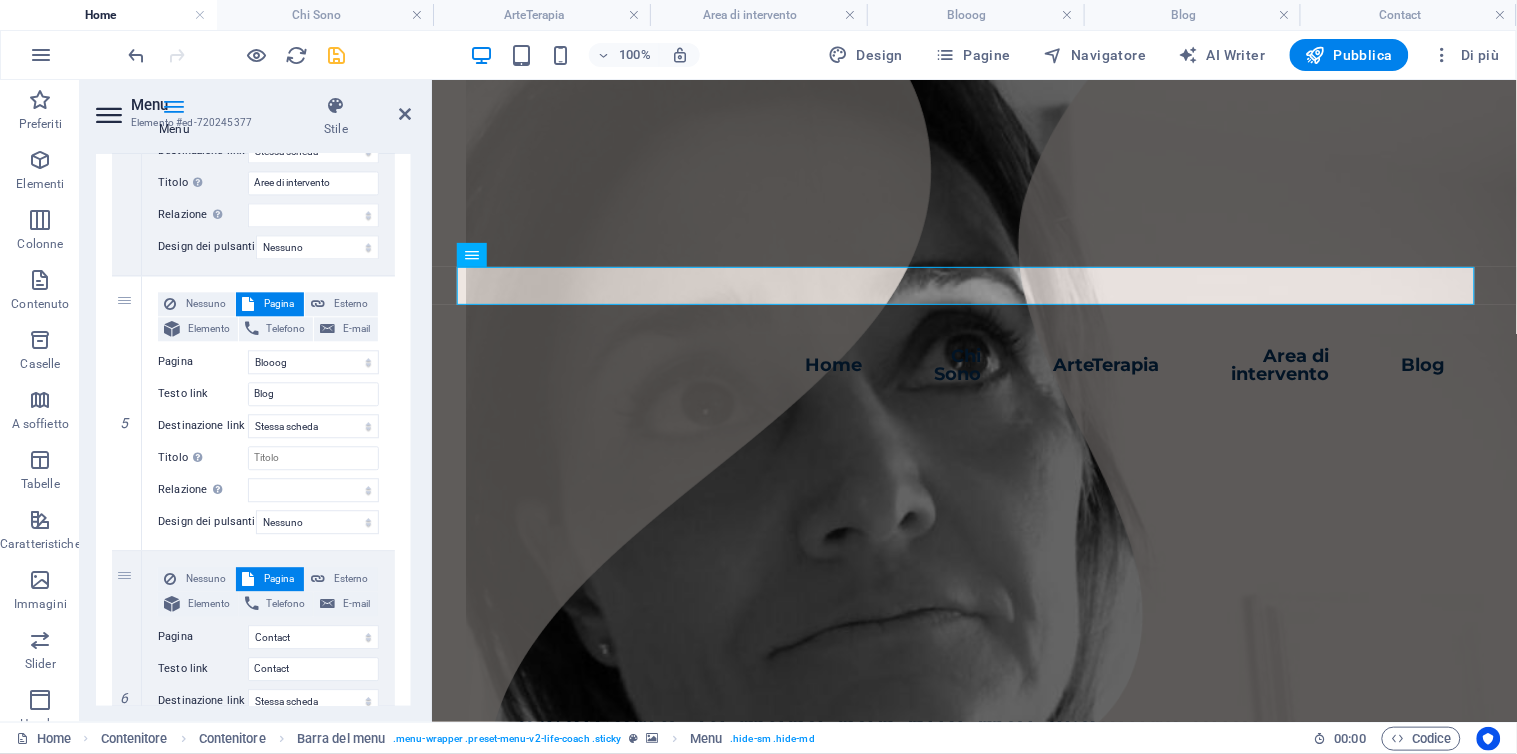 scroll, scrollTop: 1333, scrollLeft: 0, axis: vertical 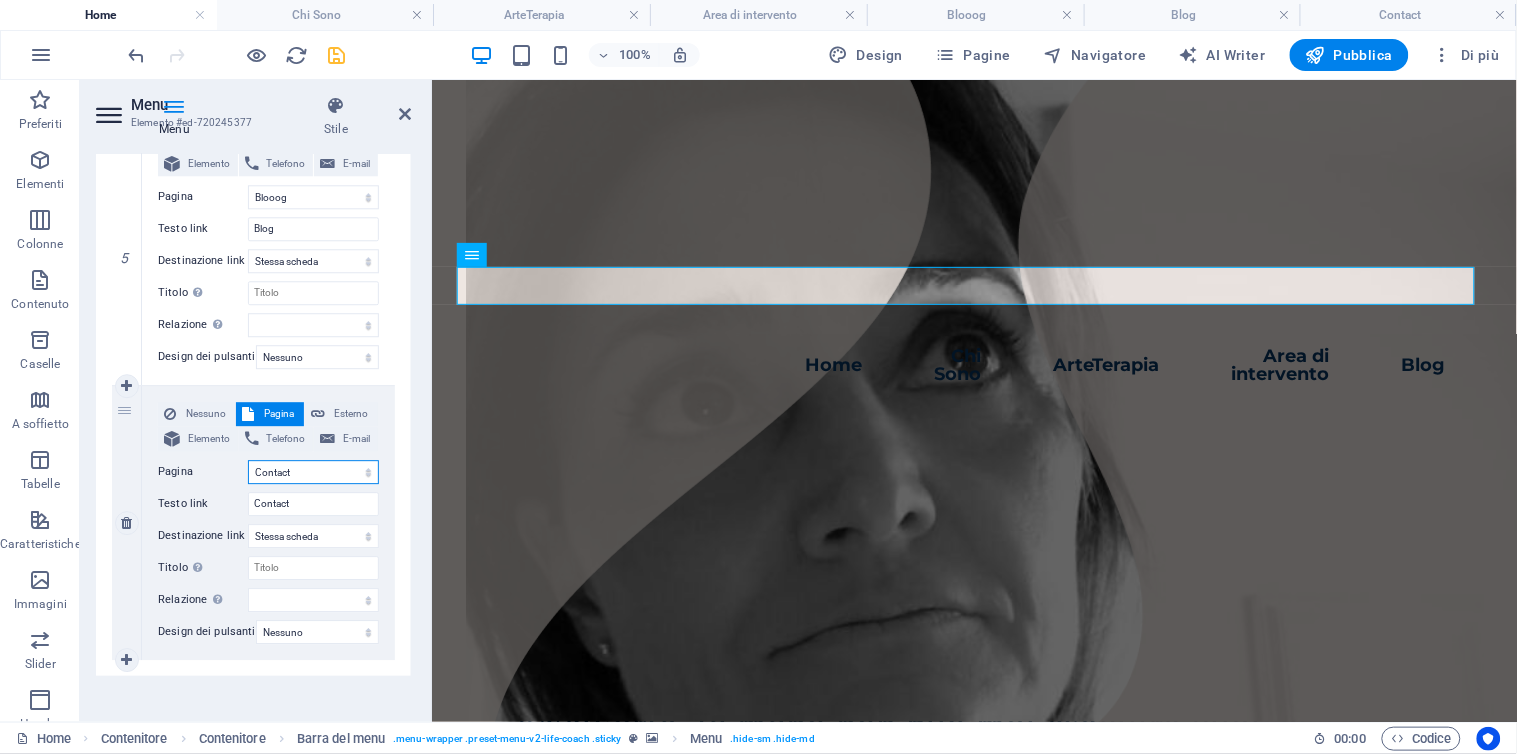 click on "Home Chi Sono ArteTerapia Area di intervento Blooog Contatti Blog Contact Legal Notice Privacy New page" at bounding box center (313, 472) 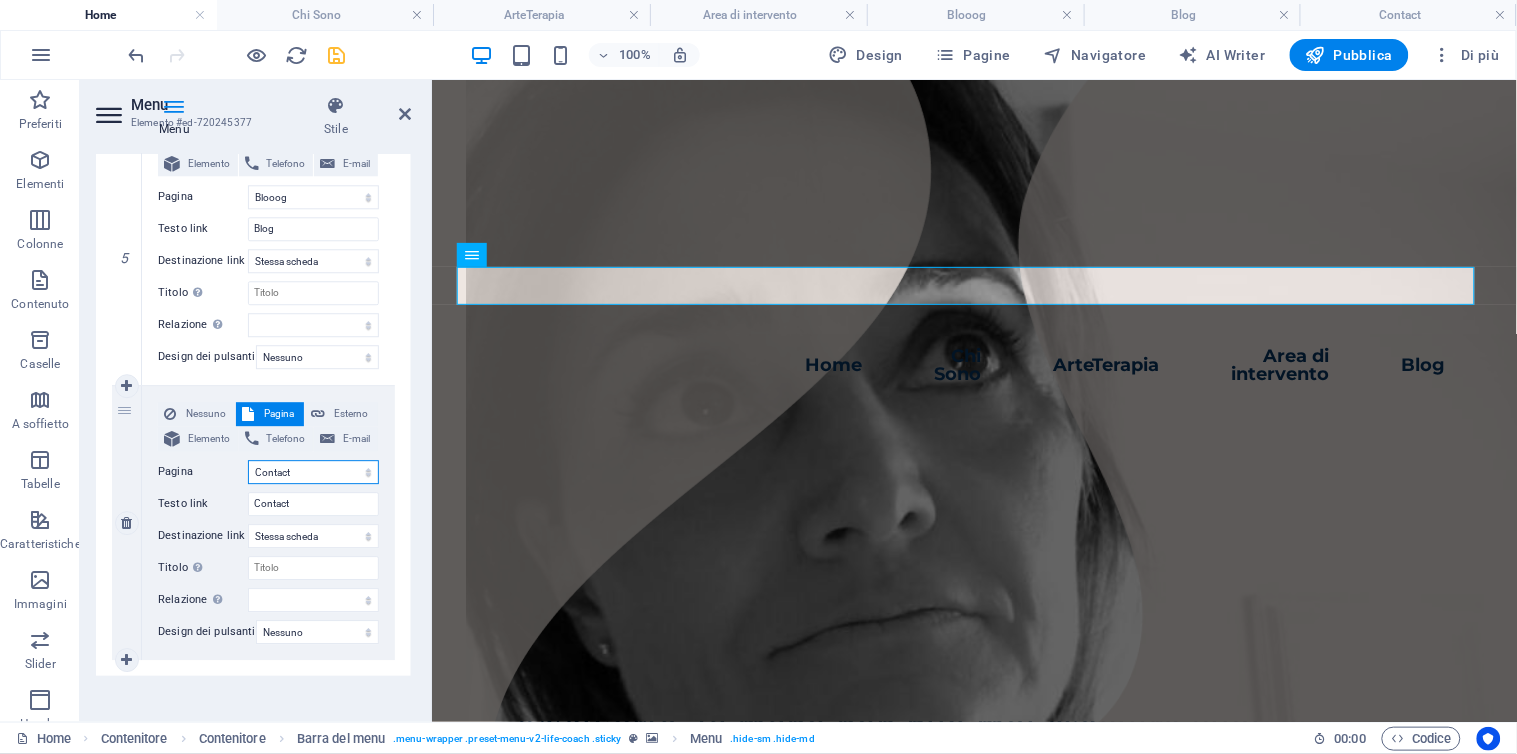 select on "5" 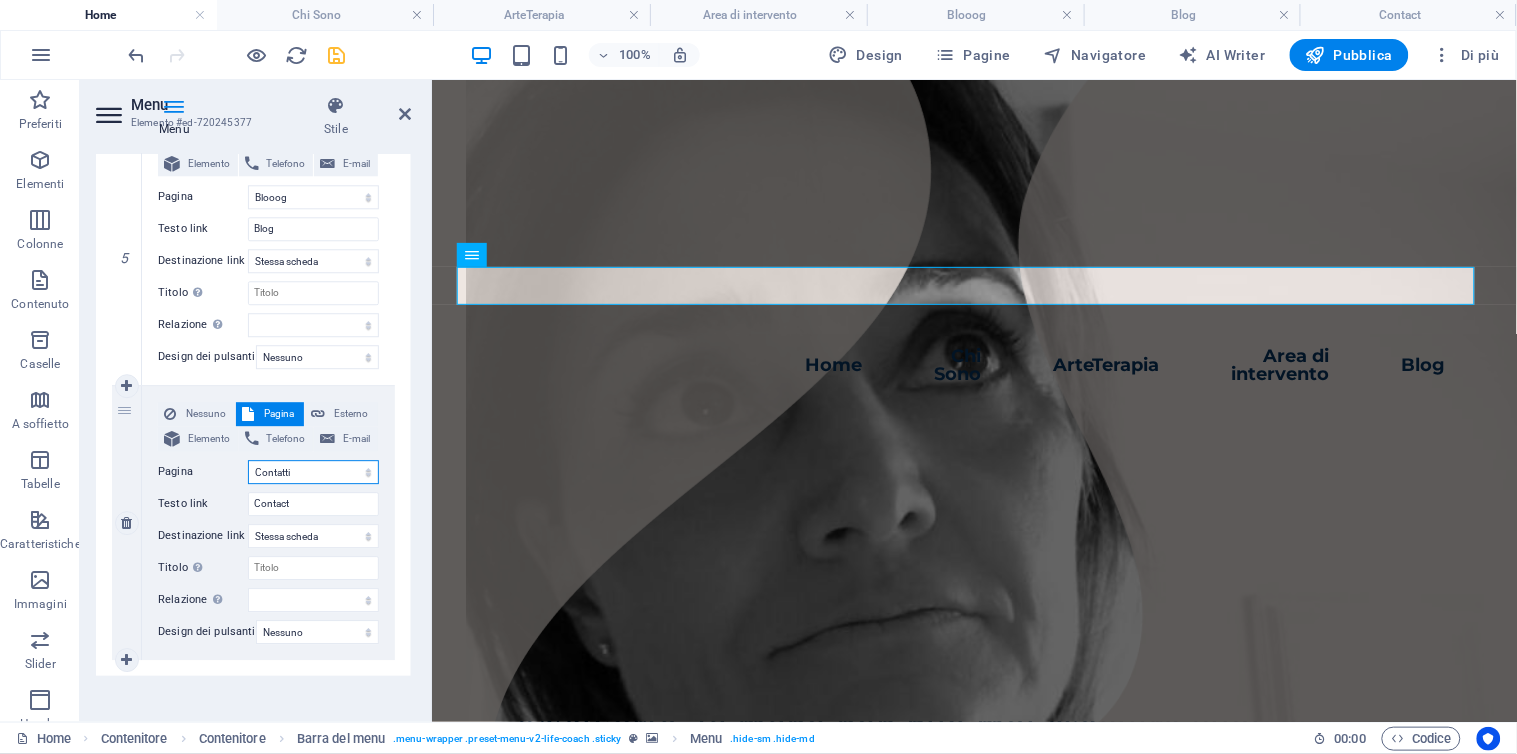 click on "Home Chi Sono ArteTerapia Area di intervento Blooog Contatti Blog Contact Legal Notice Privacy New page" at bounding box center [313, 472] 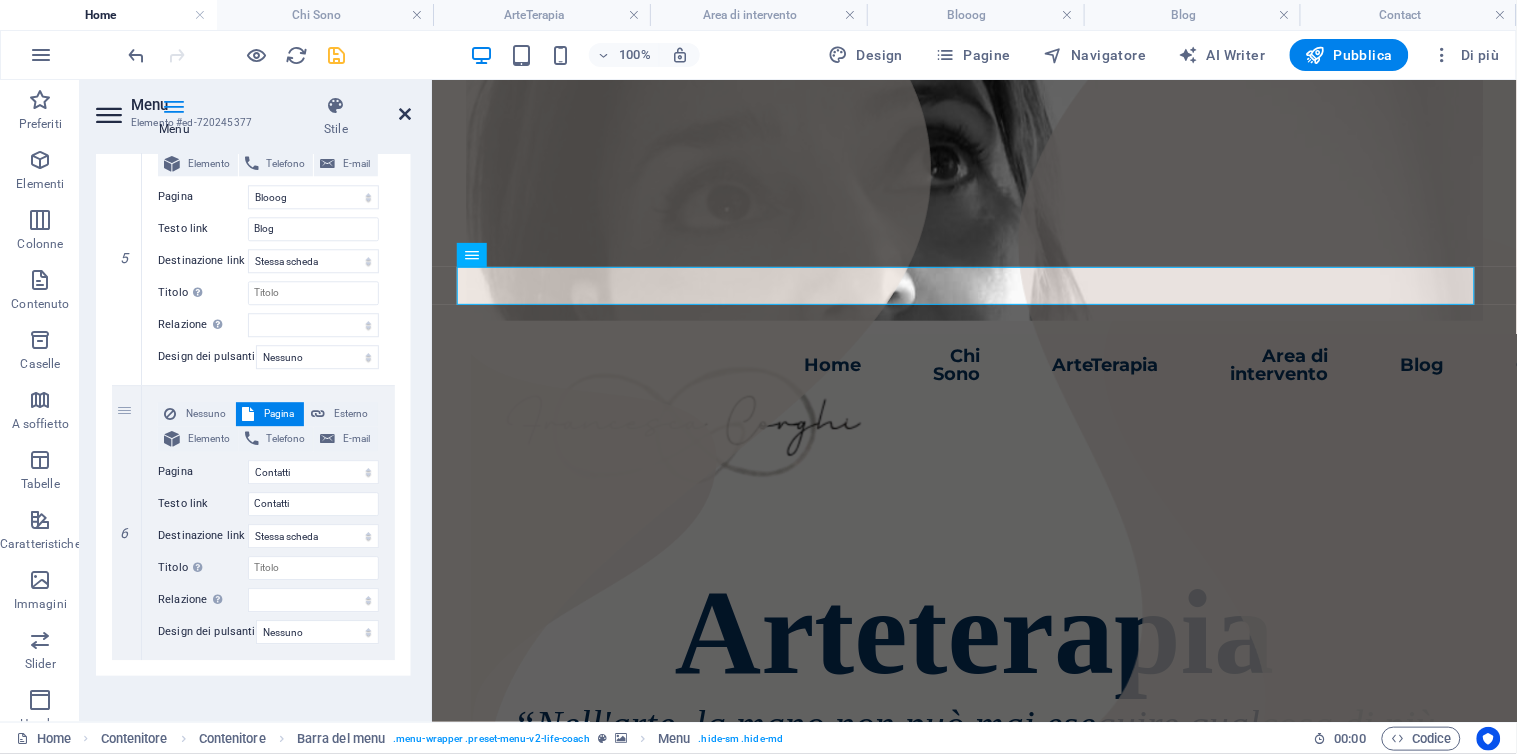 click at bounding box center (405, 114) 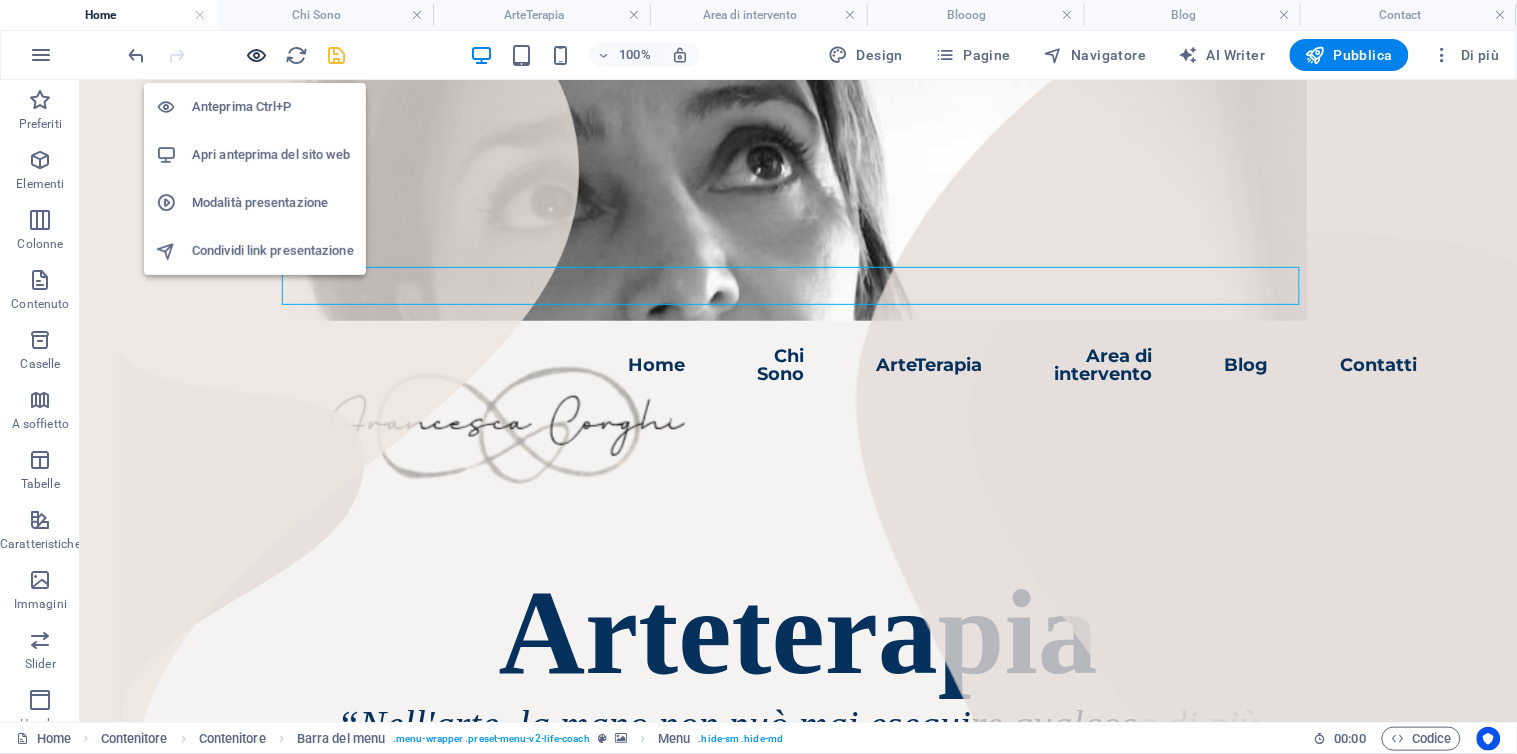 click at bounding box center [257, 55] 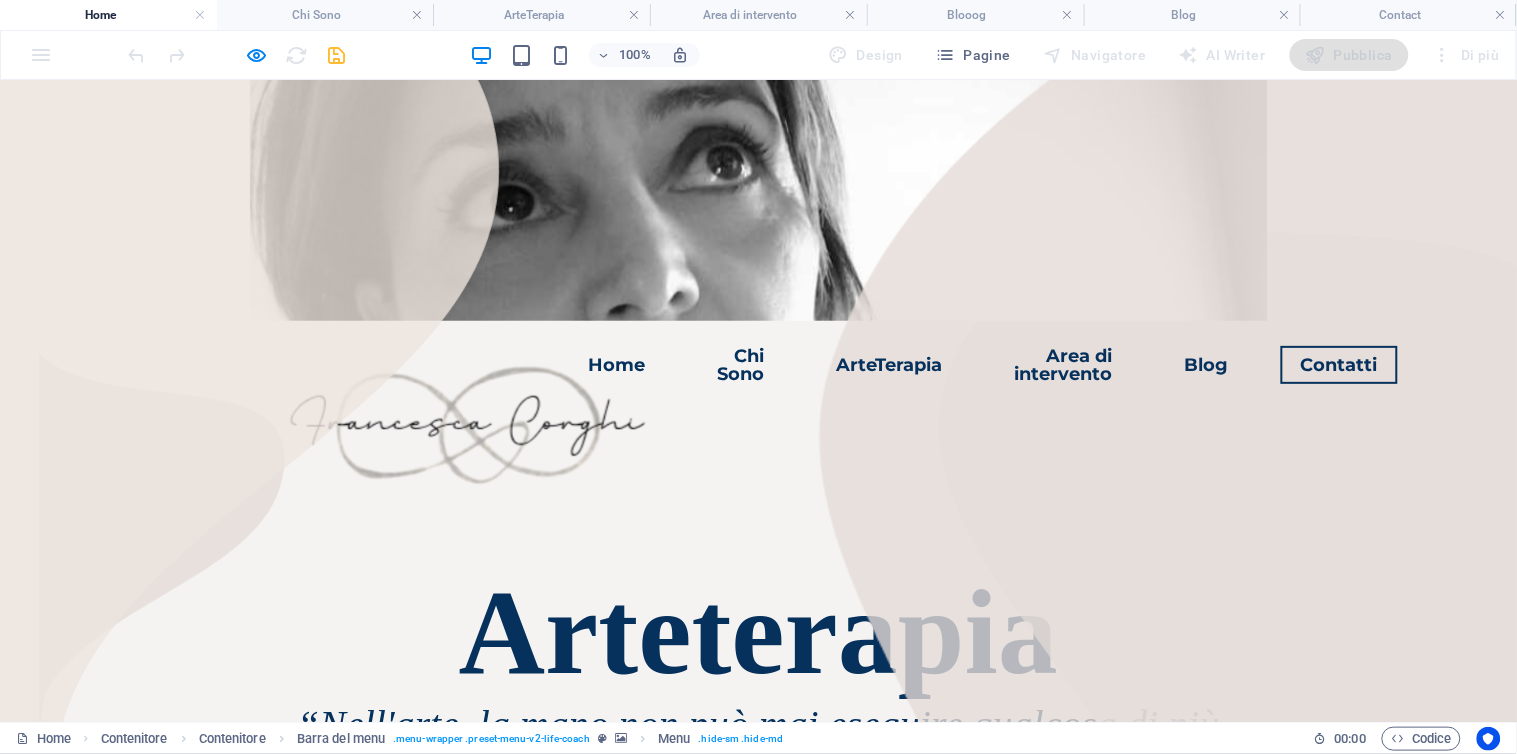 click on "Contatti" at bounding box center [1339, 364] 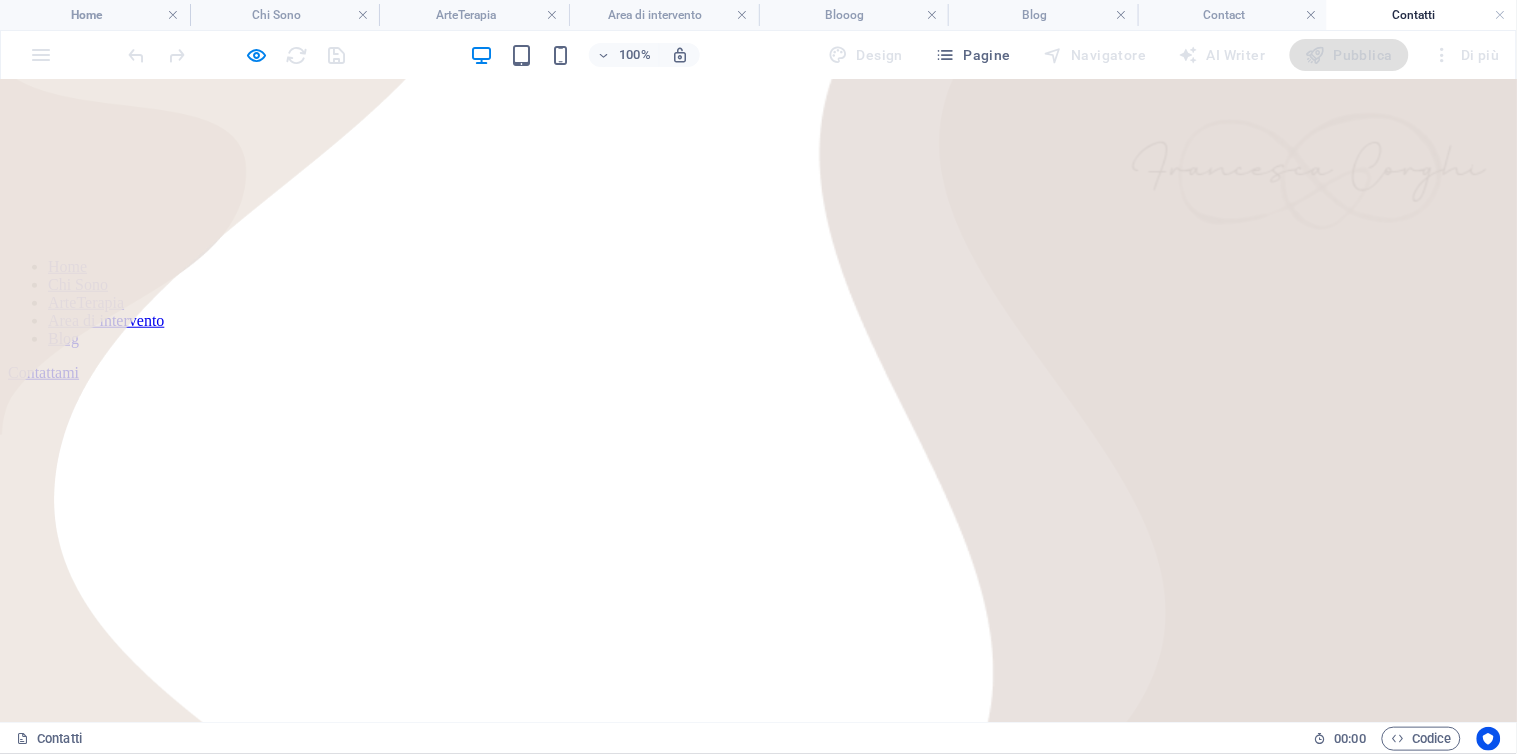 scroll, scrollTop: 34, scrollLeft: 0, axis: vertical 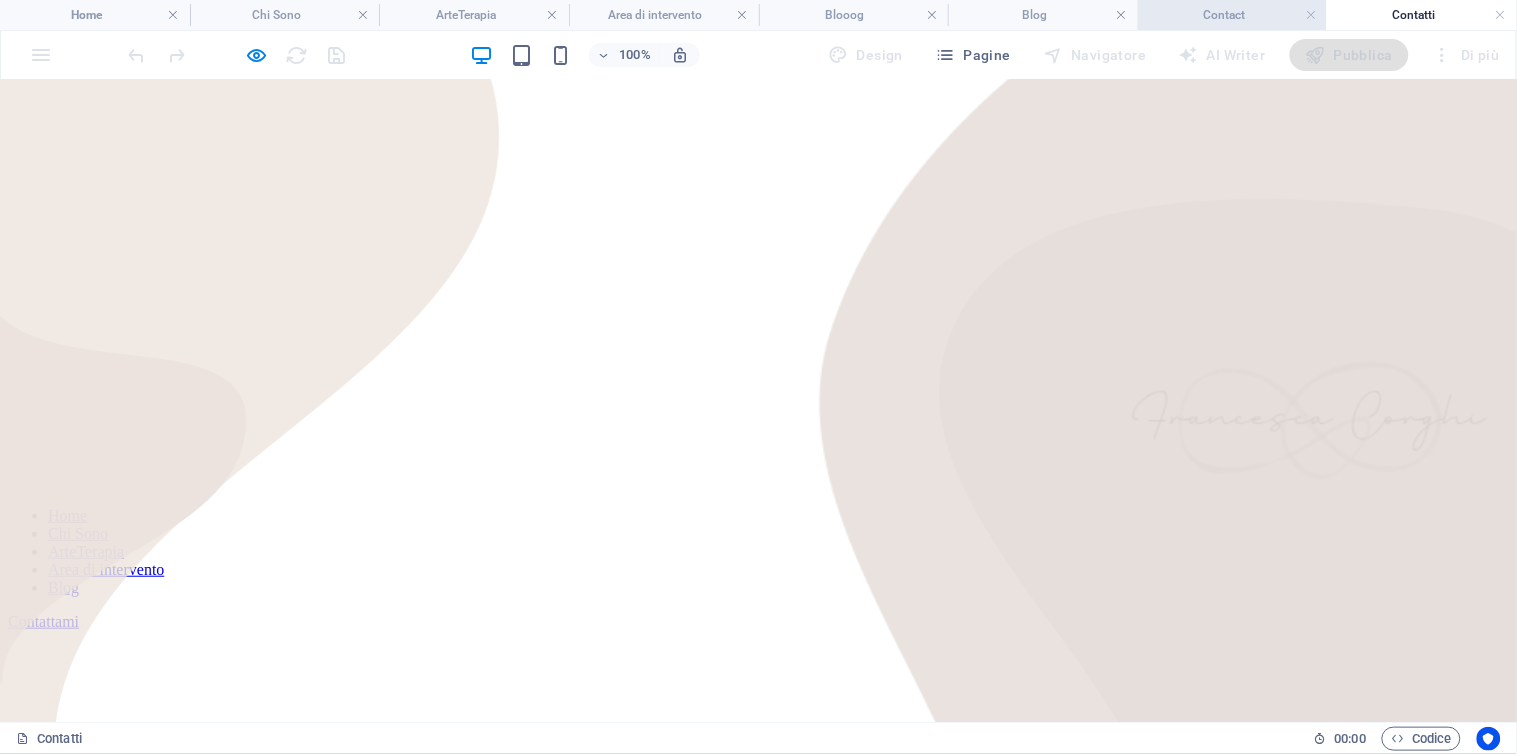 click on "Contact" at bounding box center (1233, 15) 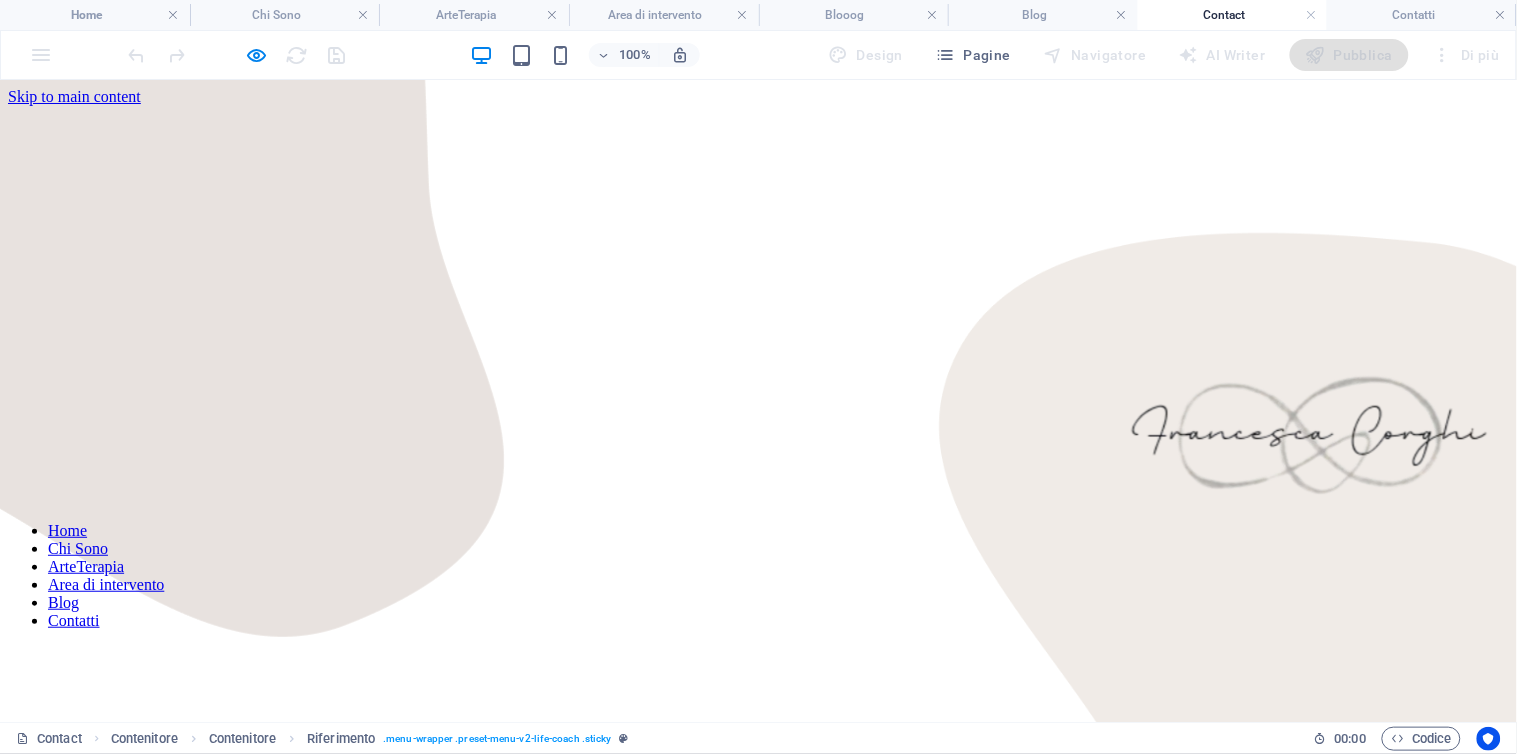 scroll, scrollTop: 0, scrollLeft: 0, axis: both 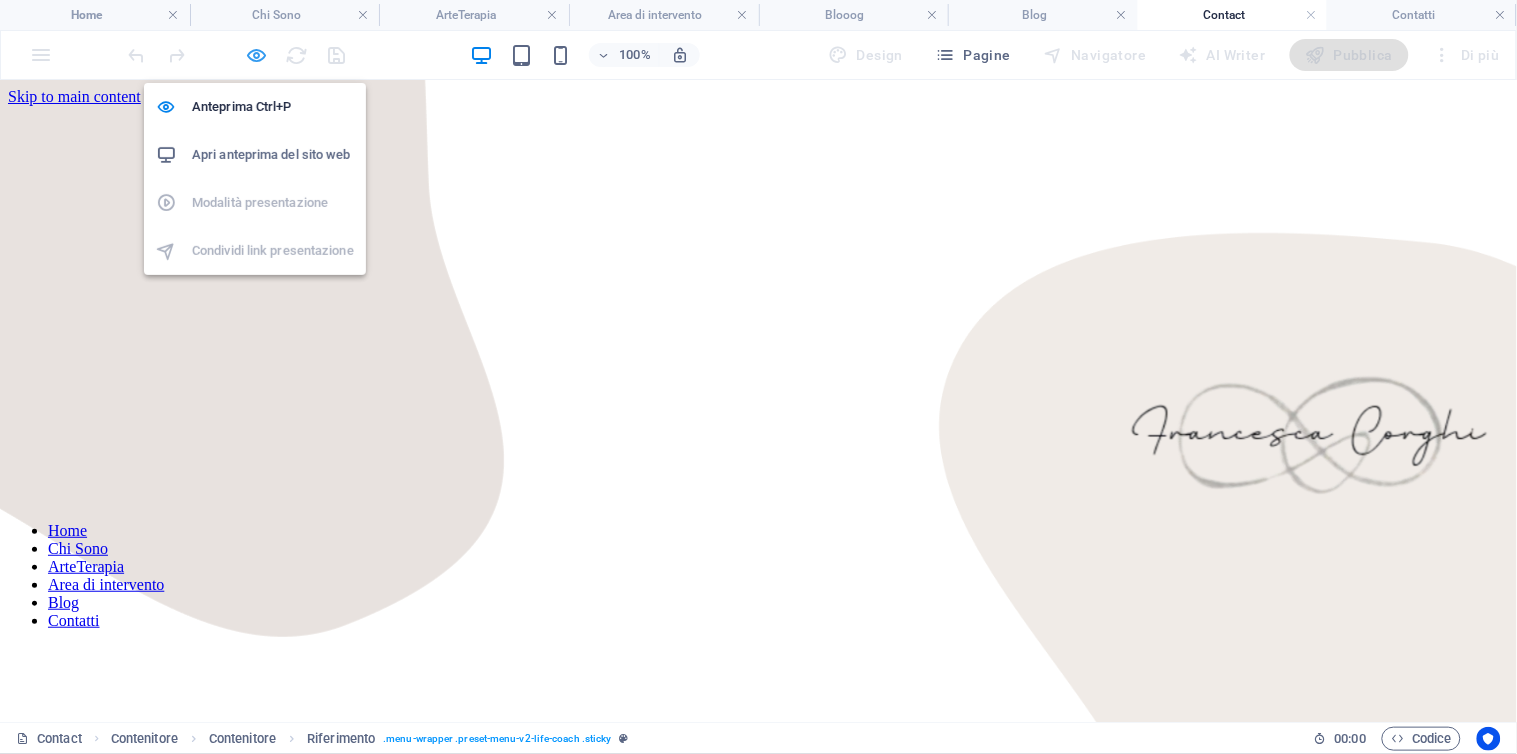 click at bounding box center (257, 55) 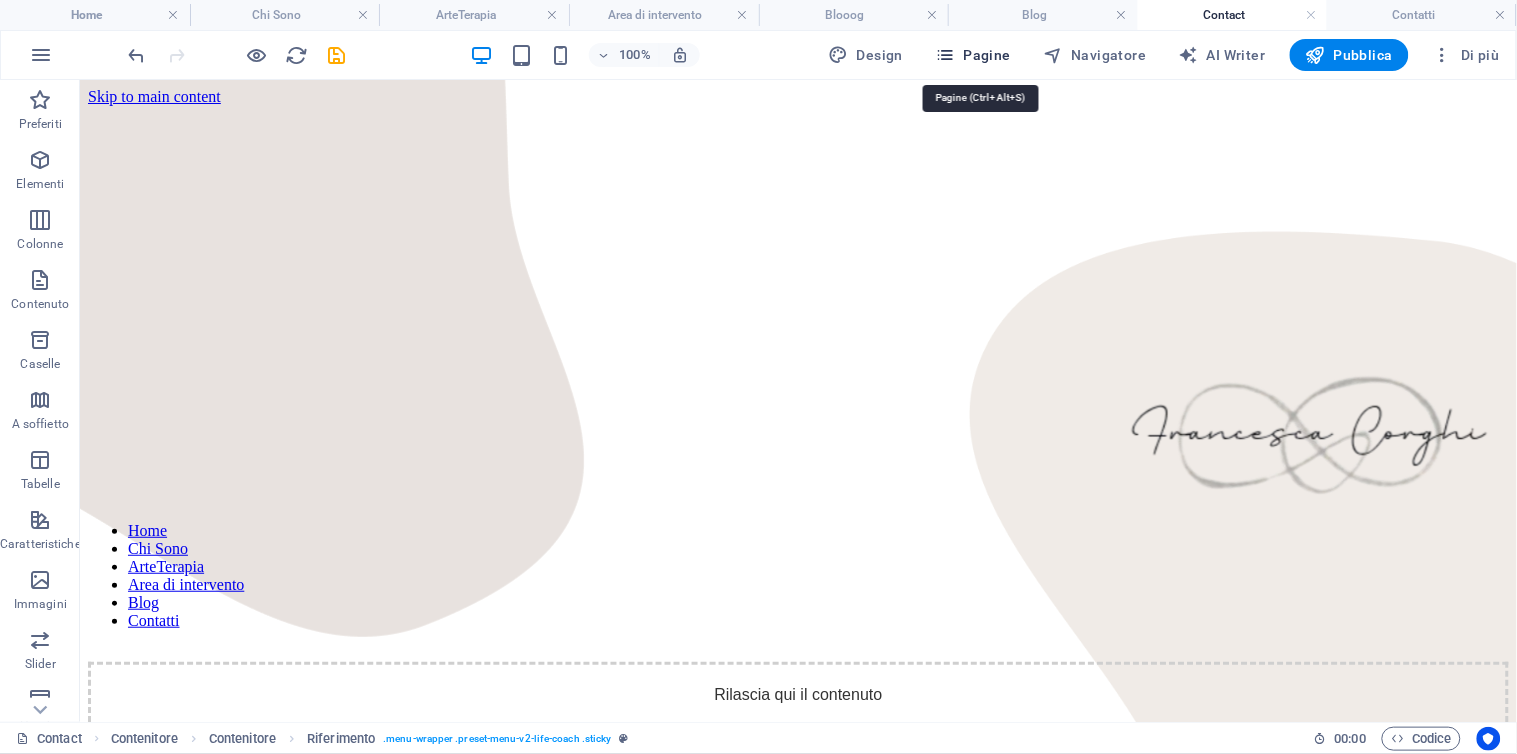 click on "Pagine" at bounding box center [973, 55] 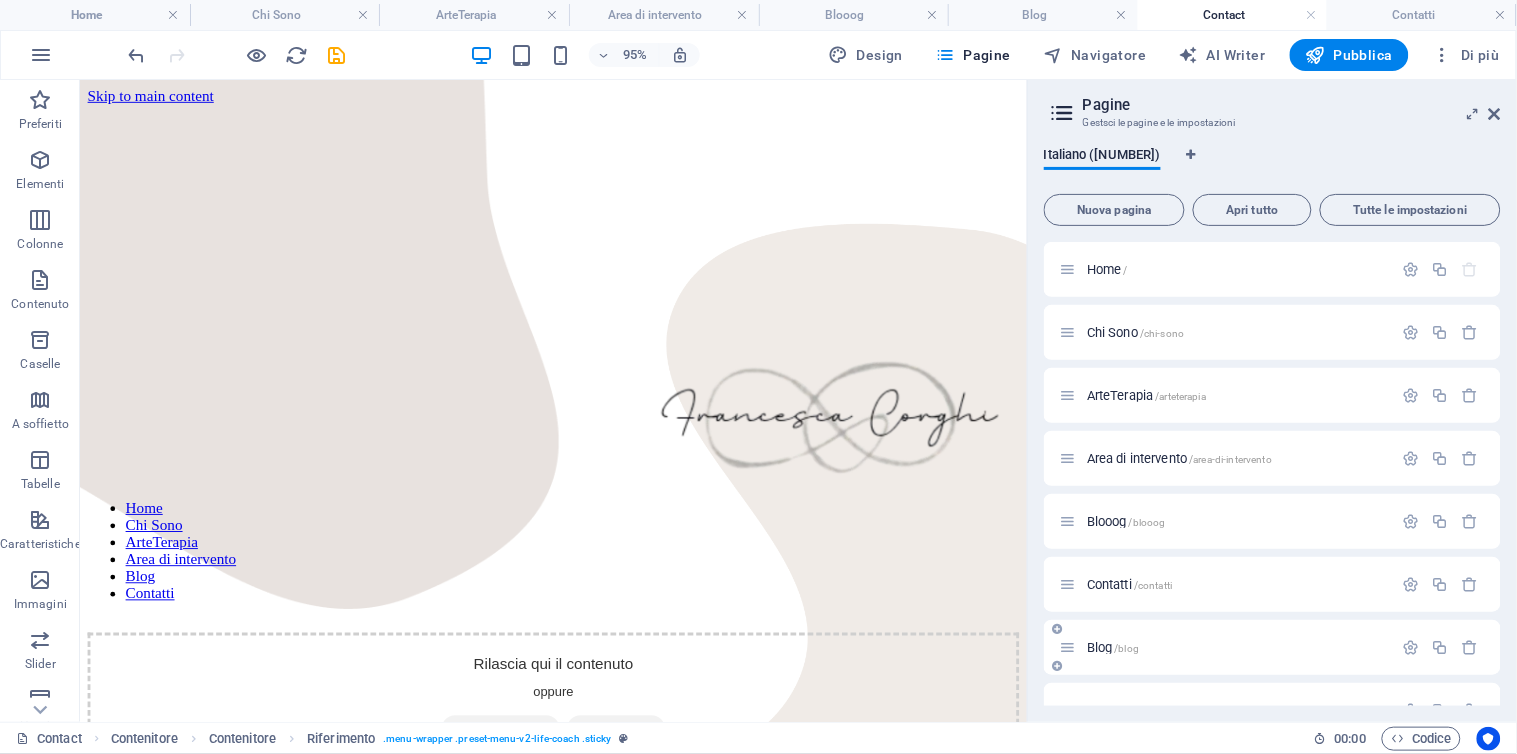 scroll, scrollTop: 222, scrollLeft: 0, axis: vertical 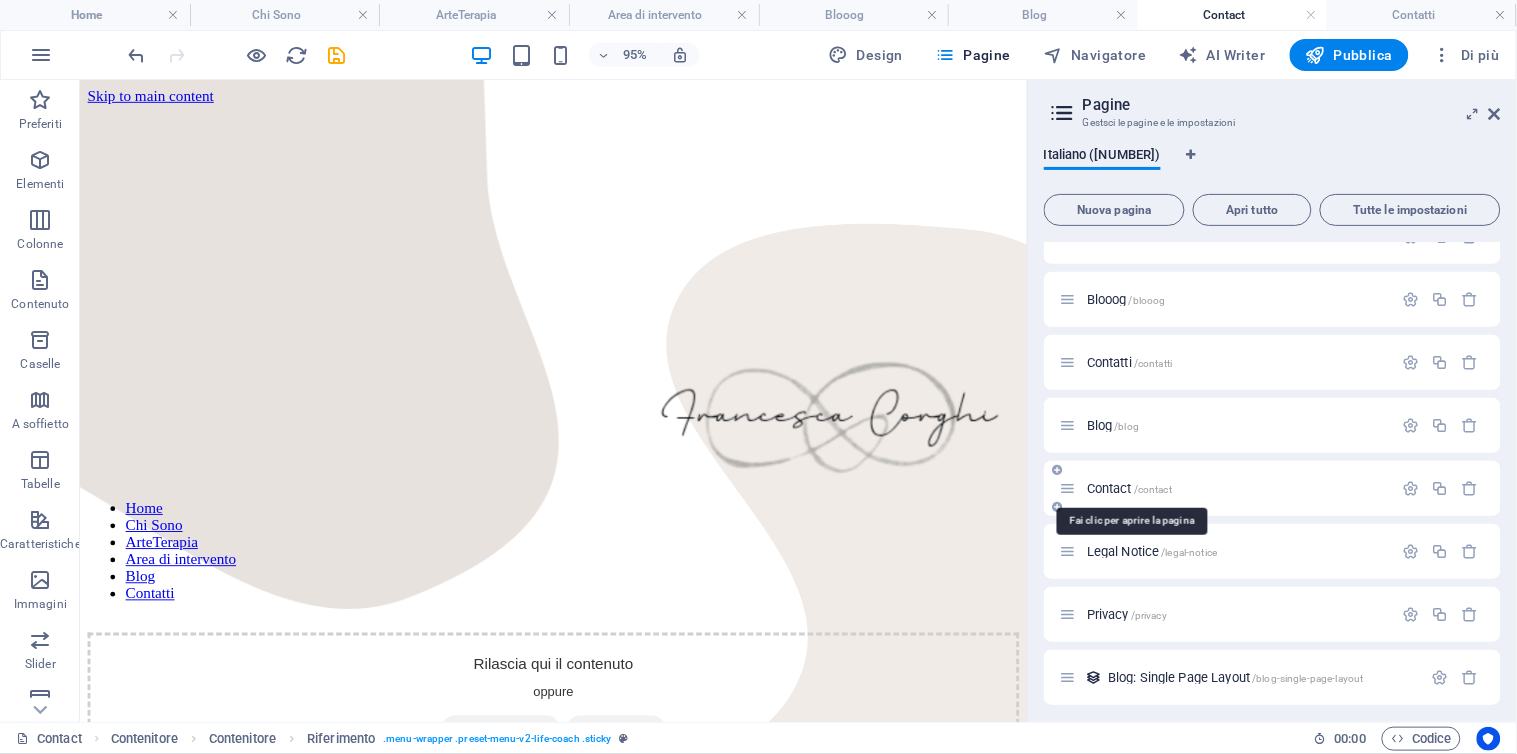 click on "/contact" at bounding box center [1153, 489] 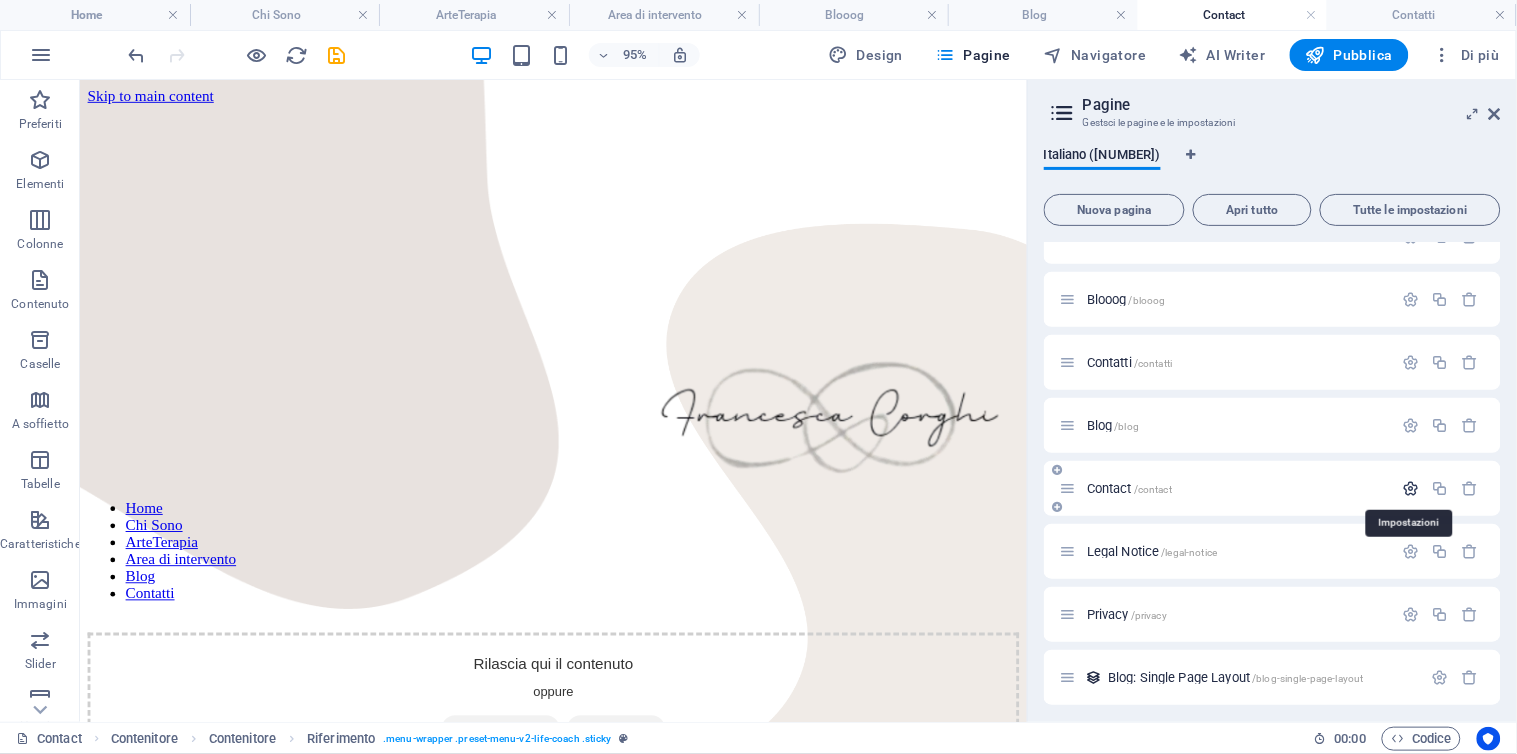 click at bounding box center (1411, 488) 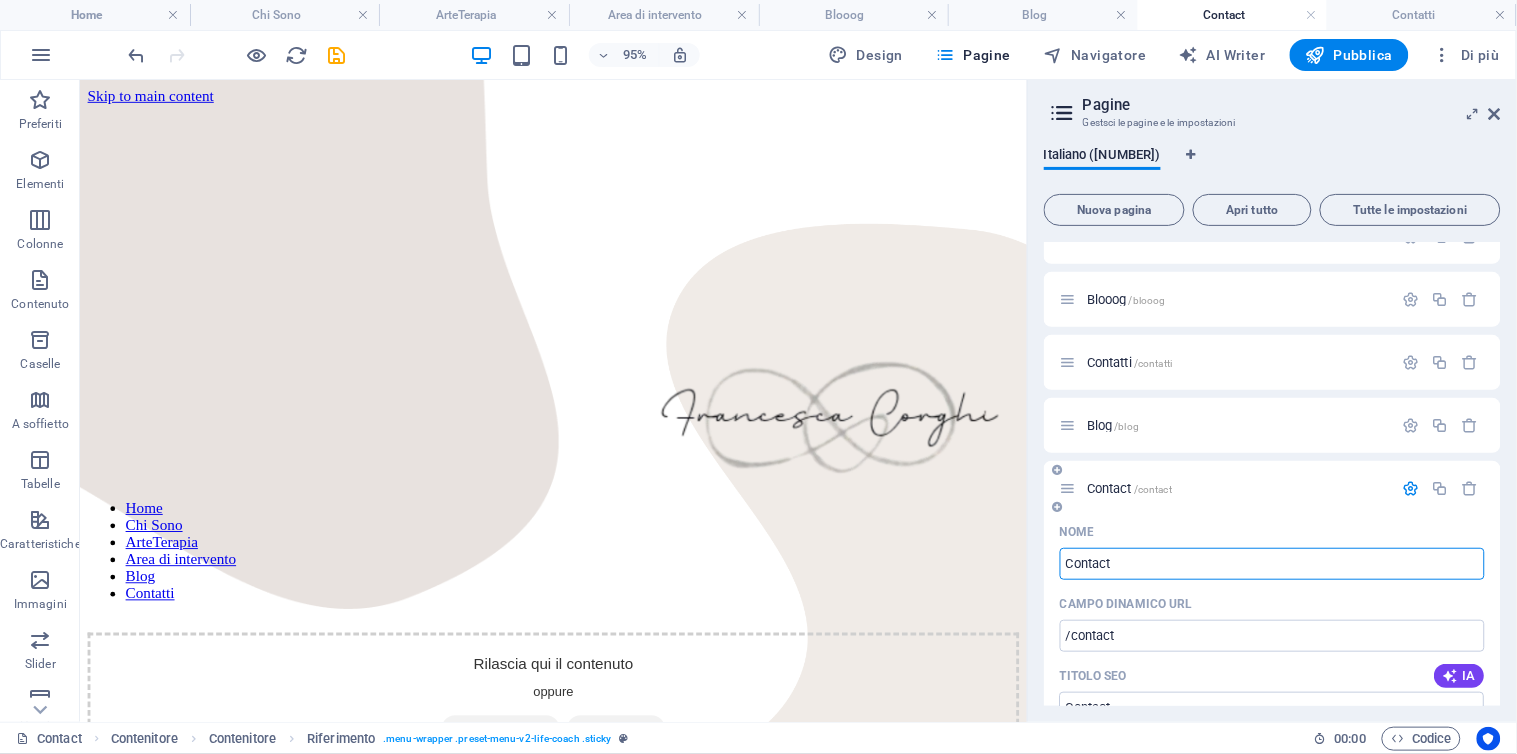 click on "Contact" at bounding box center [1272, 564] 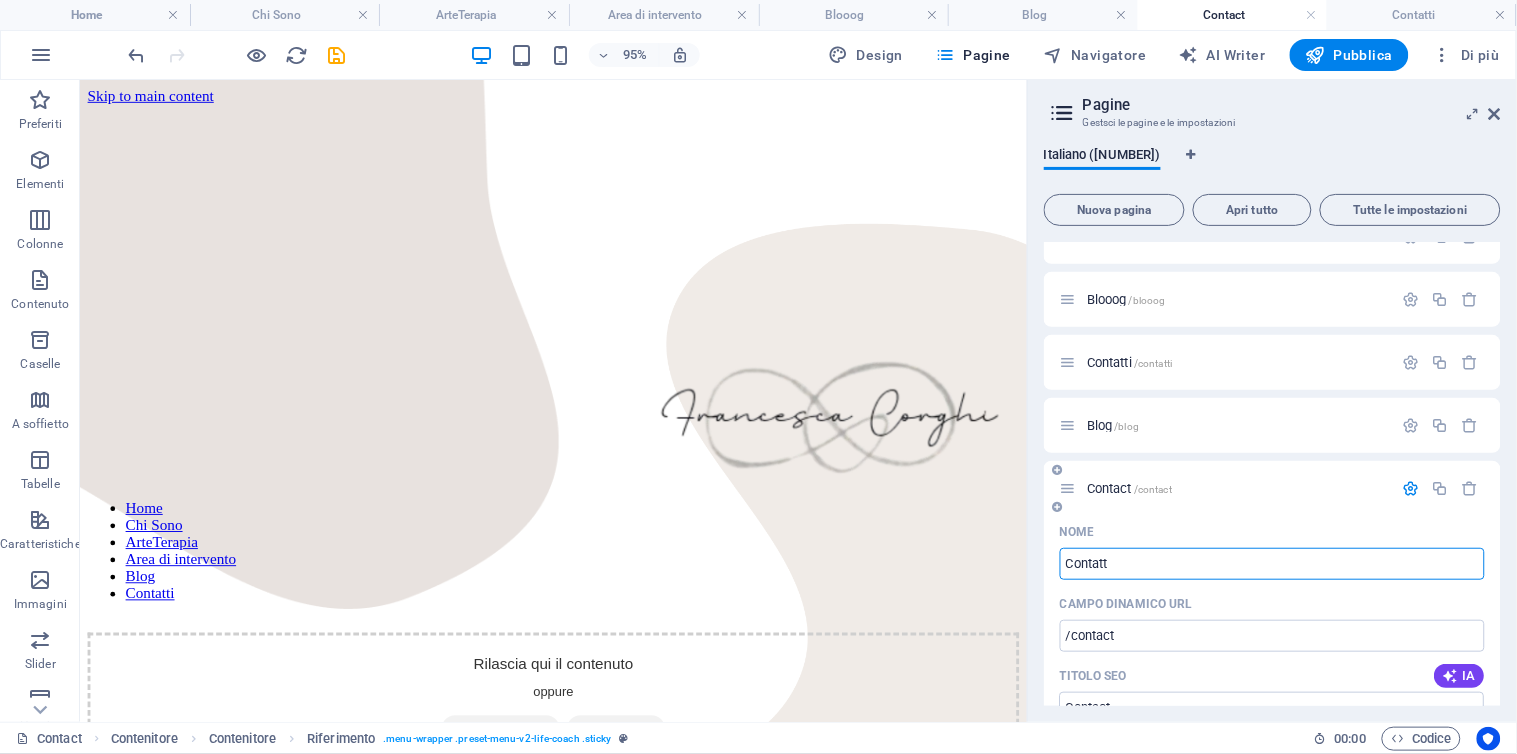 type on "Contatti" 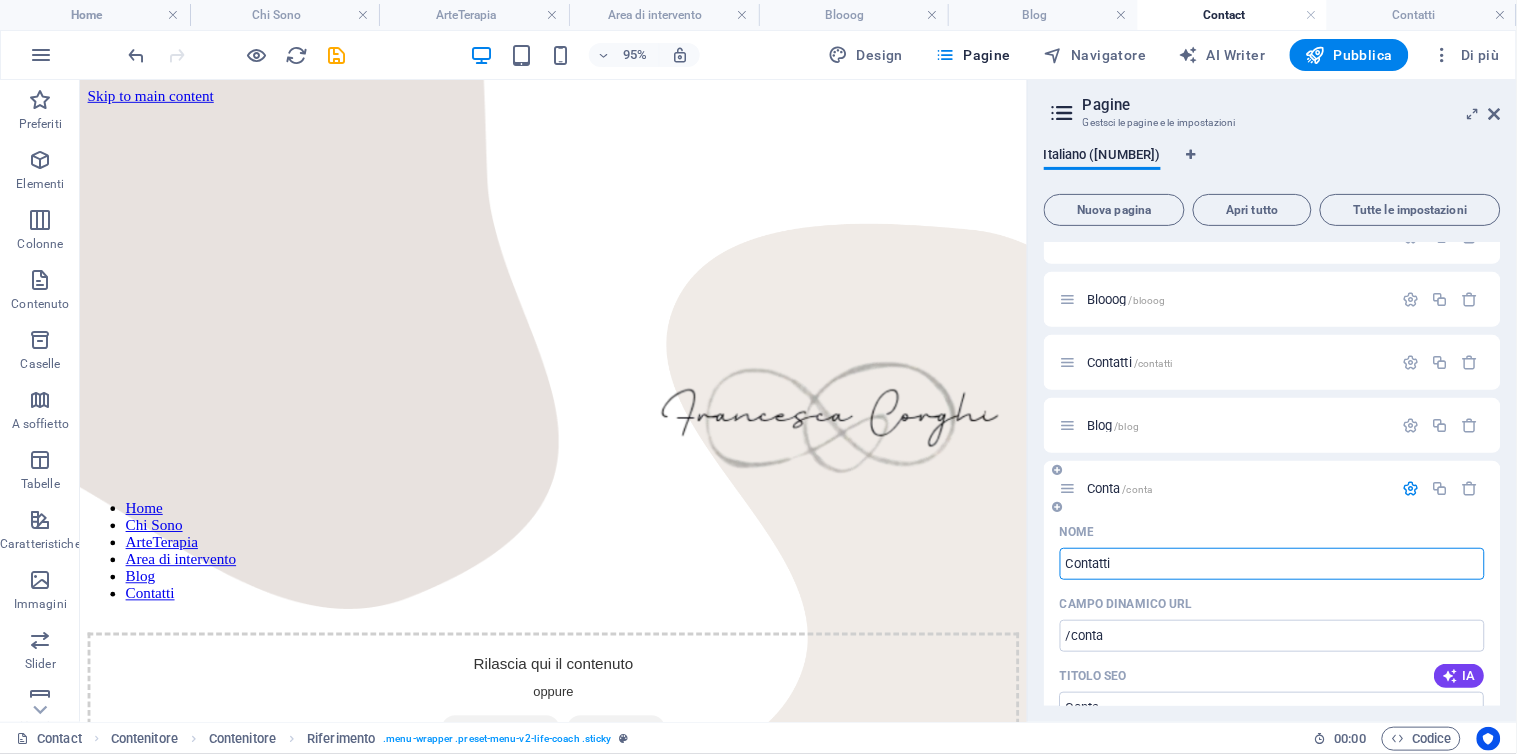 type on "/conta" 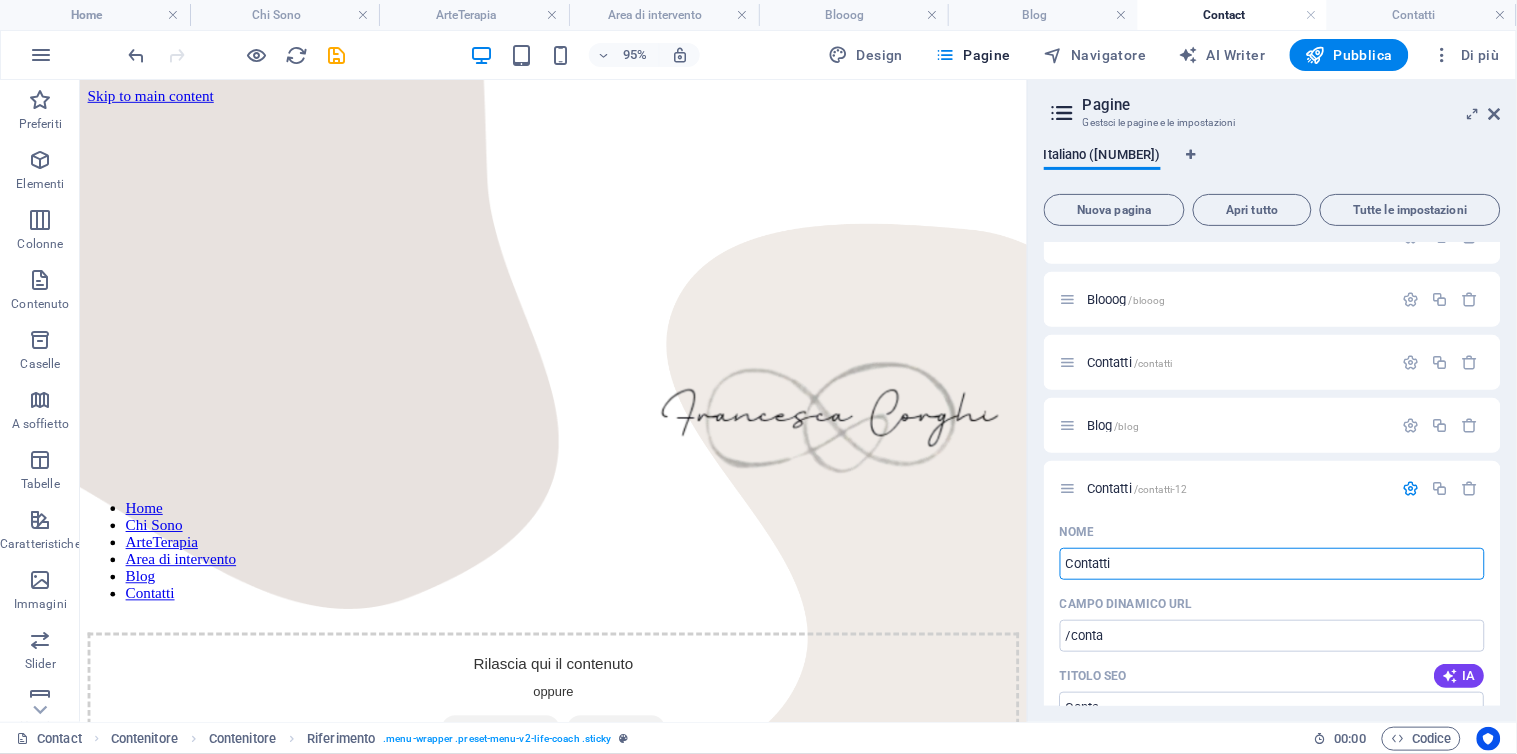 type on "Contatti" 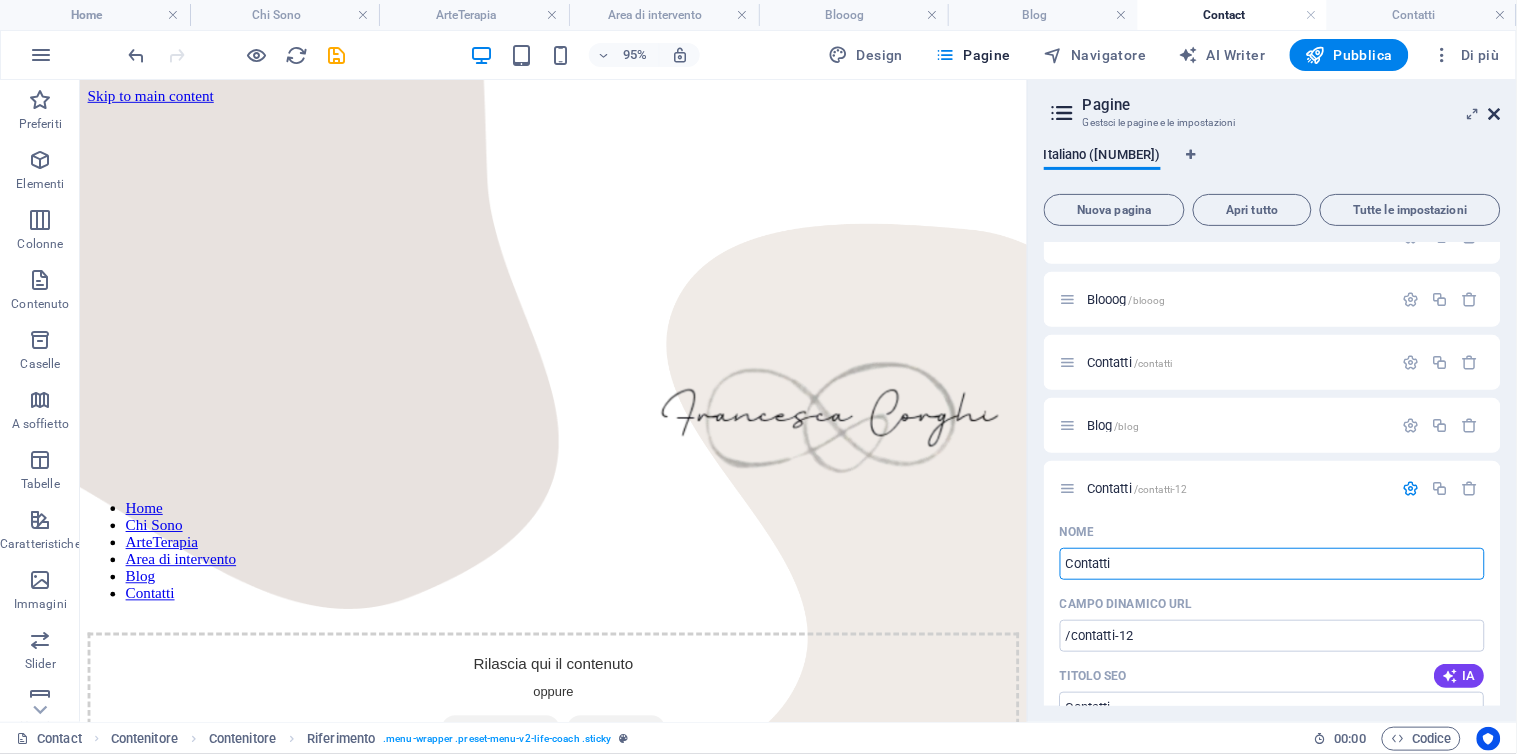 click at bounding box center [1495, 114] 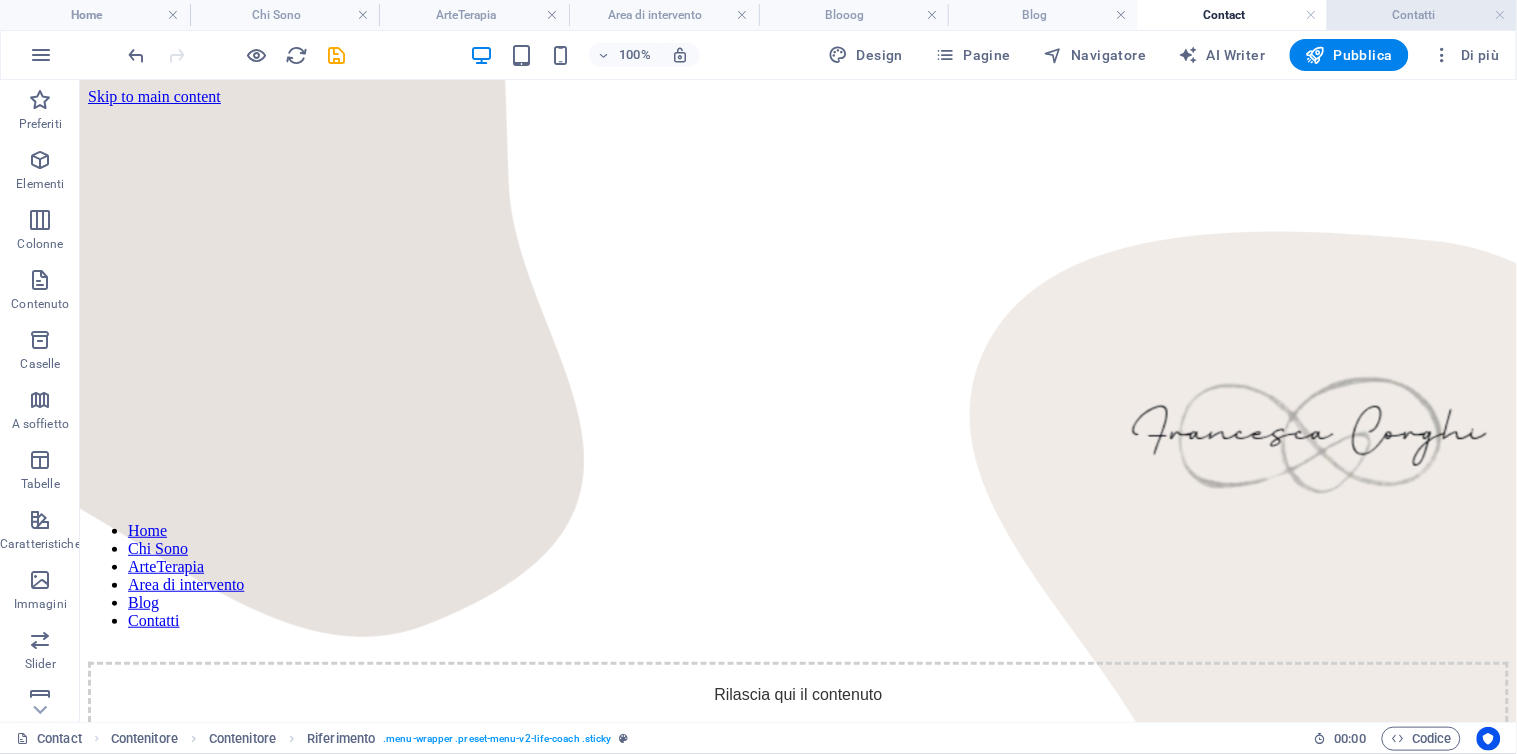 click on "Contatti" at bounding box center (1422, 15) 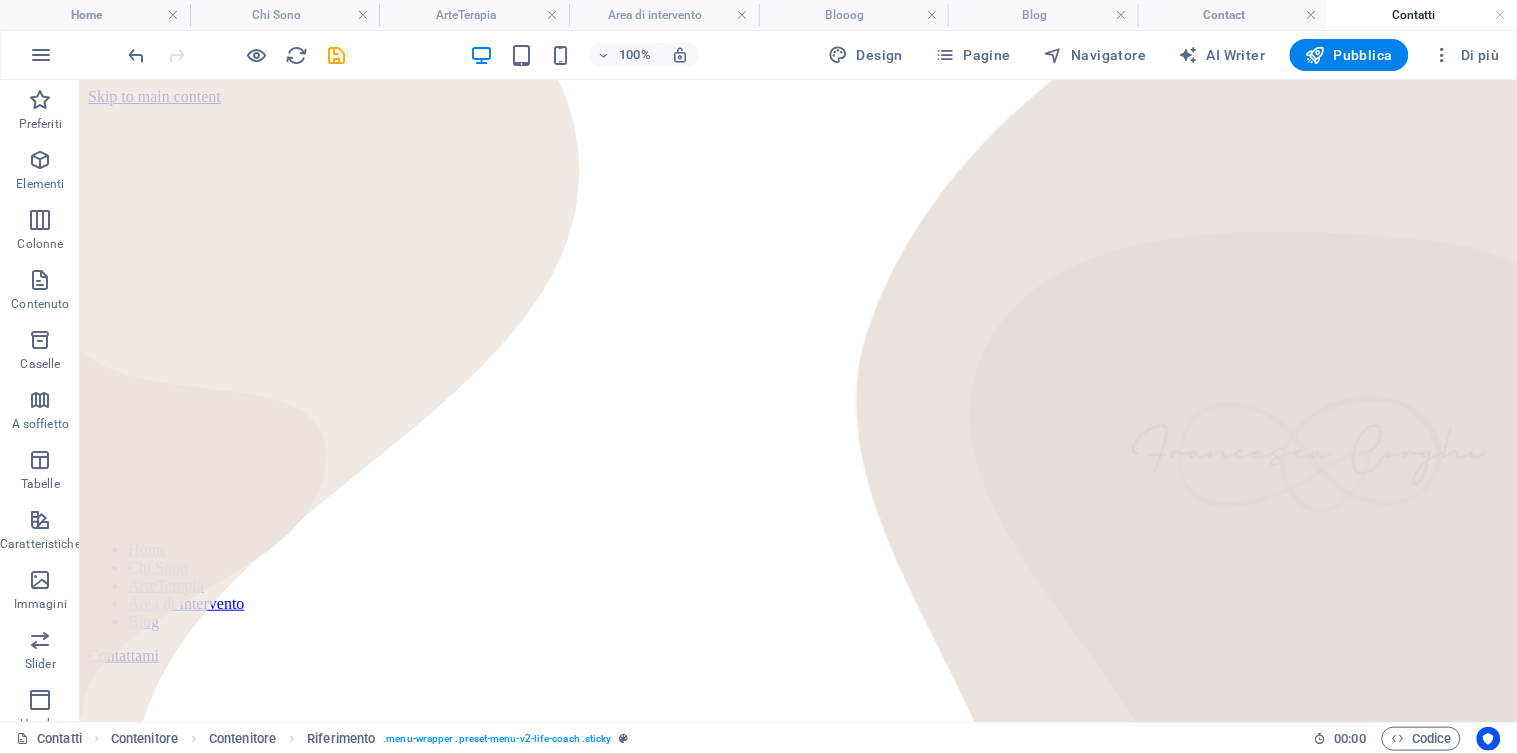 scroll, scrollTop: 34, scrollLeft: 0, axis: vertical 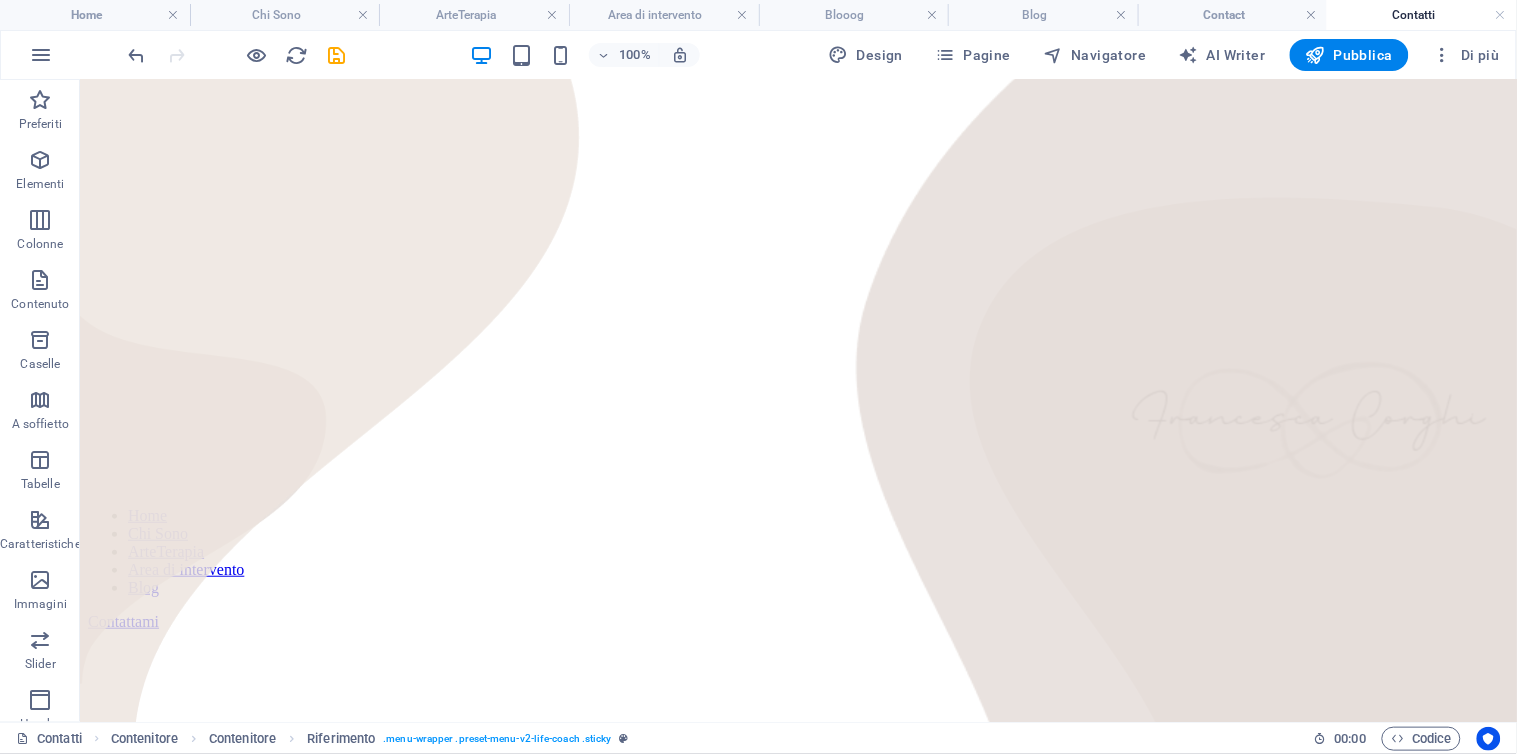 click on "Contatti" at bounding box center (1422, 15) 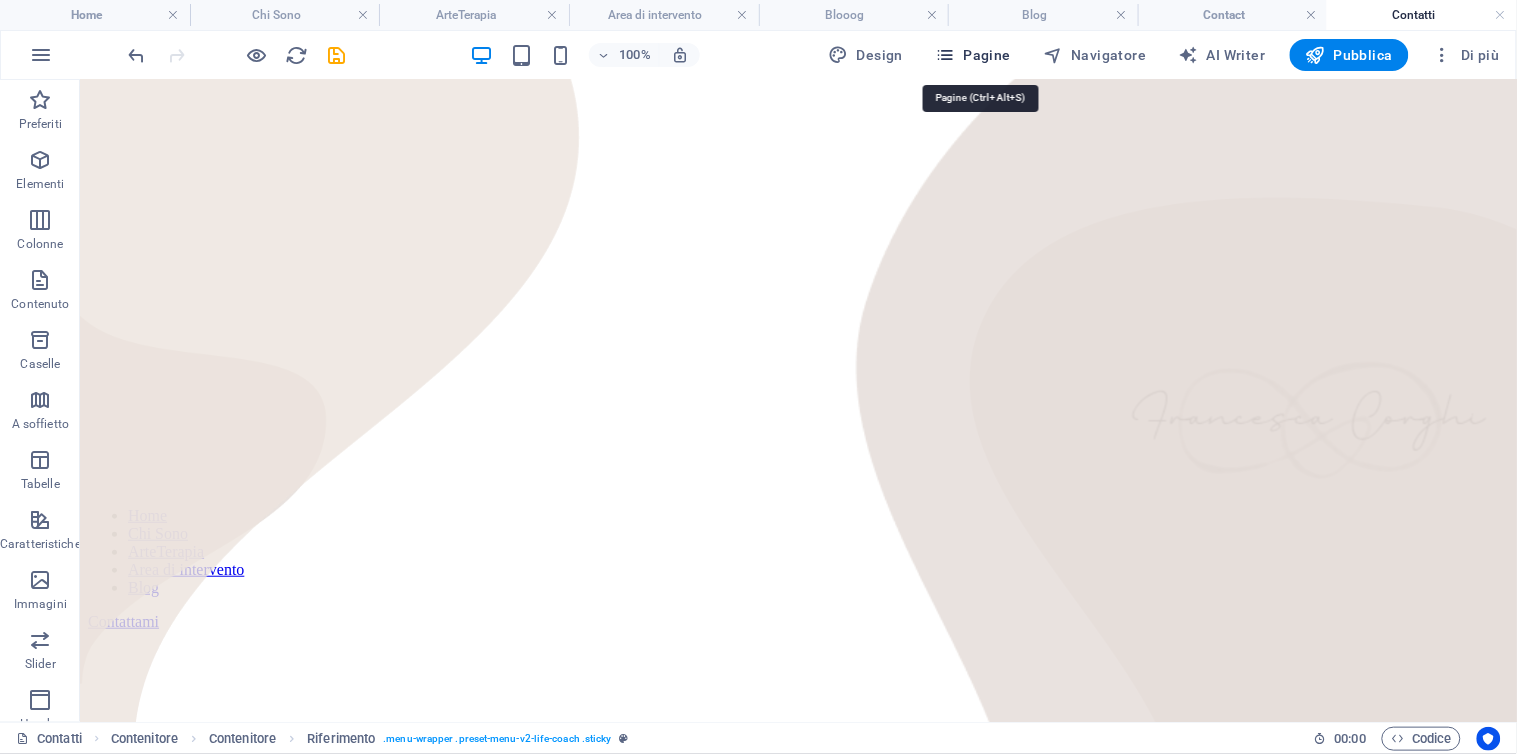 click at bounding box center [945, 55] 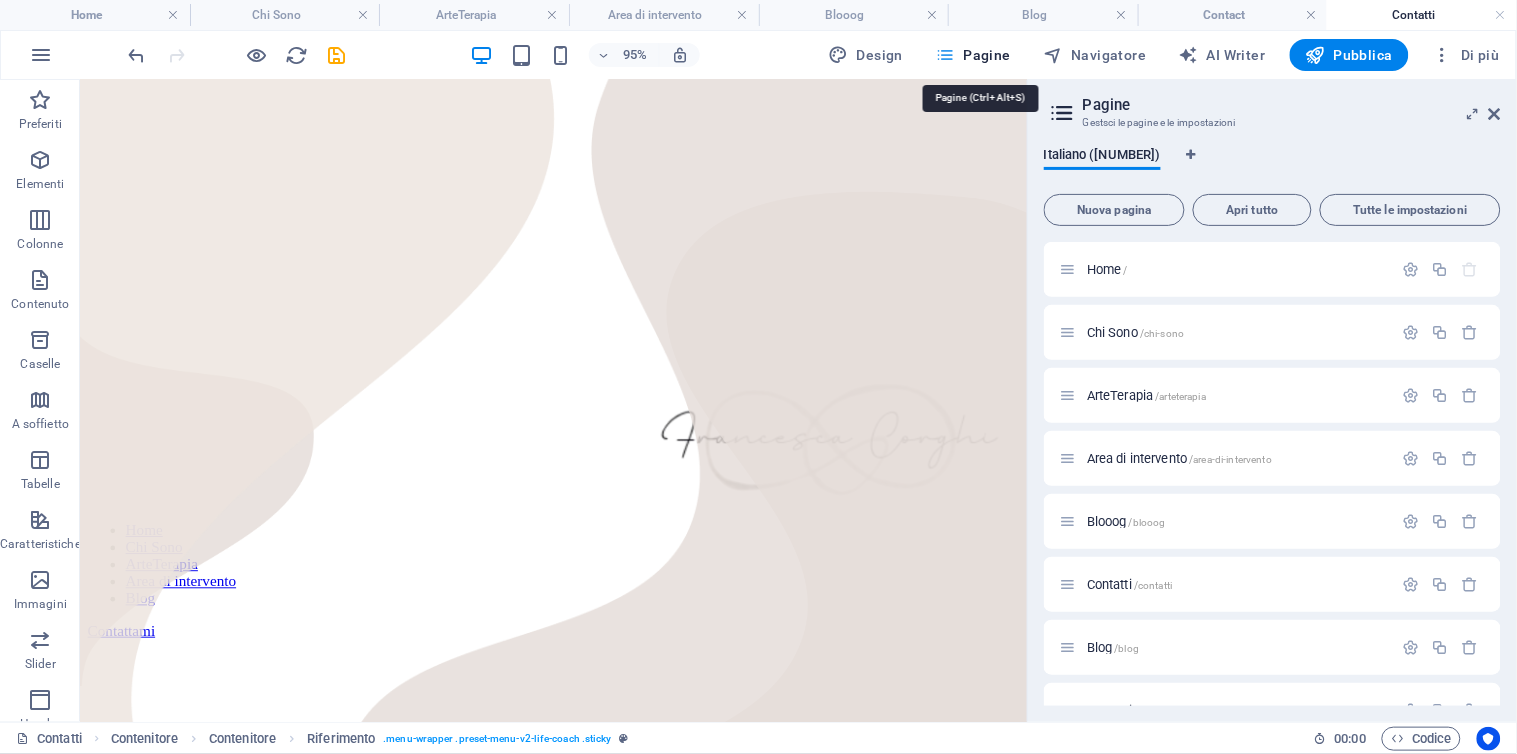 scroll, scrollTop: 42, scrollLeft: 0, axis: vertical 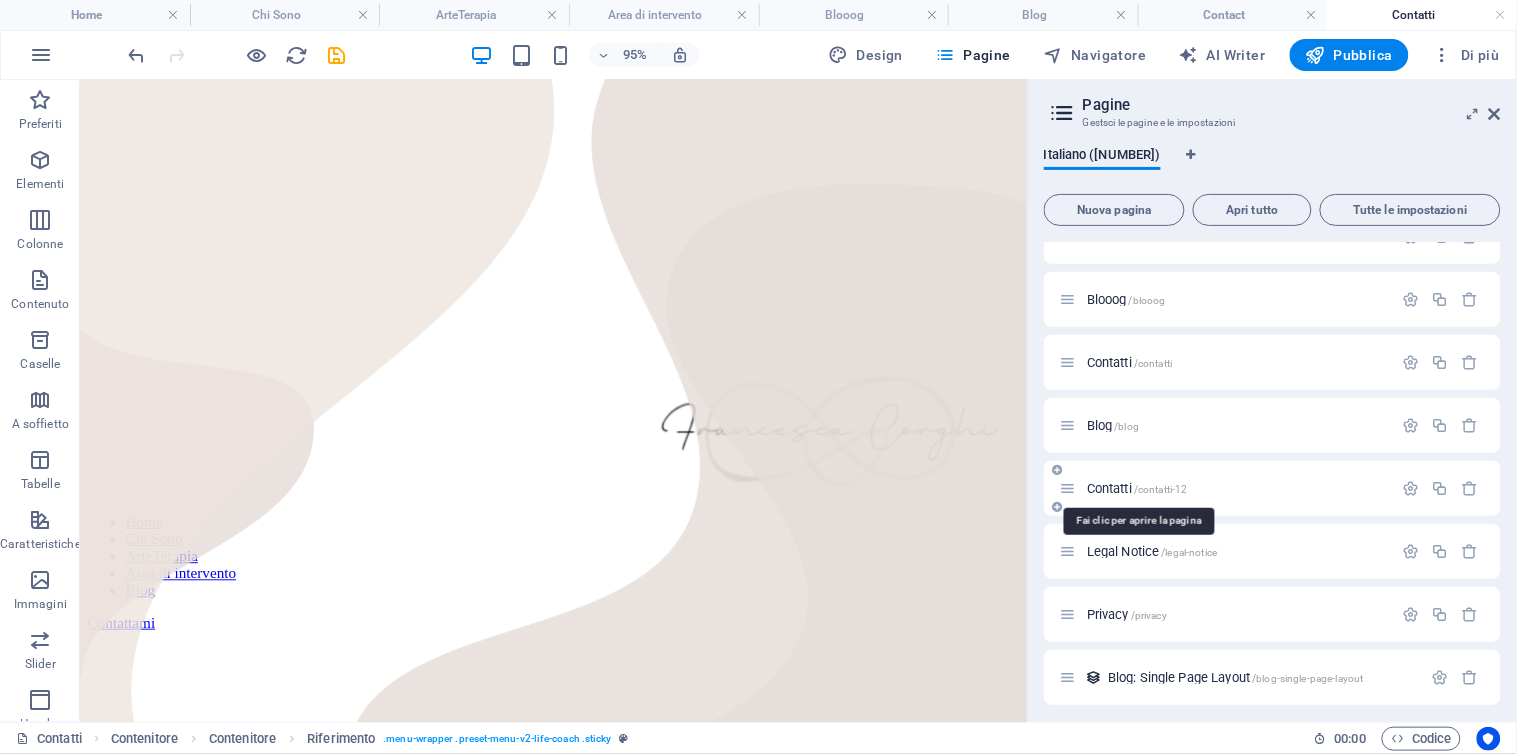 click on "/contatti-12" at bounding box center (1161, 489) 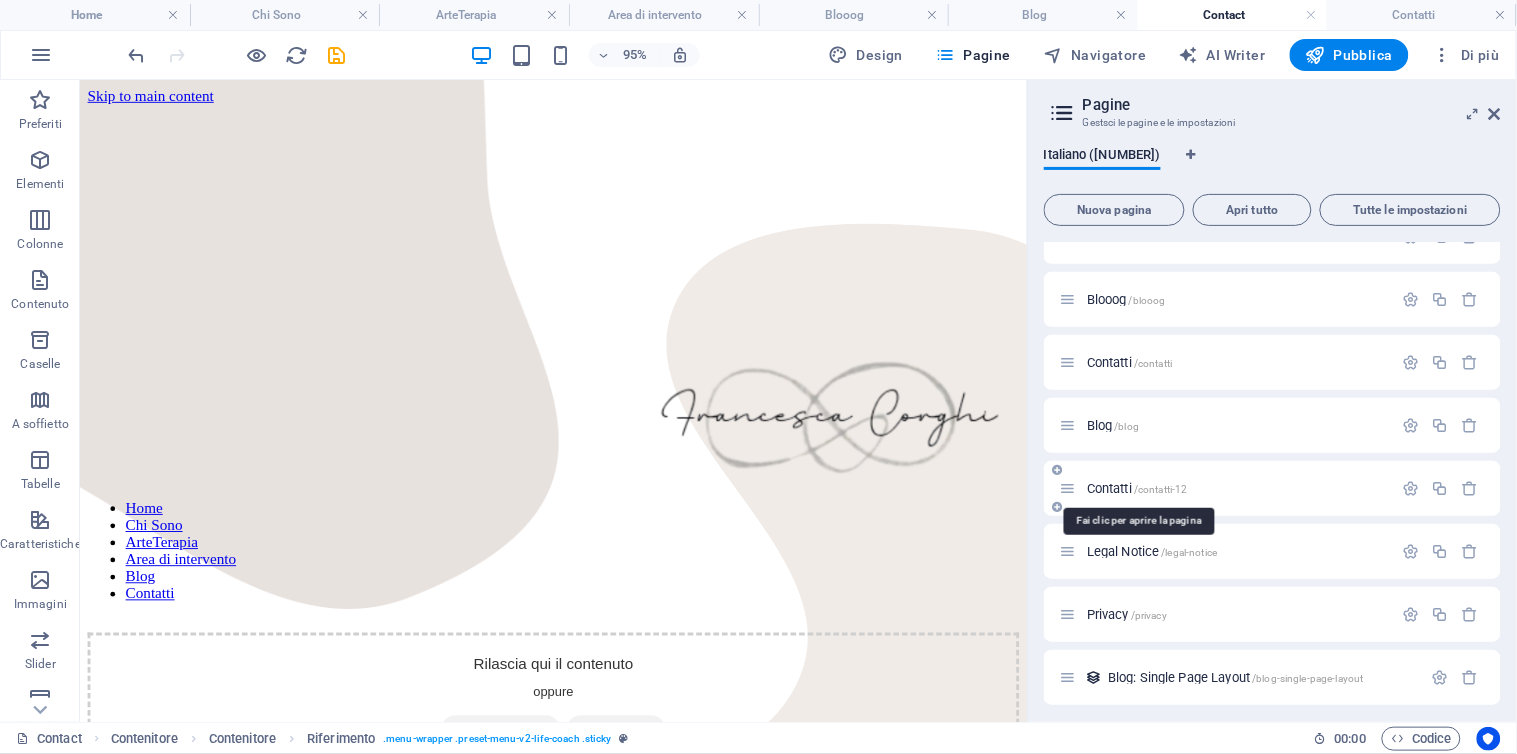 scroll, scrollTop: 0, scrollLeft: 0, axis: both 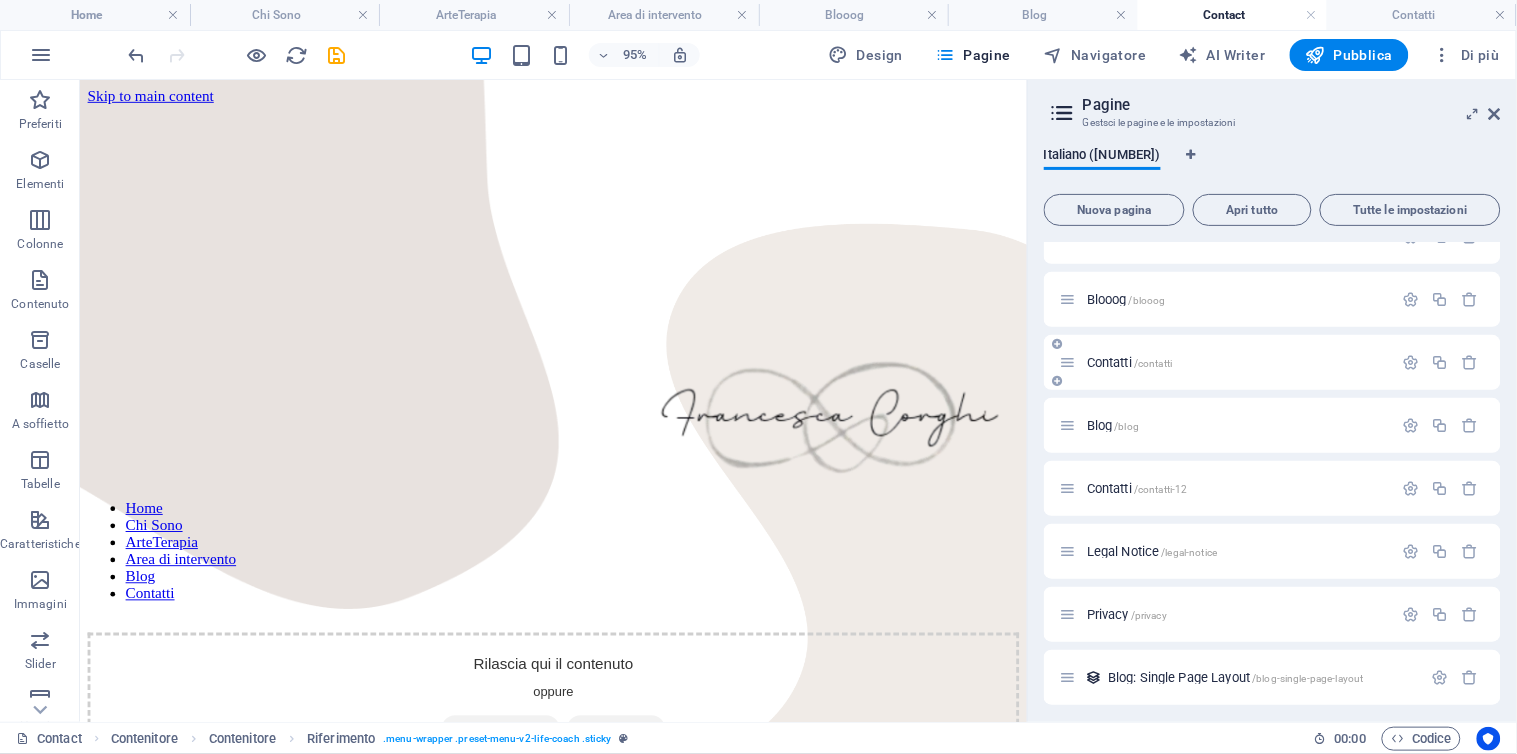 click on "Contatti /contatti" at bounding box center (1226, 362) 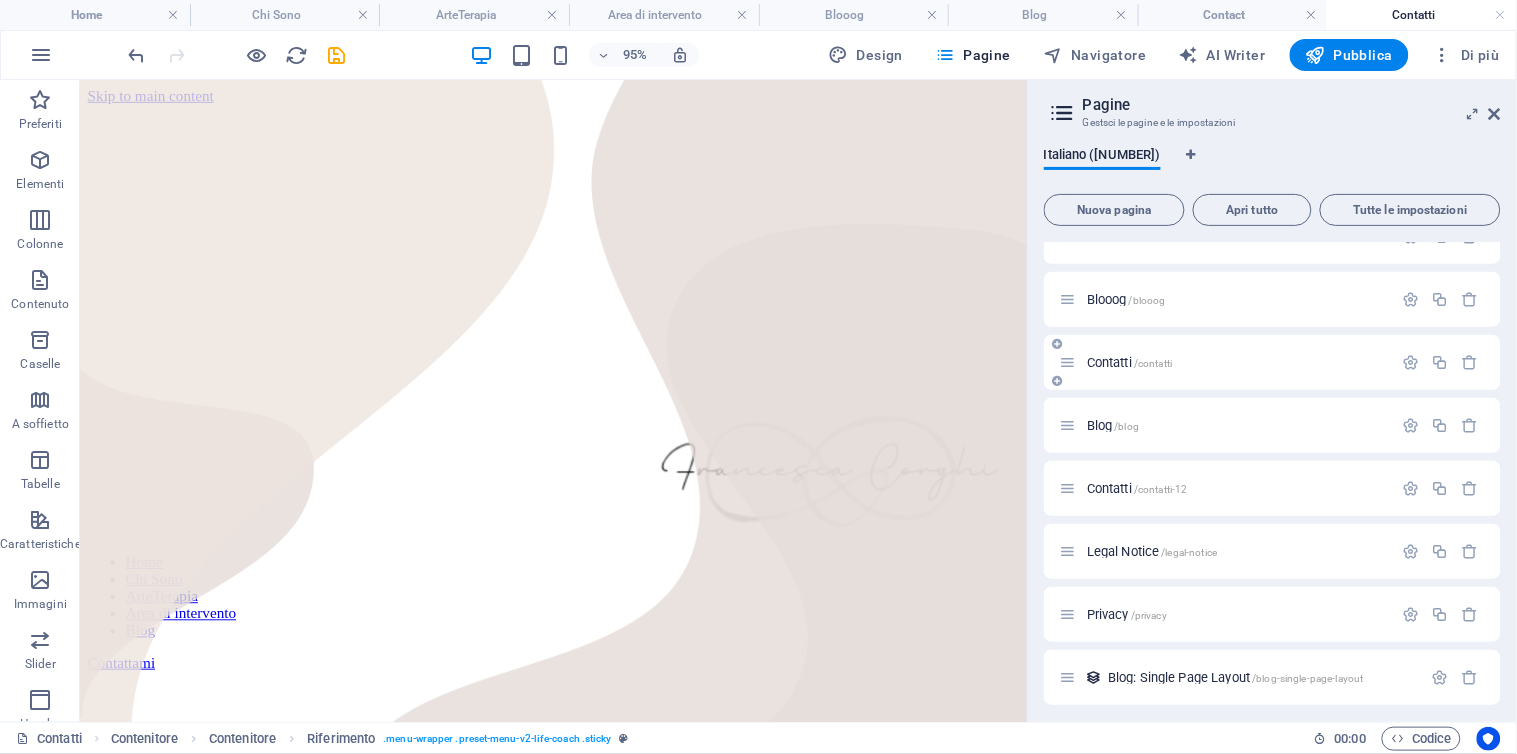 scroll, scrollTop: 42, scrollLeft: 0, axis: vertical 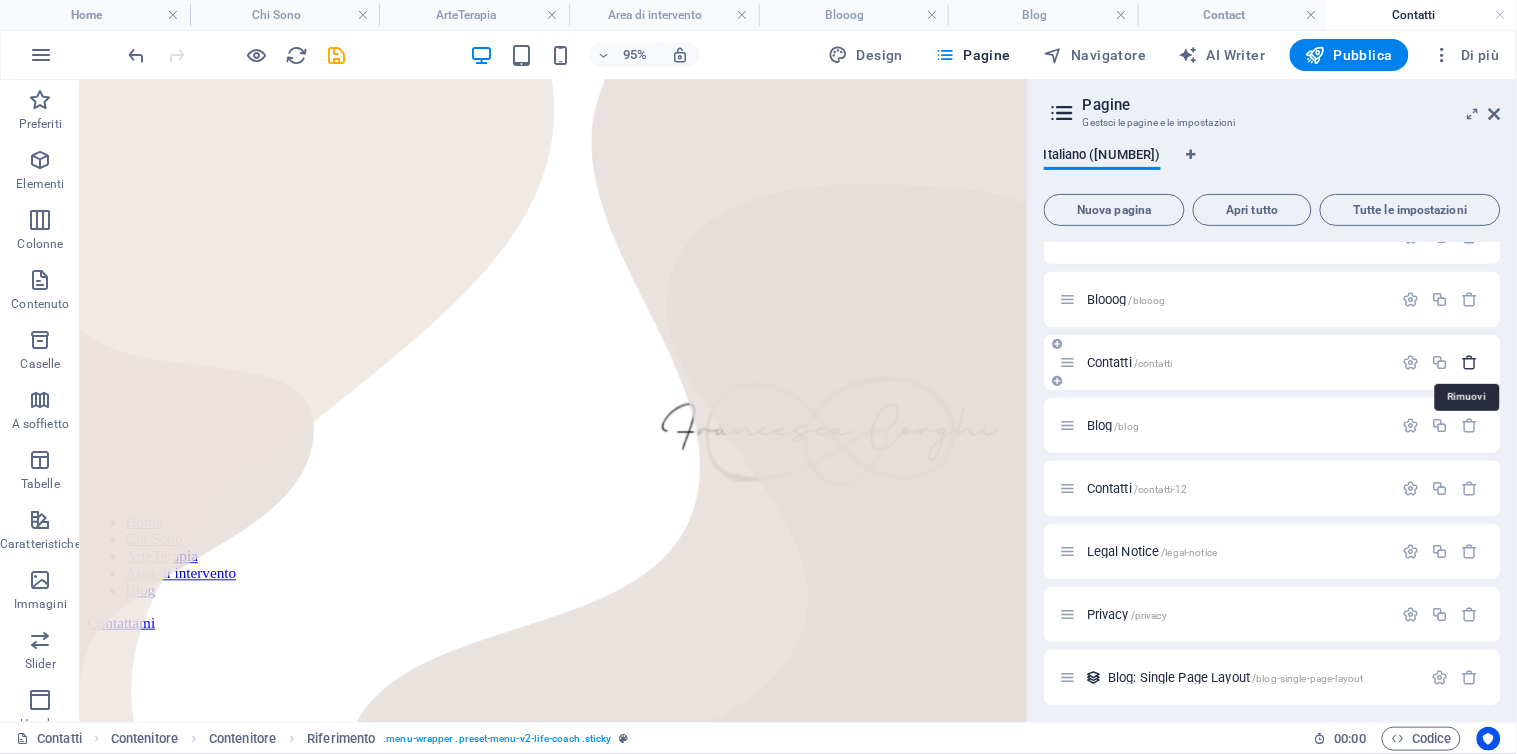 click at bounding box center (1470, 362) 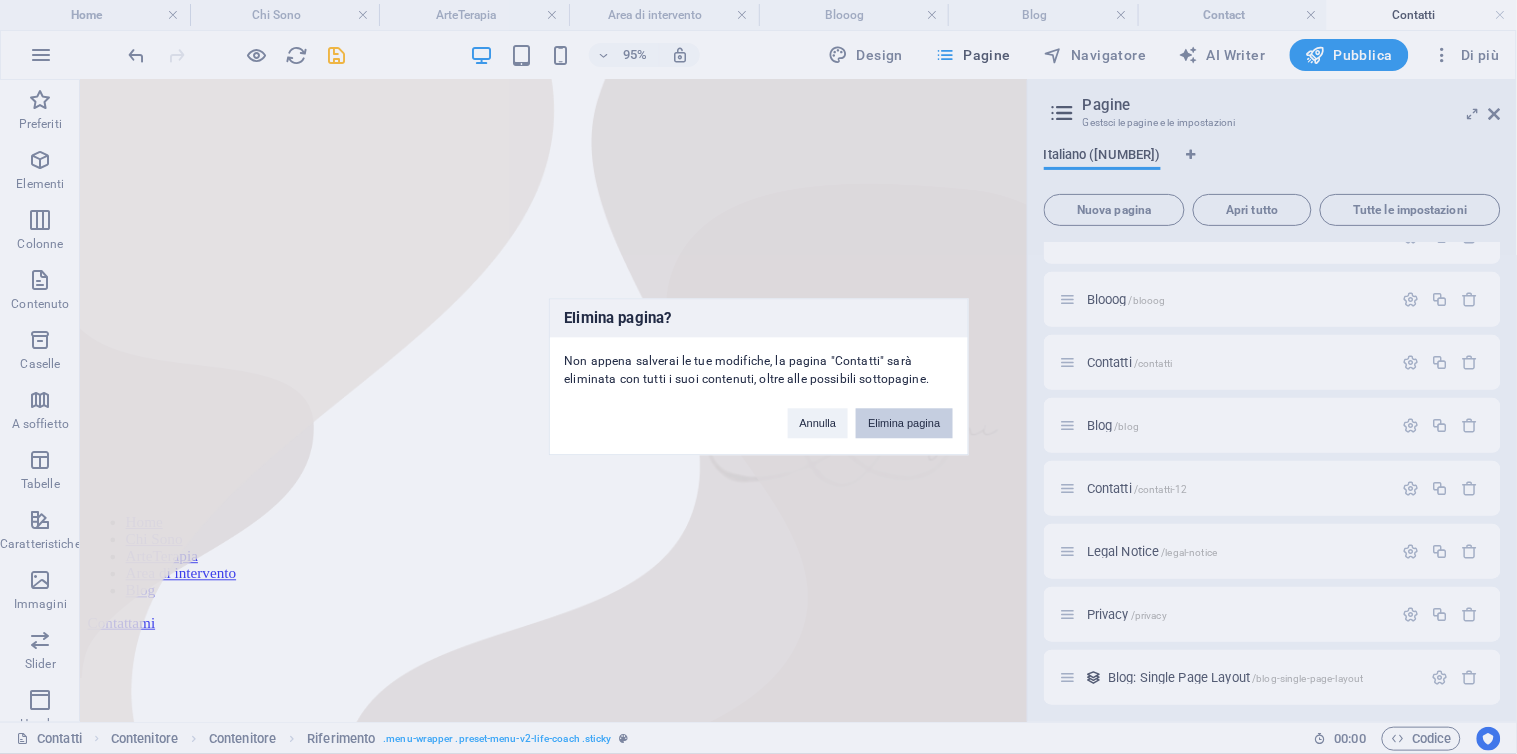 drag, startPoint x: 885, startPoint y: 361, endPoint x: 932, endPoint y: 427, distance: 81.02469 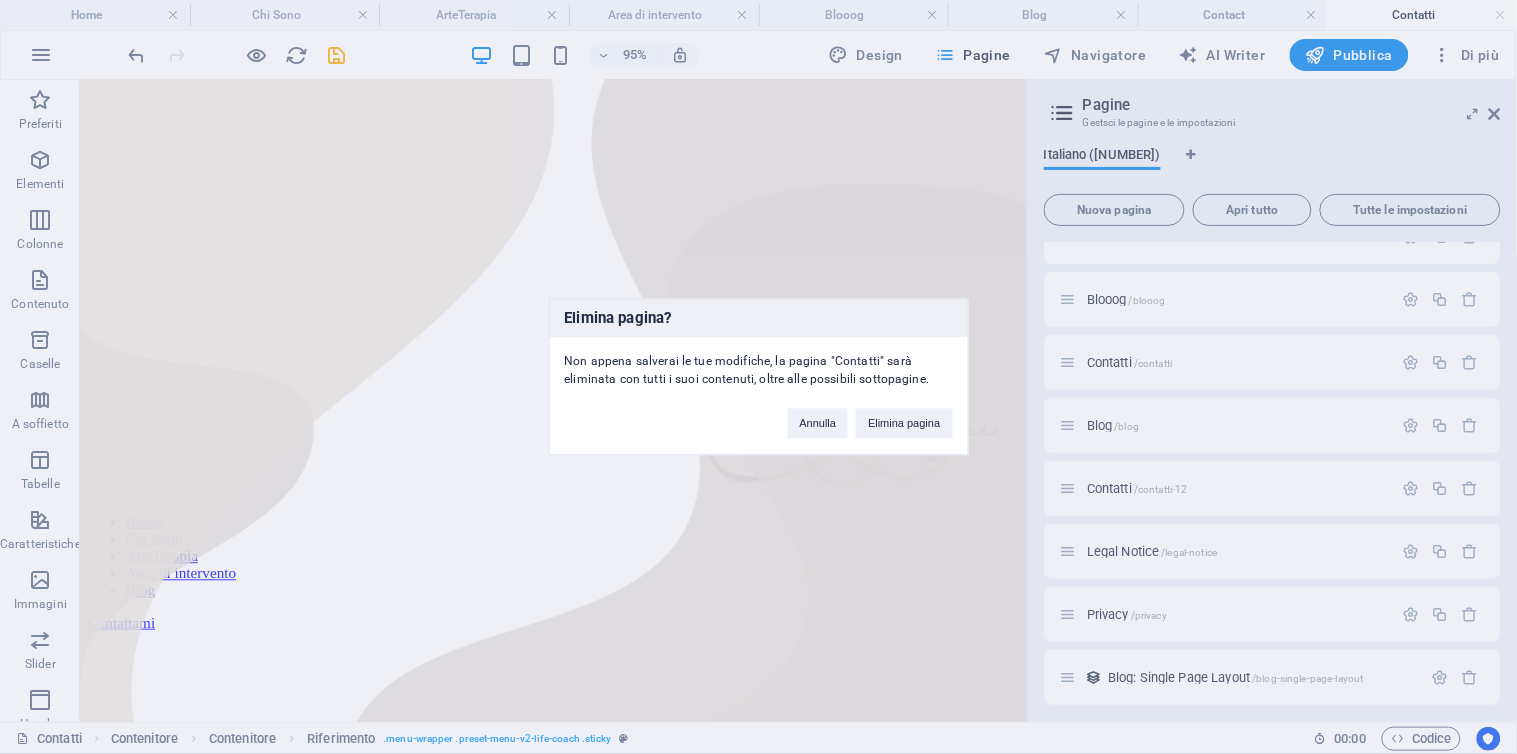 click on "Contattami" at bounding box center [0, 0] 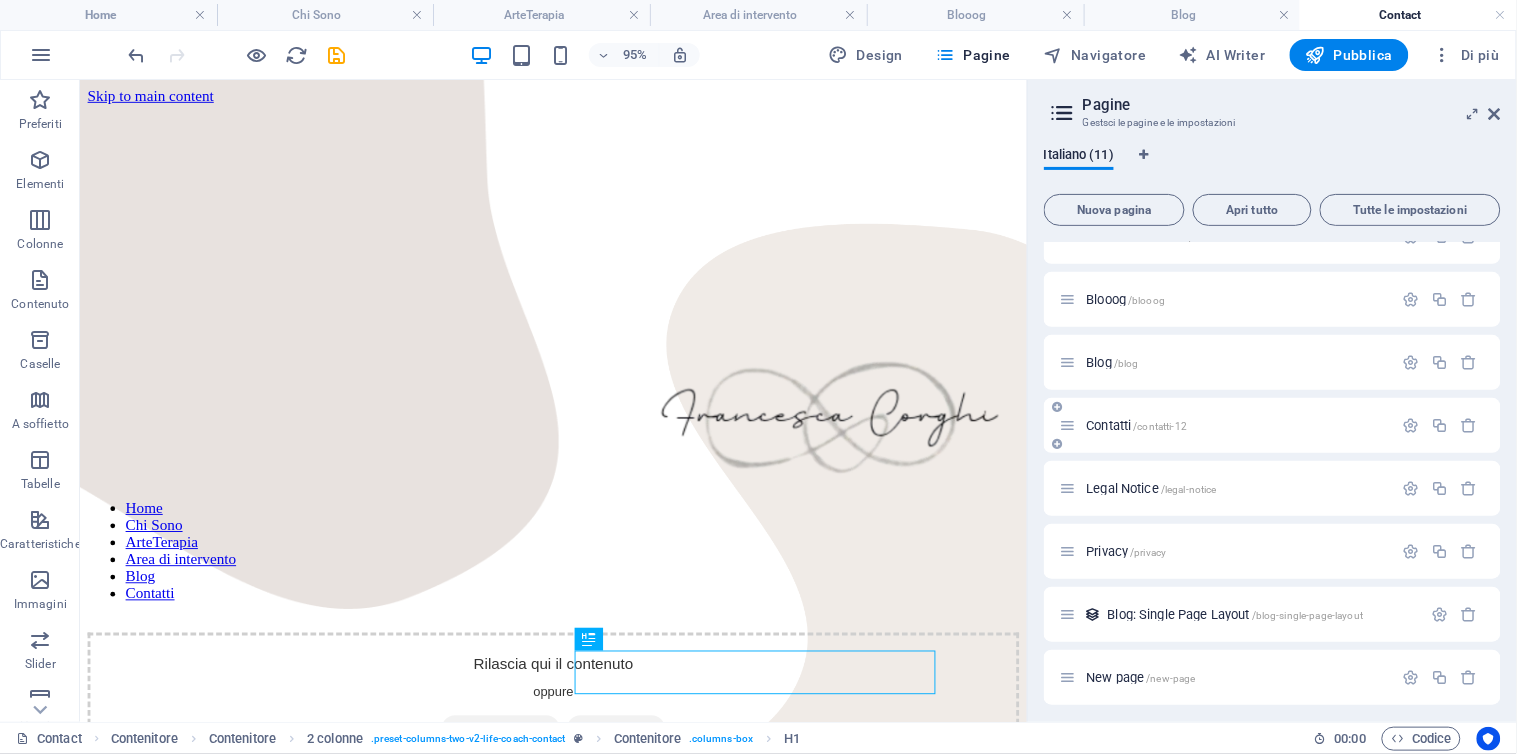 click on "Contatti /contatti-12" at bounding box center [1272, 425] 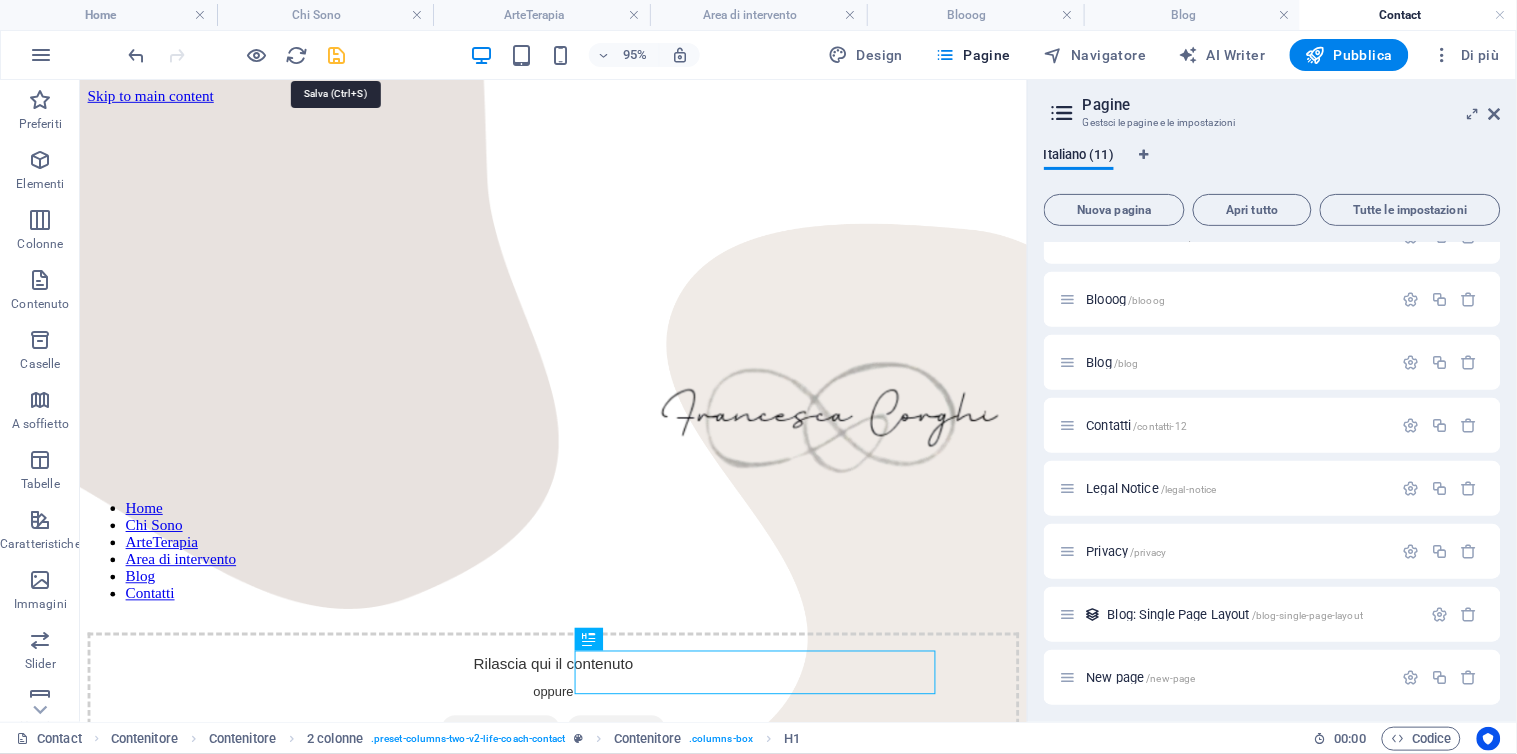 click at bounding box center (337, 55) 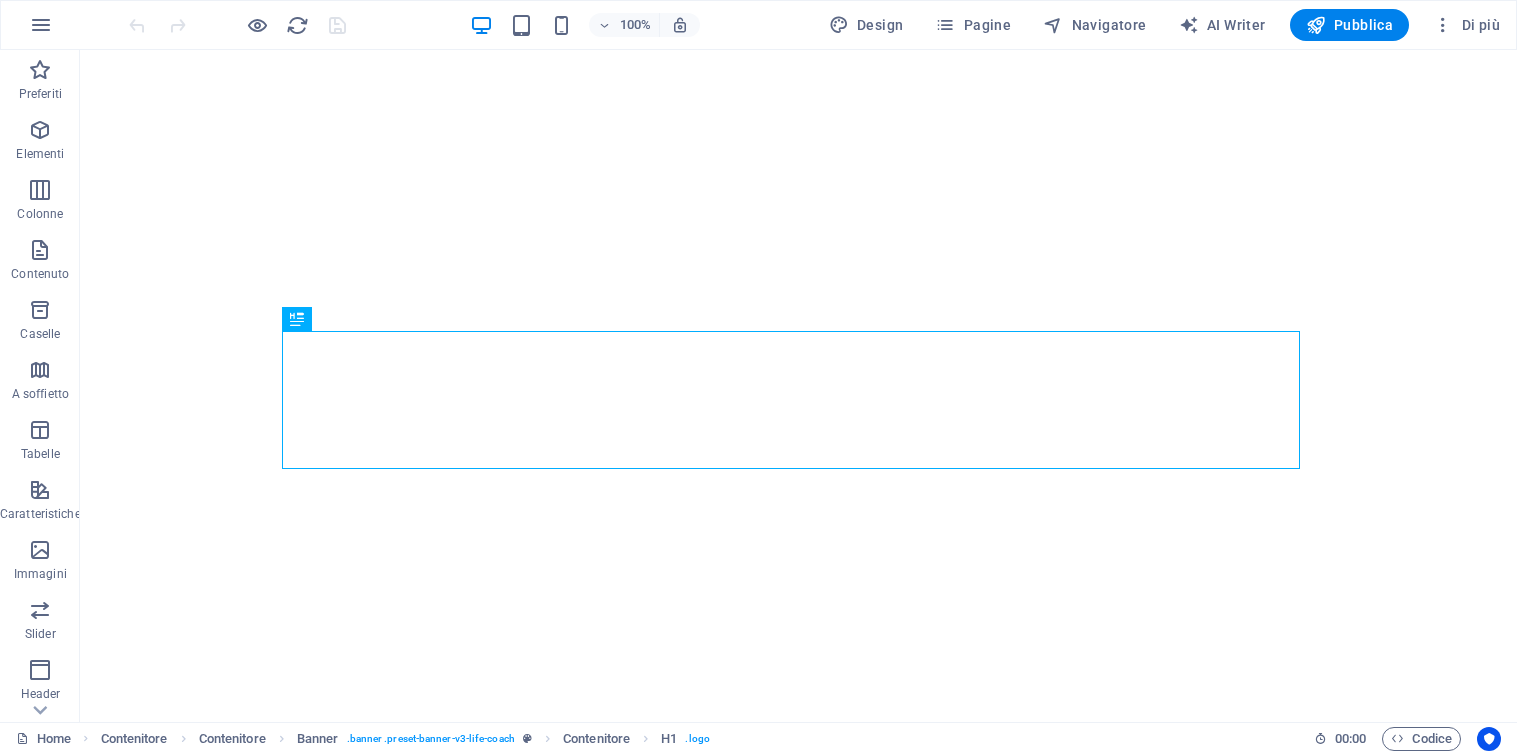 scroll, scrollTop: 0, scrollLeft: 0, axis: both 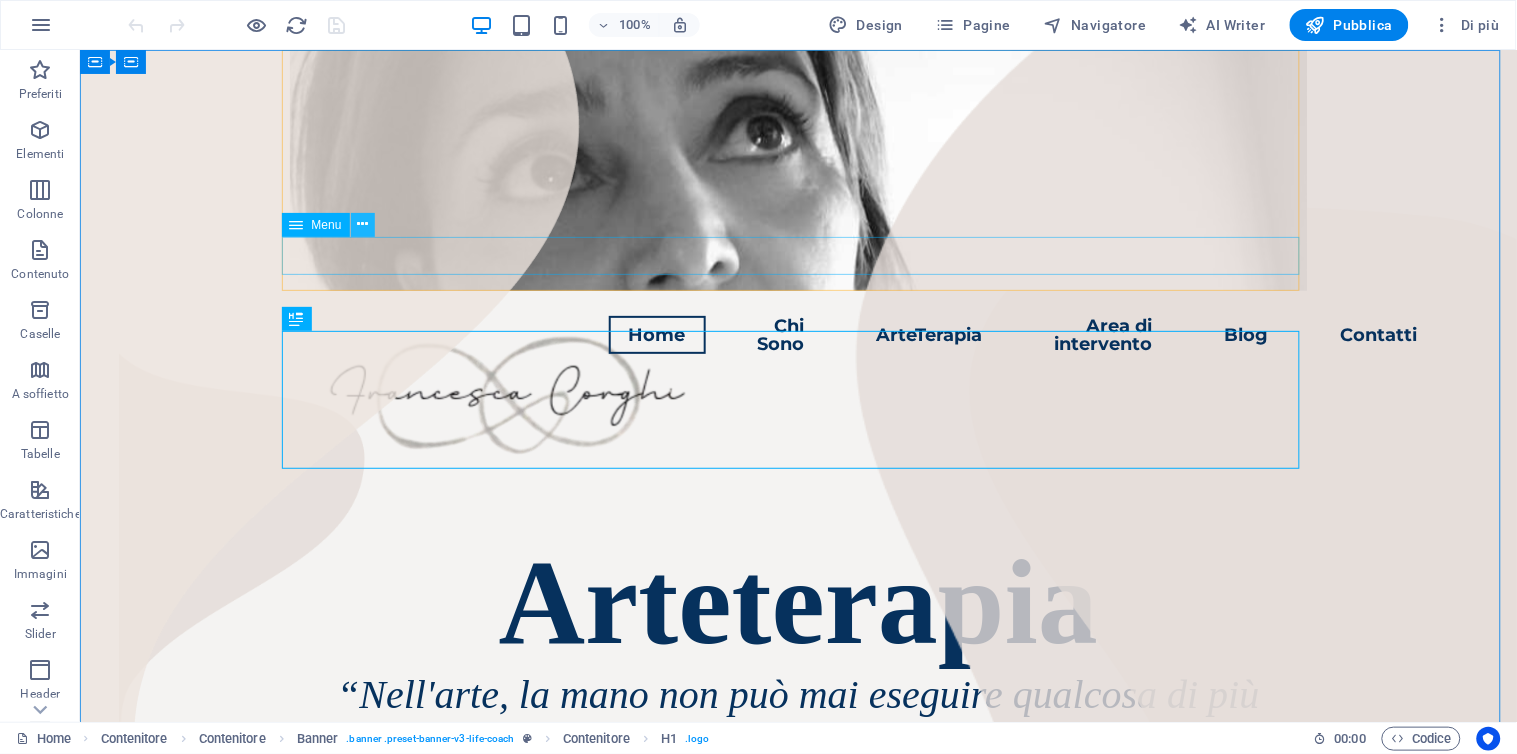 click at bounding box center [362, 224] 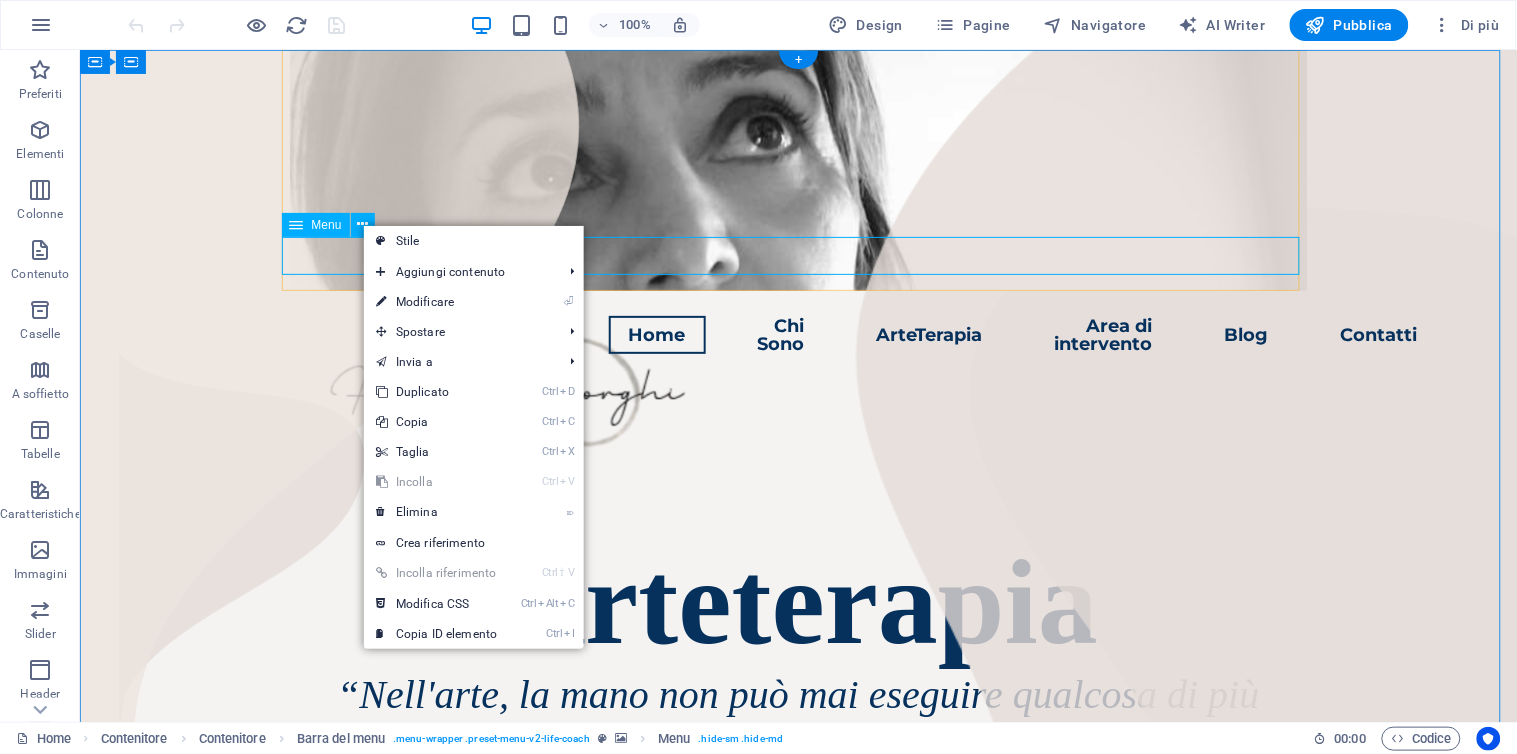 click on "Home Chi Sono ArteTerapia Area di intervento Blog Contatti" at bounding box center (798, 334) 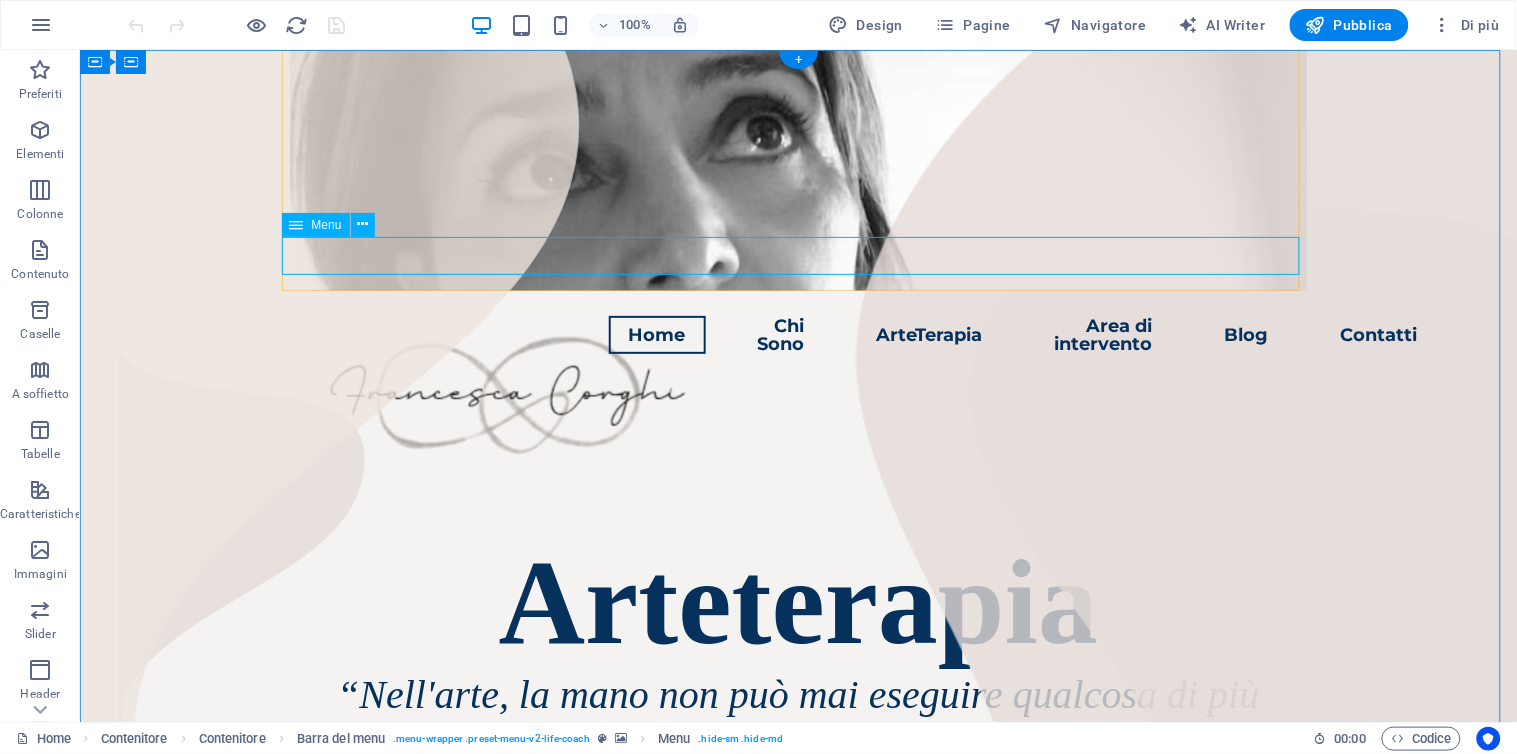 click on "Home Chi Sono ArteTerapia Area di intervento Blog Contatti" at bounding box center [798, 334] 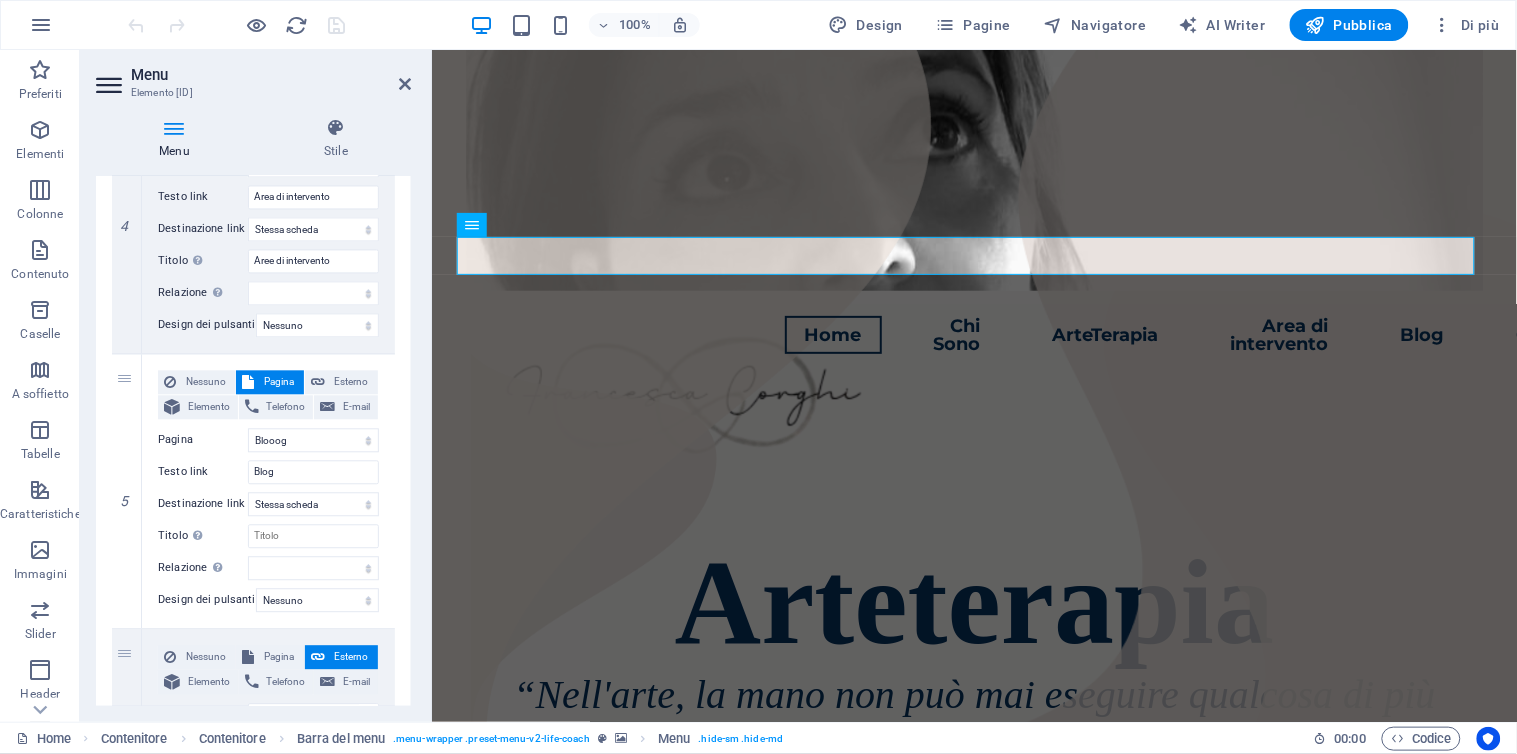 scroll, scrollTop: 1222, scrollLeft: 0, axis: vertical 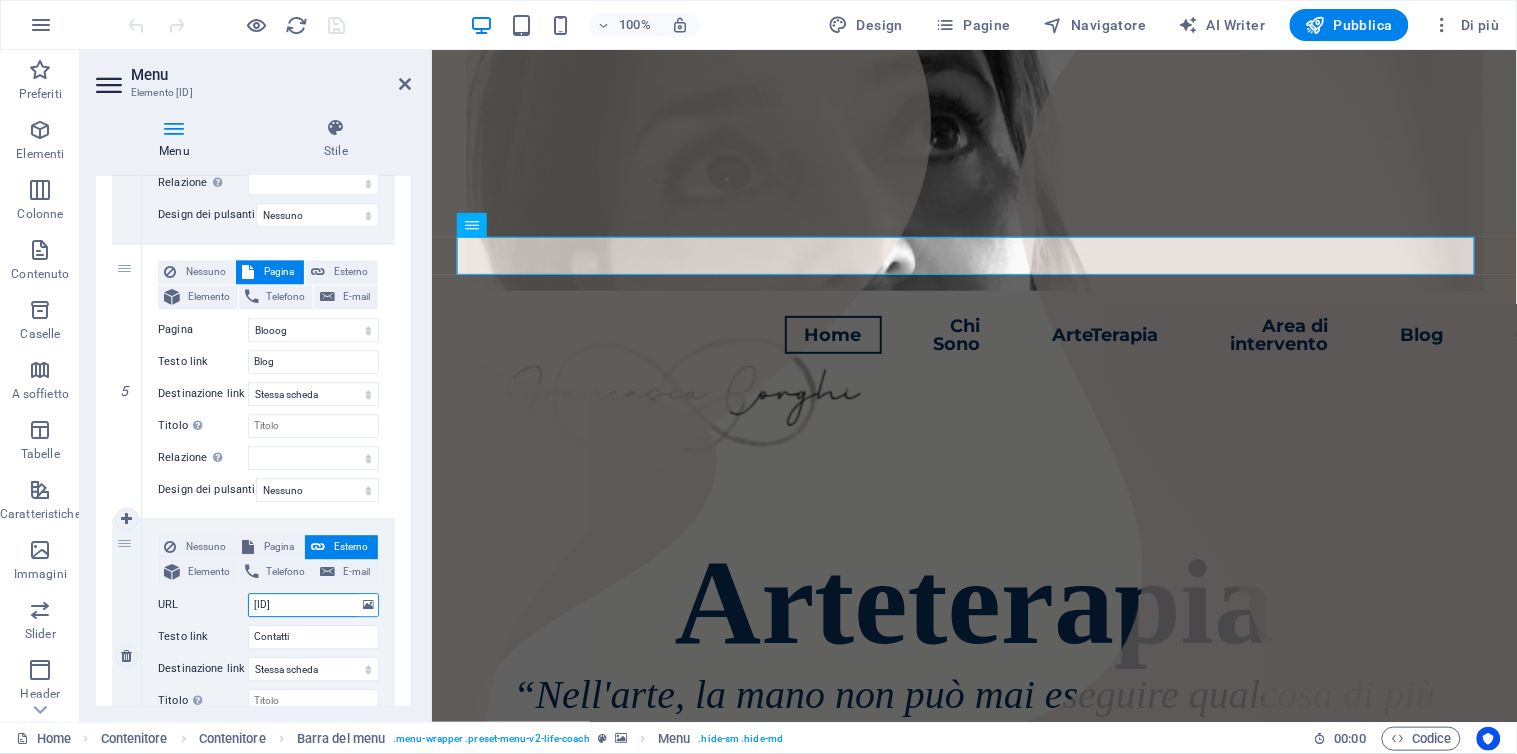 click on "/15865203" at bounding box center (313, 605) 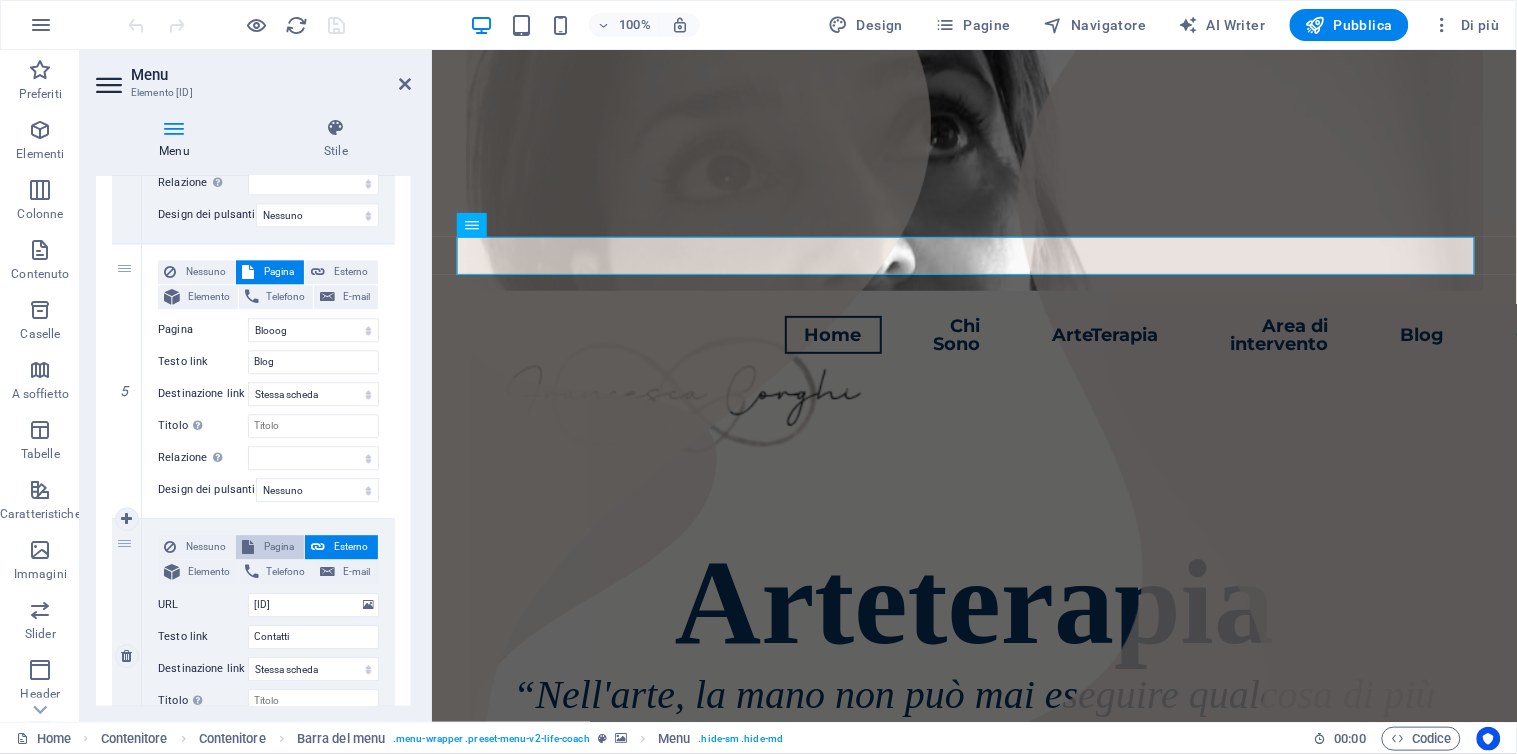 click on "Pagina" at bounding box center [278, 547] 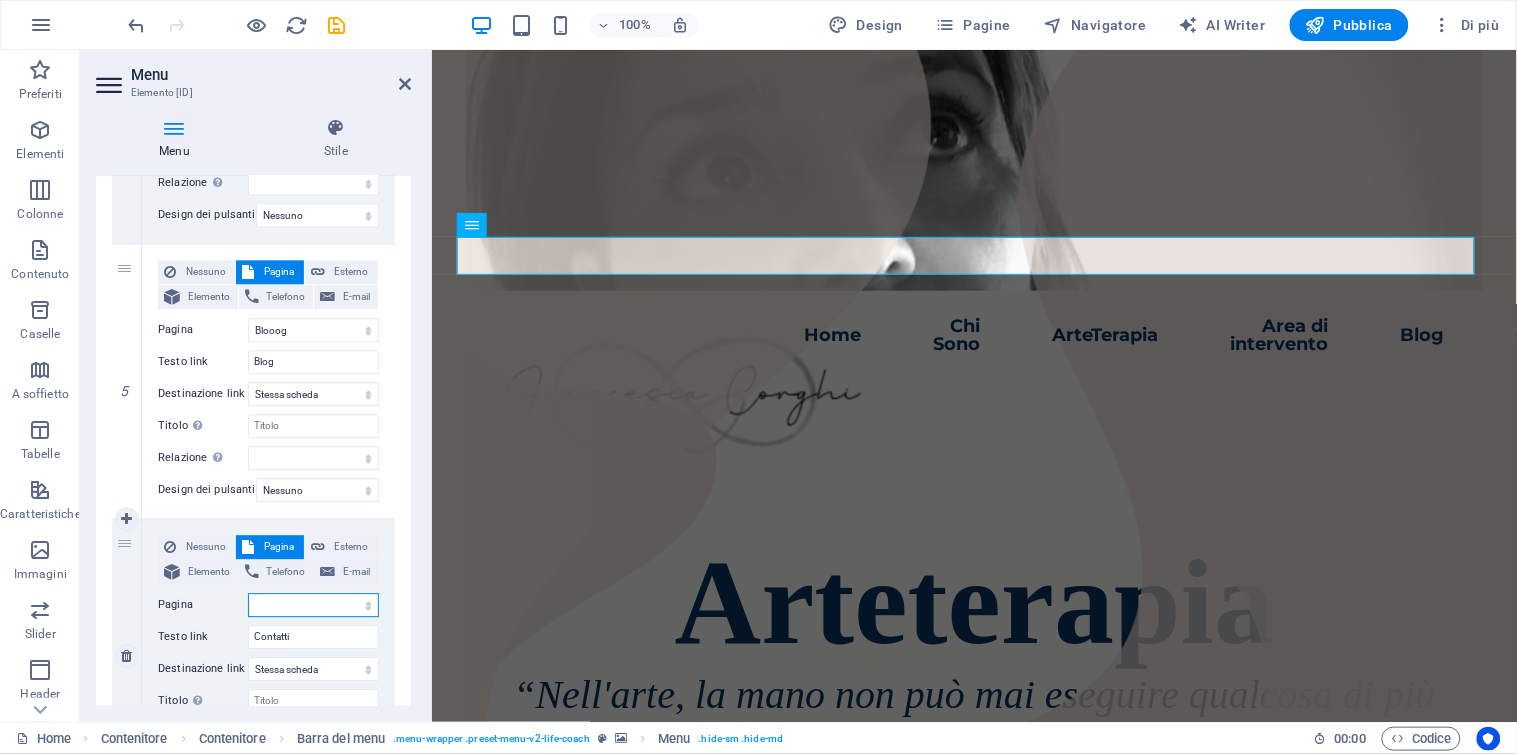 click on "[TEXT] [TEXT] [TEXT] [TEXT] [TEXT] [TEXT] [TEXT] [TEXT]" at bounding box center (313, 605) 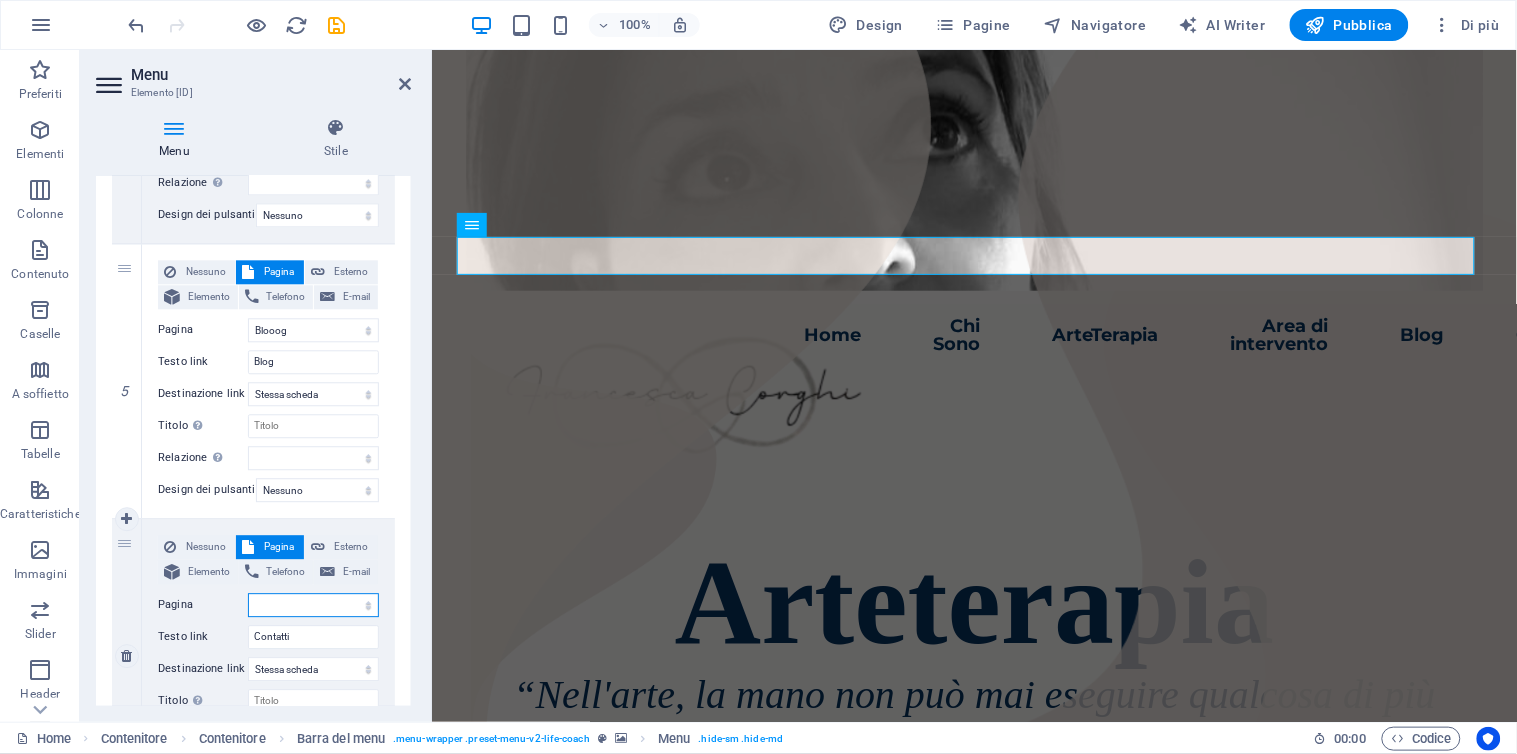 select on "6" 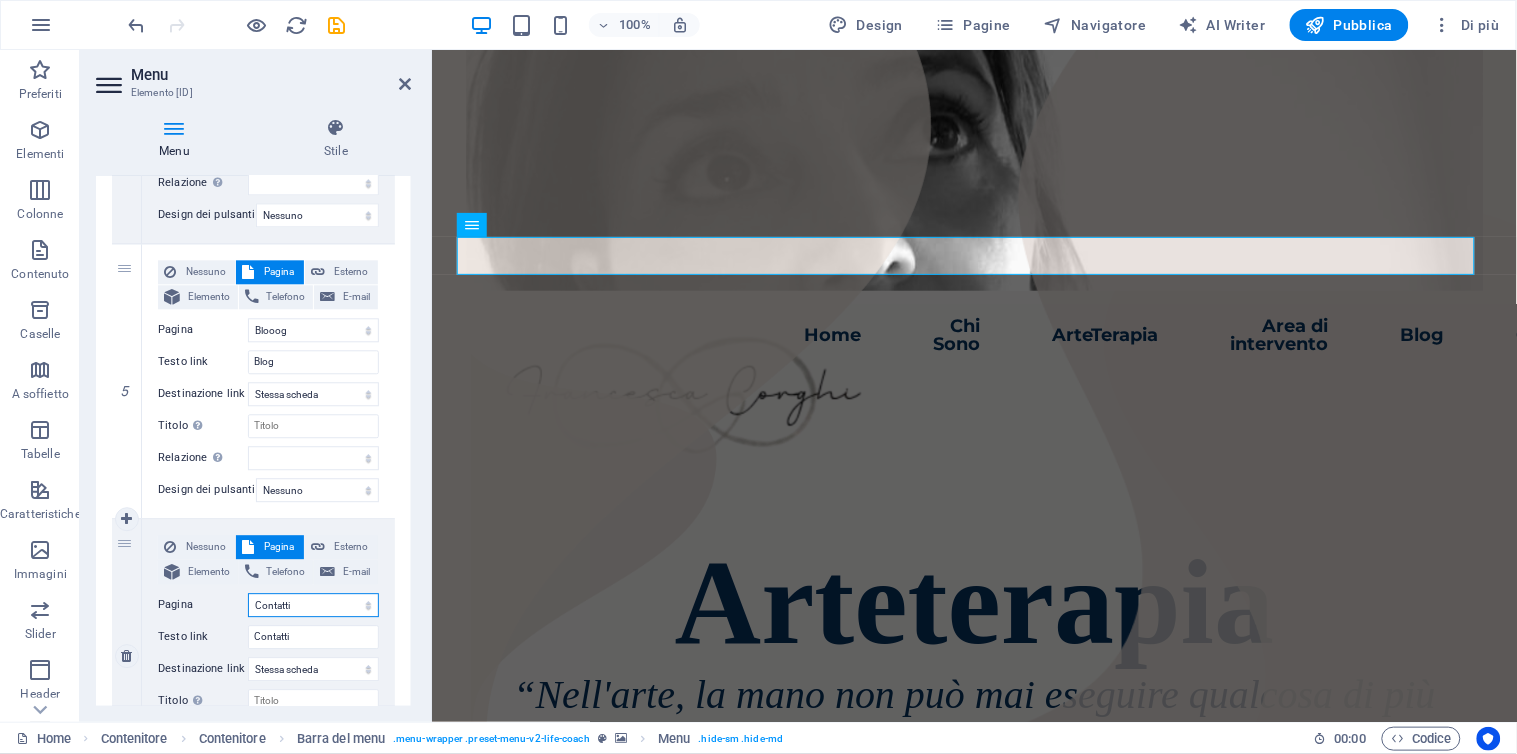 click on "[TEXT] [TEXT] [TEXT] [TEXT] [TEXT] [TEXT] [TEXT] [TEXT]" at bounding box center (313, 605) 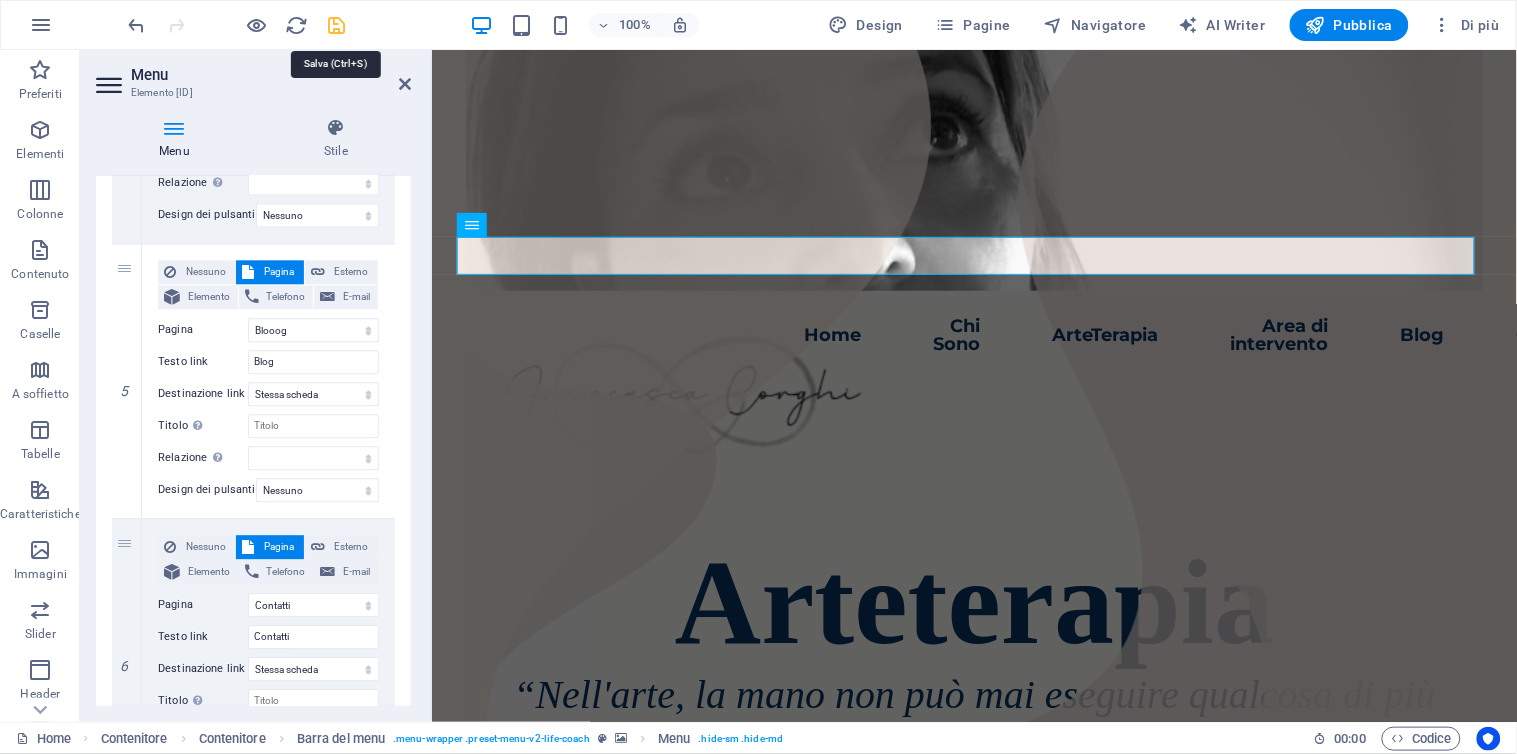 click at bounding box center [337, 25] 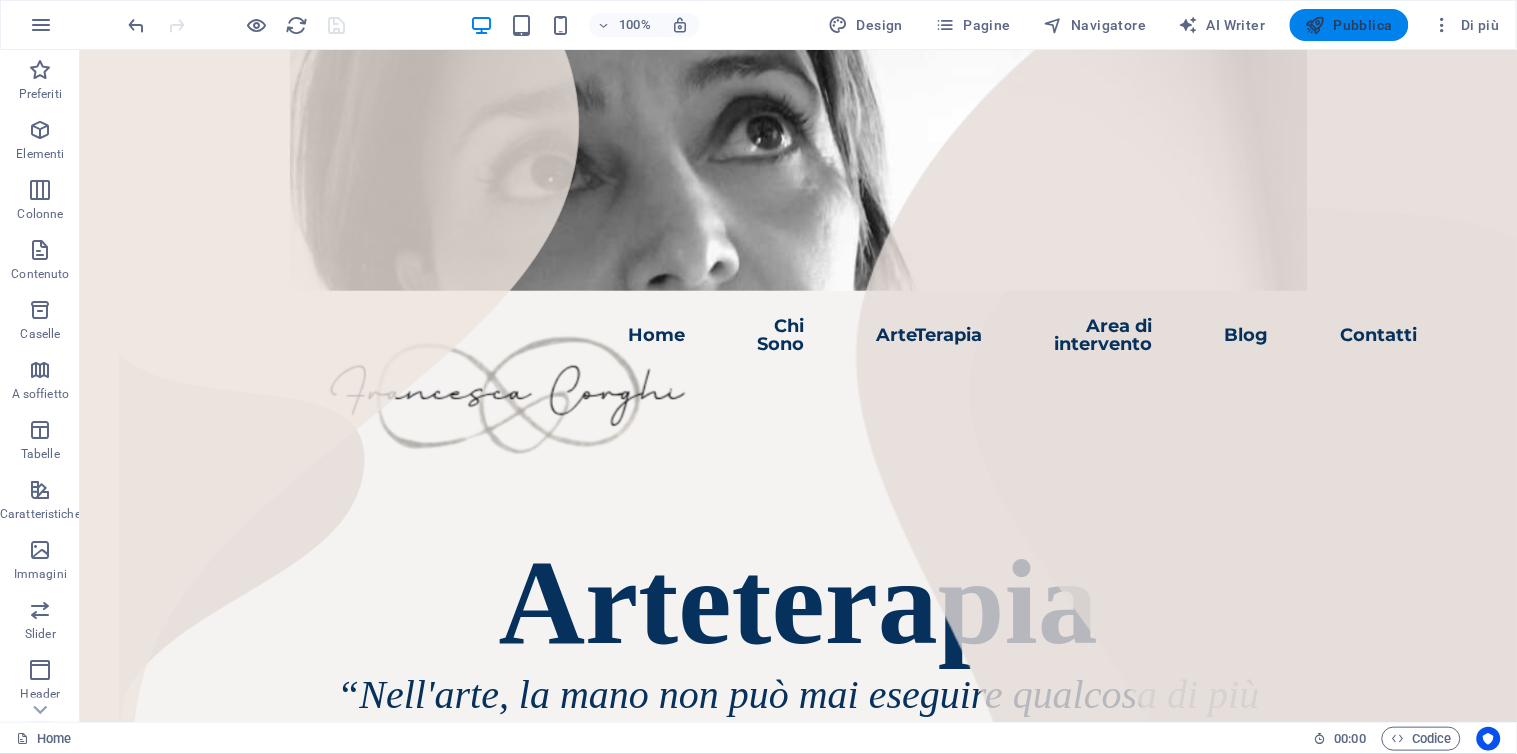click on "Pubblica" at bounding box center [1350, 25] 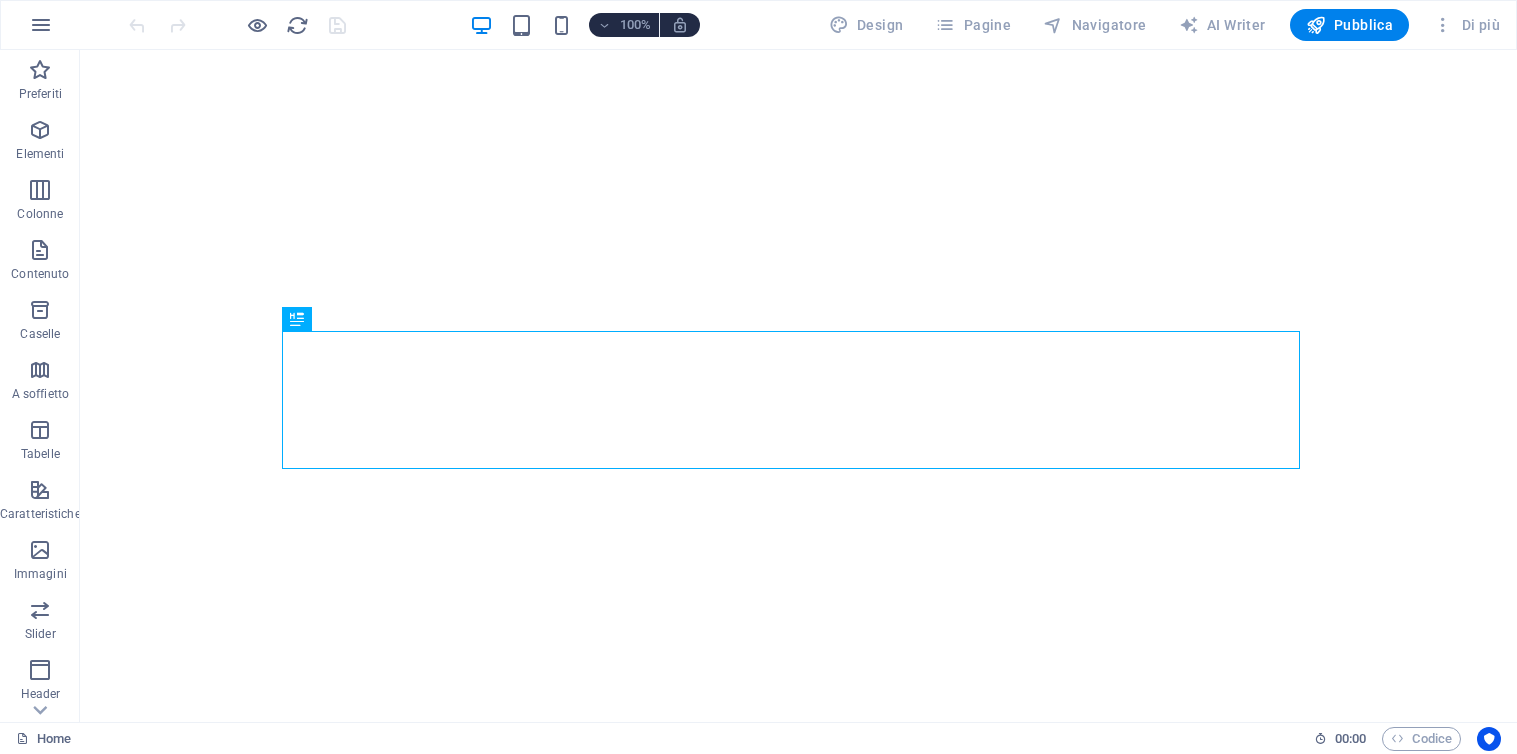 scroll, scrollTop: 0, scrollLeft: 0, axis: both 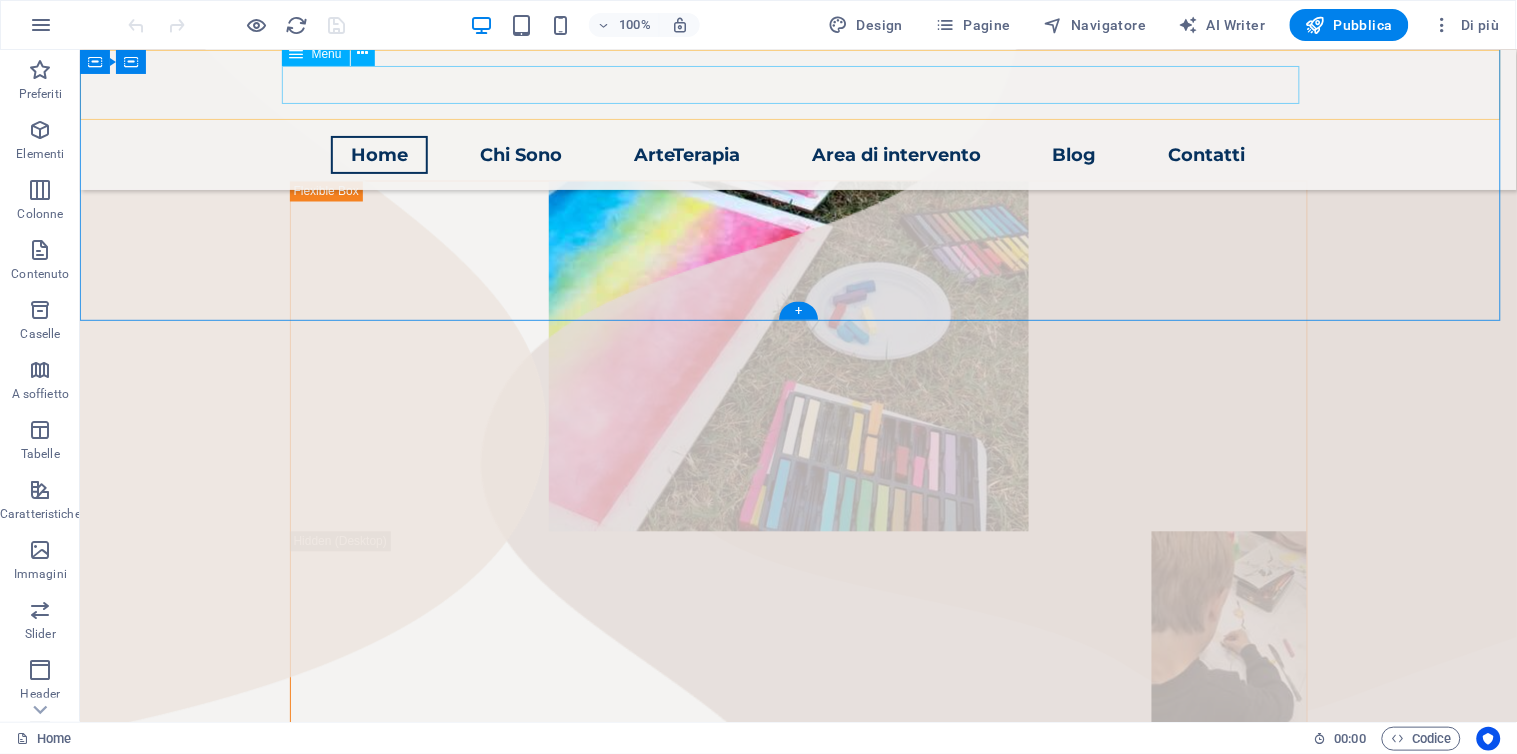 click on "Home Chi Sono ArteTerapia Area di intervento Blog Contatti" at bounding box center (798, 154) 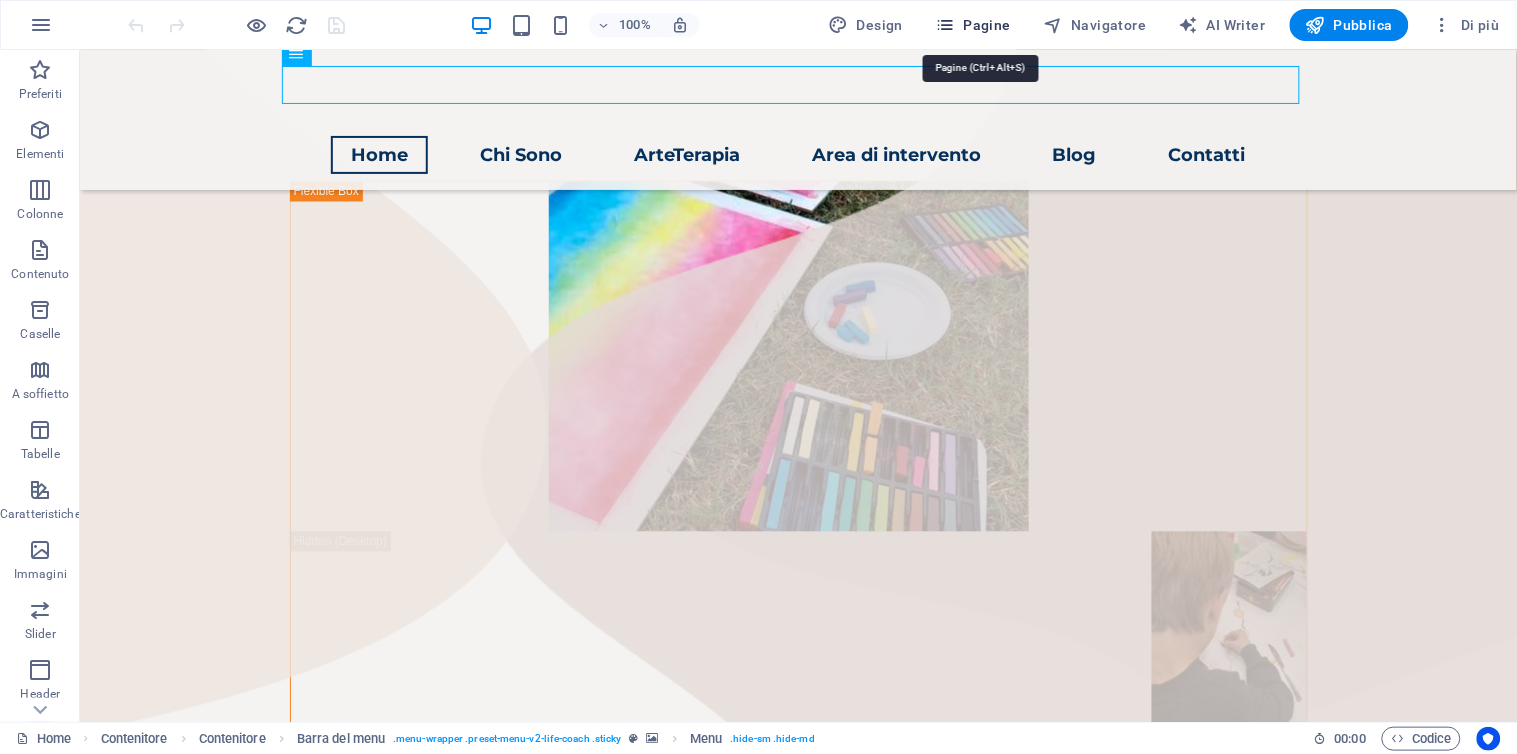 click at bounding box center [945, 25] 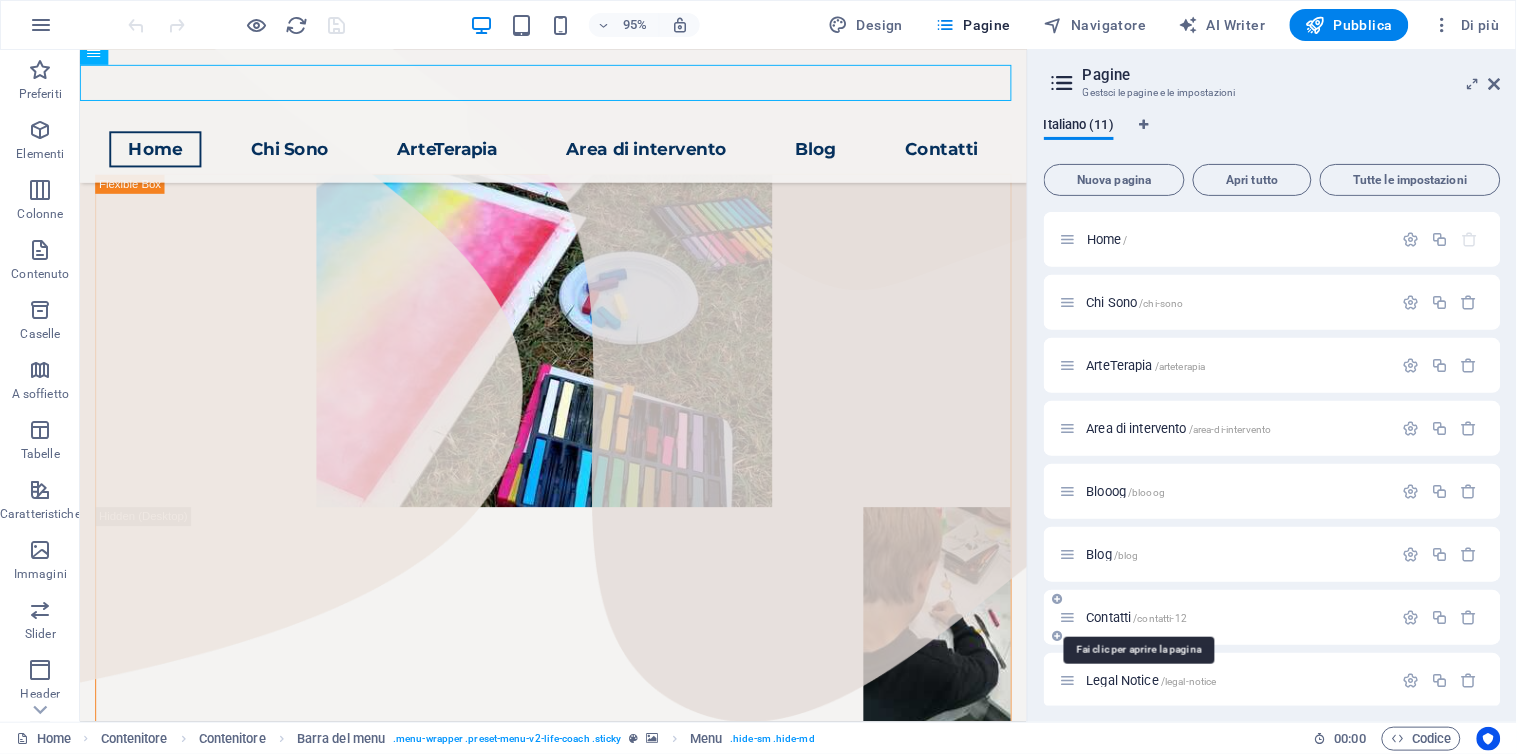 click on "/contatti-12" at bounding box center [1161, 618] 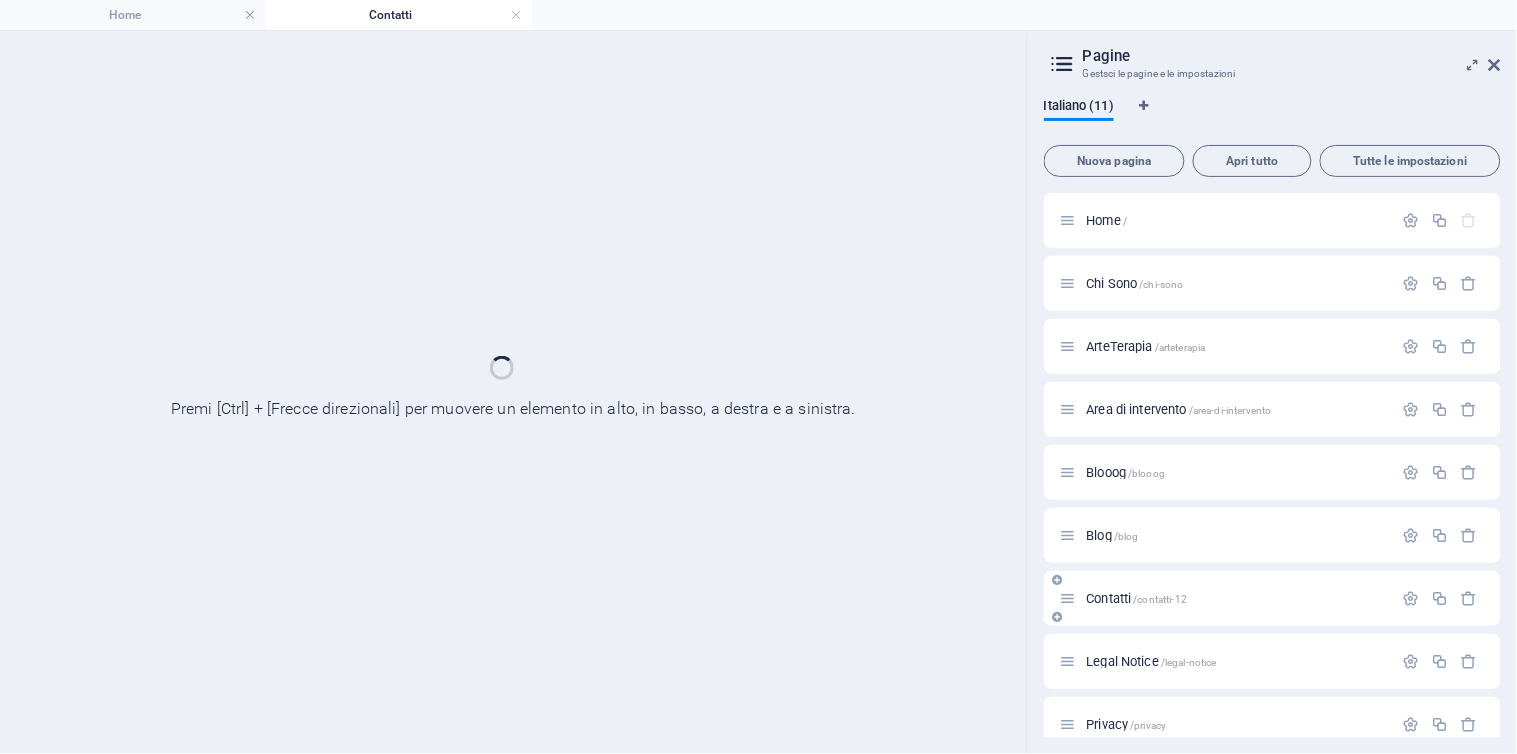scroll, scrollTop: 0, scrollLeft: 0, axis: both 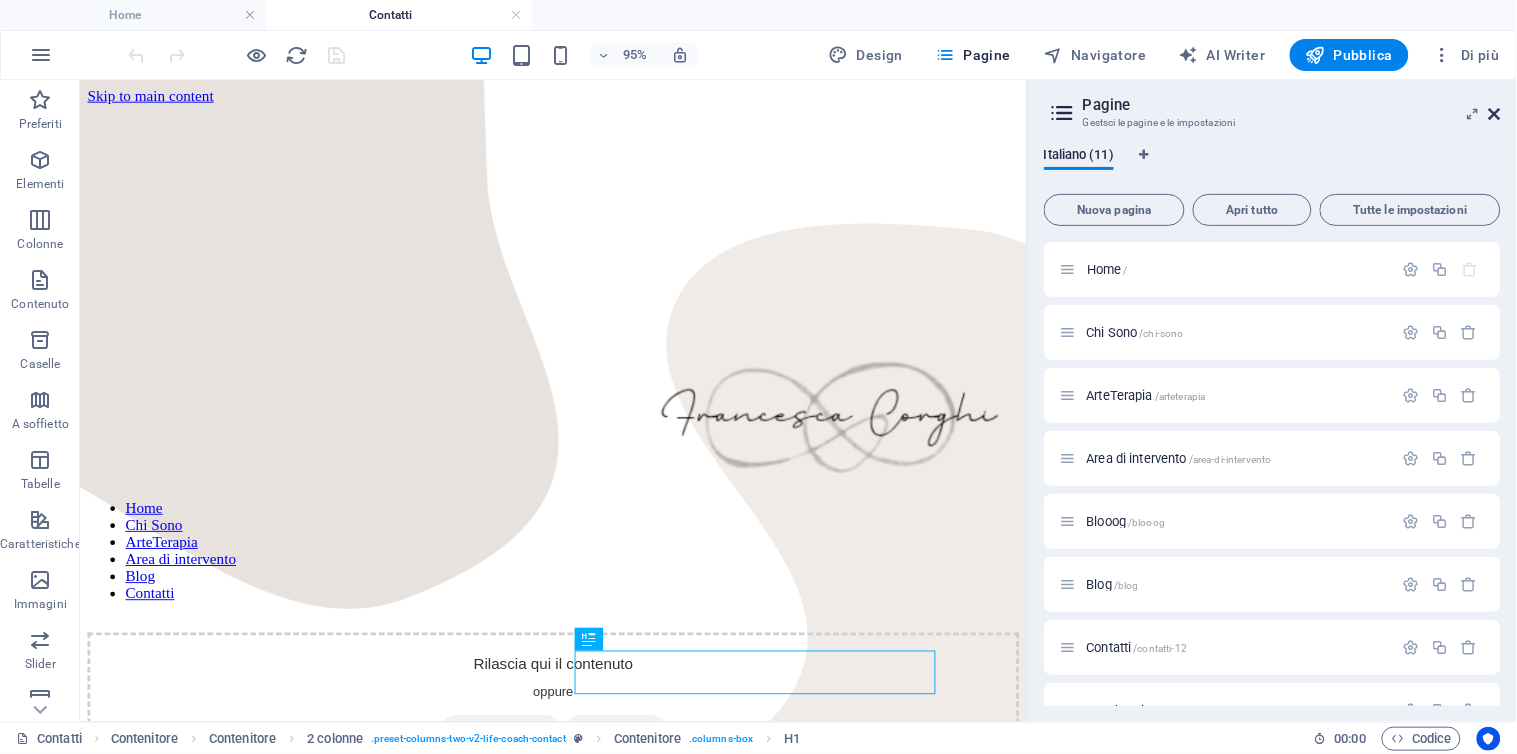 click at bounding box center (1495, 114) 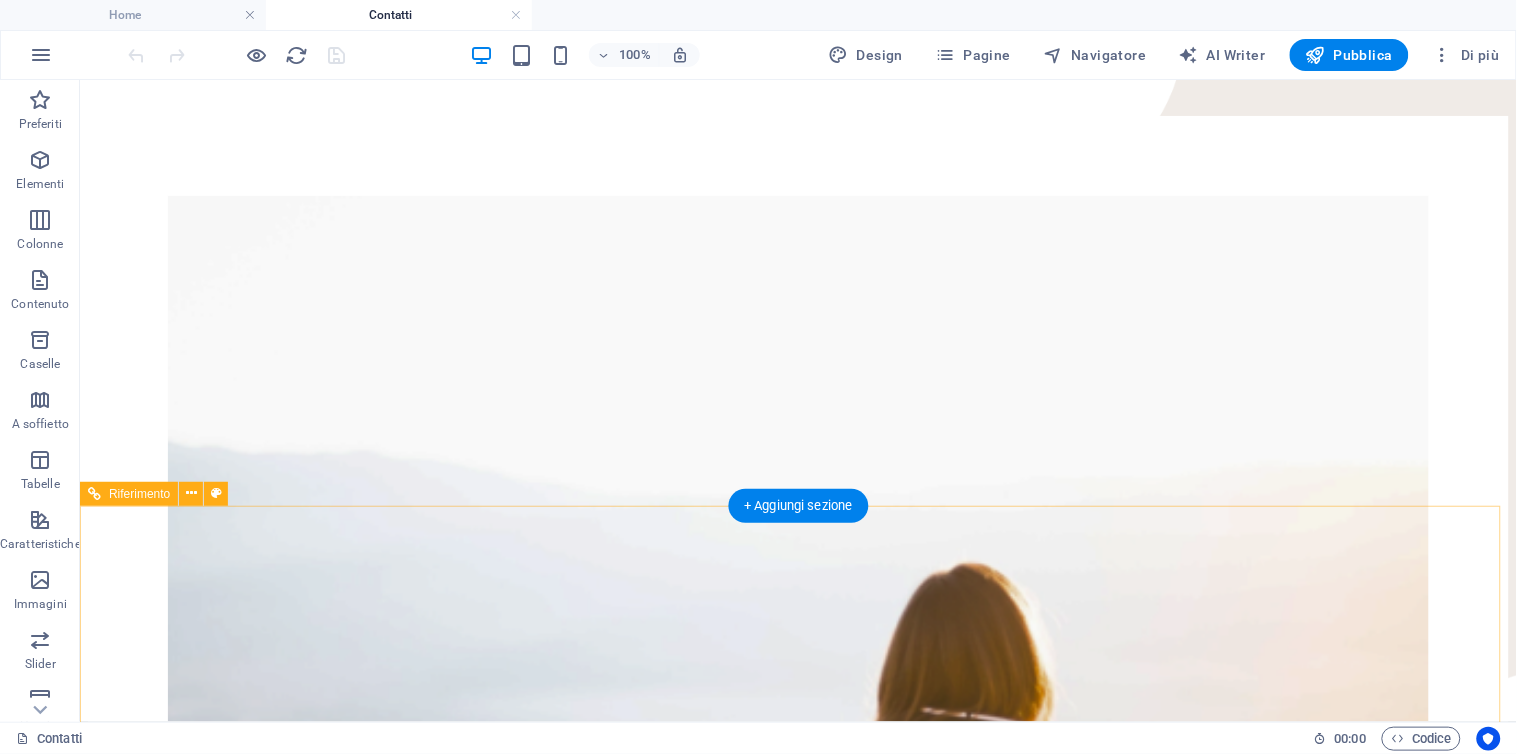 scroll, scrollTop: 940, scrollLeft: 0, axis: vertical 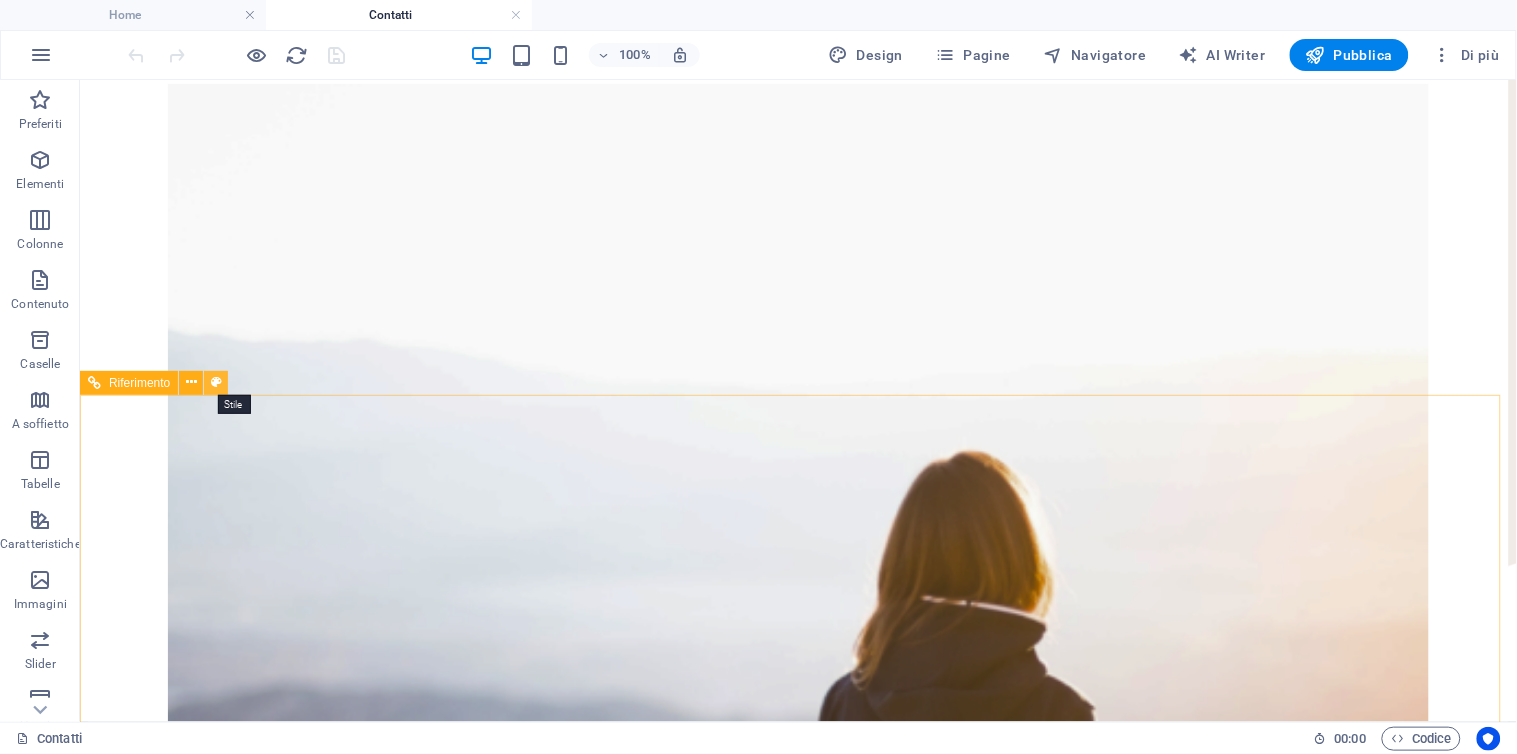click at bounding box center (216, 383) 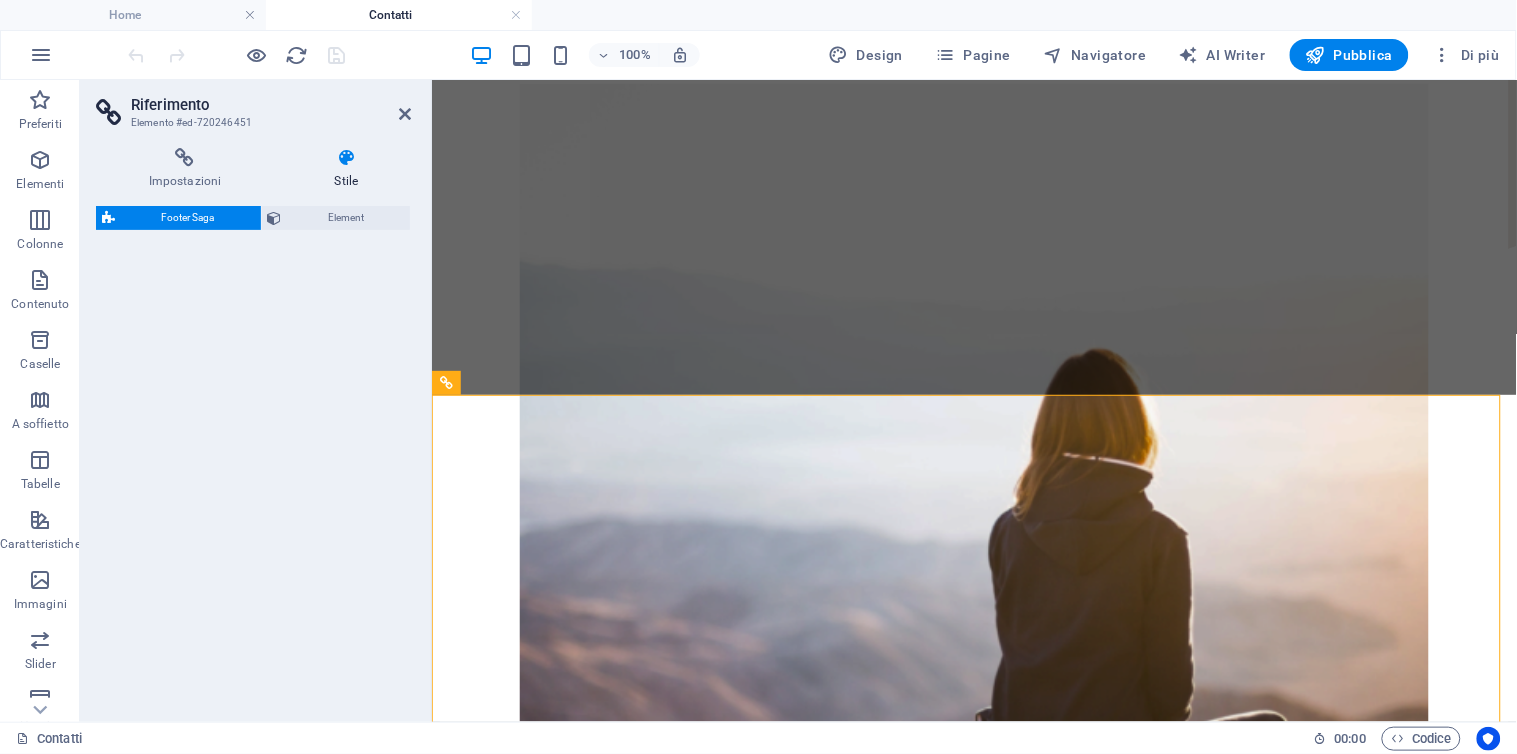 select on "rem" 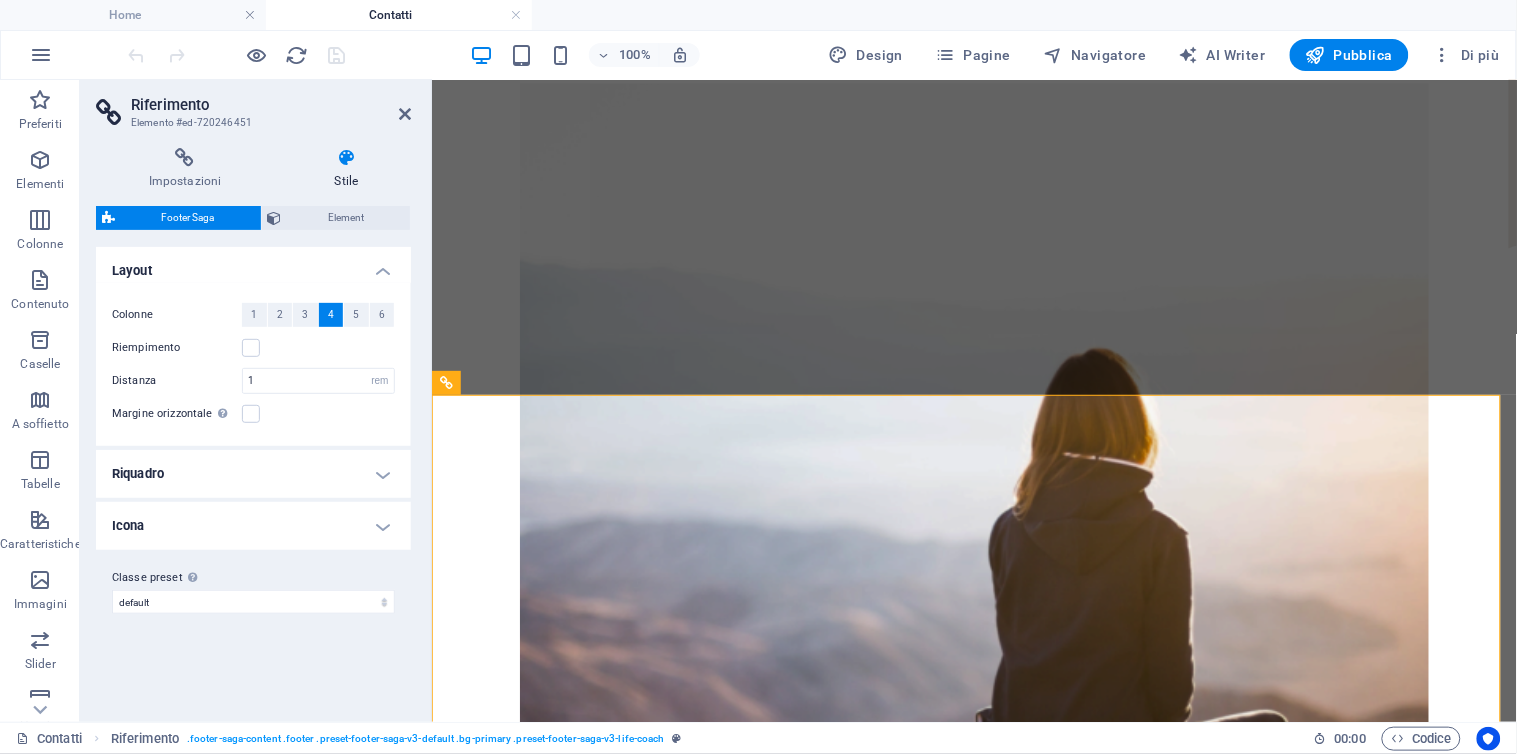 click on "Contatti" at bounding box center [399, 15] 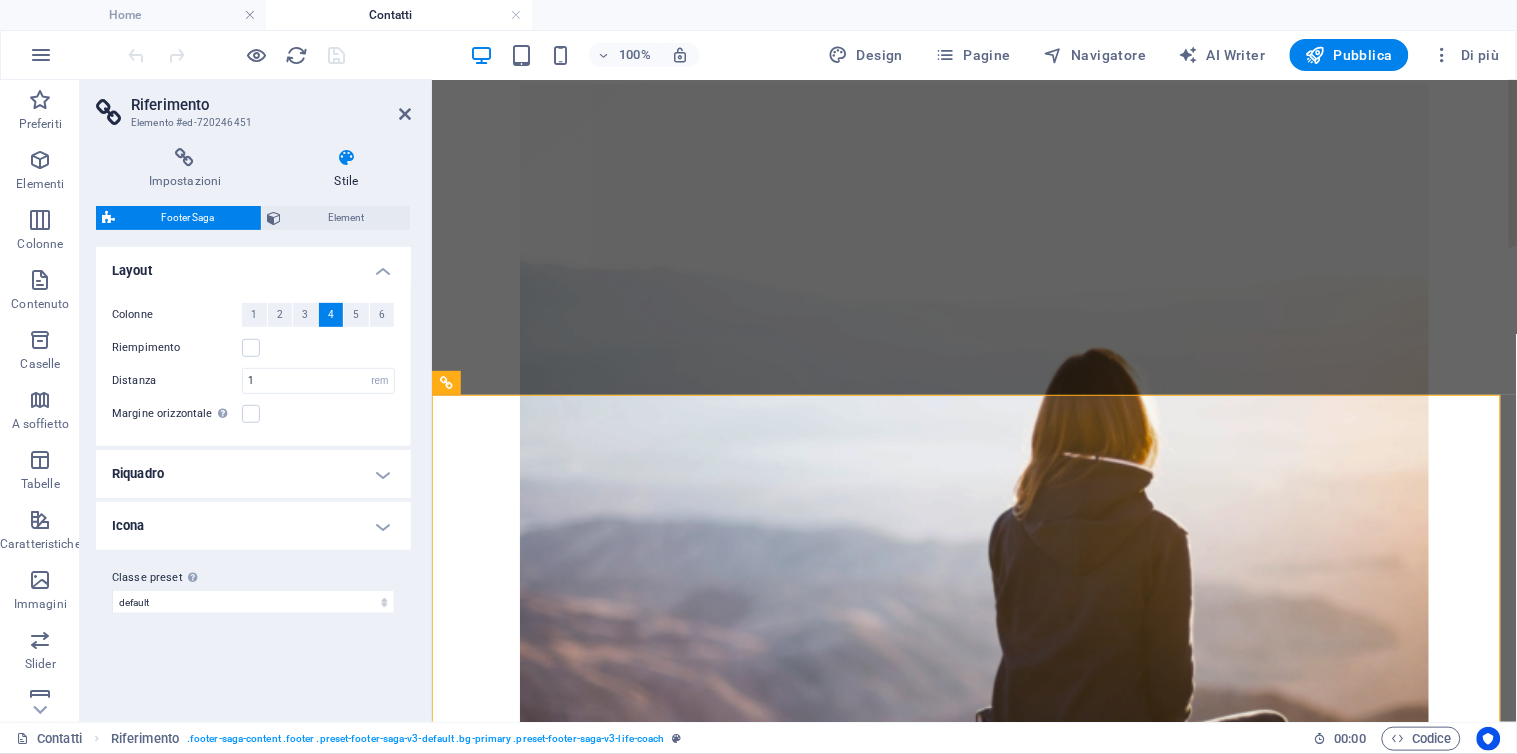 click on "Contatti" at bounding box center [399, 15] 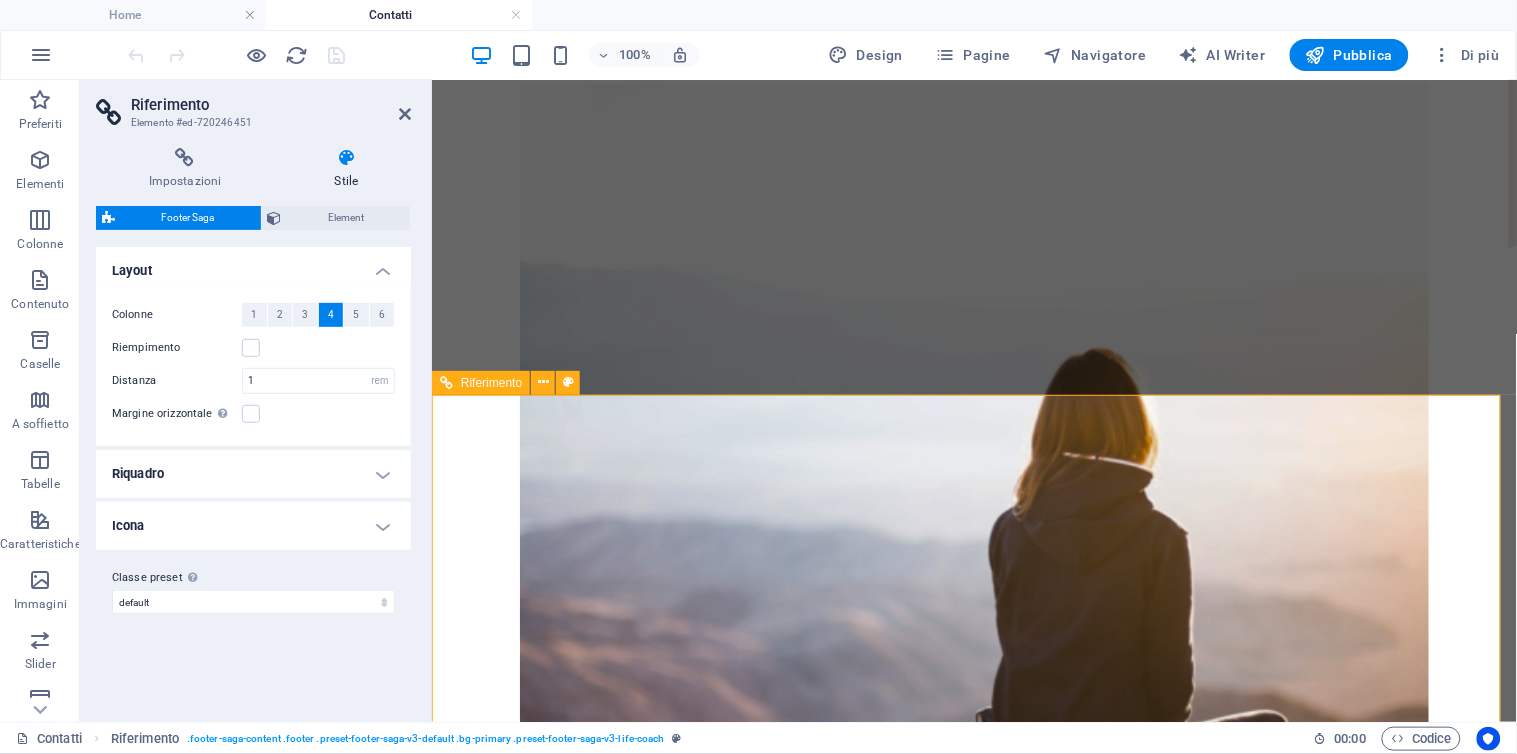 click on "Contatti f ra.corghi@gmail.com +39 3496961083" at bounding box center [973, 1815] 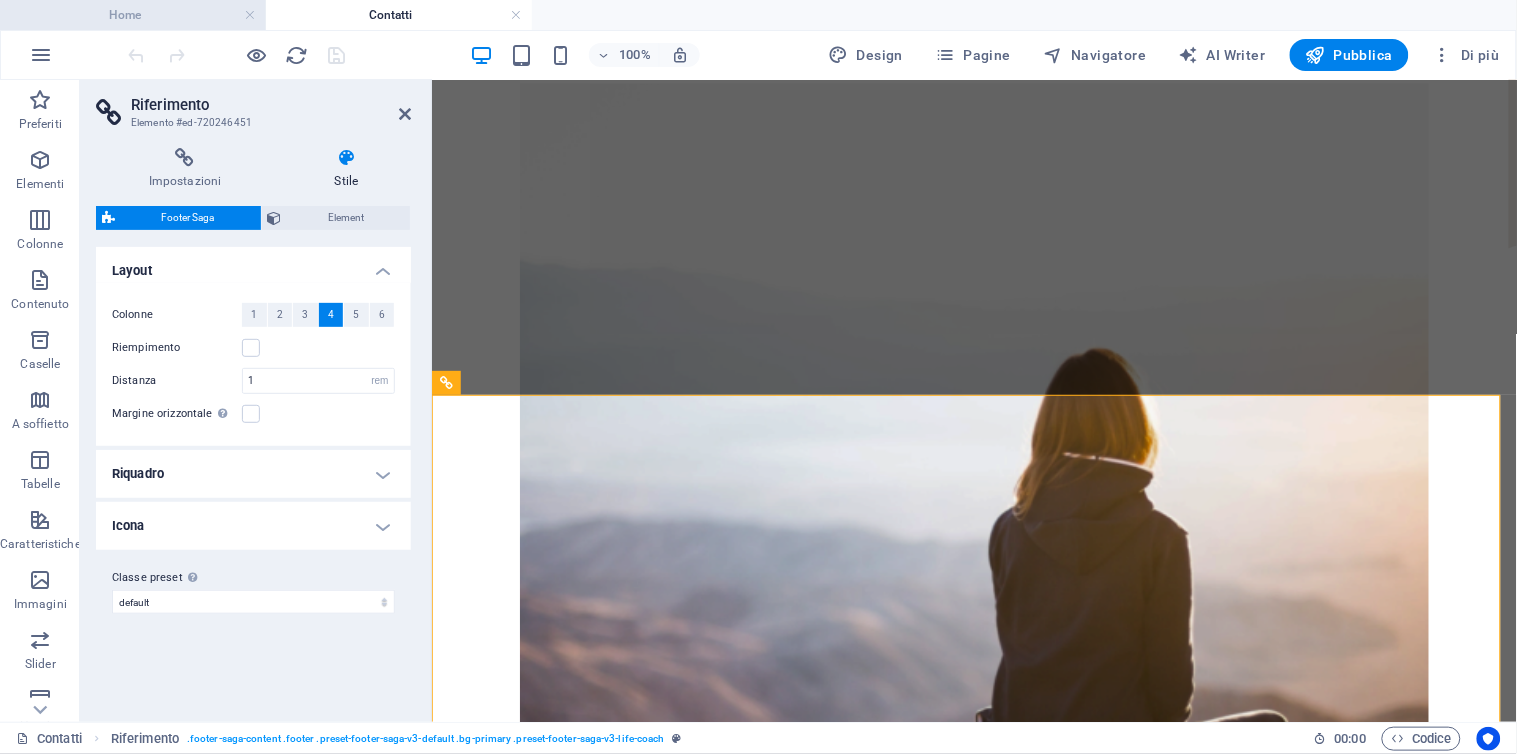 click on "Home" at bounding box center (133, 15) 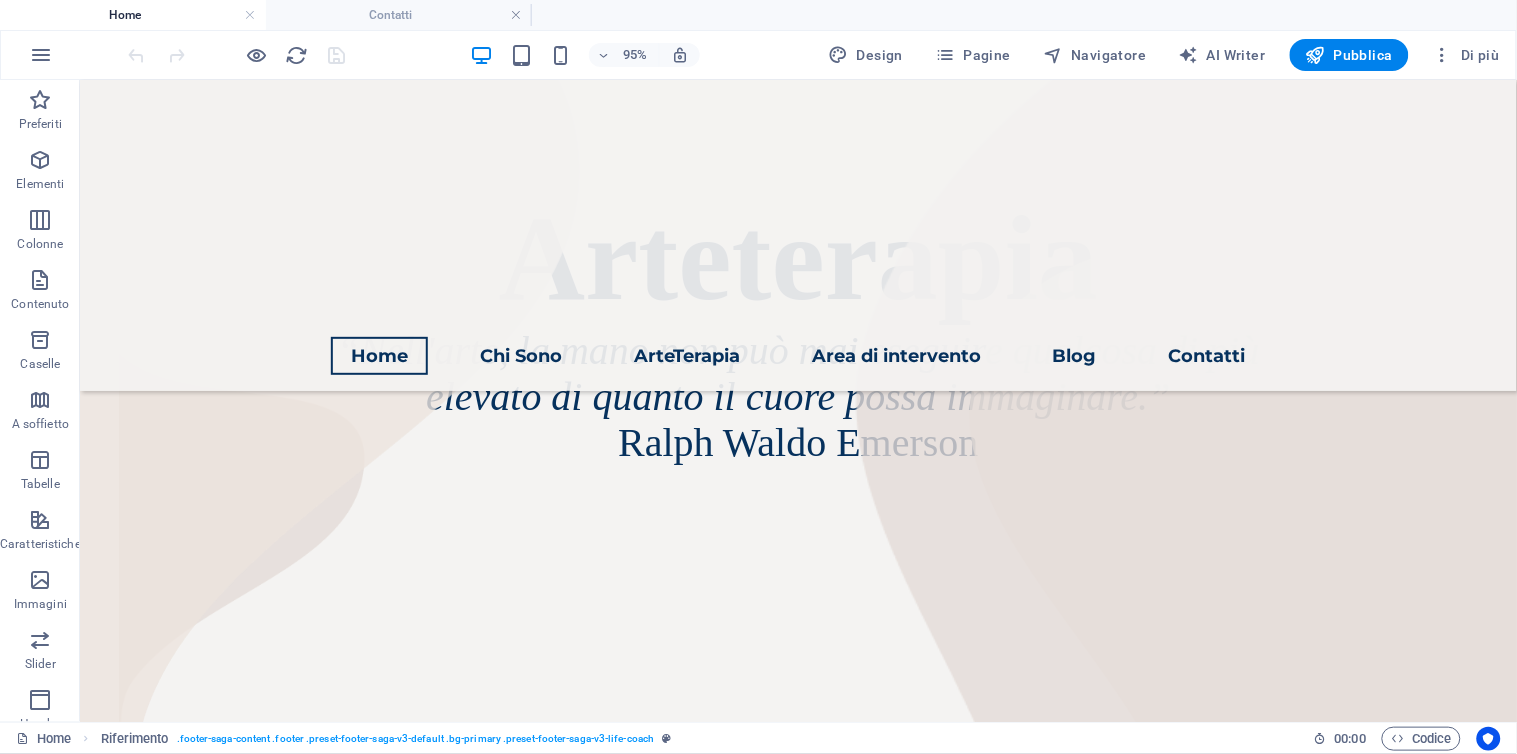 scroll, scrollTop: 807, scrollLeft: 0, axis: vertical 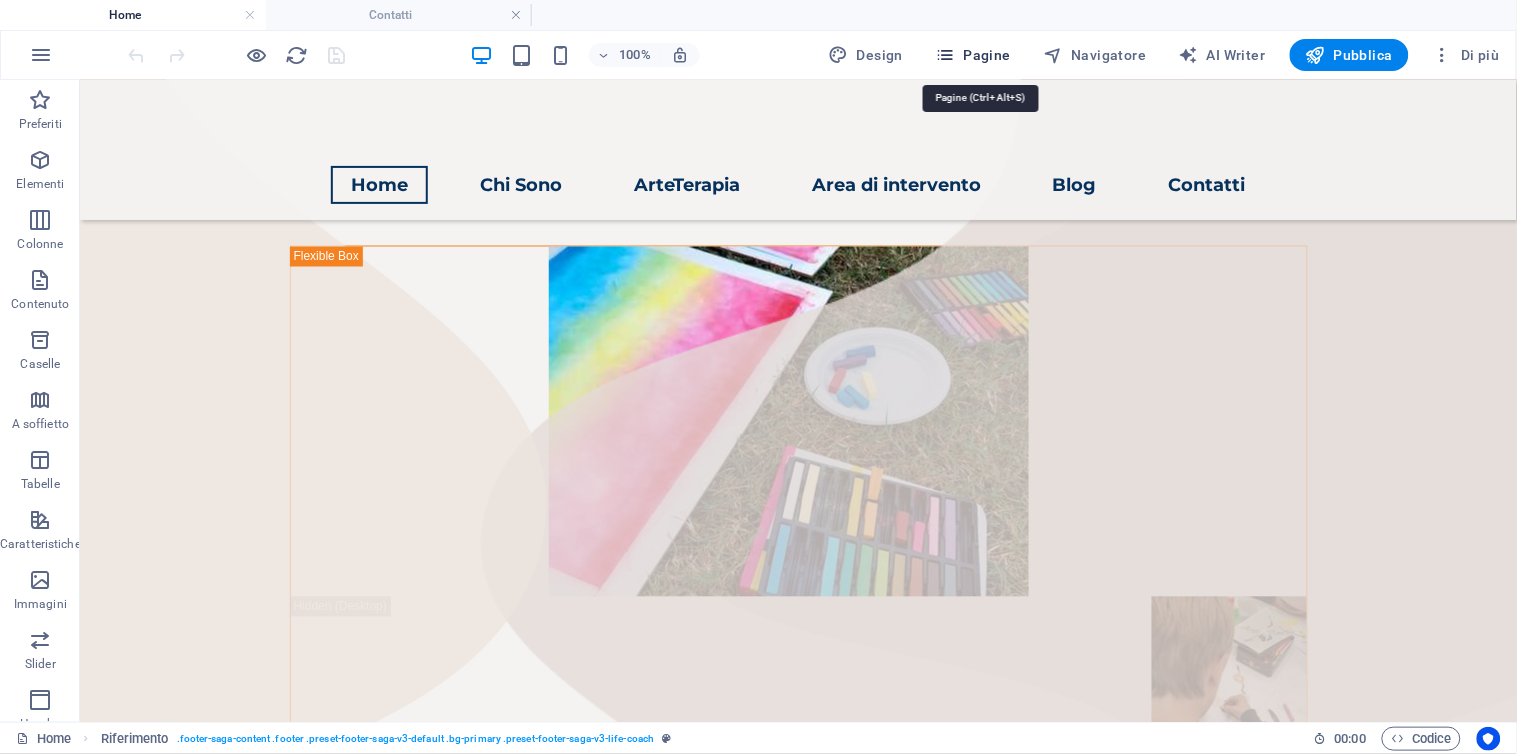 click on "Pagine" at bounding box center (973, 55) 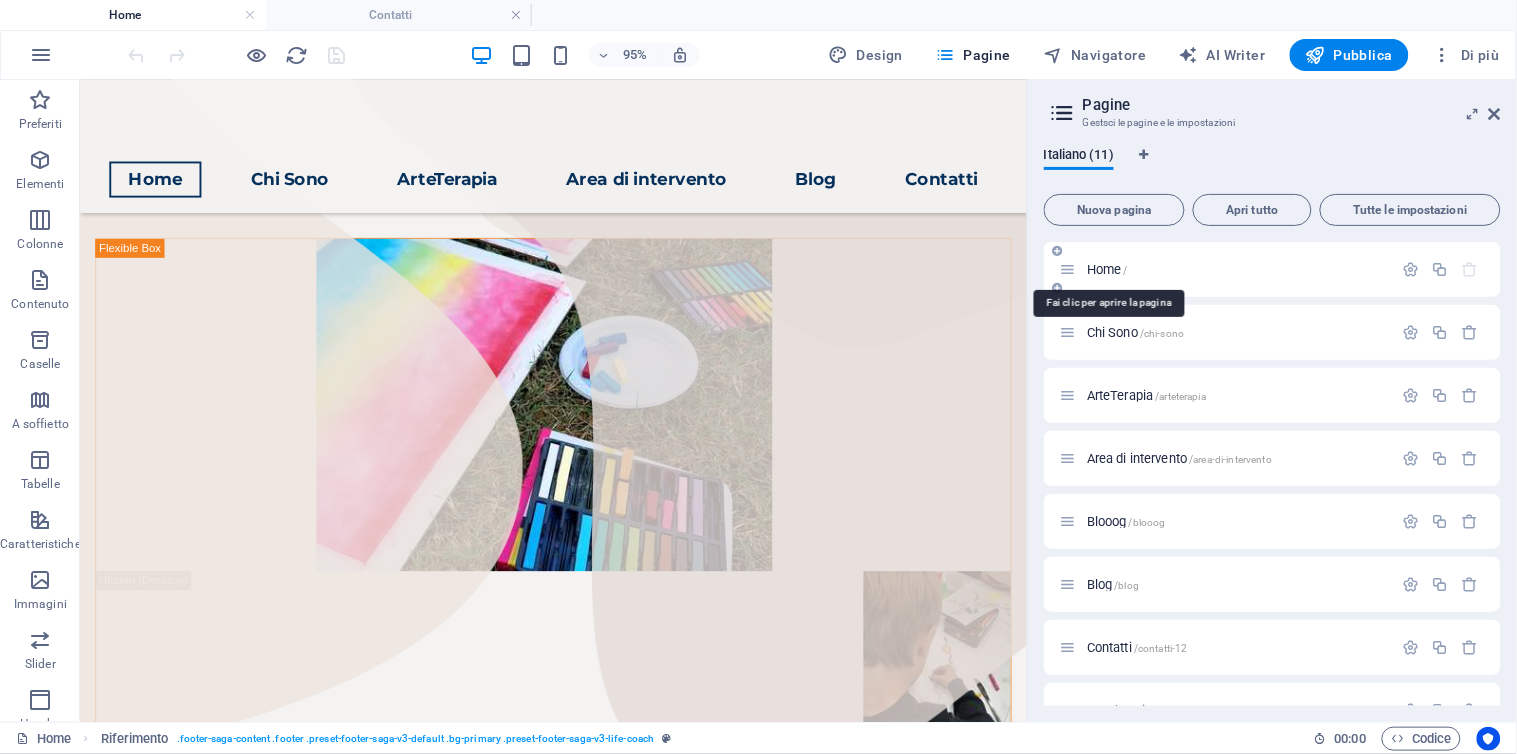 click on "Home /" at bounding box center [1107, 269] 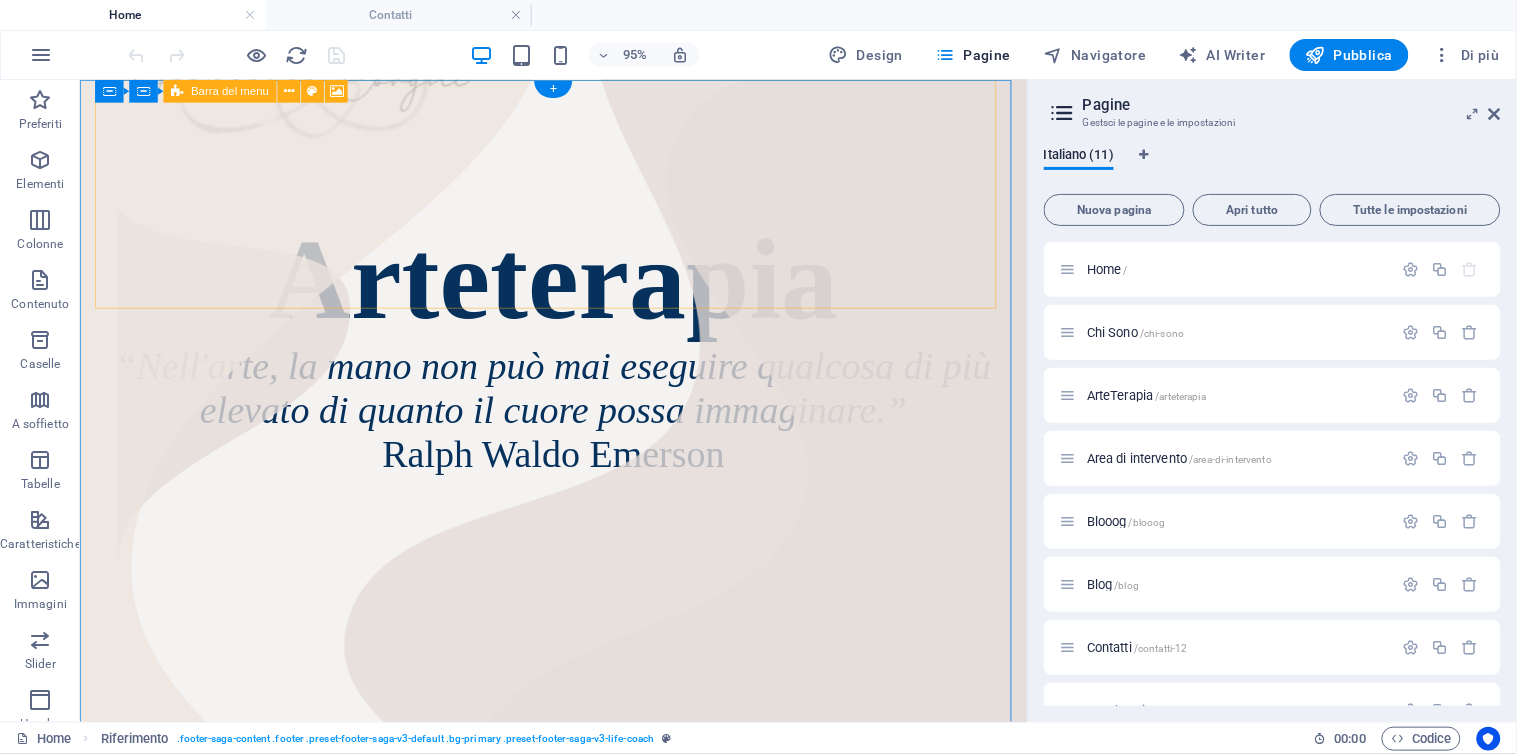 scroll, scrollTop: 0, scrollLeft: 0, axis: both 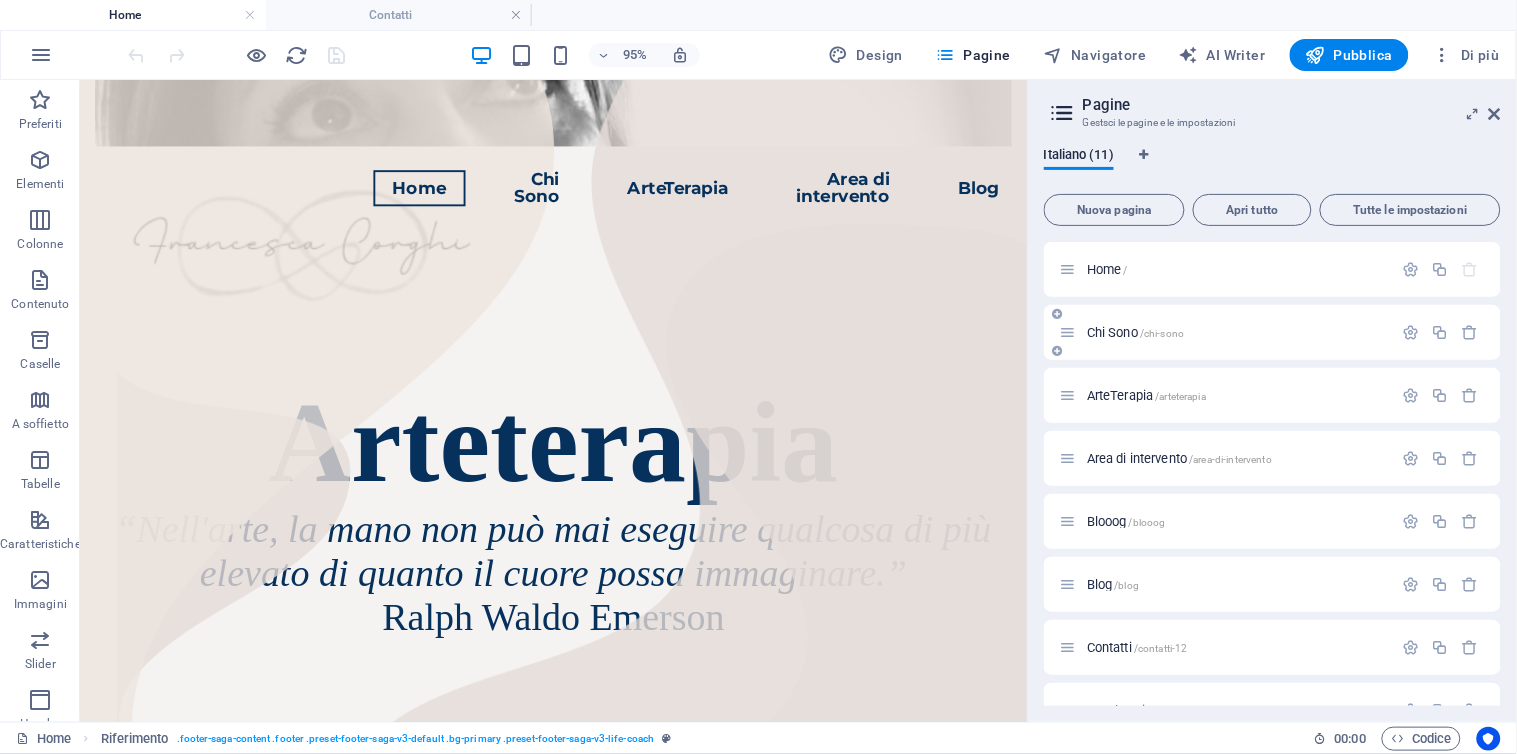 click on "Chi Sono /chi-sono" at bounding box center [1135, 332] 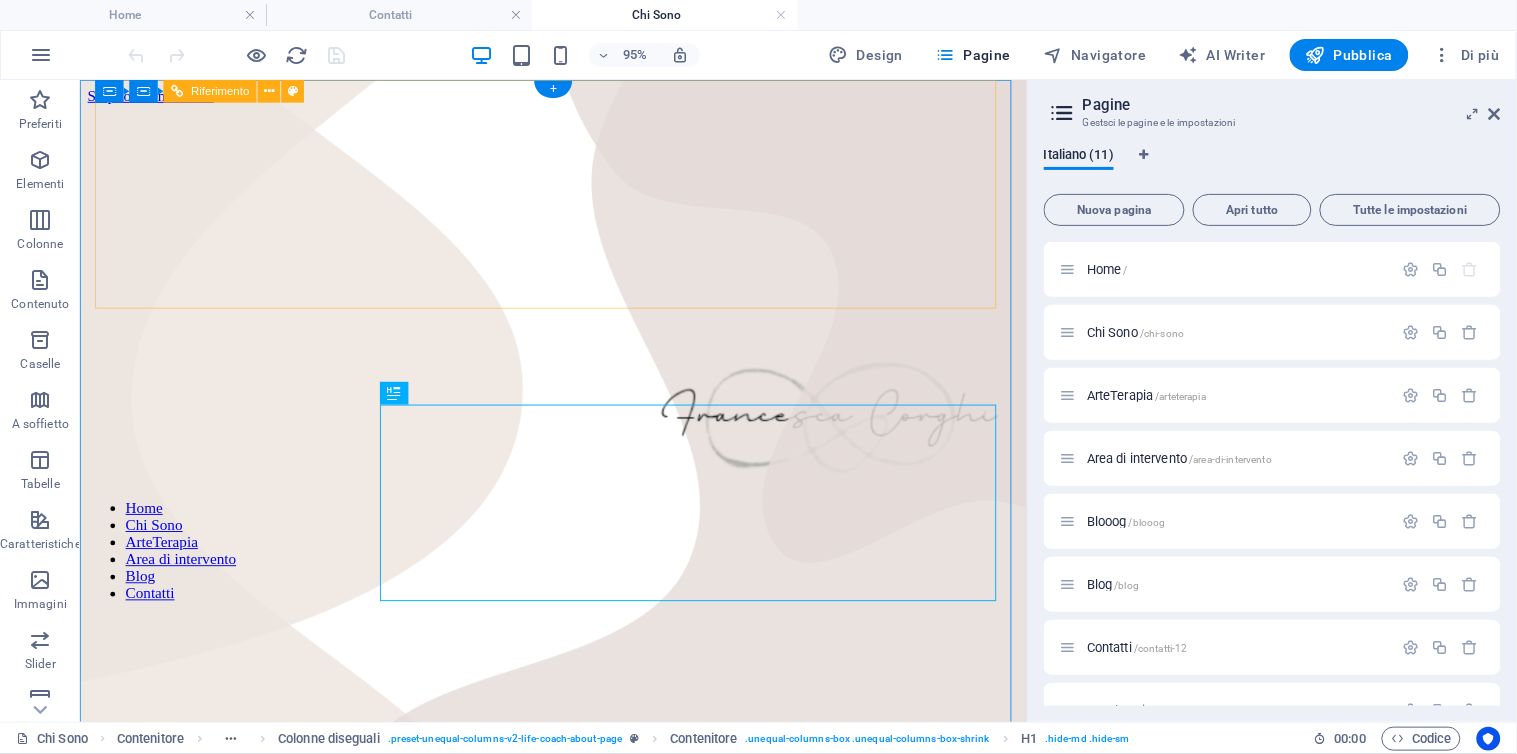 scroll, scrollTop: 0, scrollLeft: 0, axis: both 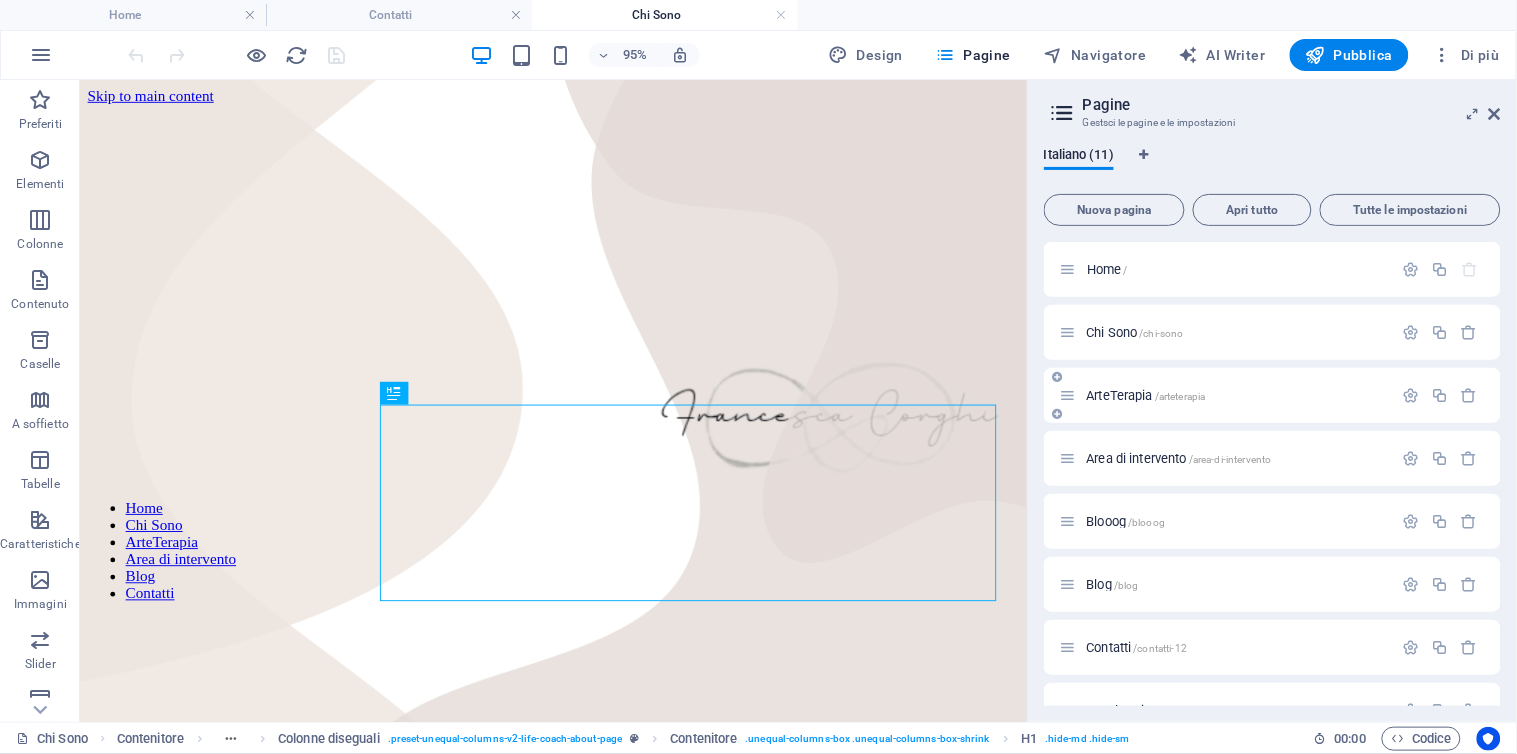click on "ArteTerapia /arteterapia" at bounding box center (1146, 395) 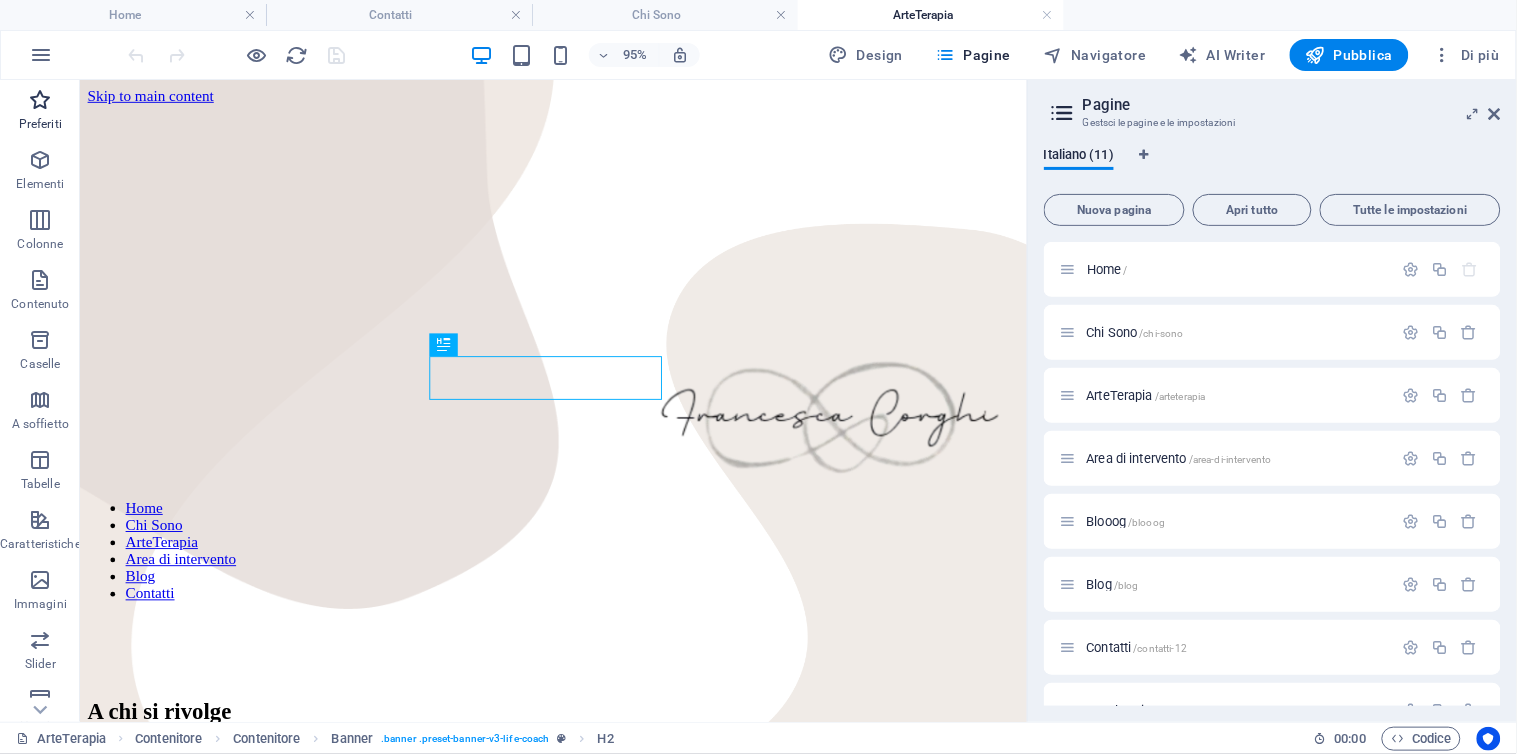 scroll, scrollTop: 0, scrollLeft: 0, axis: both 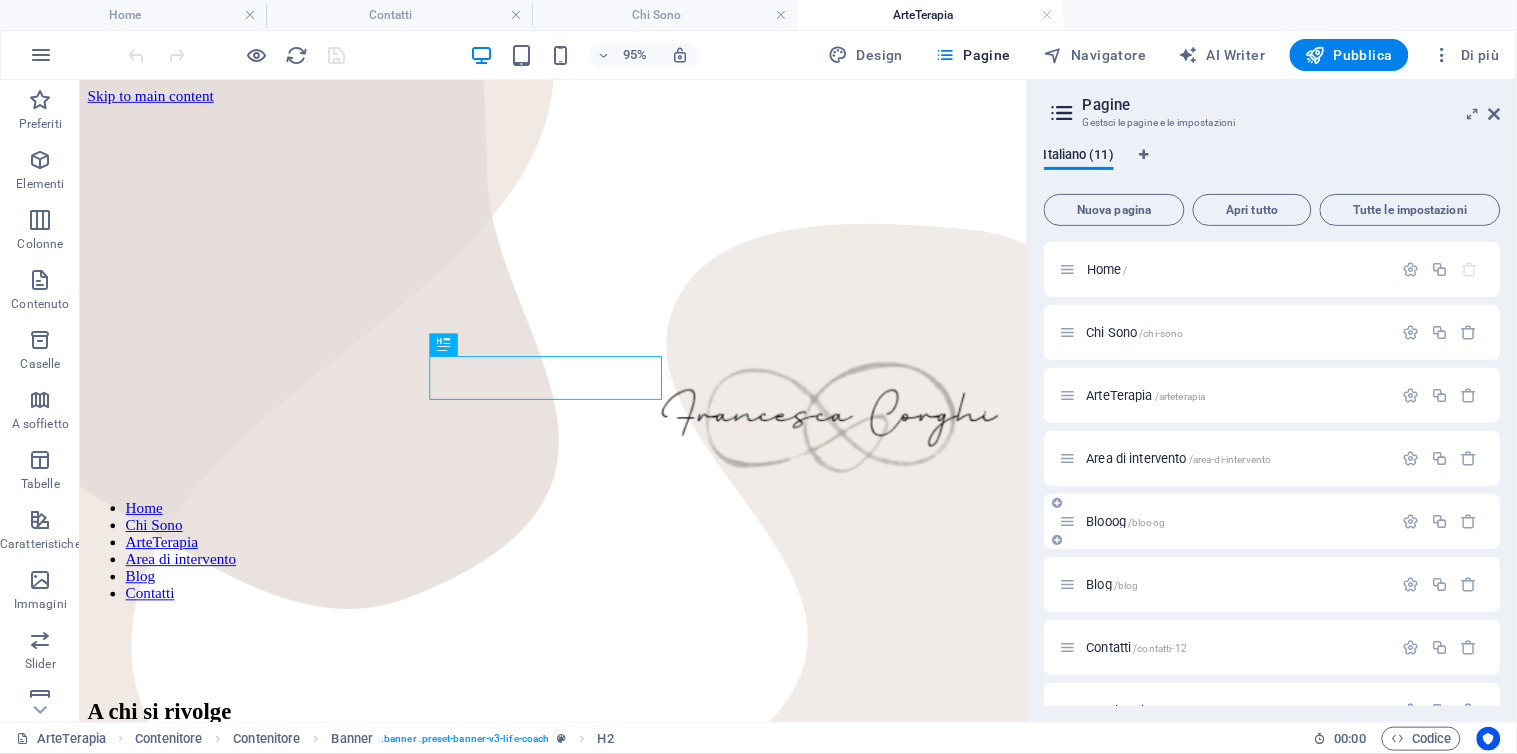 click on "[TEXT] - [DOMAIN]" at bounding box center (1126, 521) 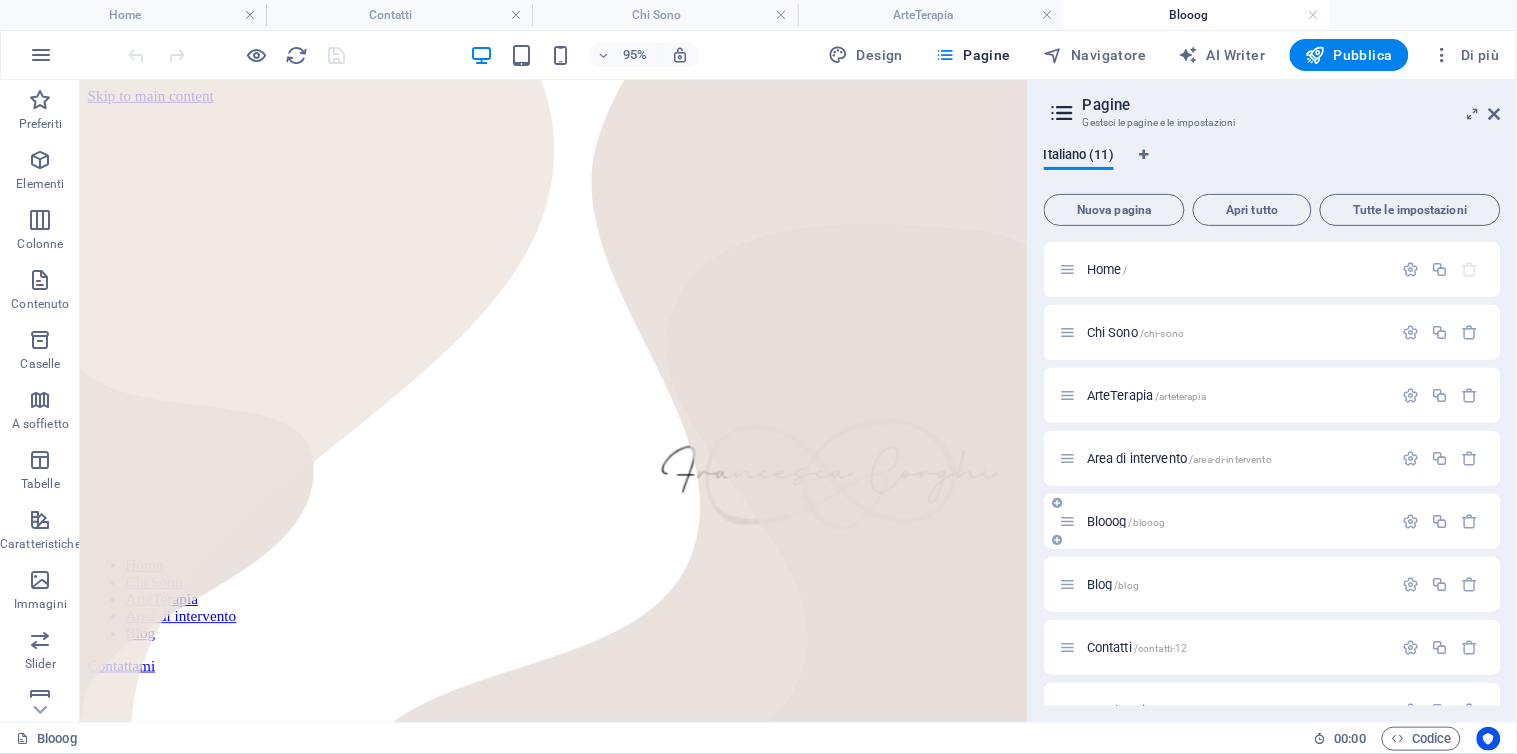 scroll, scrollTop: 0, scrollLeft: 0, axis: both 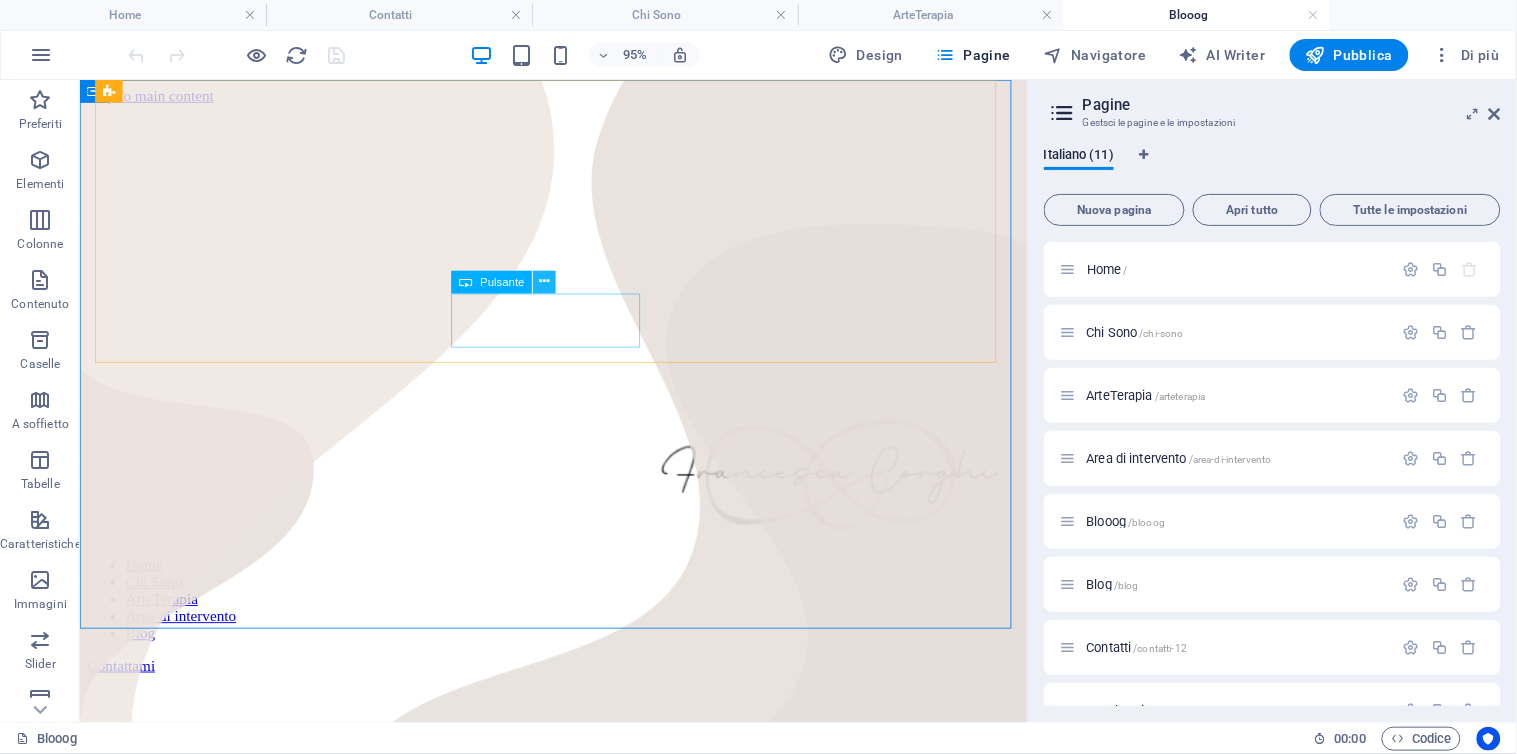click at bounding box center (545, 282) 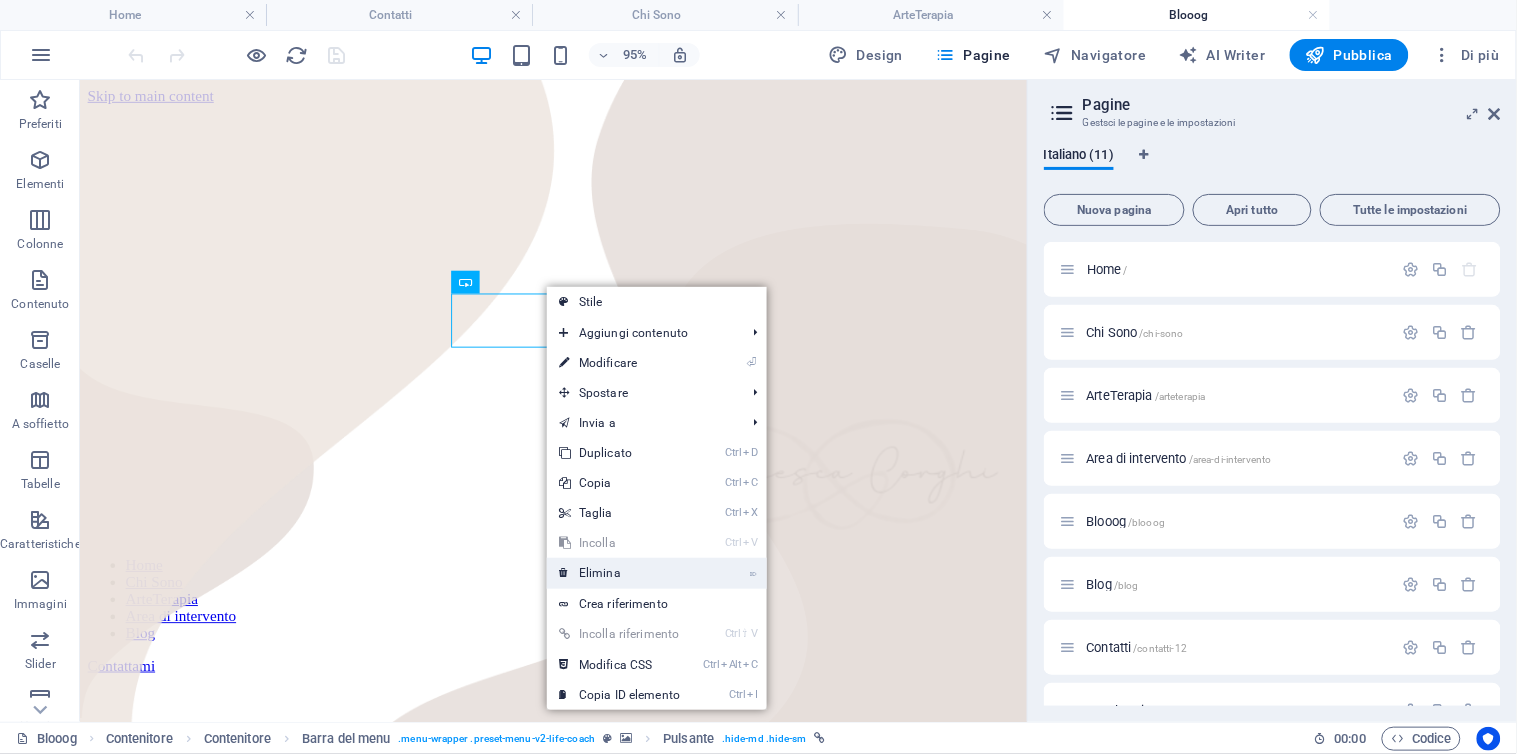click on "⌦  Elimina" at bounding box center [619, 573] 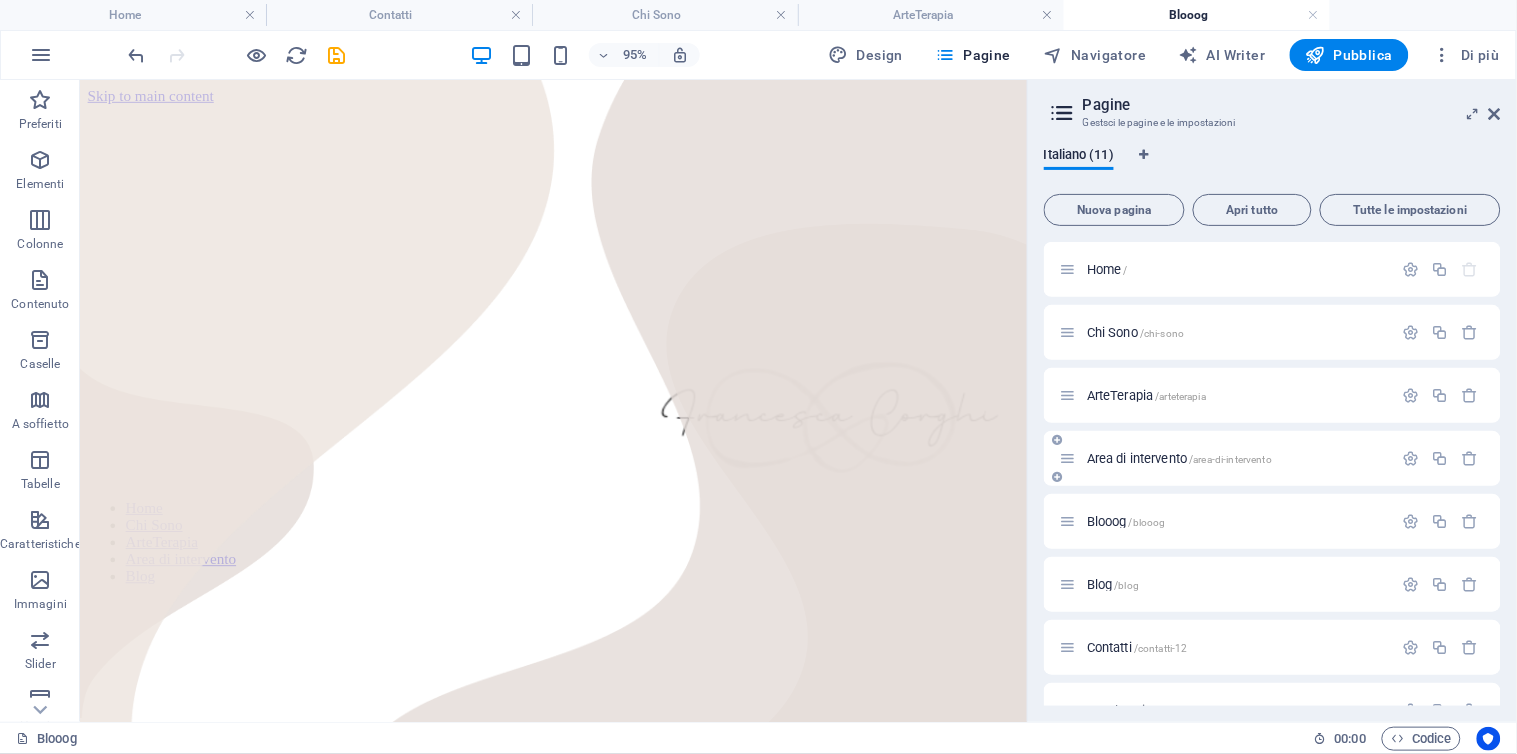 click on "Area di intervento /area-di-intervento" at bounding box center (1179, 458) 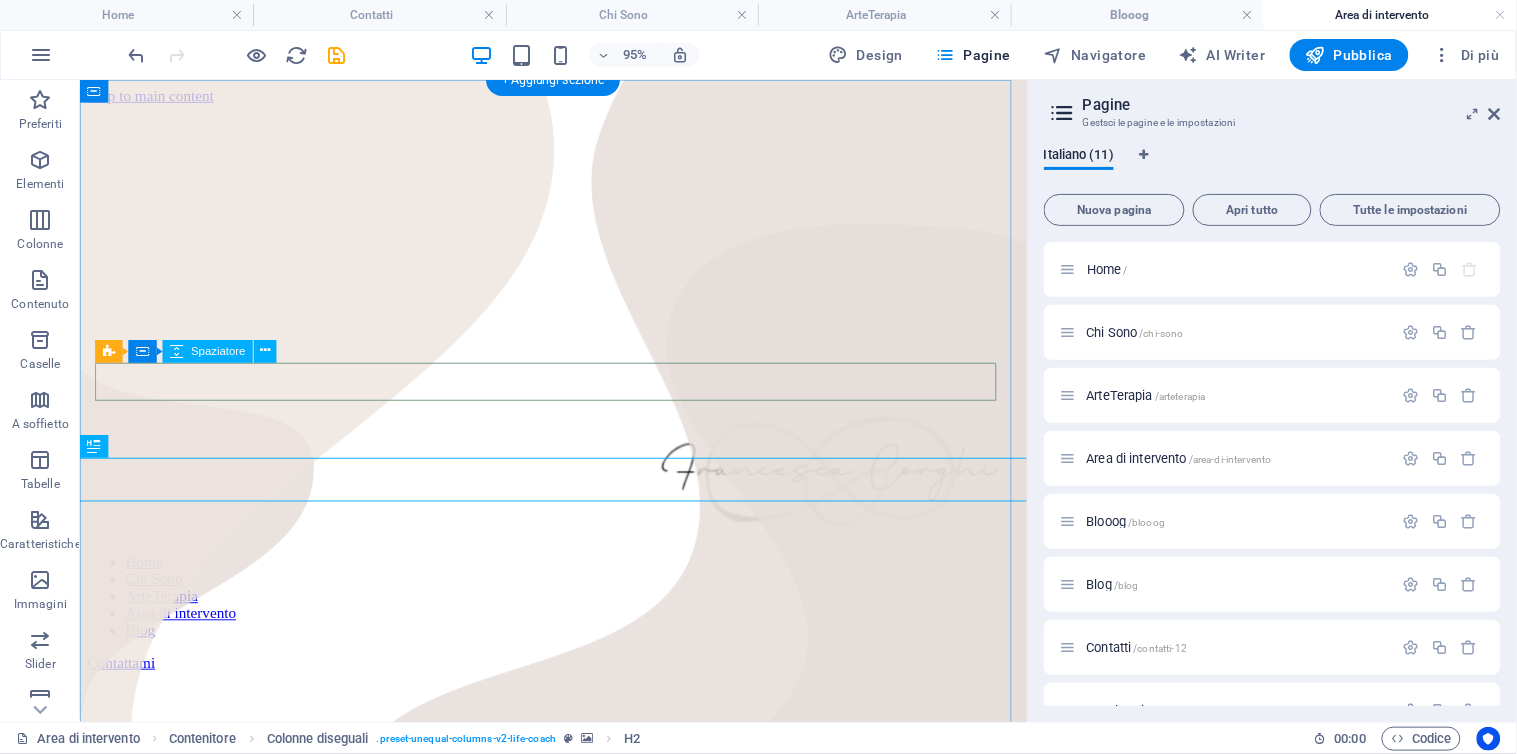 scroll, scrollTop: 0, scrollLeft: 0, axis: both 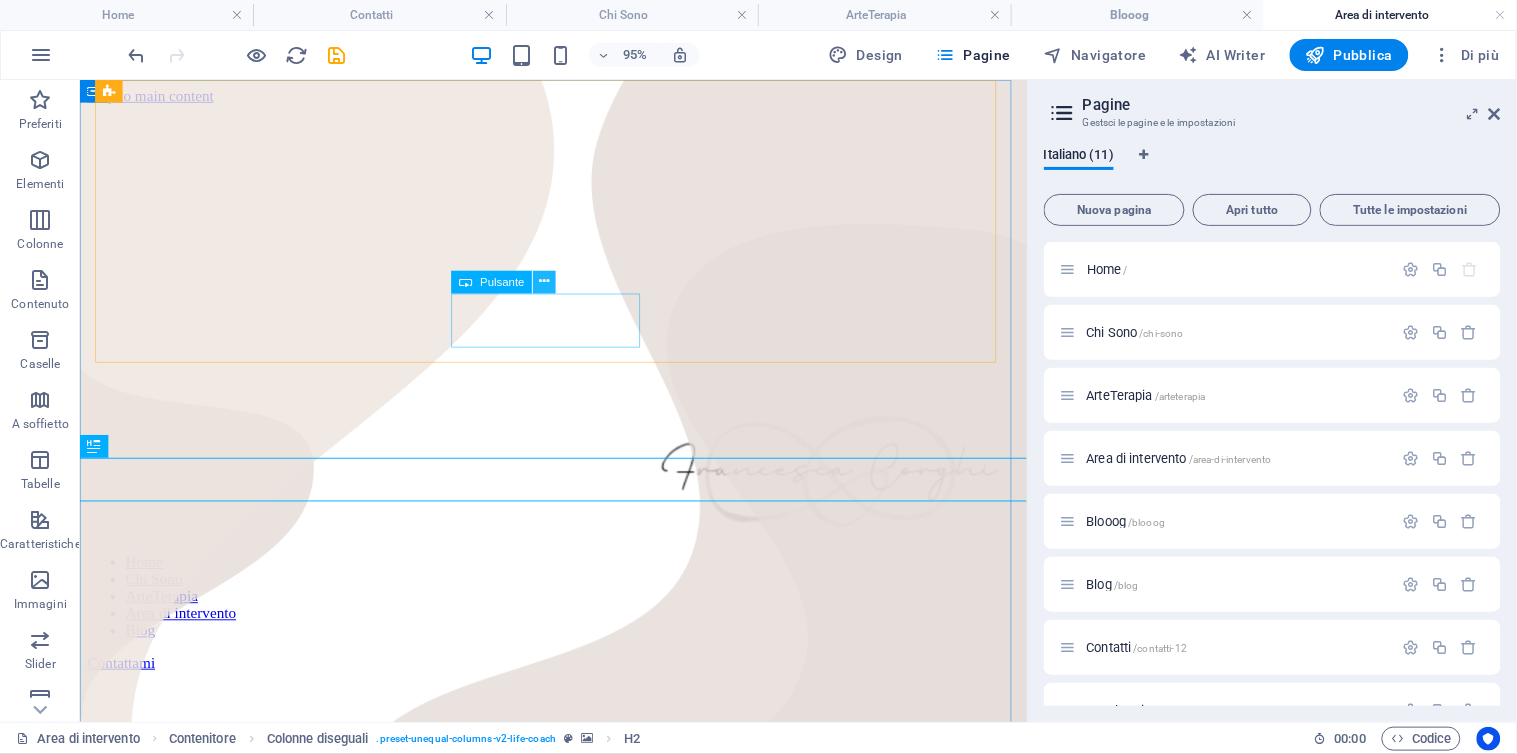 click at bounding box center [545, 282] 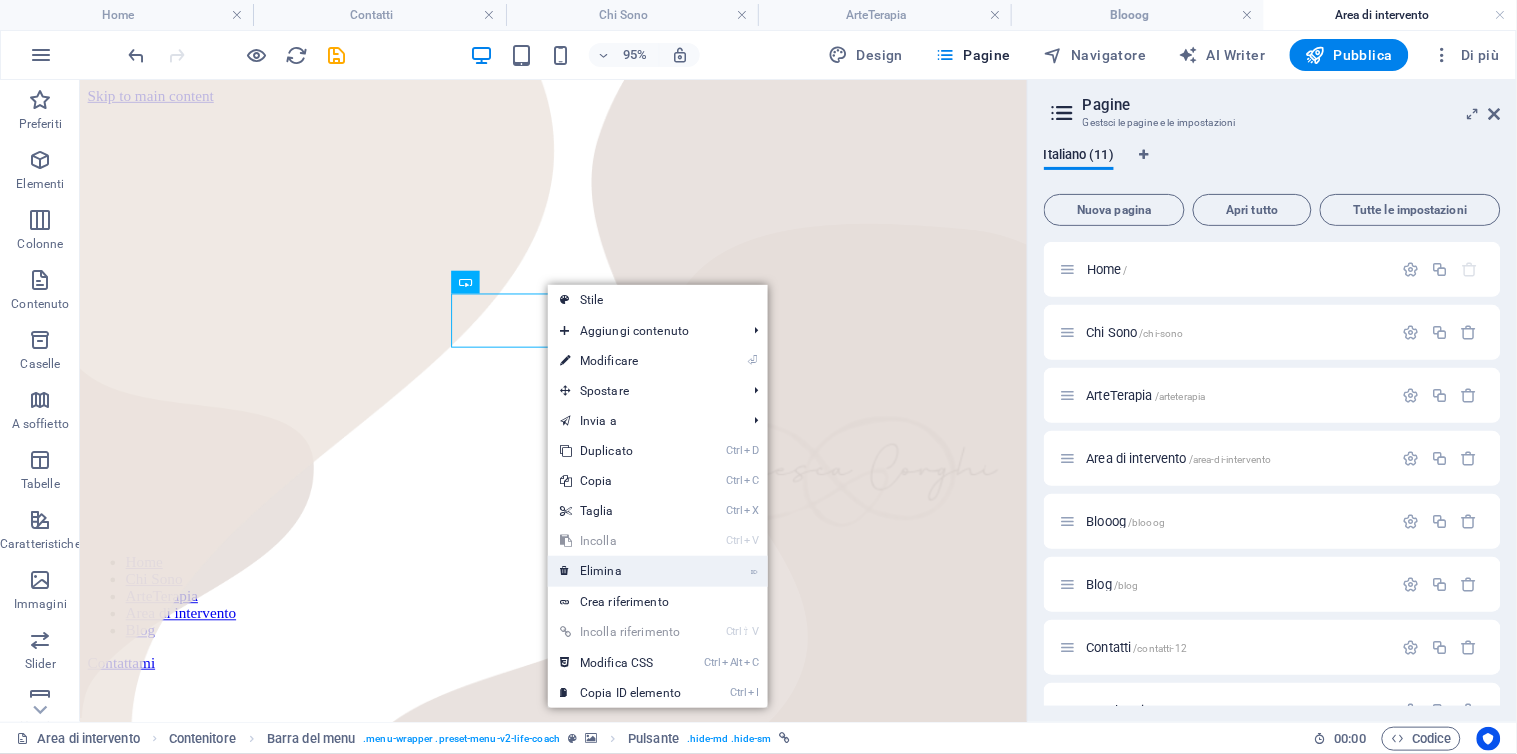 click on "⌦  Elimina" at bounding box center [620, 571] 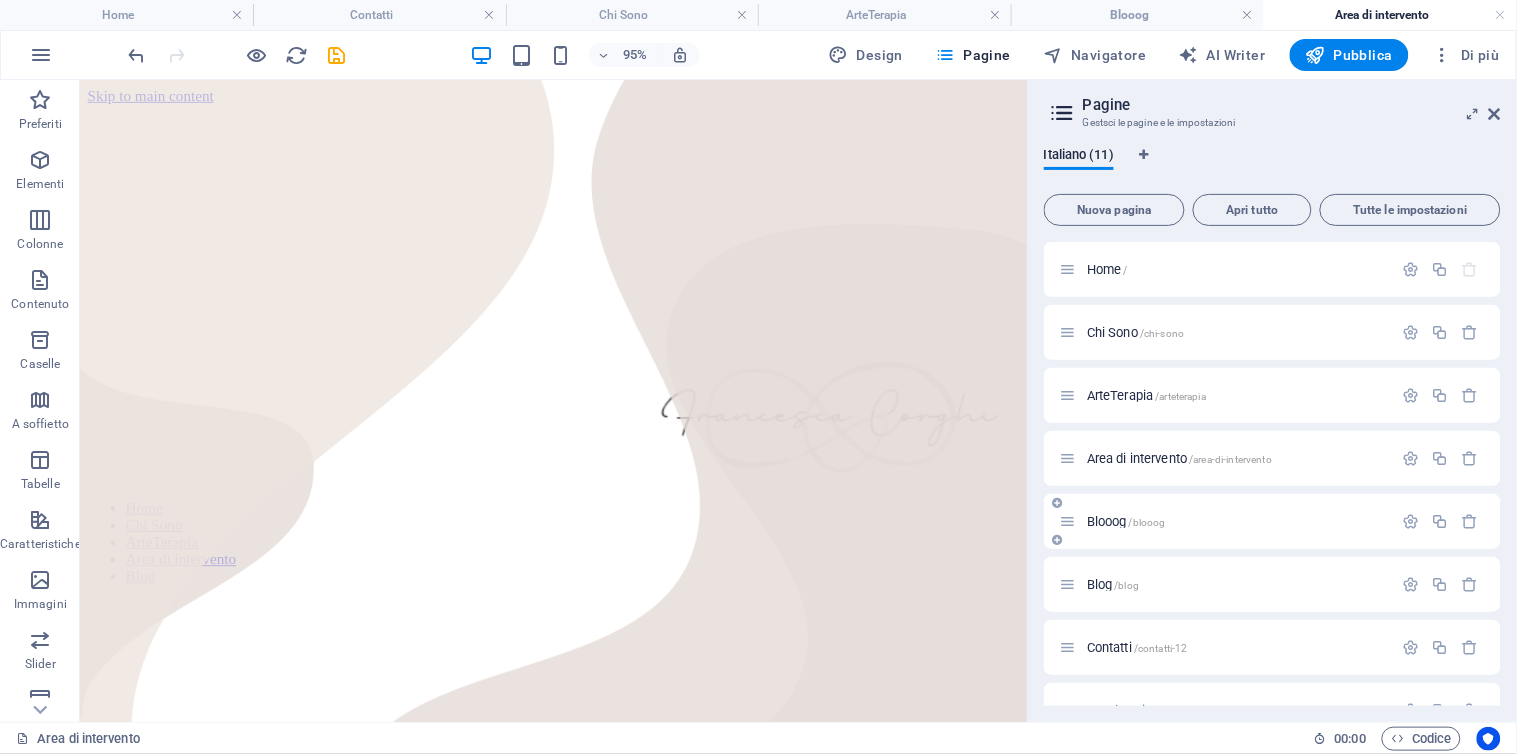 click on "Blooog /blooog" at bounding box center [1226, 521] 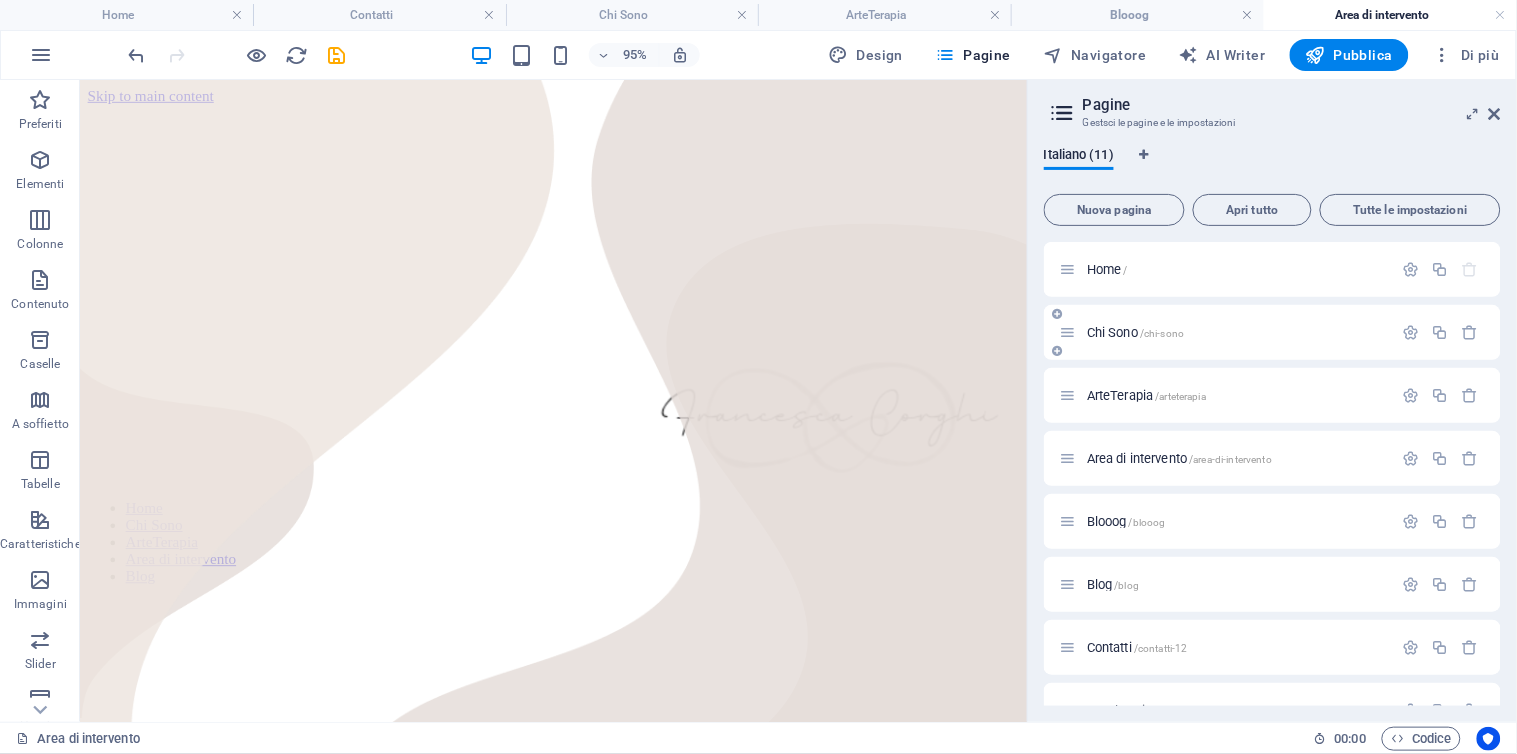 click on "Chi Sono /chi-sono" at bounding box center [1226, 332] 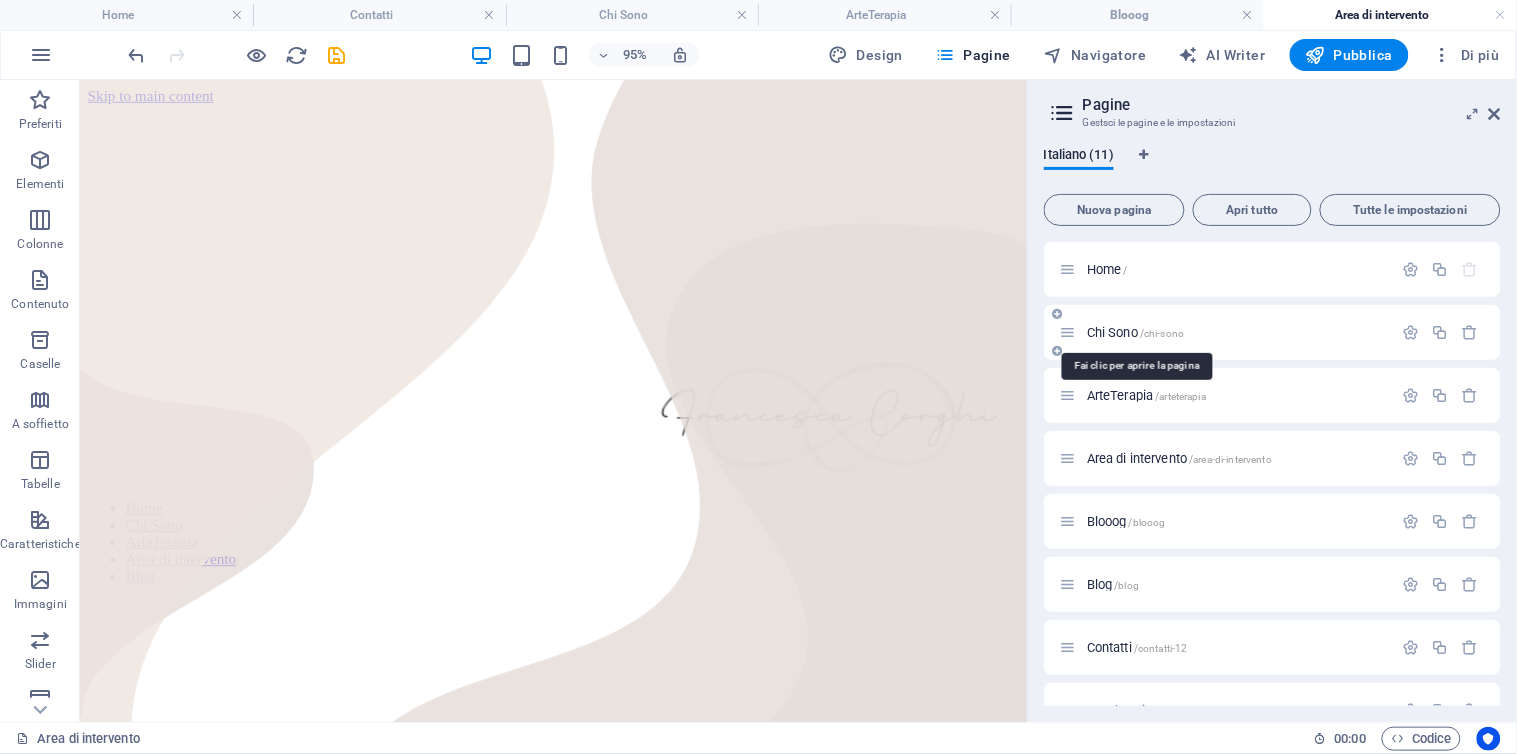 click on "Chi Sono /chi-sono" at bounding box center [1135, 332] 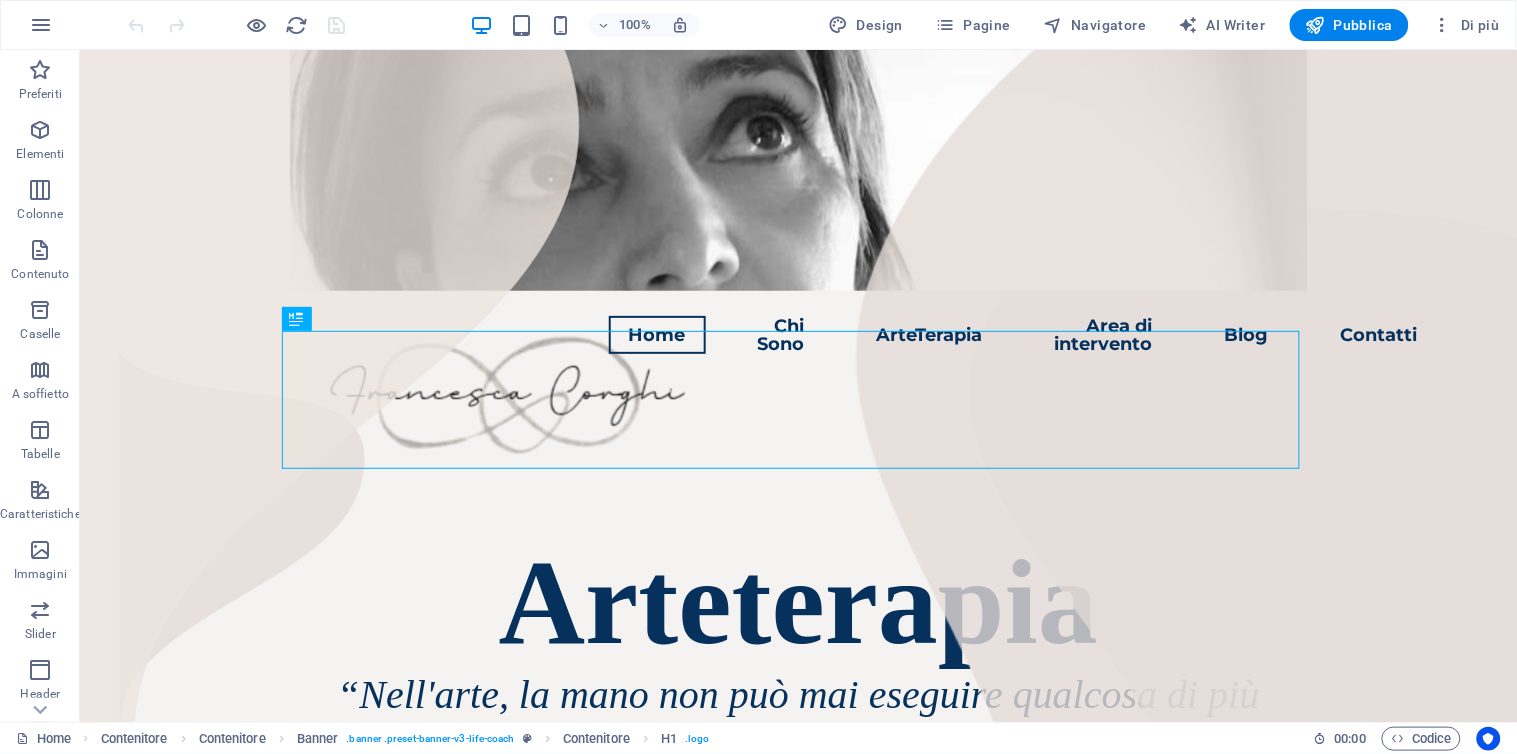 scroll, scrollTop: 0, scrollLeft: 0, axis: both 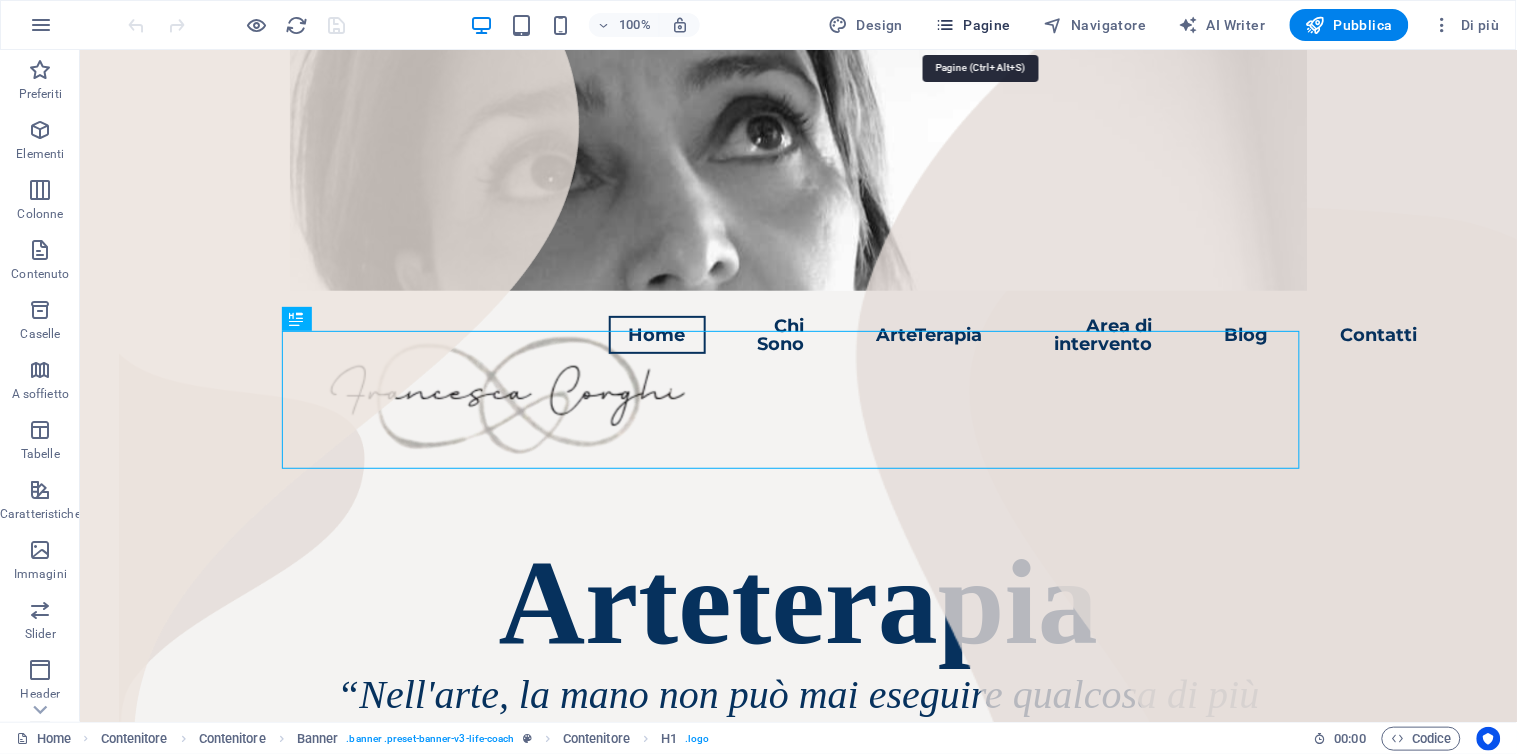 click on "Pagine" at bounding box center (973, 25) 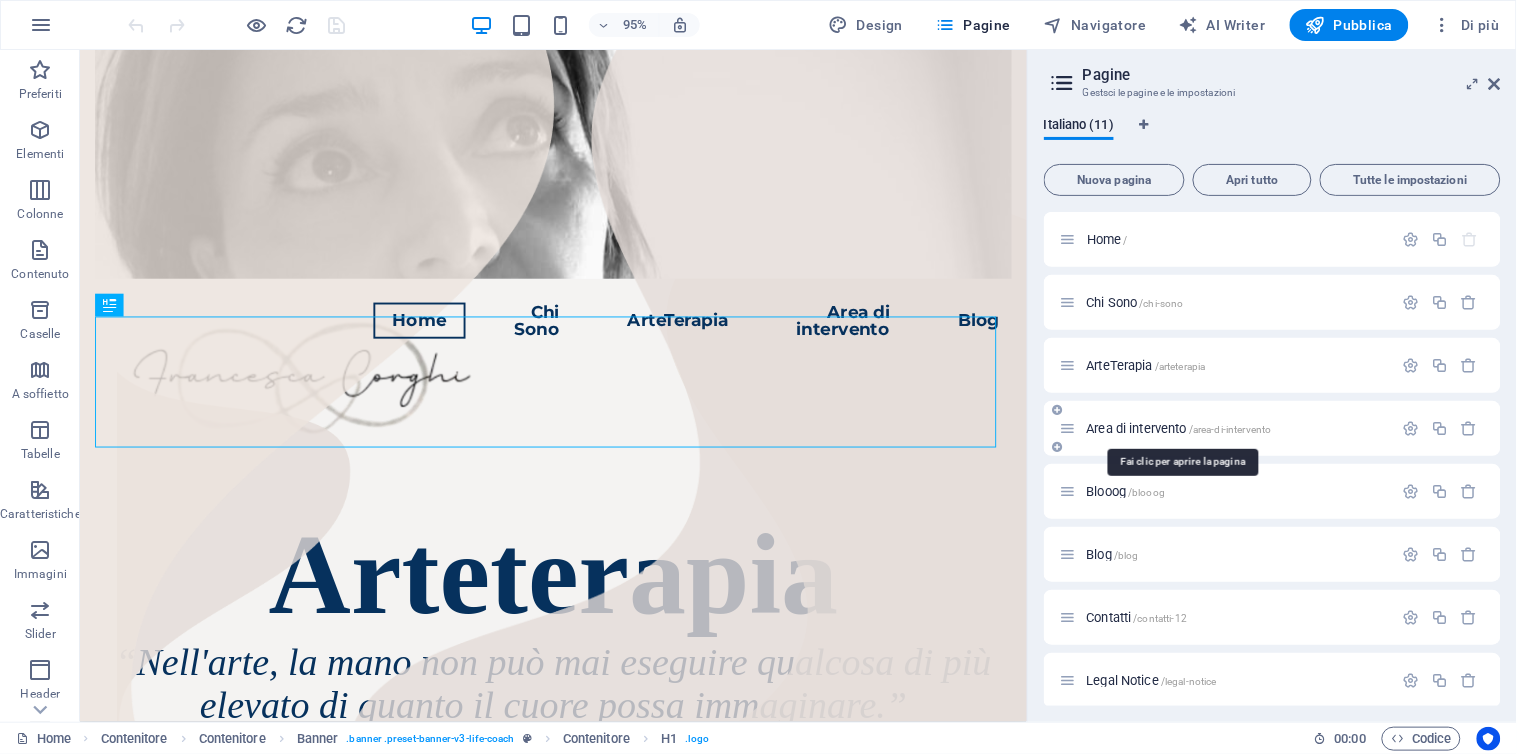 click on "Area di intervento /area-di-intervento" at bounding box center (1179, 428) 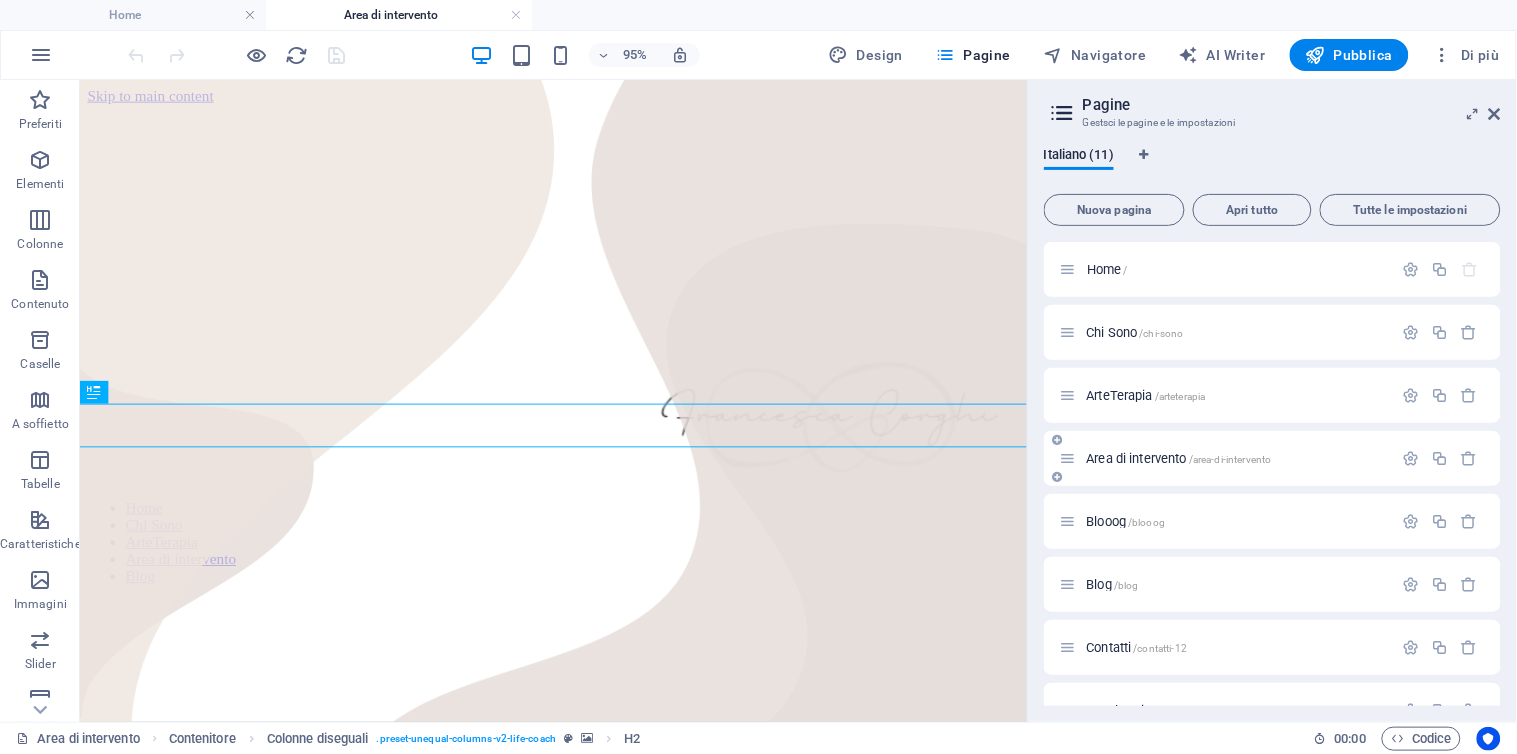 scroll, scrollTop: 0, scrollLeft: 0, axis: both 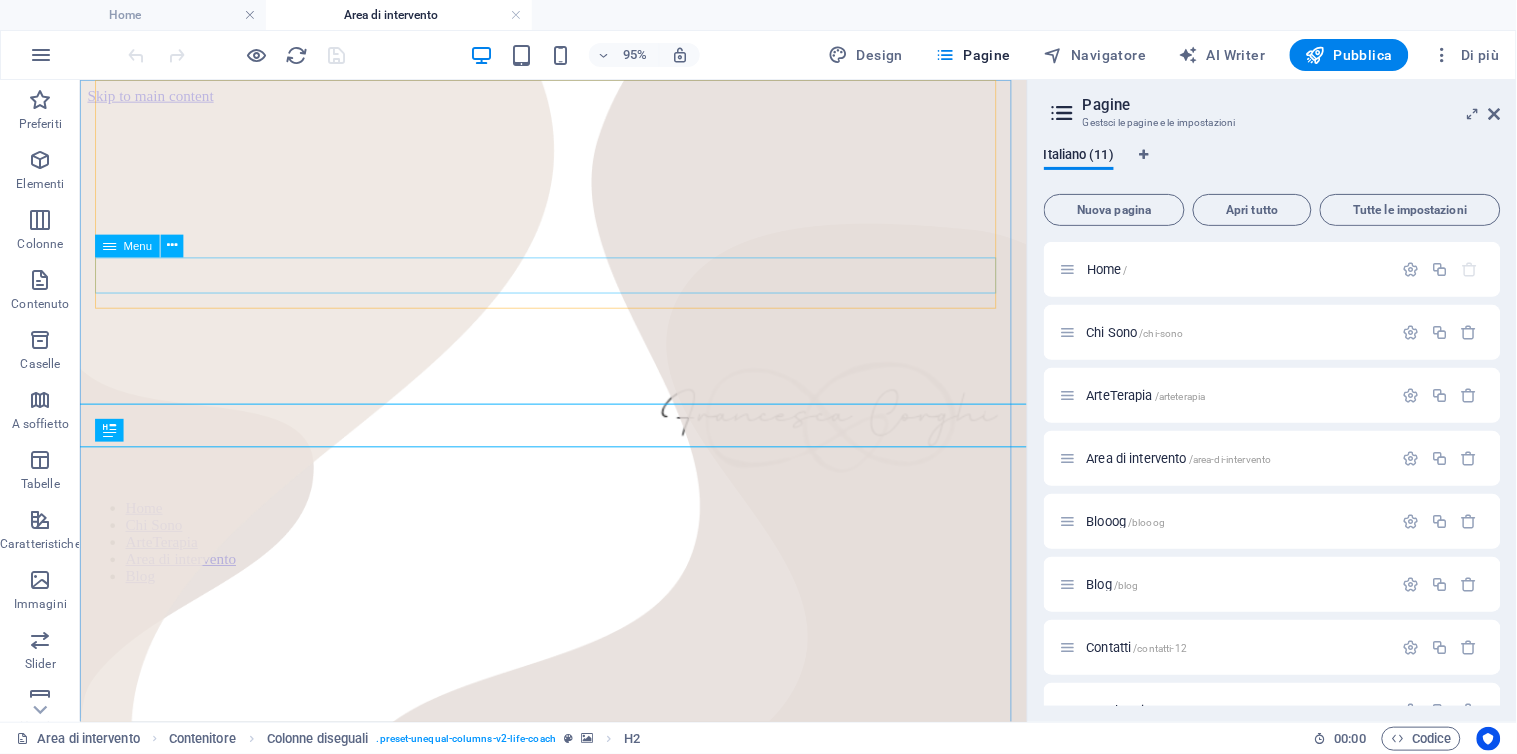 click on "Menu" at bounding box center [138, 246] 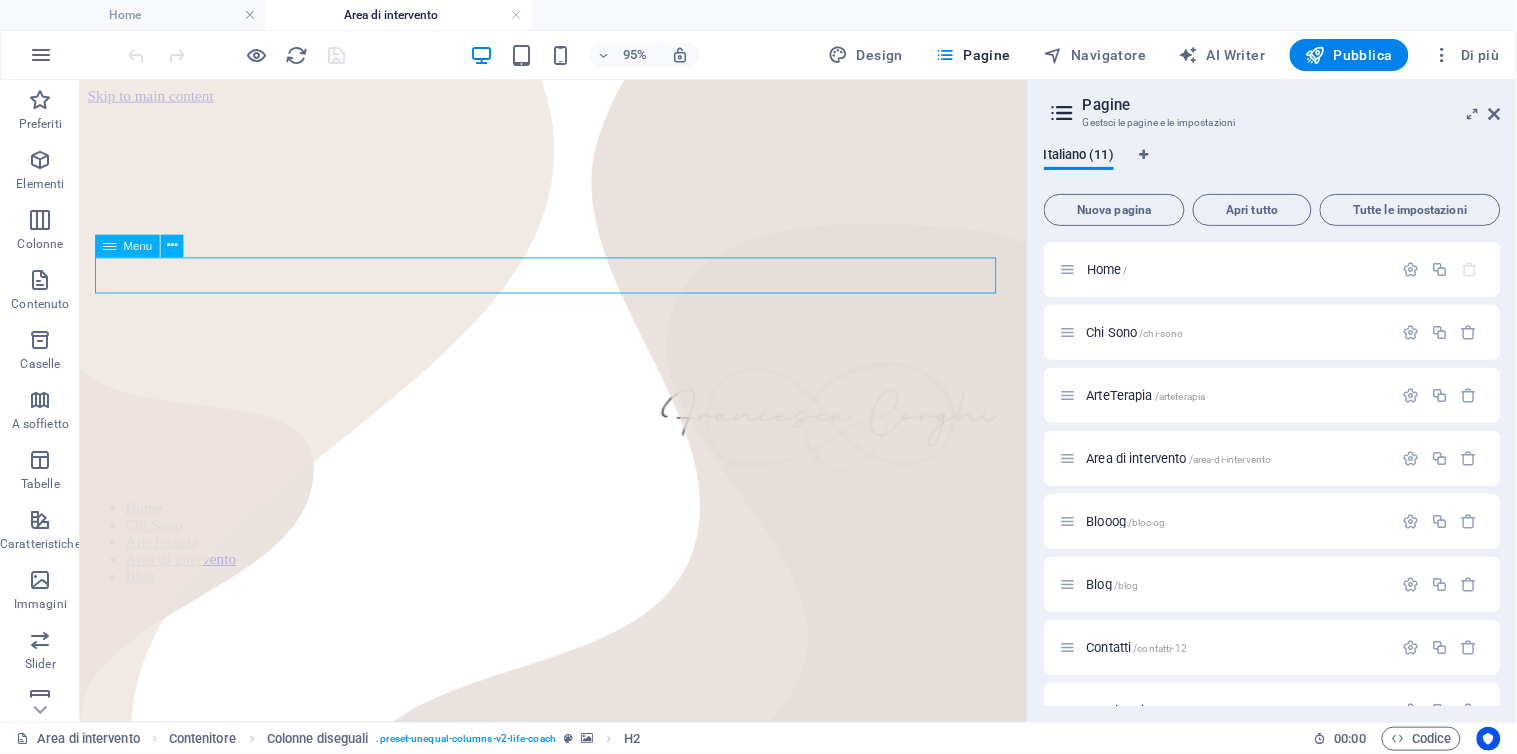 click on "Menu" at bounding box center (138, 246) 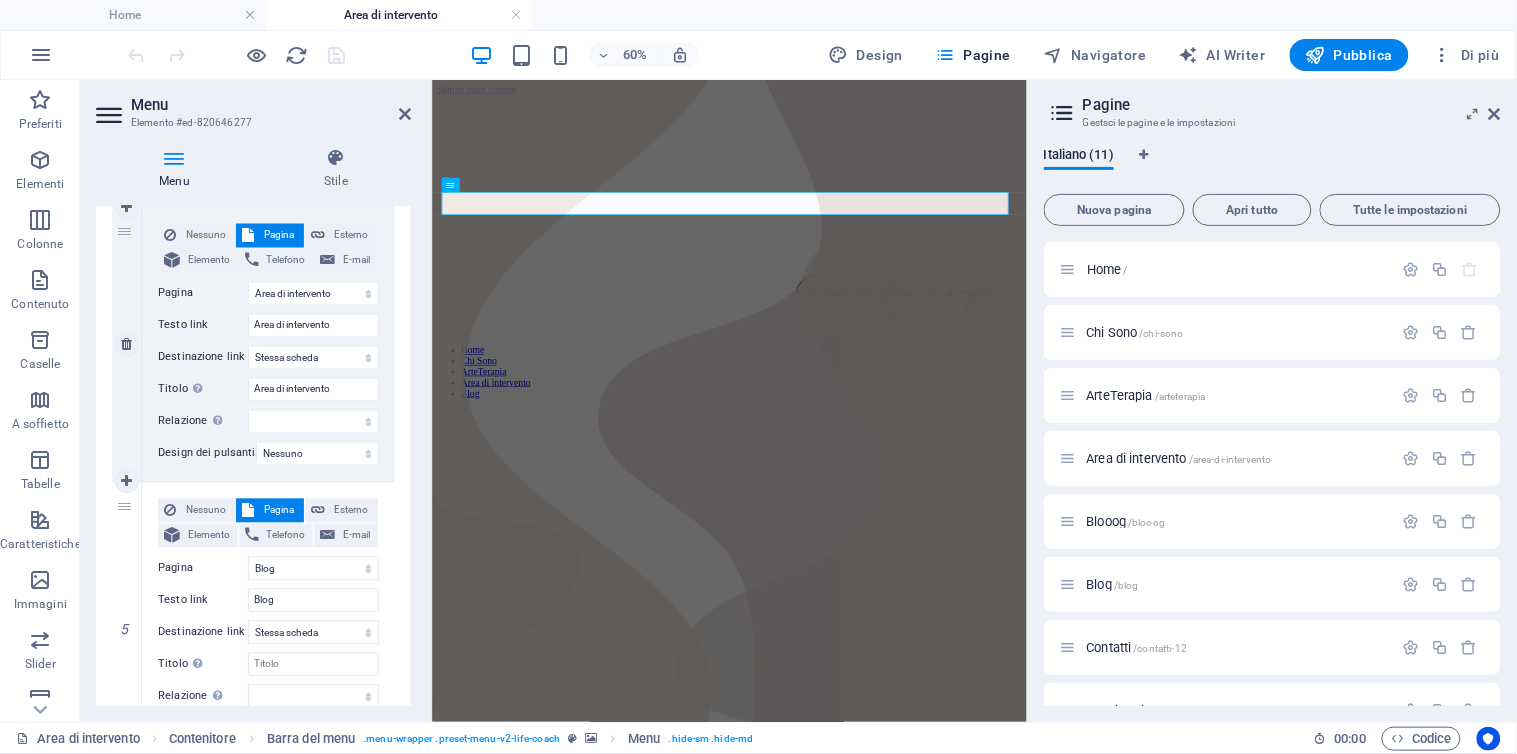 scroll, scrollTop: 1133, scrollLeft: 0, axis: vertical 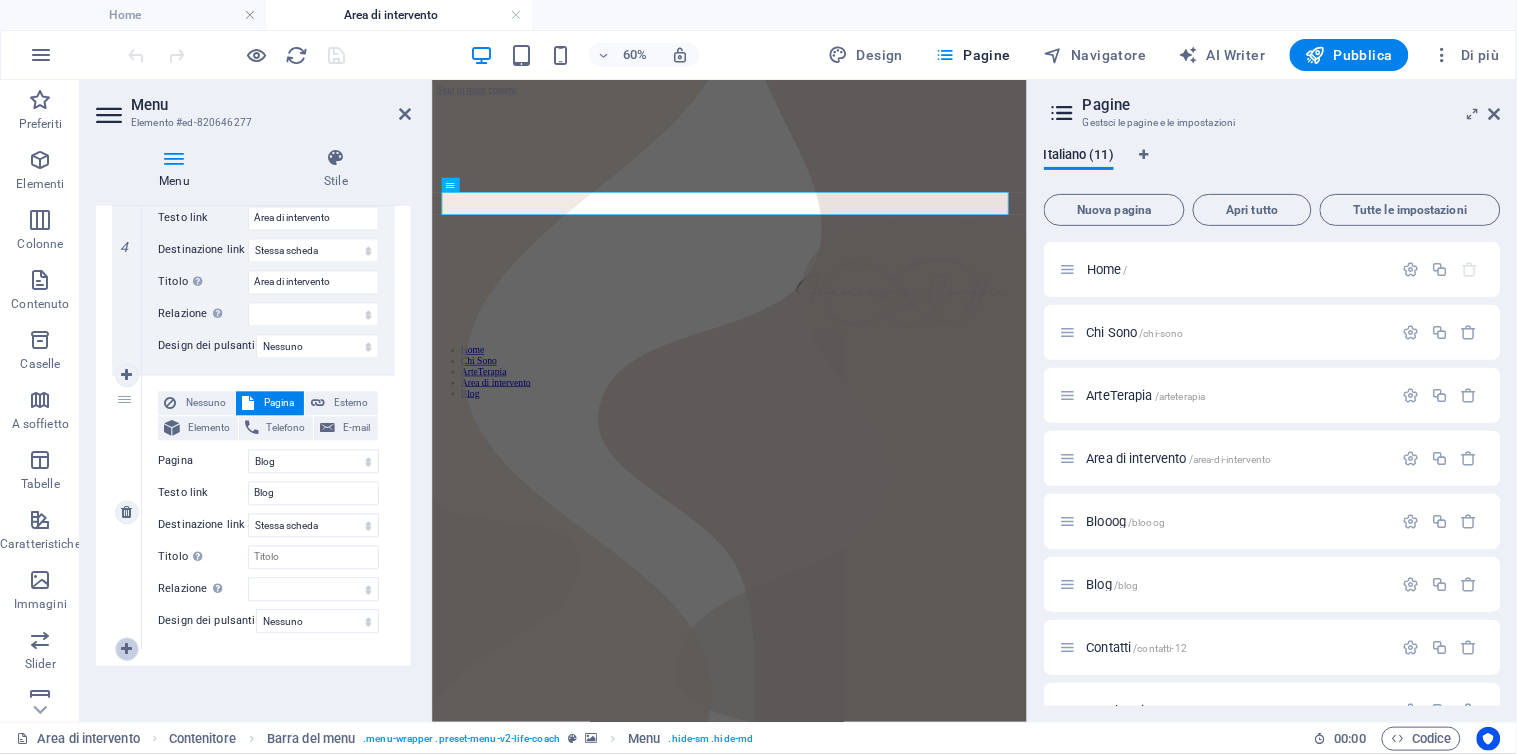 click at bounding box center [126, 650] 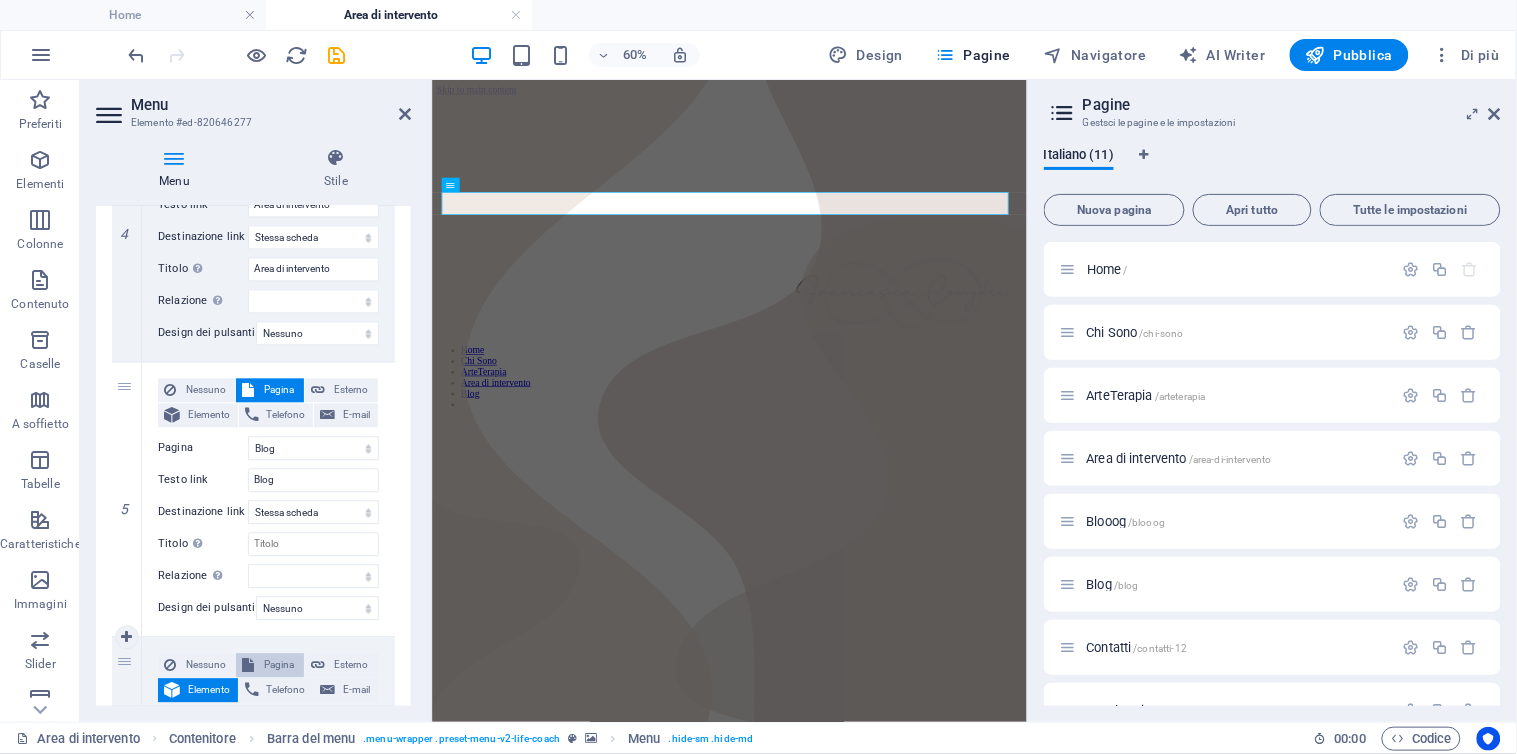 click on "Pagina" at bounding box center [278, 666] 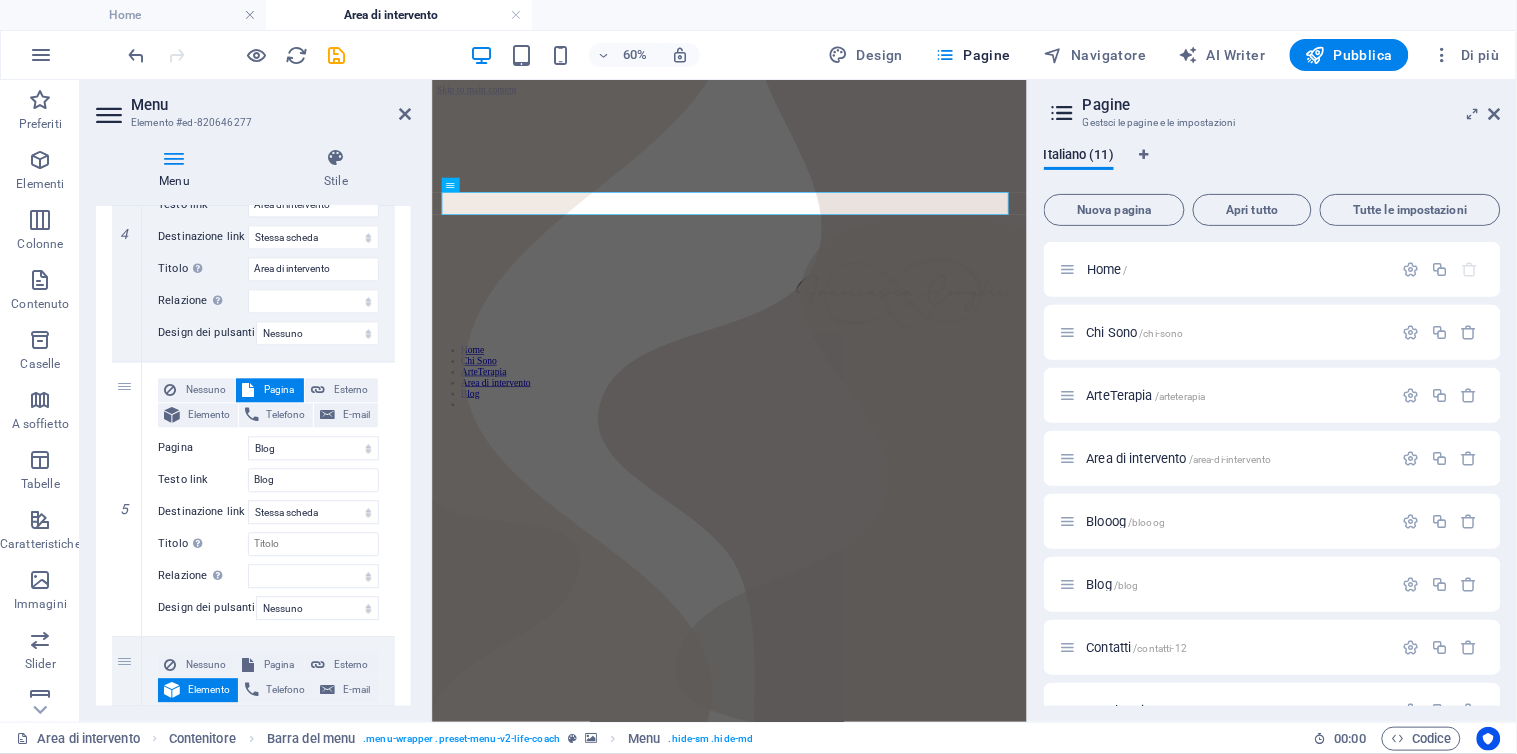 select 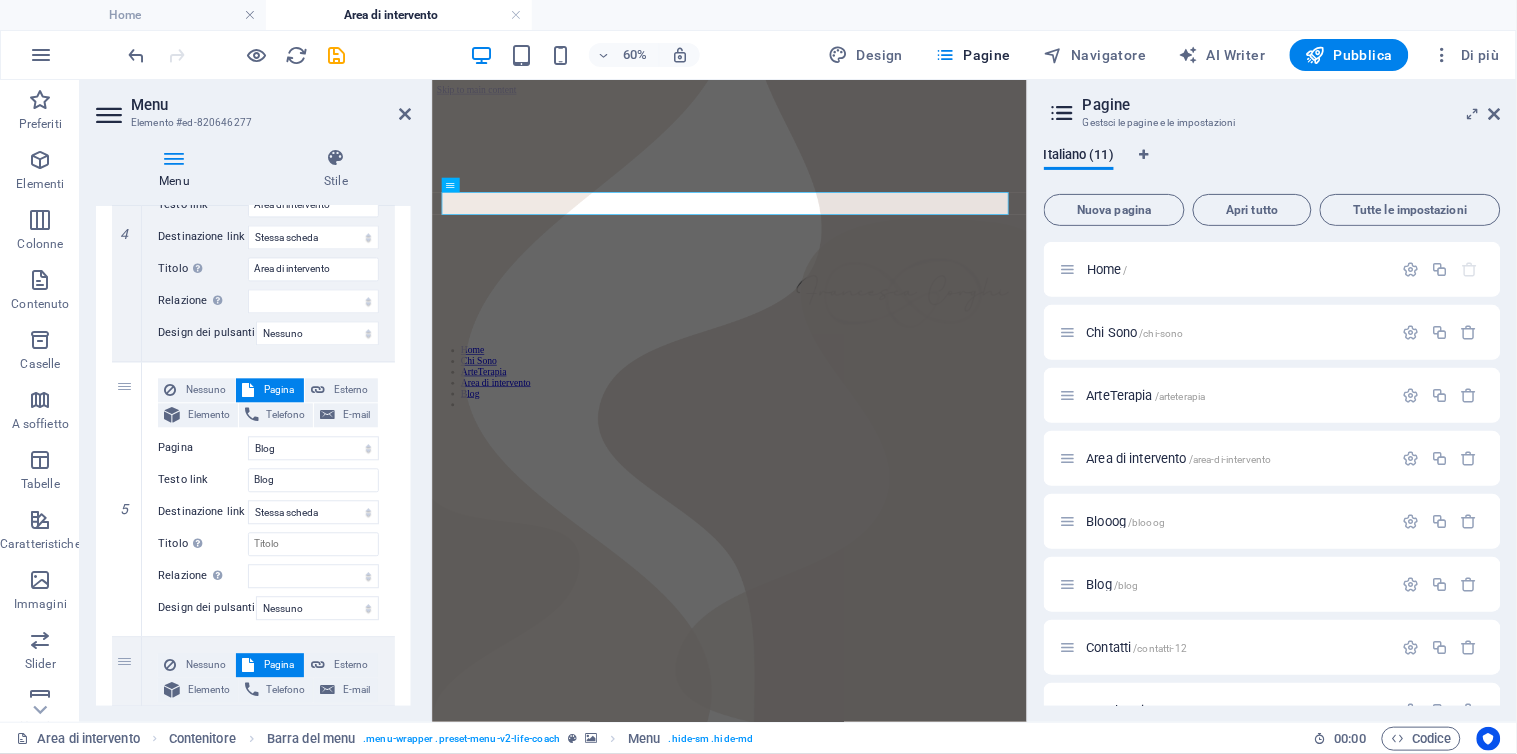 scroll, scrollTop: 1400, scrollLeft: 0, axis: vertical 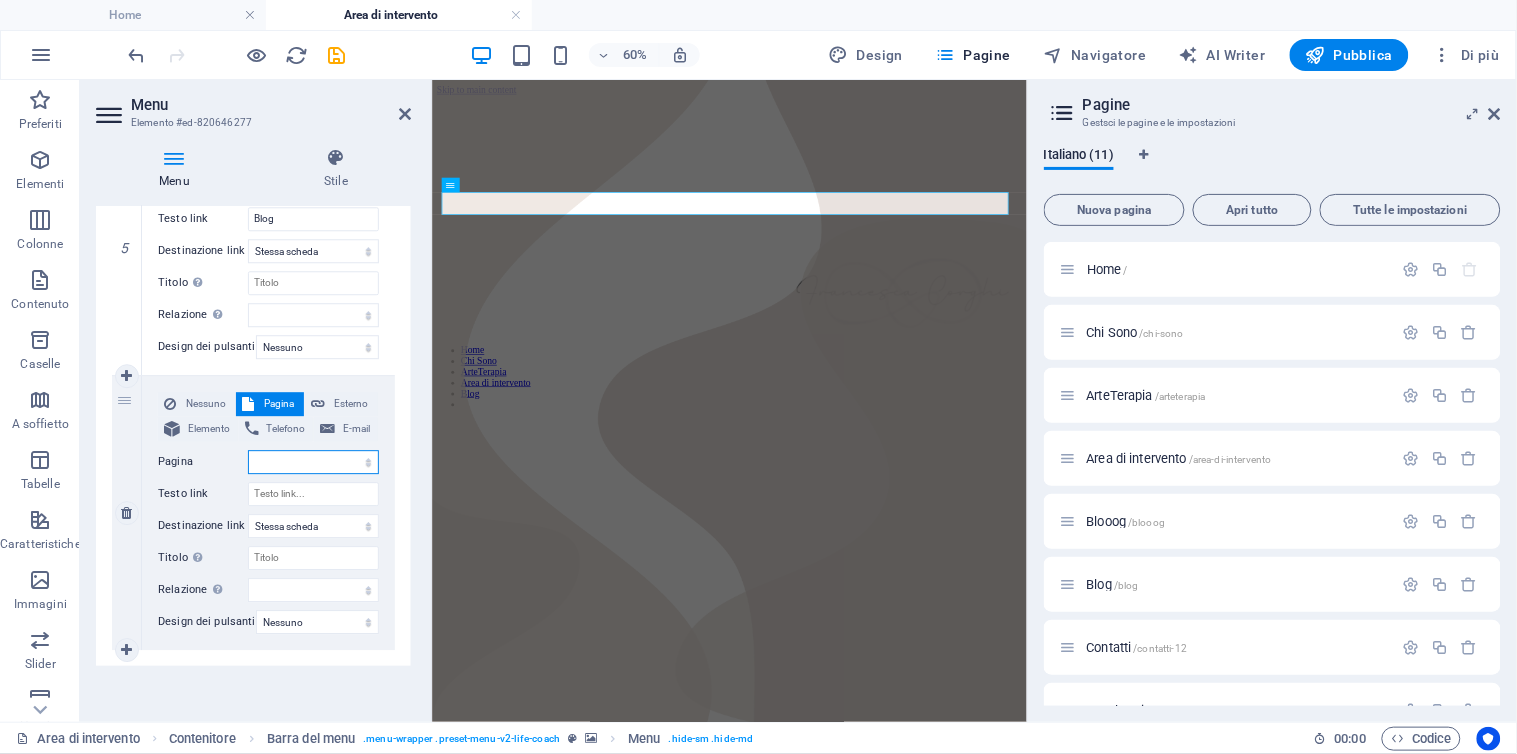 click on "[TEXT] [TEXT] [TEXT] [TEXT] [TEXT] [TEXT] [TEXT] [TEXT]" at bounding box center [313, 462] 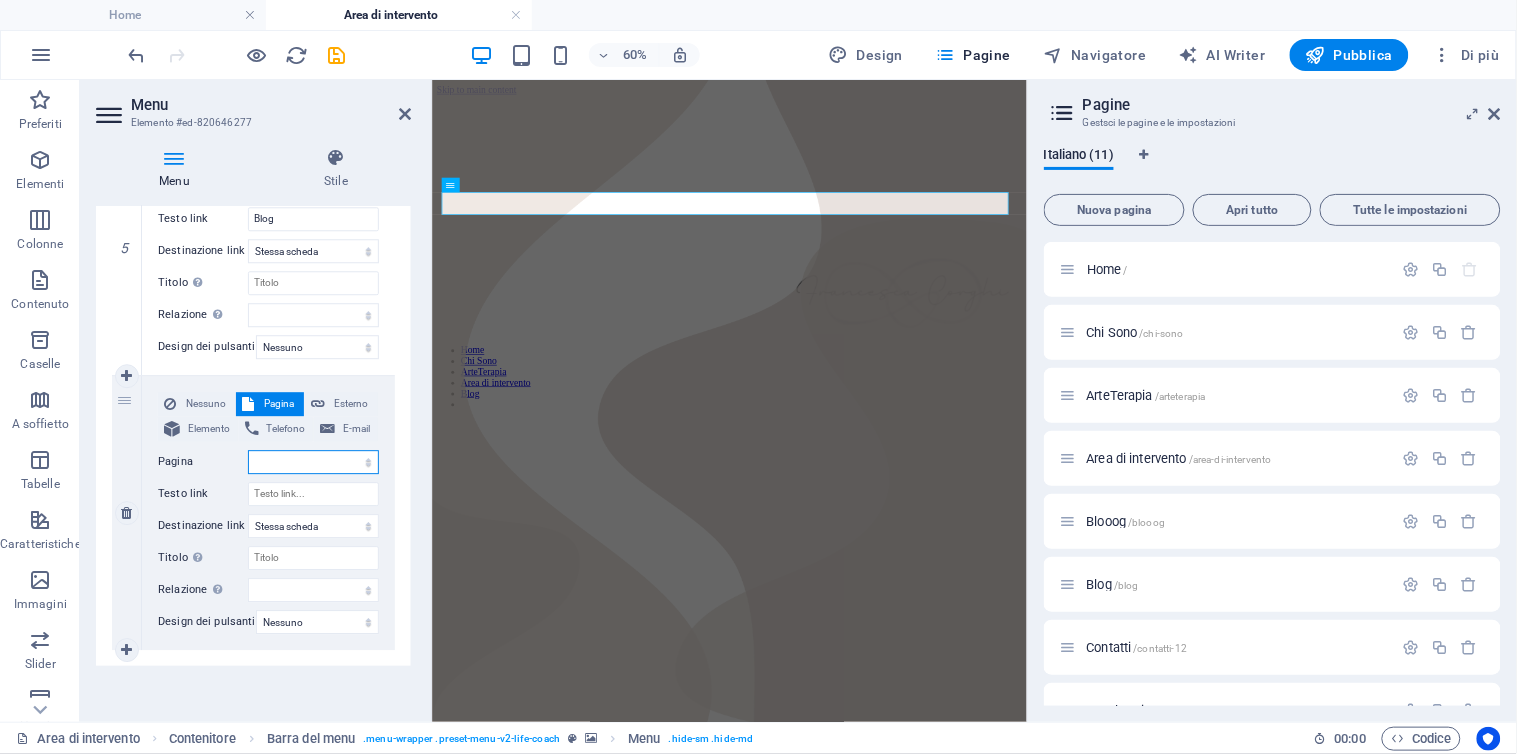 select on "6" 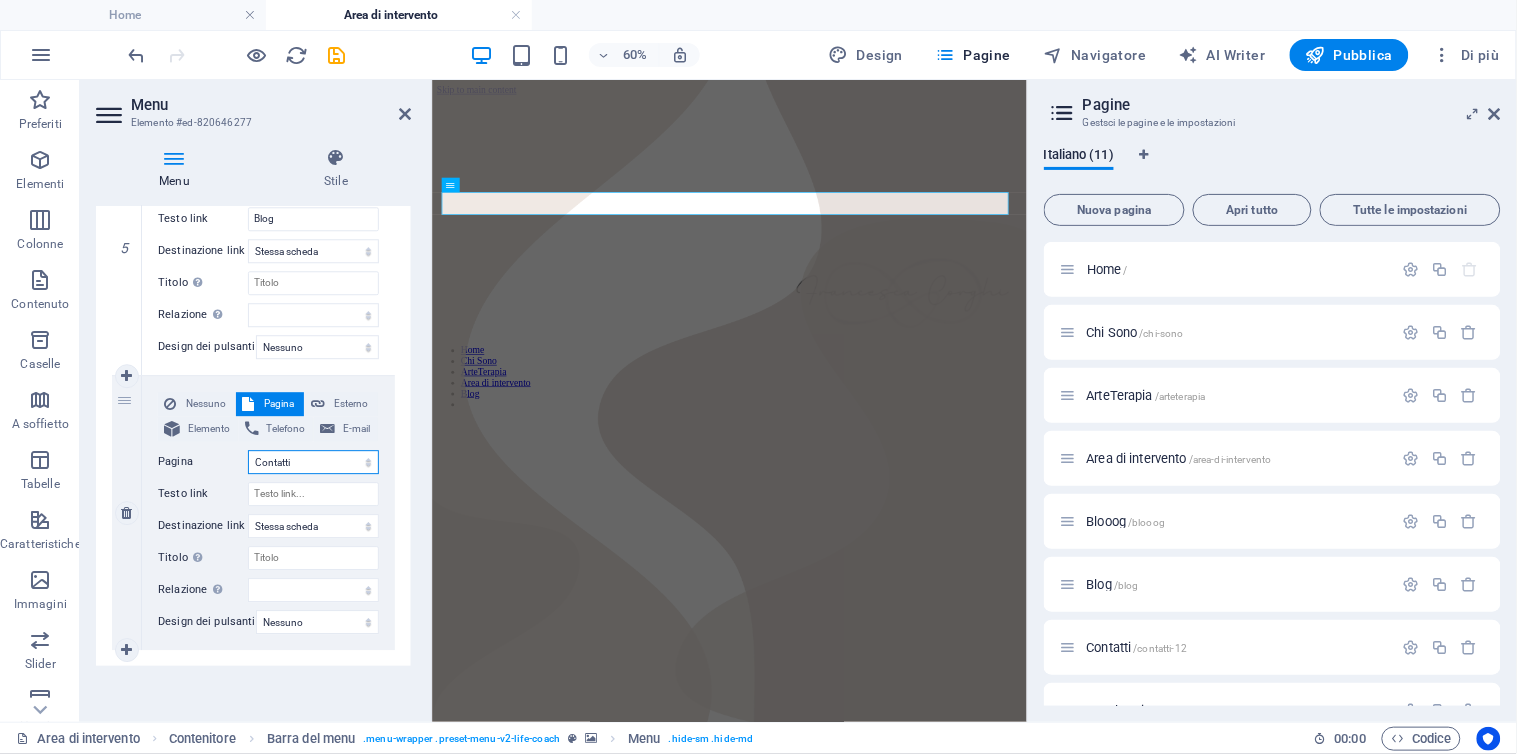 click on "[TEXT] [TEXT] [TEXT] [TEXT] [TEXT] [TEXT] [TEXT] [TEXT]" at bounding box center [313, 462] 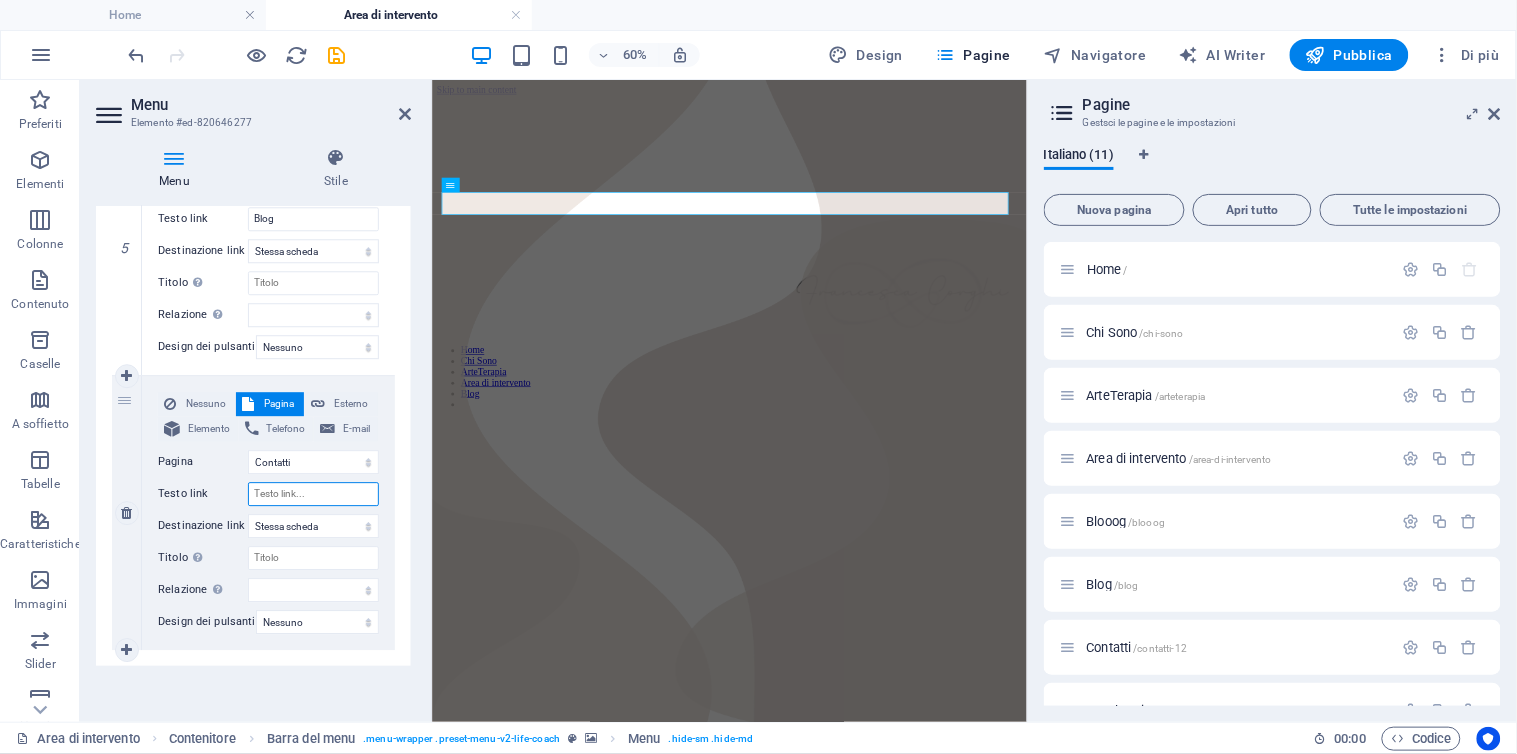 click on "Testo link" at bounding box center [313, 494] 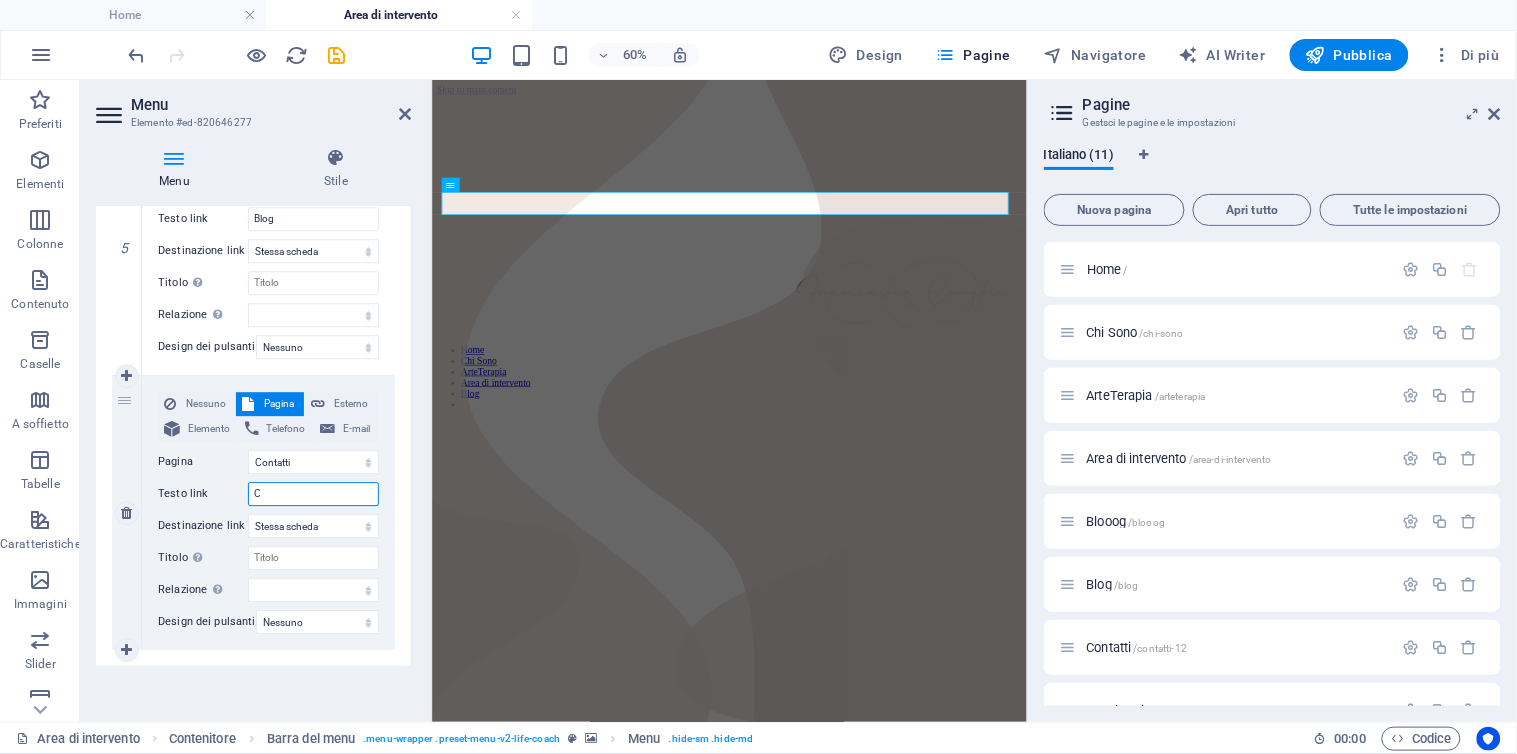 type on "Co" 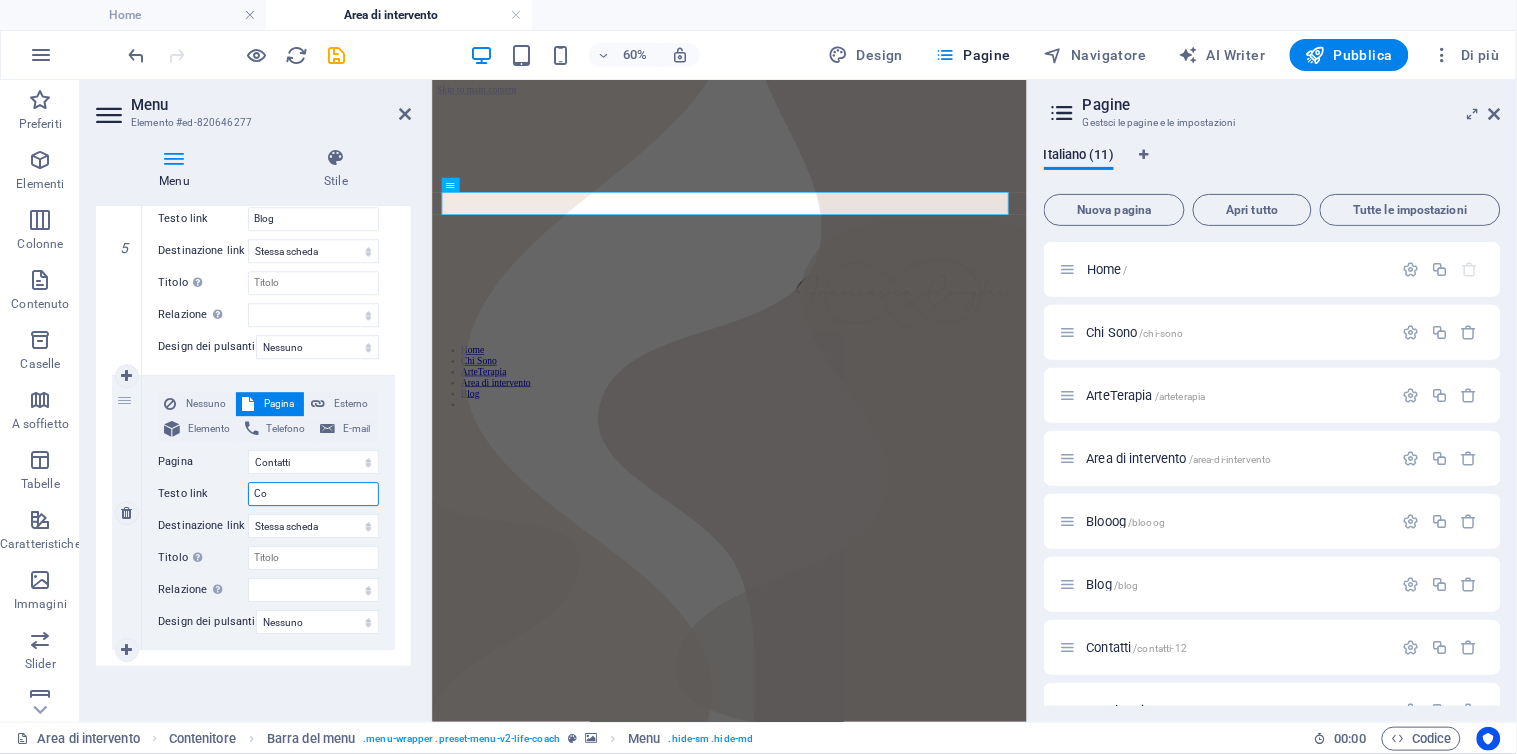 select 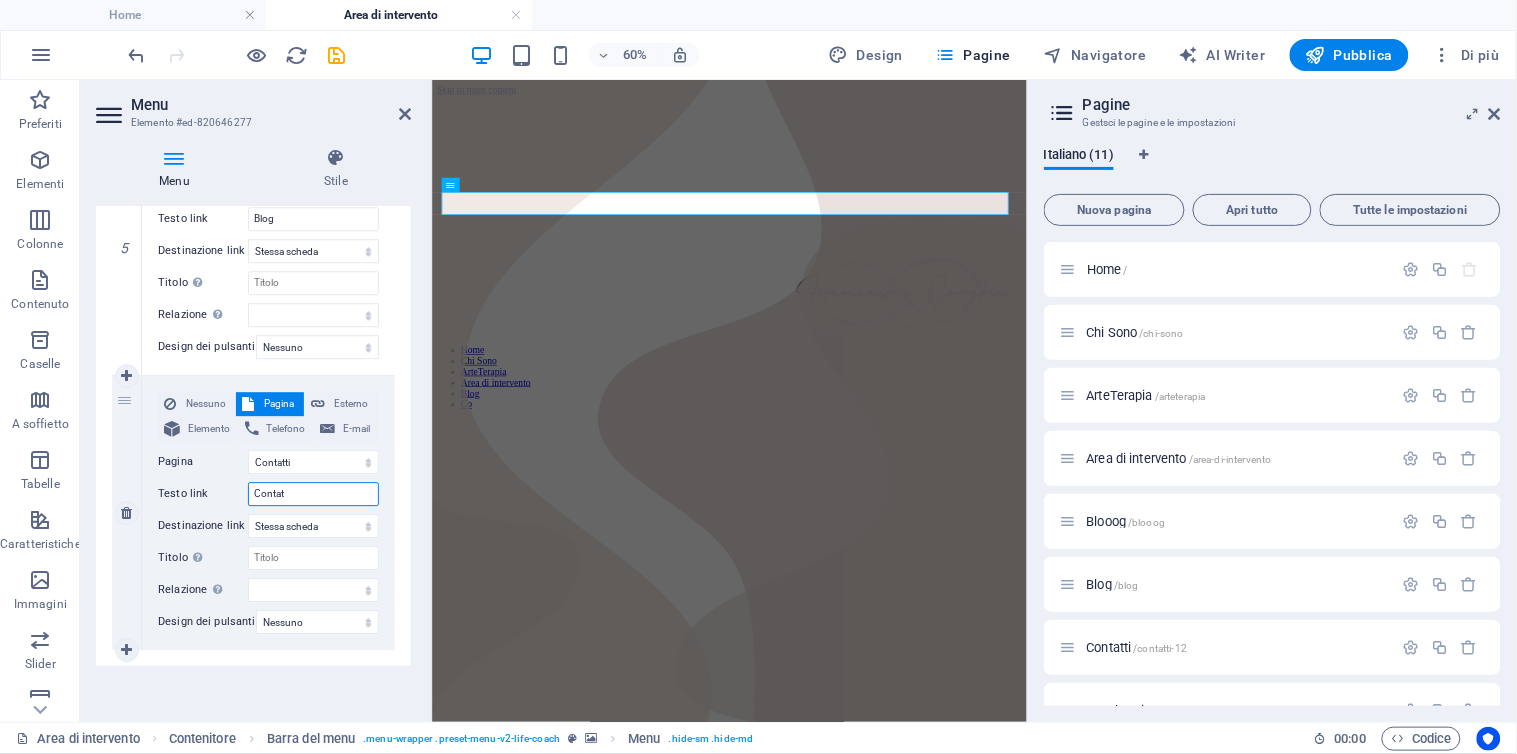 type on "Contatt" 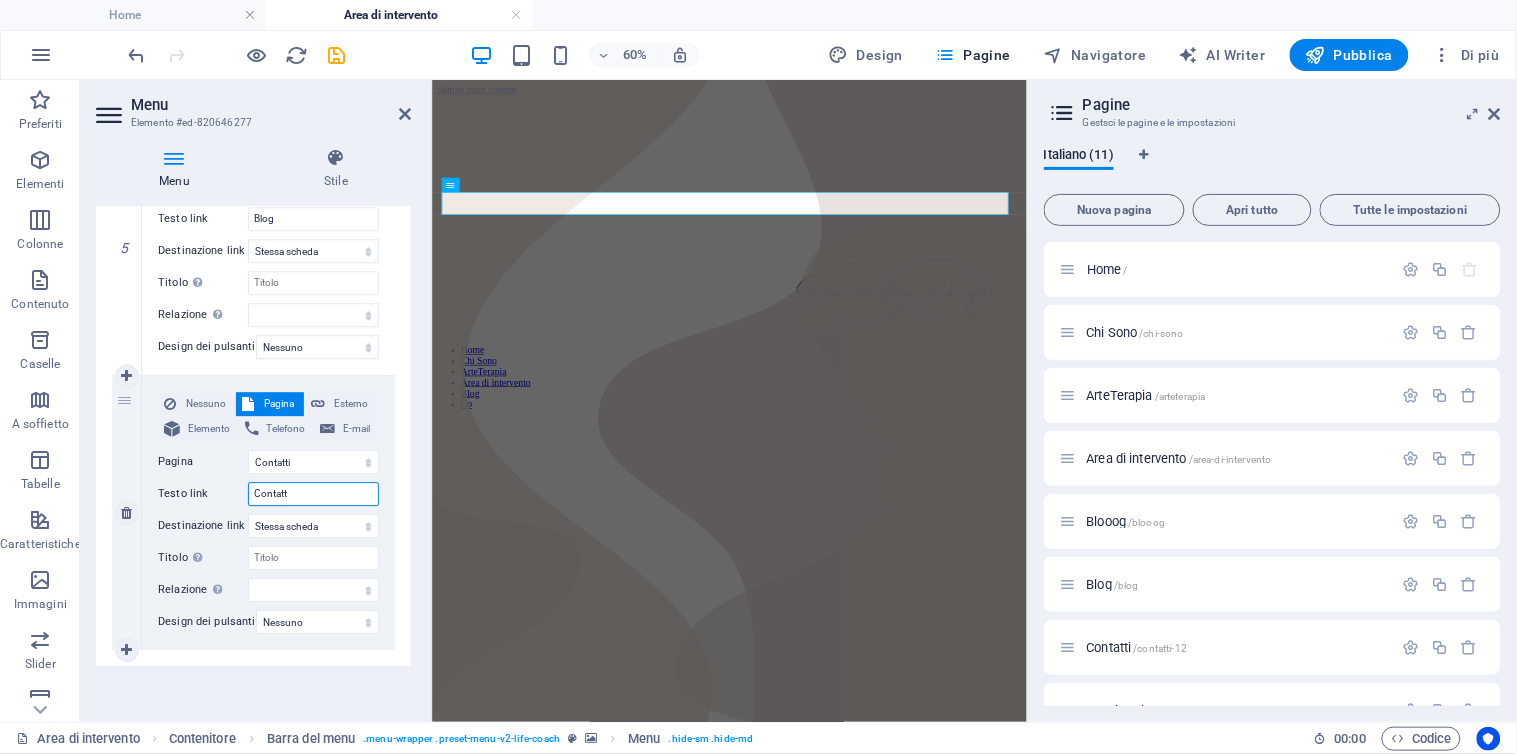 select 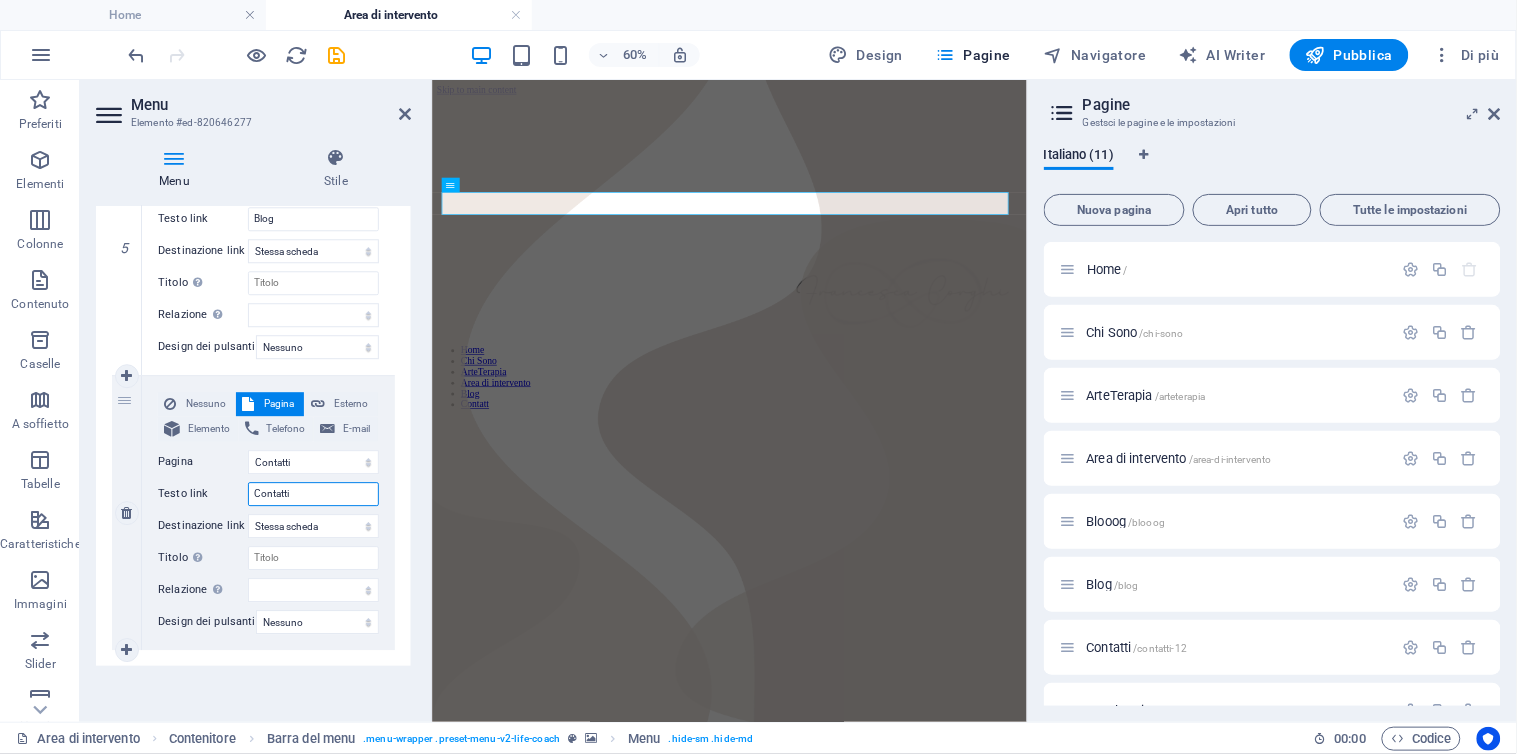 select 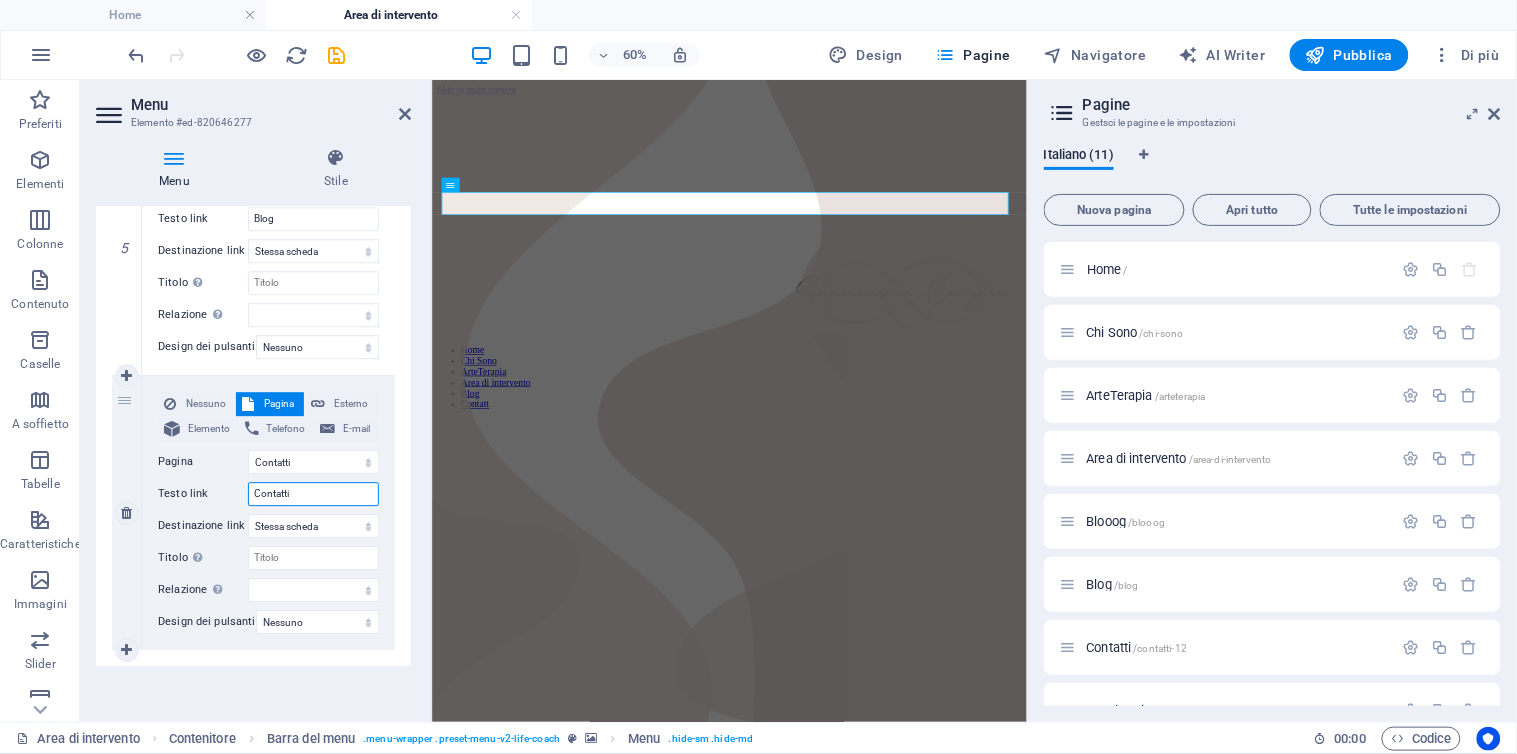 select 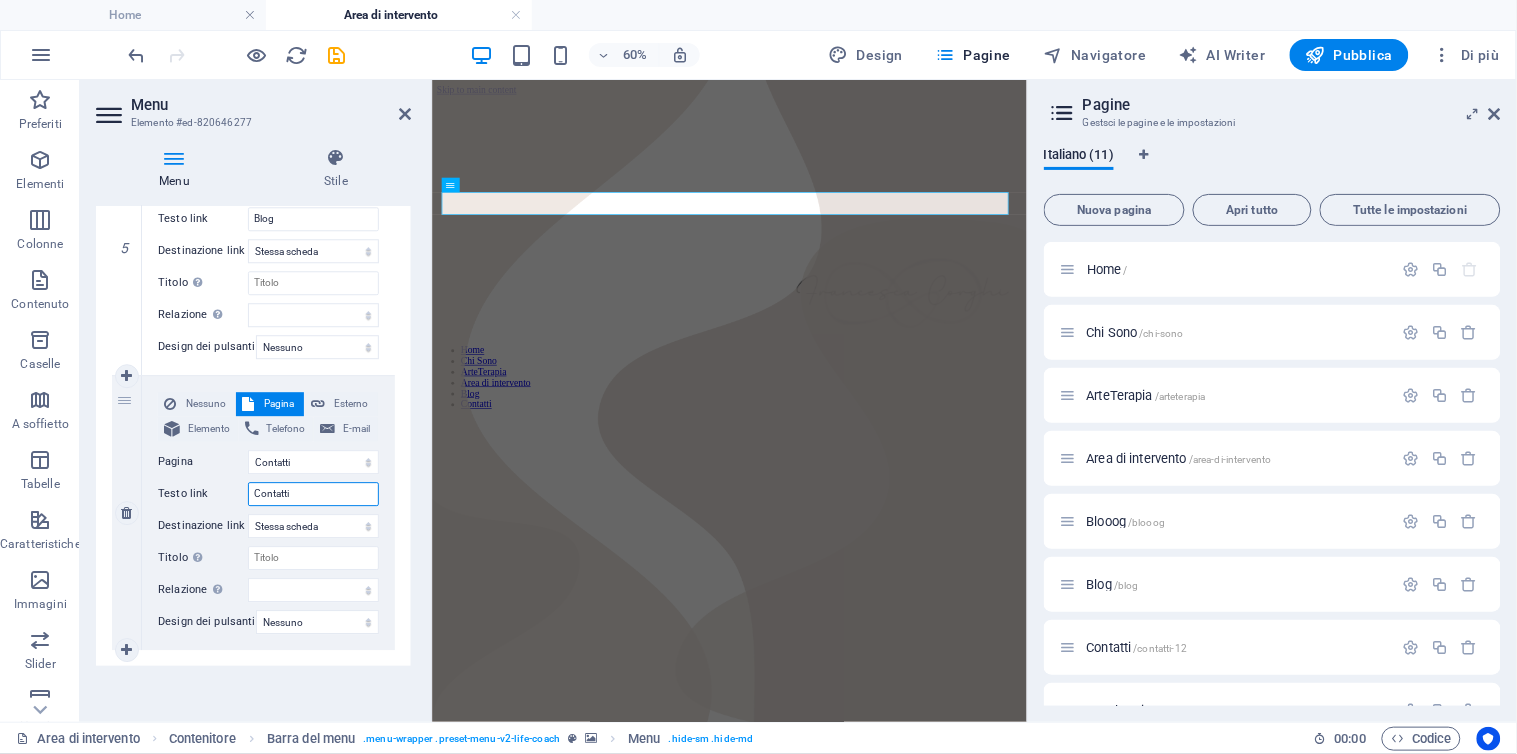 scroll, scrollTop: 1408, scrollLeft: 0, axis: vertical 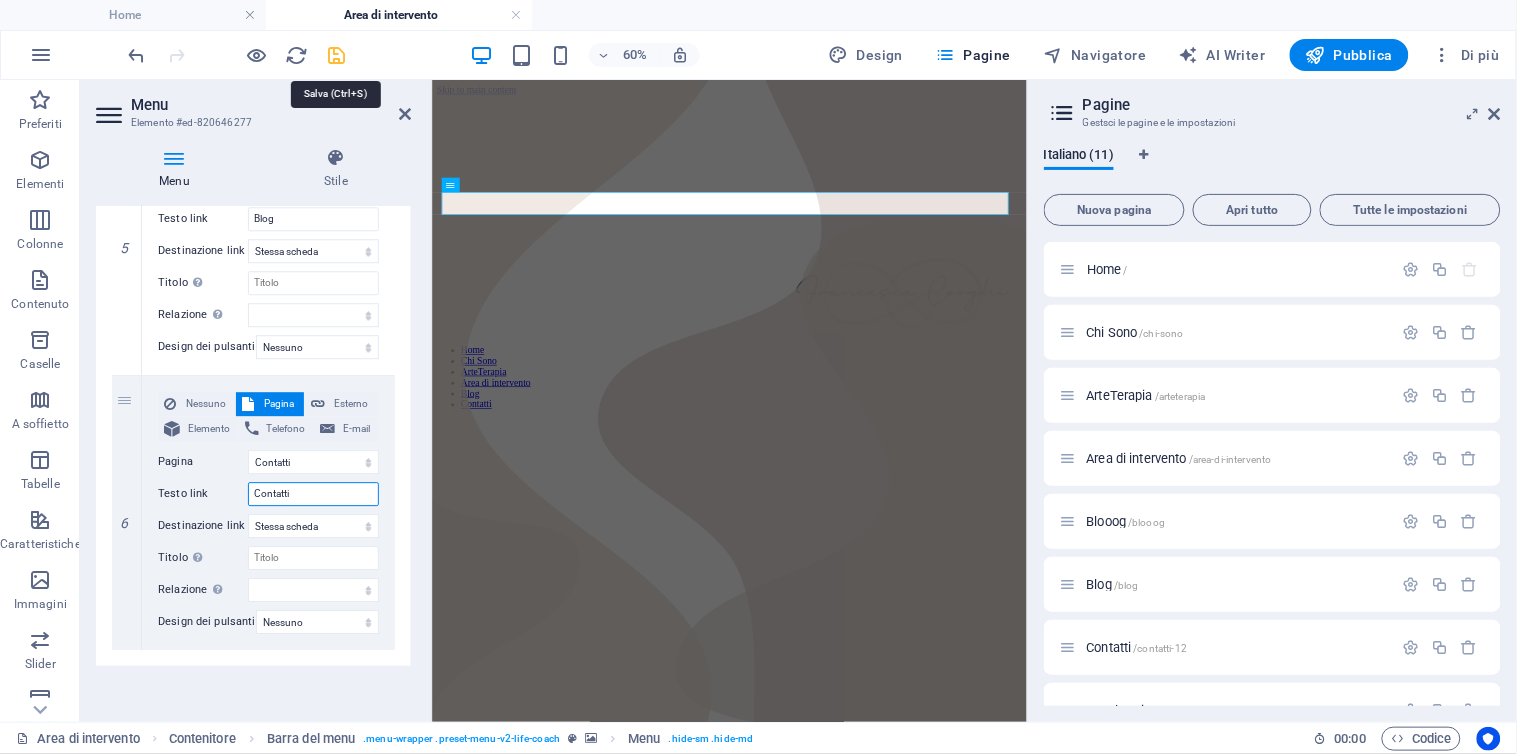 type on "Contatti" 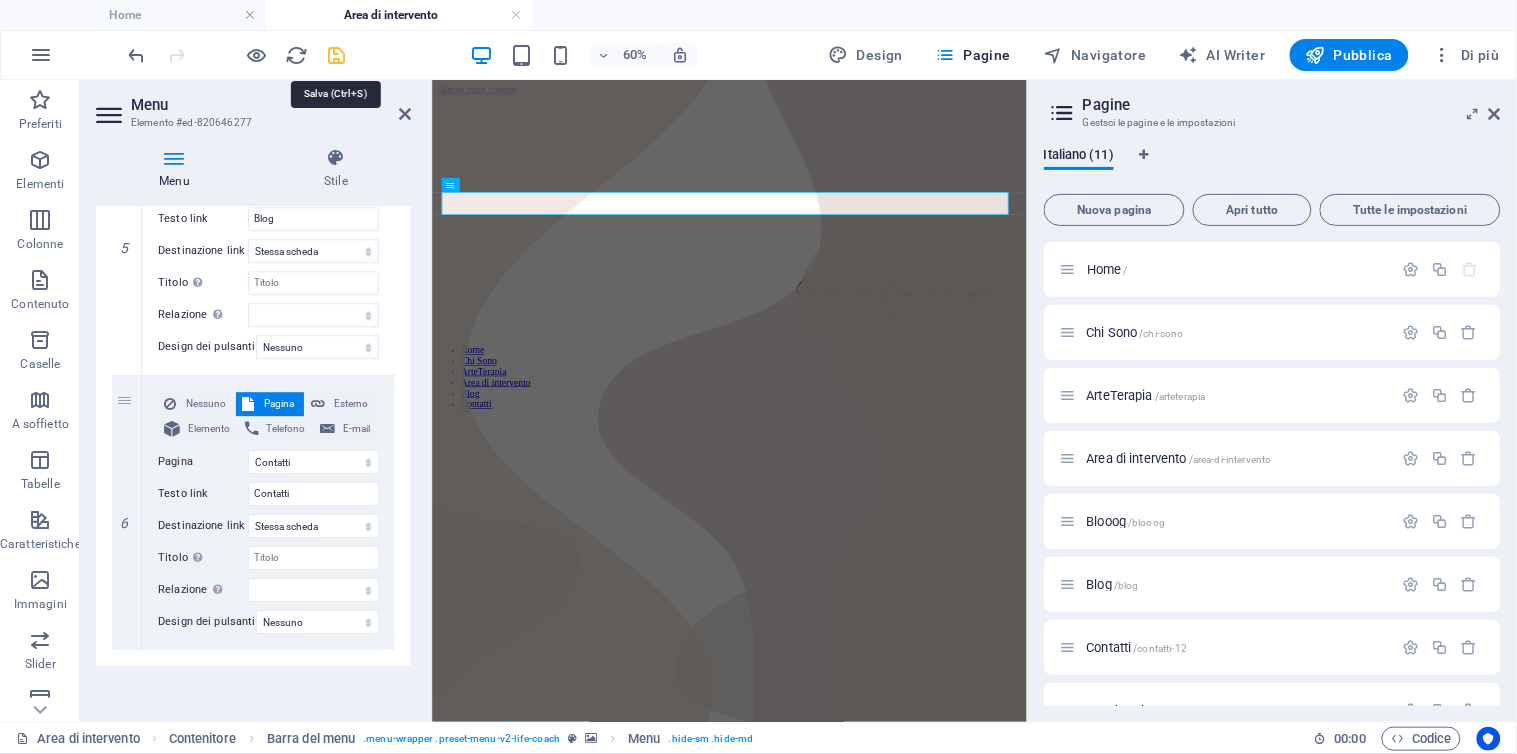 click at bounding box center (337, 55) 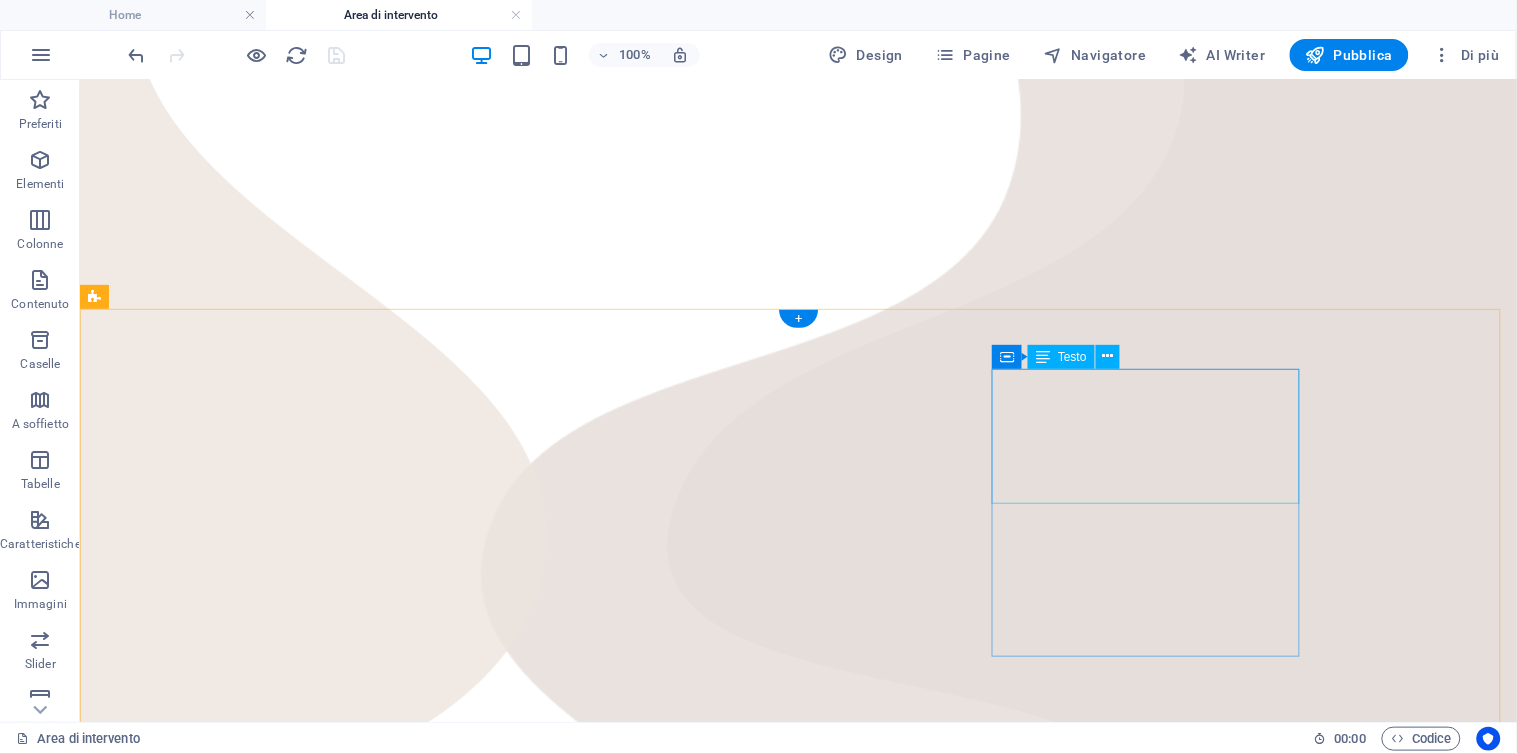 scroll, scrollTop: 1222, scrollLeft: 0, axis: vertical 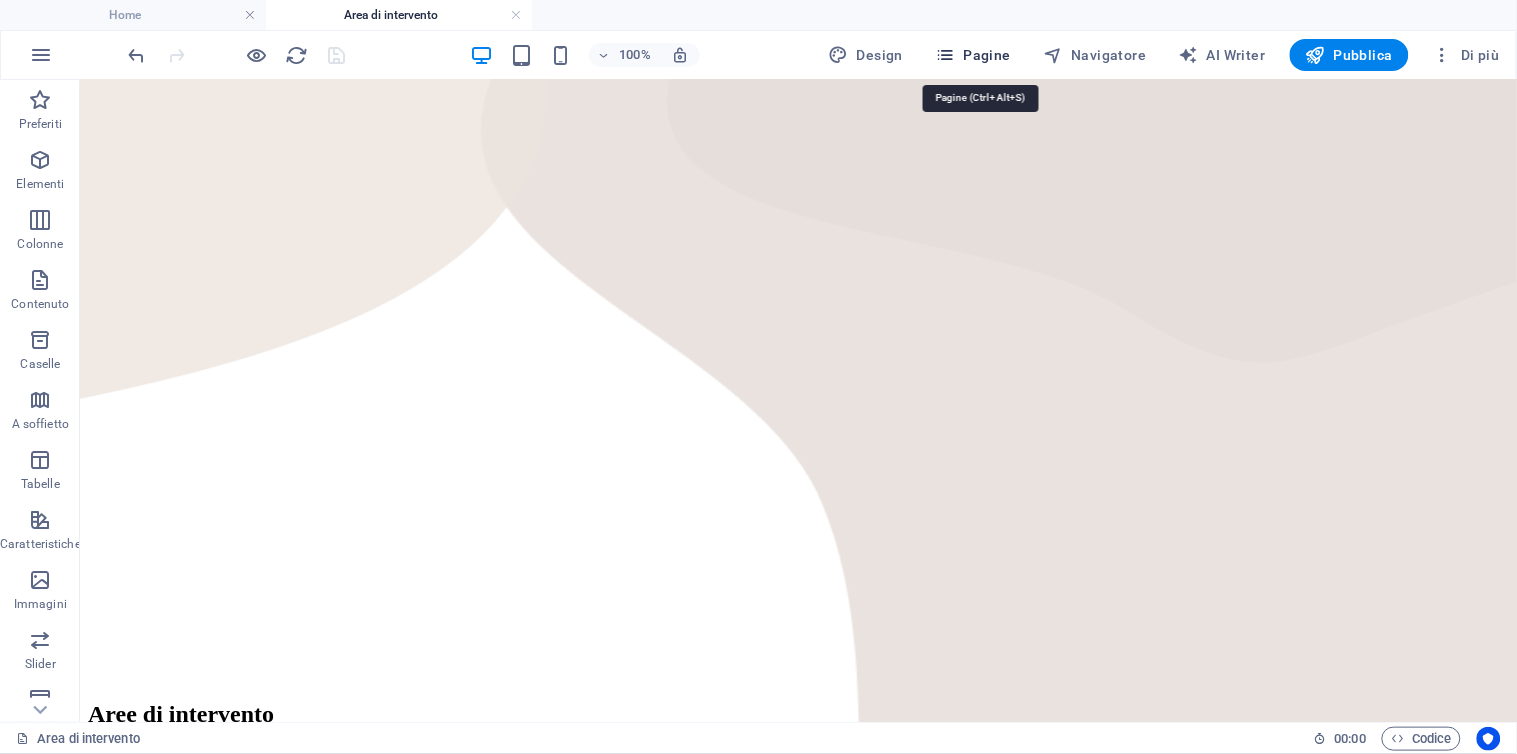 click on "Pagine" at bounding box center (973, 55) 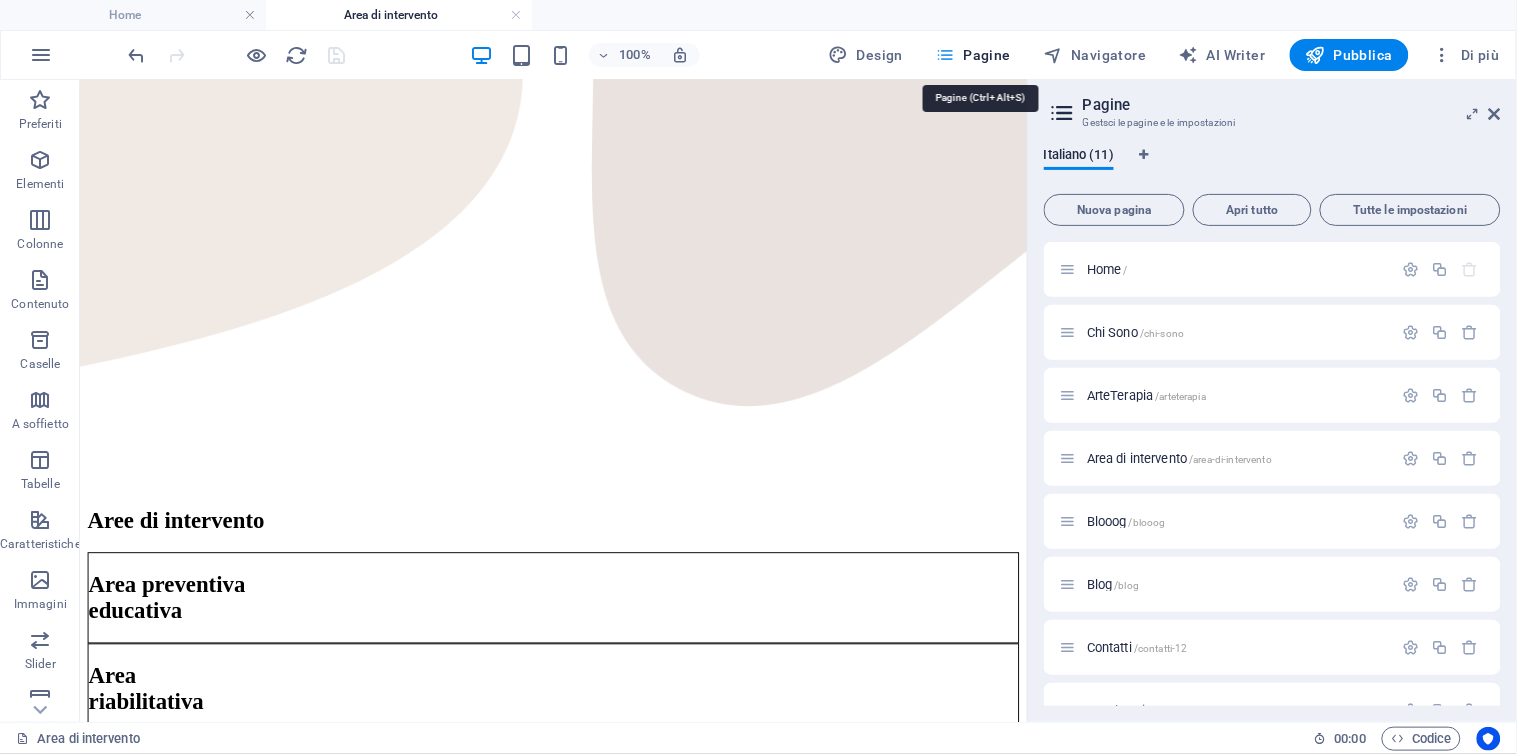 scroll, scrollTop: 1225, scrollLeft: 0, axis: vertical 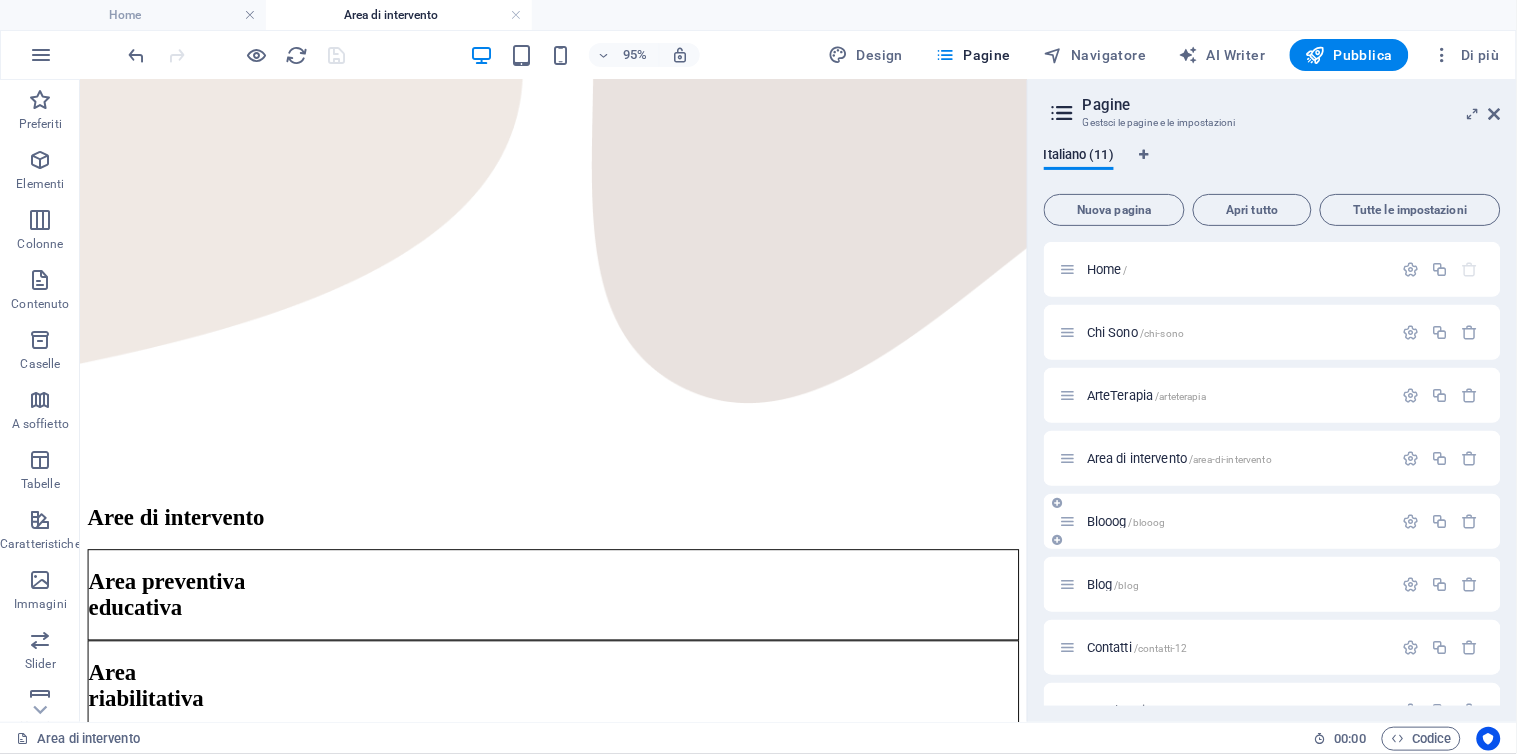 click on "Blooog /blooog" at bounding box center [1226, 521] 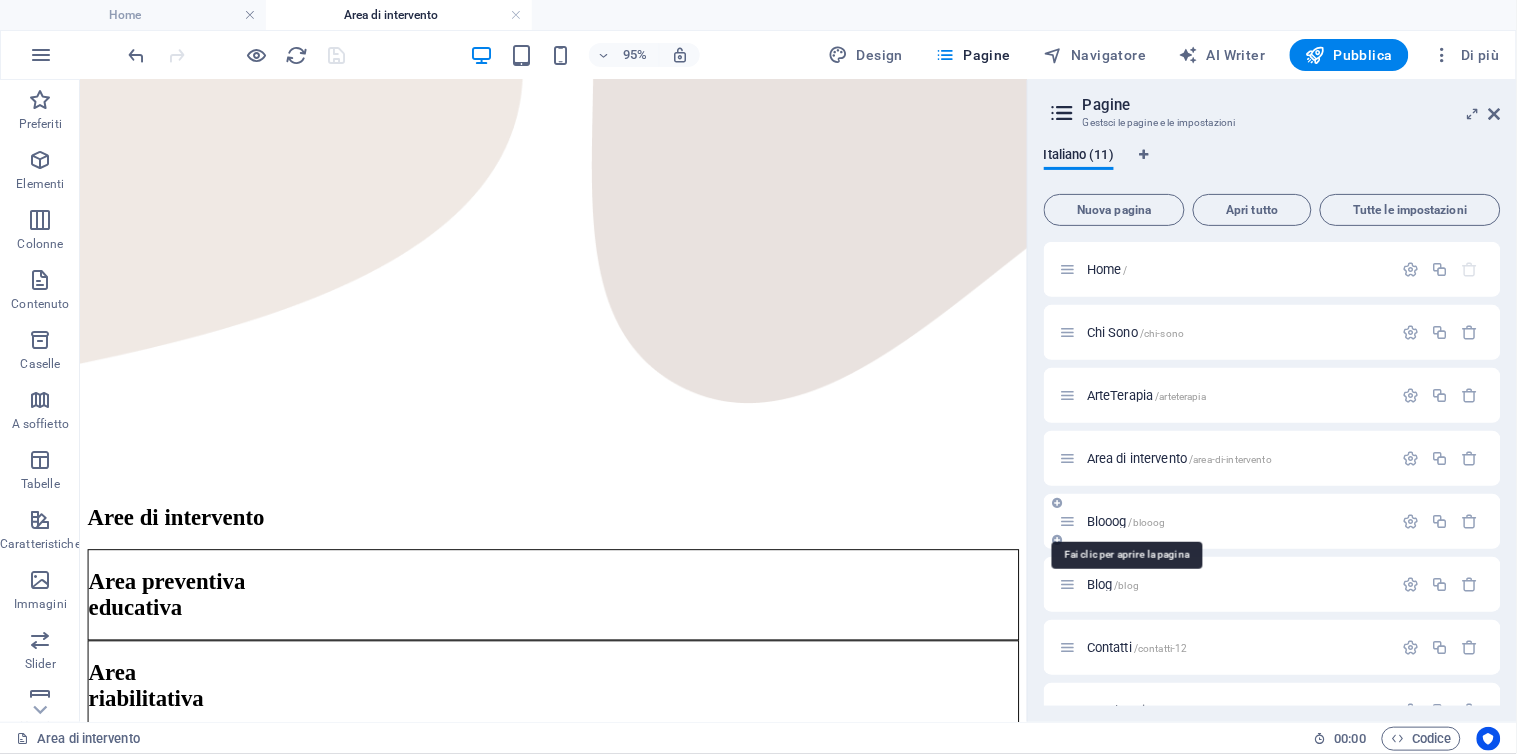 click on "Blooog /blooog" at bounding box center (1126, 521) 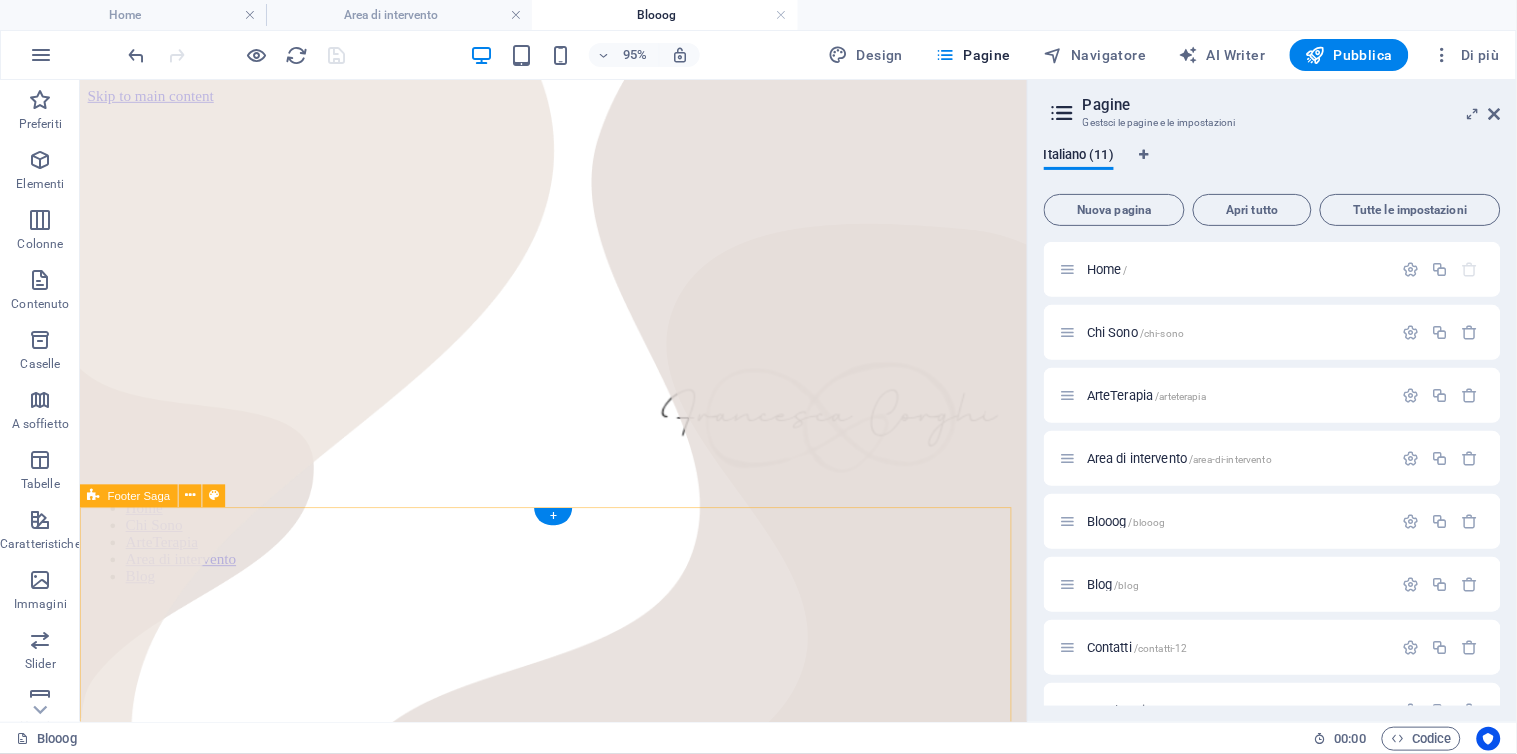 scroll, scrollTop: 111, scrollLeft: 0, axis: vertical 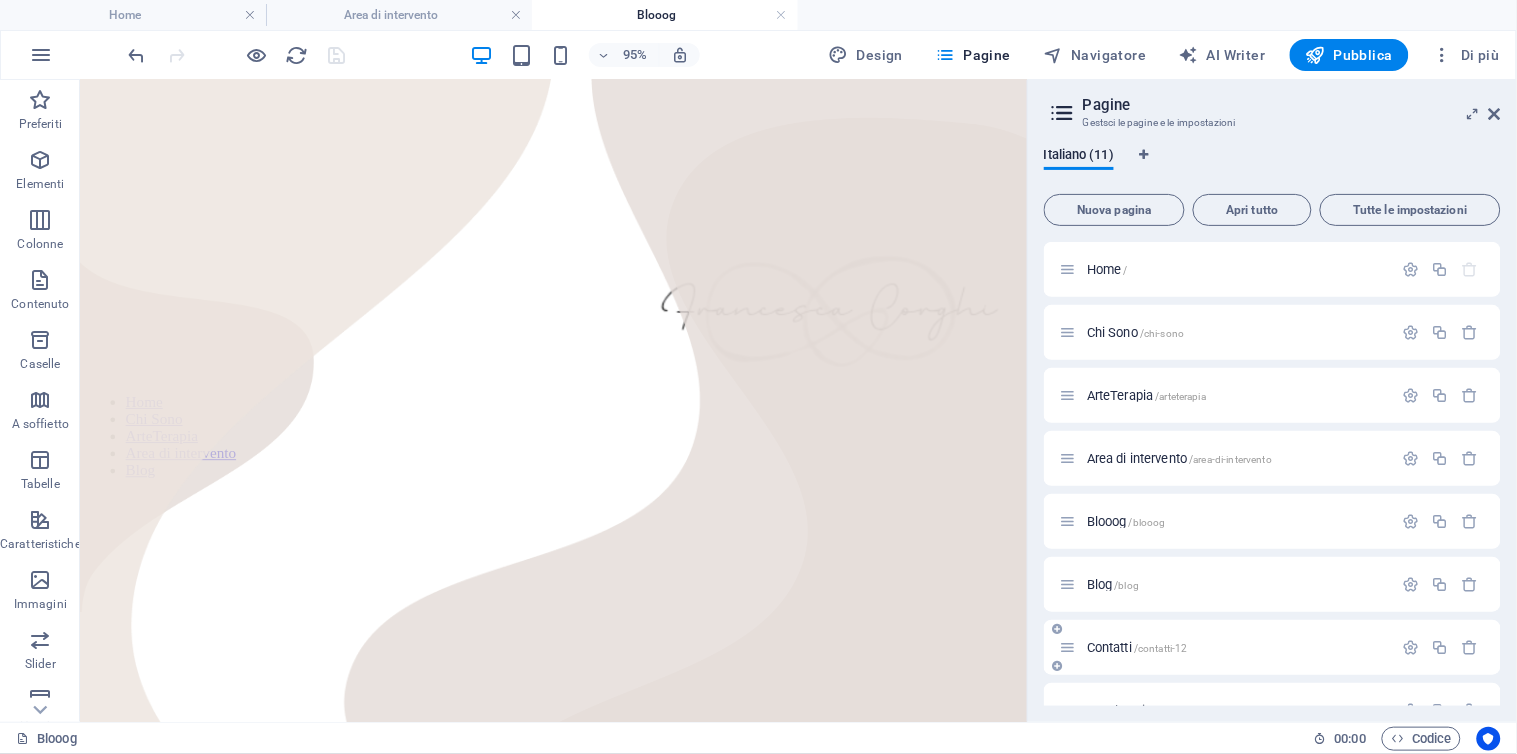 click on "Contatti /contatti-12" at bounding box center [1137, 647] 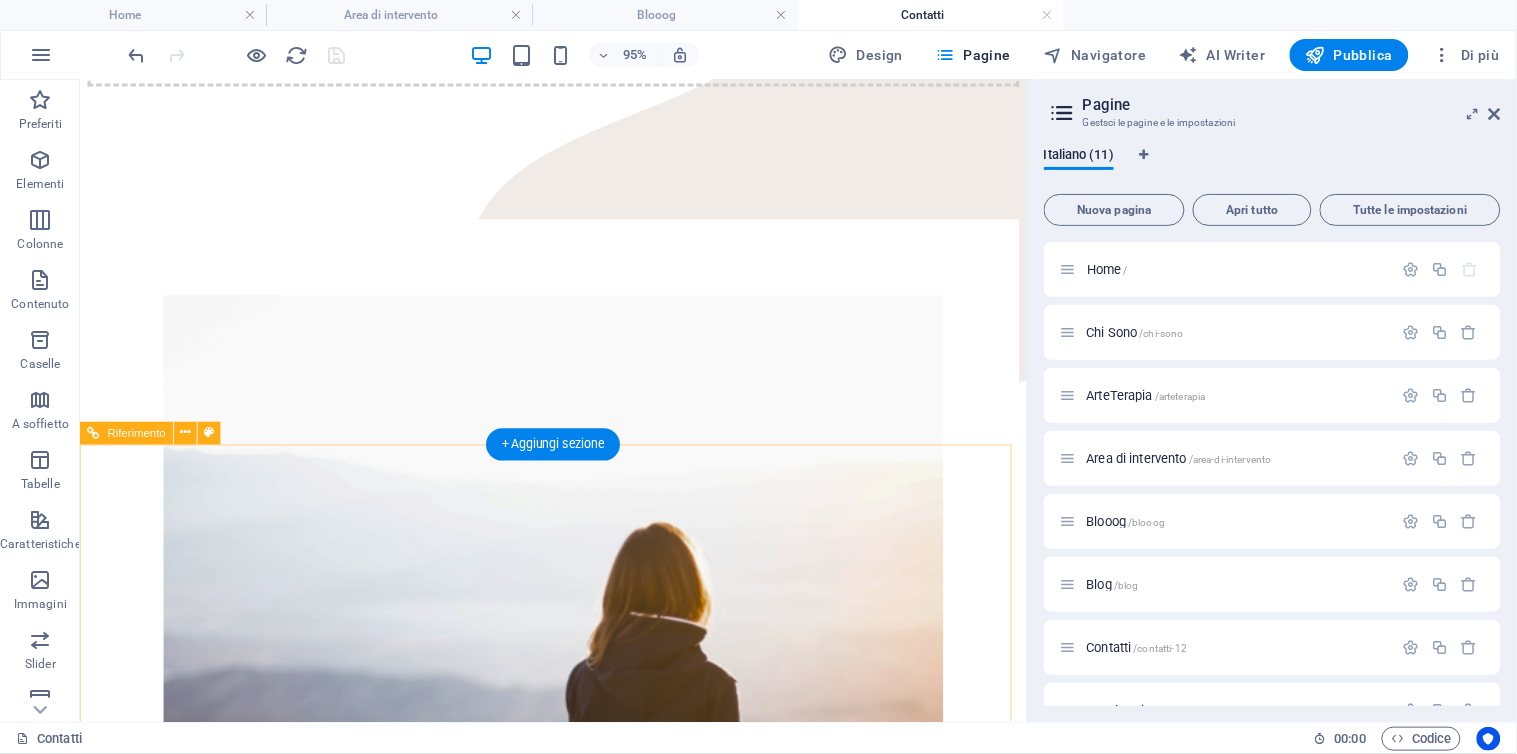 scroll, scrollTop: 1062, scrollLeft: 0, axis: vertical 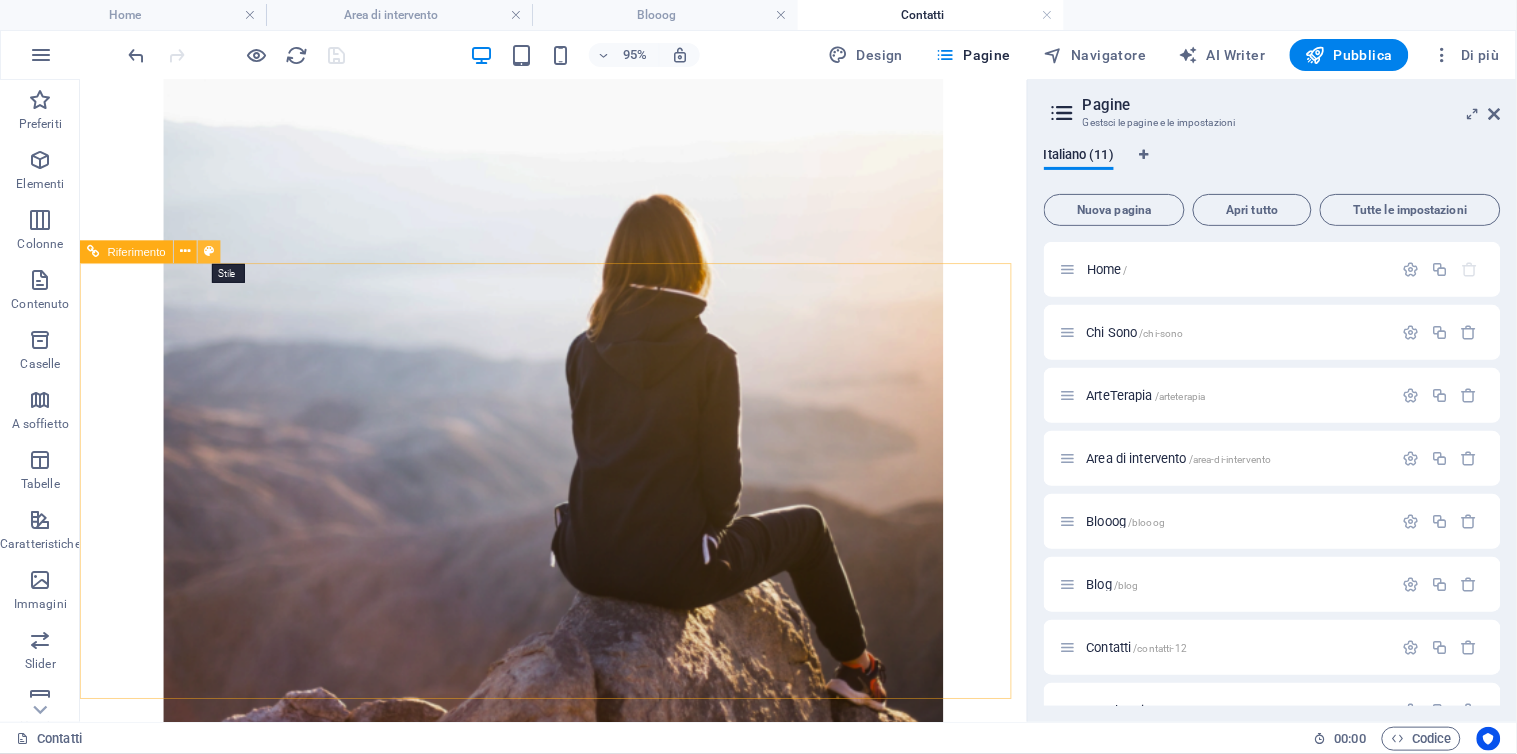 click at bounding box center [209, 252] 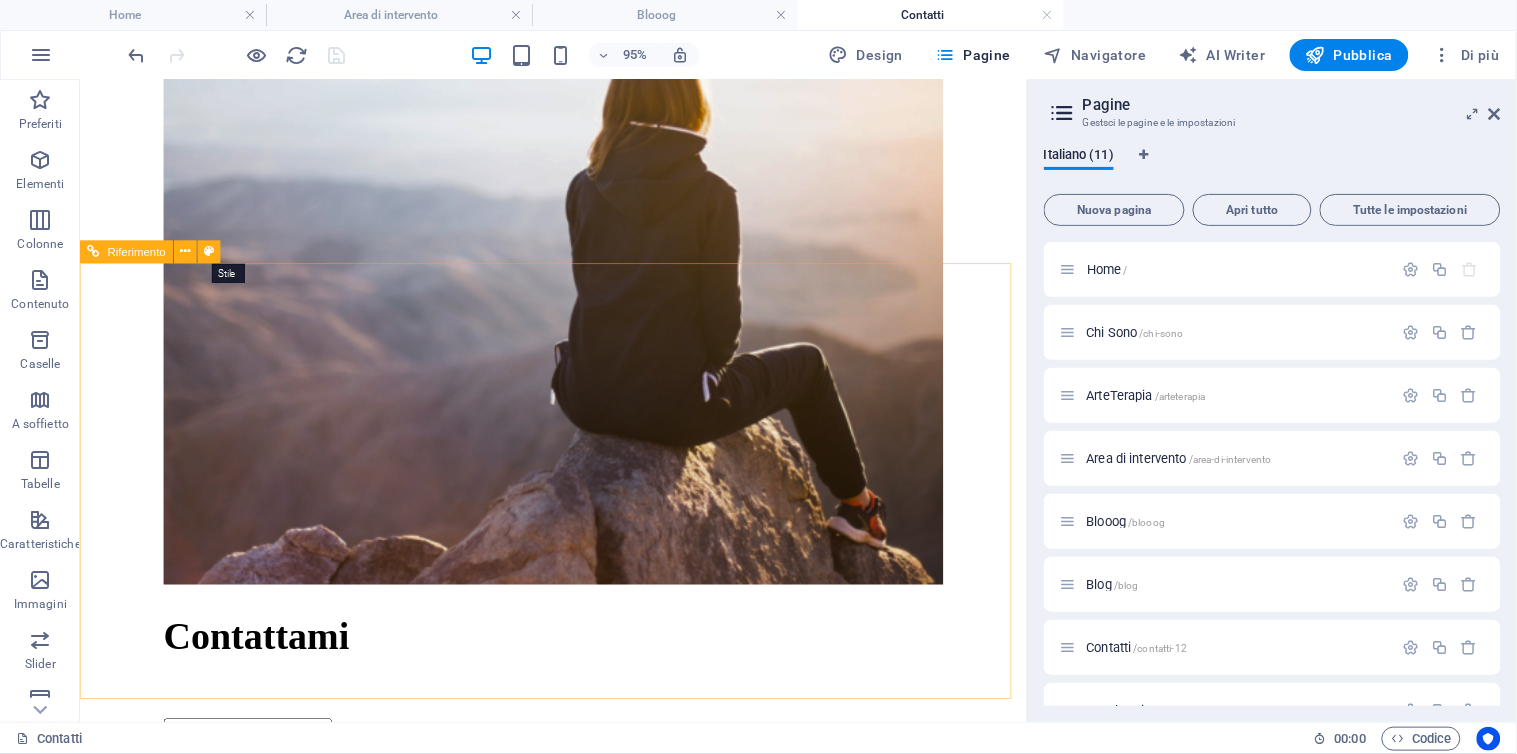 select on "rem" 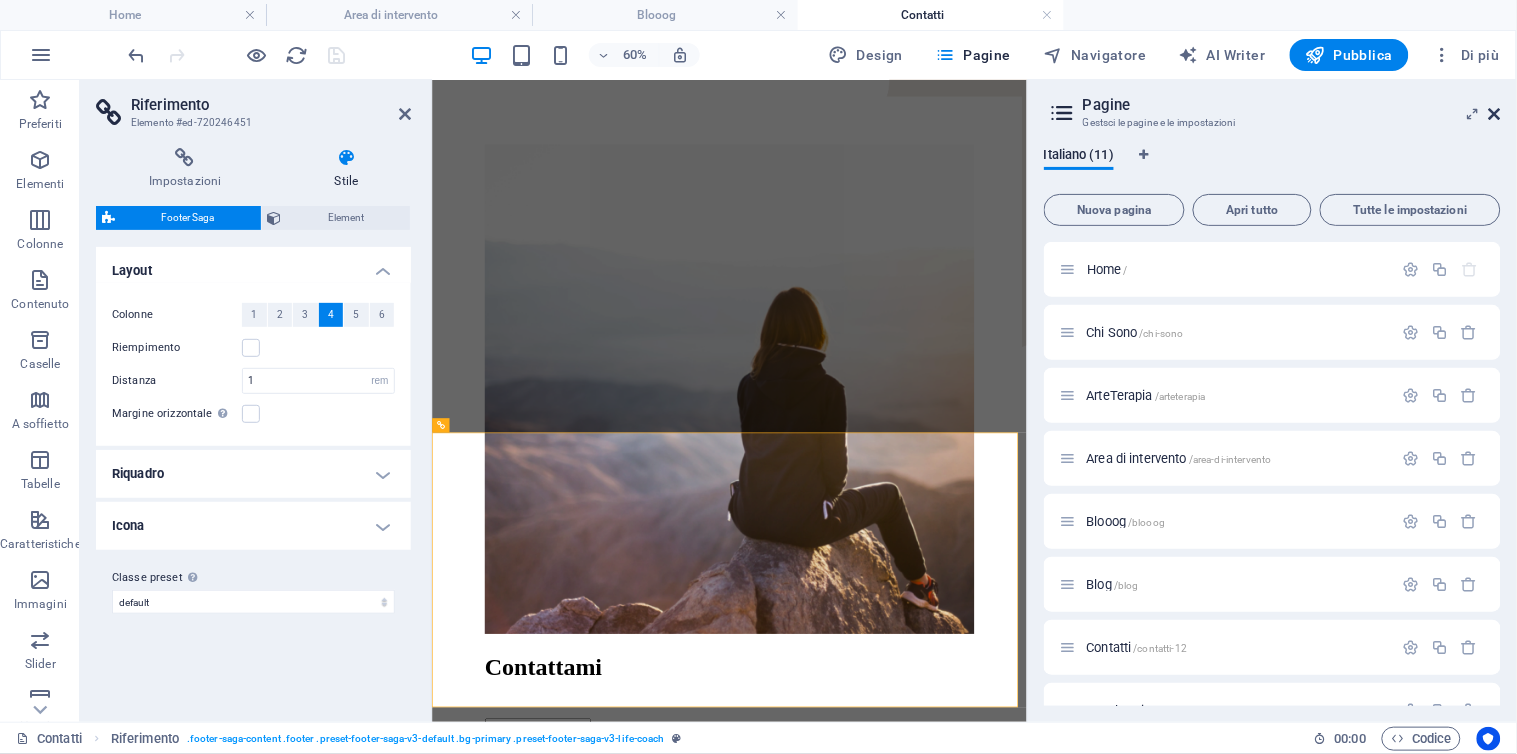 click at bounding box center [1495, 114] 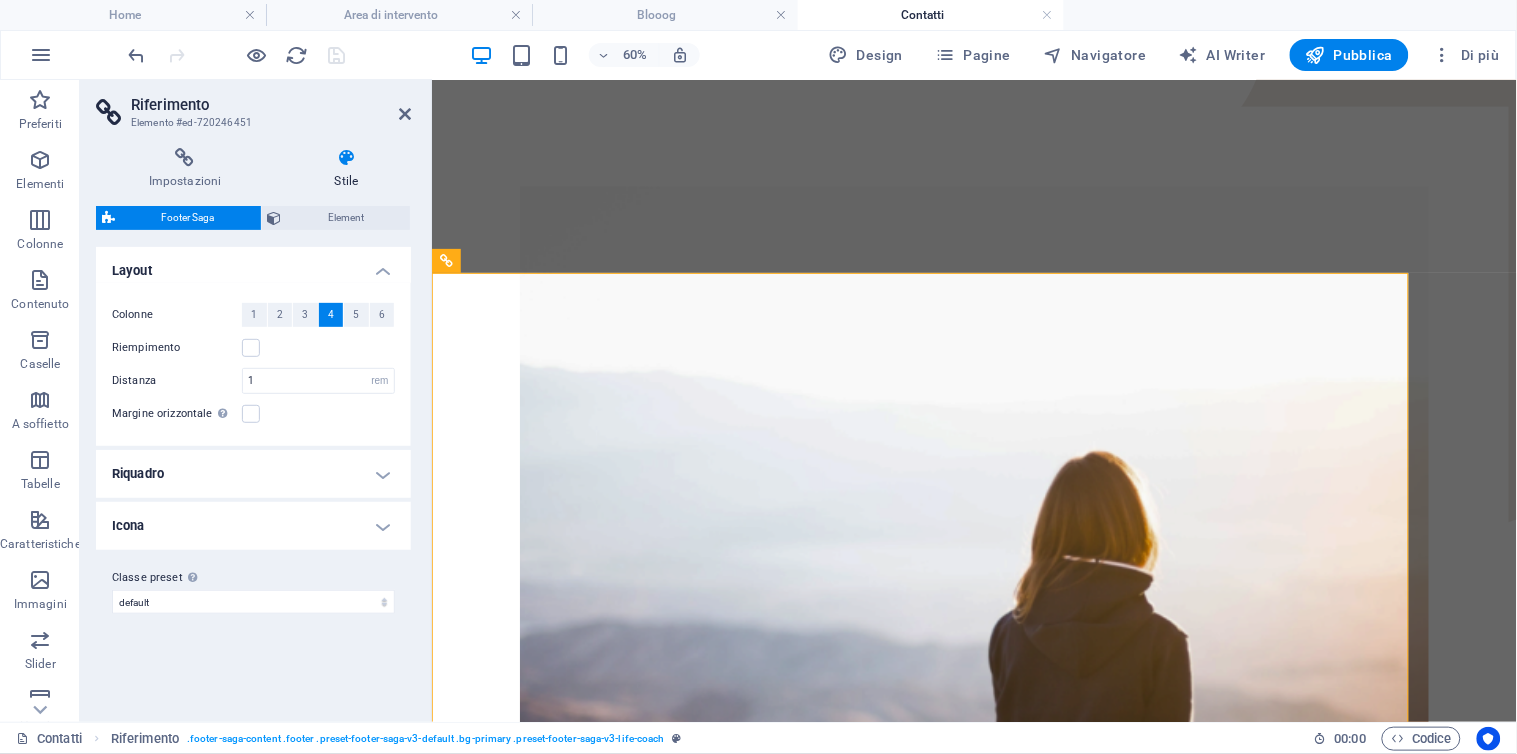 scroll, scrollTop: 1062, scrollLeft: 0, axis: vertical 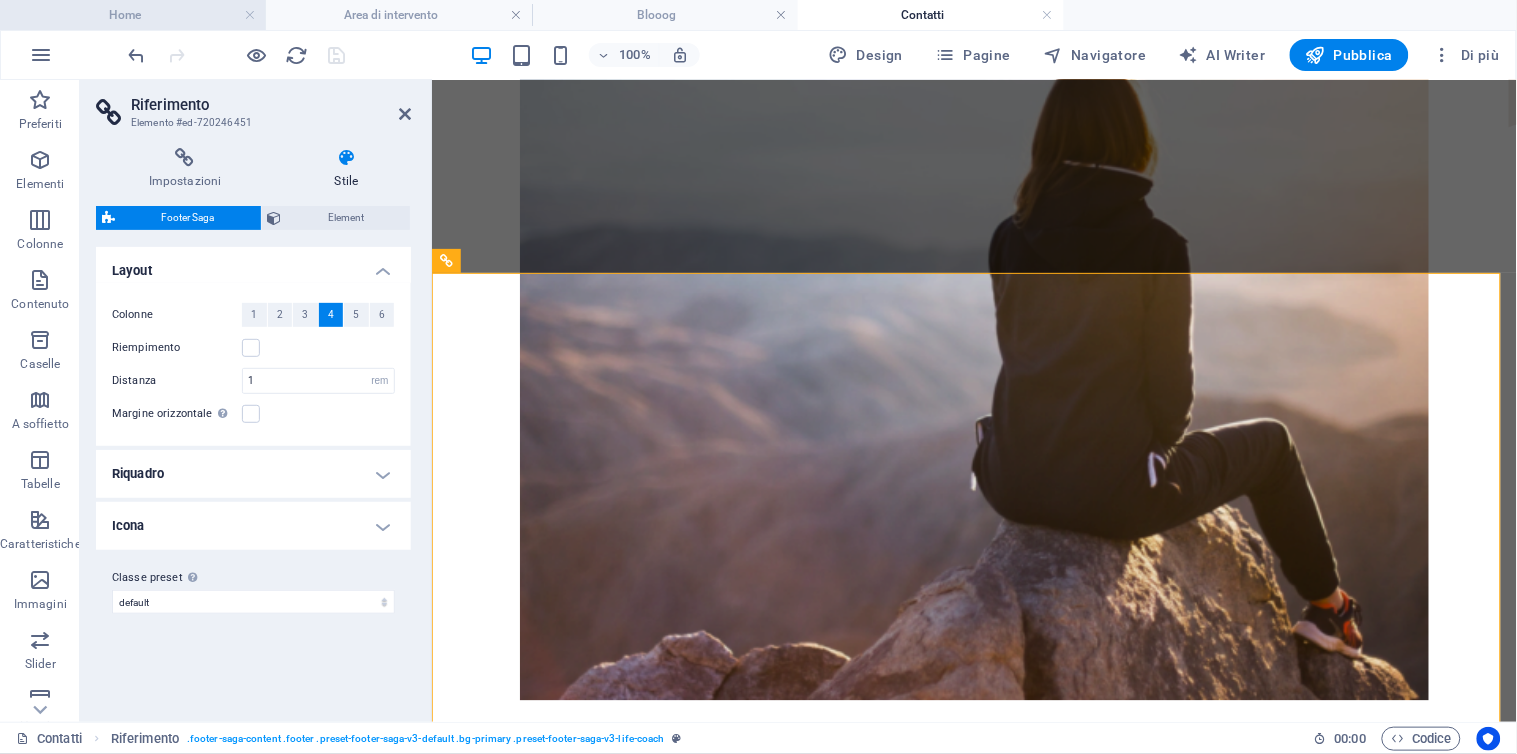 click on "Home" at bounding box center [133, 15] 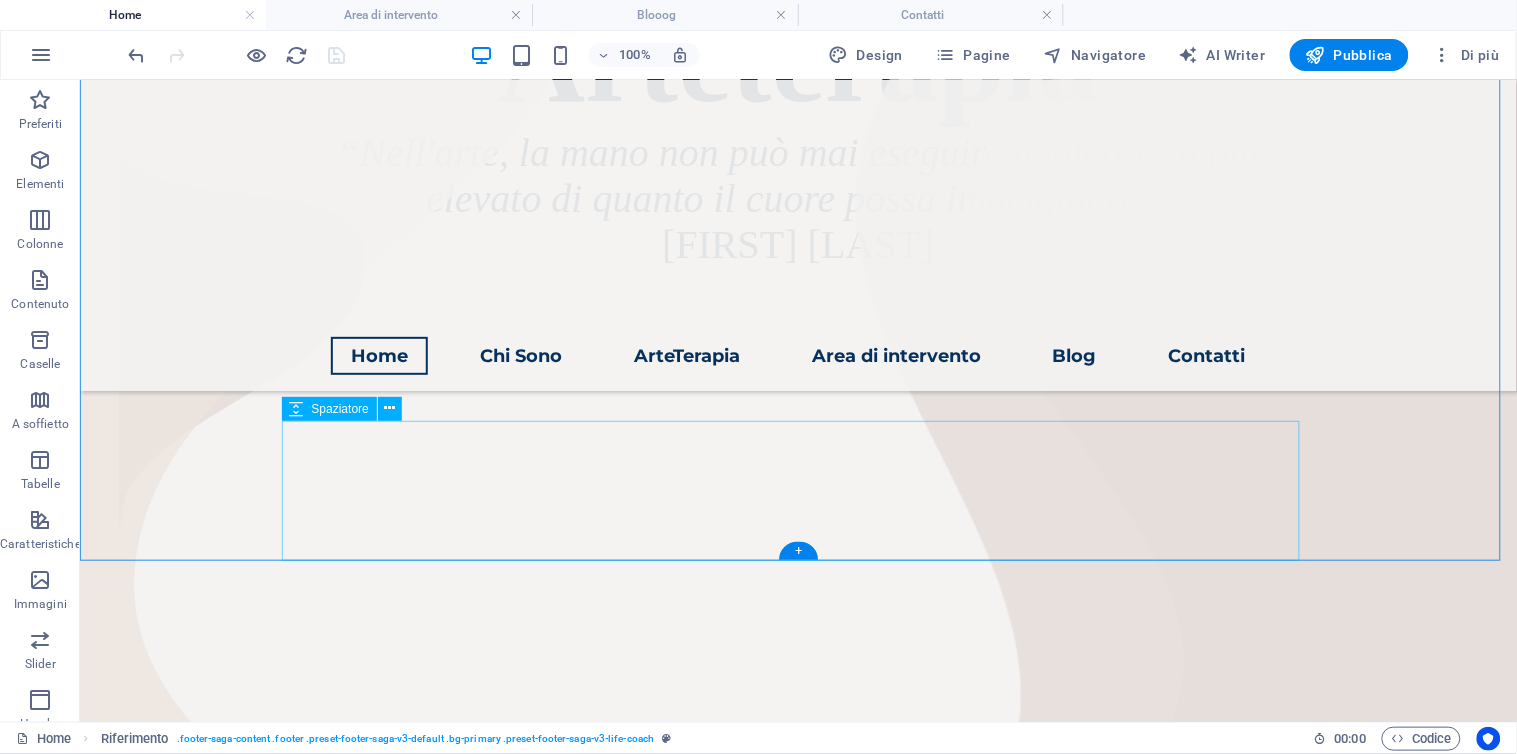 scroll, scrollTop: 965, scrollLeft: 0, axis: vertical 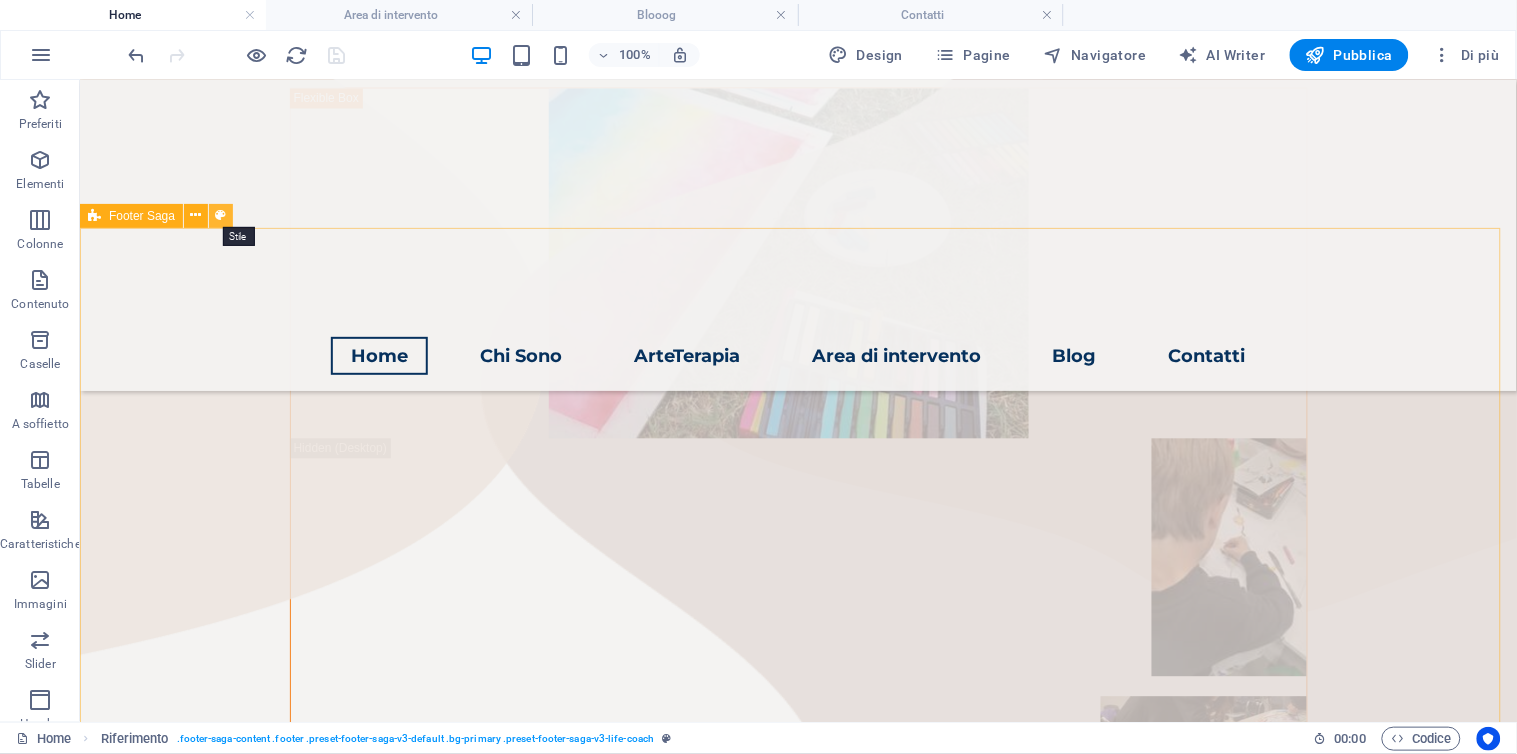 drag, startPoint x: 215, startPoint y: 216, endPoint x: 362, endPoint y: 435, distance: 263.76126 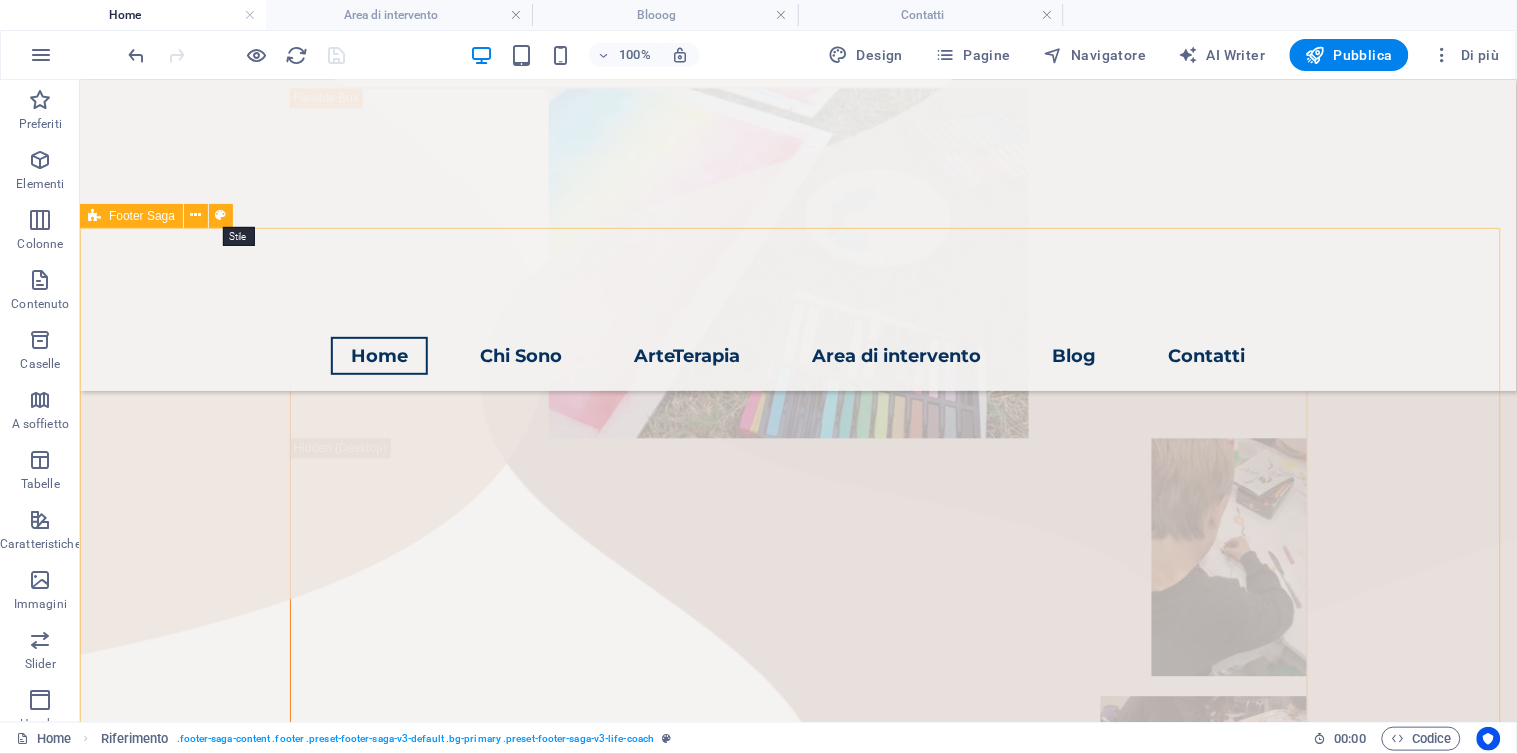 select on "rem" 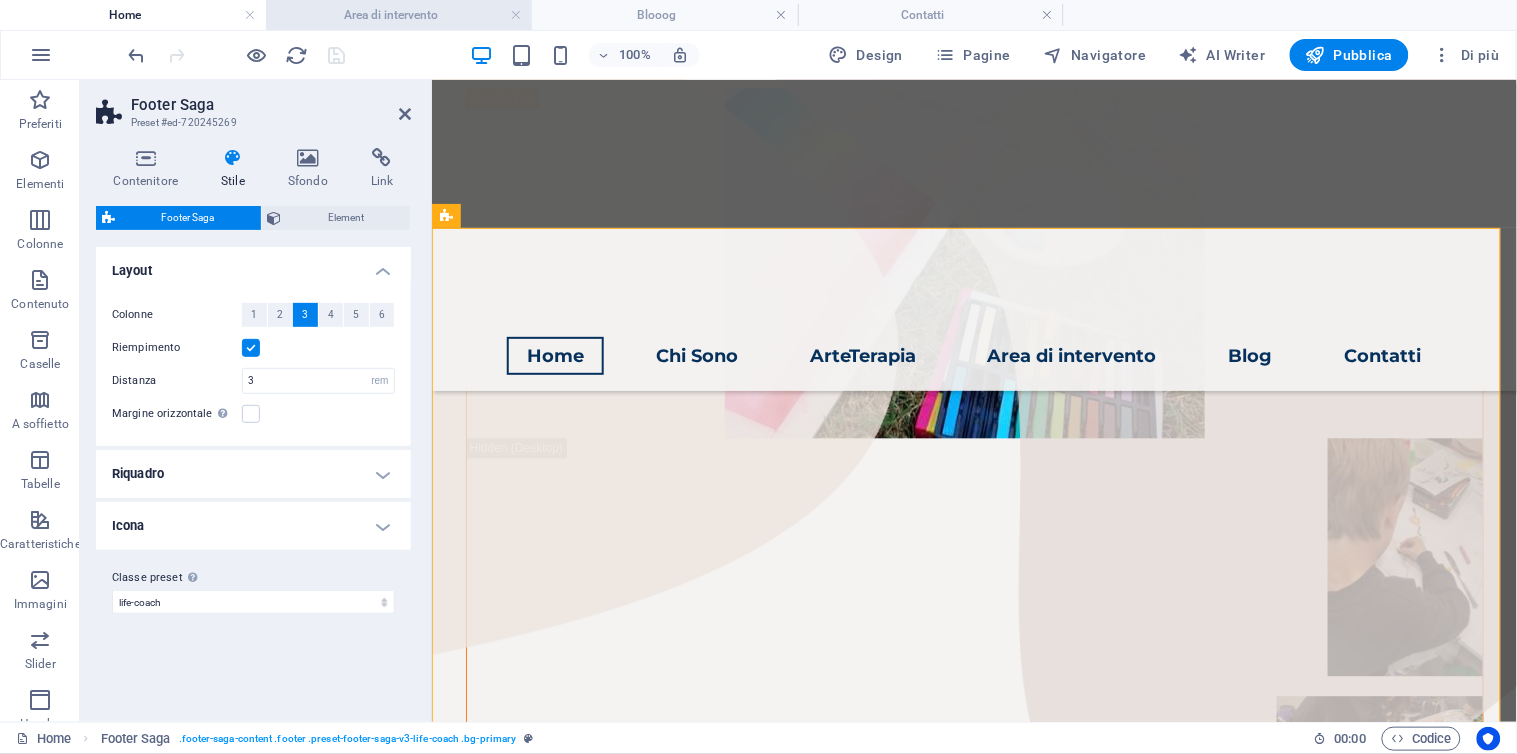click on "Area di intervento" at bounding box center [399, 15] 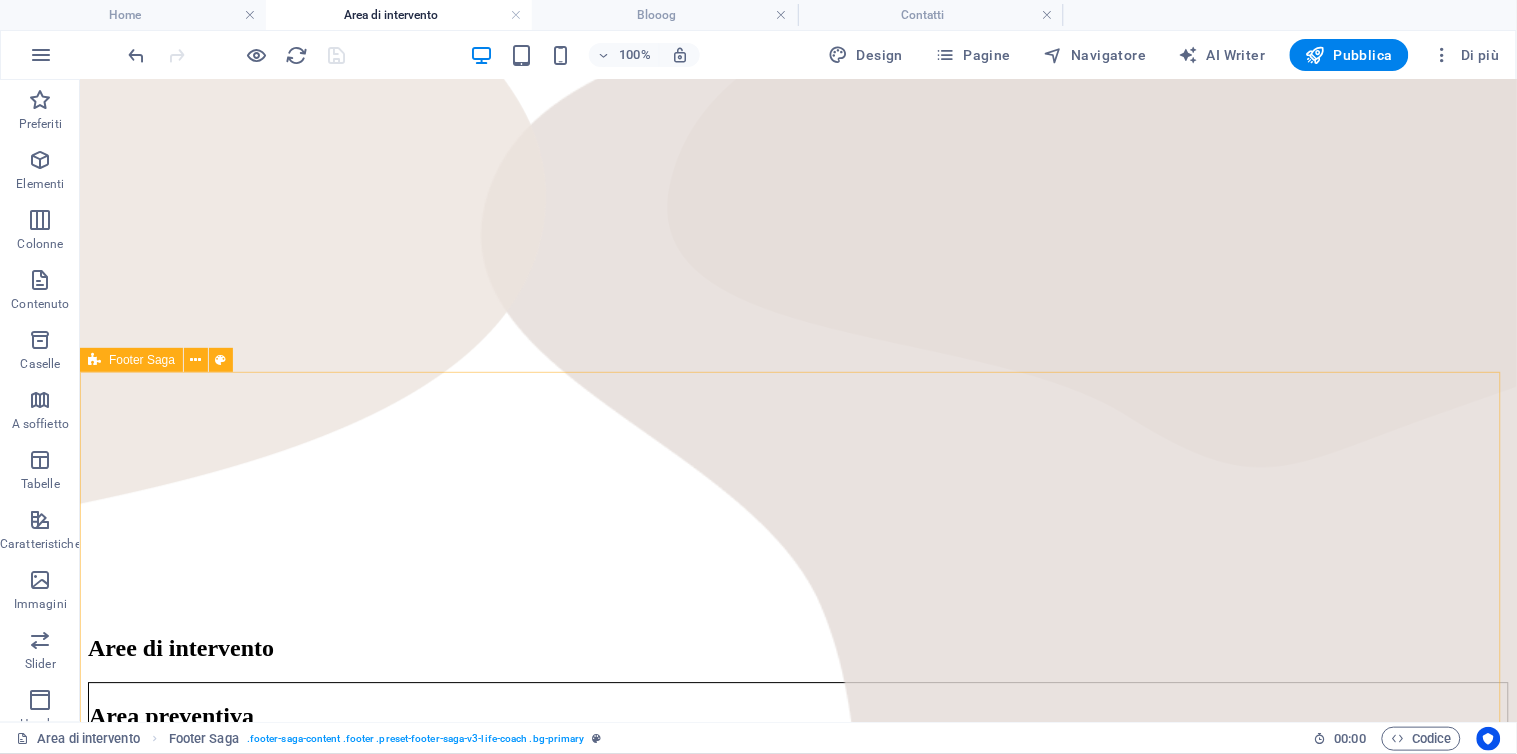 scroll, scrollTop: 1098, scrollLeft: 0, axis: vertical 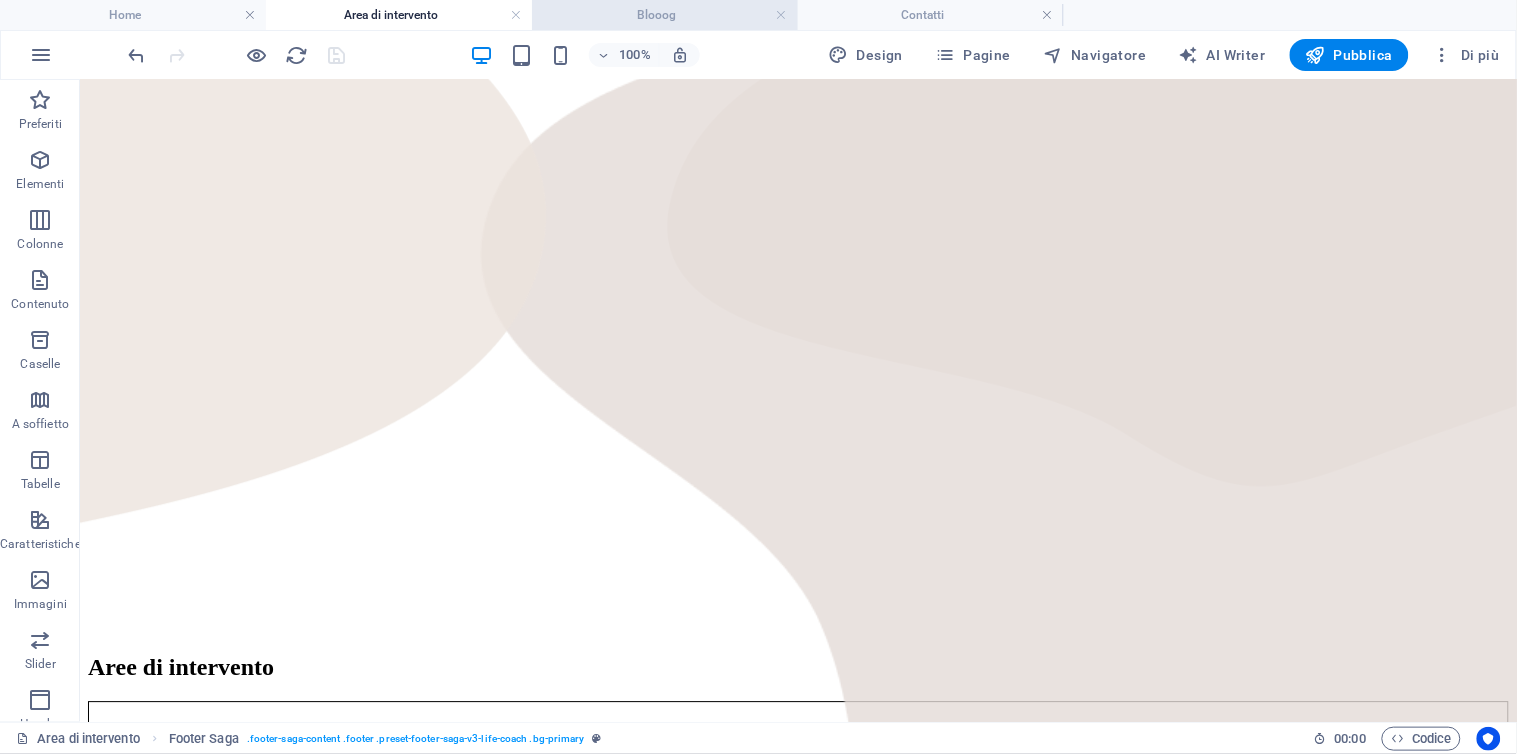 click on "Blooog" at bounding box center [665, 15] 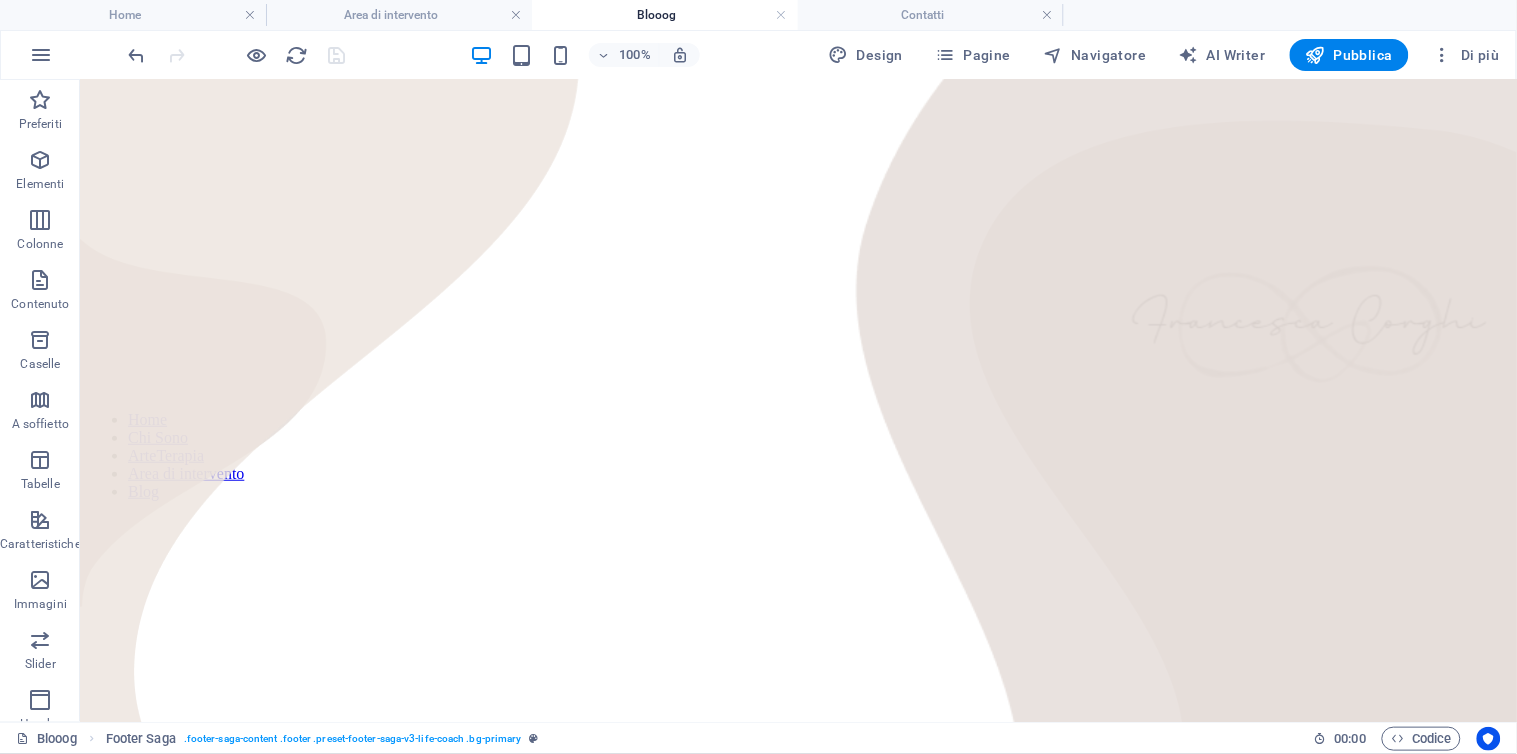 scroll, scrollTop: 0, scrollLeft: 0, axis: both 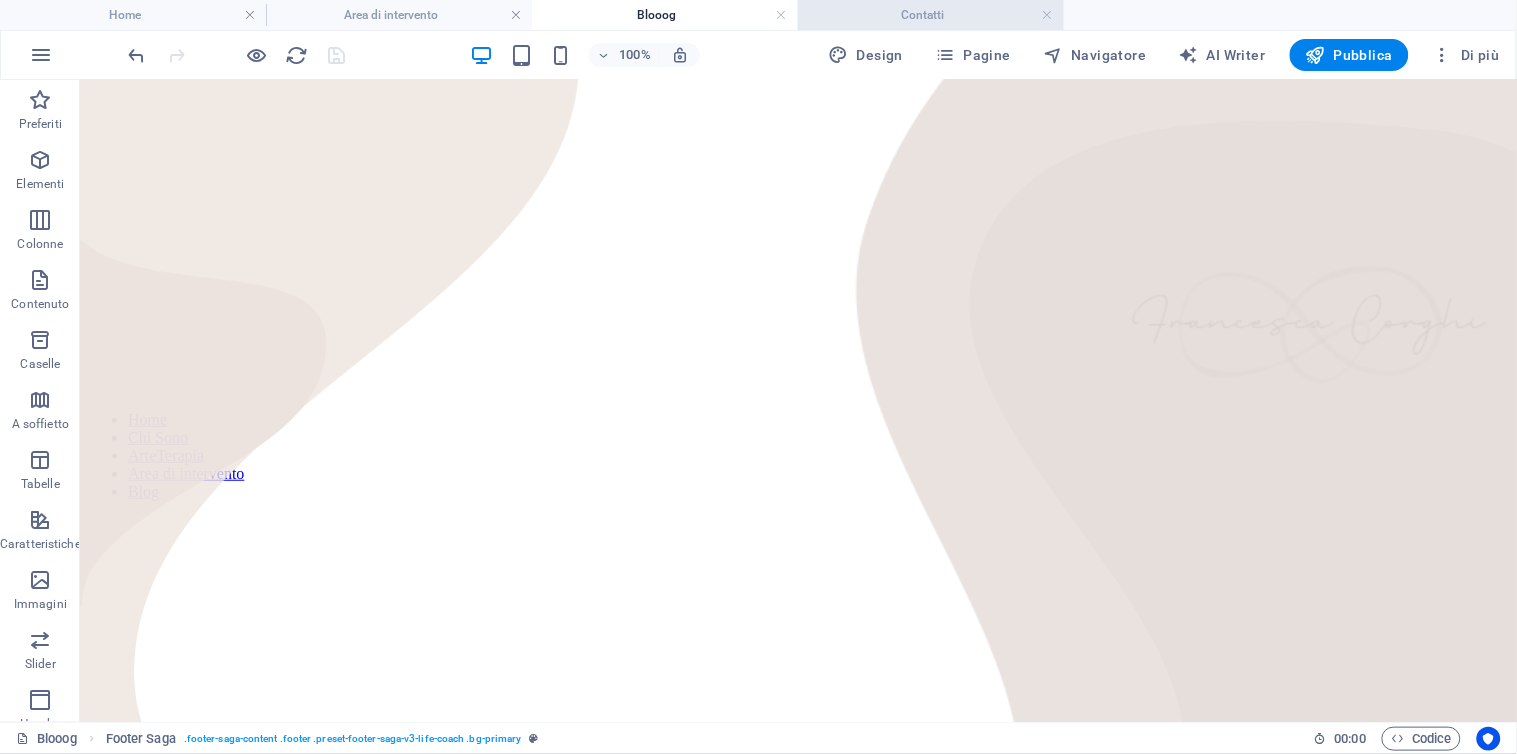 click on "Contatti" at bounding box center (931, 15) 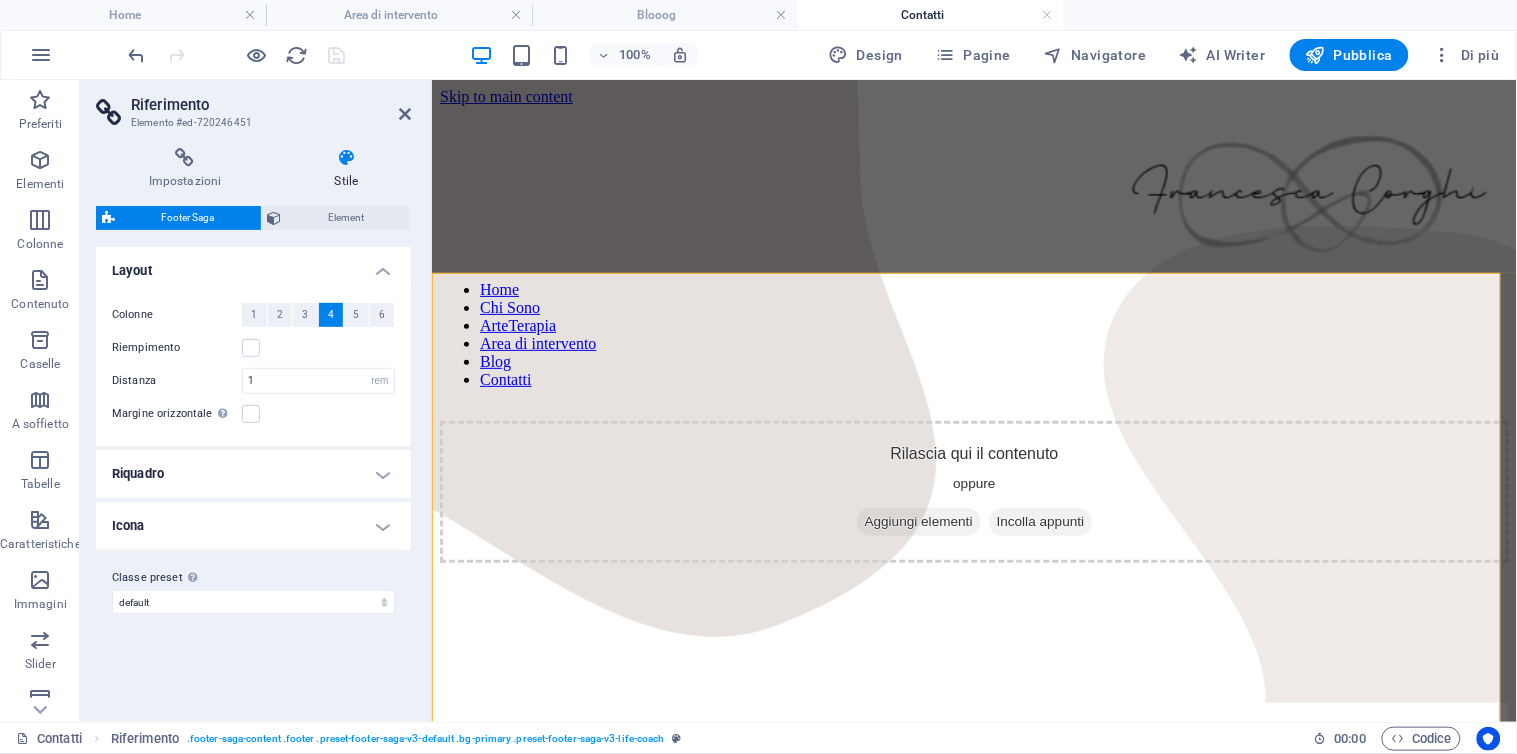 scroll, scrollTop: 891, scrollLeft: 0, axis: vertical 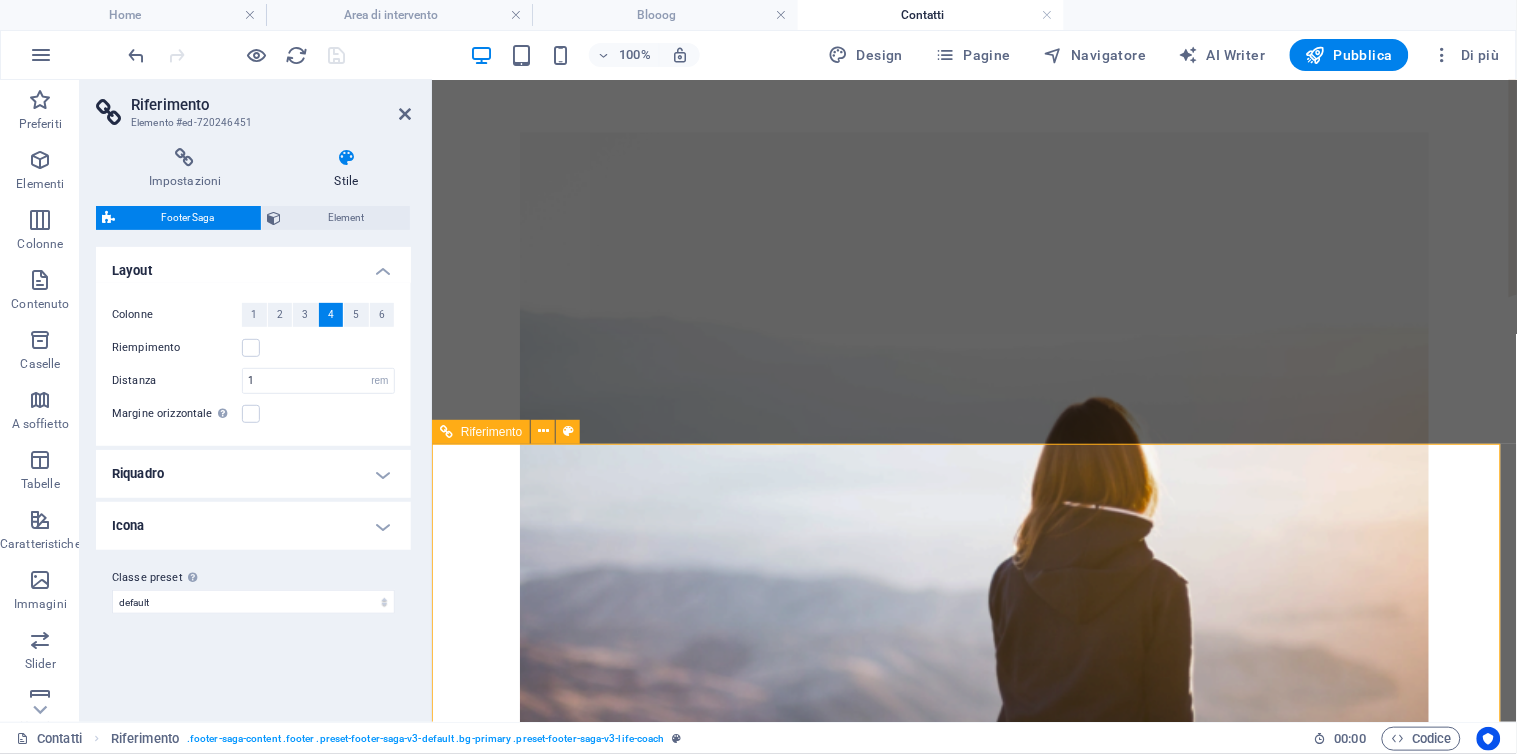 click on "Riferimento" at bounding box center [491, 432] 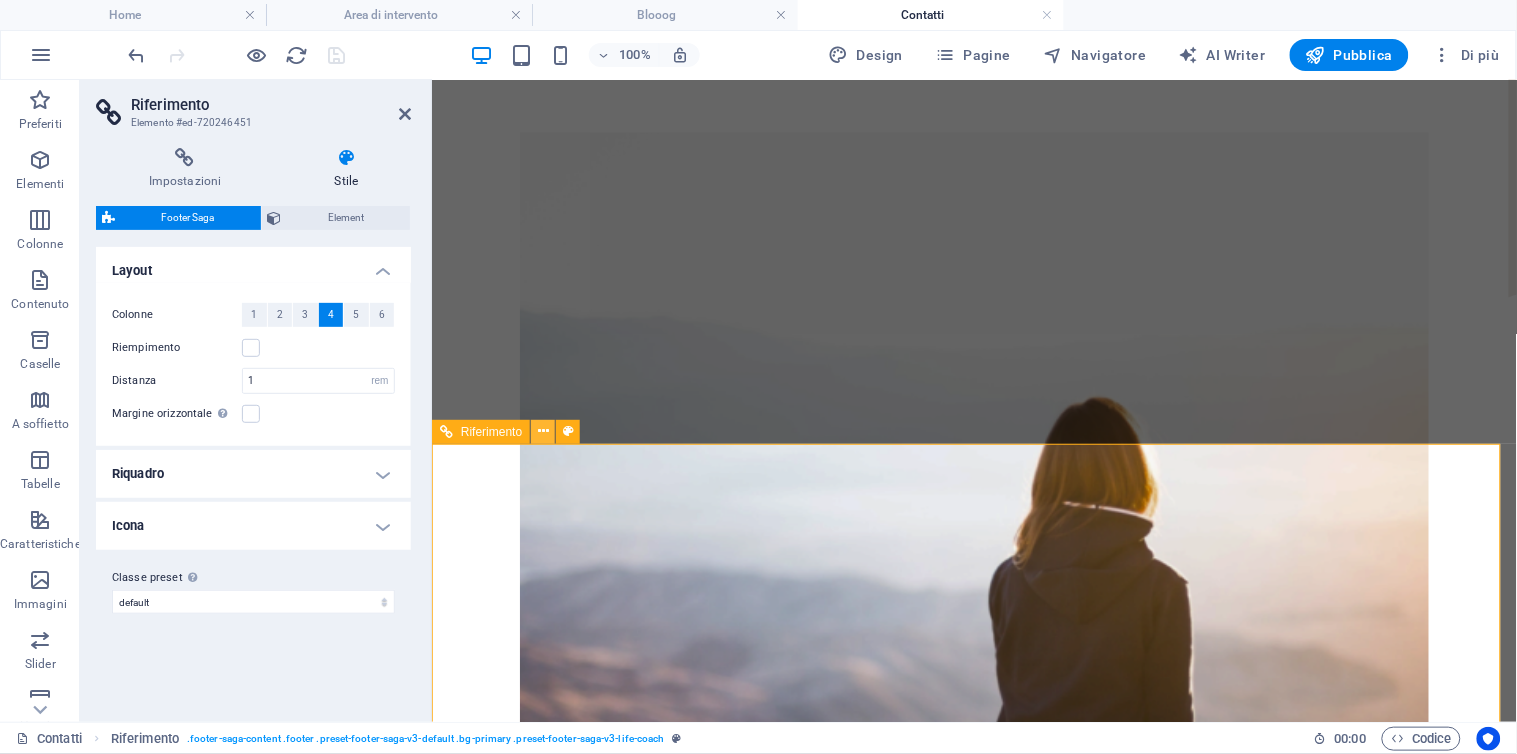 click at bounding box center [543, 431] 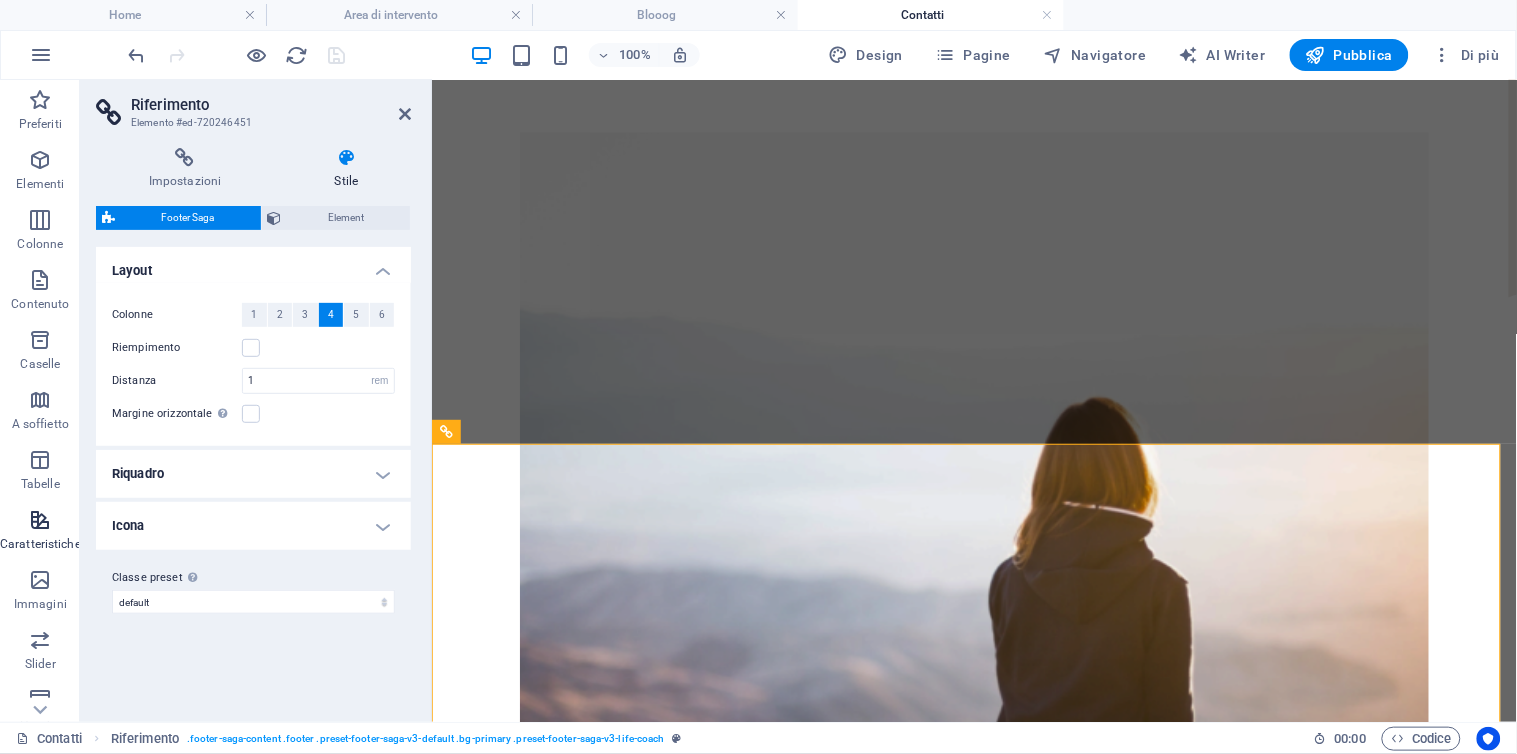 click on "Caratteristiche" at bounding box center [40, 544] 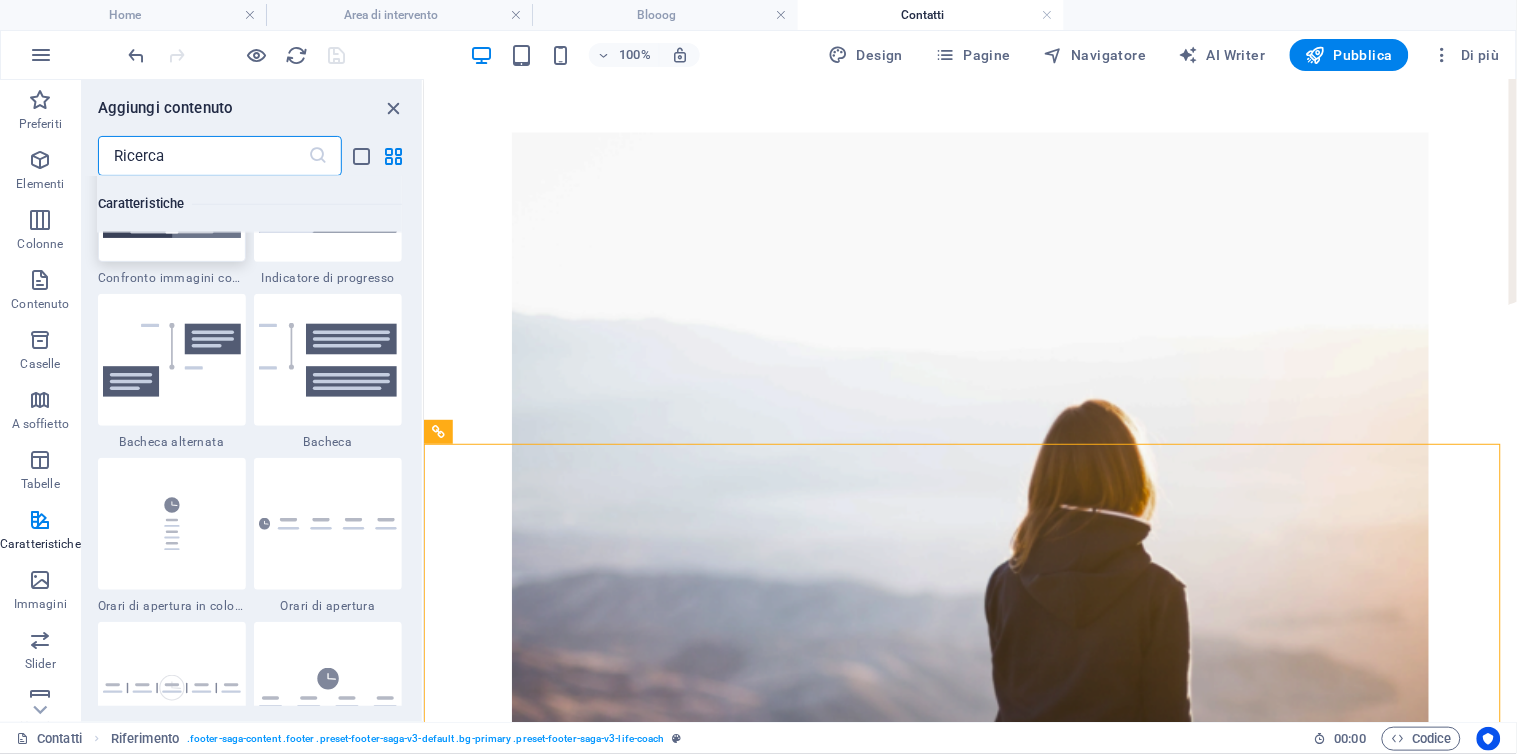 scroll, scrollTop: 8238, scrollLeft: 0, axis: vertical 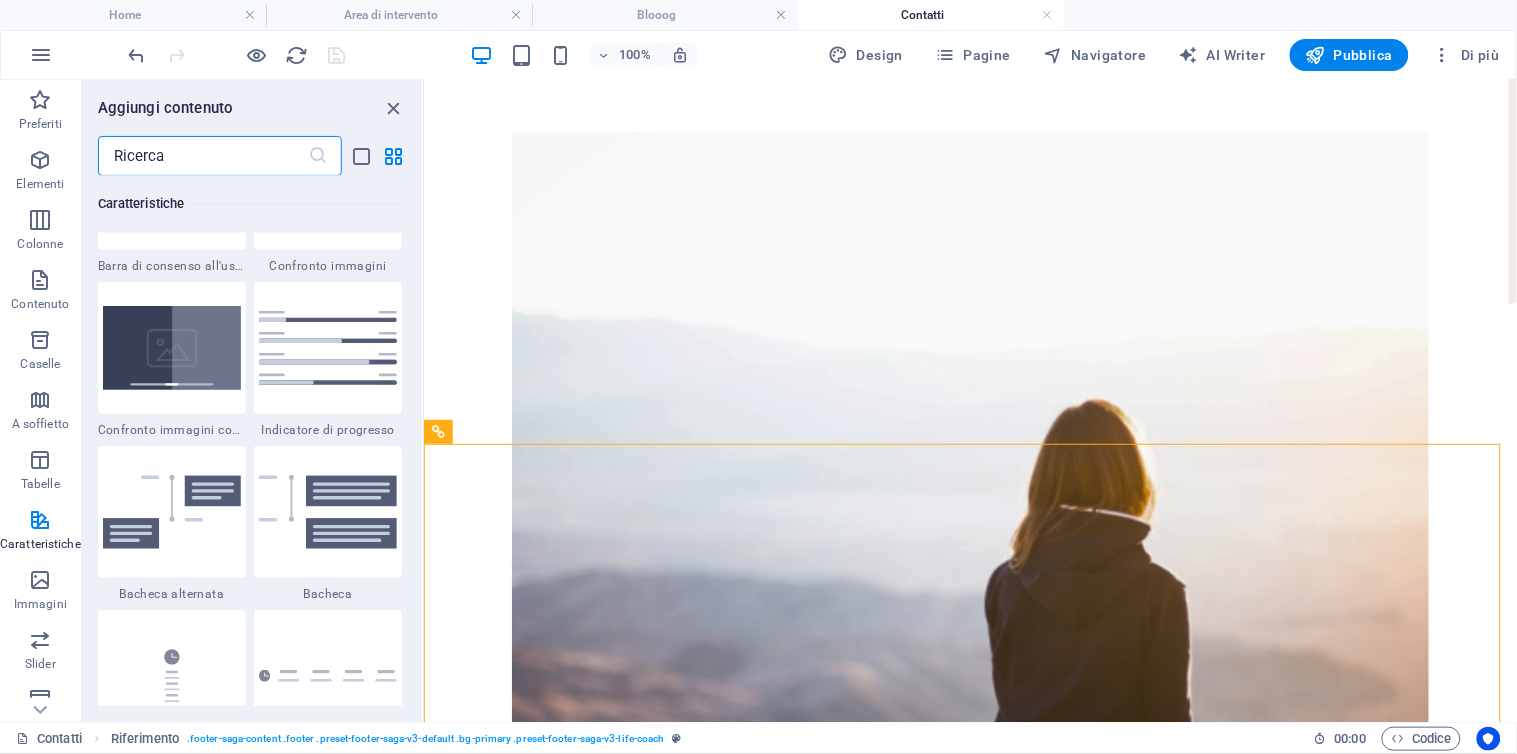 click at bounding box center [203, 156] 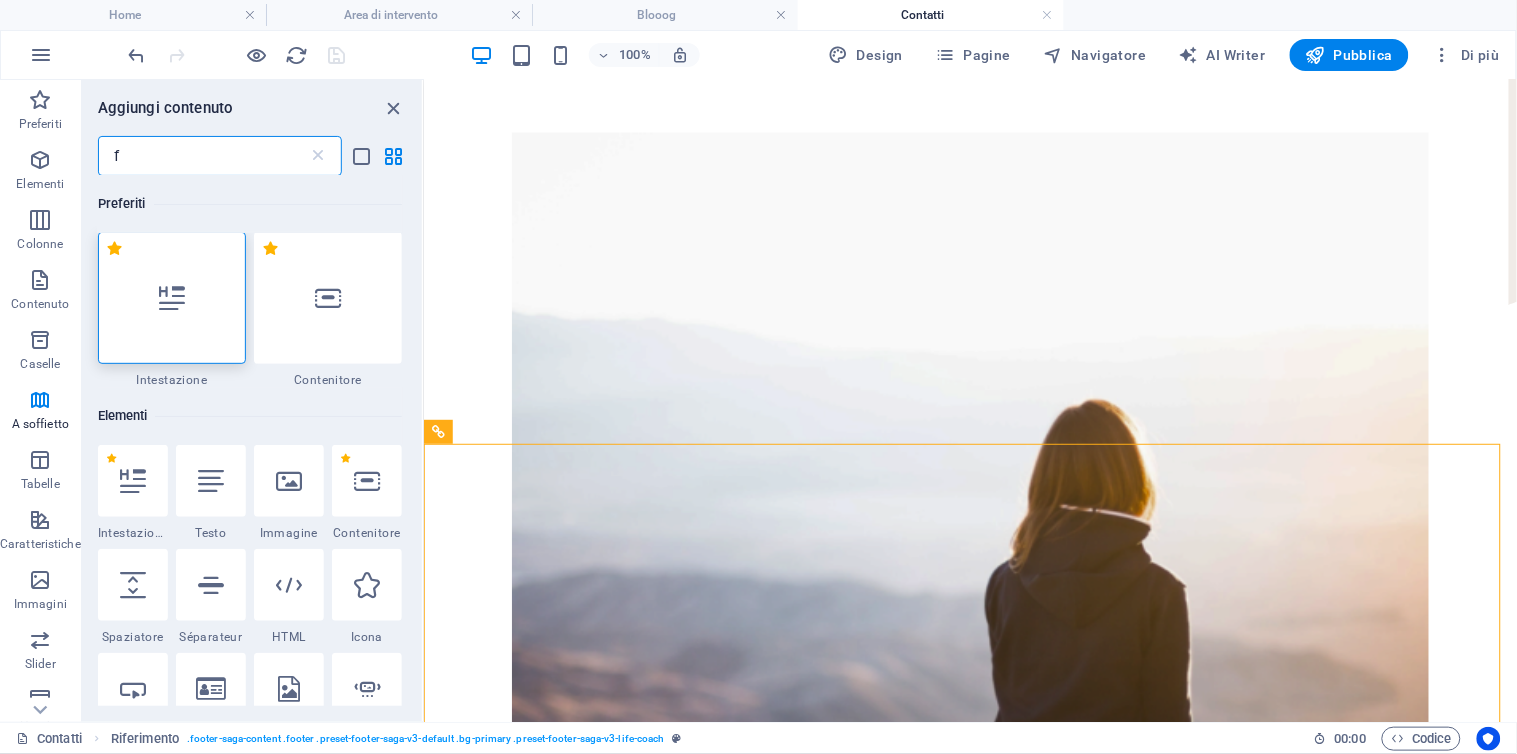 scroll, scrollTop: 0, scrollLeft: 0, axis: both 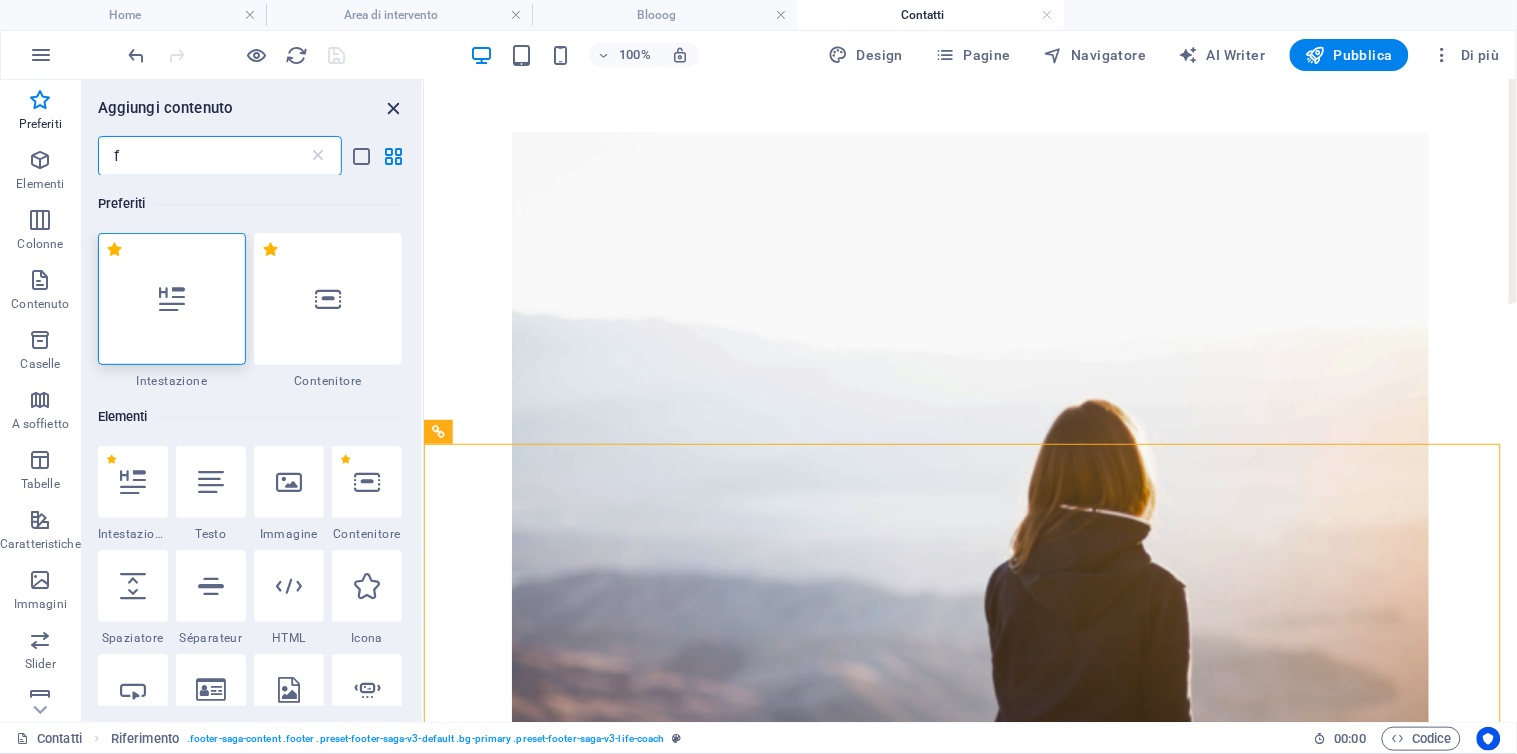 type on "f" 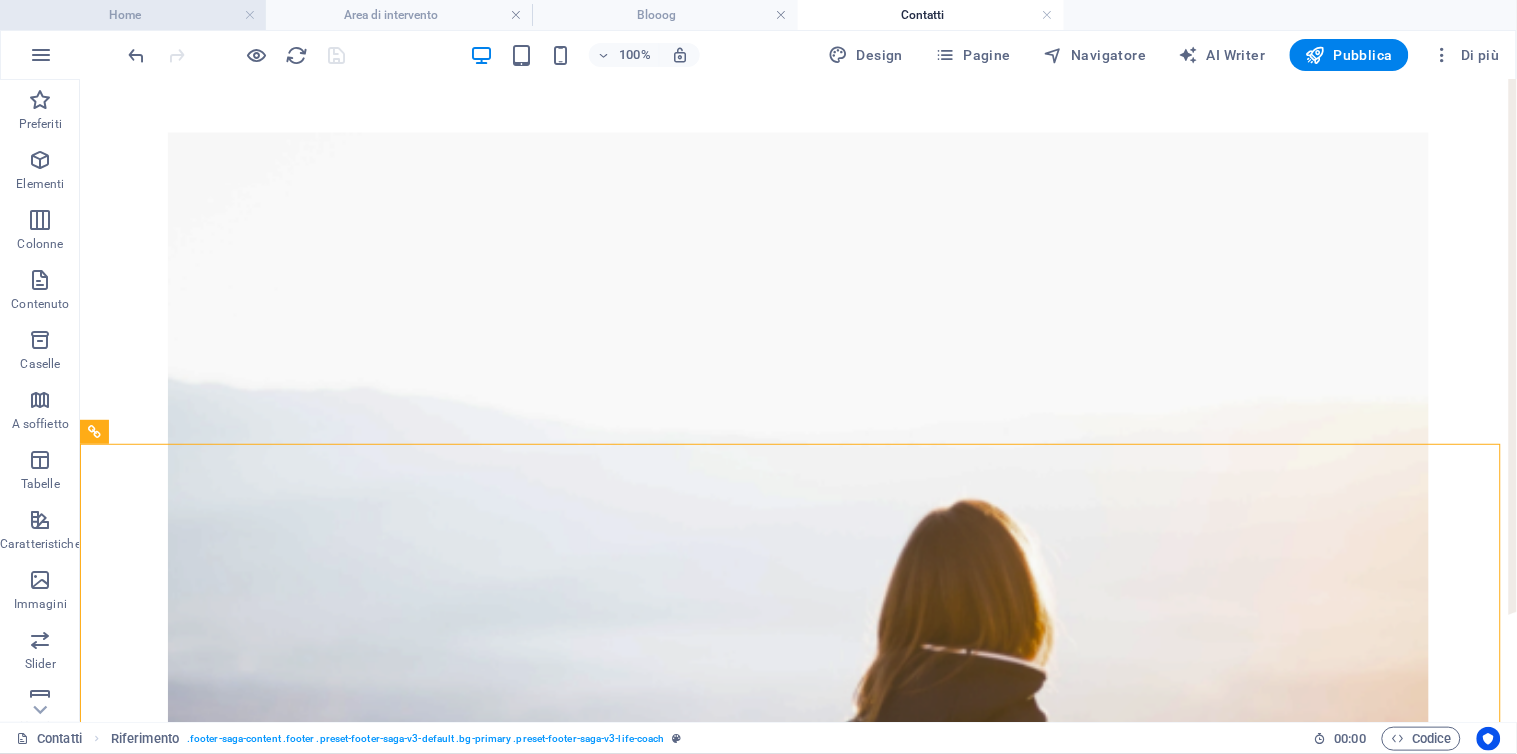 click on "Home" at bounding box center (133, 15) 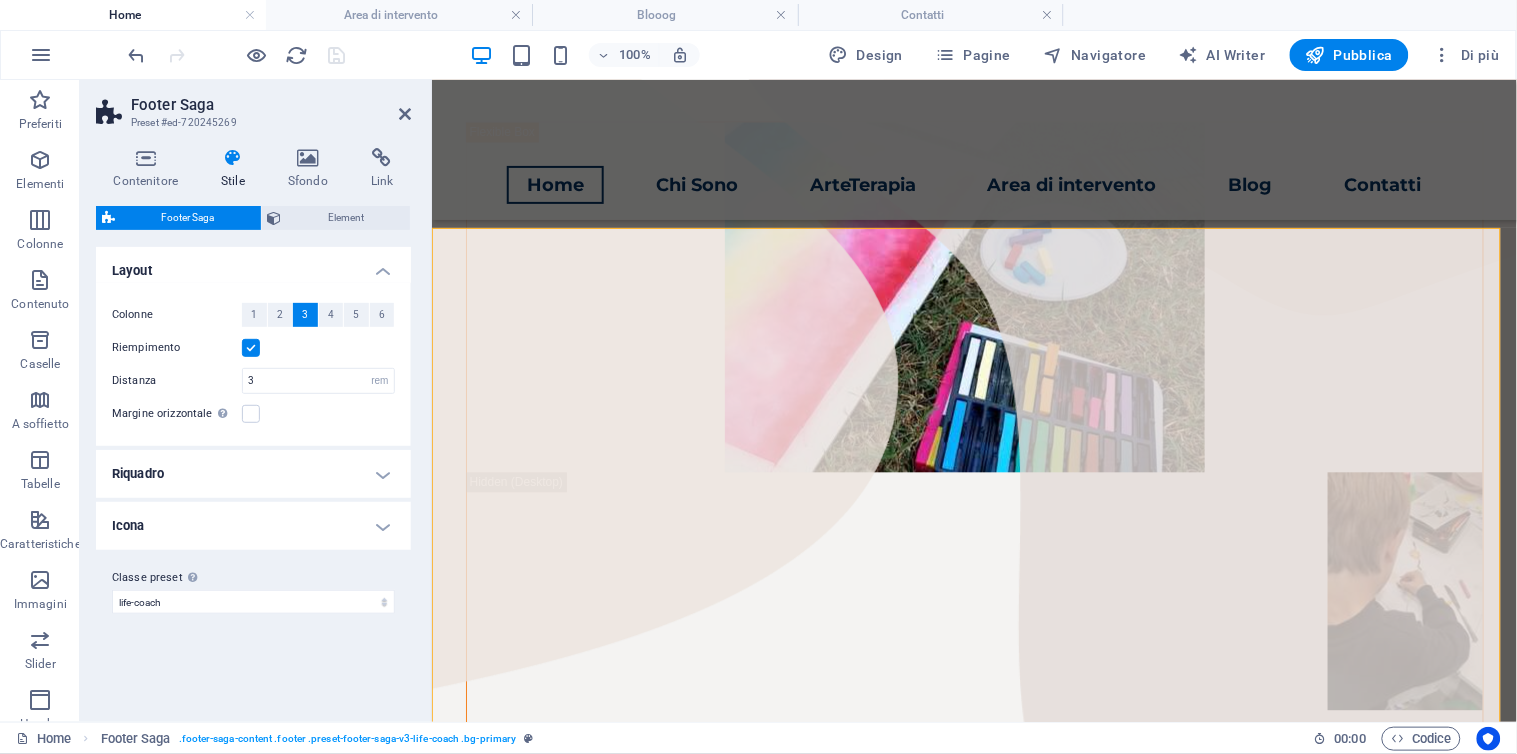 scroll, scrollTop: 0, scrollLeft: 0, axis: both 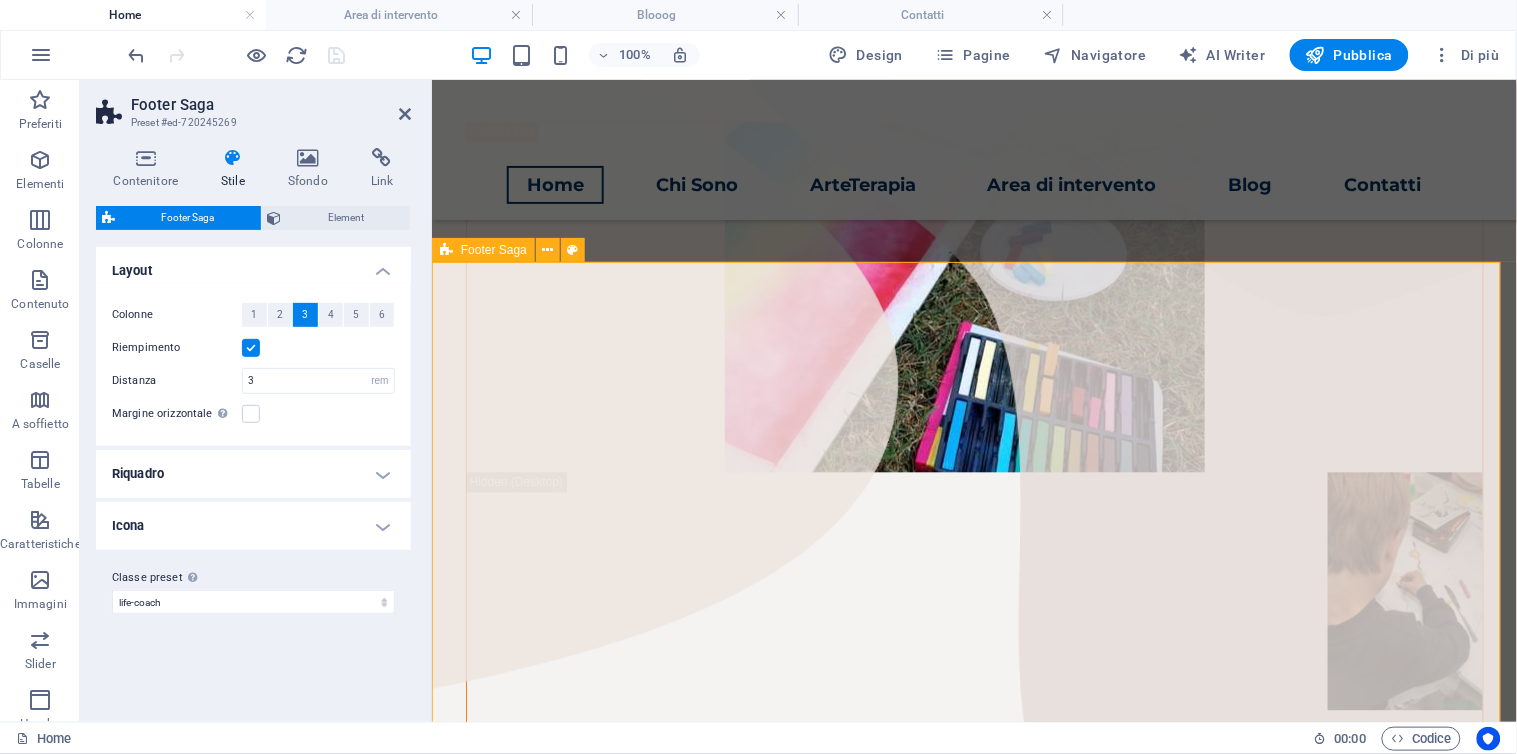 click on "Footer Saga" at bounding box center (494, 250) 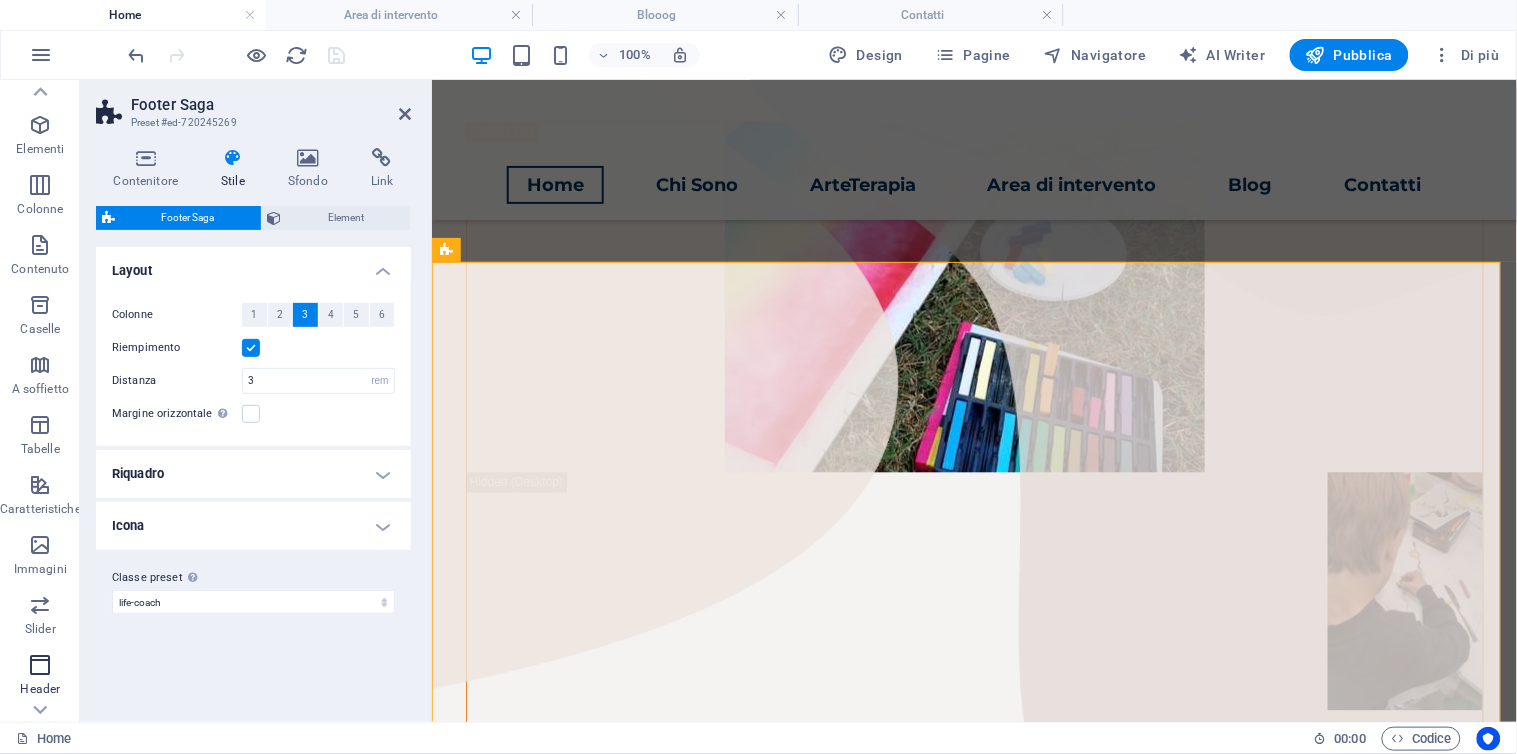 scroll, scrollTop: 257, scrollLeft: 0, axis: vertical 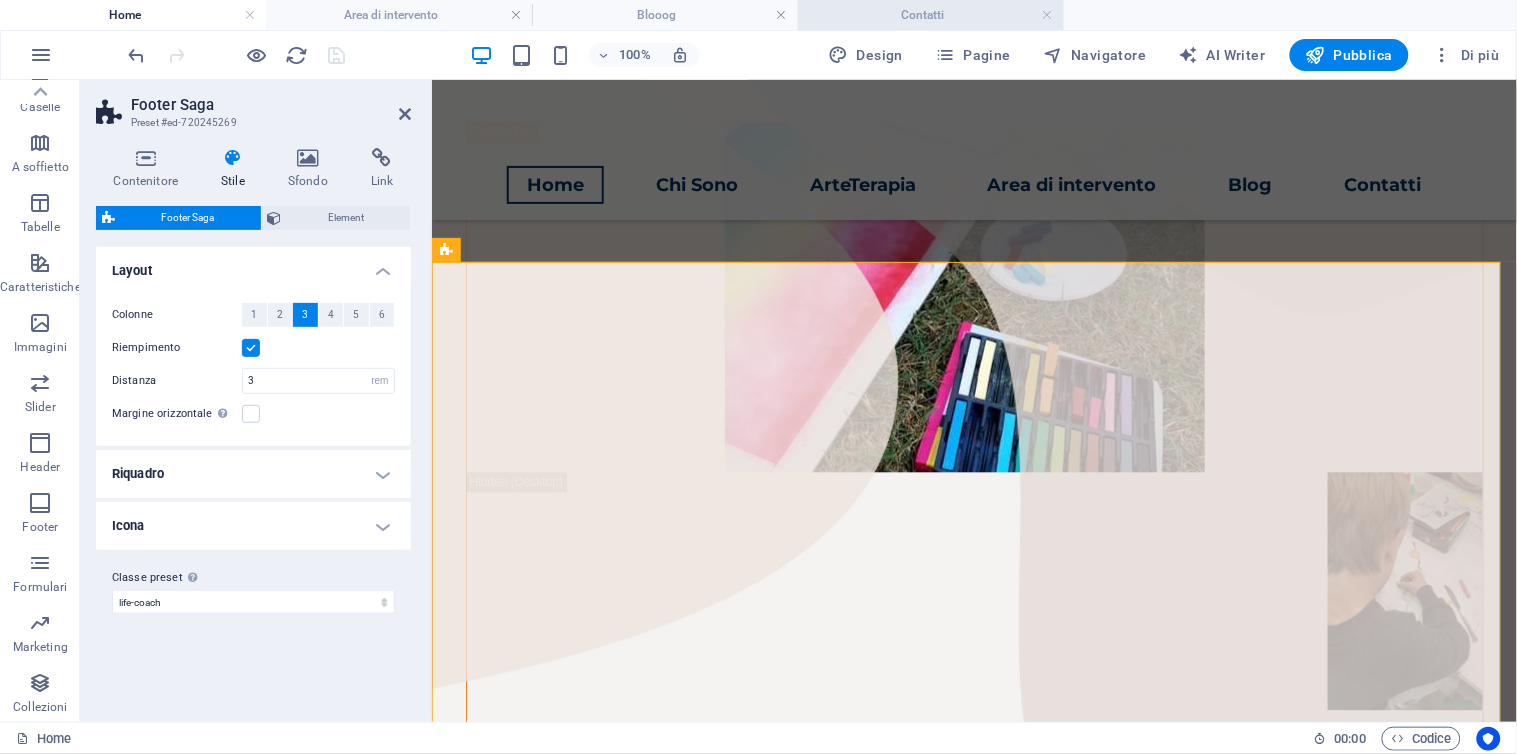 click on "Contatti" at bounding box center (931, 15) 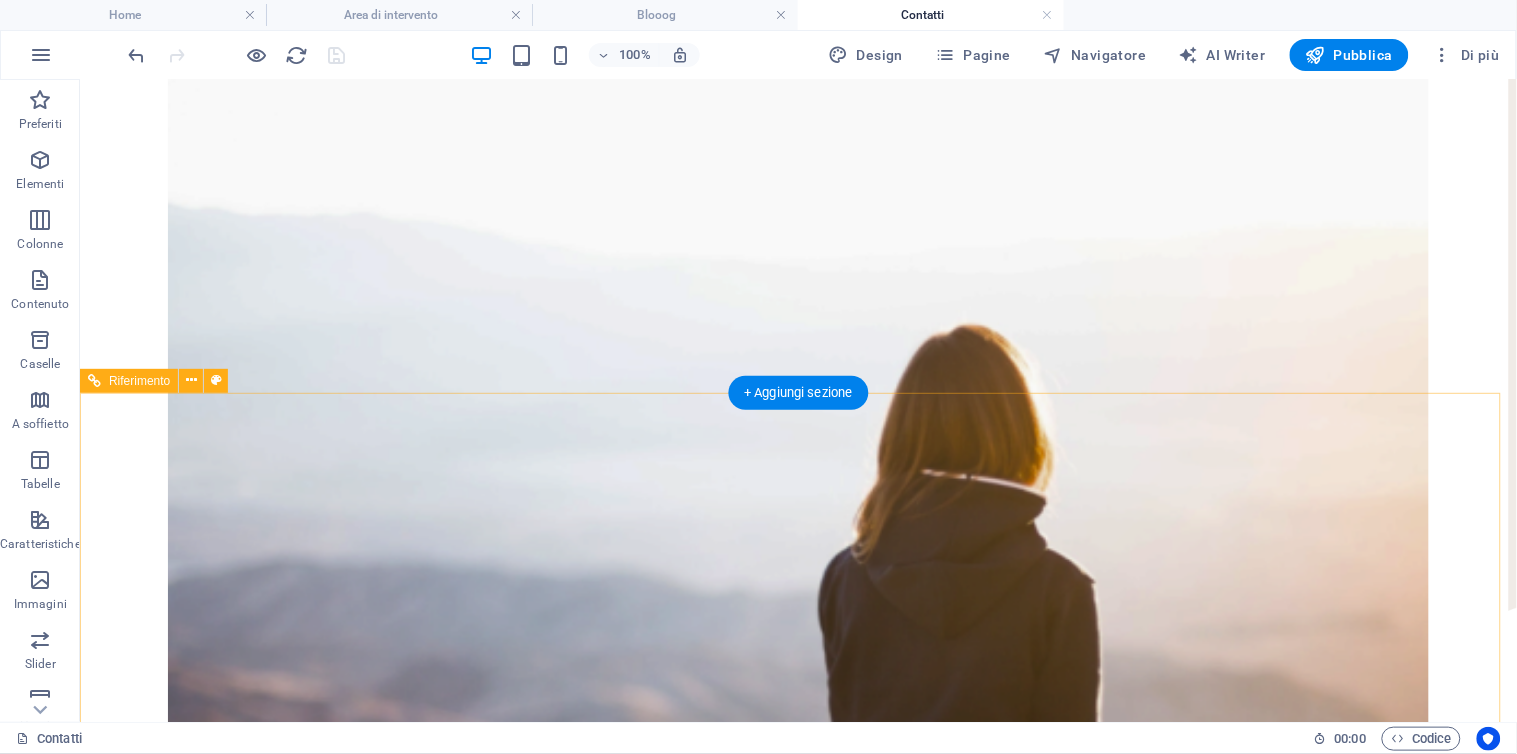 scroll, scrollTop: 942, scrollLeft: 0, axis: vertical 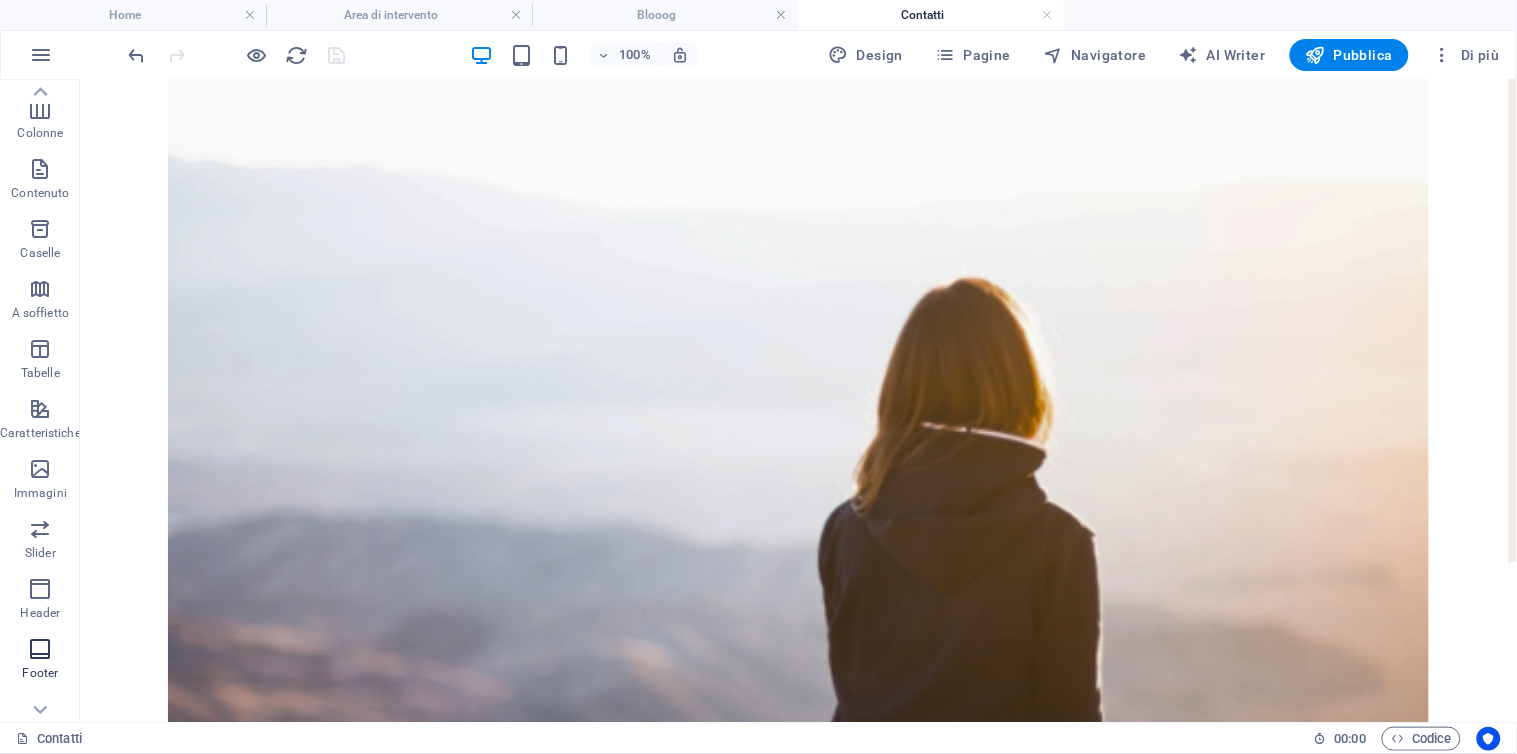 click at bounding box center [40, 649] 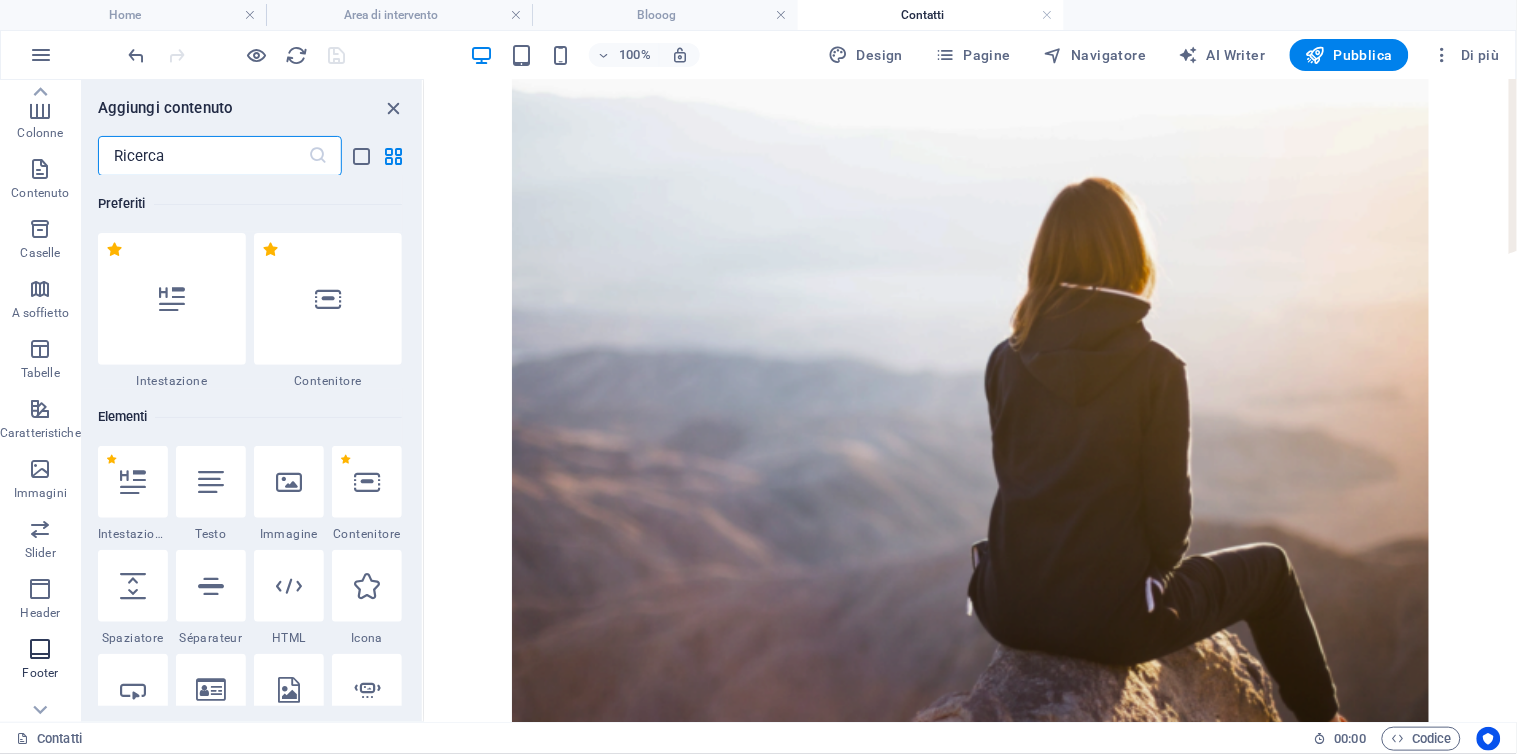 scroll, scrollTop: 13236, scrollLeft: 0, axis: vertical 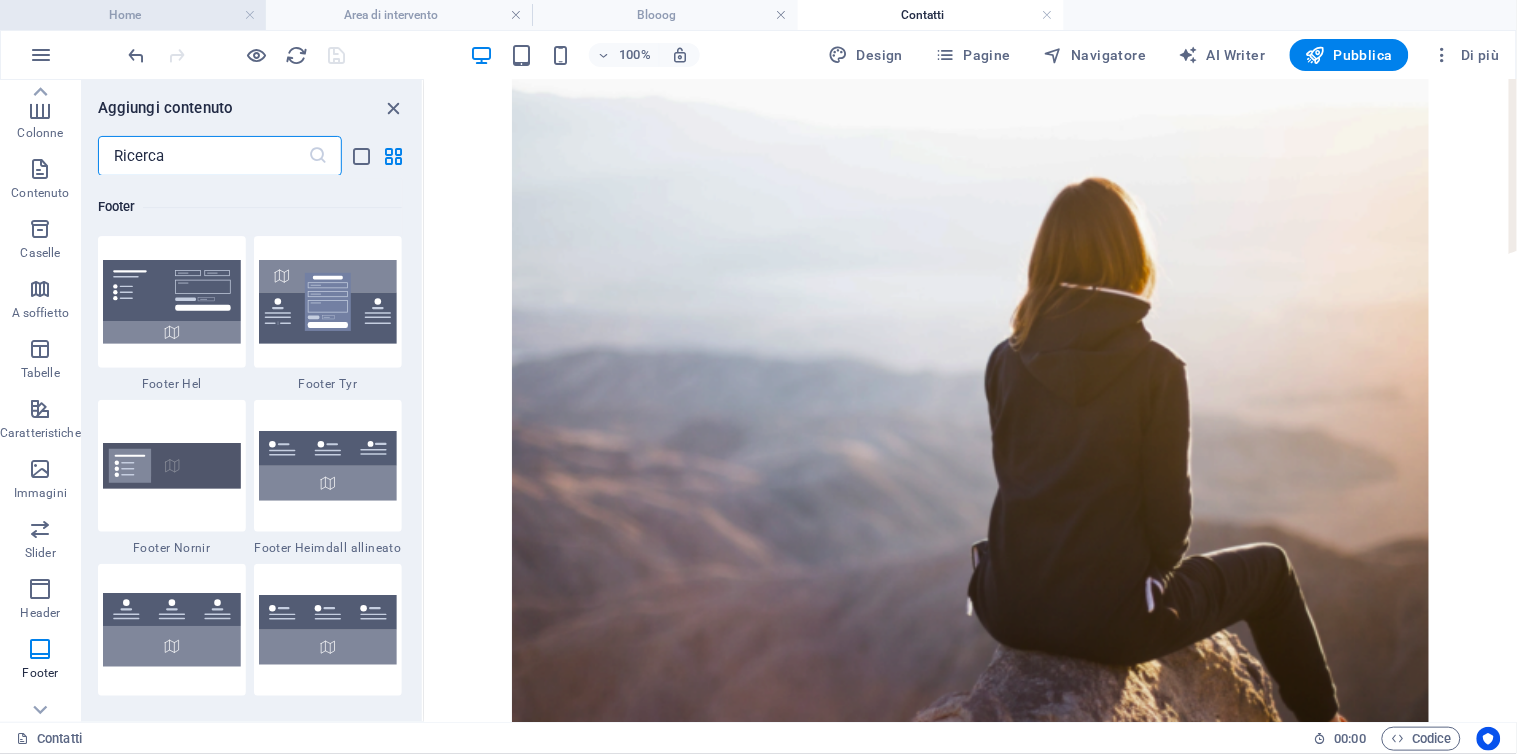 click on "Home" at bounding box center (133, 15) 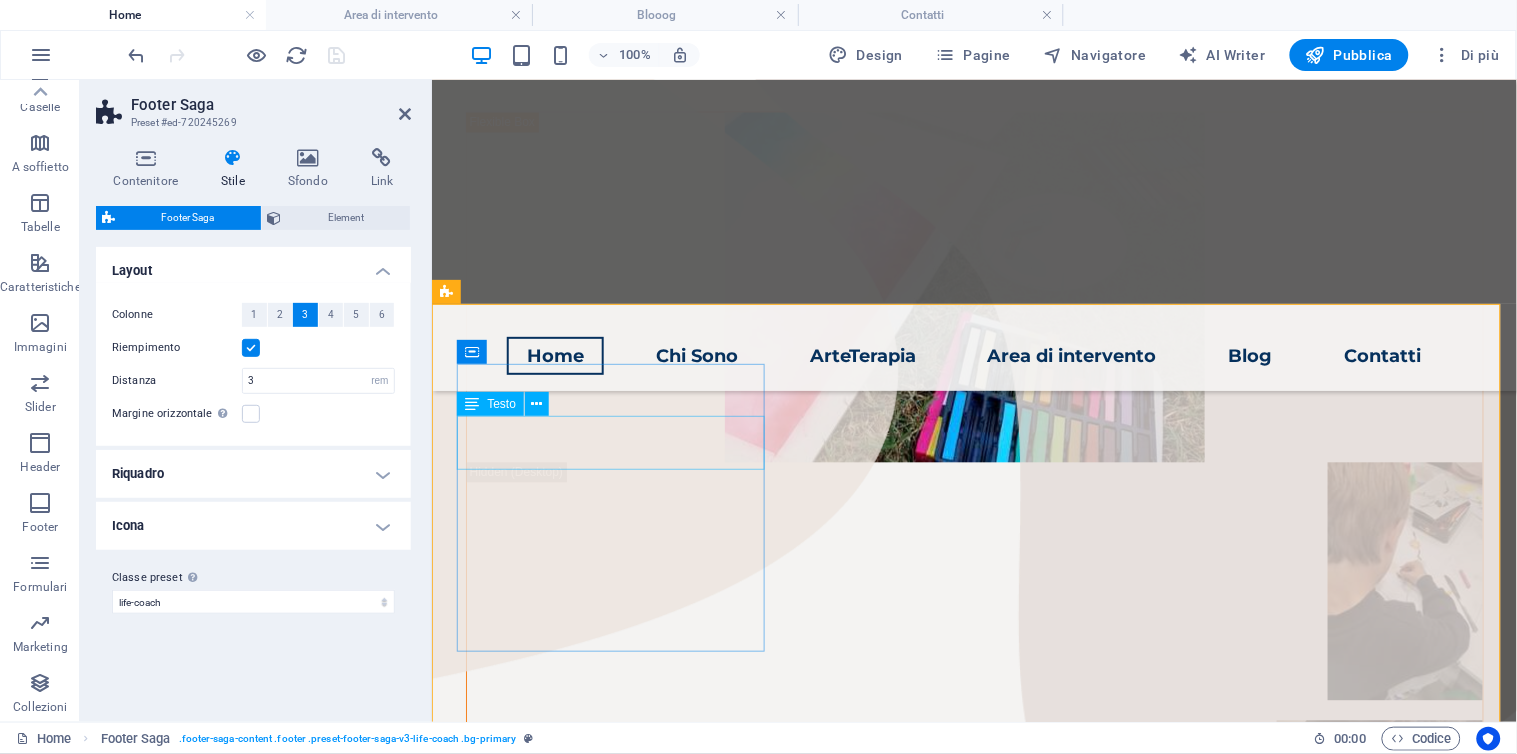 scroll, scrollTop: 888, scrollLeft: 0, axis: vertical 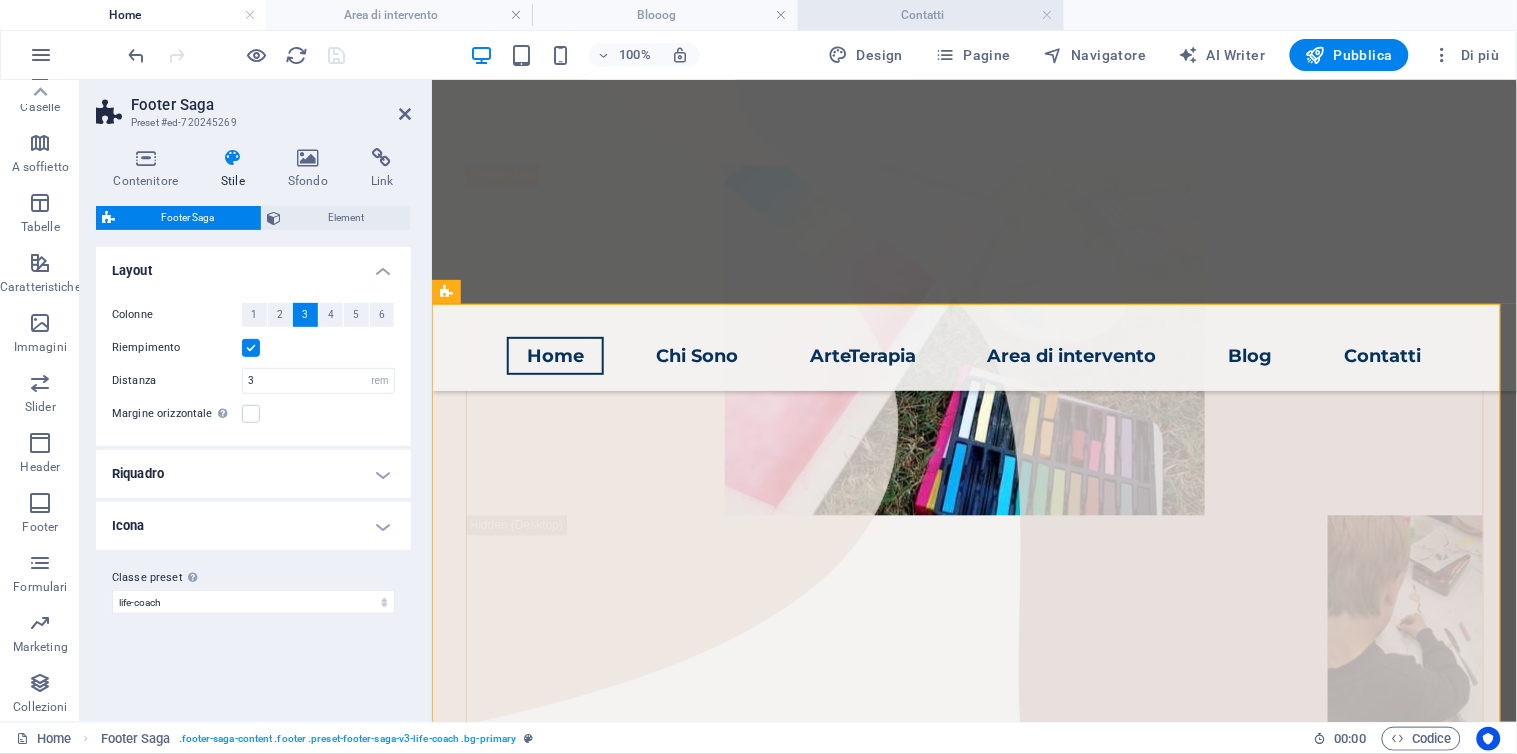 drag, startPoint x: 944, startPoint y: 15, endPoint x: 359, endPoint y: 163, distance: 603.431 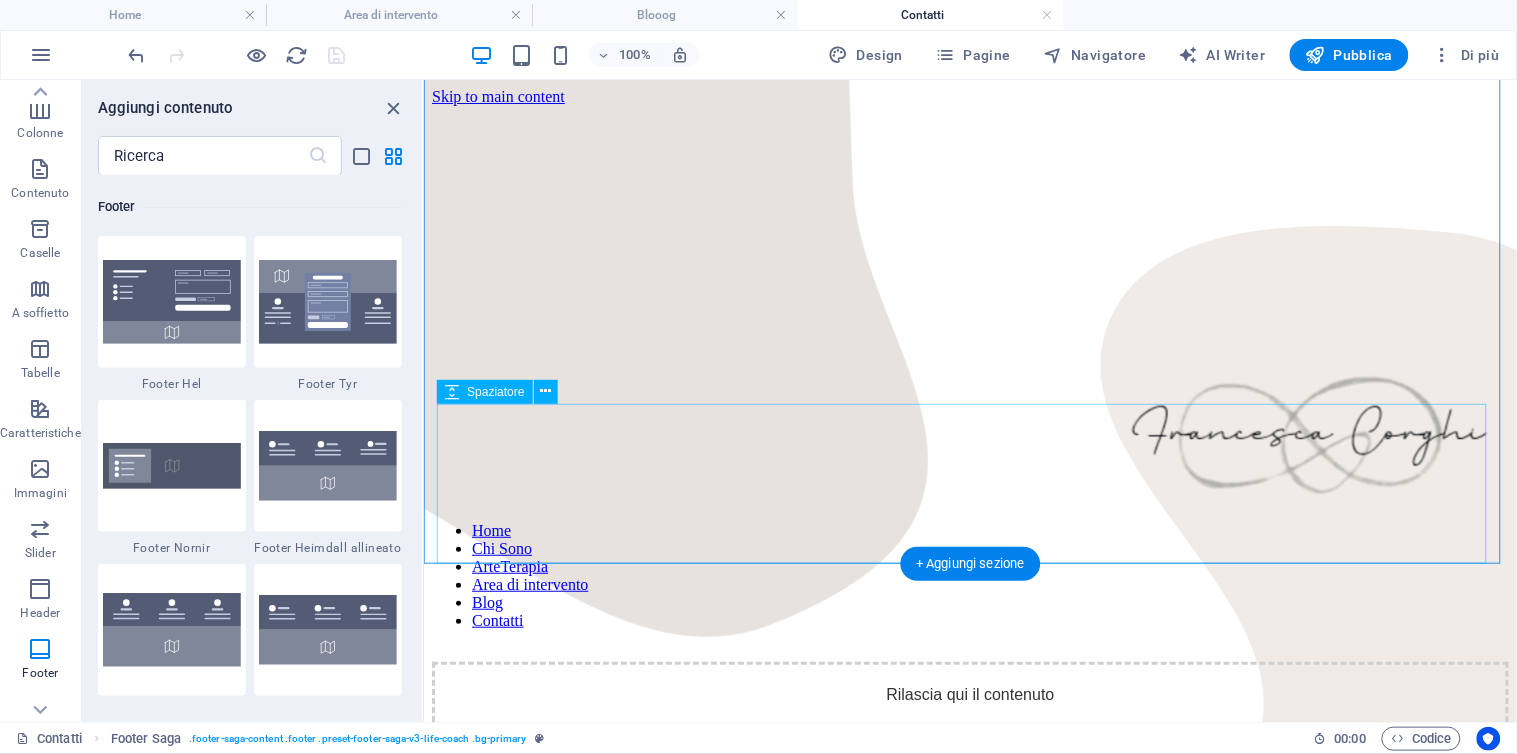 scroll, scrollTop: 771, scrollLeft: 0, axis: vertical 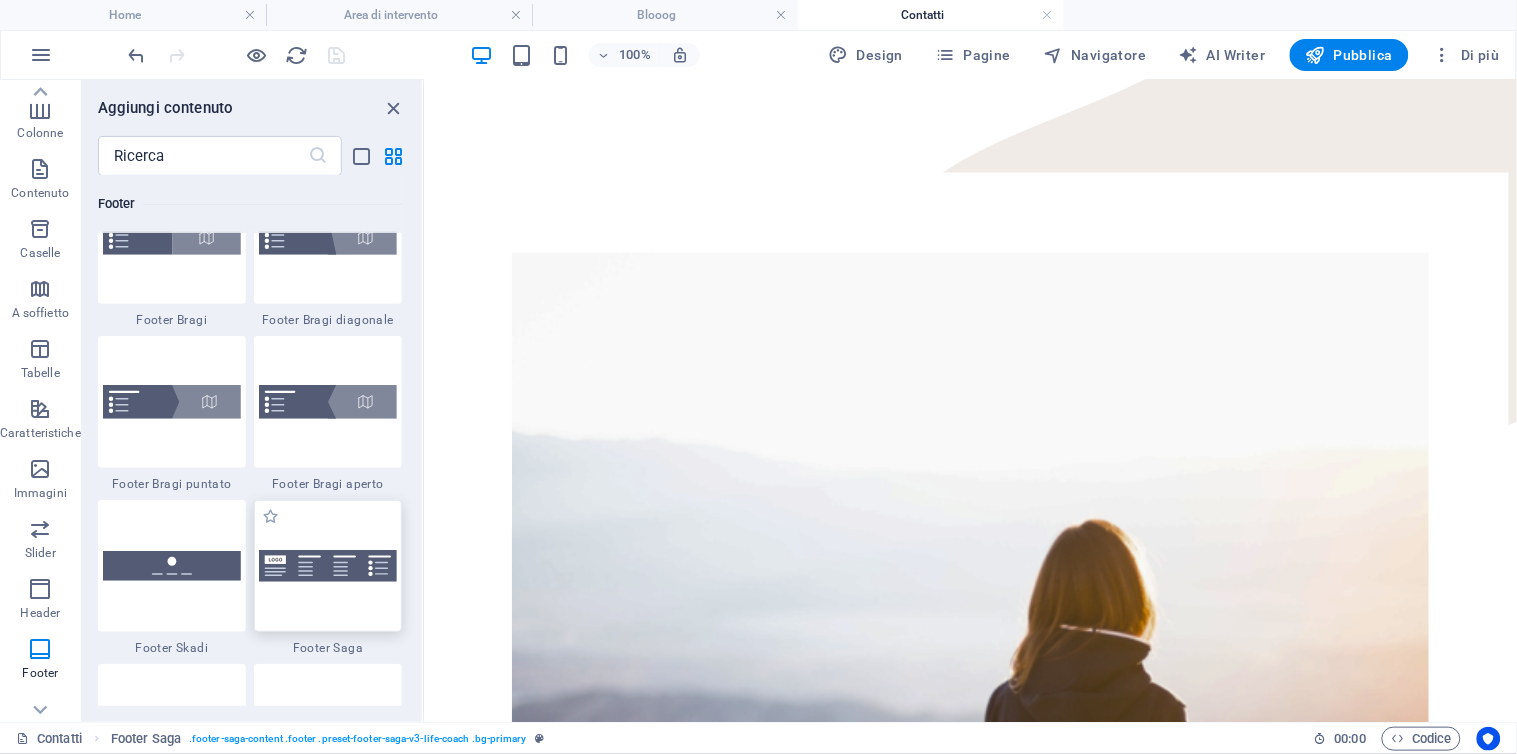 drag, startPoint x: 312, startPoint y: 588, endPoint x: 39, endPoint y: 532, distance: 278.68442 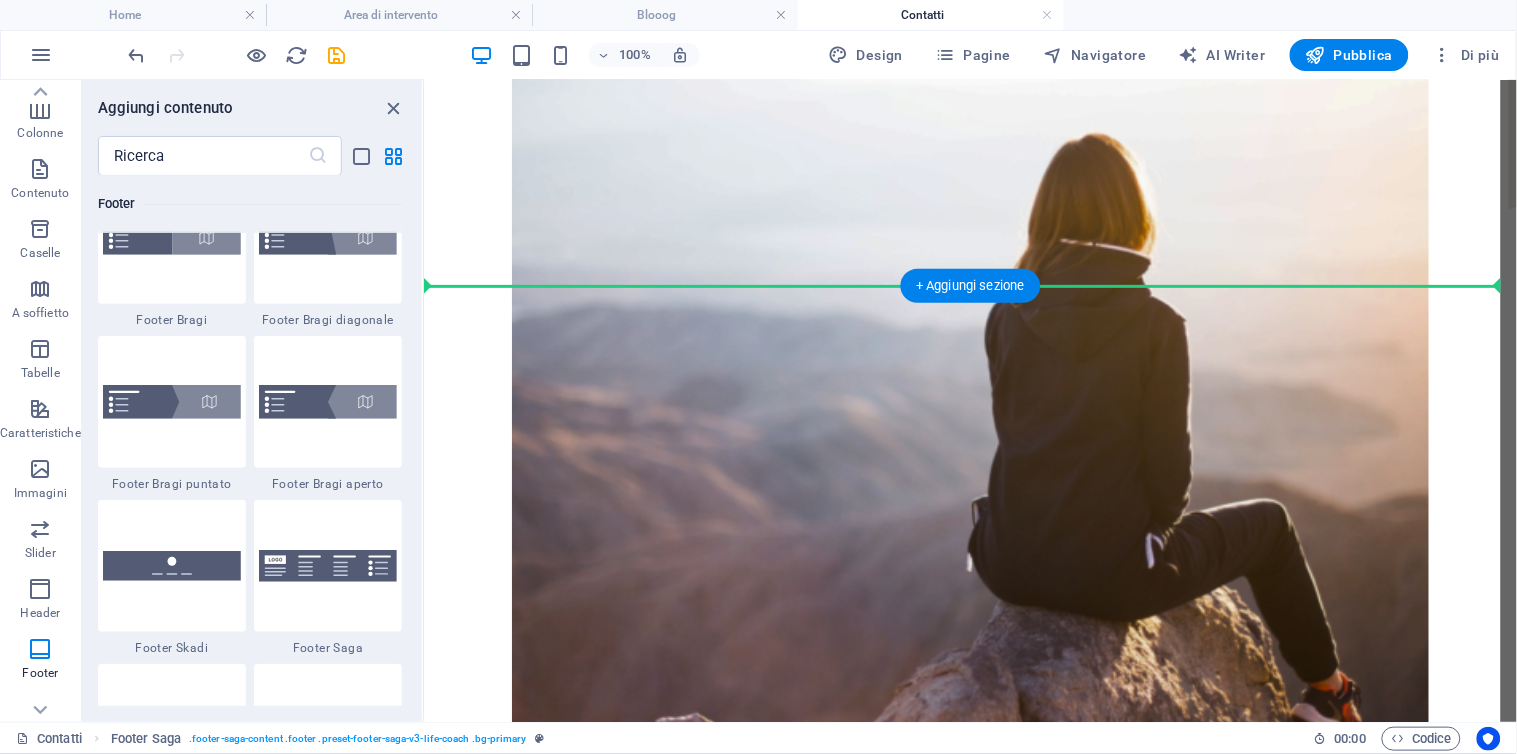 scroll, scrollTop: 985, scrollLeft: 0, axis: vertical 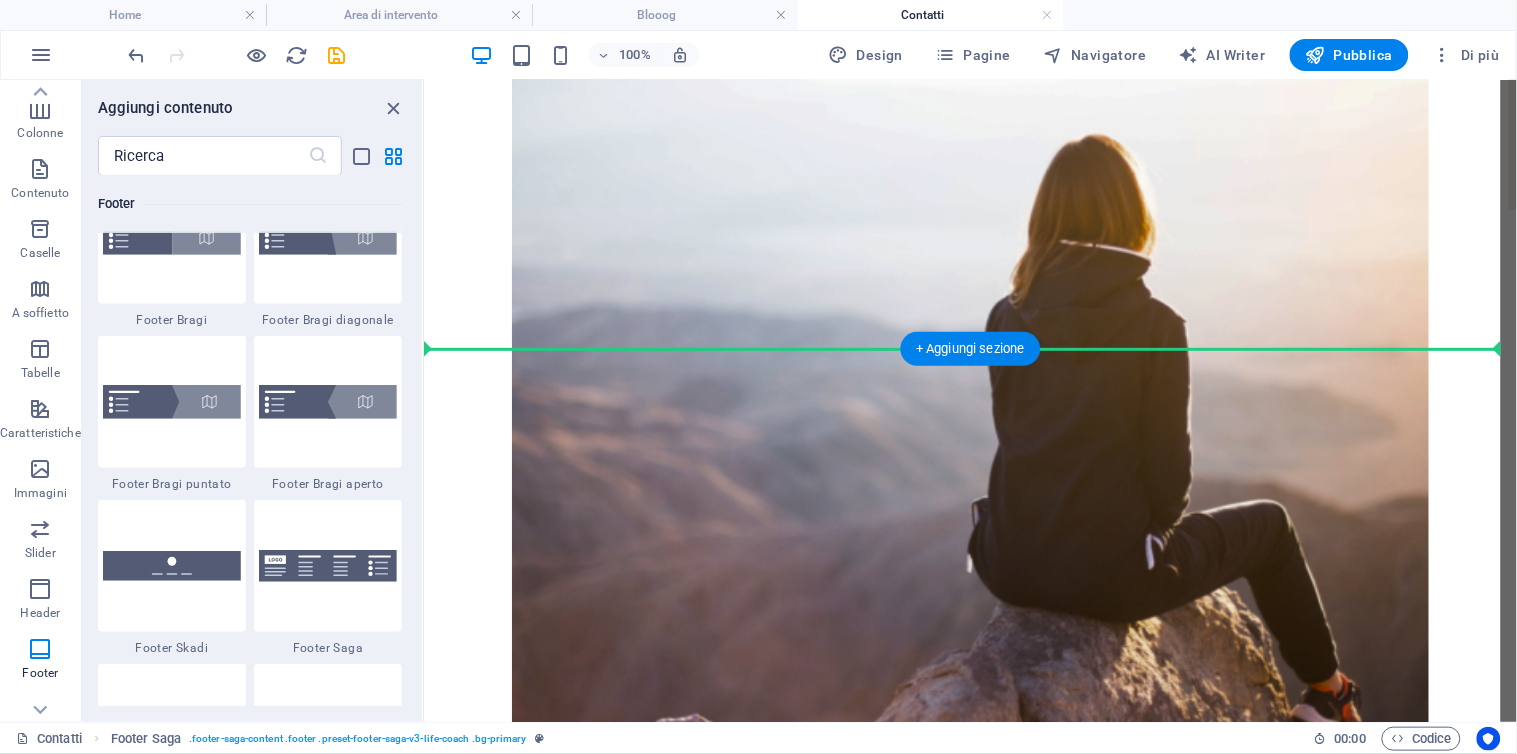 click at bounding box center (969, 1597) 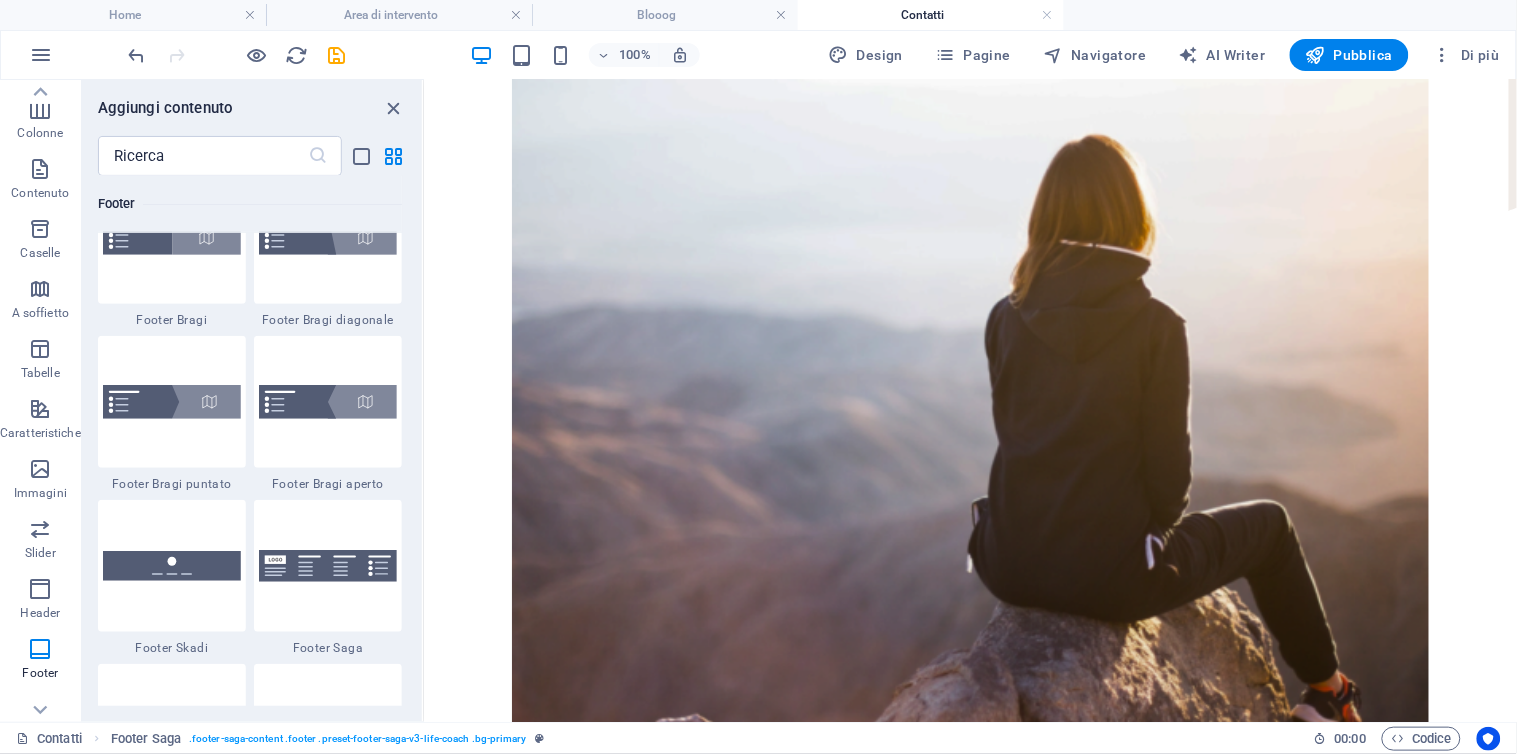 click on "Aggiungi contenuto ​ Preferiti 1 Star Intestazione 1 Star Contenitore Elementi 1 Star Intestazione 1 Star Testo 1 Star Immagine 1 Star Contenitore 1 Star Spaziatore 1 Star Séparateur 1 Star HTML 1 Star Icona 1 Star Pulsante 1 Star Logo 1 Star SVG 1 Star Slider di immagine 1 Star Slider 1 Star Galleria 1 Star Menu 1 Star Mappa 1 Star Facebook 1 Star Video 1 Star YouTube 1 Star Vimeo 1 Star Documento 1 Star Audio 1 Star Iframe 1 Star Privacy 1 Star Lingue Colonne 1 Star Contenitore 1 Star 2 colonne 1 Star 3 colonne 1 Star 4 colonne 1 Star 5 colonne 1 Star 6 colonne 1 Star 40-60 1 Star 20-80 1 Star 80-20 1 Star 30-70 1 Star 70-30 1 Star Colonne diseguali 1 Star 25-25-50 1 Star 25-50-25 1 Star 50-25-25 1 Star 20-60-20 1 Star 50-16-16-16 1 Star 16-16-16-50 1 Star Griglia 2-1 1 Star Griglia 1-2 1 Star Griglia 3-1 1 Star Griglia 1-3 1 Star Grid 4-1 1 Star Griglia 1-4 1 Star Griglia 1-2-1 1 Star Griglia 1-1-2 1 Star Griglia 2o-2v 1 Star Griglia 2v-2o 1 Star Griglia 2-1-2 1 Star Griglia 3-4 Contenuto 1 Star 1 Star" at bounding box center [252, 401] 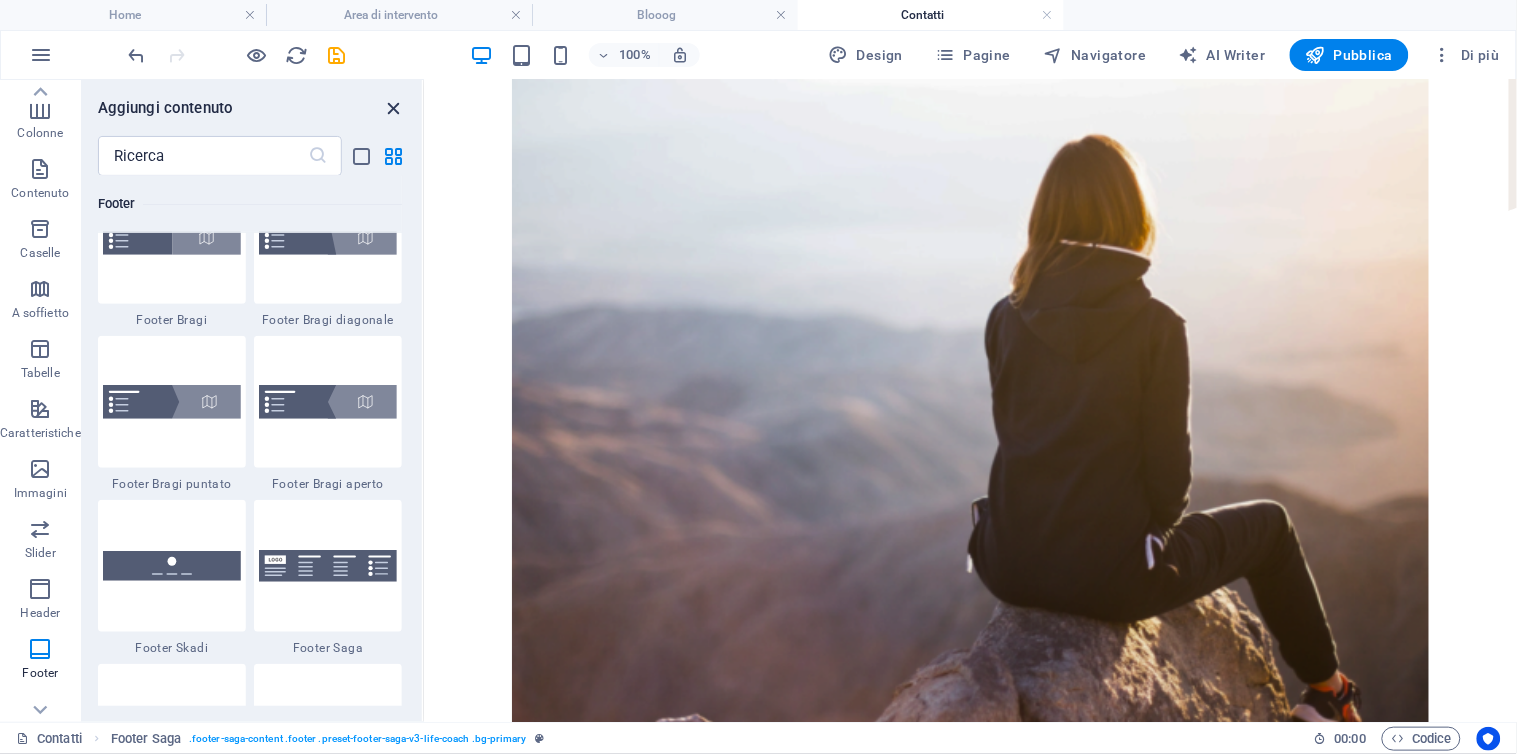 drag, startPoint x: 393, startPoint y: 98, endPoint x: 507, endPoint y: 212, distance: 161.22035 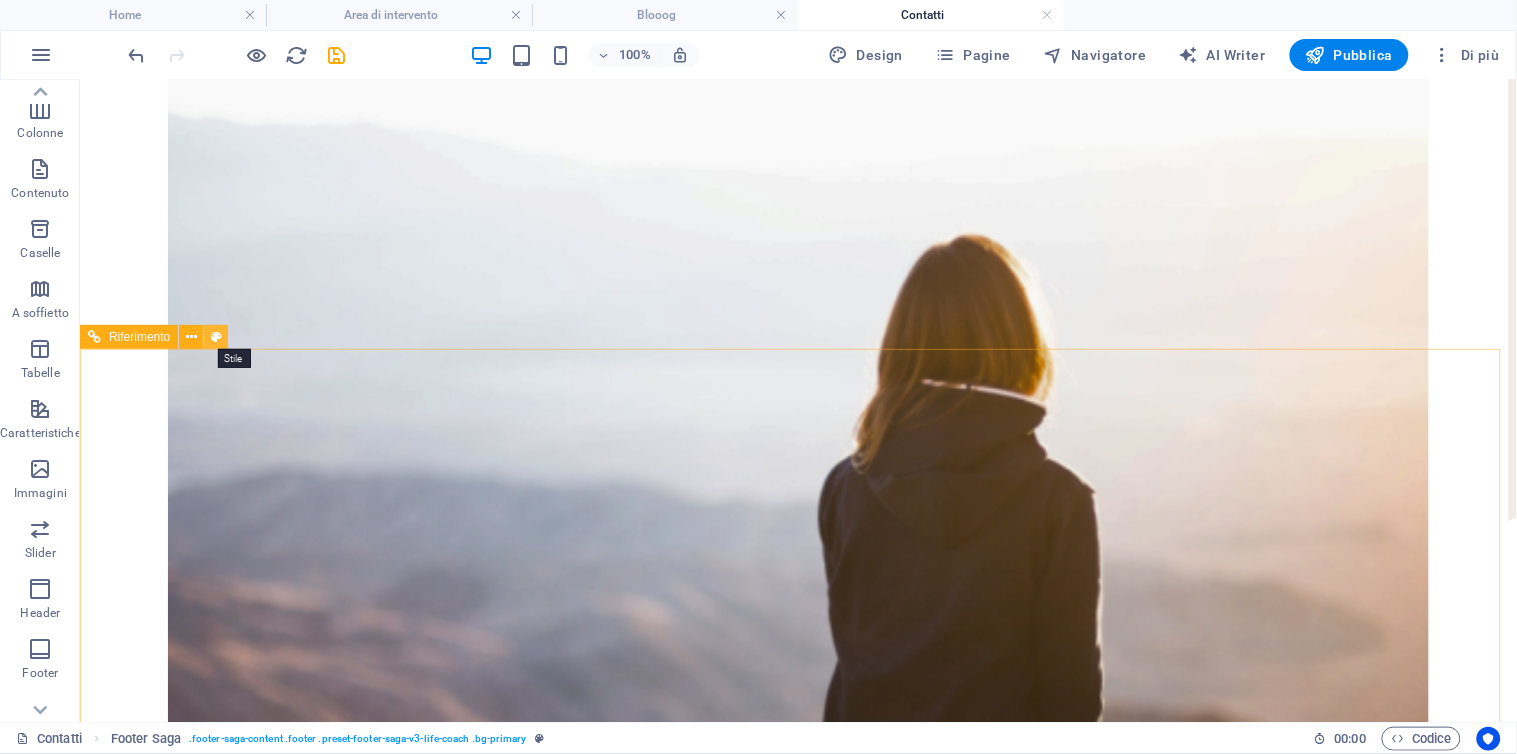 click at bounding box center (216, 337) 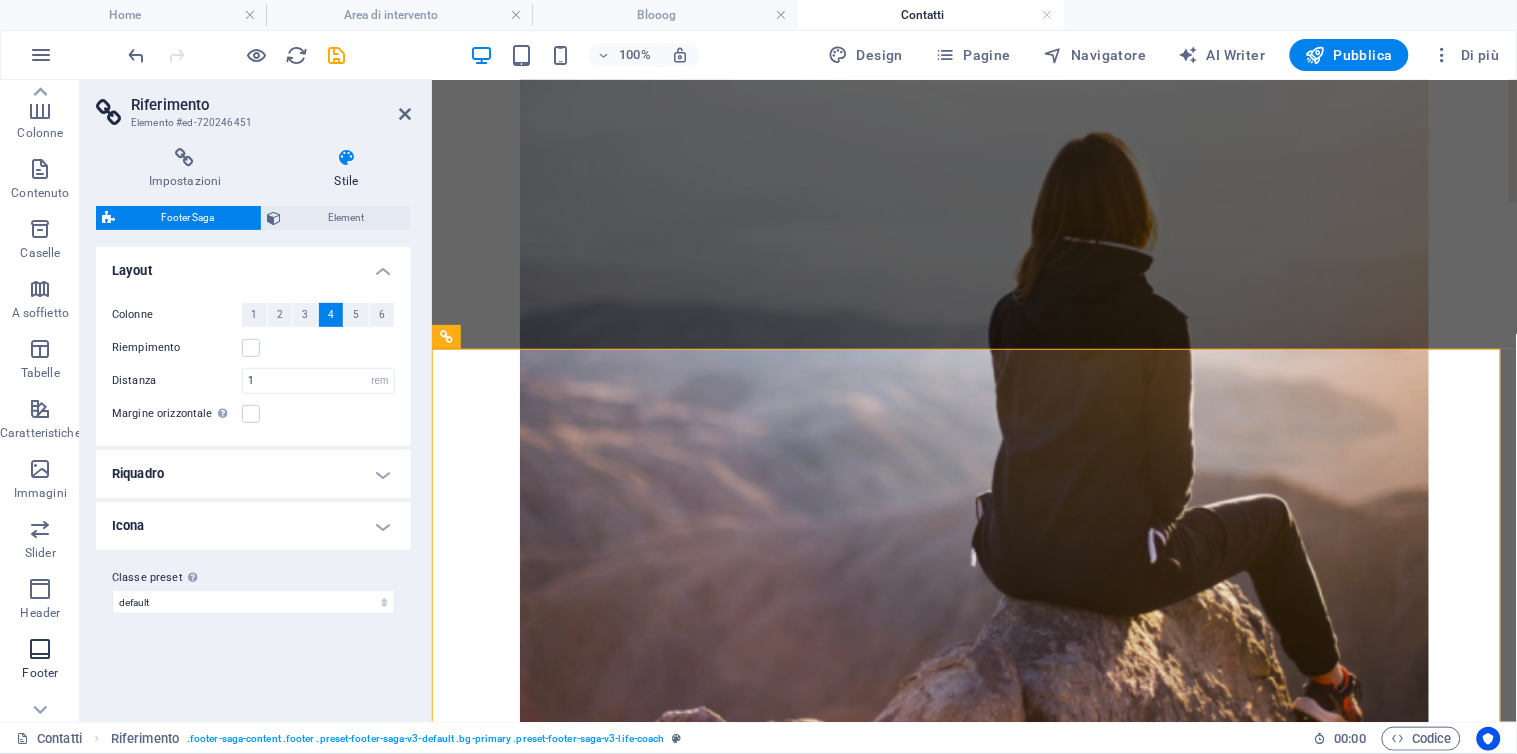 click at bounding box center (40, 649) 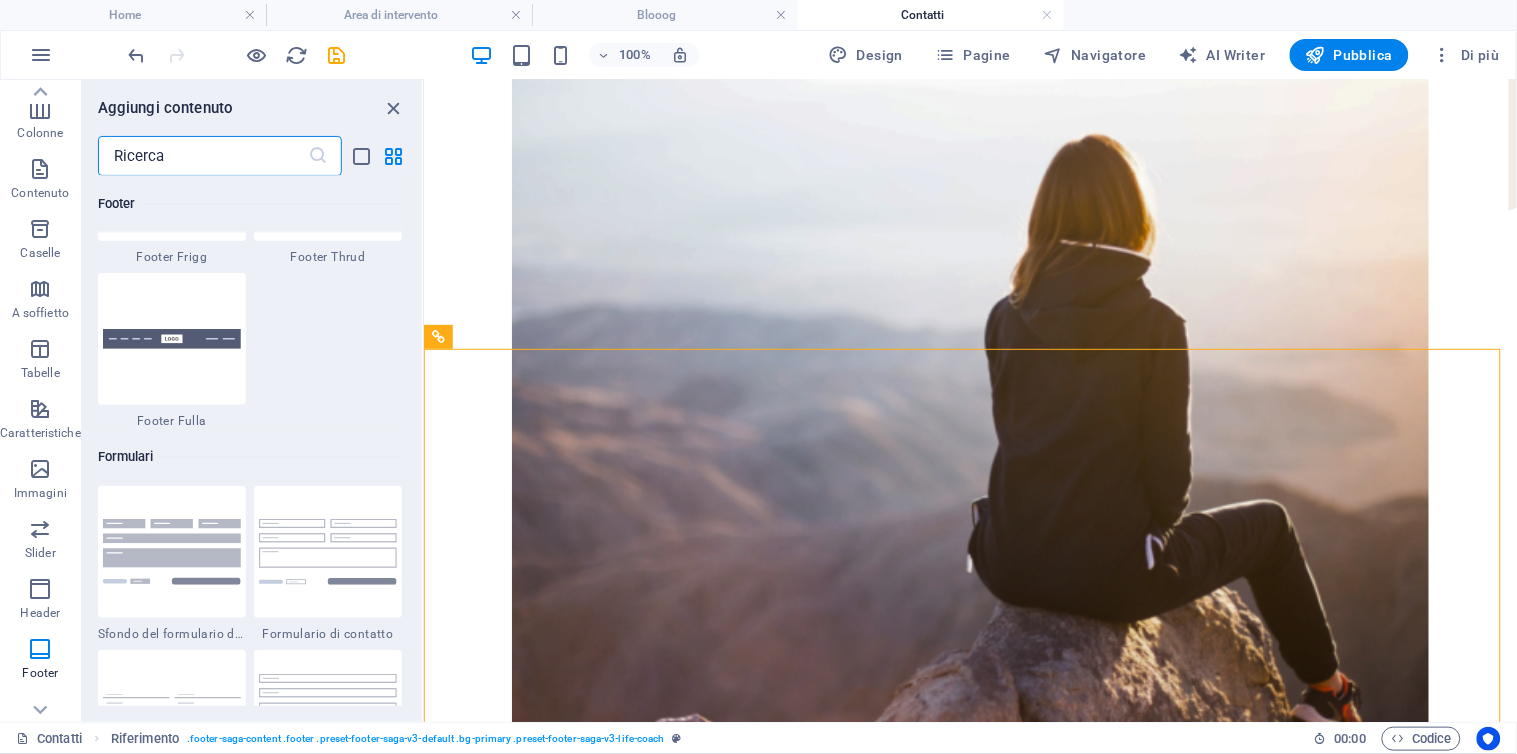 scroll, scrollTop: 14125, scrollLeft: 0, axis: vertical 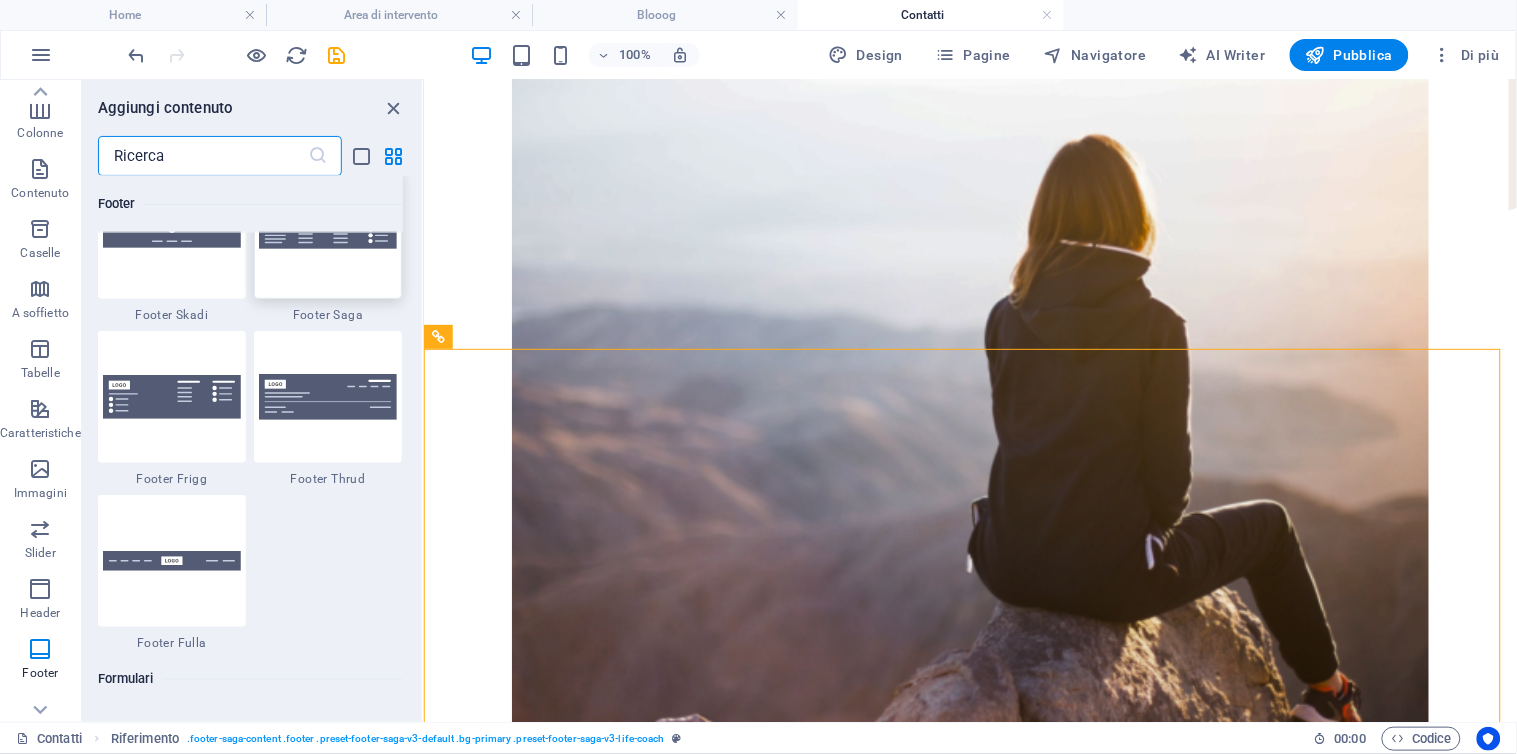 click at bounding box center [328, 233] 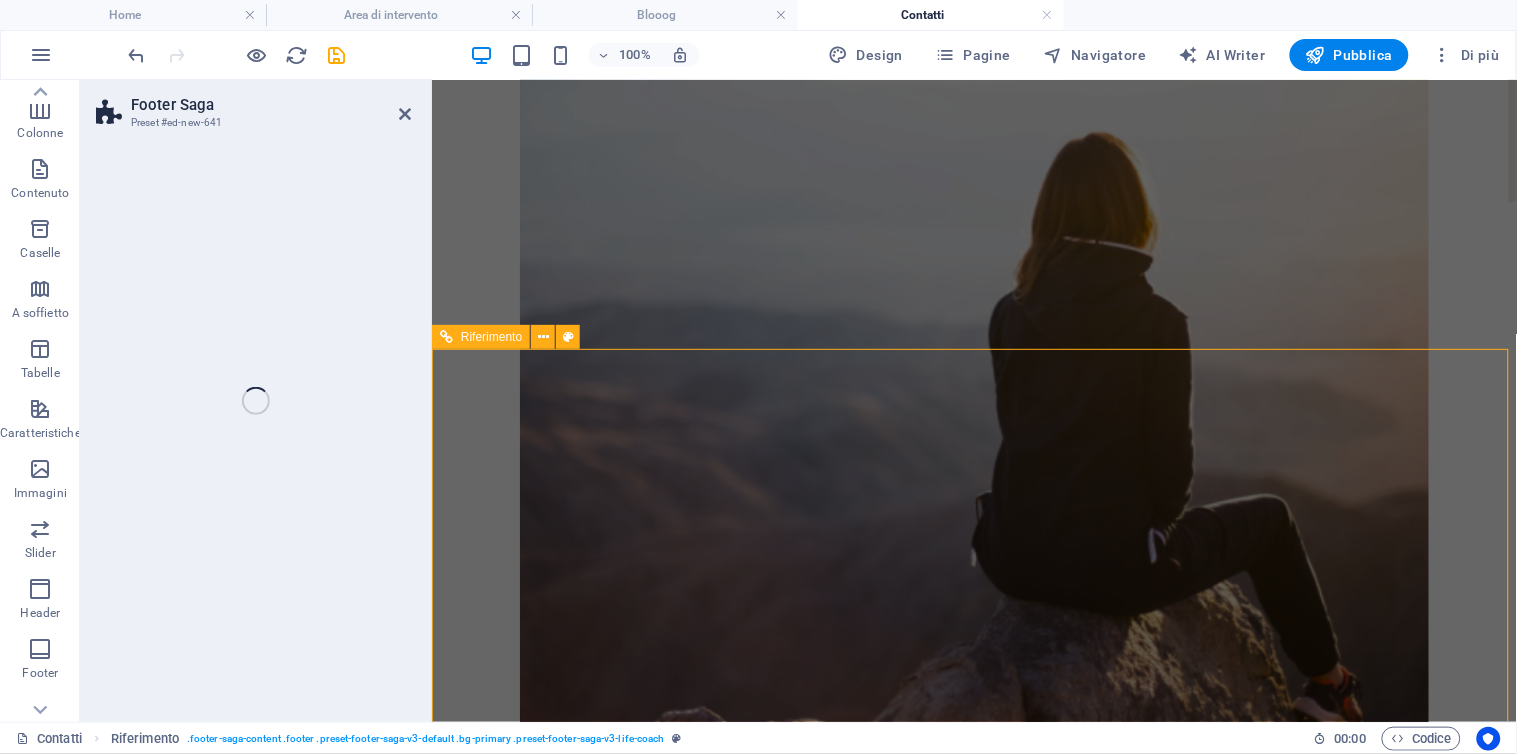 click on "Contatti f ra.corghi@gmail.com +39 3496961083 Verona Villafranca di Verona www.centrocore.it www.traterraecieloinsieme.com   © 2022 All rights reserved" at bounding box center (973, 4666) 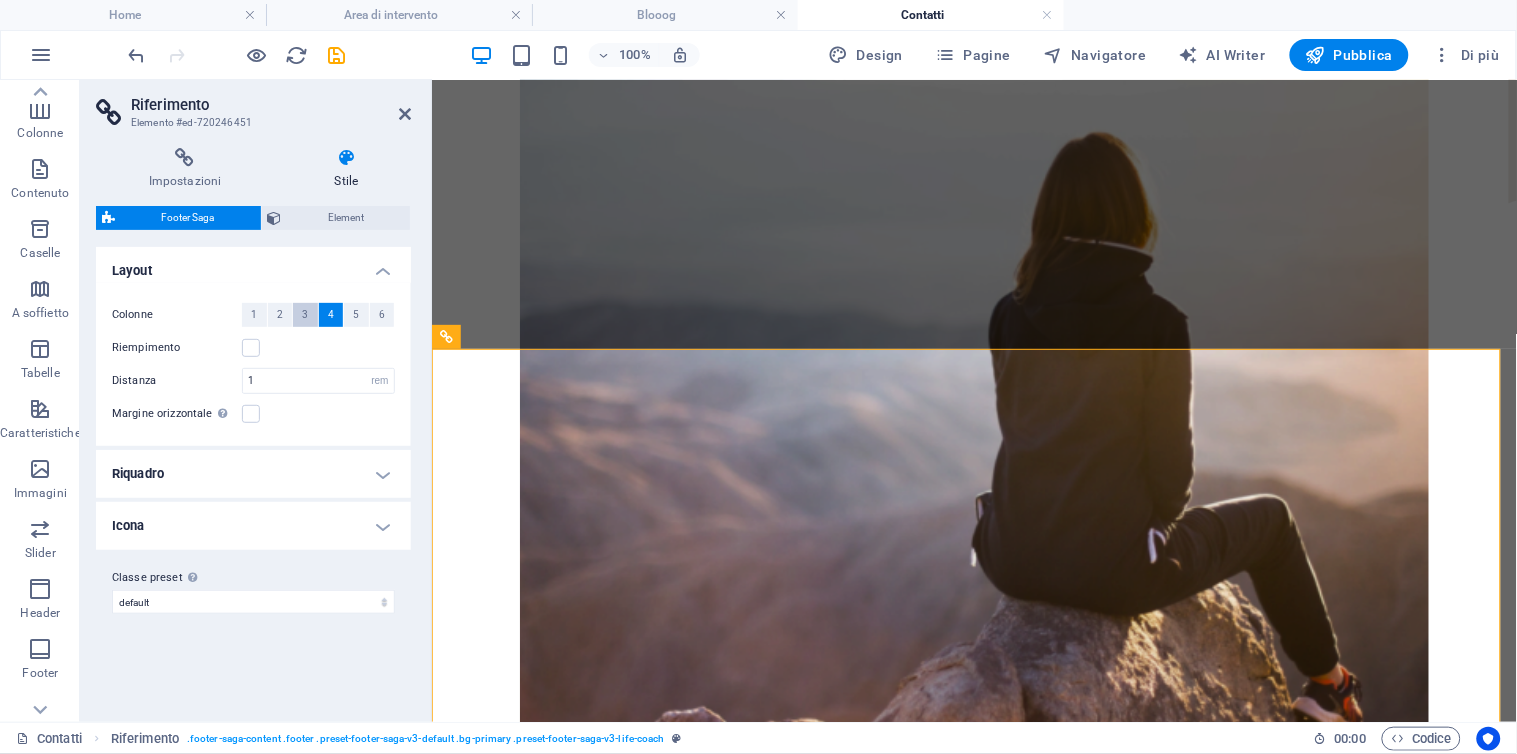 click on "3" at bounding box center (305, 315) 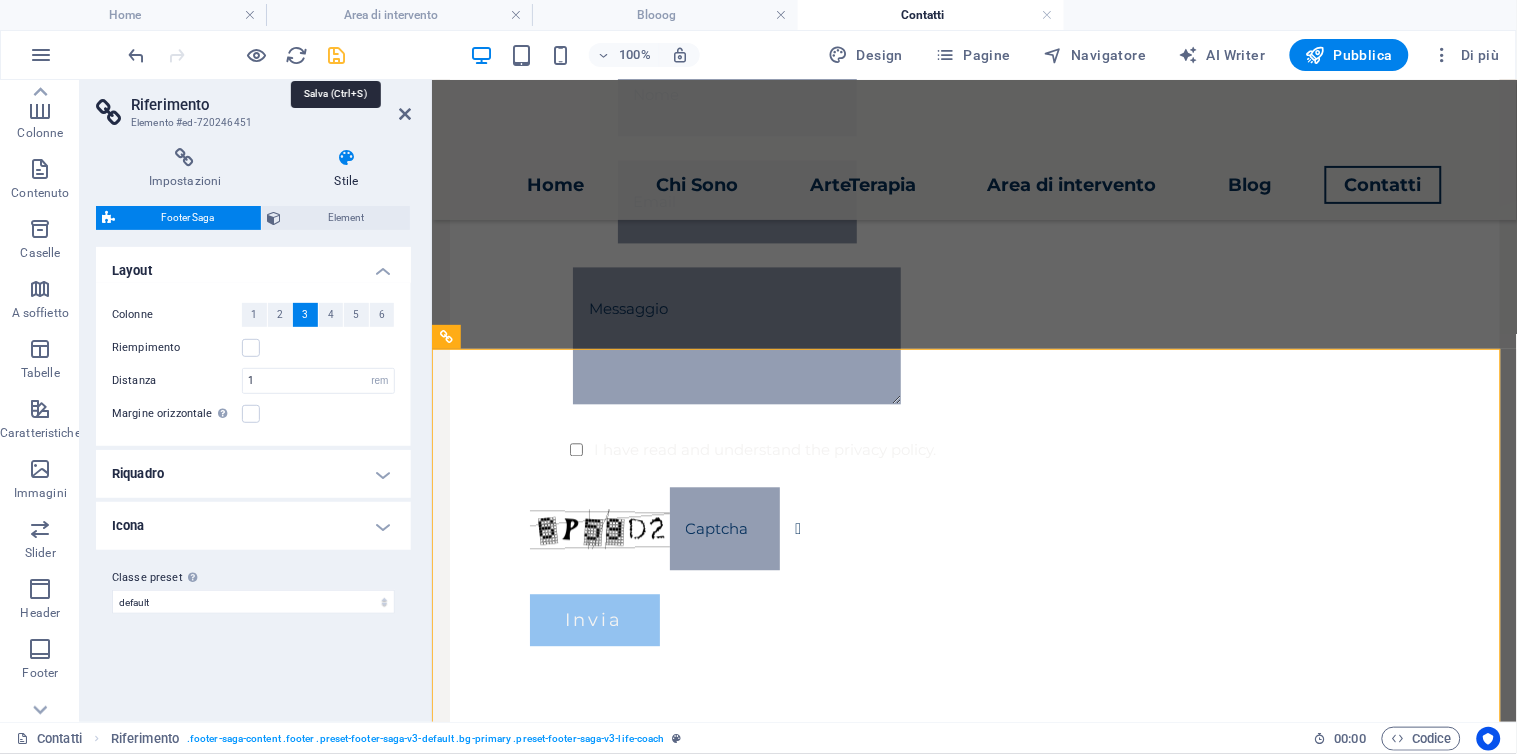 click at bounding box center [337, 55] 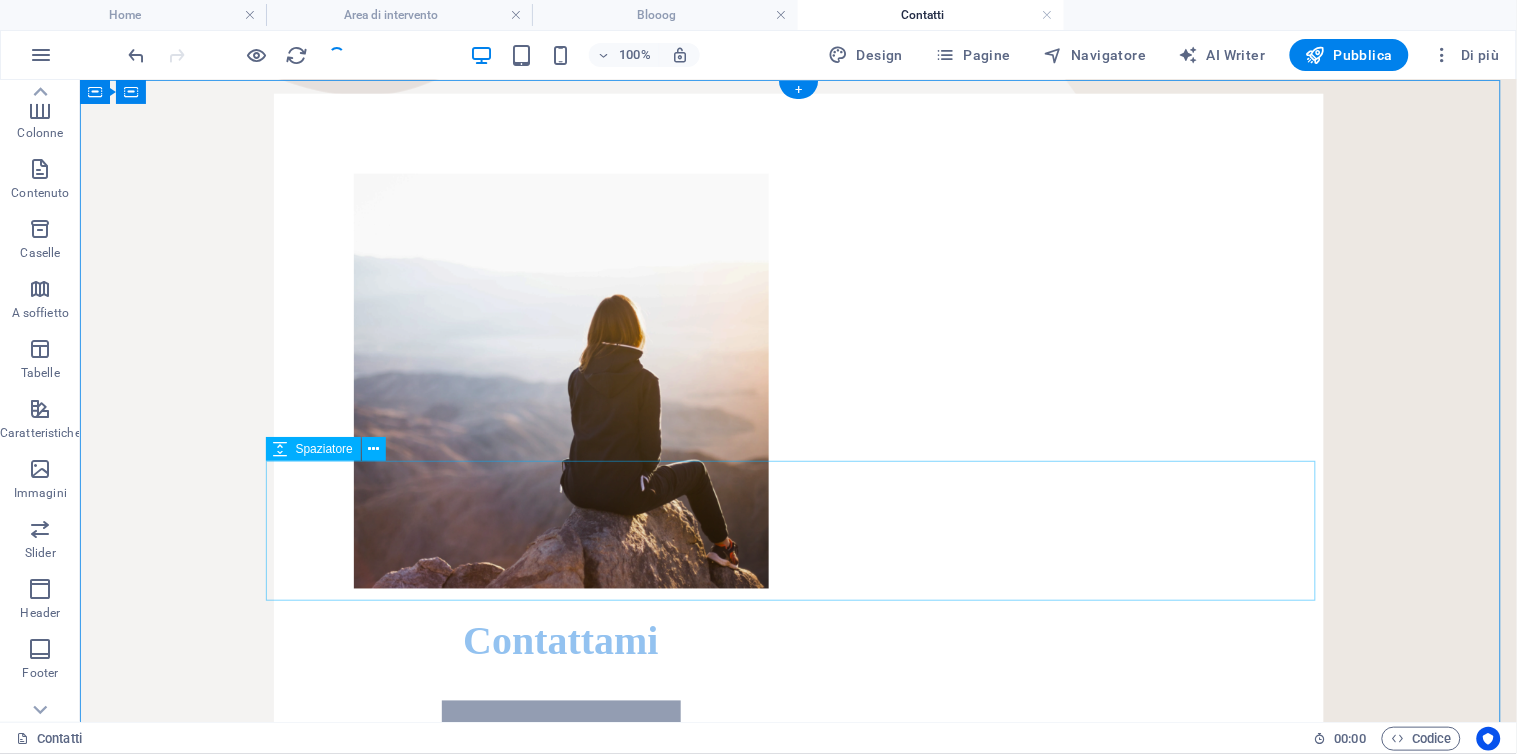 scroll, scrollTop: 0, scrollLeft: 0, axis: both 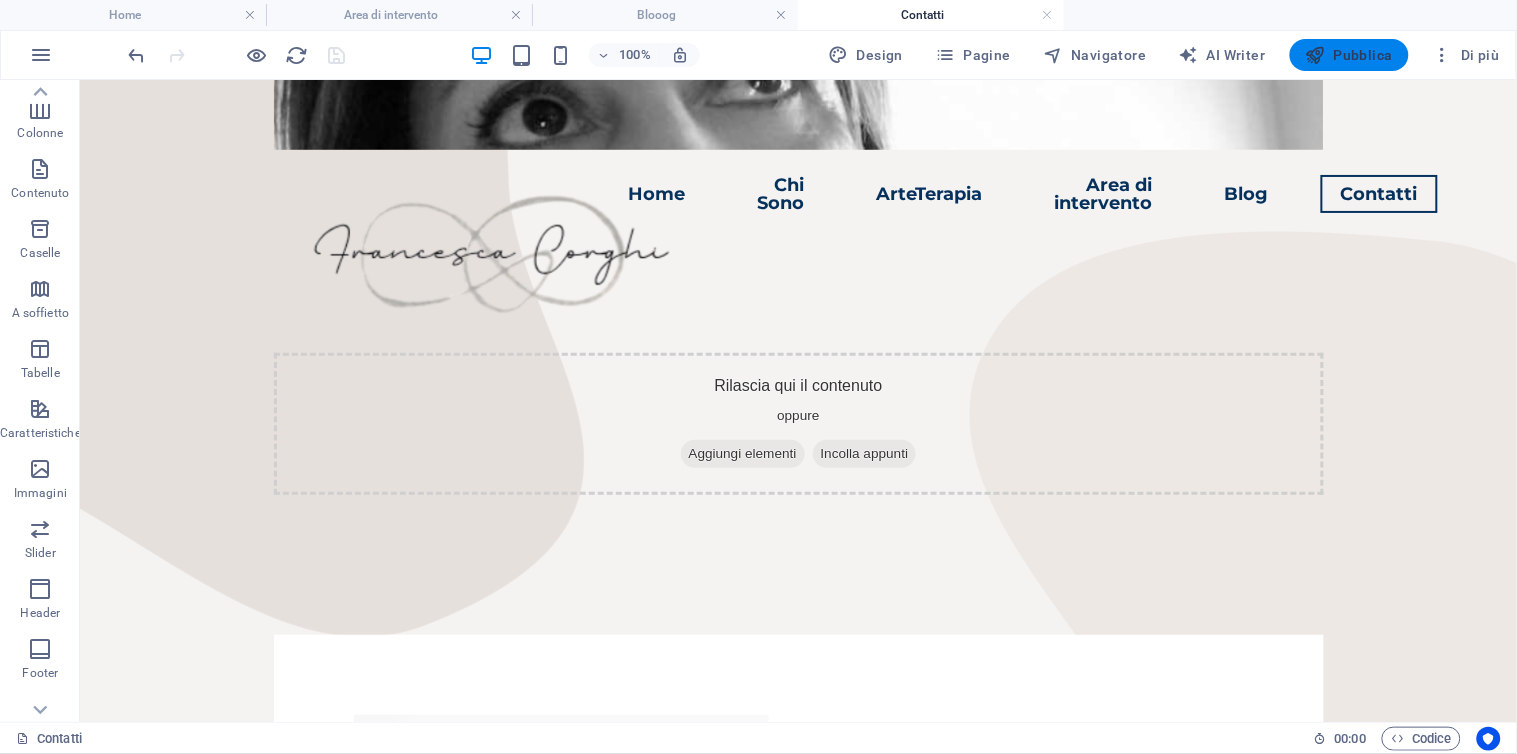 click on "Pubblica" at bounding box center [1350, 55] 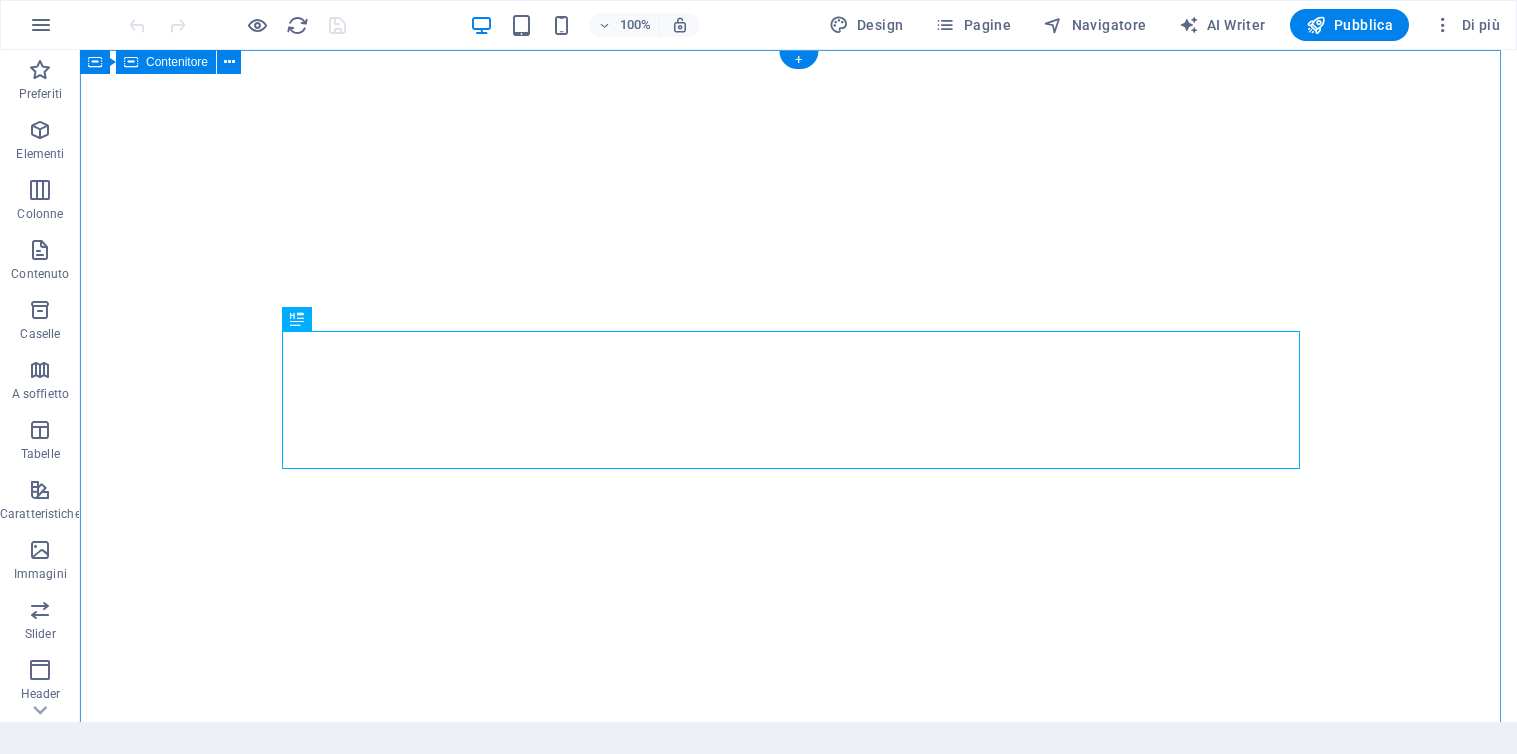 scroll, scrollTop: 0, scrollLeft: 0, axis: both 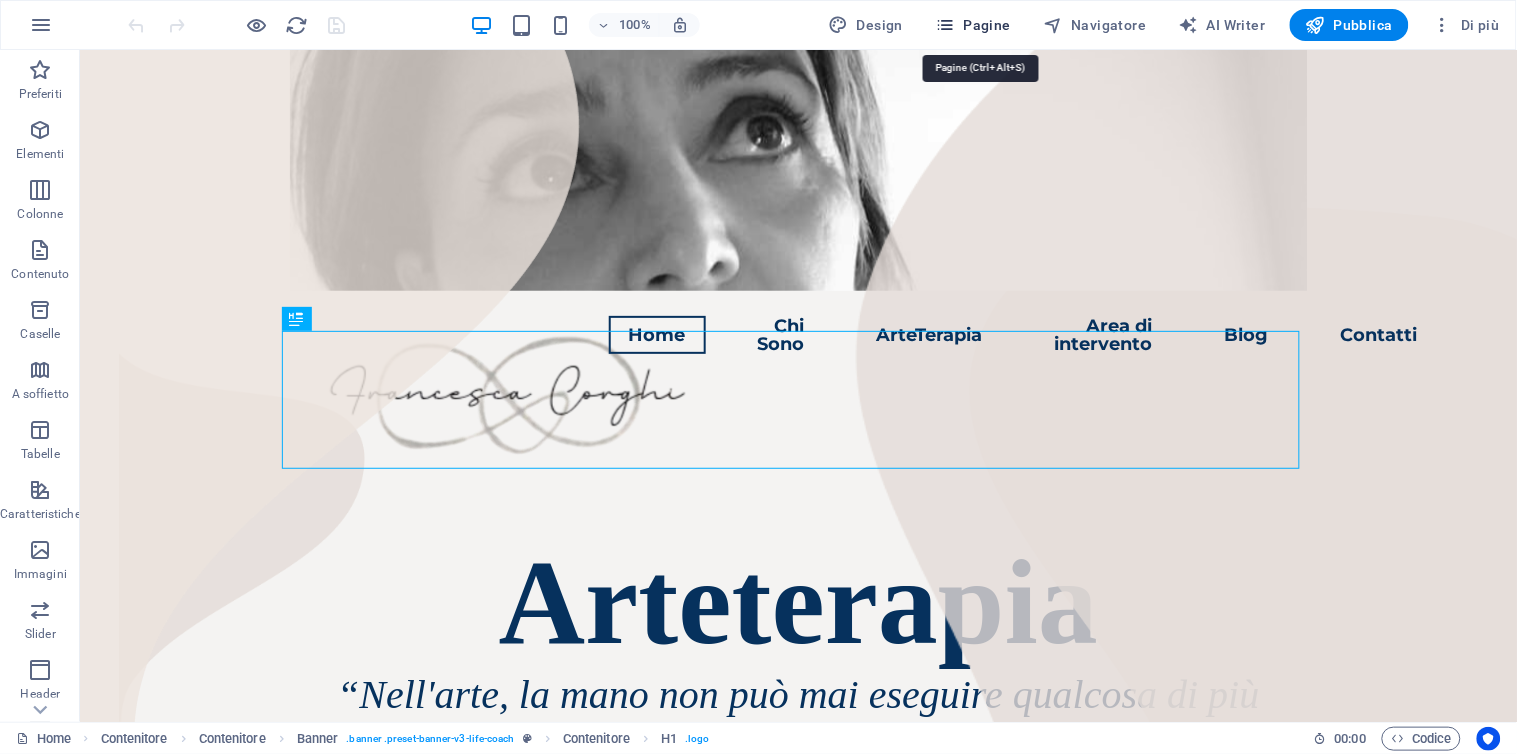 click on "Pagine" at bounding box center [973, 25] 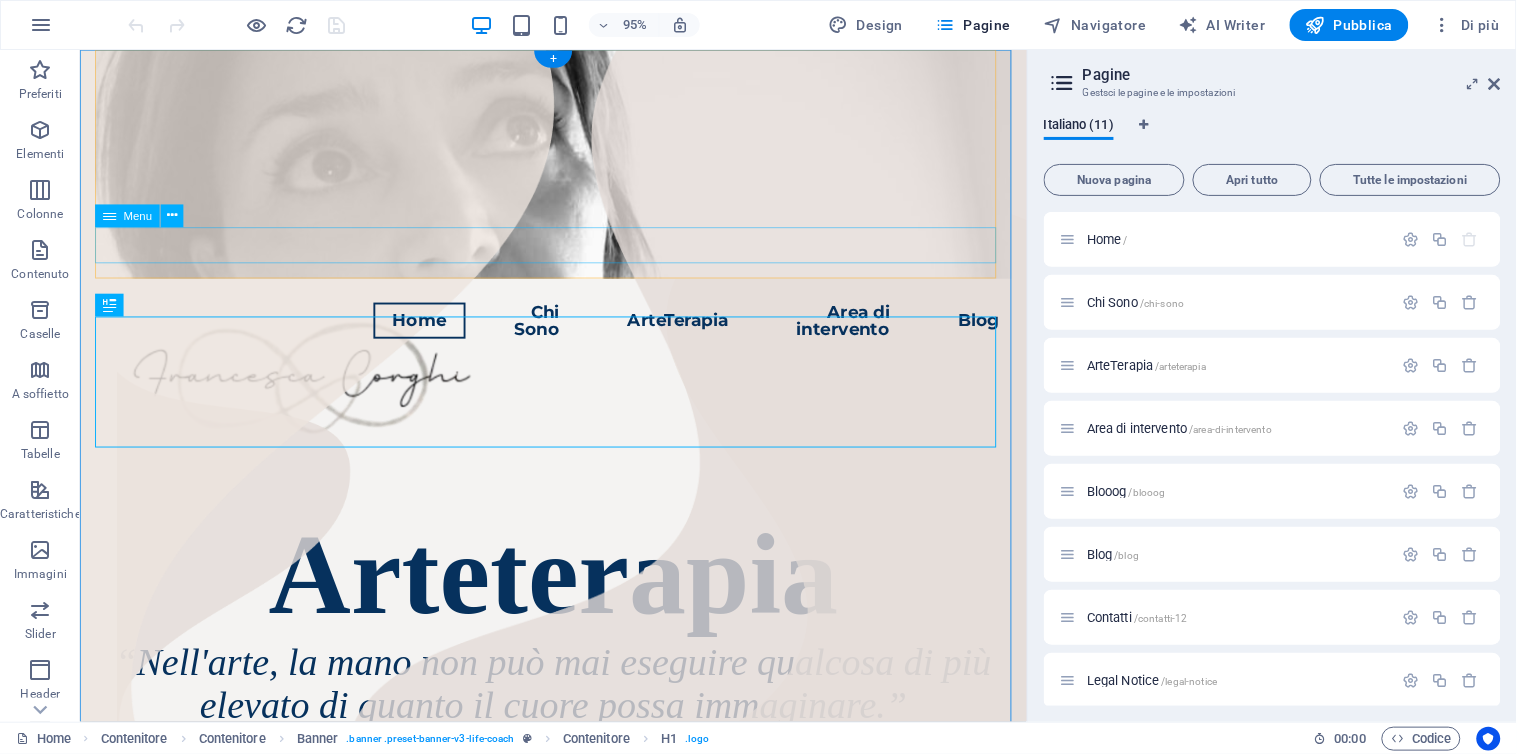 click on "Home Chi Sono ArteTerapia Area di intervento Blog Contatti" at bounding box center (577, 334) 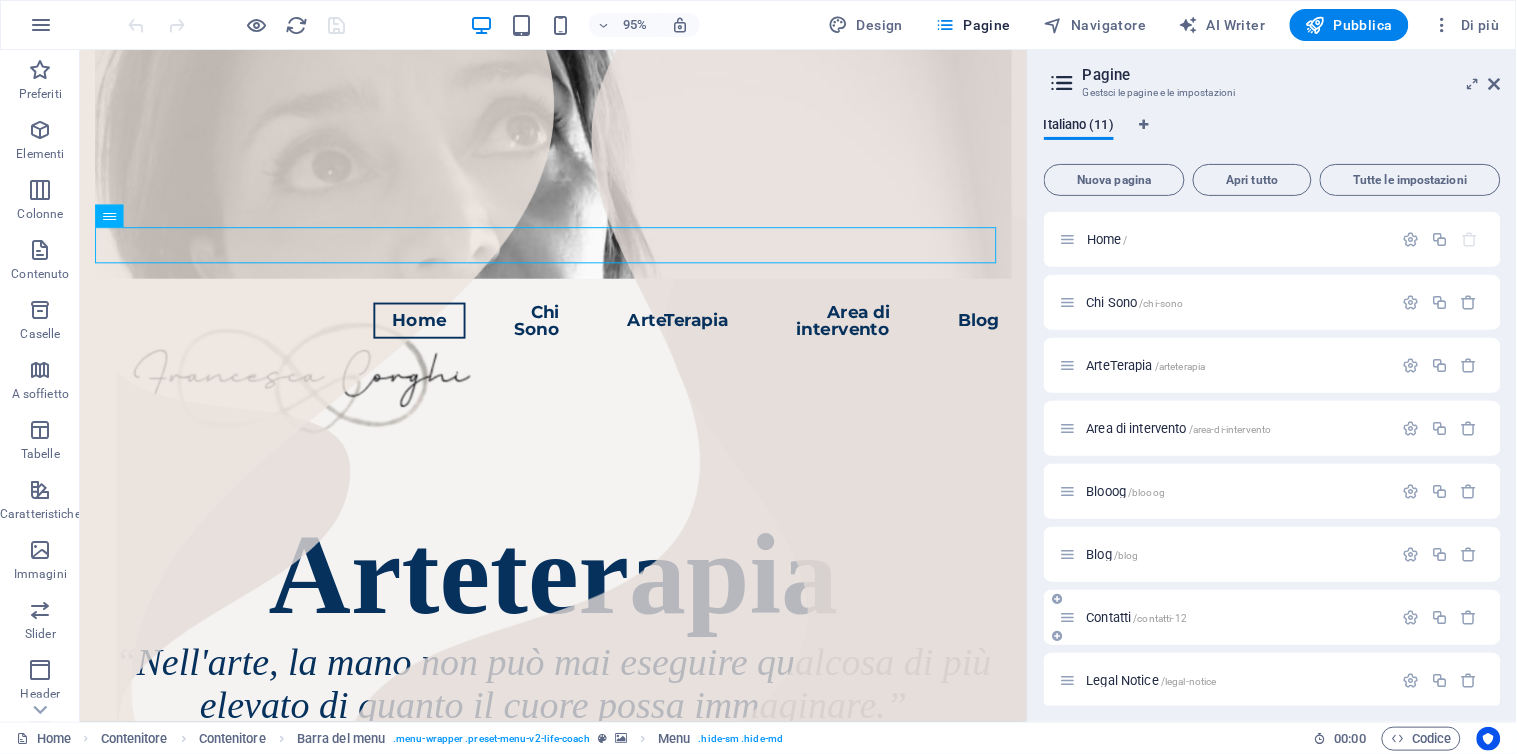 click on "Contatti /contatti-12" at bounding box center [1237, 617] 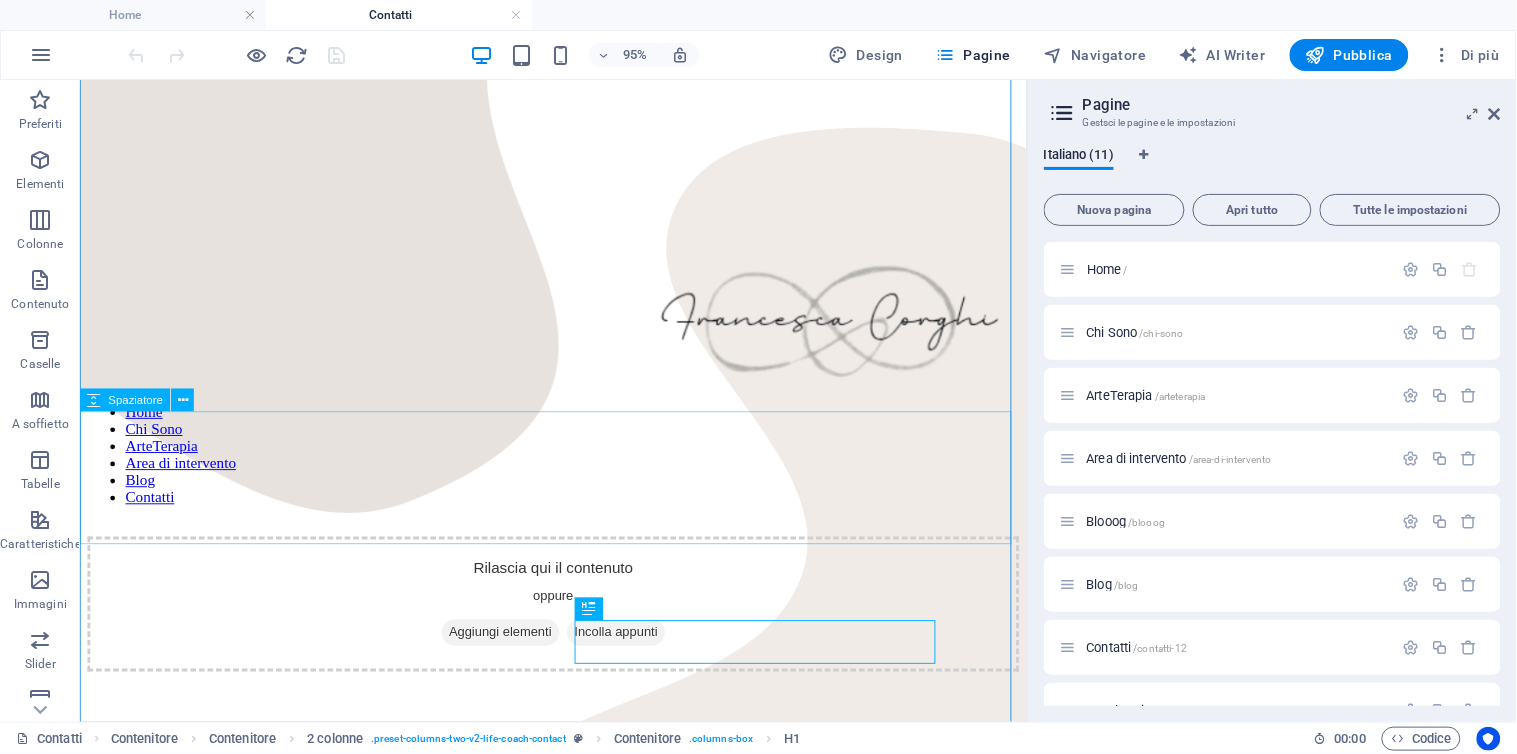 scroll, scrollTop: 0, scrollLeft: 0, axis: both 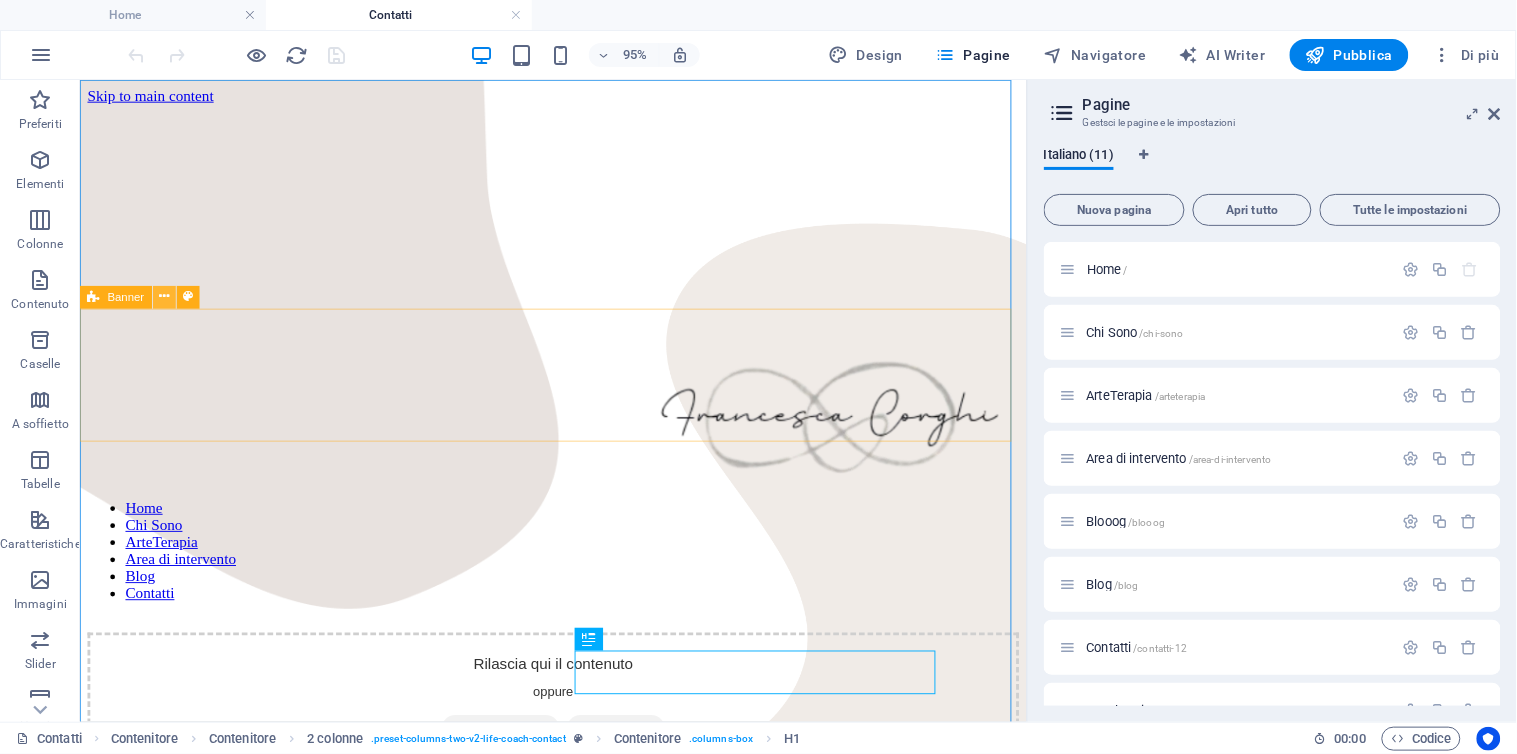 click at bounding box center (164, 298) 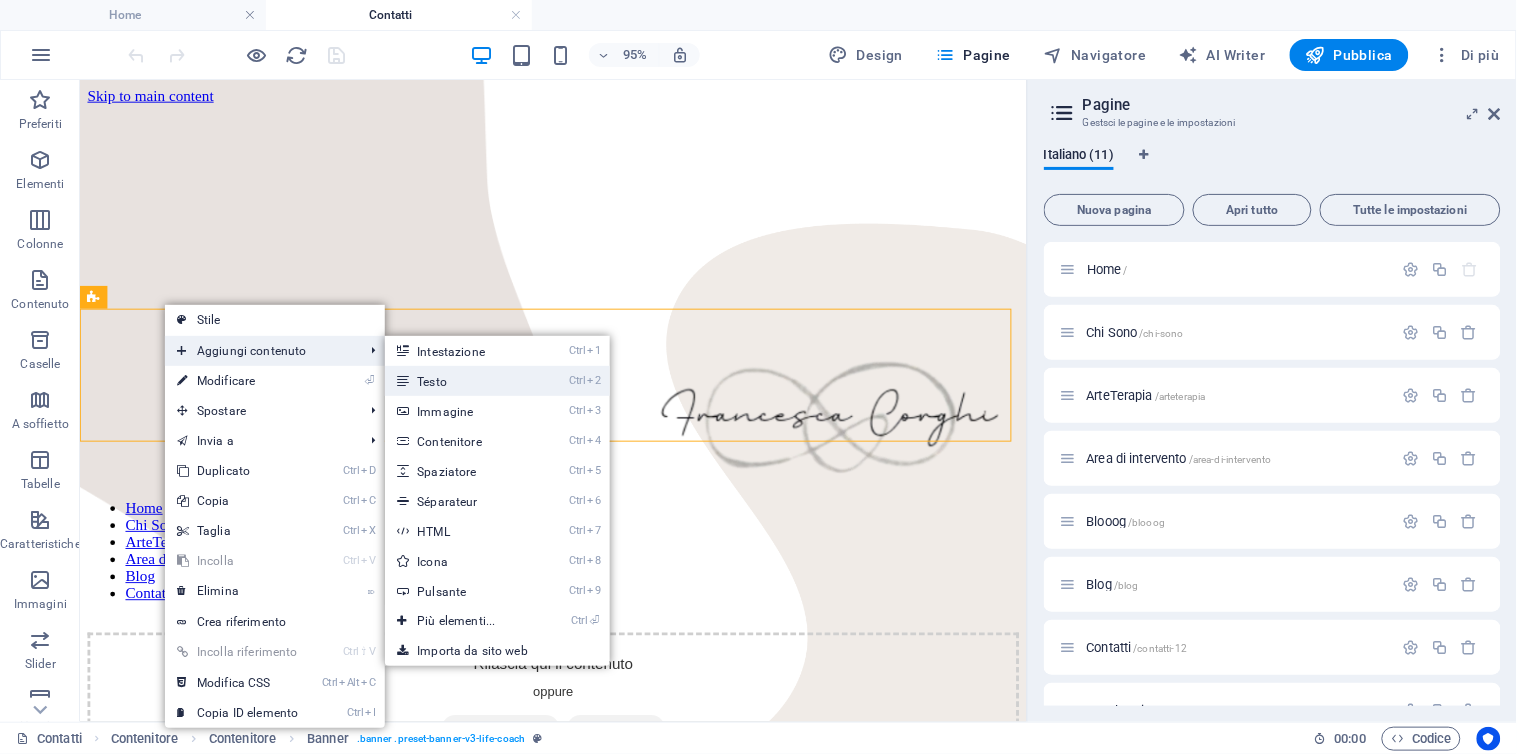 click on "Ctrl 2  Testo" at bounding box center (460, 381) 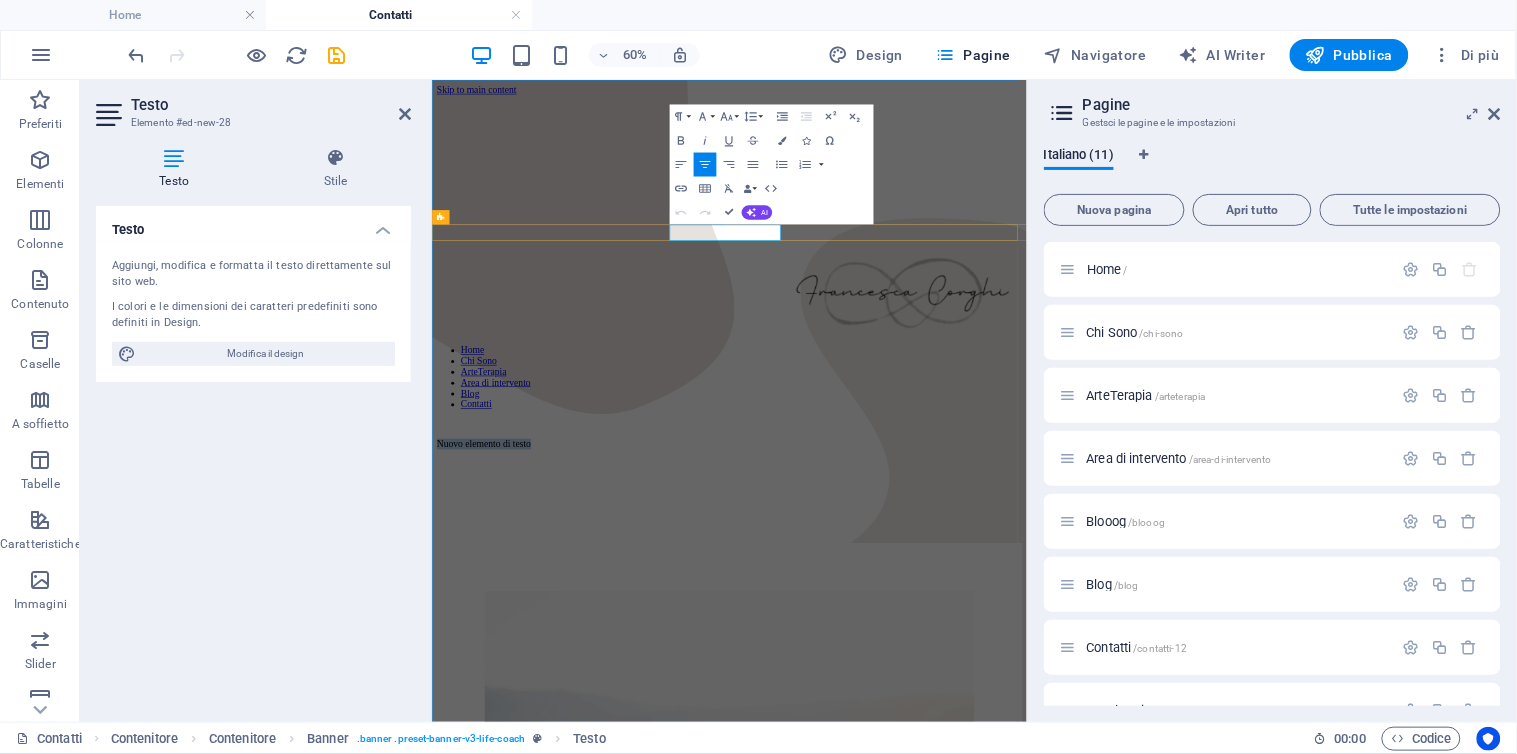 click on "Nuovo elemento di testo" at bounding box center (927, 686) 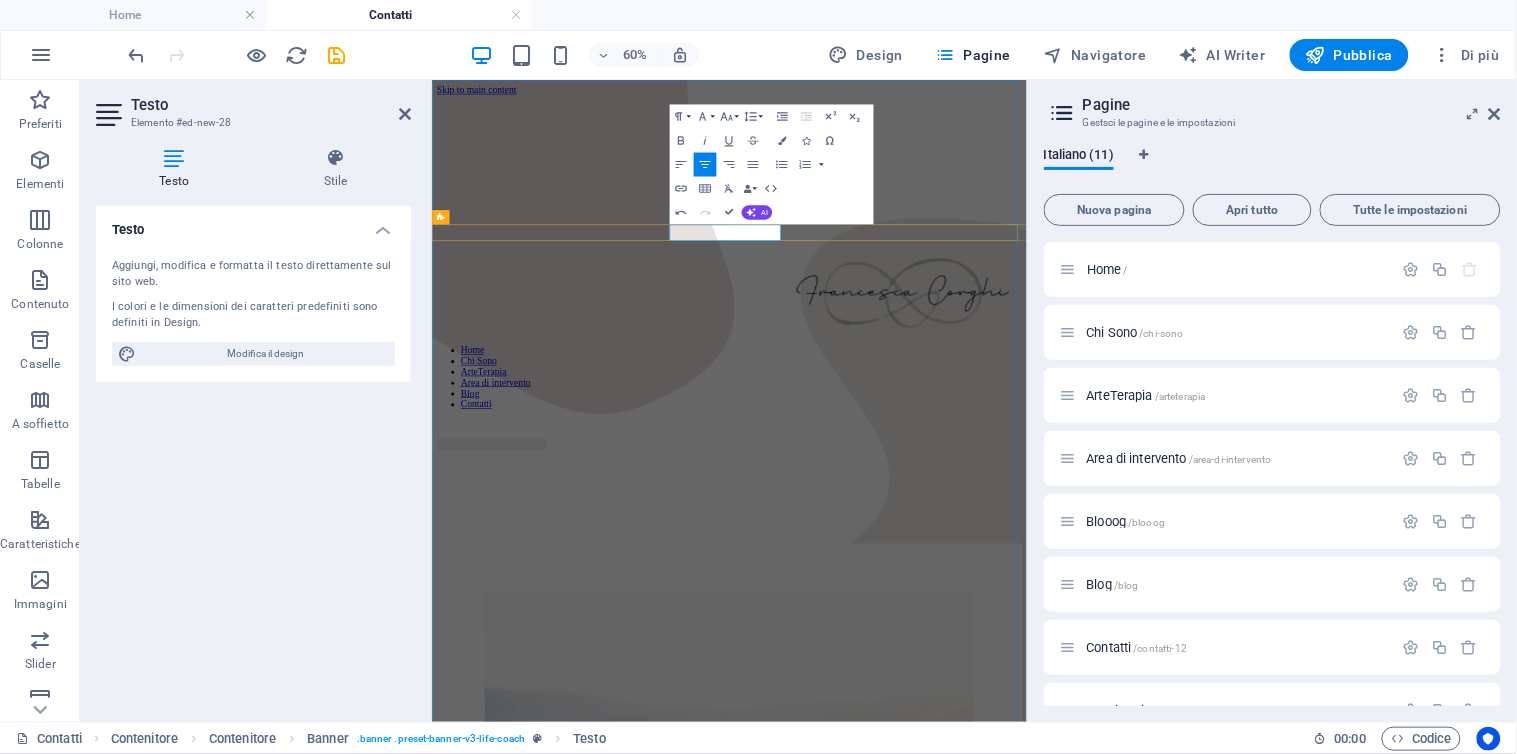 click on "Nuovo elemento di testo" at bounding box center (530, 686) 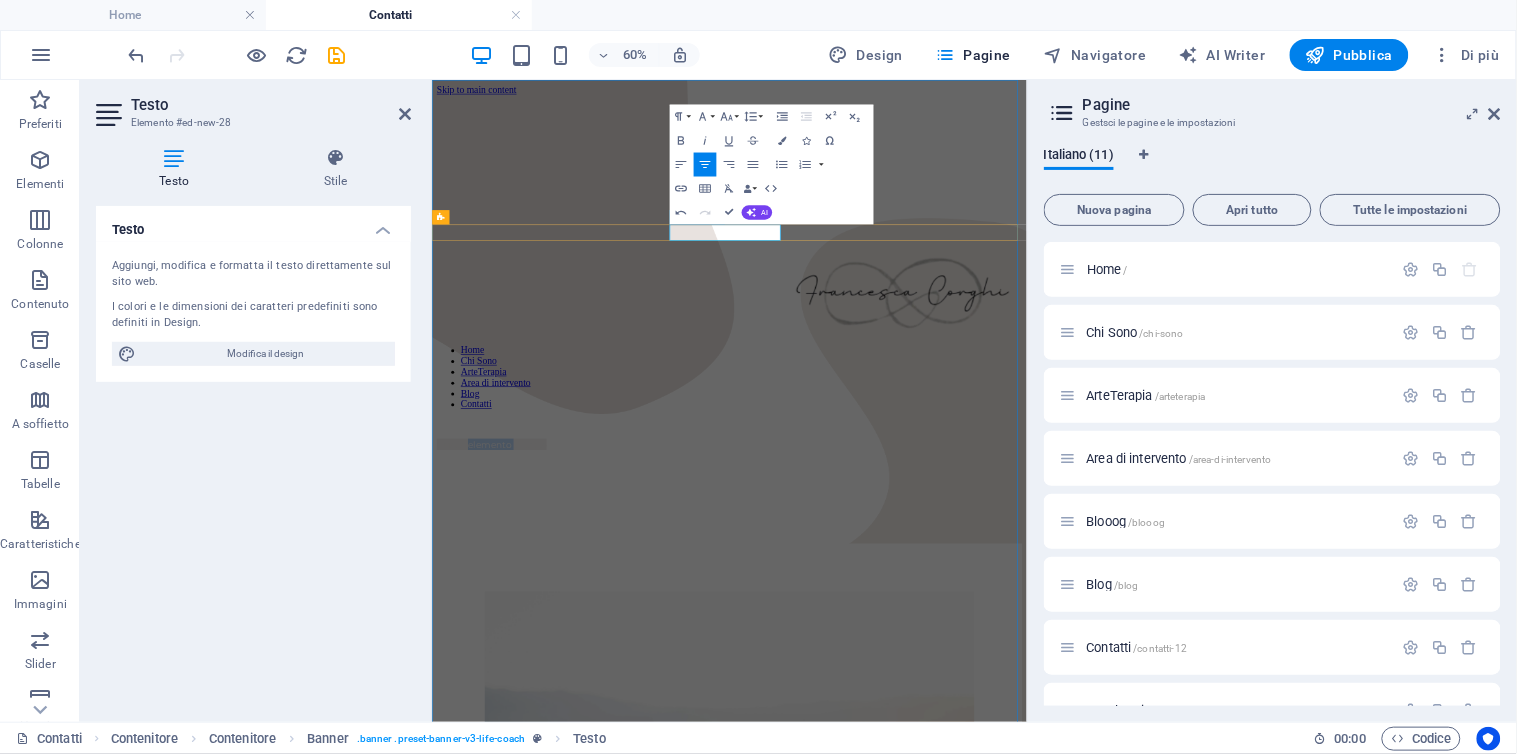 click on "Nuovo elemento di testo" at bounding box center (530, 686) 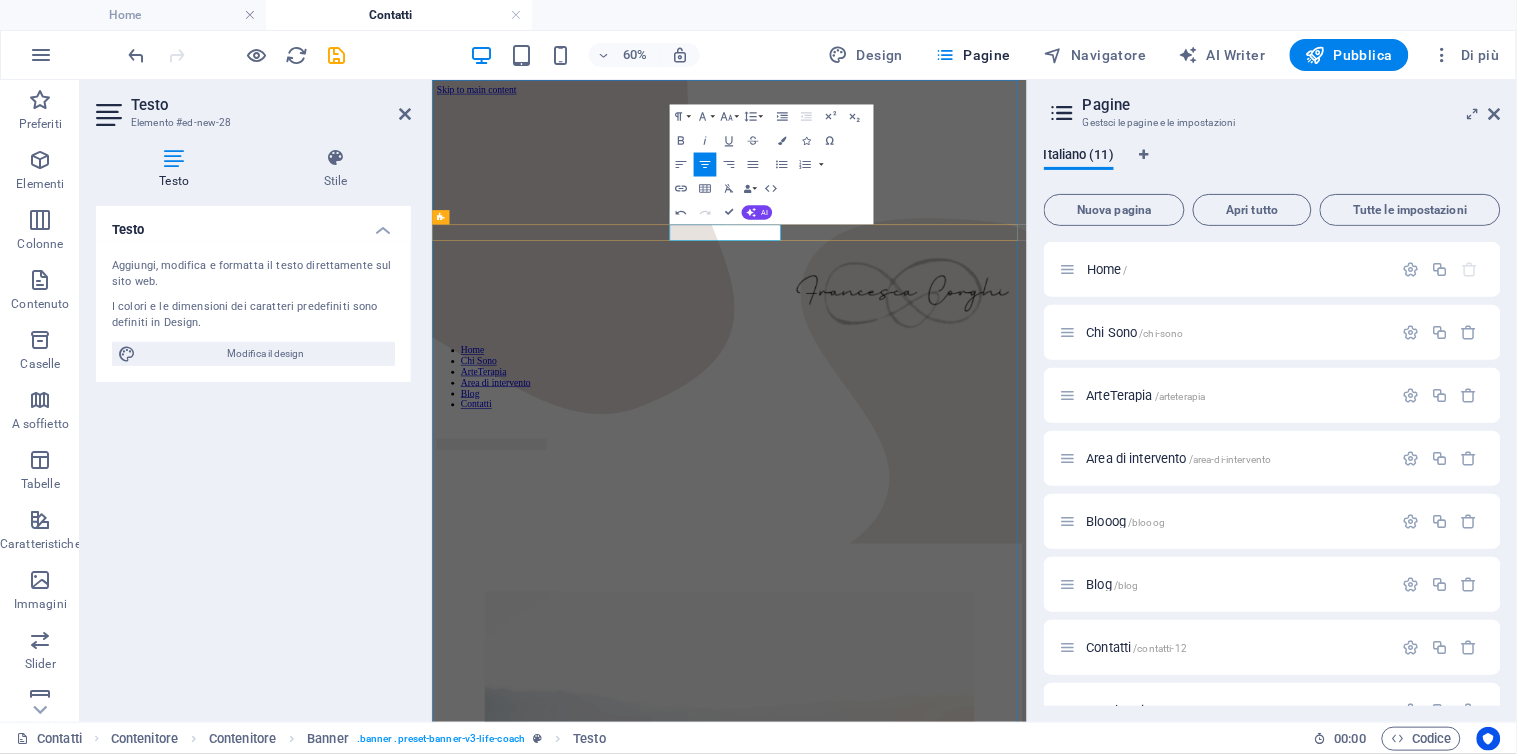 click on "Nuovo elemento di testo" at bounding box center [530, 686] 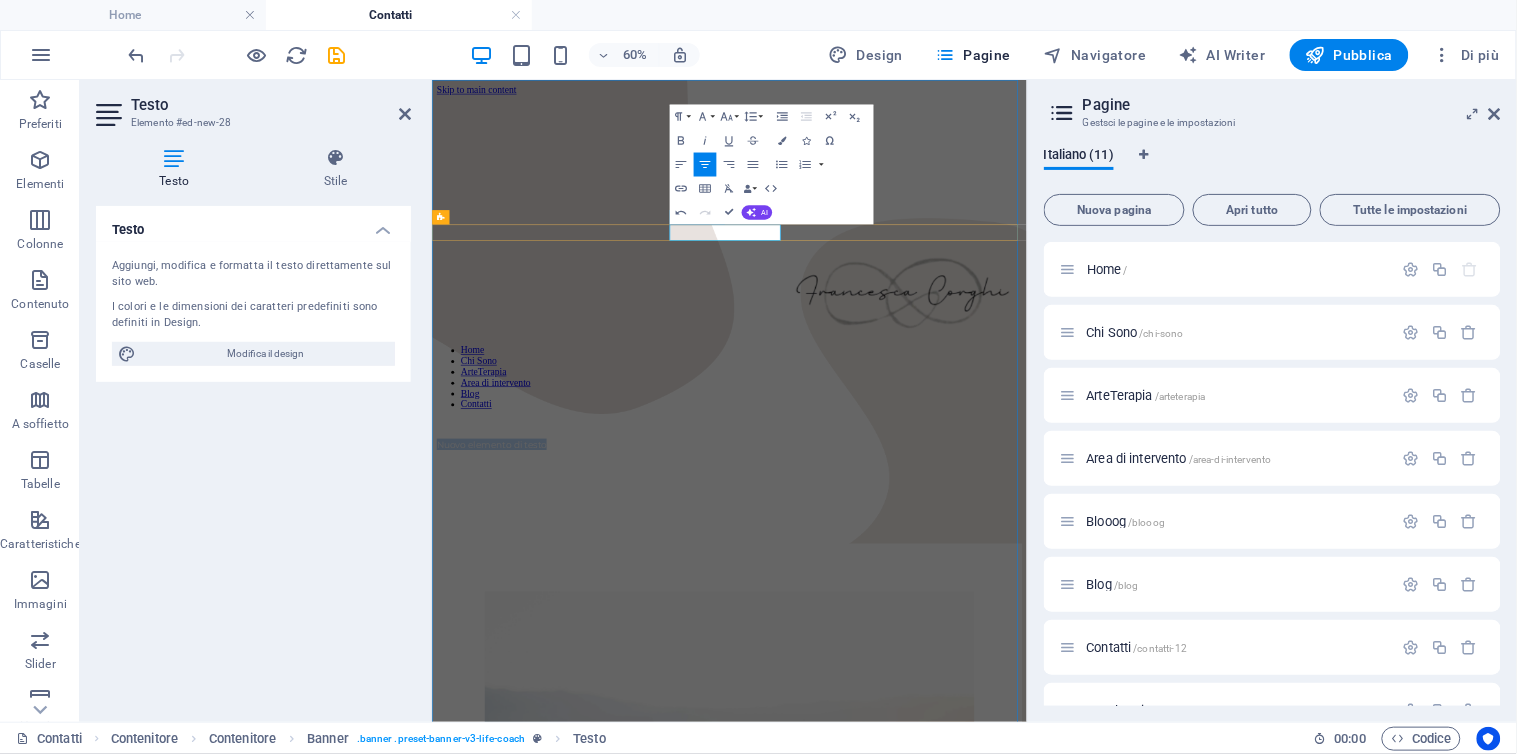 drag, startPoint x: 829, startPoint y: 338, endPoint x: 1003, endPoint y: 327, distance: 174.34735 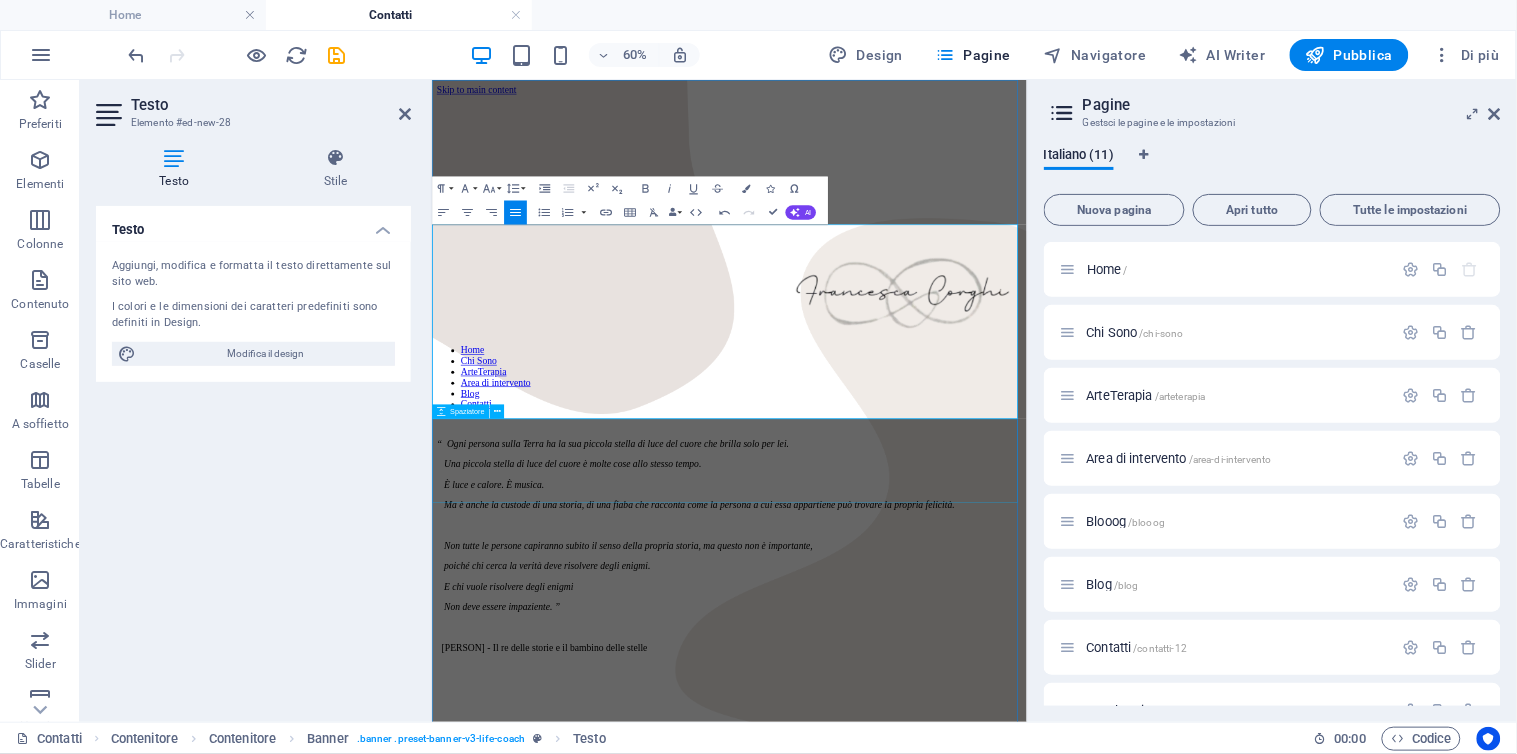drag, startPoint x: 440, startPoint y: 353, endPoint x: 1298, endPoint y: 666, distance: 913.30884 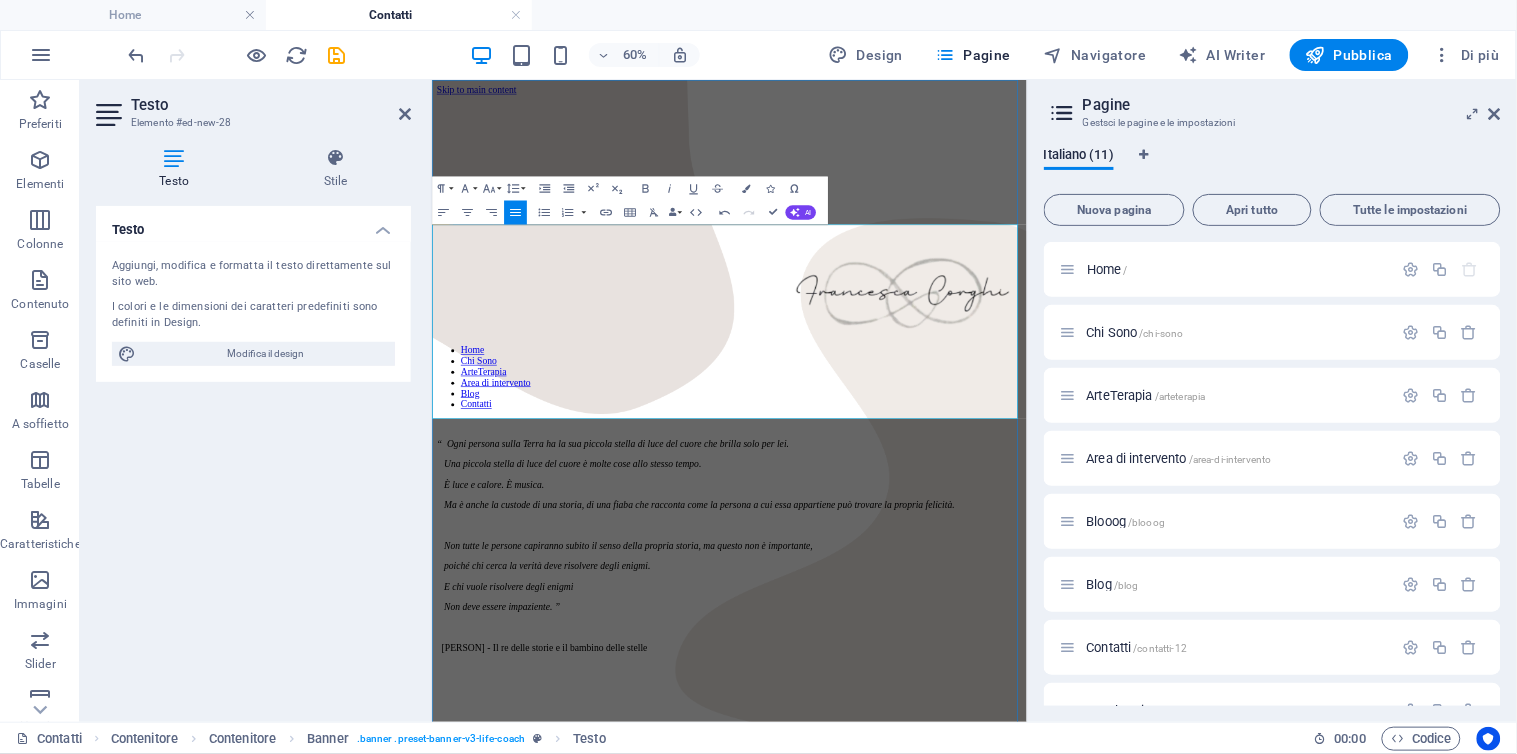 click on "E chi vuole risolvere degli enigmi" at bounding box center [933, 924] 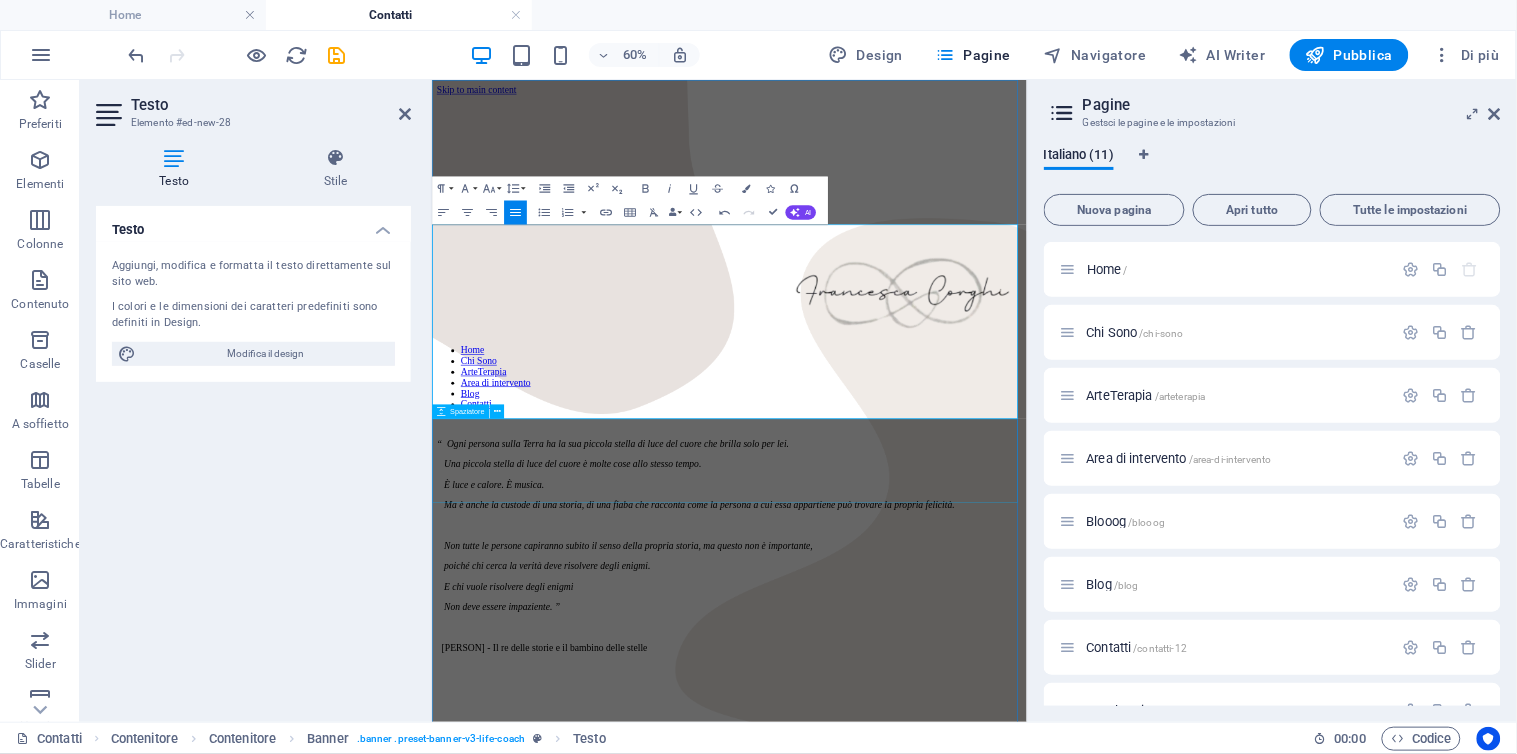 drag, startPoint x: 442, startPoint y: 325, endPoint x: 1275, endPoint y: 660, distance: 897.8385 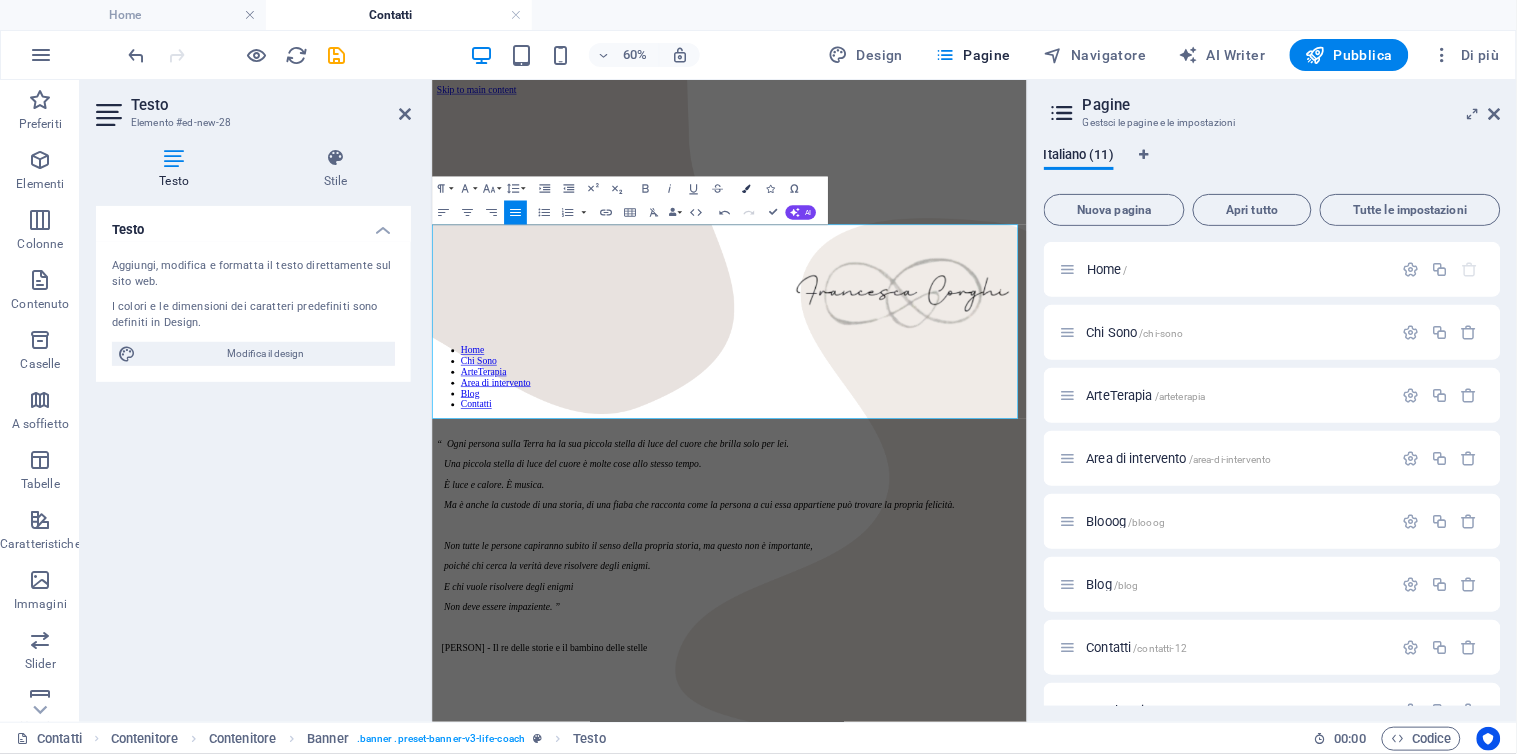click at bounding box center (746, 188) 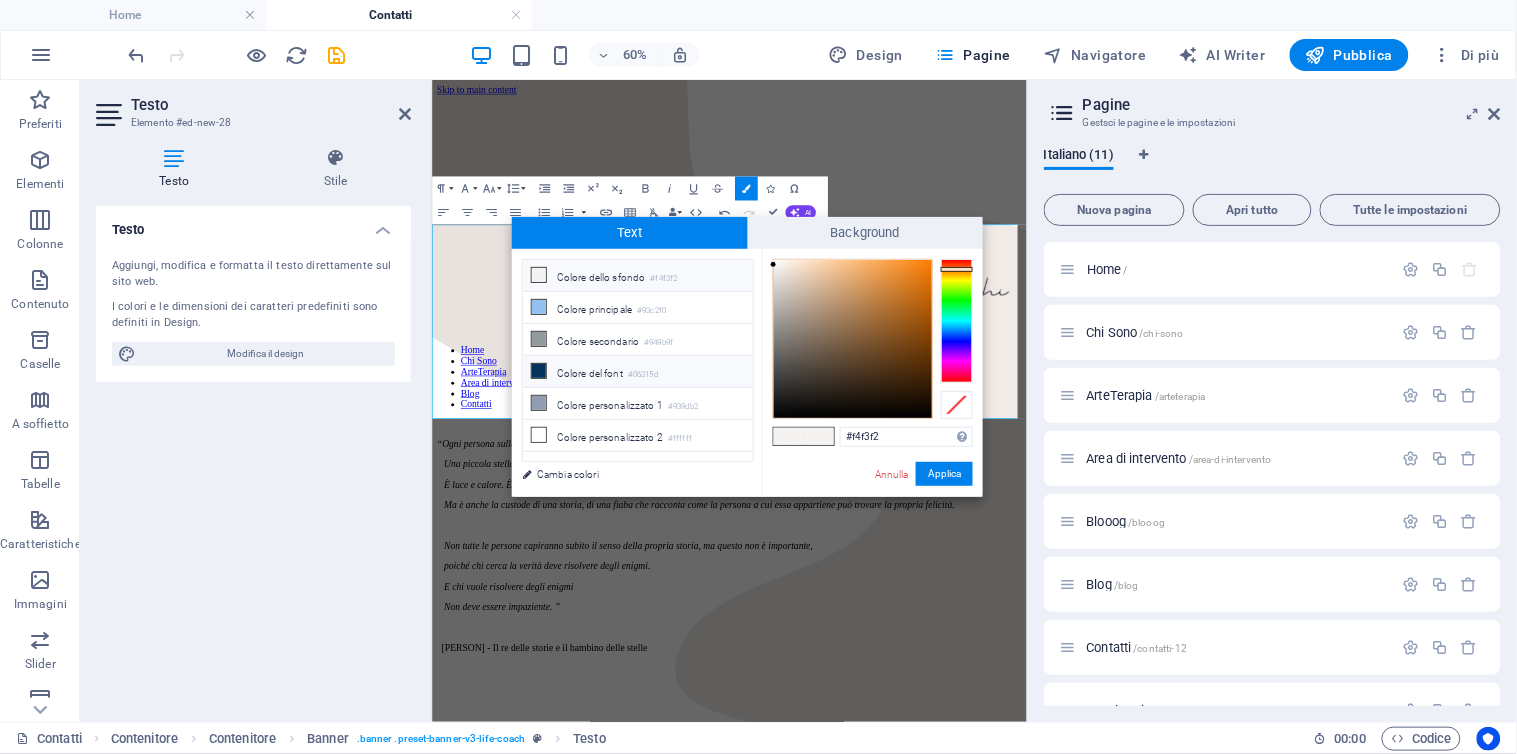 click on "Colore del font
#06315d" at bounding box center (638, 372) 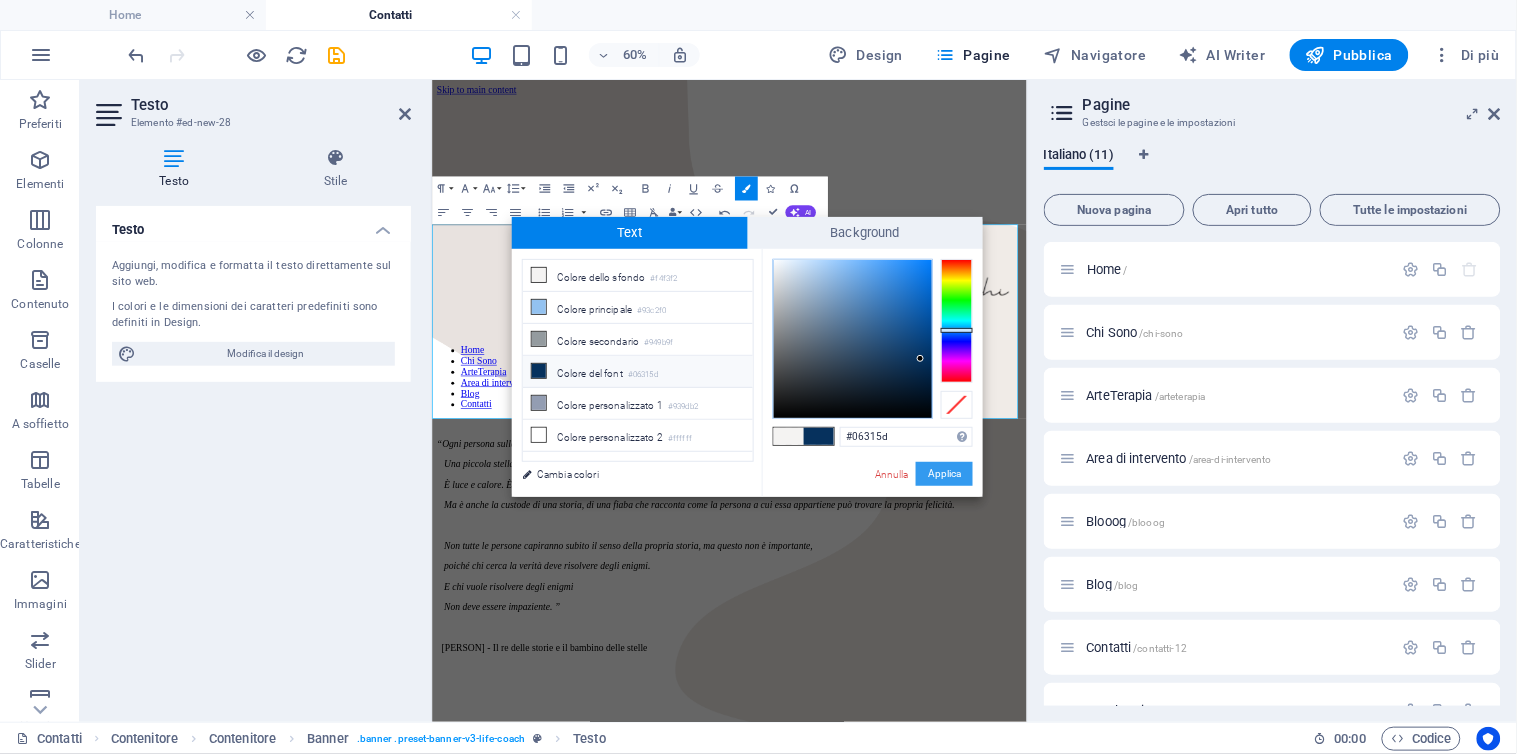 click on "Applica" at bounding box center (944, 474) 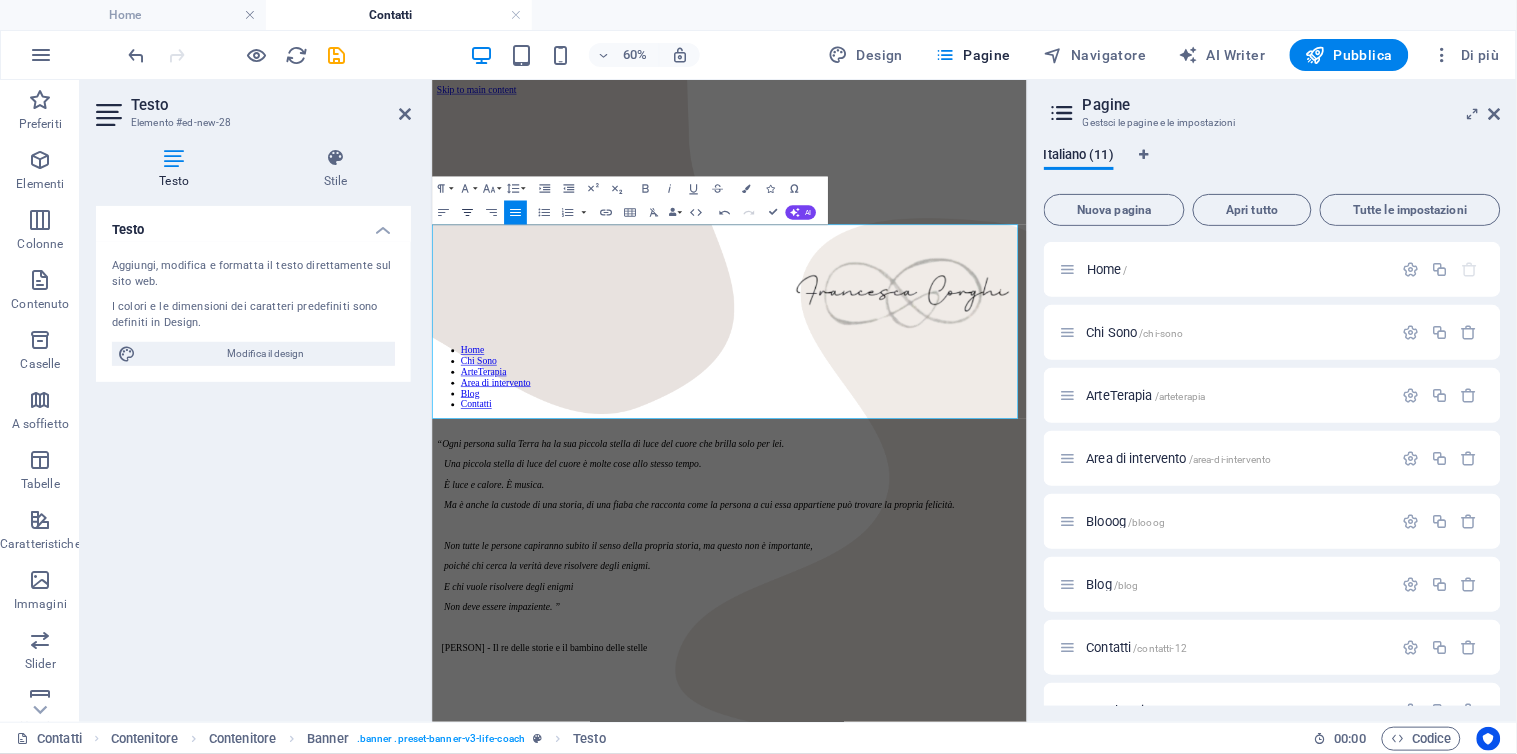 click 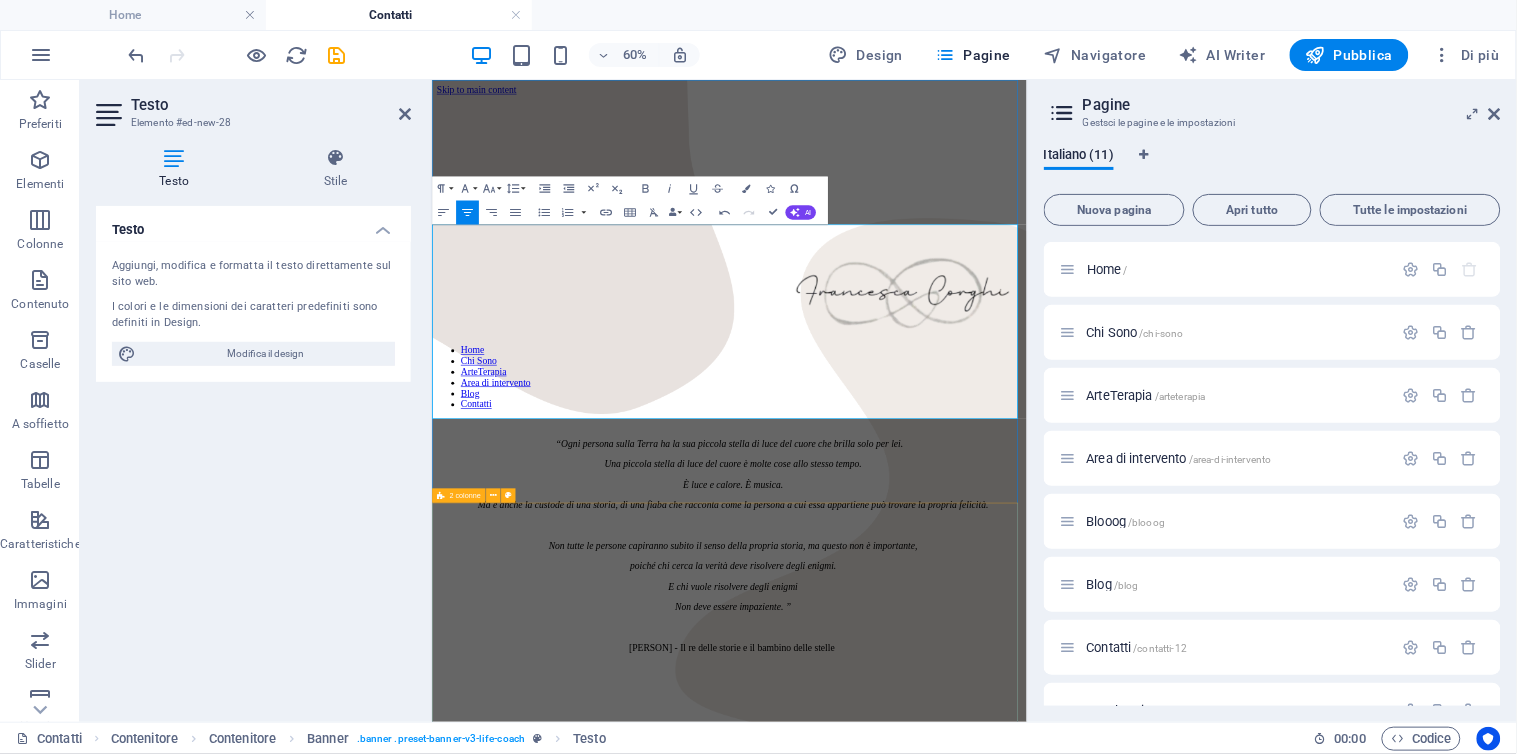 click on "Contattami   I have read and understand the privacy policy. Illeggibile? Carica nuovo Invia" at bounding box center (927, 1904) 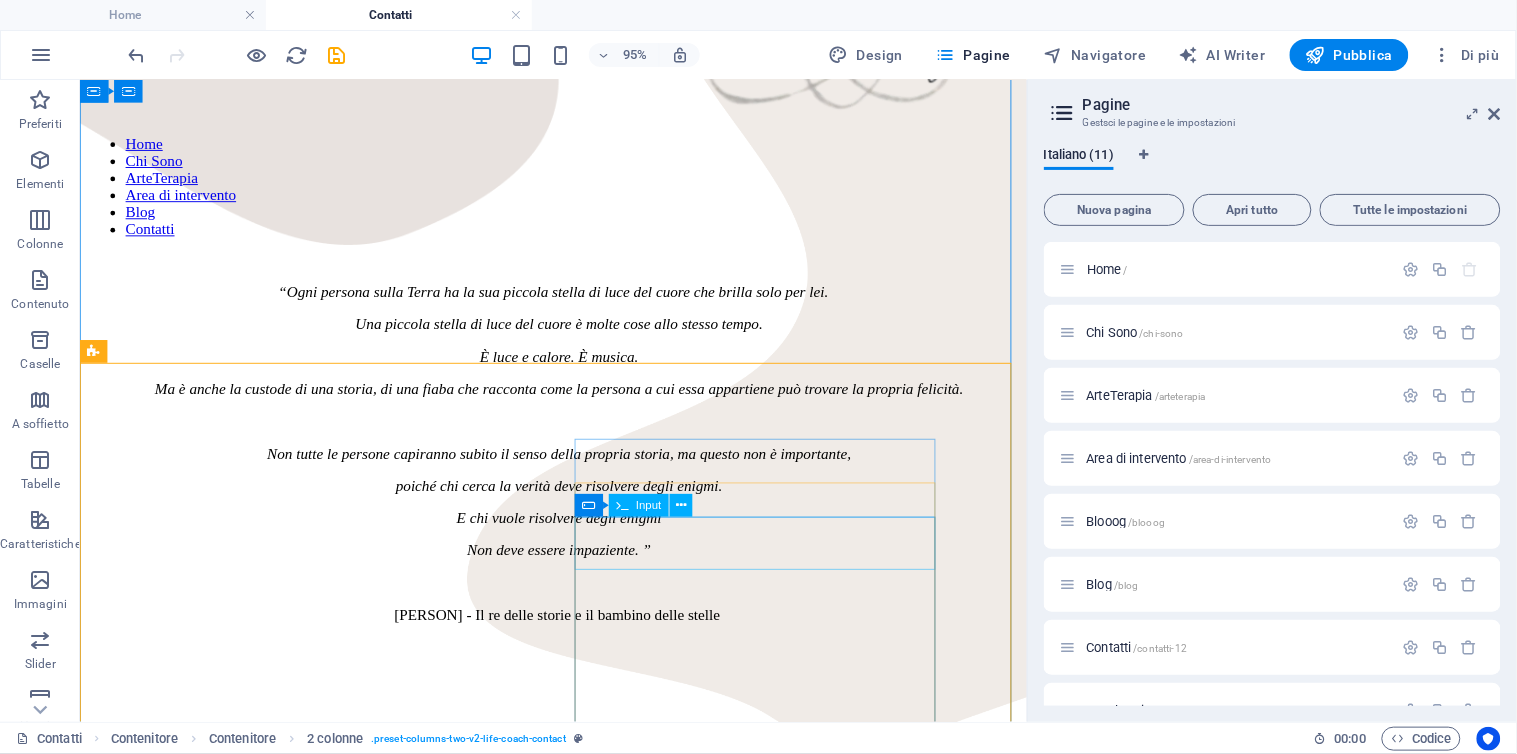 scroll, scrollTop: 406, scrollLeft: 0, axis: vertical 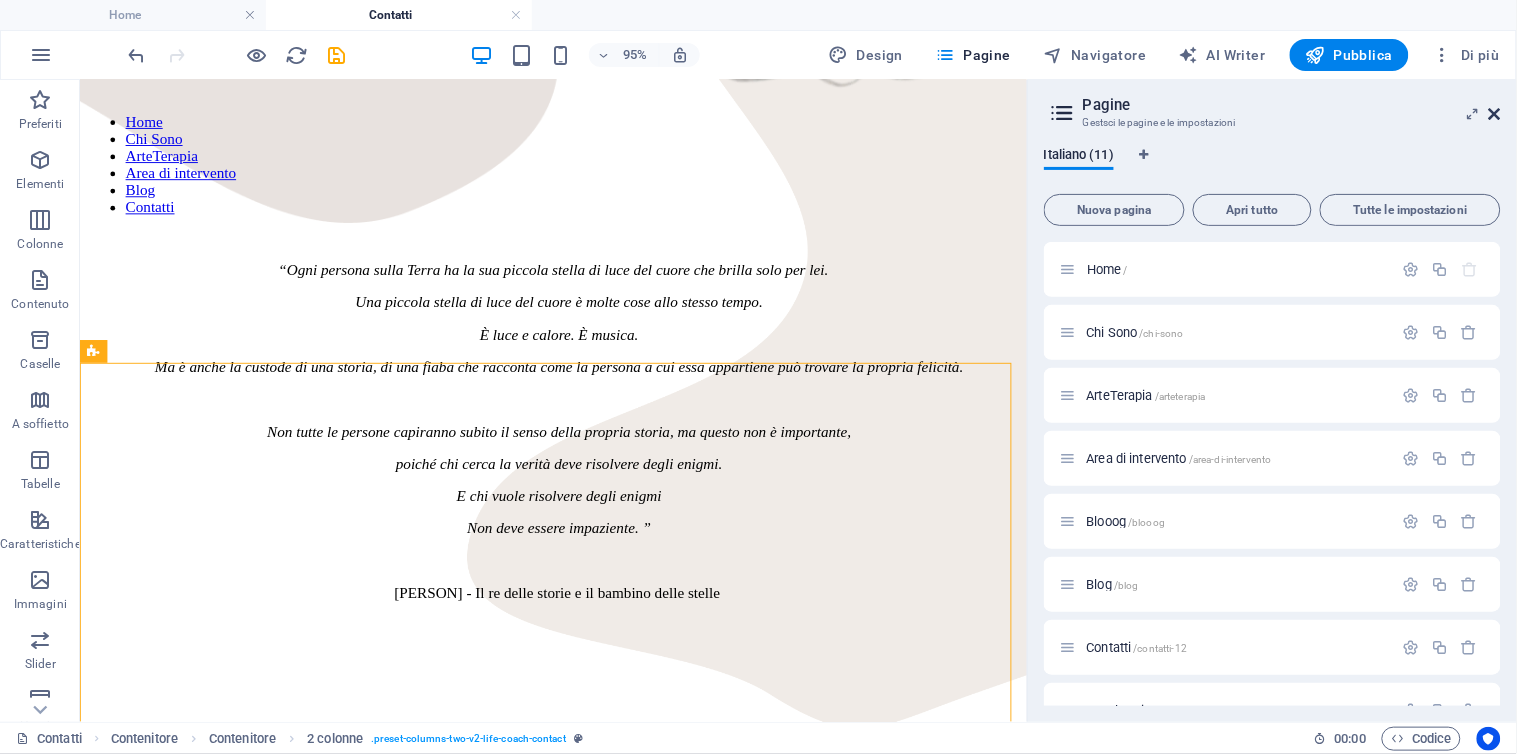 drag, startPoint x: 1498, startPoint y: 115, endPoint x: 1415, endPoint y: 35, distance: 115.27792 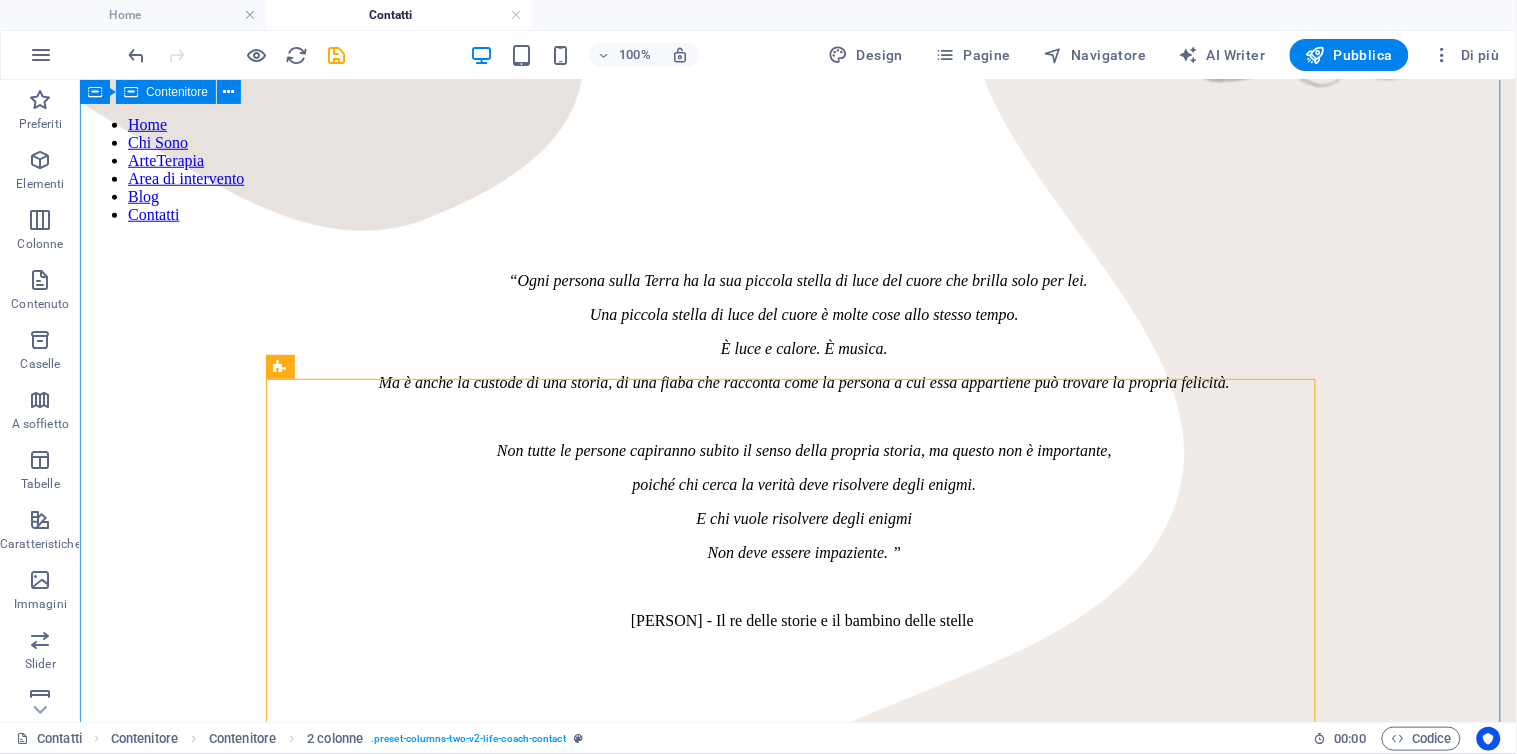 scroll, scrollTop: 378, scrollLeft: 0, axis: vertical 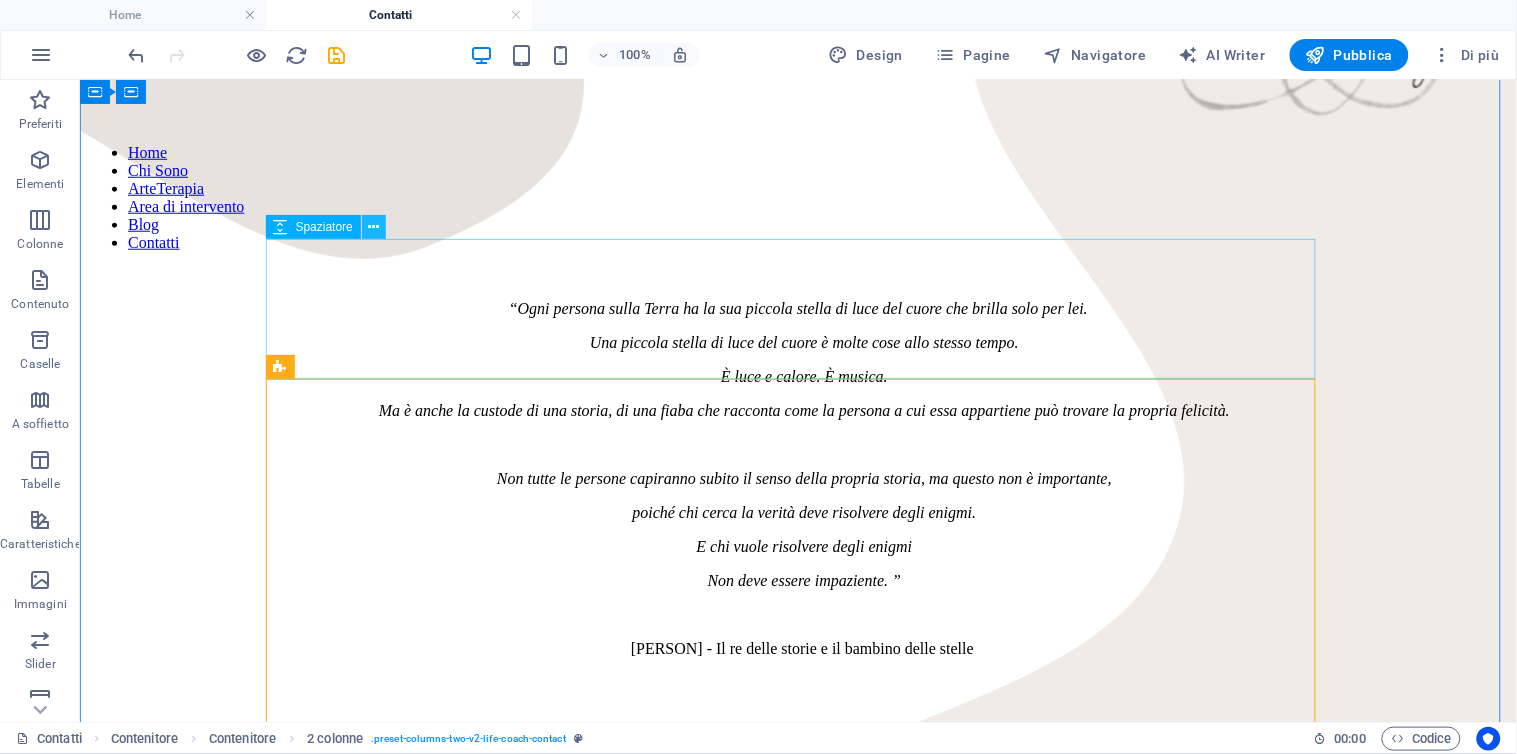 click at bounding box center [373, 227] 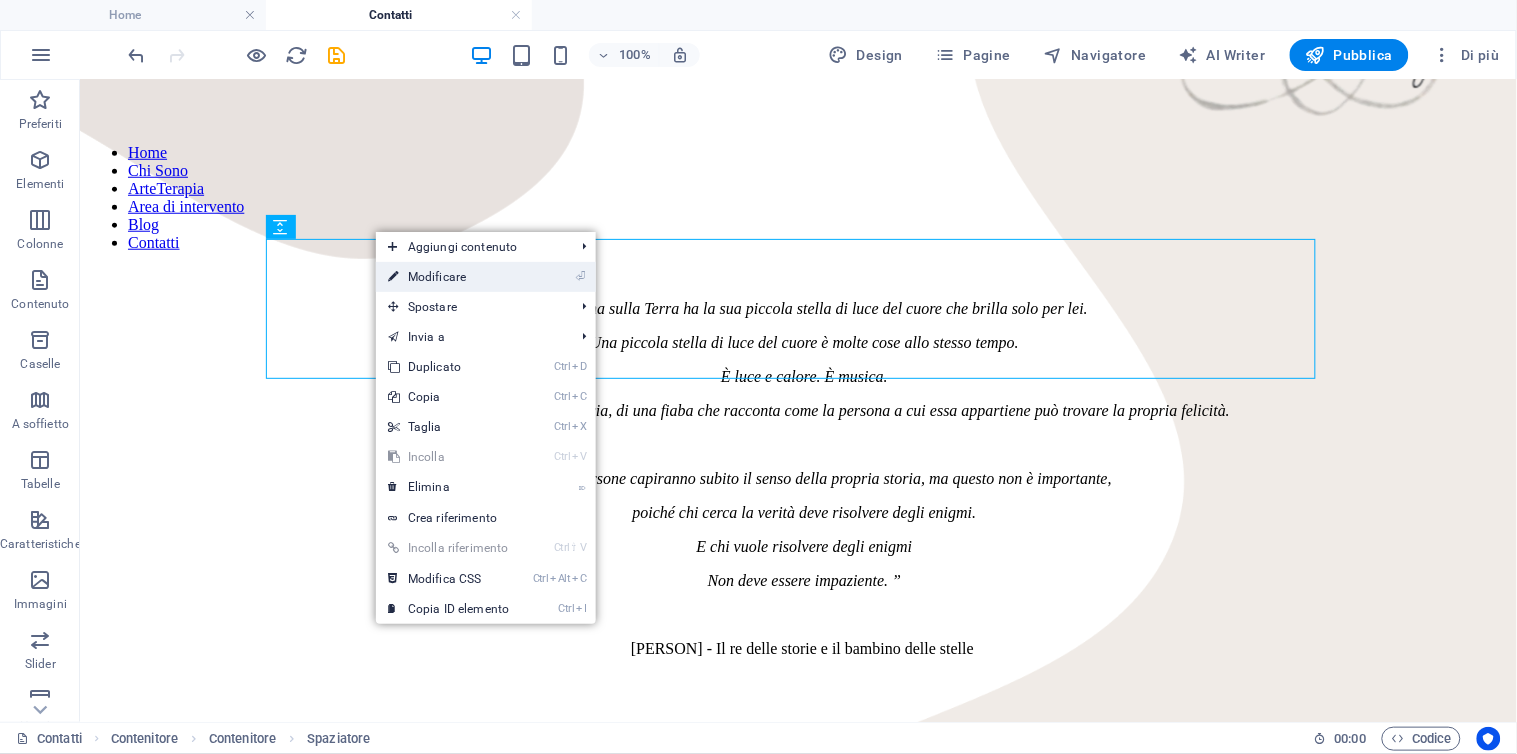click on "⏎  Modificare" at bounding box center [448, 277] 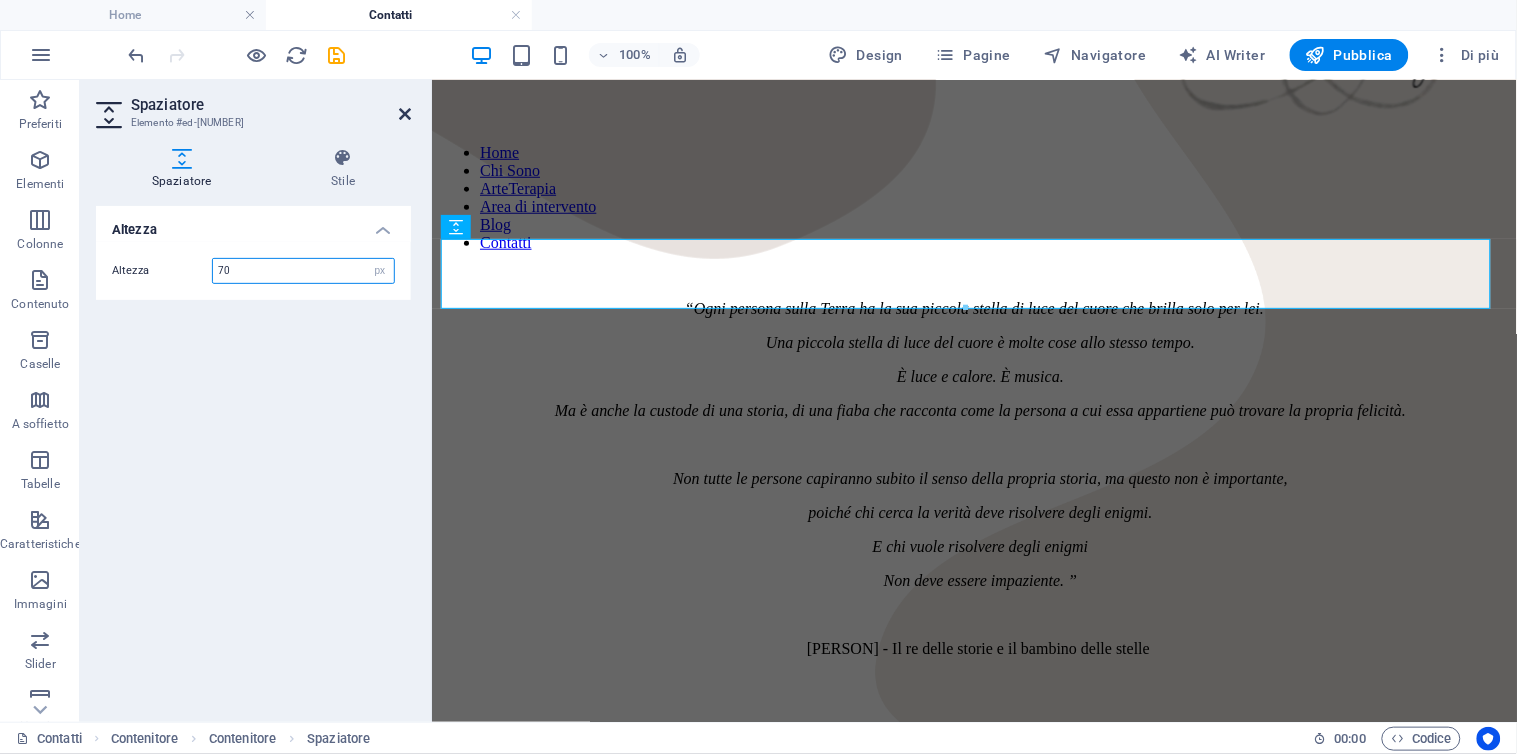 type on "70" 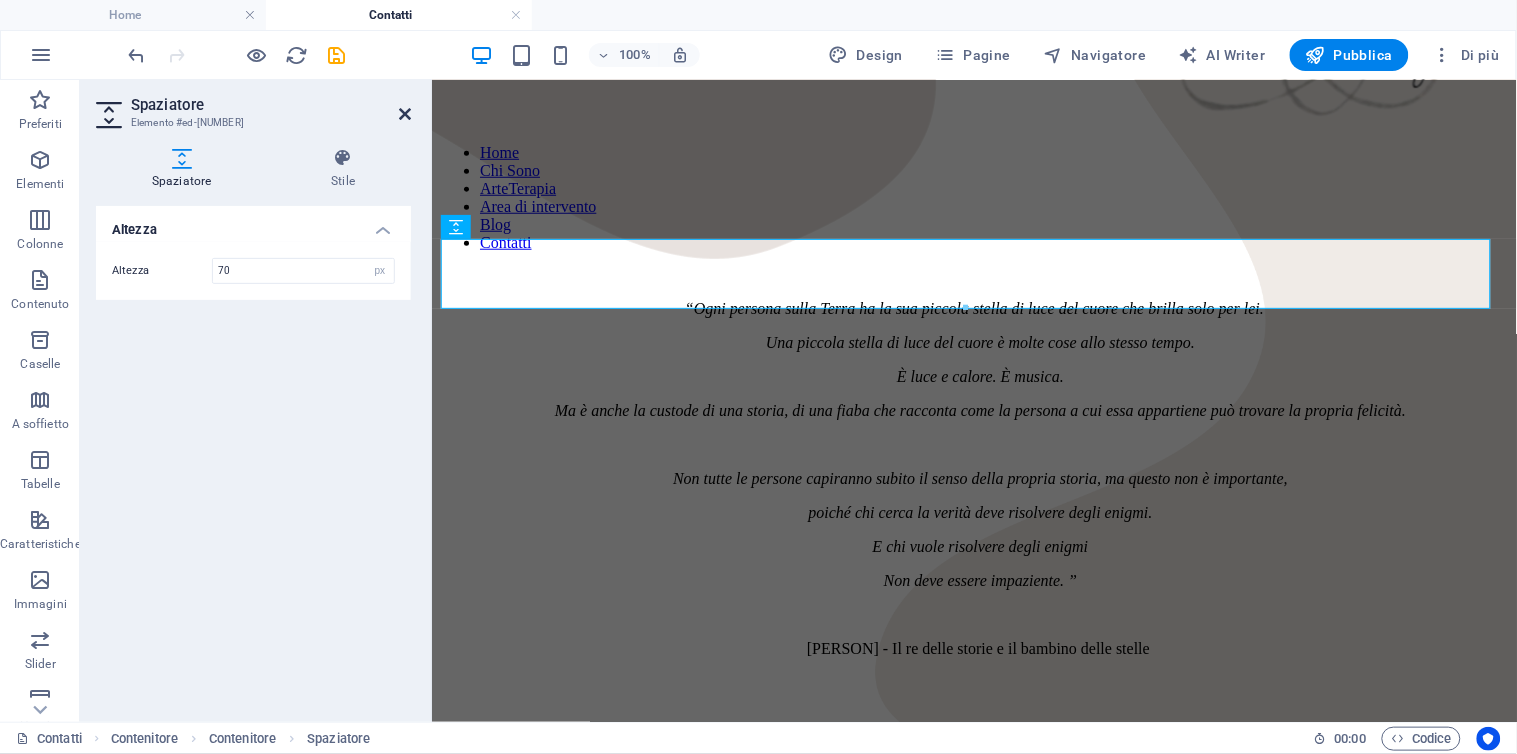 click at bounding box center (405, 114) 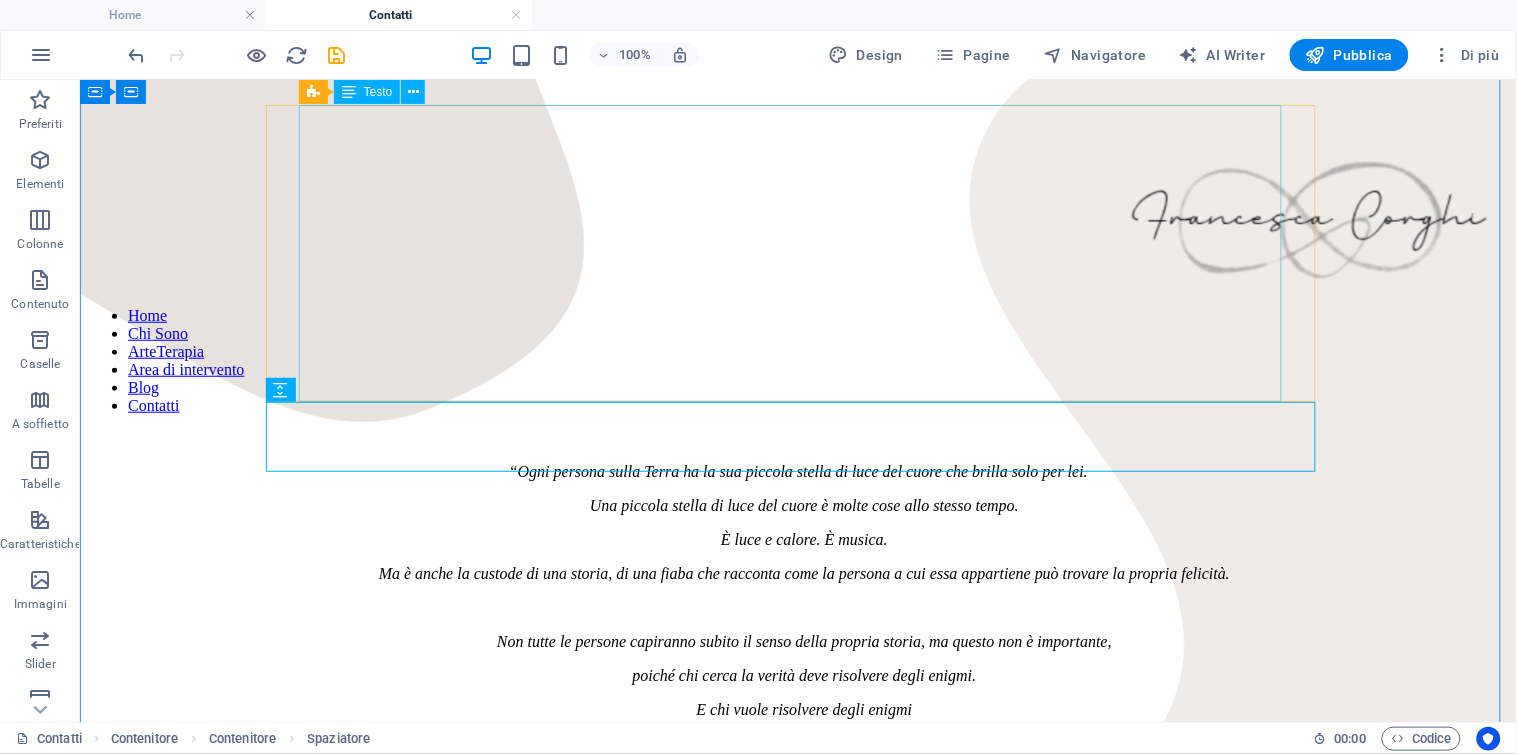 scroll, scrollTop: 156, scrollLeft: 0, axis: vertical 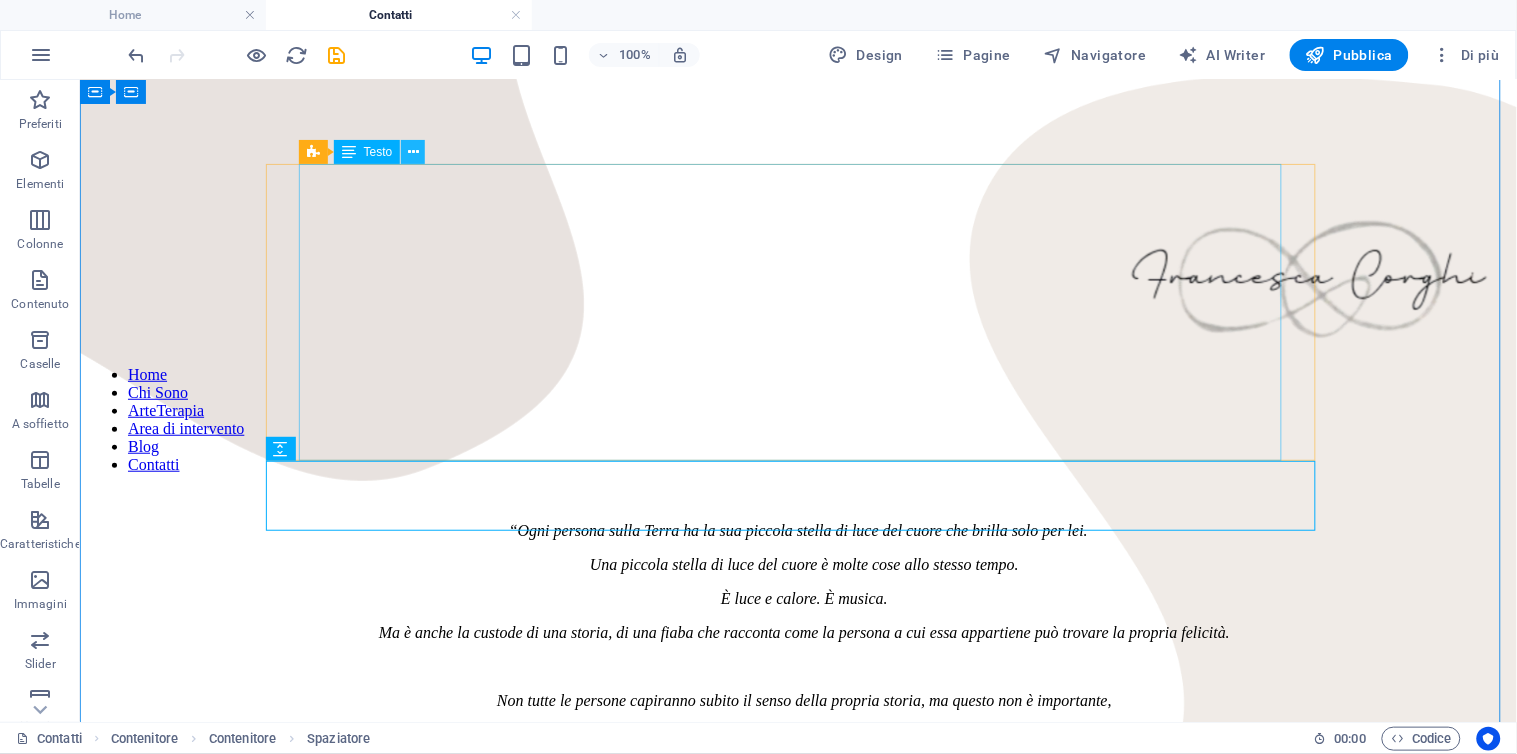 click at bounding box center [413, 152] 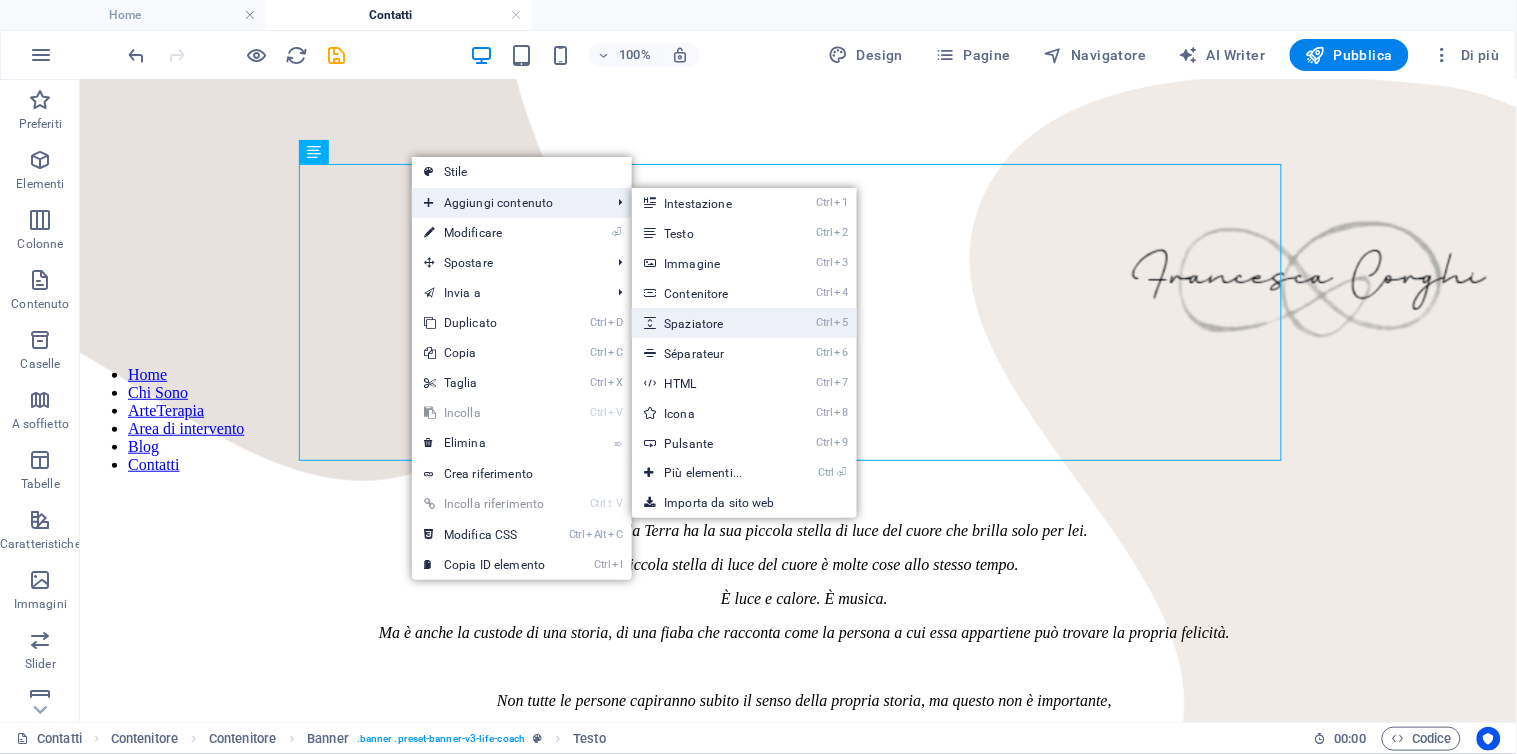 click on "Ctrl 5  Spaziatore" at bounding box center (707, 323) 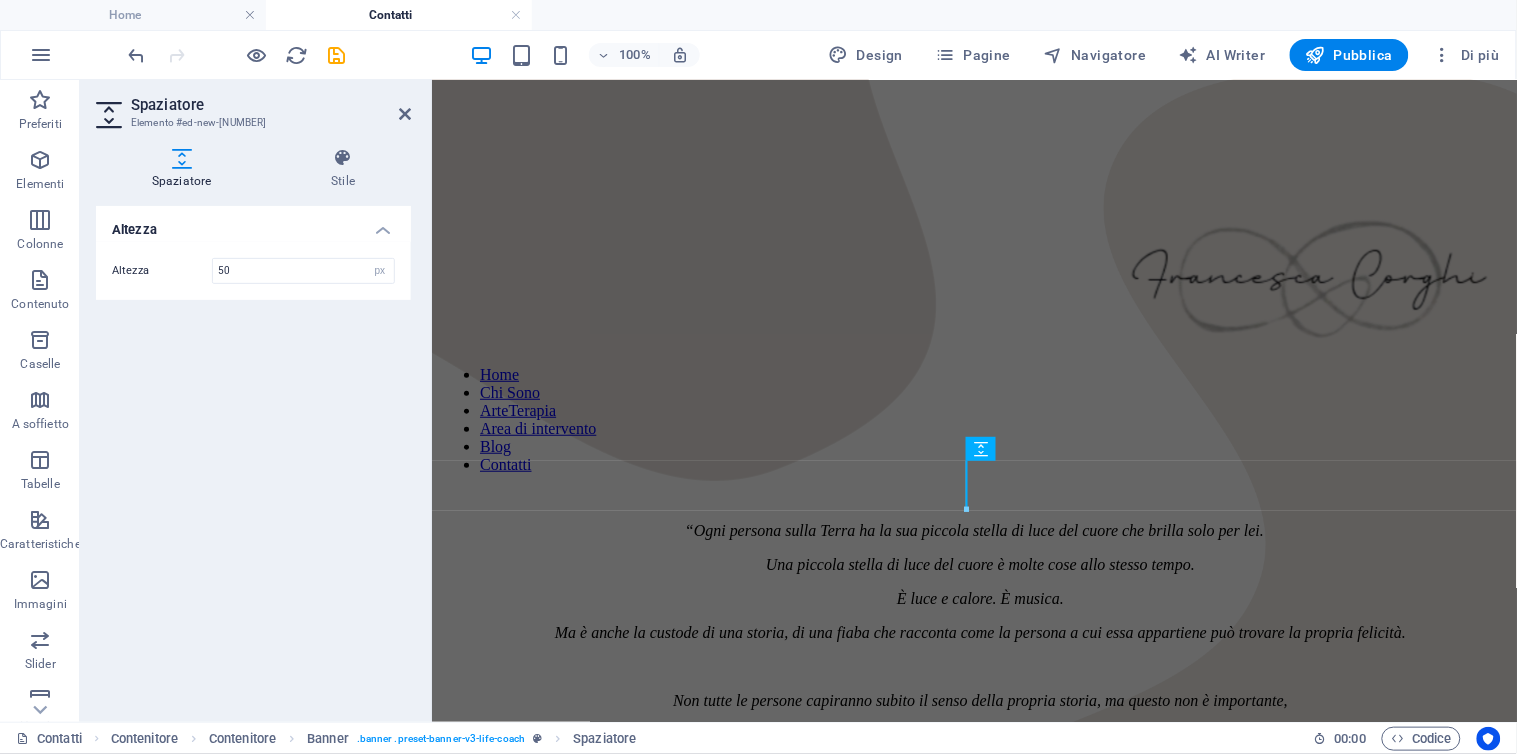 click on "Spaziatore Elemento #ed-new-215" at bounding box center [253, 106] 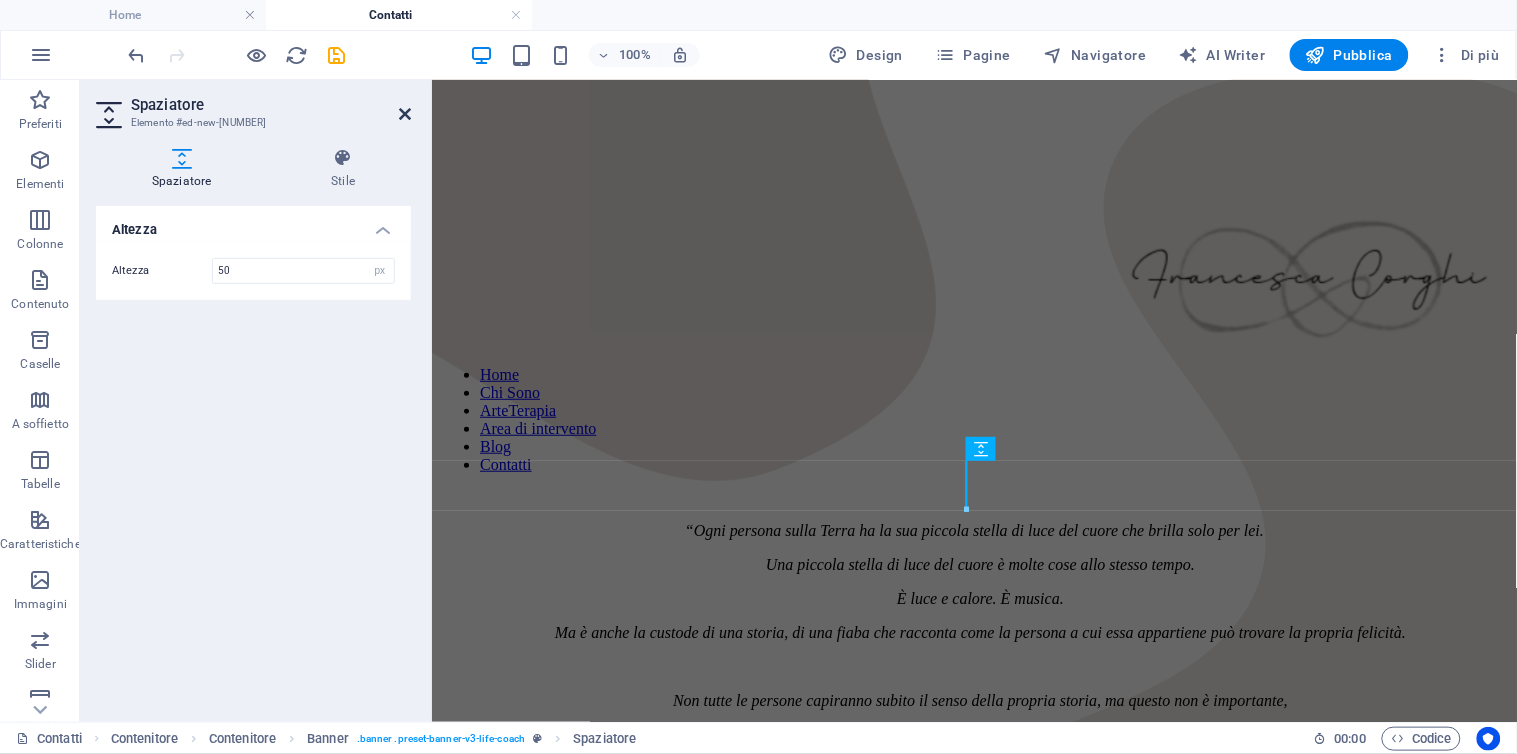 click at bounding box center [405, 114] 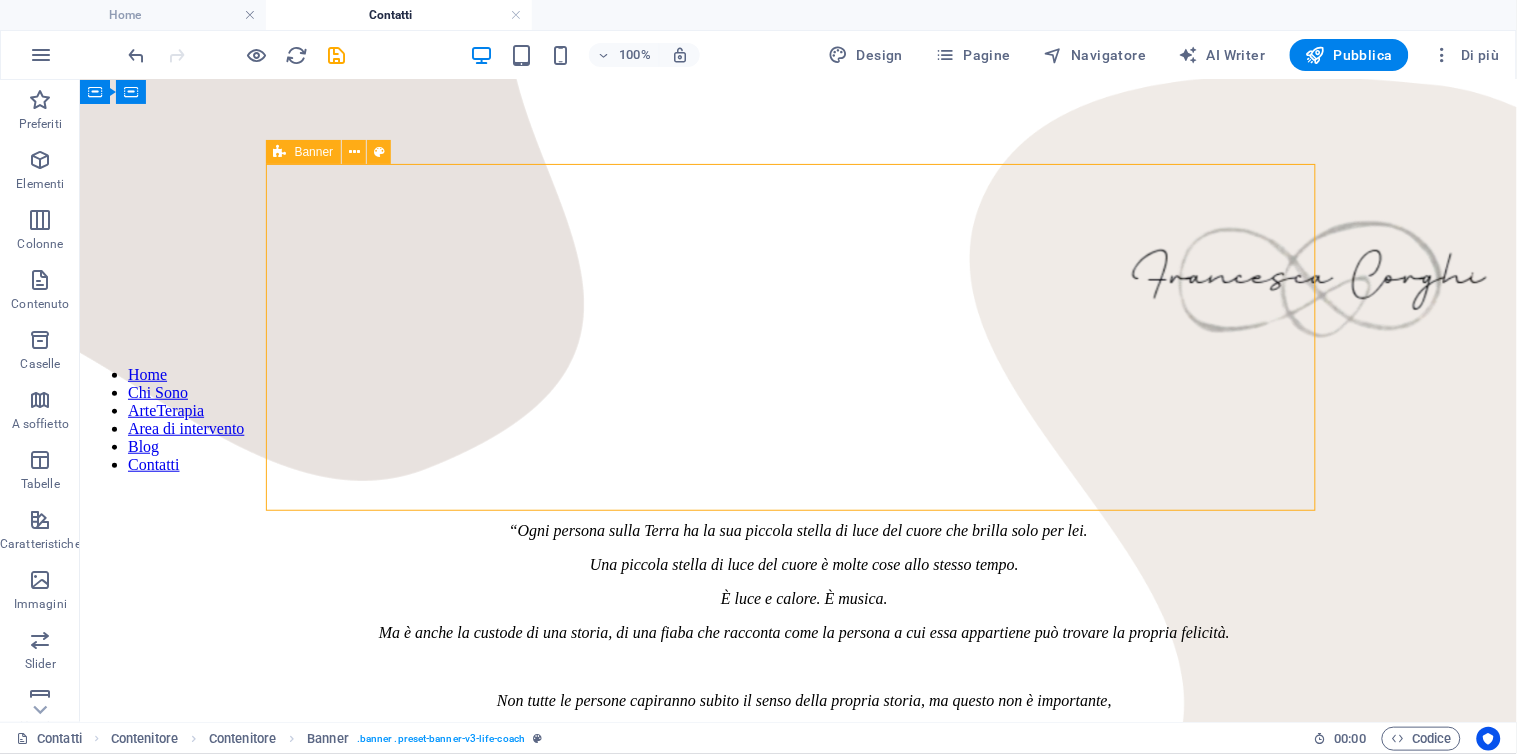 drag, startPoint x: 626, startPoint y: 486, endPoint x: 551, endPoint y: 172, distance: 322.83276 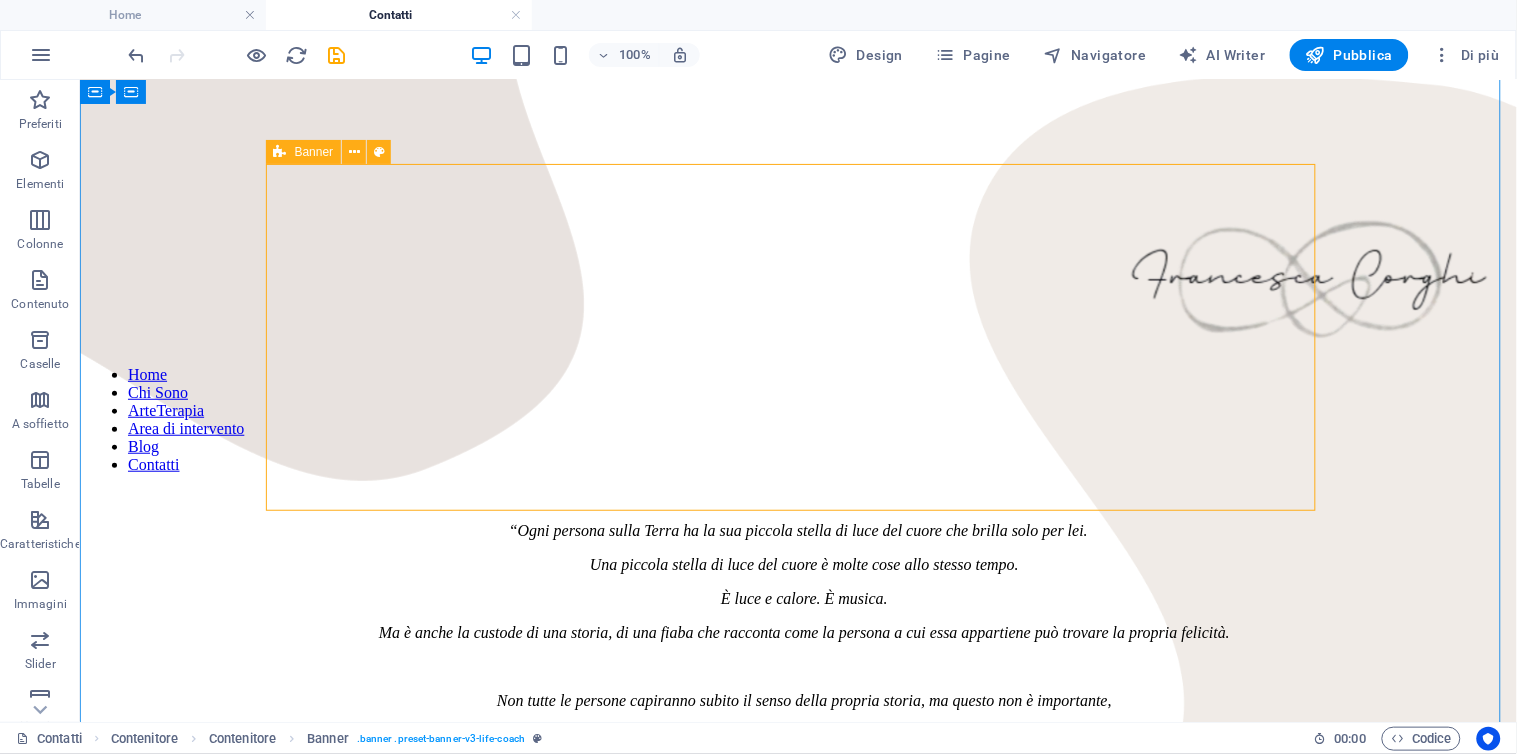 click on "“   Ogni persona sulla Terra ha la sua piccola stella di luce del cuore che brilla solo per lei. Una piccola stella di luce del cuore è molte cose allo stesso tempo. È luce e calore. È musica. Ma è anche la custode di una storia, di una fiaba che racconta come la persona a cui essa appartiene può trovare la propria felicità.   Non tutte le persone capiranno subito il senso della propria storia, ma questo non è importante, poiché chi cerca la verità deve risolvere degli enigmi. E chi vuole risolvere degli enigmi Non deve essere impaziente. ”          Henning Kohler - Il re delle storie e il bambino delle stelle" at bounding box center (797, 725) 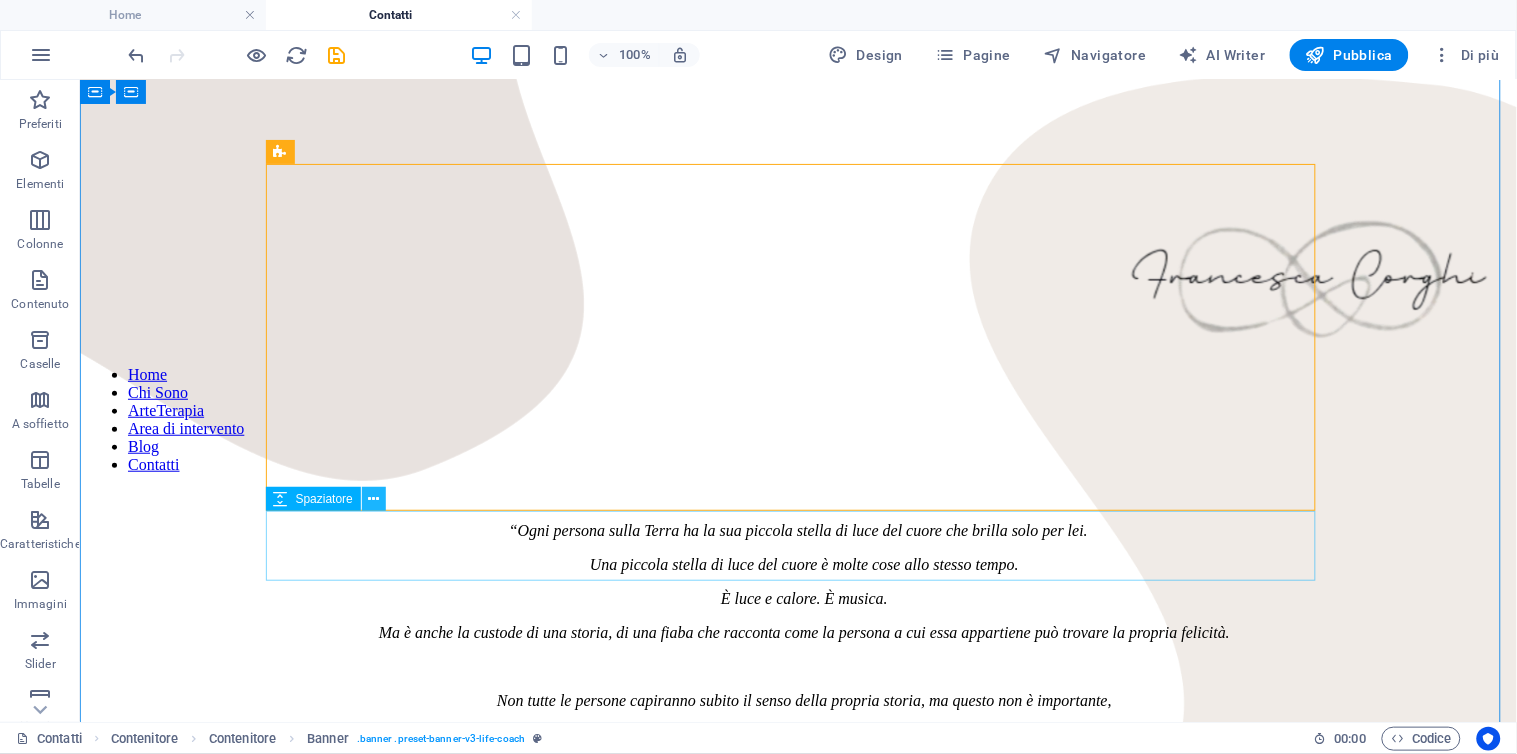 click at bounding box center [373, 499] 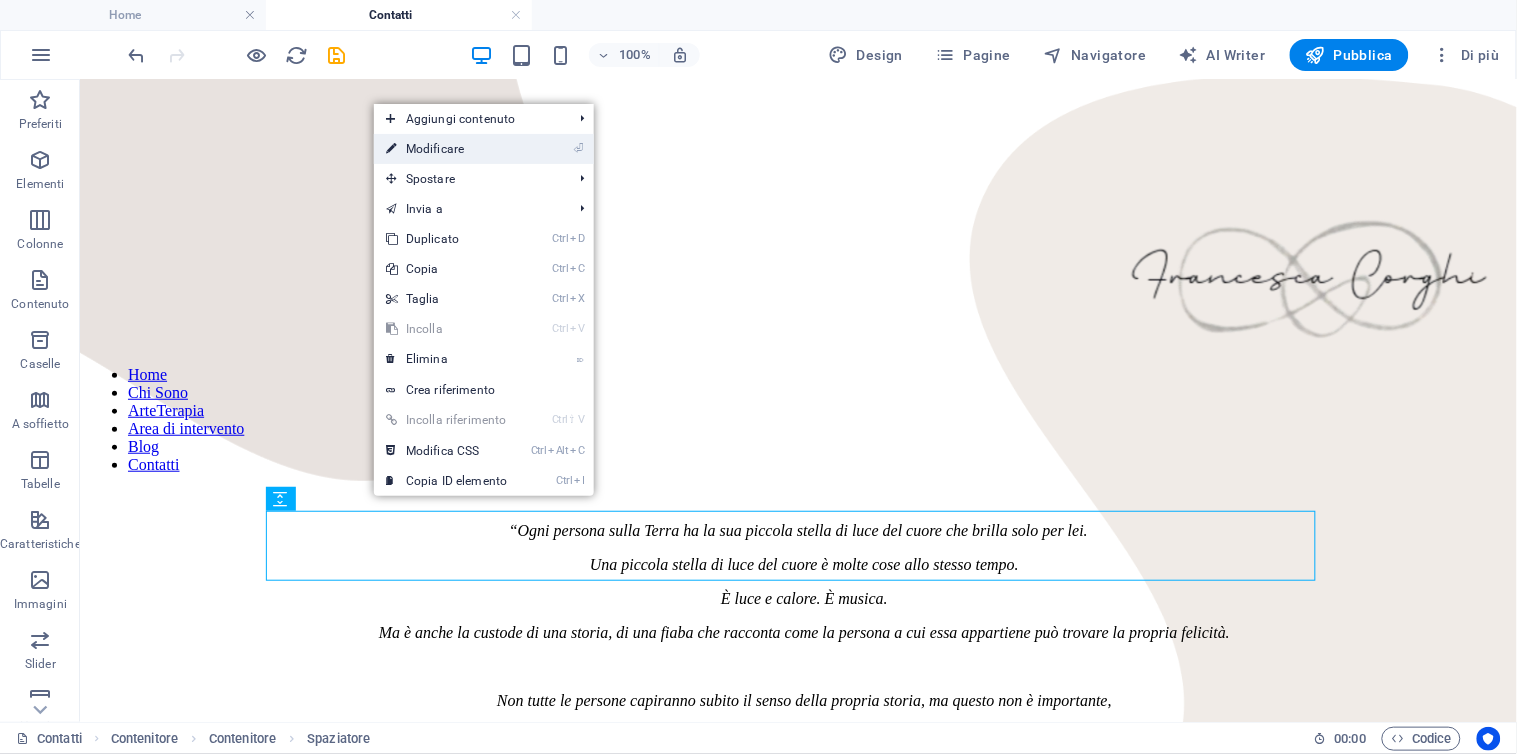 click on "⏎  Modificare" at bounding box center (446, 149) 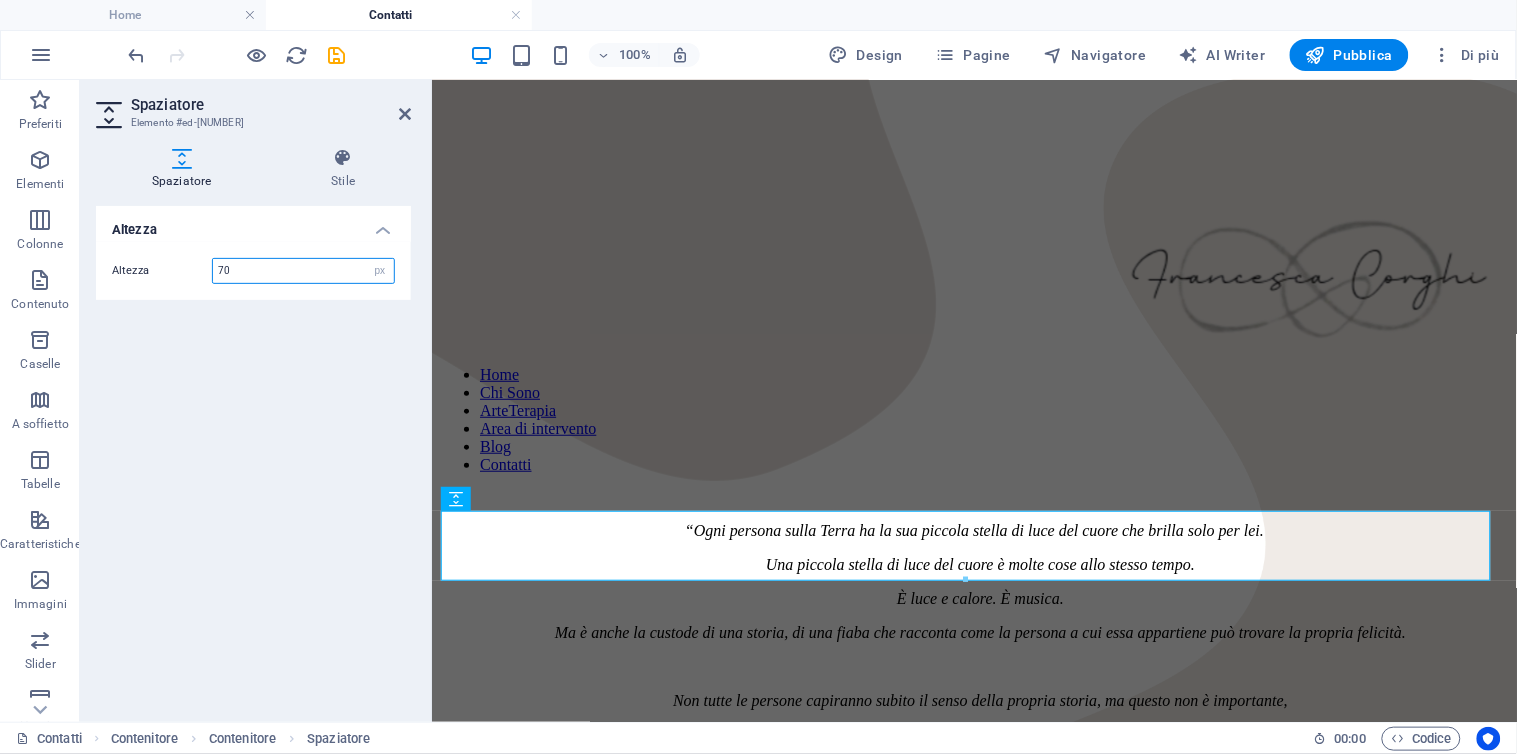 drag, startPoint x: 257, startPoint y: 263, endPoint x: 155, endPoint y: 256, distance: 102.239914 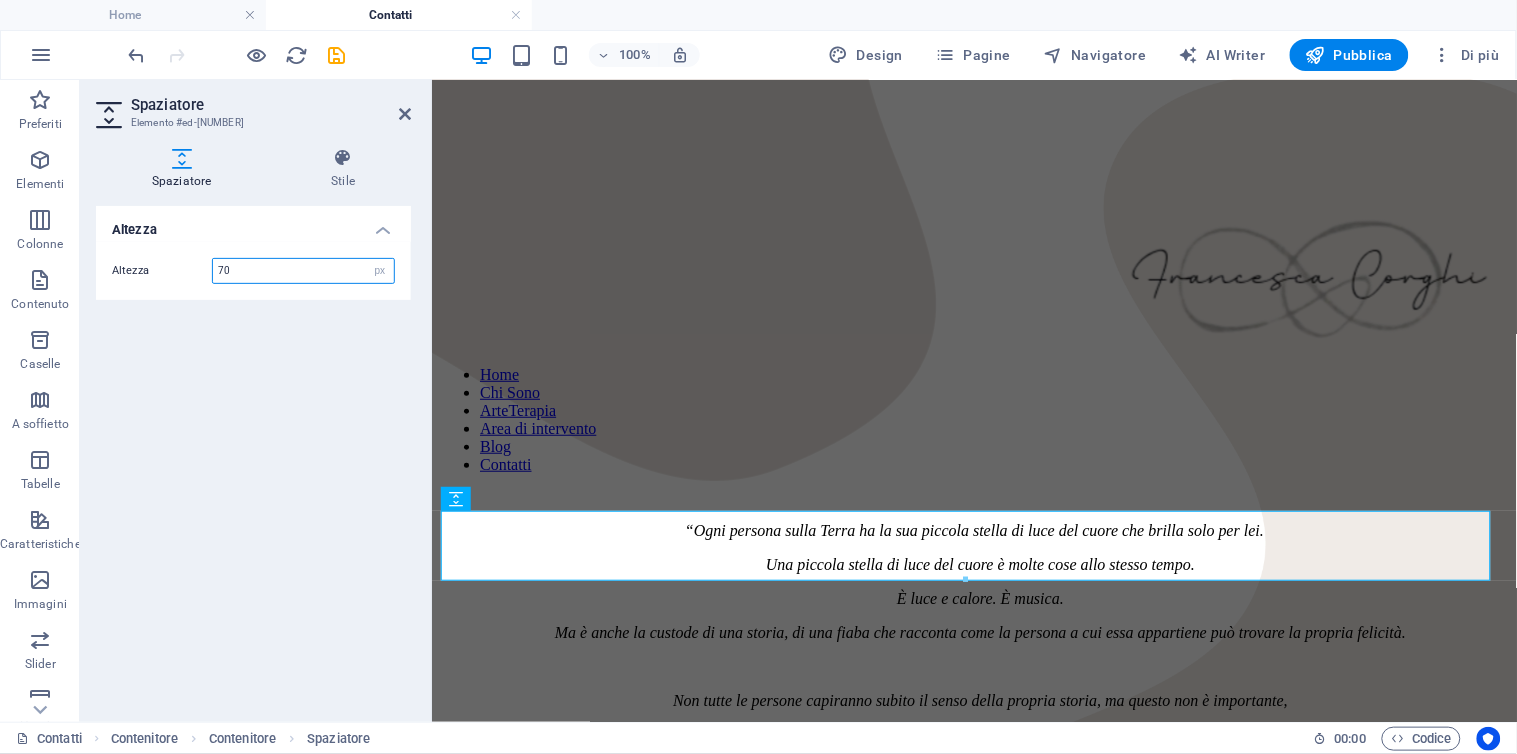 click on "Altezza 70 px rem vh vw" at bounding box center [253, 271] 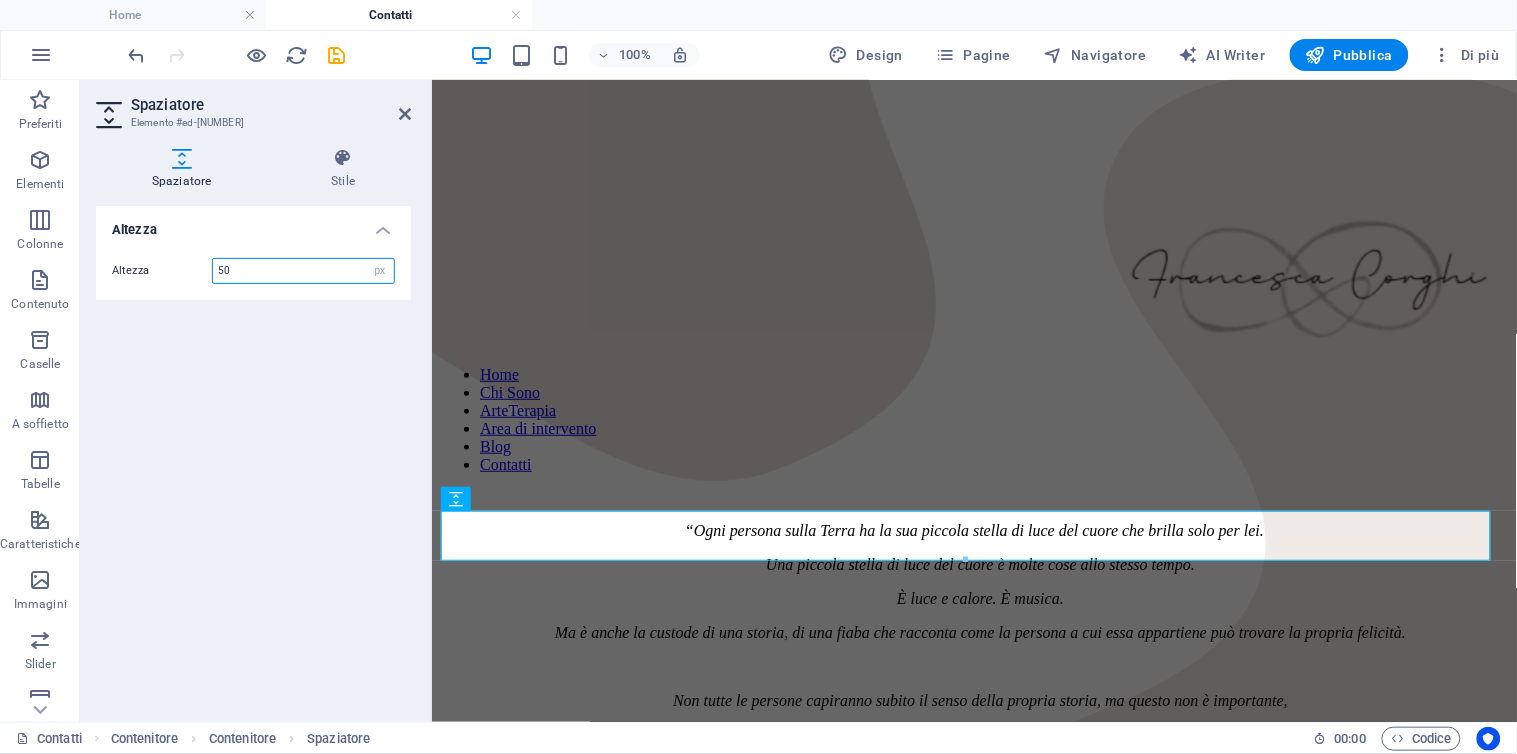 type on "50" 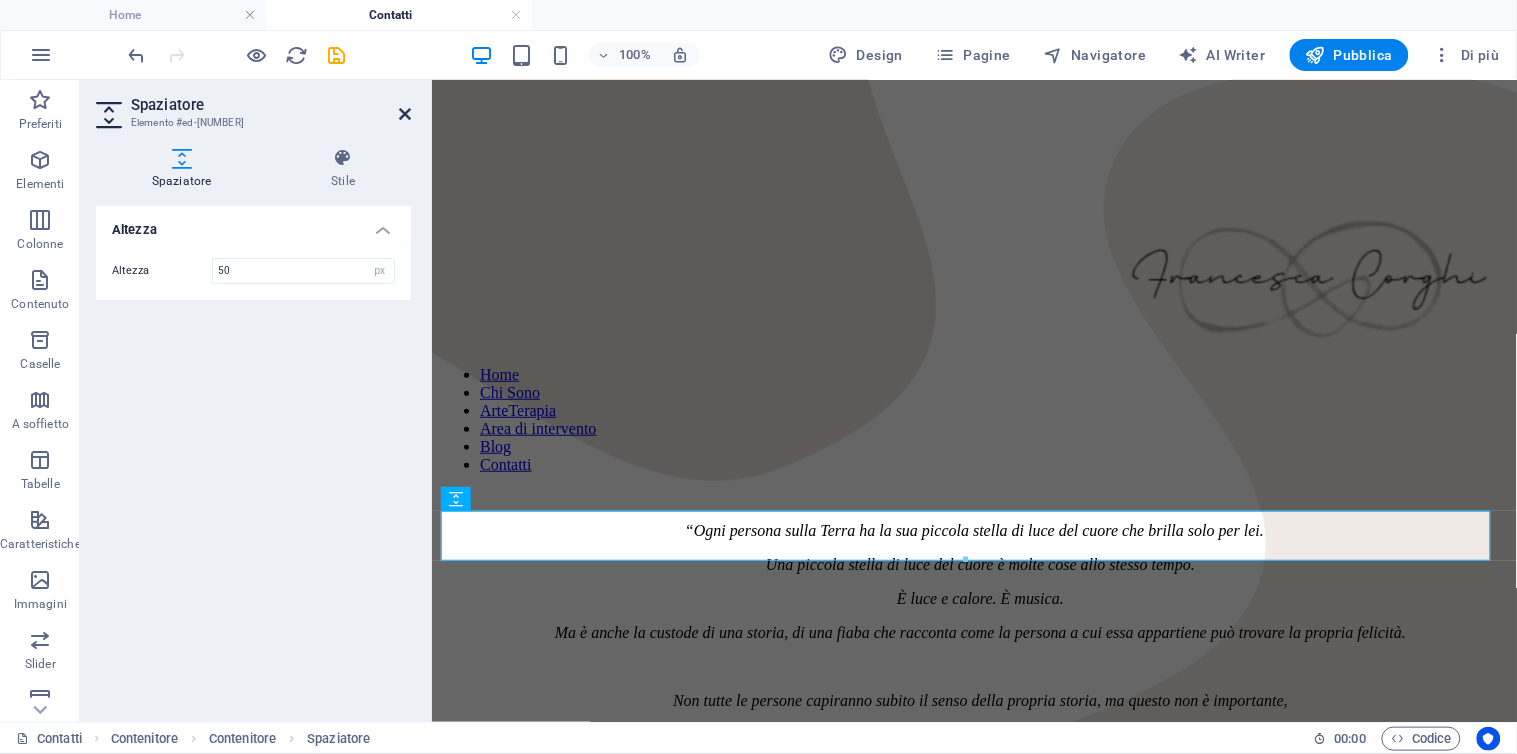 click at bounding box center [405, 114] 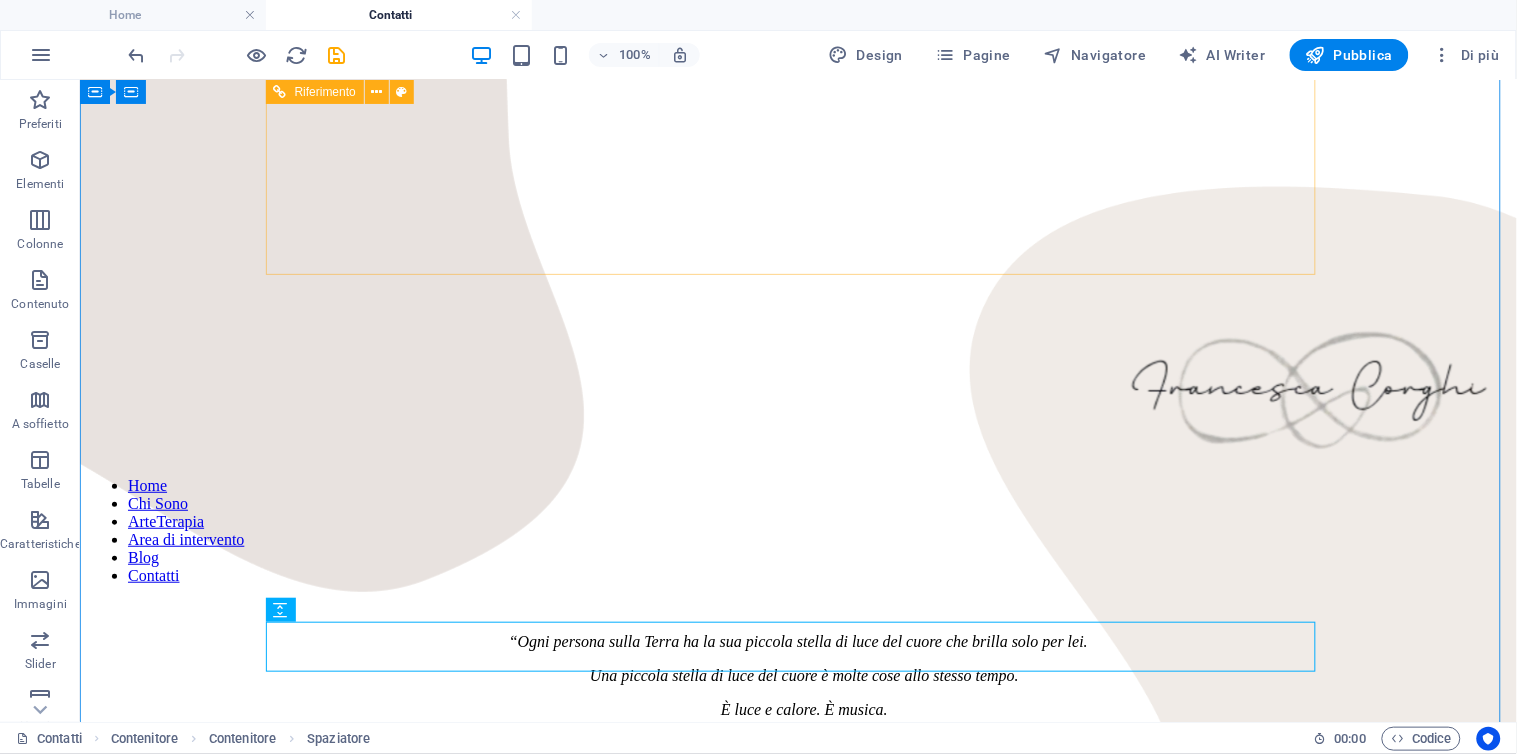 scroll, scrollTop: 0, scrollLeft: 0, axis: both 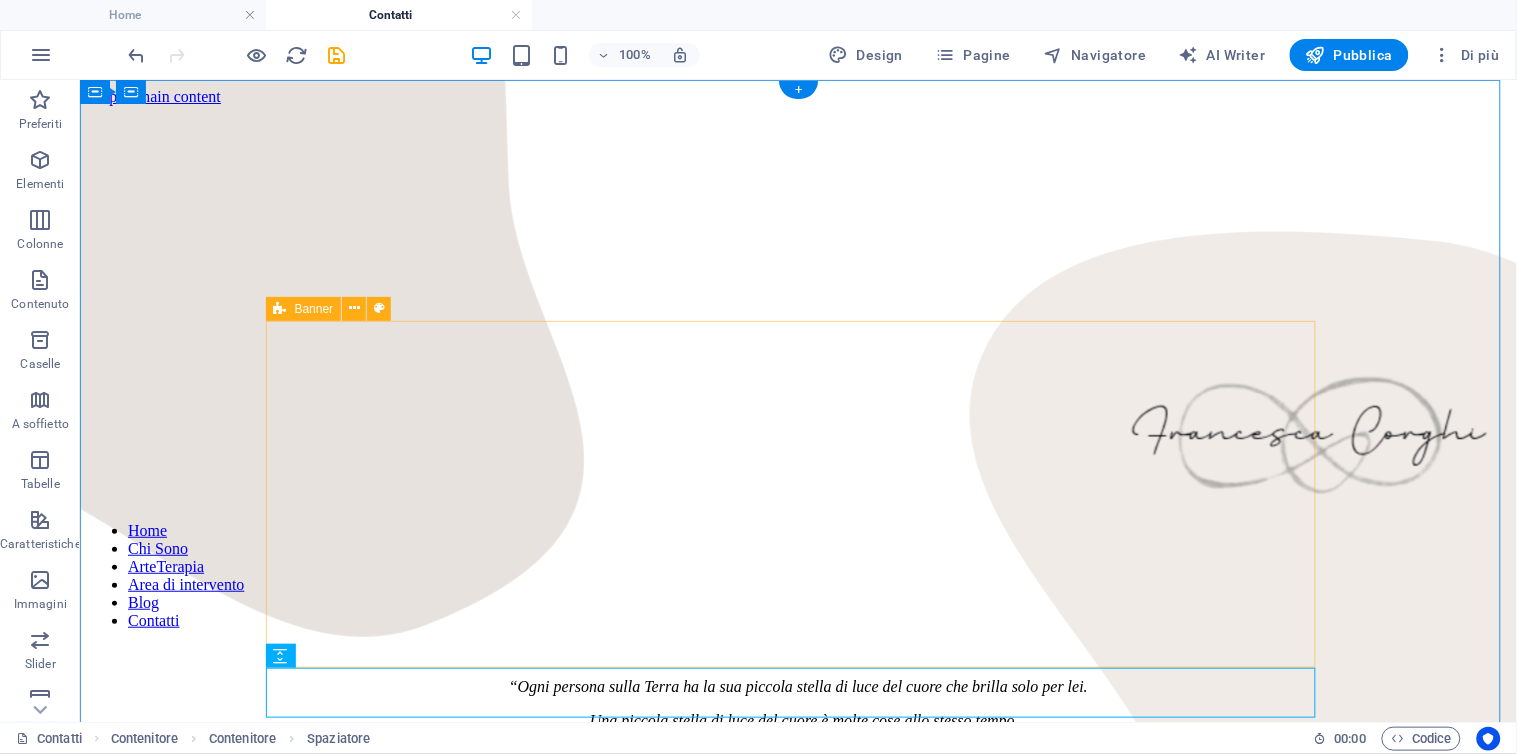 click on "“   Ogni persona sulla Terra ha la sua piccola stella di luce del cuore che brilla solo per lei. Una piccola stella di luce del cuore è molte cose allo stesso tempo. È luce e calore. È musica. Ma è anche la custode di una storia, di una fiaba che racconta come la persona a cui essa appartiene può trovare la propria felicità.   Non tutte le persone capiranno subito il senso della propria storia, ma questo non è importante, poiché chi cerca la verità deve risolvere degli enigmi. E chi vuole risolvere degli enigmi Non deve essere impaziente. ”          Henning Kohler - Il re delle storie e il bambino delle stelle" at bounding box center (797, 881) 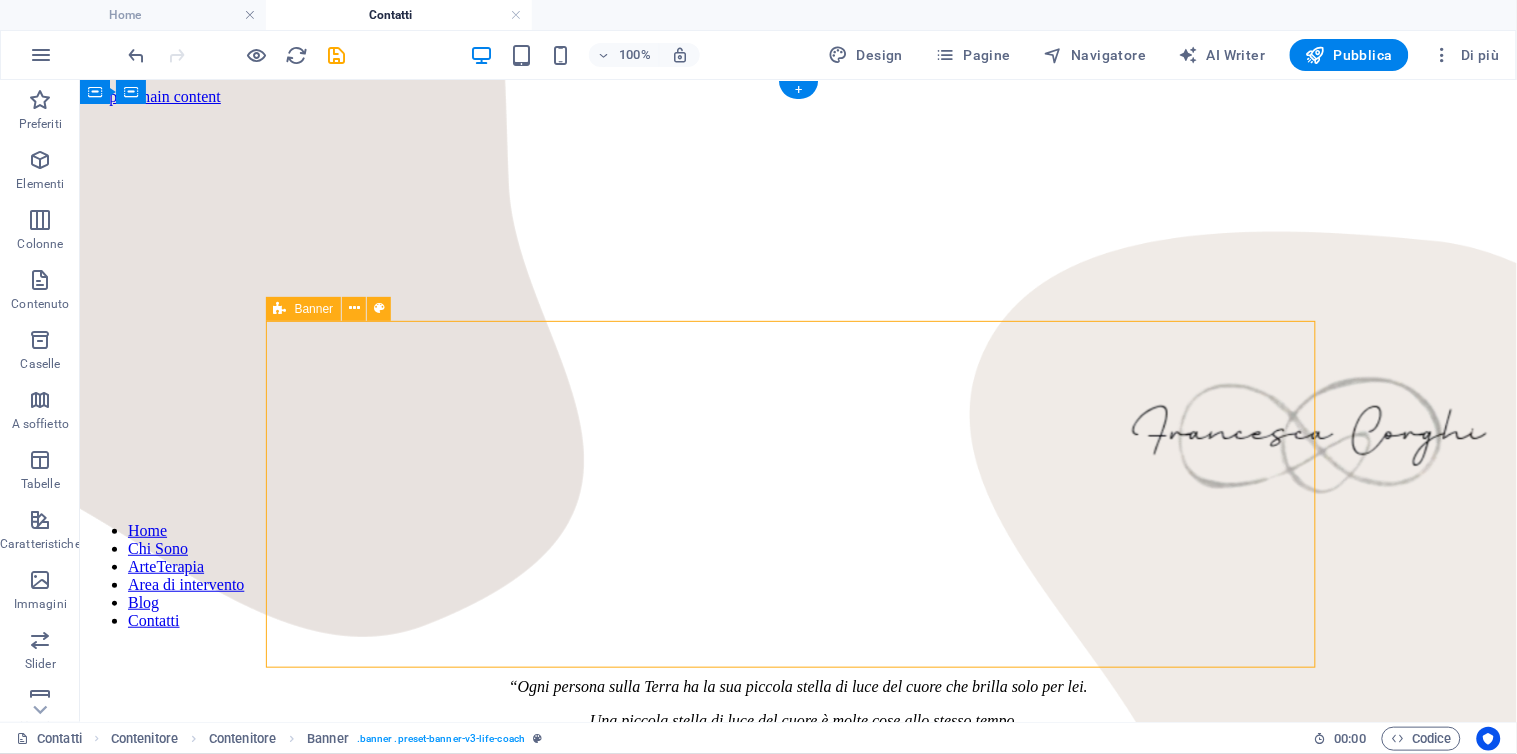 click on "“   Ogni persona sulla Terra ha la sua piccola stella di luce del cuore che brilla solo per lei. Una piccola stella di luce del cuore è molte cose allo stesso tempo. È luce e calore. È musica. Ma è anche la custode di una storia, di una fiaba che racconta come la persona a cui essa appartiene può trovare la propria felicità.   Non tutte le persone capiranno subito il senso della propria storia, ma questo non è importante, poiché chi cerca la verità deve risolvere degli enigmi. E chi vuole risolvere degli enigmi Non deve essere impaziente. ”          Henning Kohler - Il re delle storie e il bambino delle stelle" at bounding box center (797, 881) 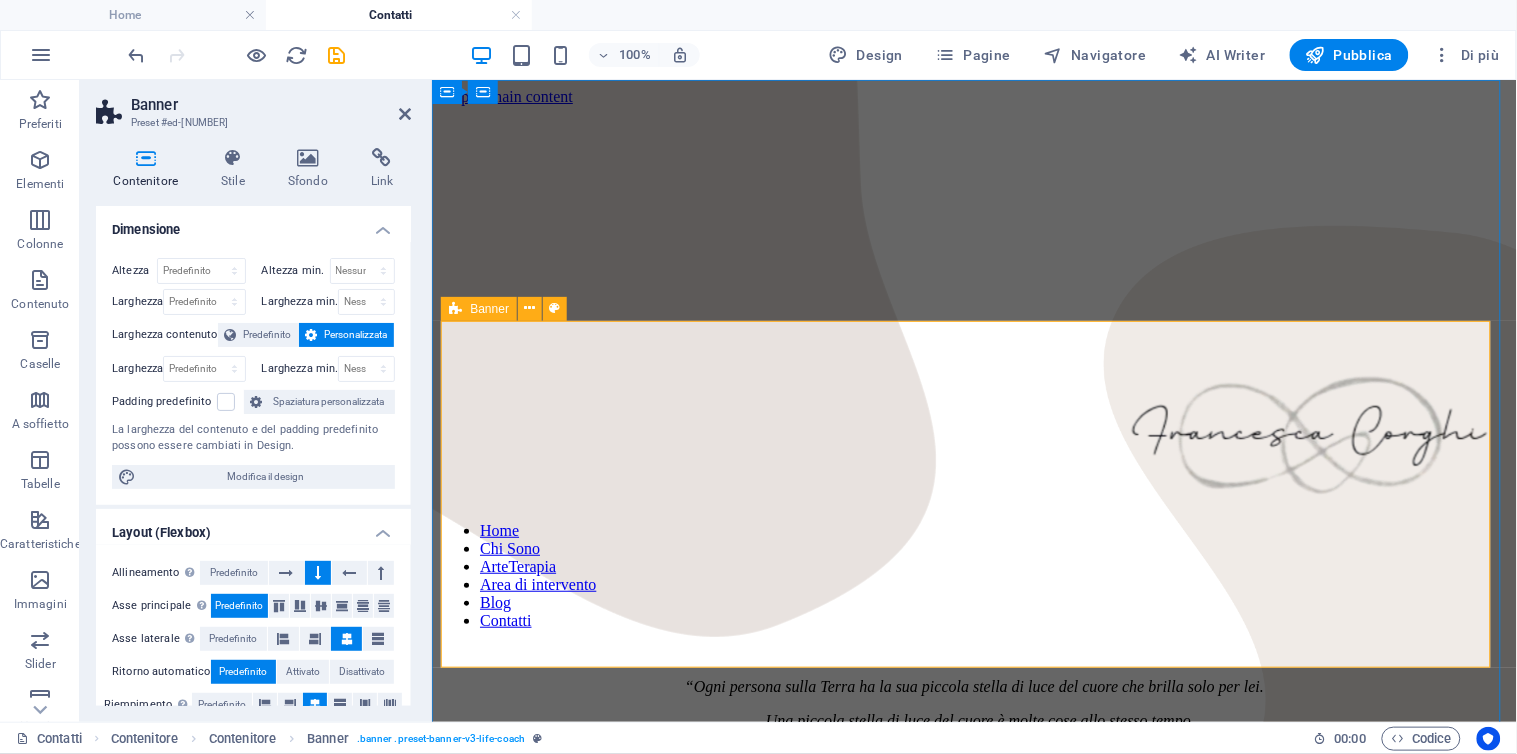 click on "“   Ogni persona sulla Terra ha la sua piccola stella di luce del cuore che brilla solo per lei. Una piccola stella di luce del cuore è molte cose allo stesso tempo. È luce e calore. È musica. Ma è anche la custode di una storia, di una fiaba che racconta come la persona a cui essa appartiene può trovare la propria felicità.   Non tutte le persone capiranno subito il senso della propria storia, ma questo non è importante, poiché chi cerca la verità deve risolvere degli enigmi. E chi vuole risolvere degli enigmi Non deve essere impaziente. ”          Henning Kohler - Il re delle storie e il bambino delle stelle" at bounding box center [973, 881] 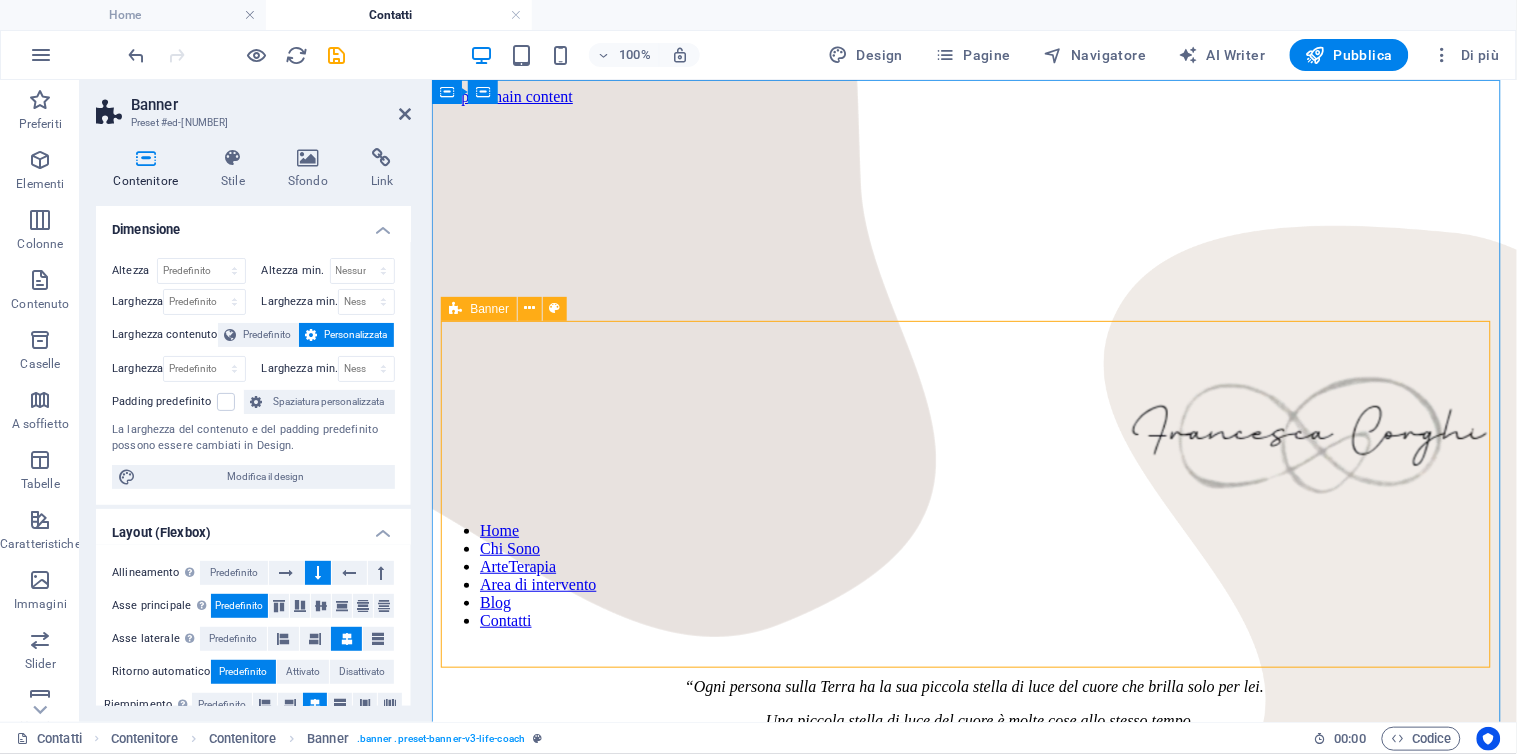 click on "“   Ogni persona sulla Terra ha la sua piccola stella di luce del cuore che brilla solo per lei. Una piccola stella di luce del cuore è molte cose allo stesso tempo. È luce e calore. È musica. Ma è anche la custode di una storia, di una fiaba che racconta come la persona a cui essa appartiene può trovare la propria felicità.   Non tutte le persone capiranno subito il senso della propria storia, ma questo non è importante, poiché chi cerca la verità deve risolvere degli enigmi. E chi vuole risolvere degli enigmi Non deve essere impaziente. ”          Henning Kohler - Il re delle storie e il bambino delle stelle" at bounding box center (973, 881) 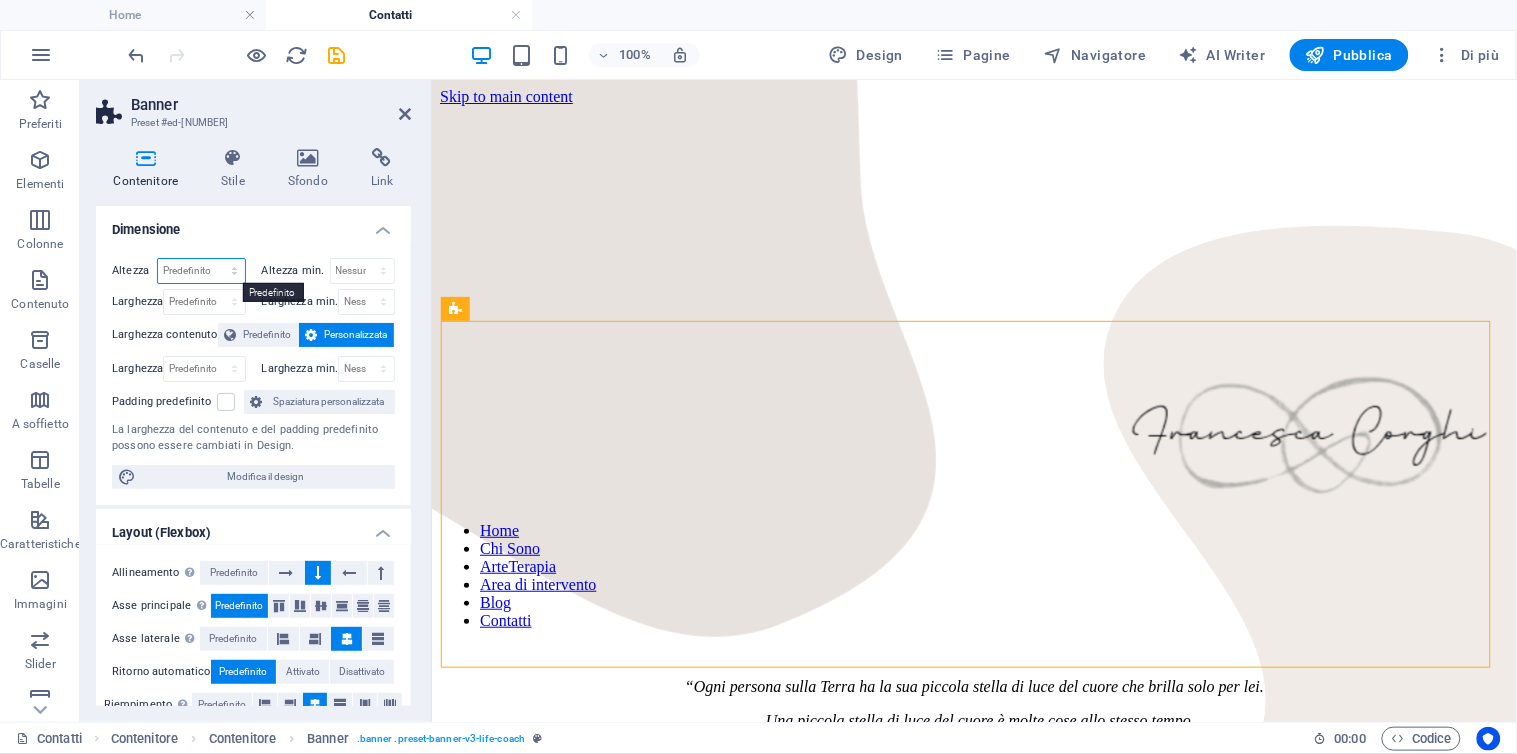 click on "Predefinito px rem % vh vw" at bounding box center [201, 271] 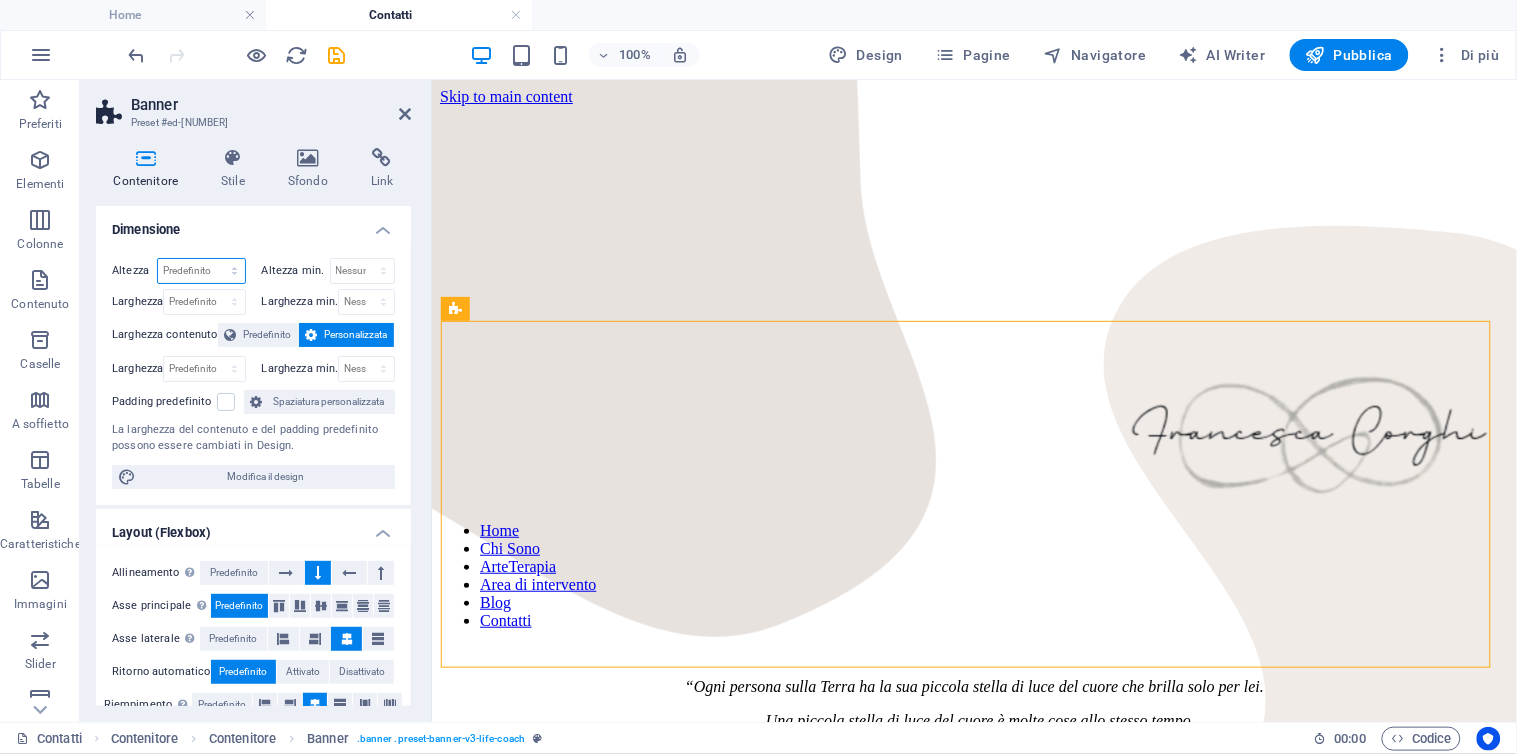 select on "px" 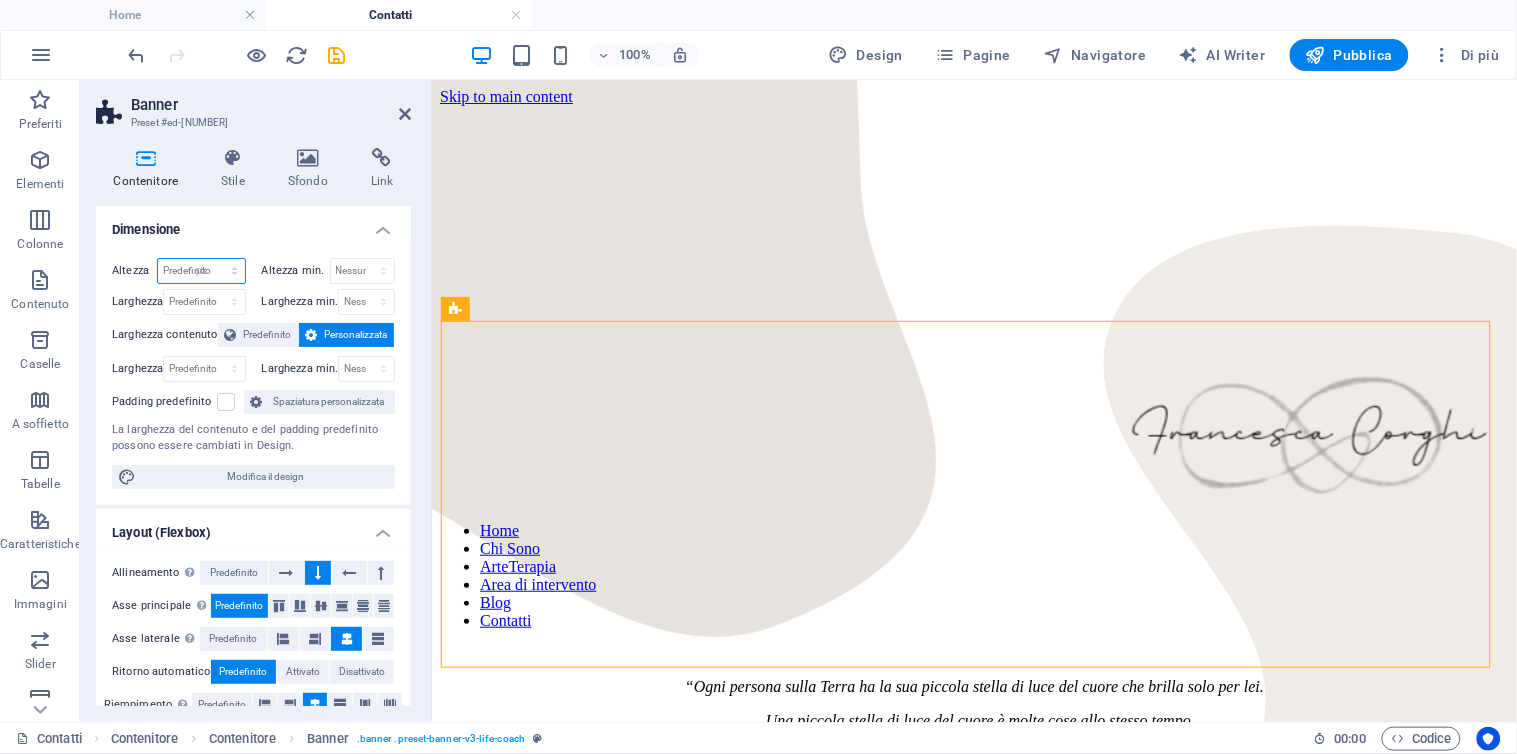 click on "Predefinito px rem % vh vw" at bounding box center [201, 271] 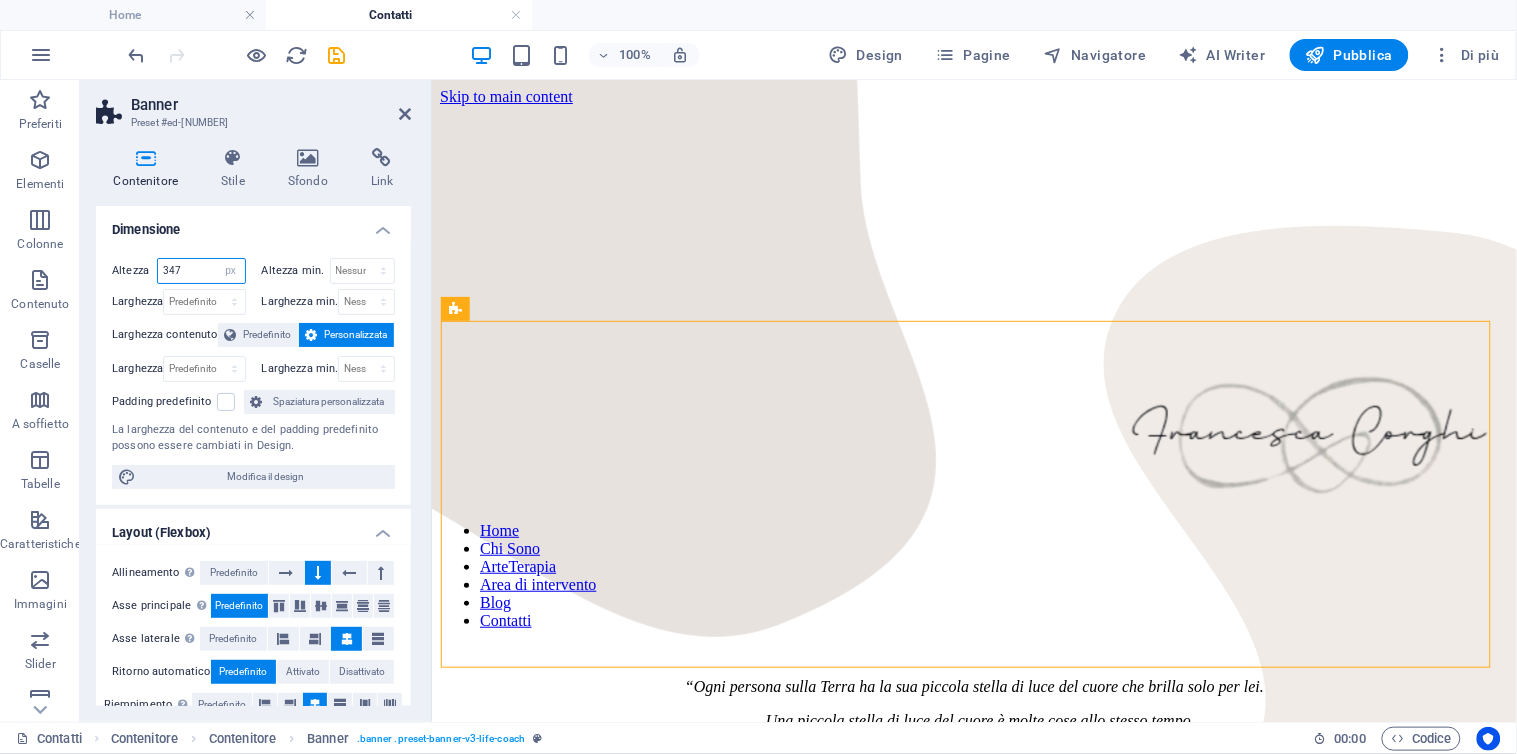 click on "347" at bounding box center [201, 271] 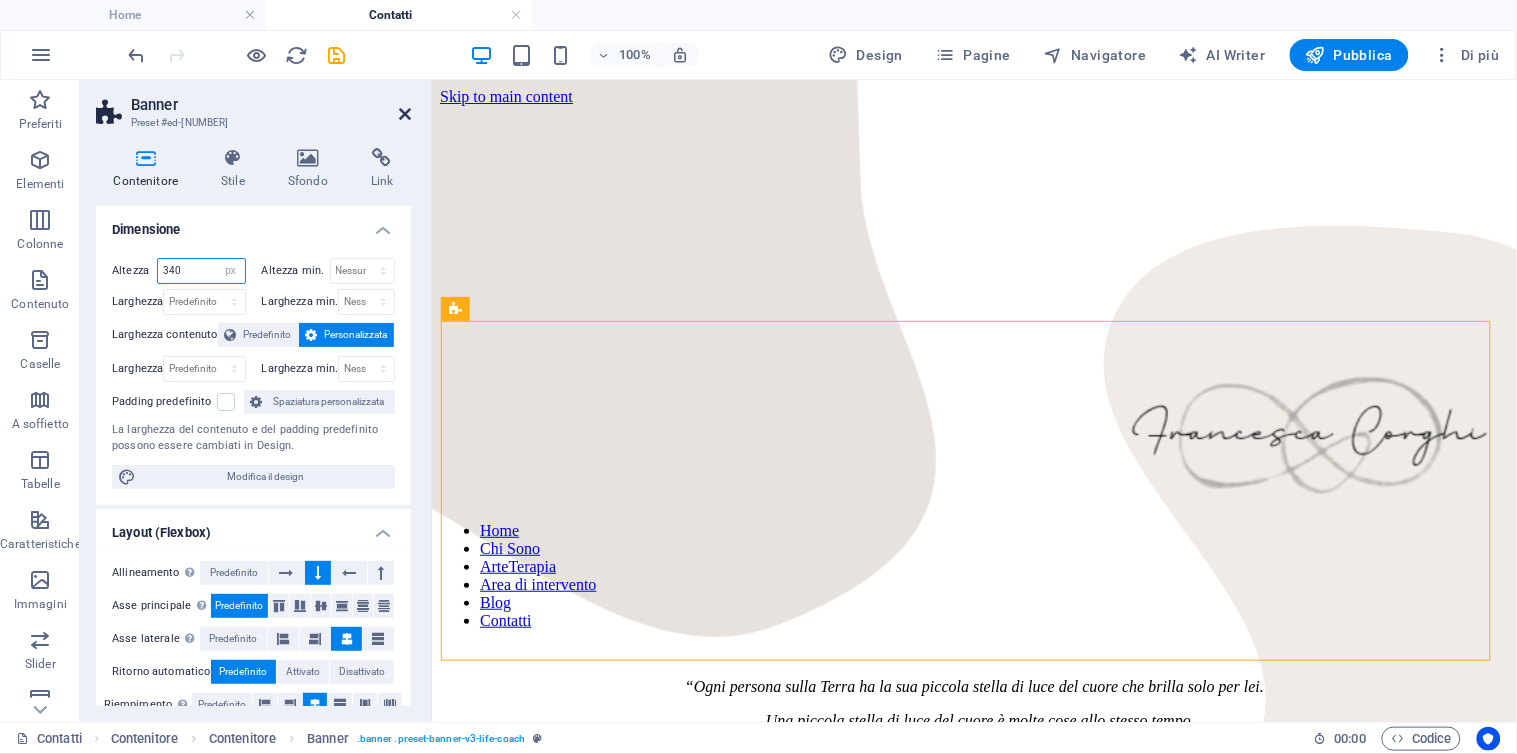 type on "340" 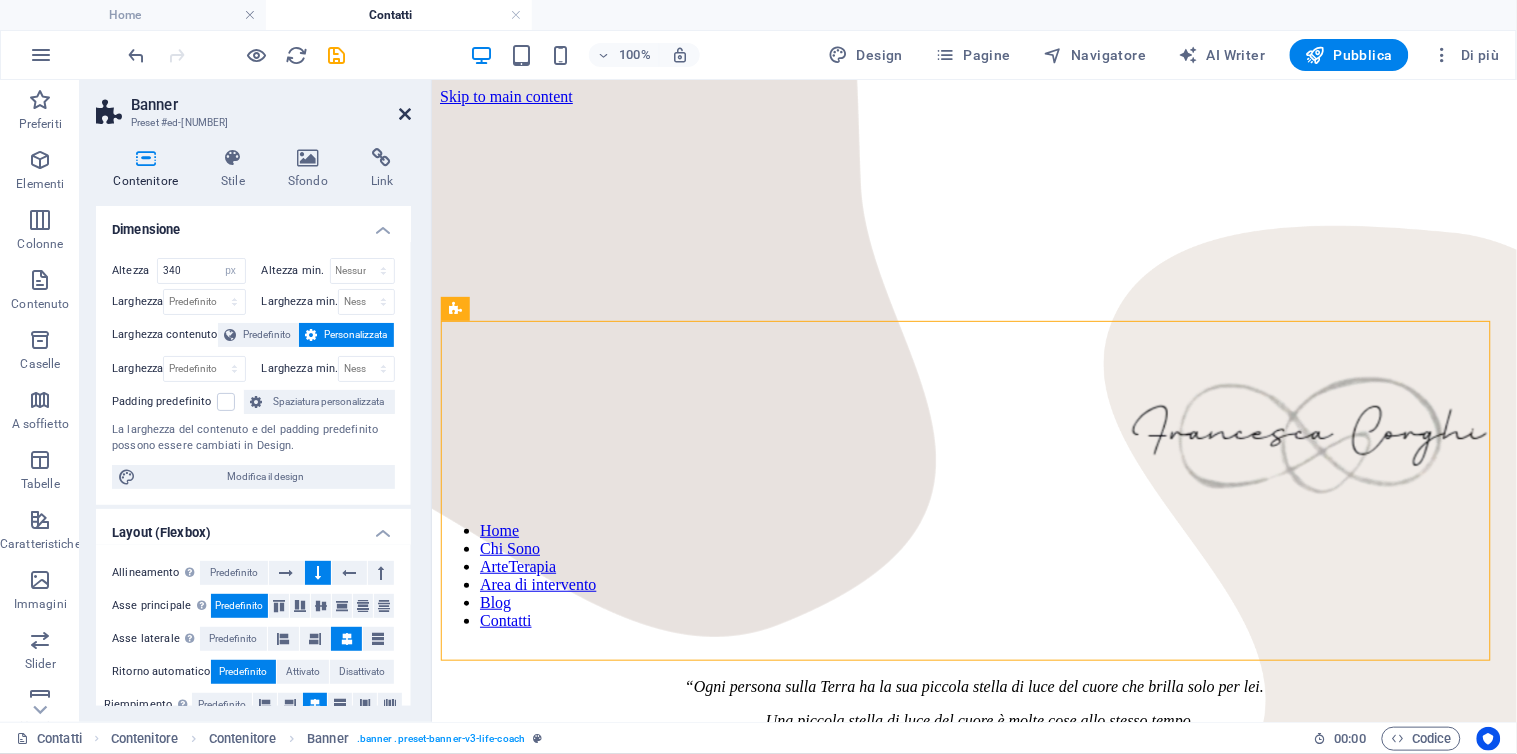 click at bounding box center [405, 114] 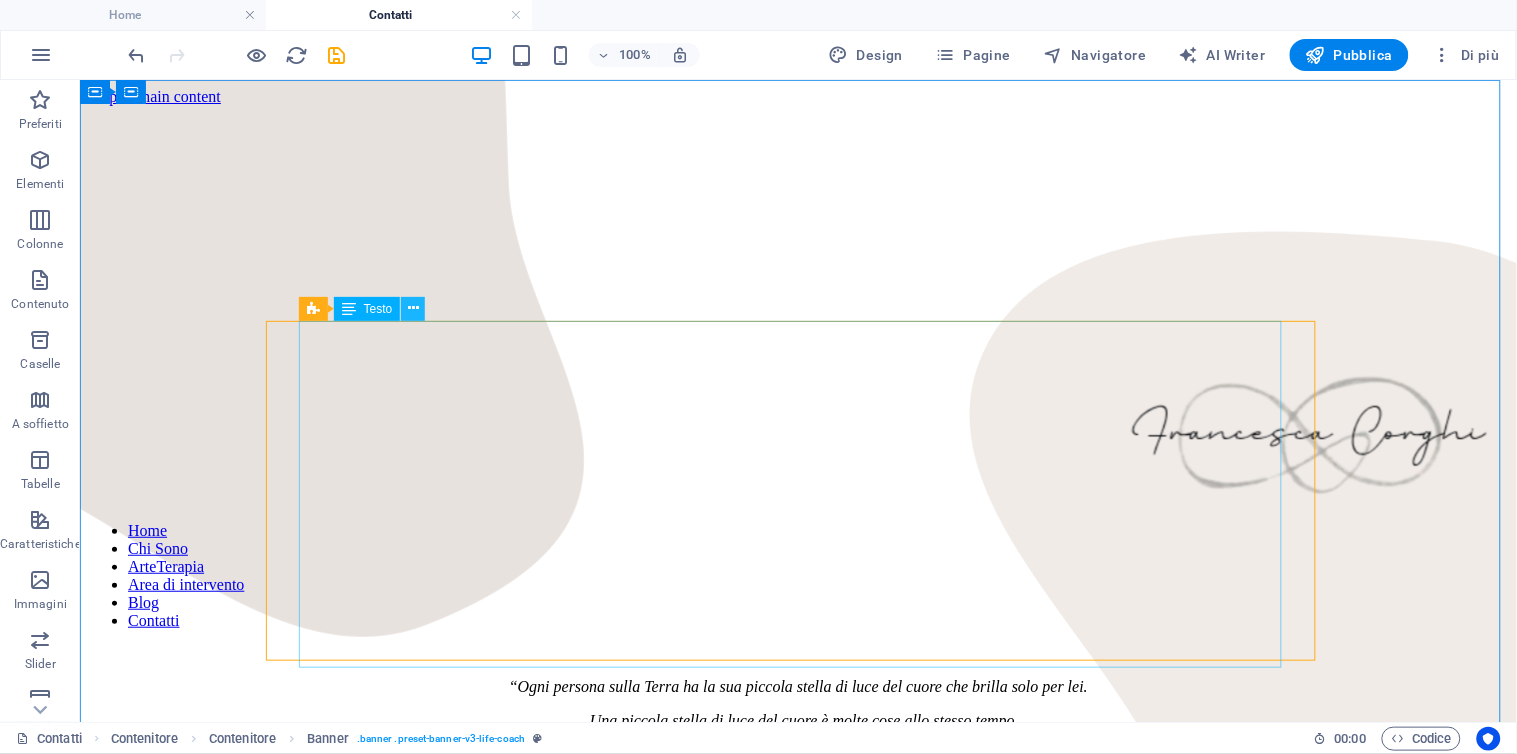 click at bounding box center [413, 308] 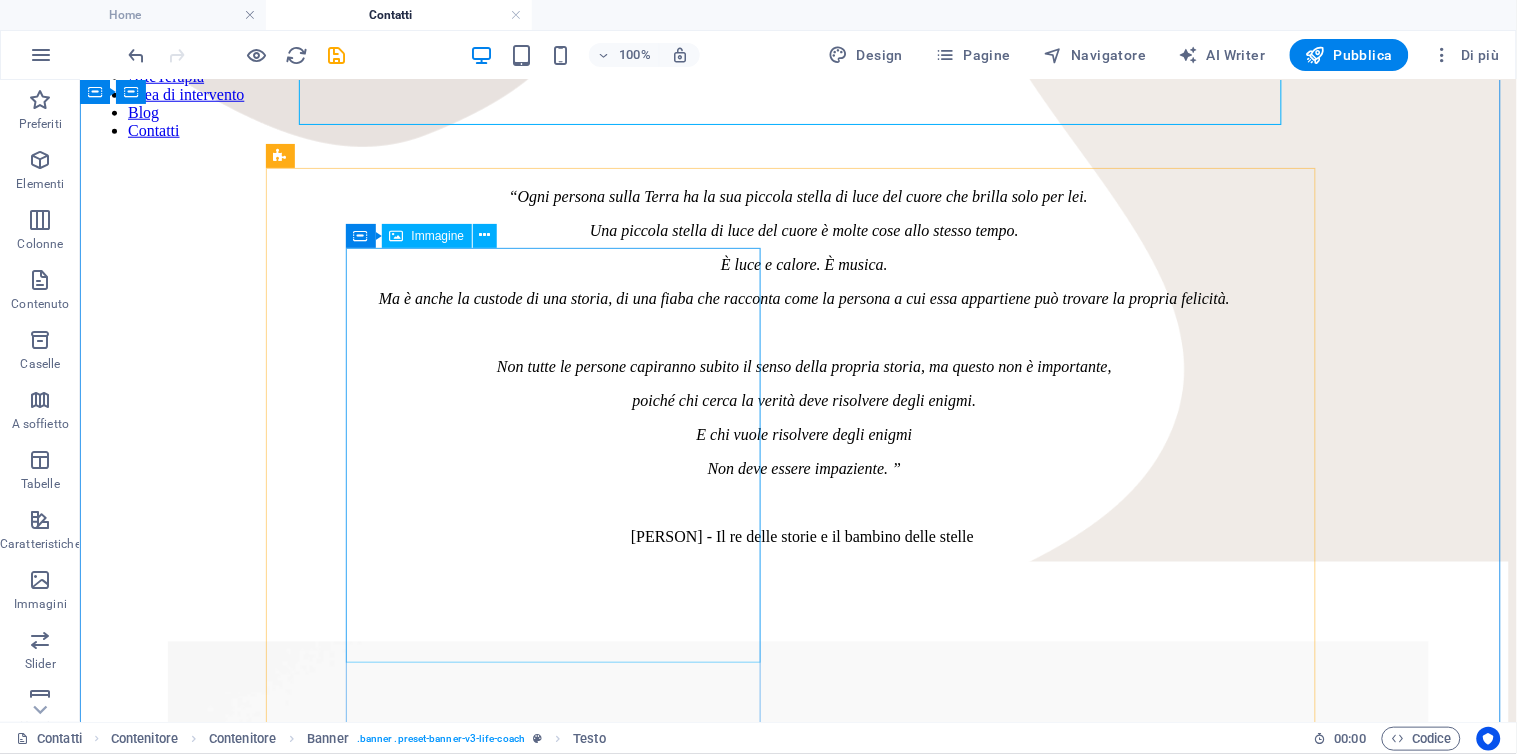 scroll, scrollTop: 666, scrollLeft: 0, axis: vertical 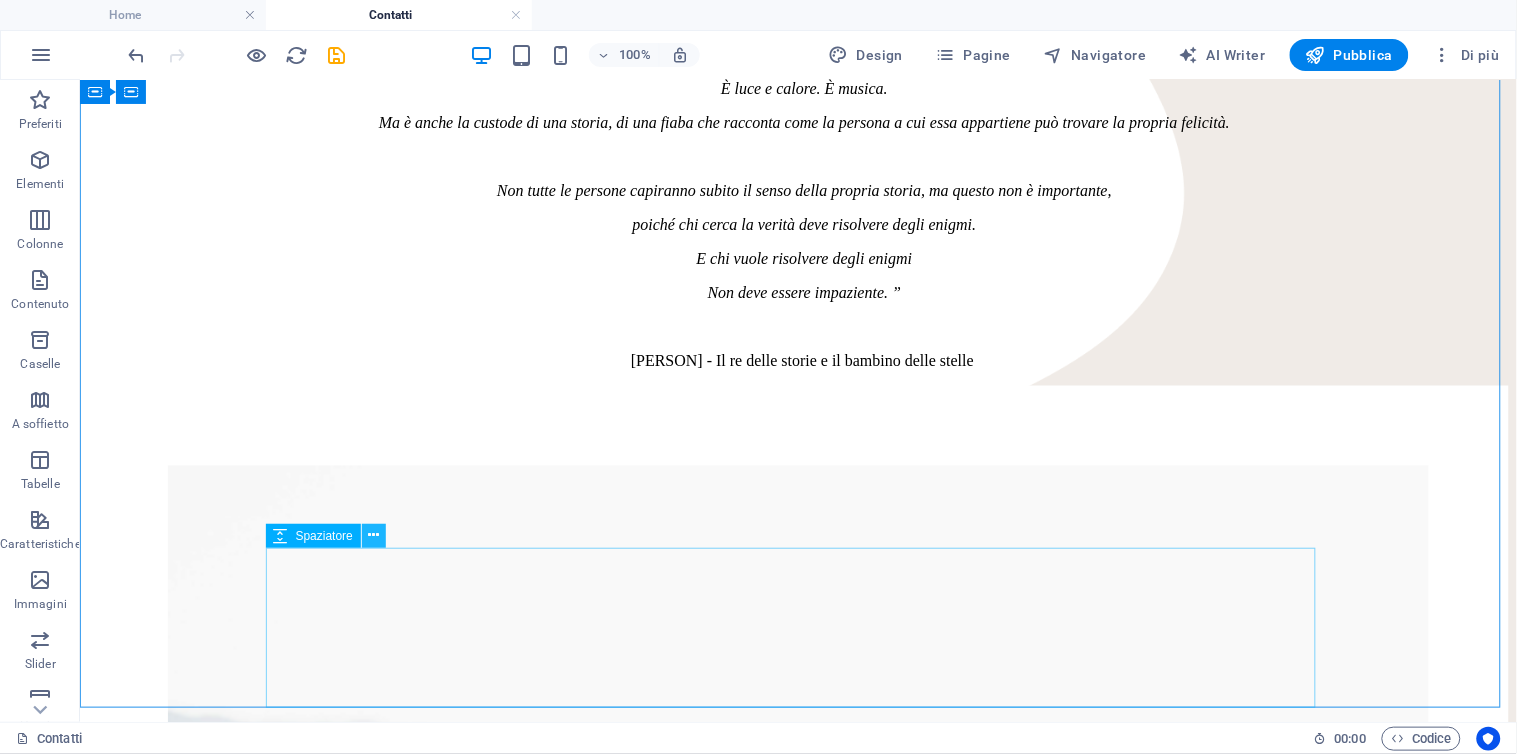 click at bounding box center (373, 535) 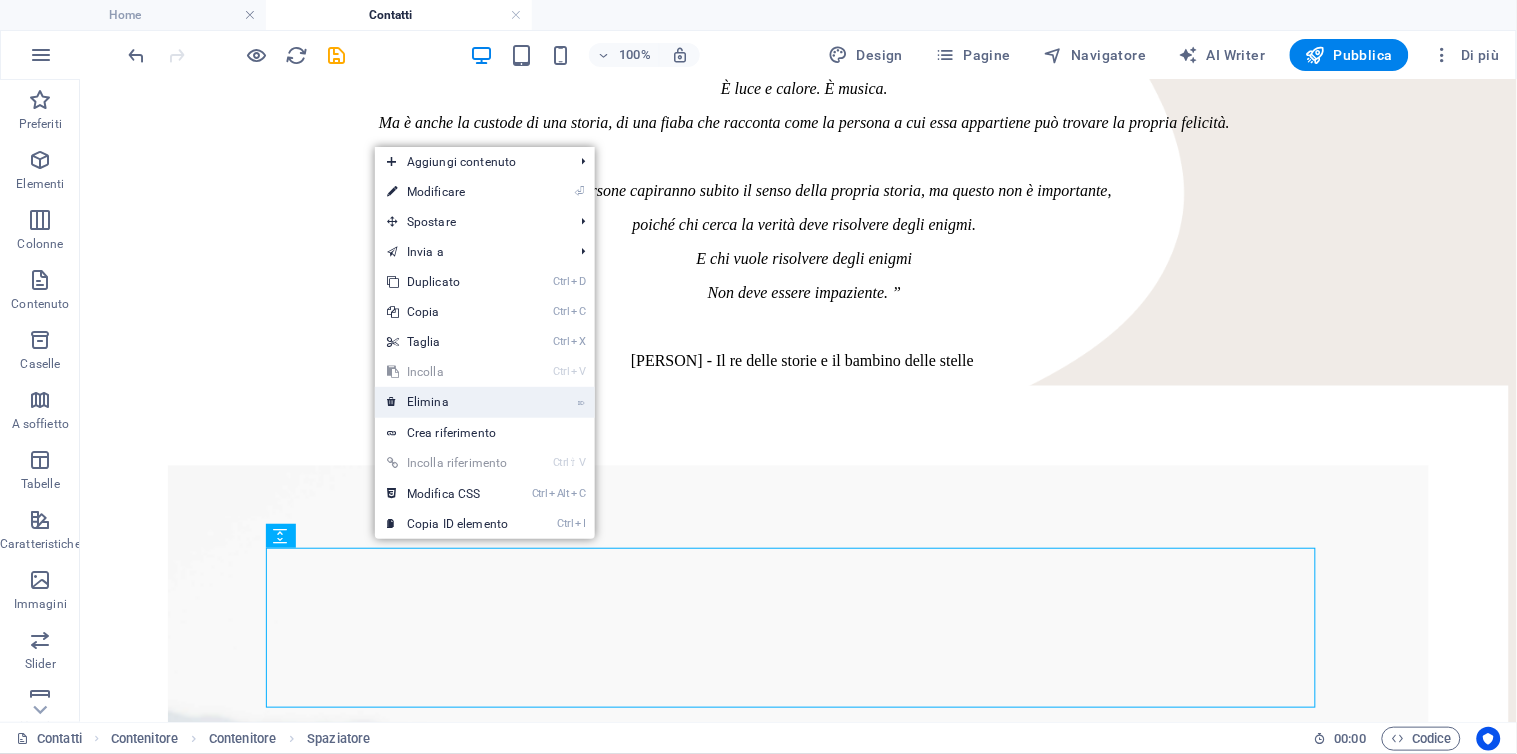 click on "⌦  Elimina" at bounding box center (447, 402) 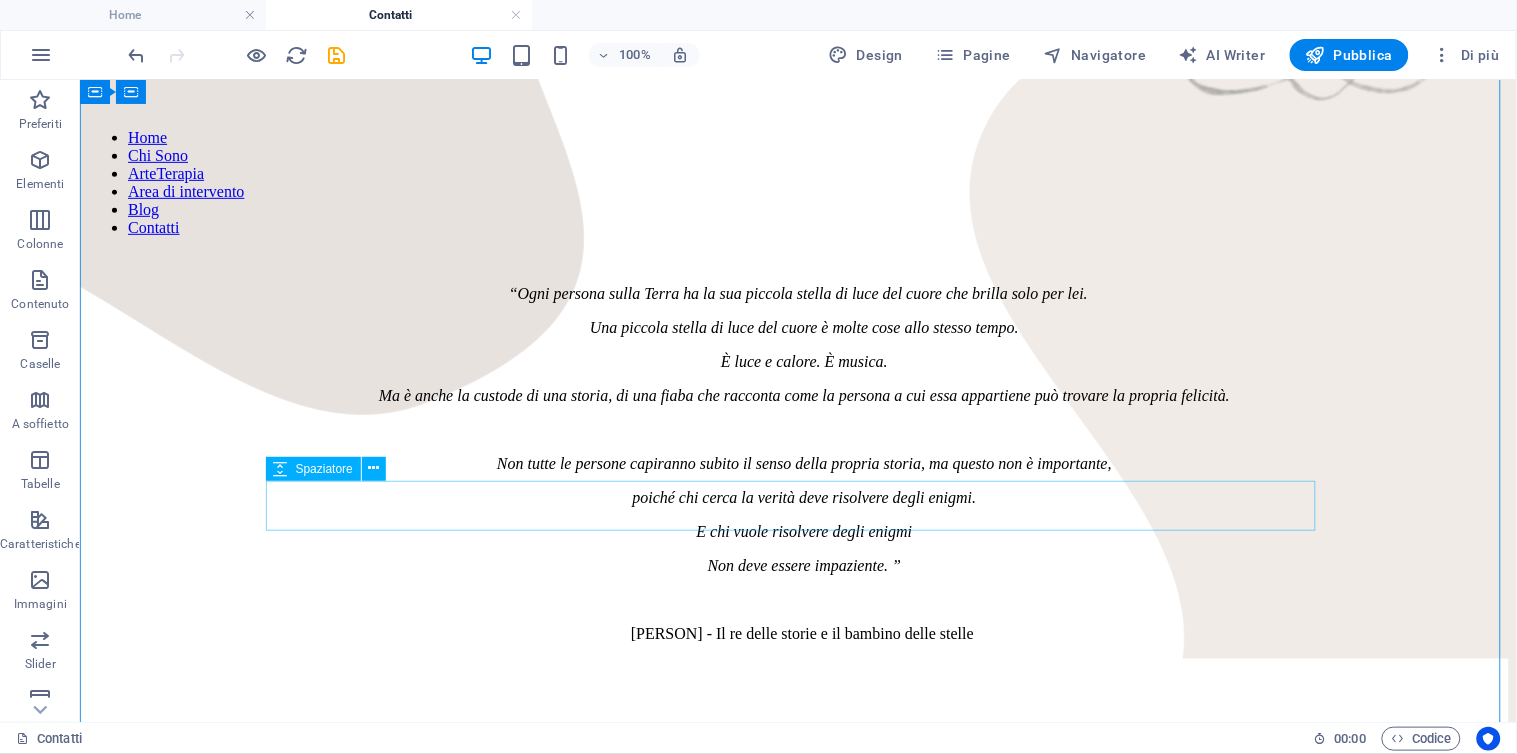 scroll, scrollTop: 0, scrollLeft: 0, axis: both 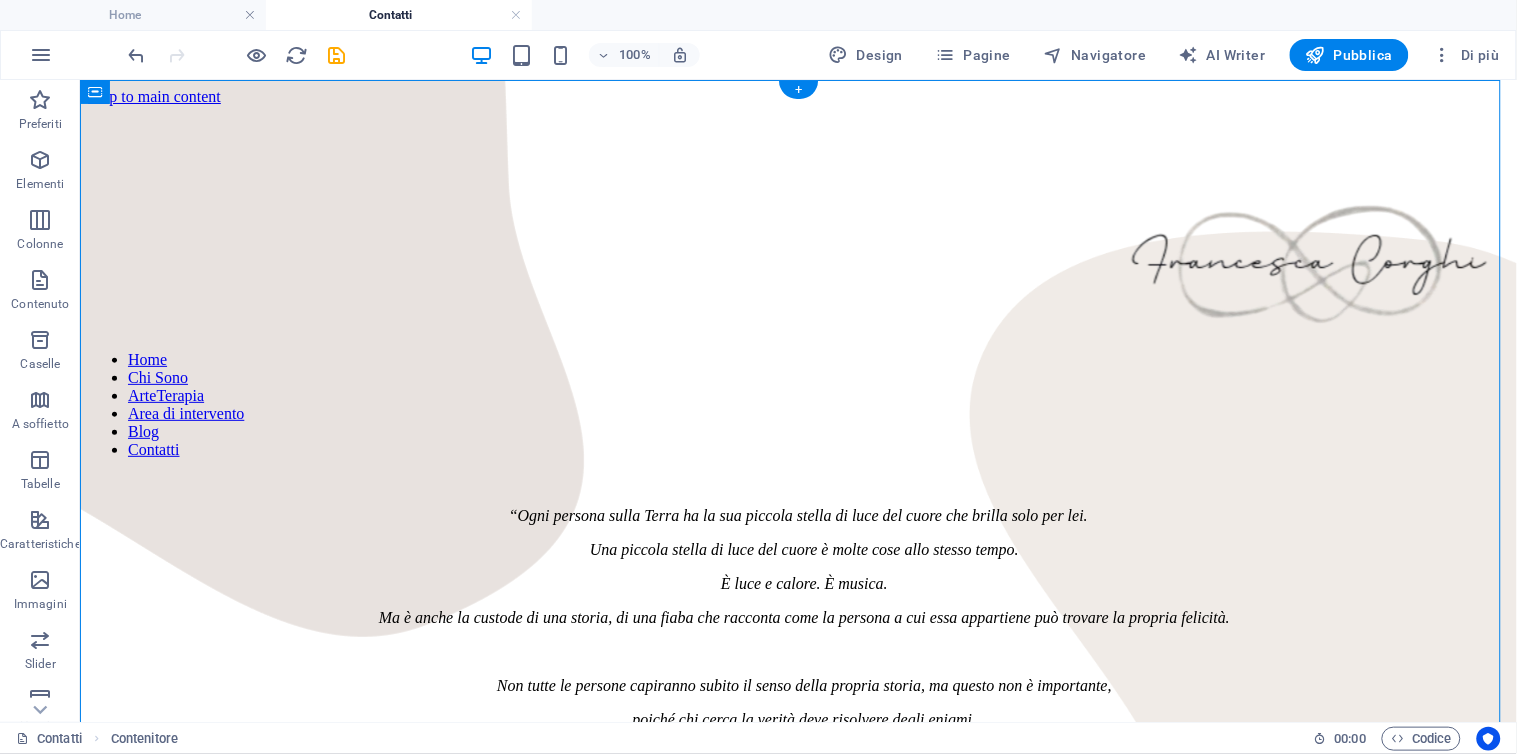 drag, startPoint x: 389, startPoint y: 675, endPoint x: 361, endPoint y: 265, distance: 410.955 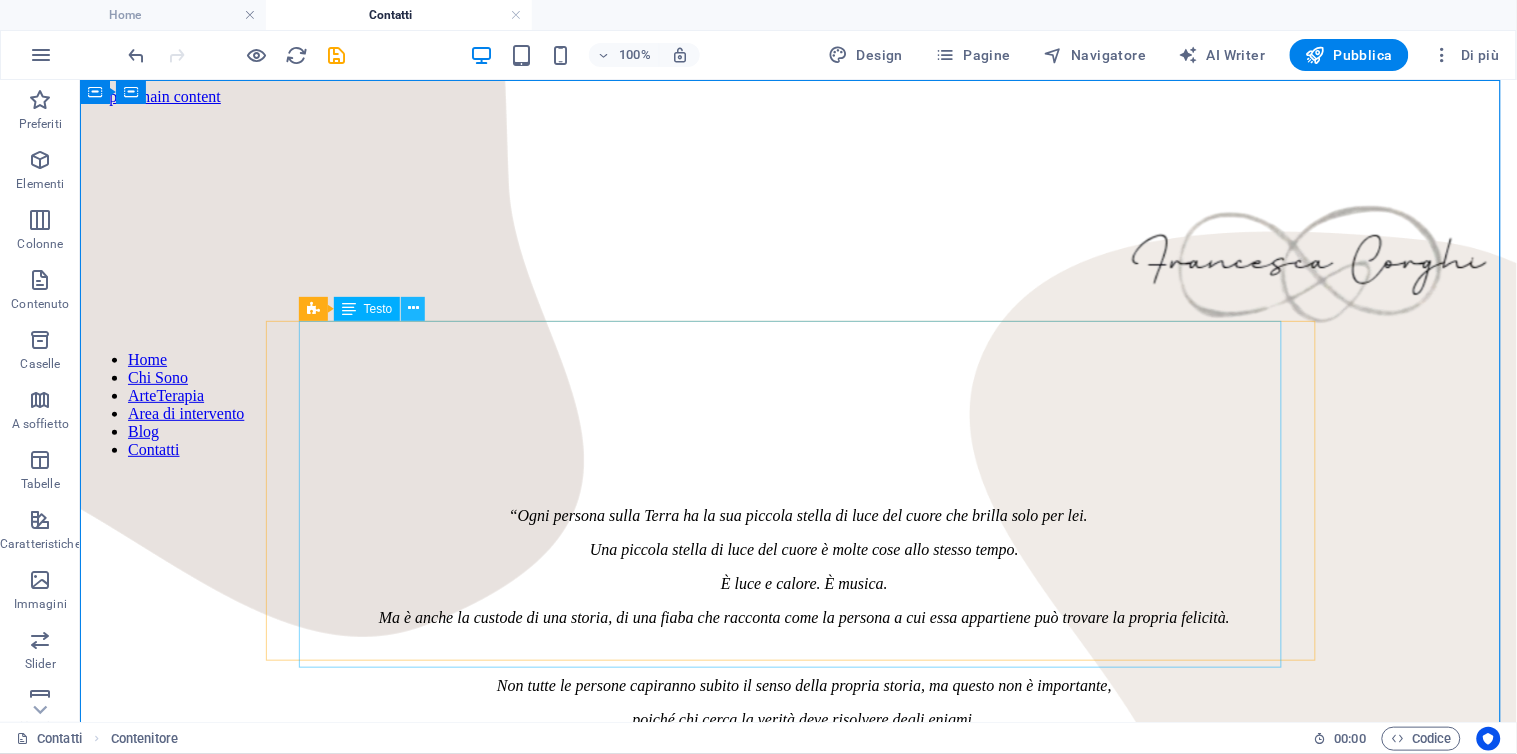 click at bounding box center (413, 308) 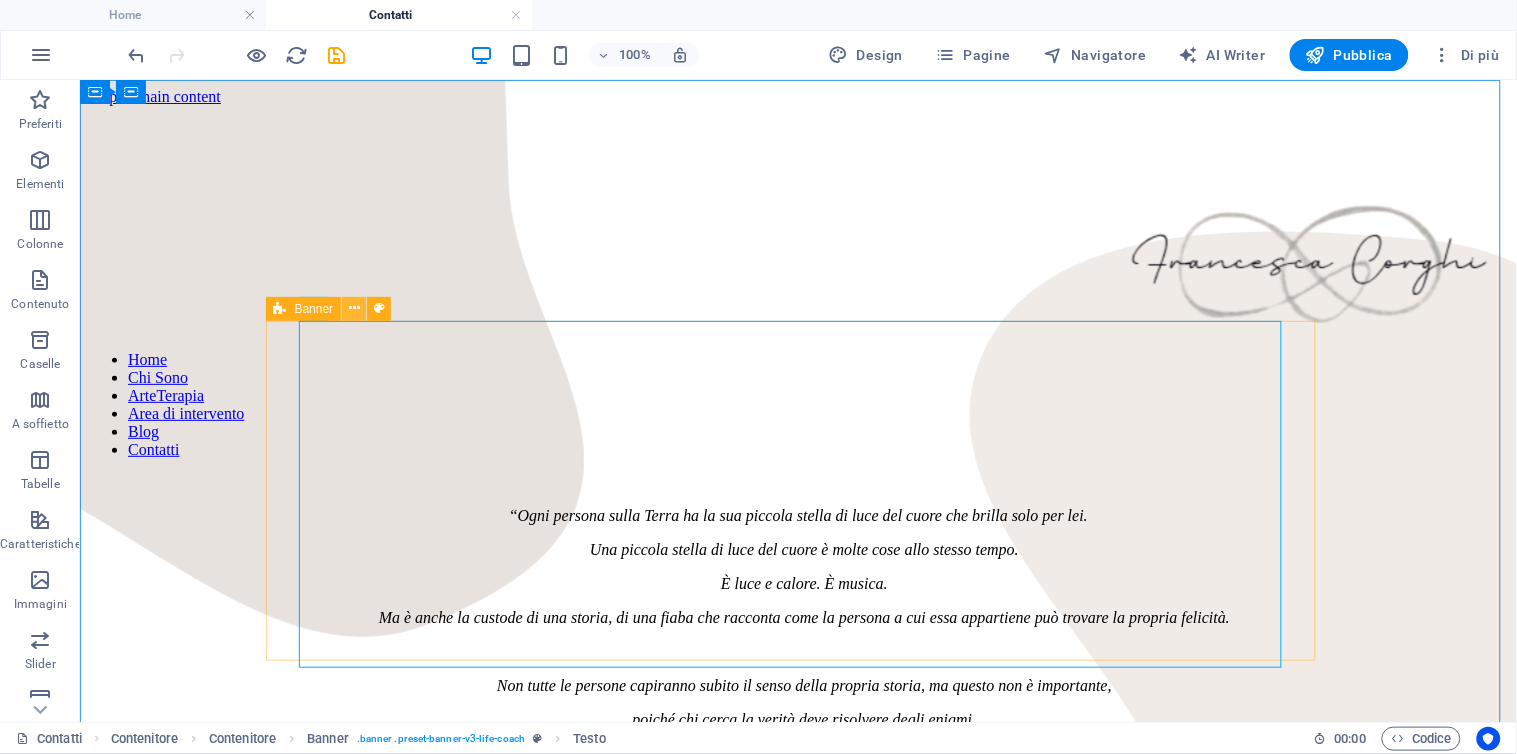 click at bounding box center [354, 308] 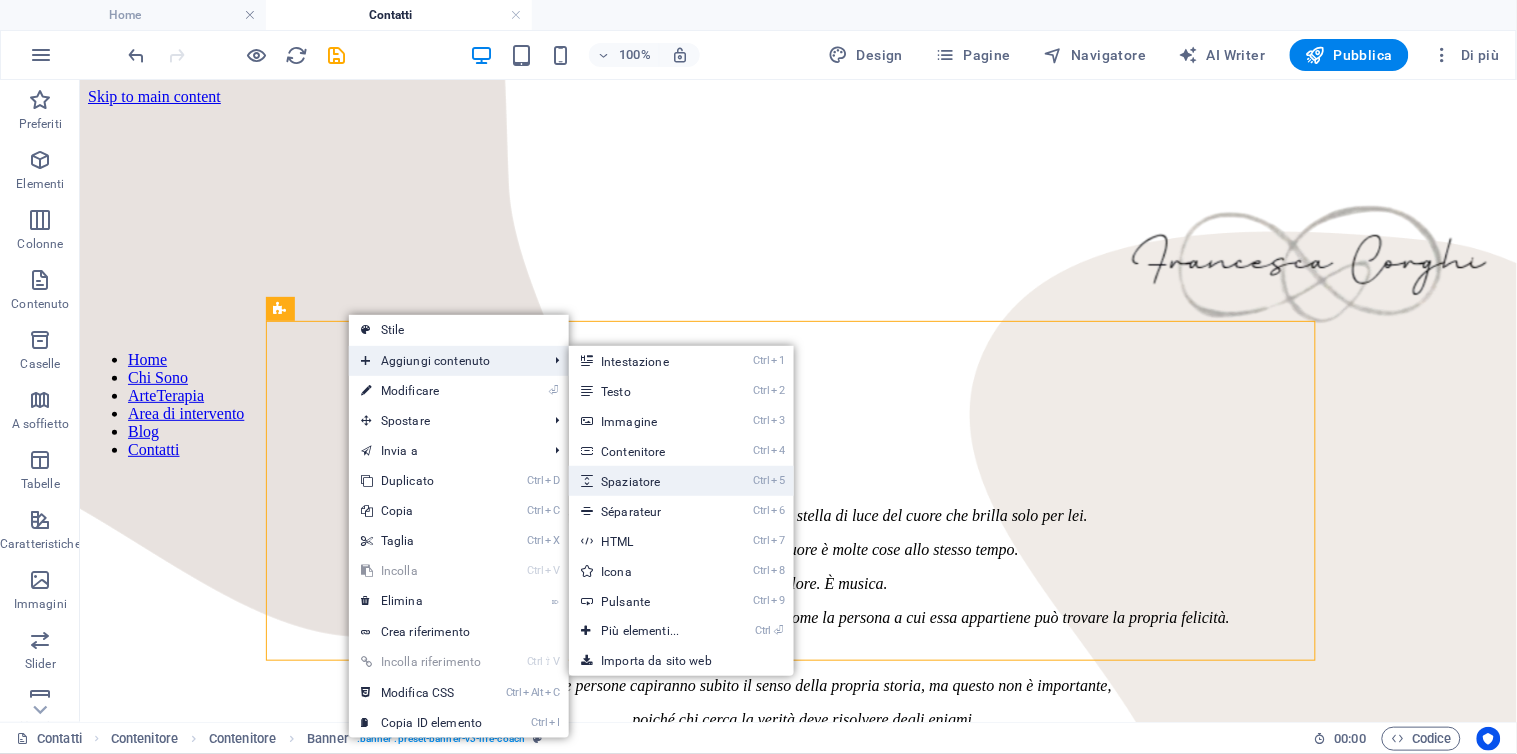 click on "Ctrl 5  Spaziatore" at bounding box center [644, 481] 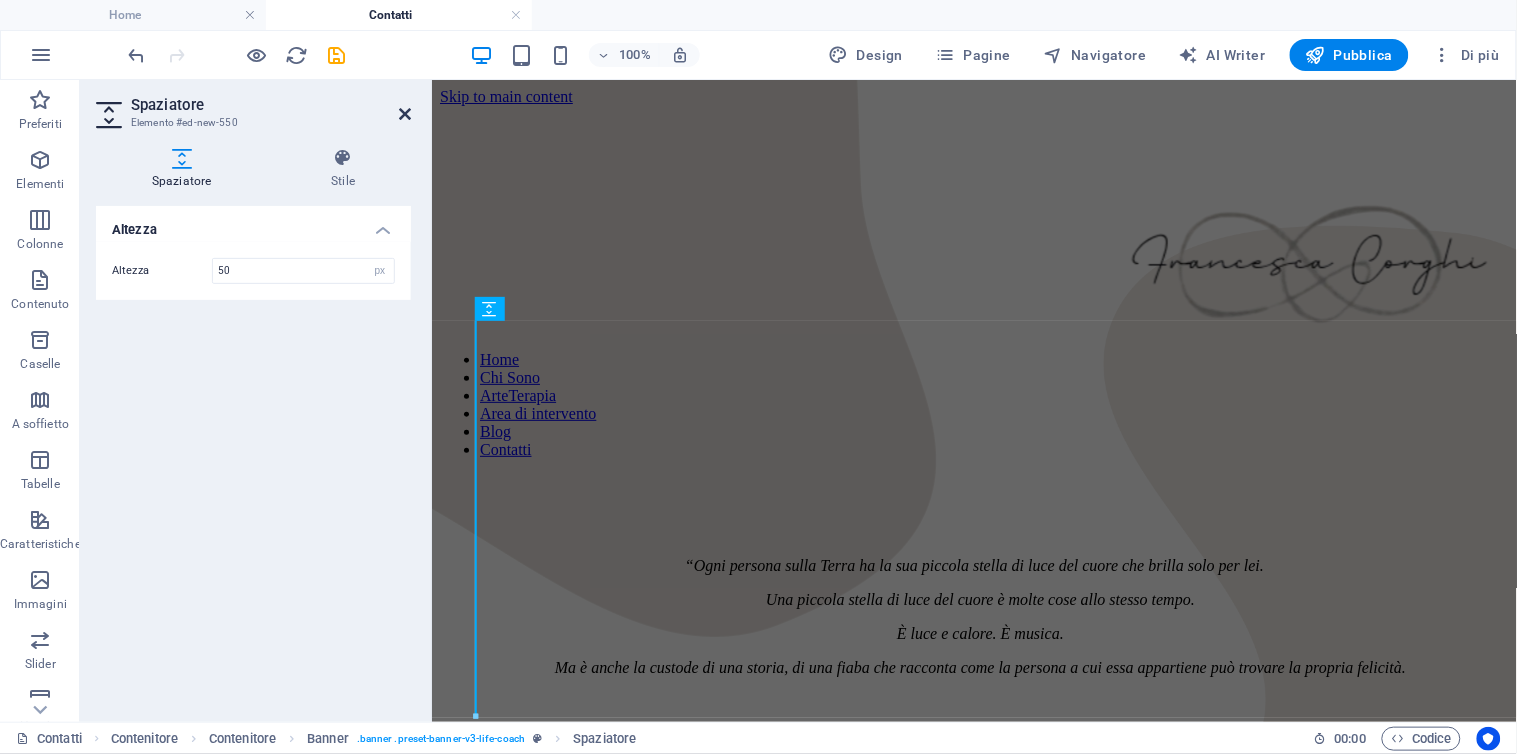 click at bounding box center [405, 114] 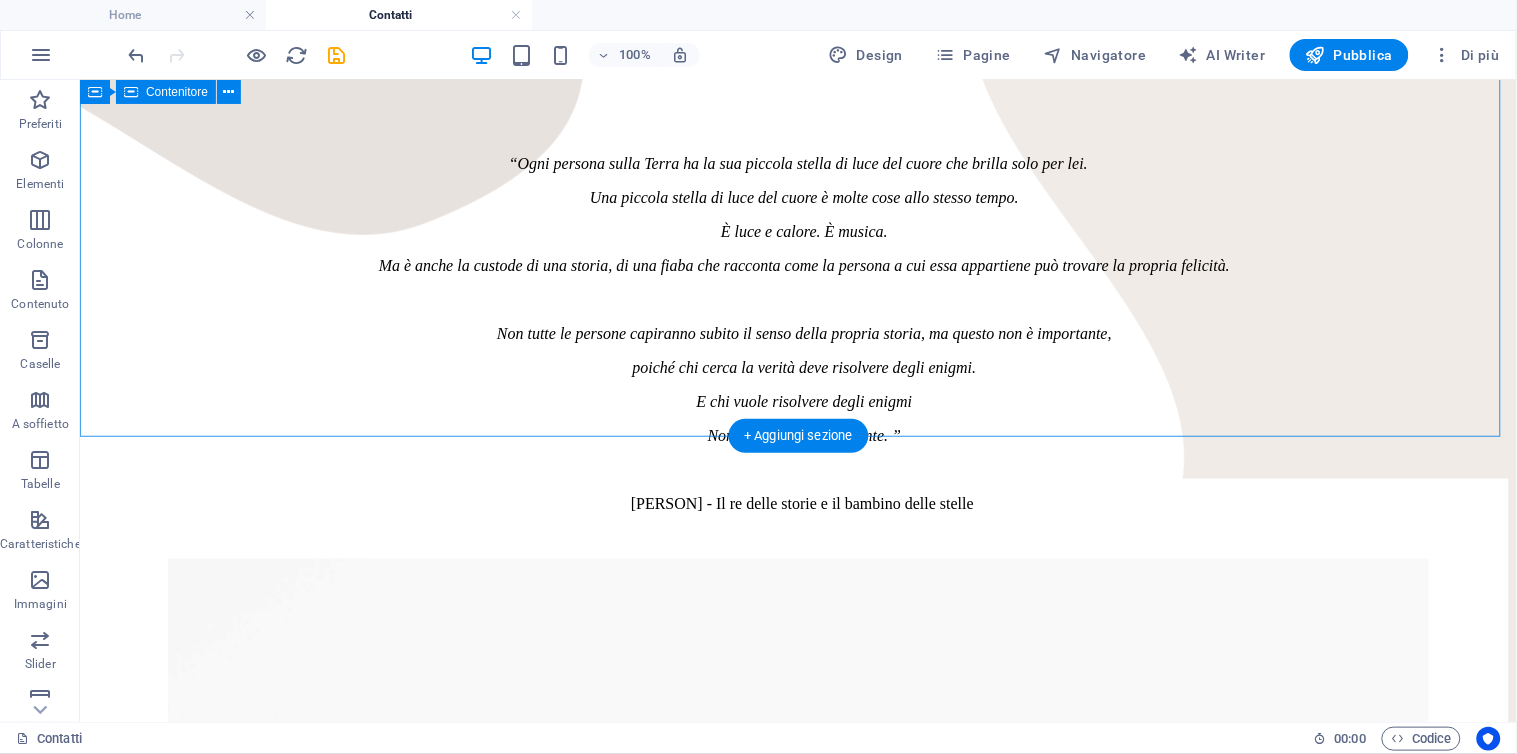 scroll, scrollTop: 222, scrollLeft: 0, axis: vertical 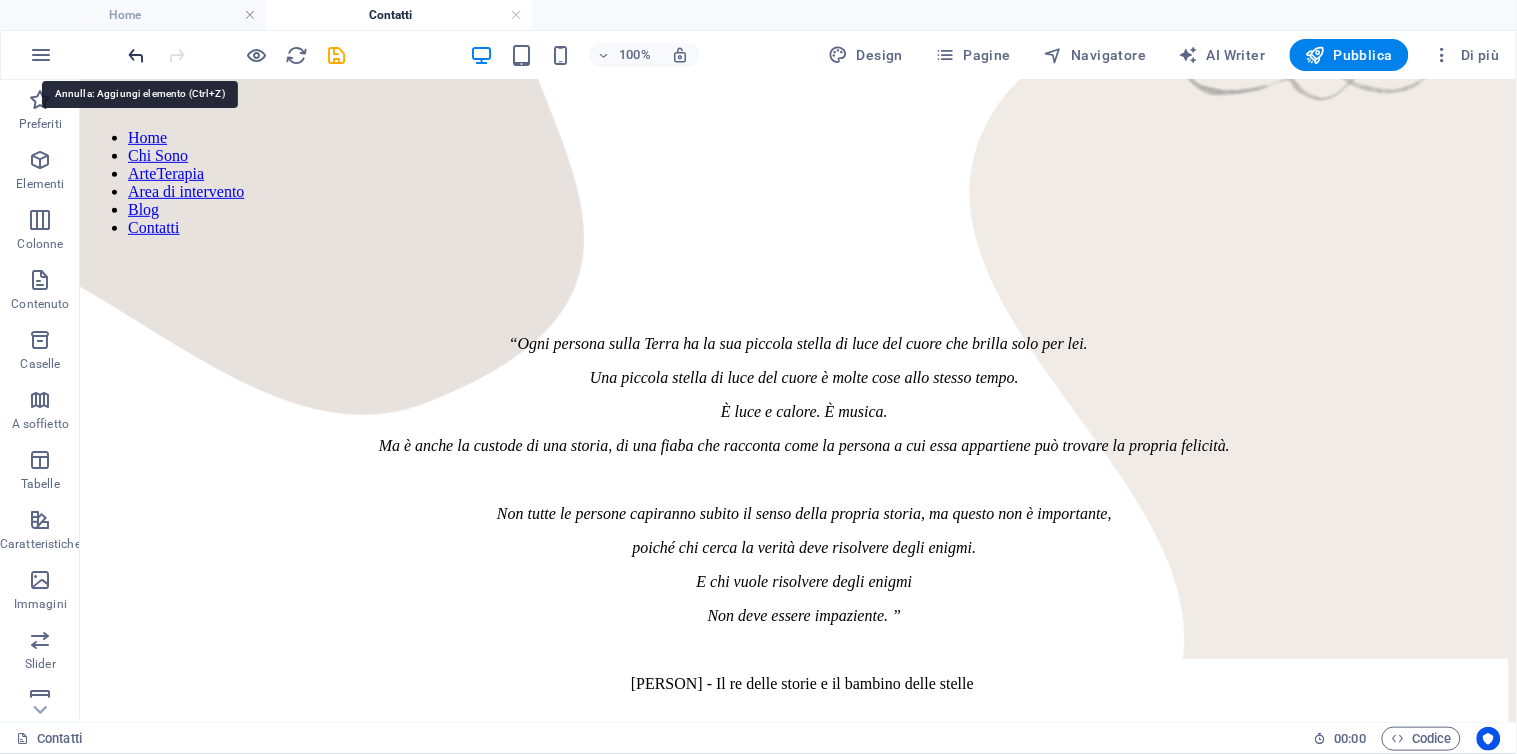 click at bounding box center (137, 55) 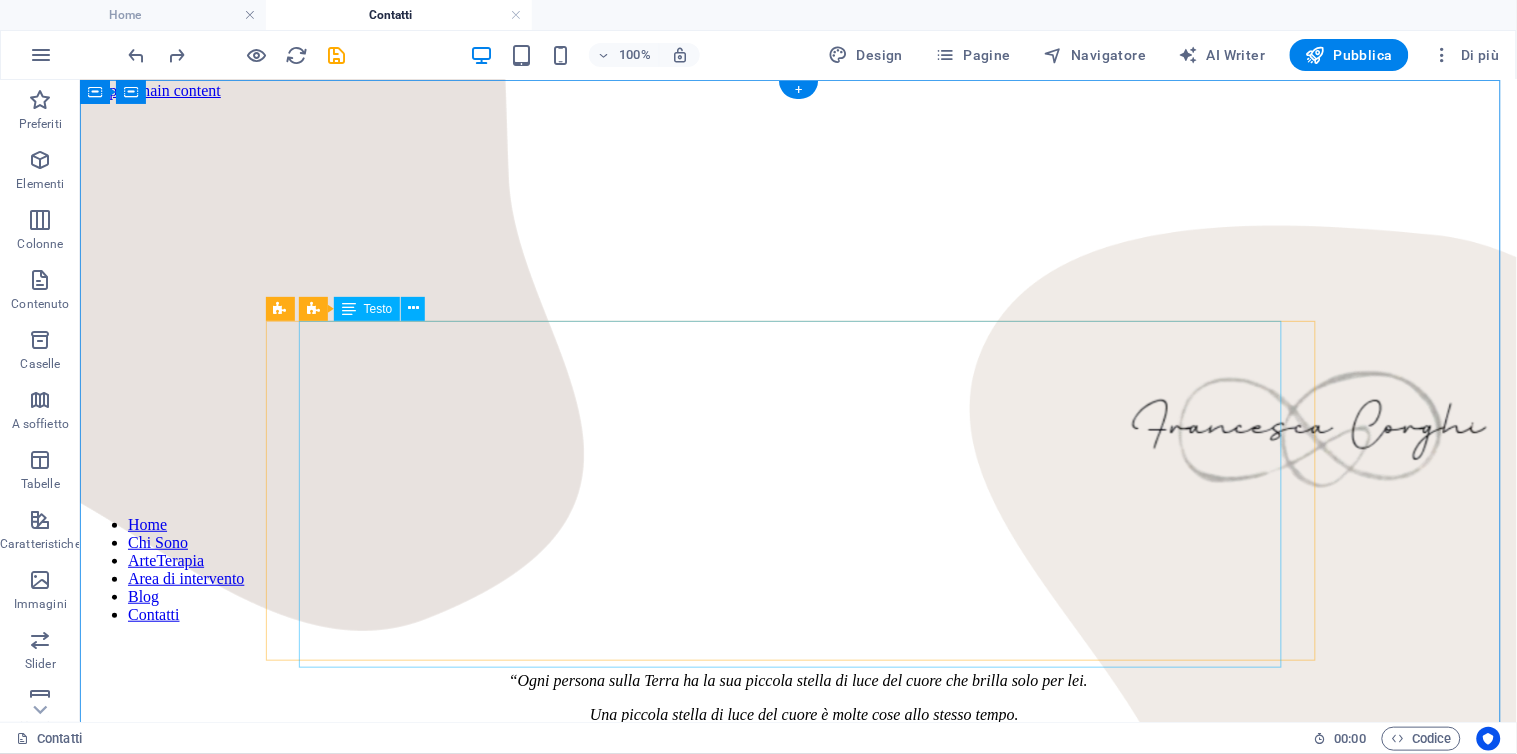 scroll, scrollTop: 0, scrollLeft: 0, axis: both 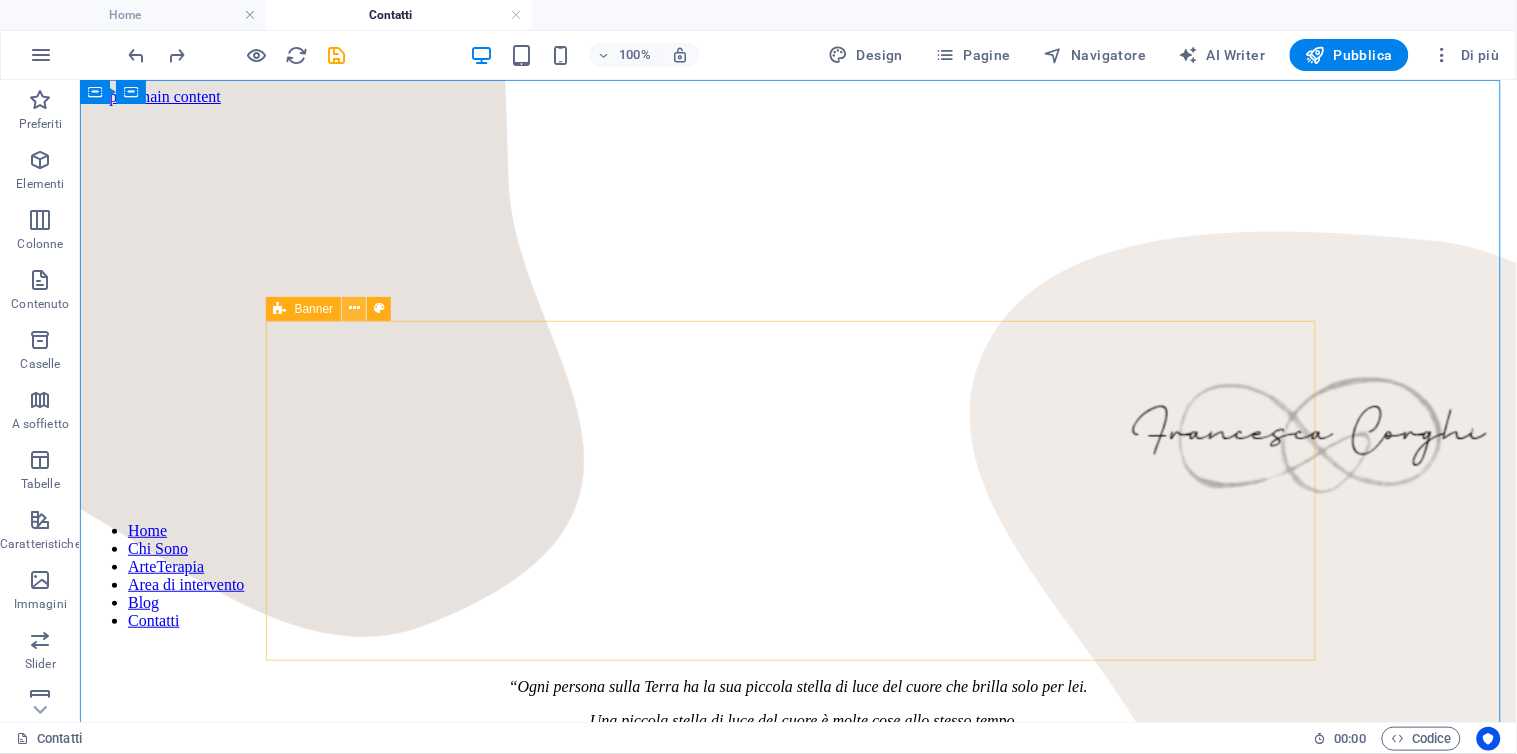 click at bounding box center [354, 308] 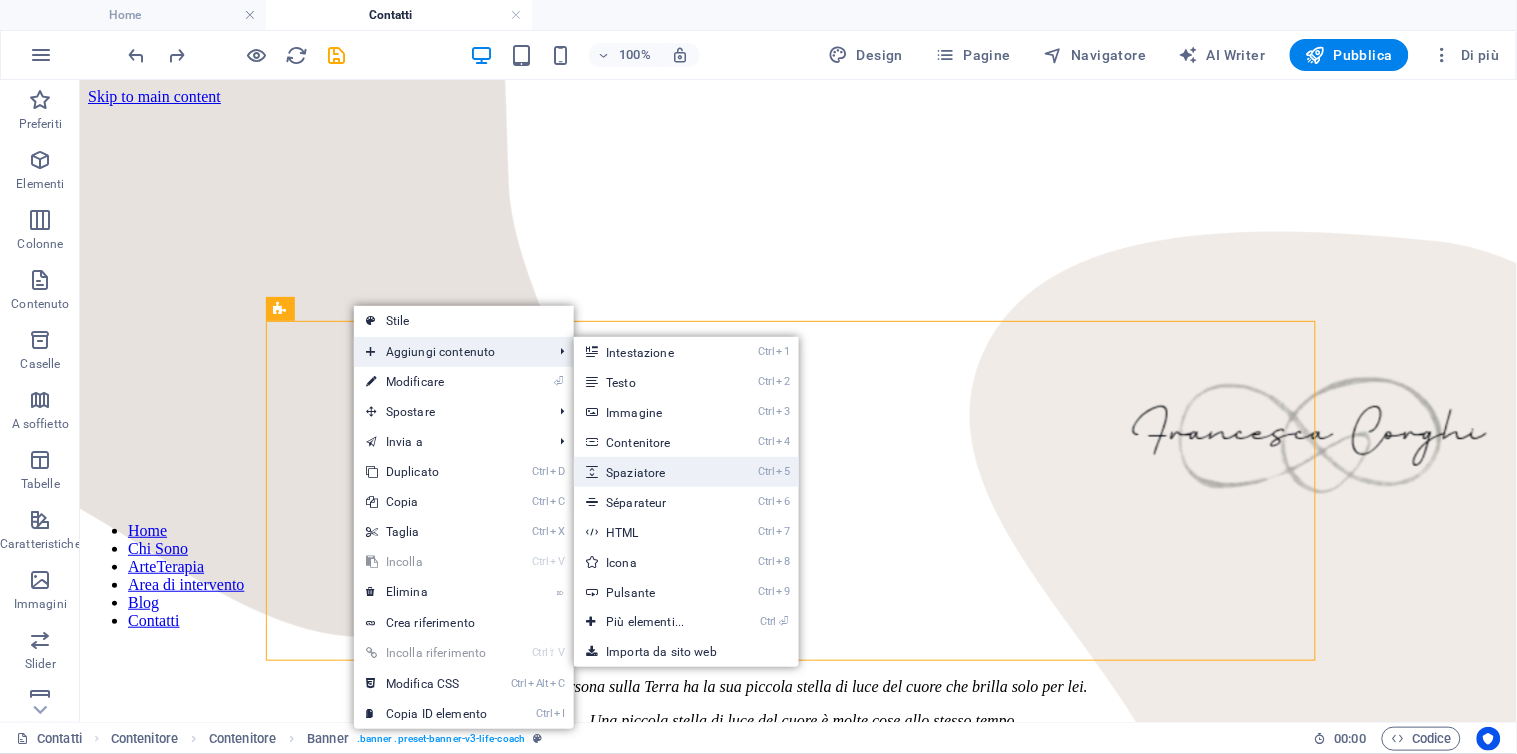 click on "Ctrl 5  Spaziatore" at bounding box center (649, 472) 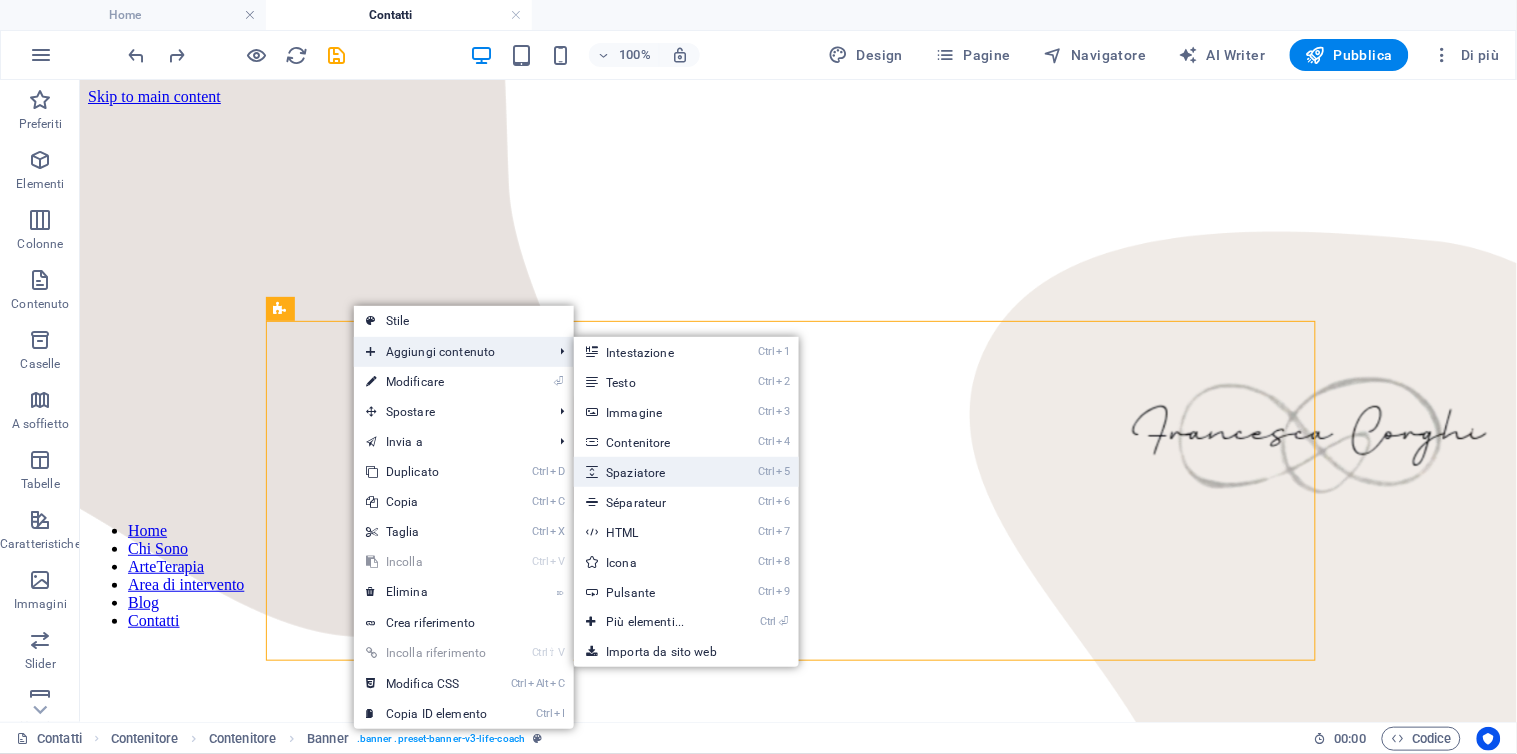 select on "px" 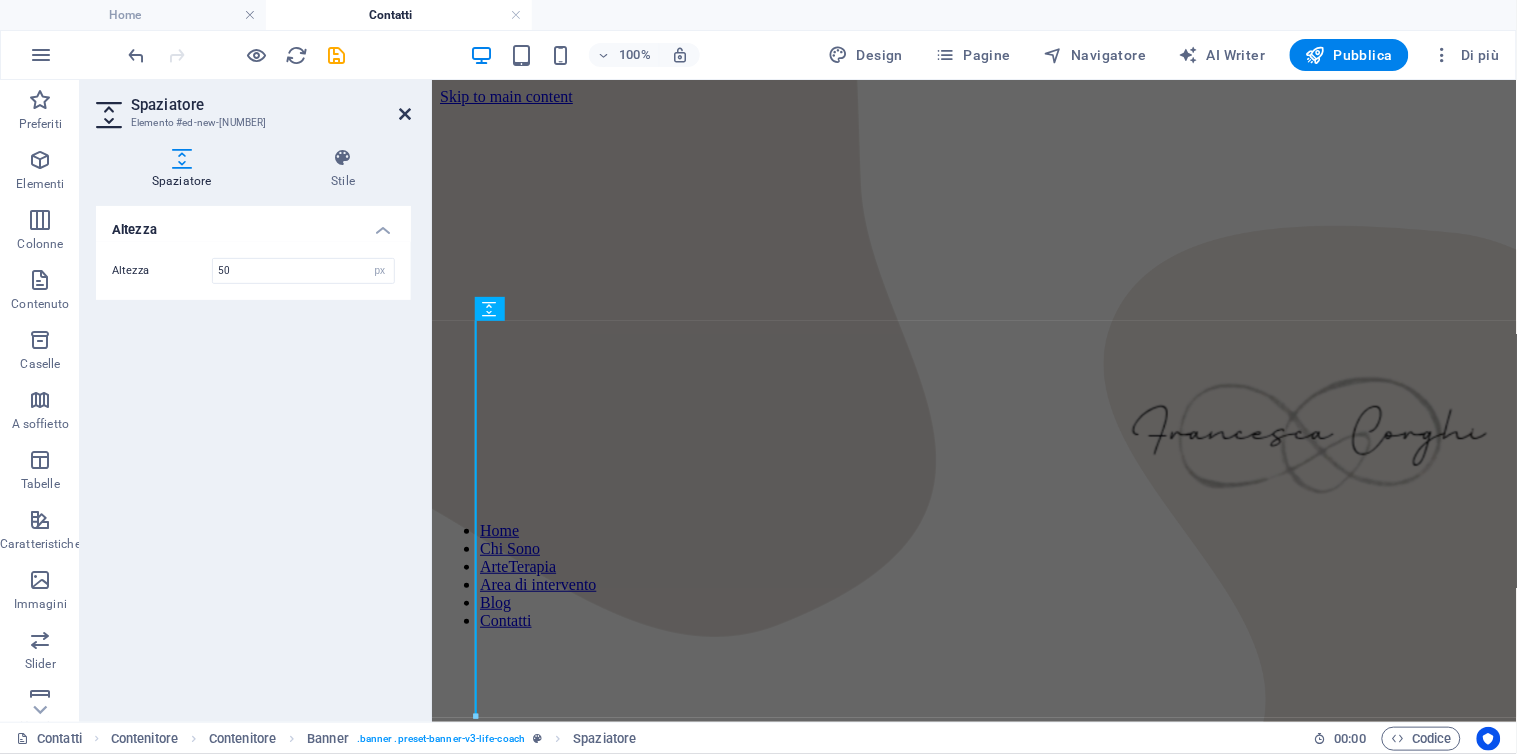 click at bounding box center (405, 114) 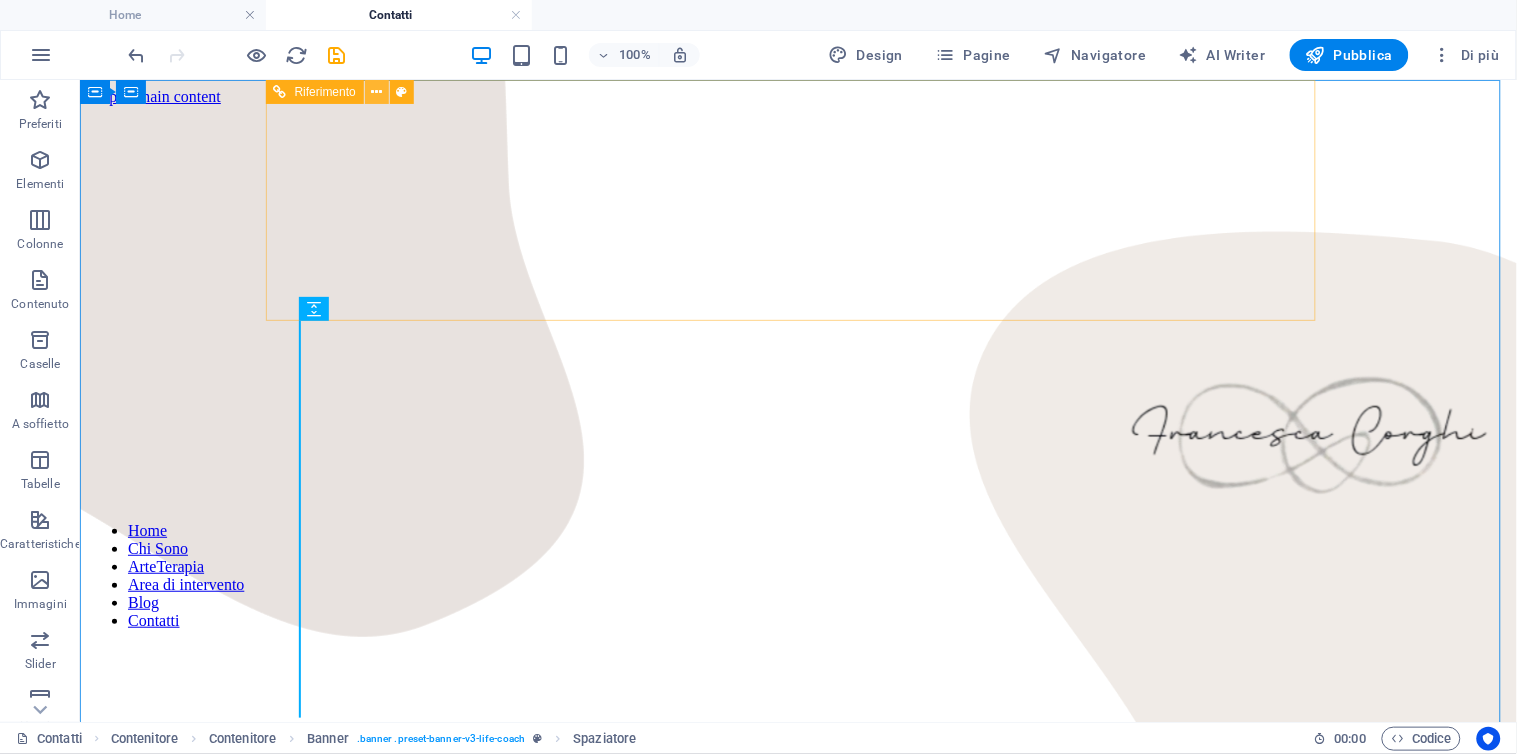 click at bounding box center [376, 92] 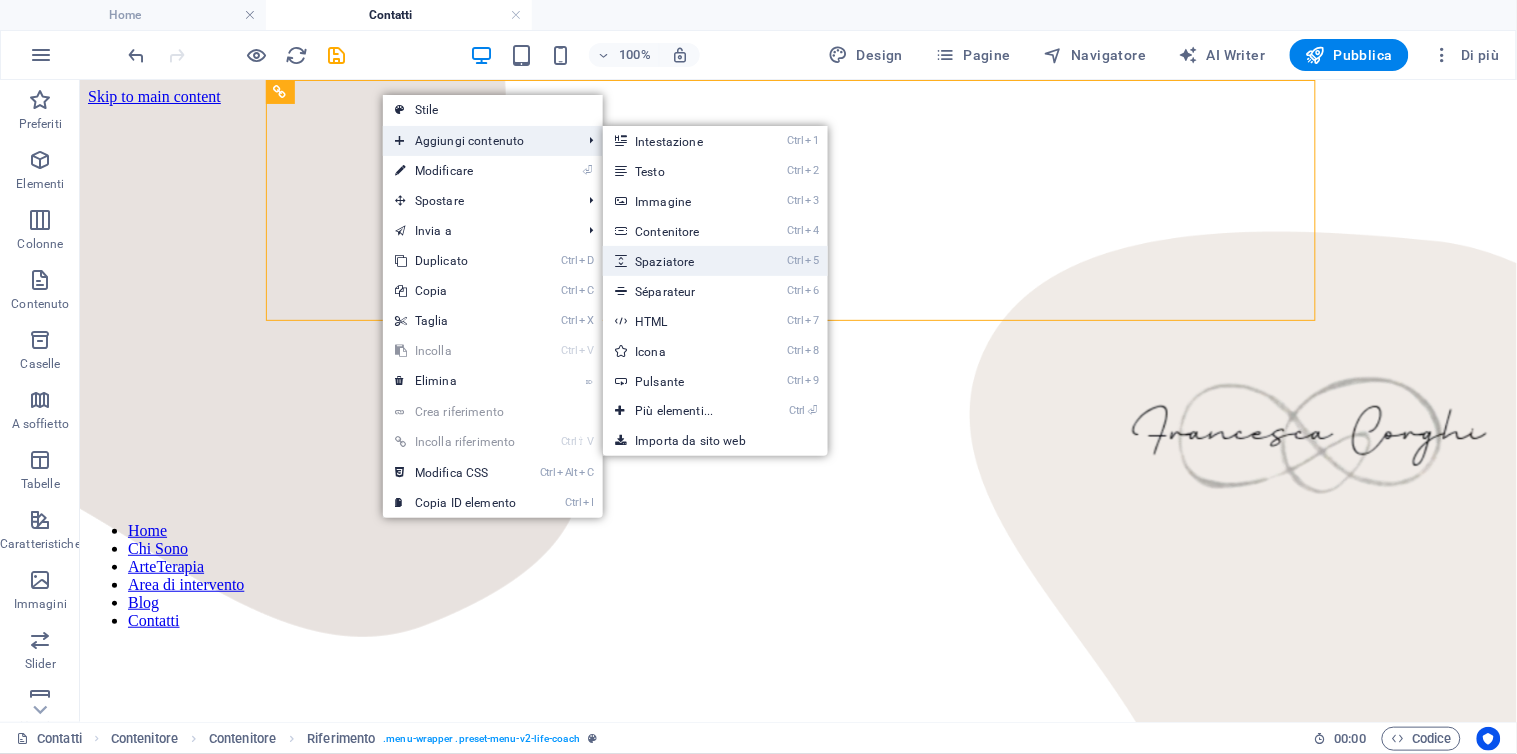 drag, startPoint x: 680, startPoint y: 261, endPoint x: 246, endPoint y: 181, distance: 441.31168 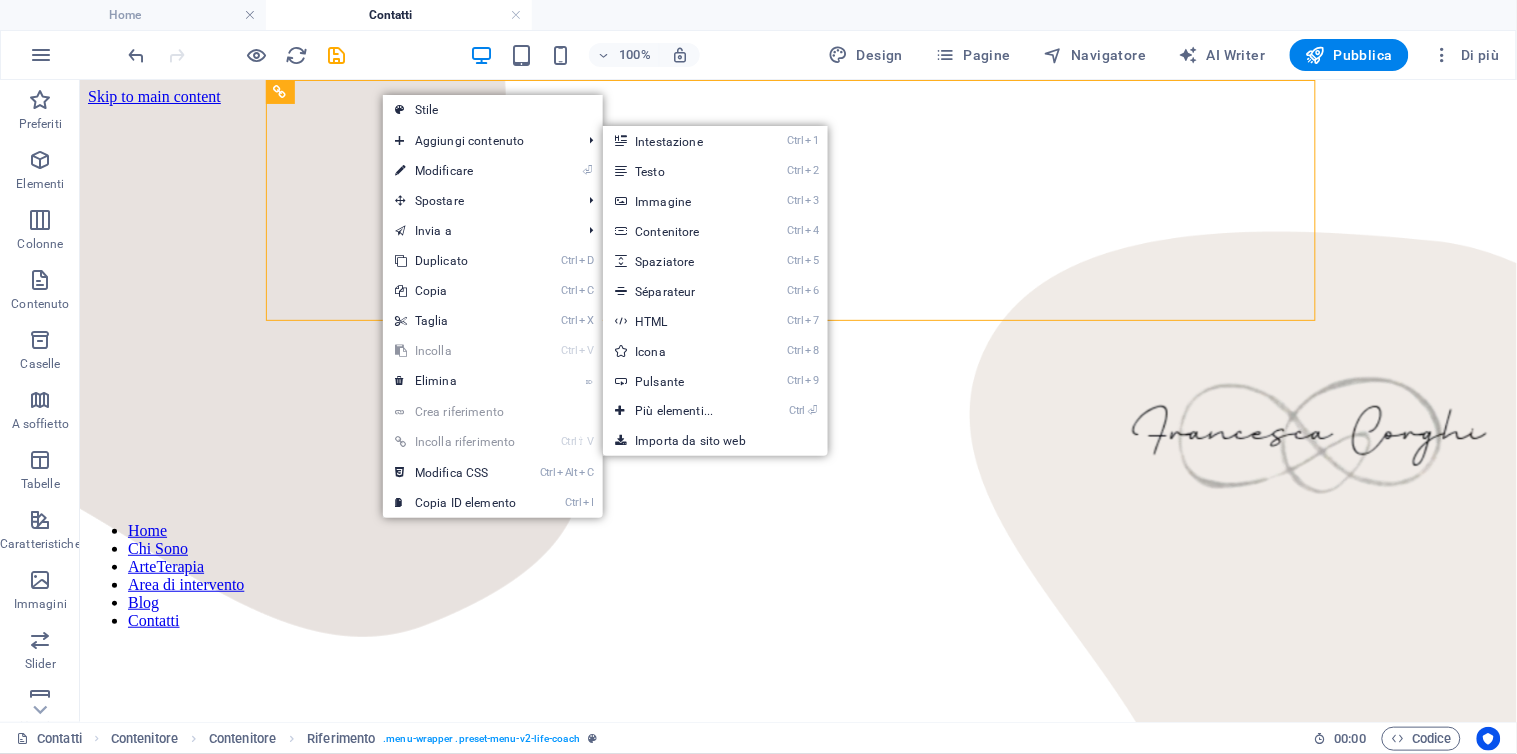select on "px" 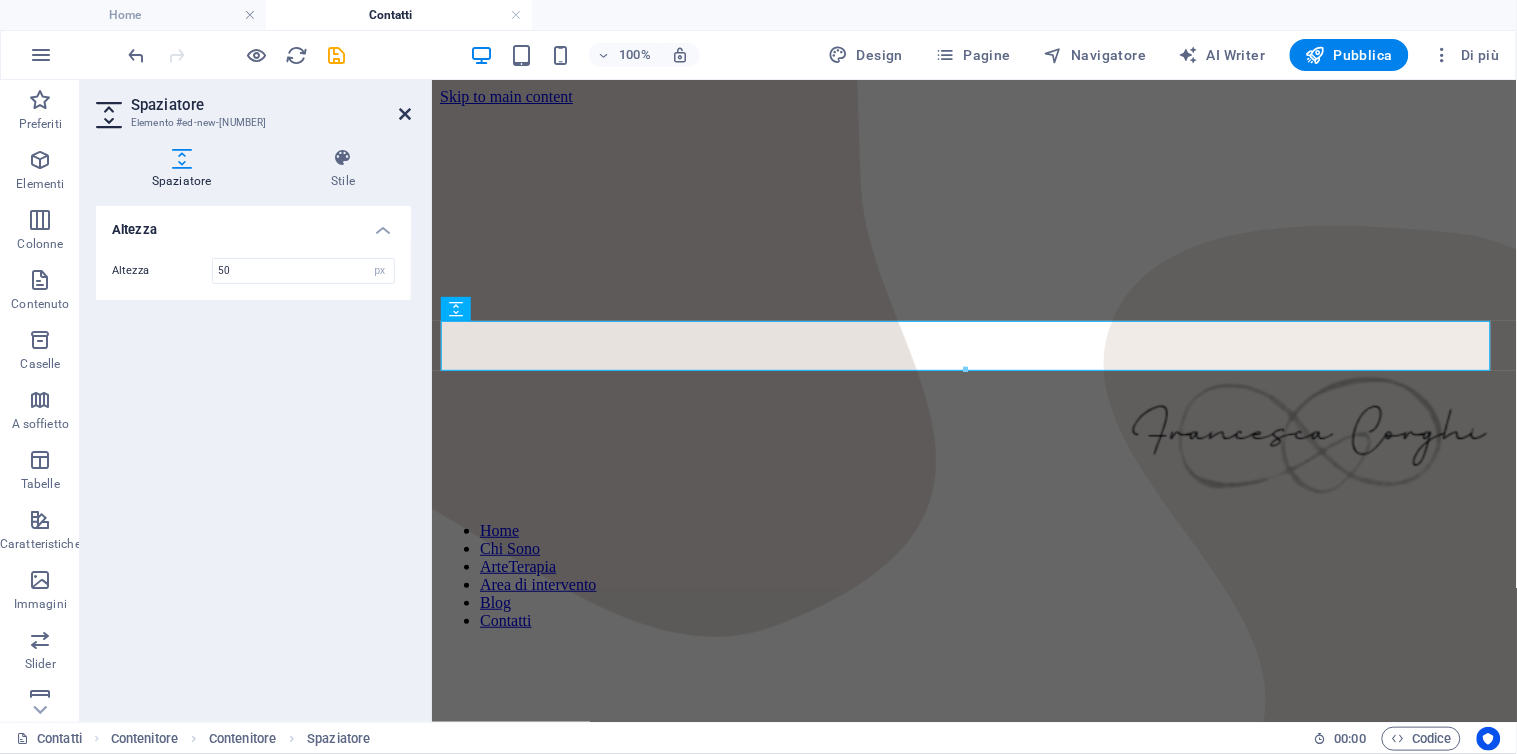 click at bounding box center [405, 114] 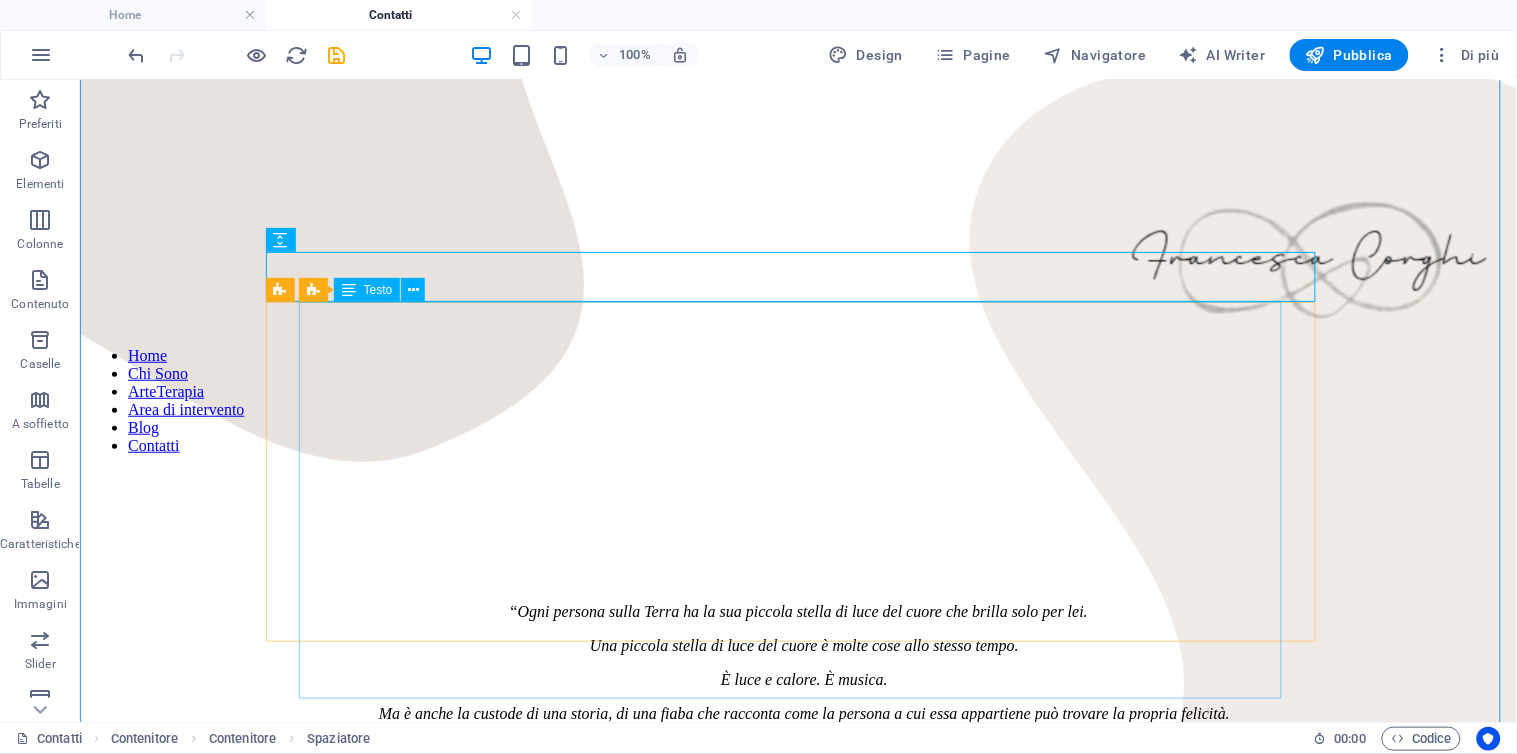 scroll, scrollTop: 333, scrollLeft: 0, axis: vertical 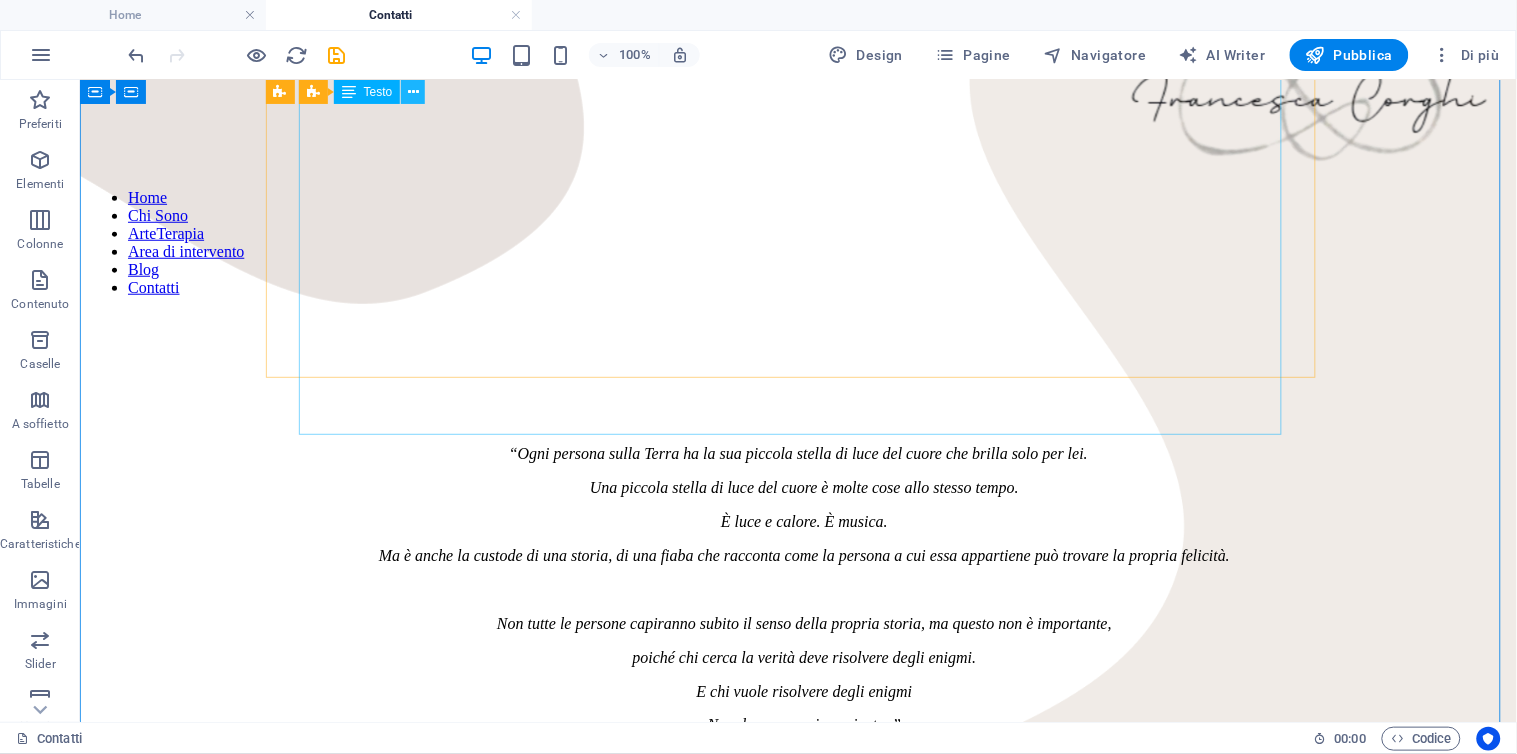 click at bounding box center (413, 92) 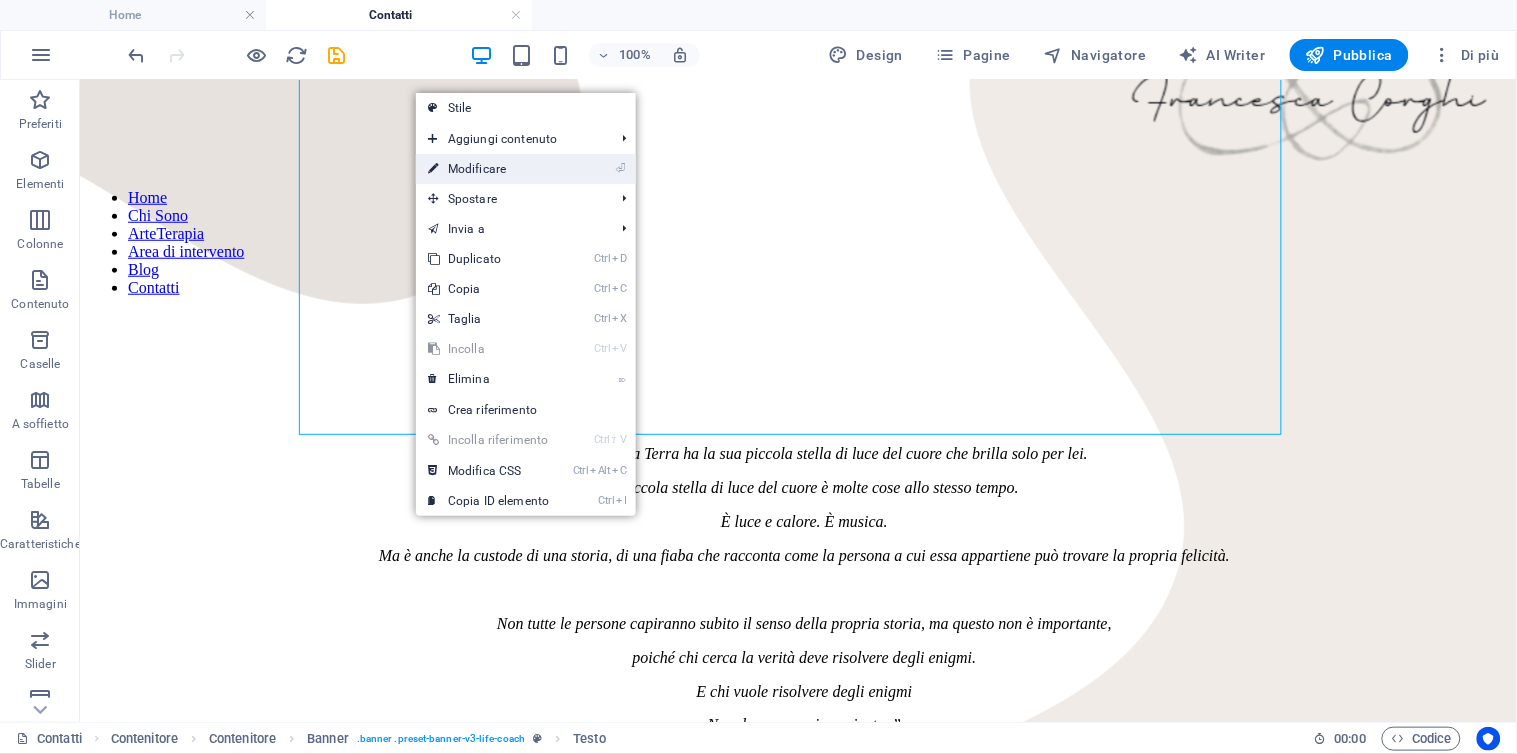click on "⏎  Modificare" at bounding box center (488, 169) 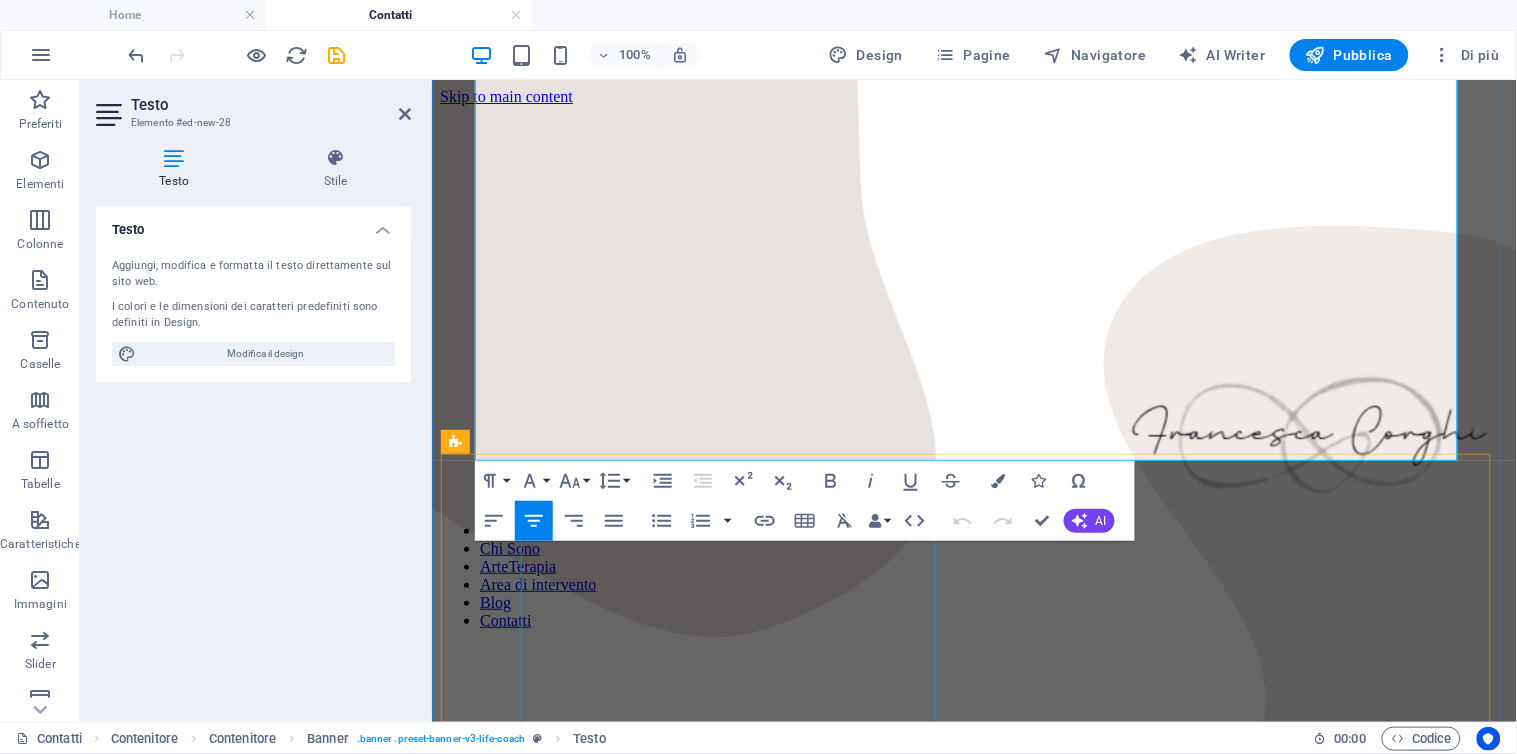 scroll, scrollTop: 333, scrollLeft: 0, axis: vertical 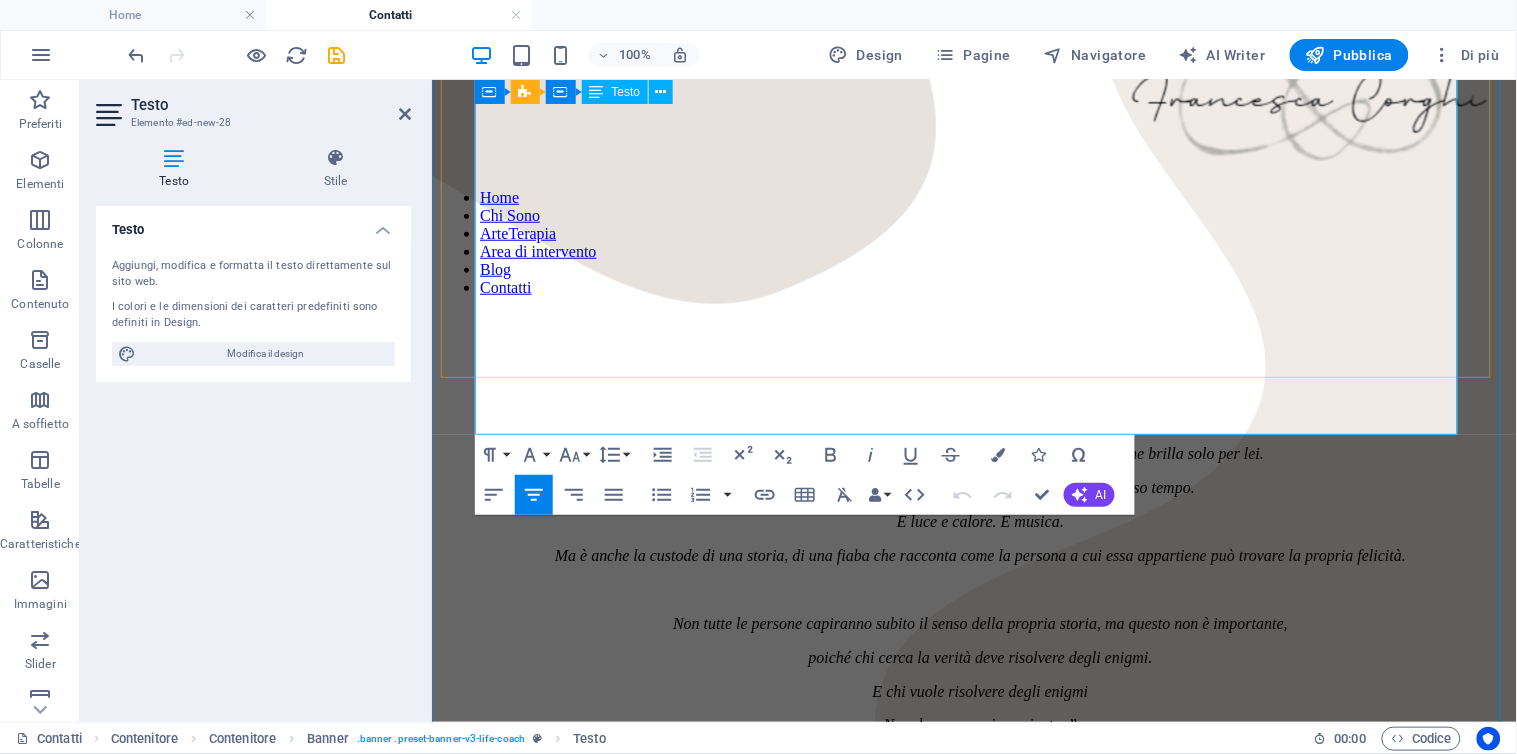 click on "“   Ogni persona sulla Terra ha la sua piccola stella di luce del cuore che brilla solo per lei. Una piccola stella di luce del cuore è molte cose allo stesso tempo. È luce e calore. È musica. Ma è anche la custode di una storia, di una fiaba che racconta come la persona a cui essa appartiene può trovare la propria felicità.   Non tutte le persone capiranno subito il senso della propria storia, ma questo non è importante, poiché chi cerca la verità deve risolvere degli enigmi. E chi vuole risolvere degli enigmi Non deve essere impaziente. ”          Henning Kohler - Il re delle storie e il bambino delle stelle" at bounding box center (973, 623) 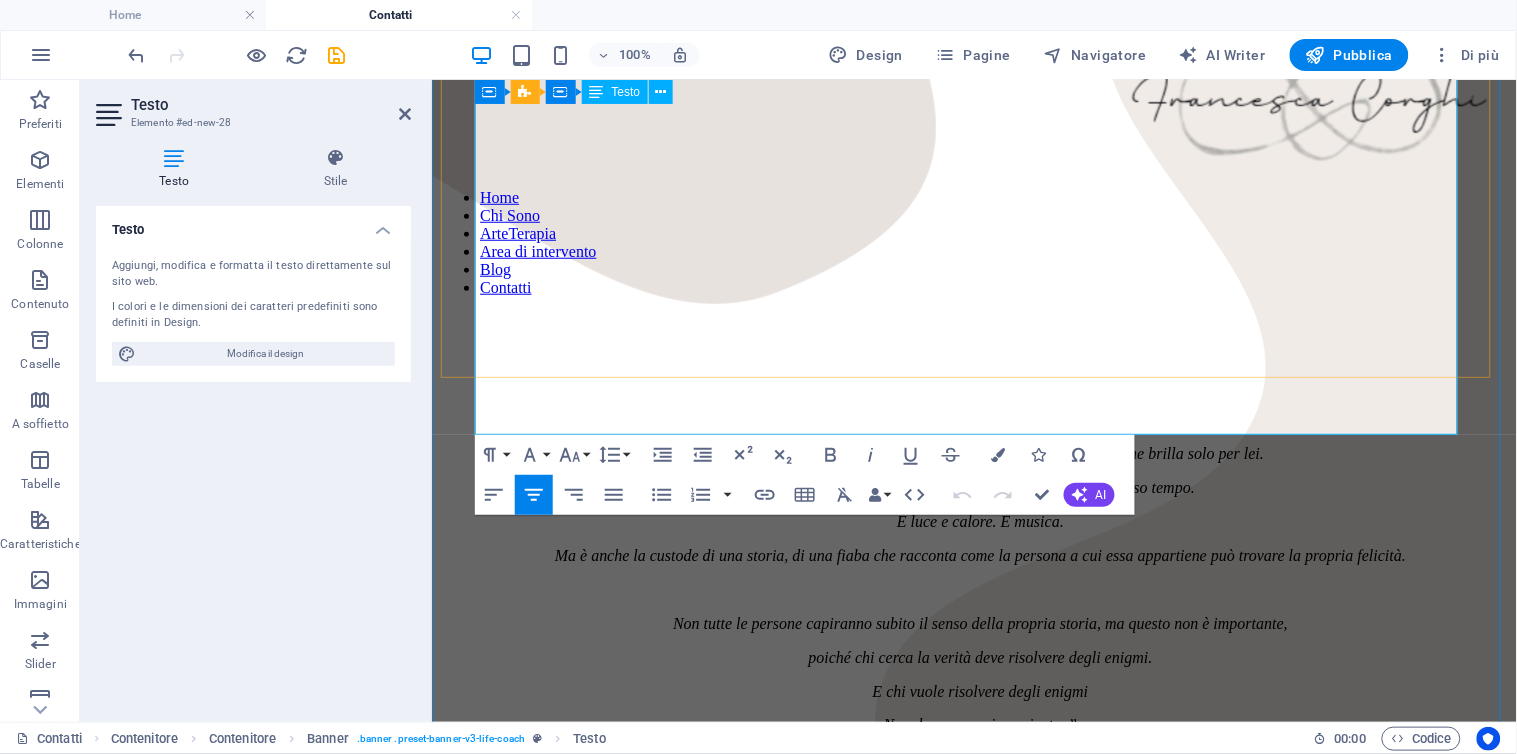 click at bounding box center (979, 759) 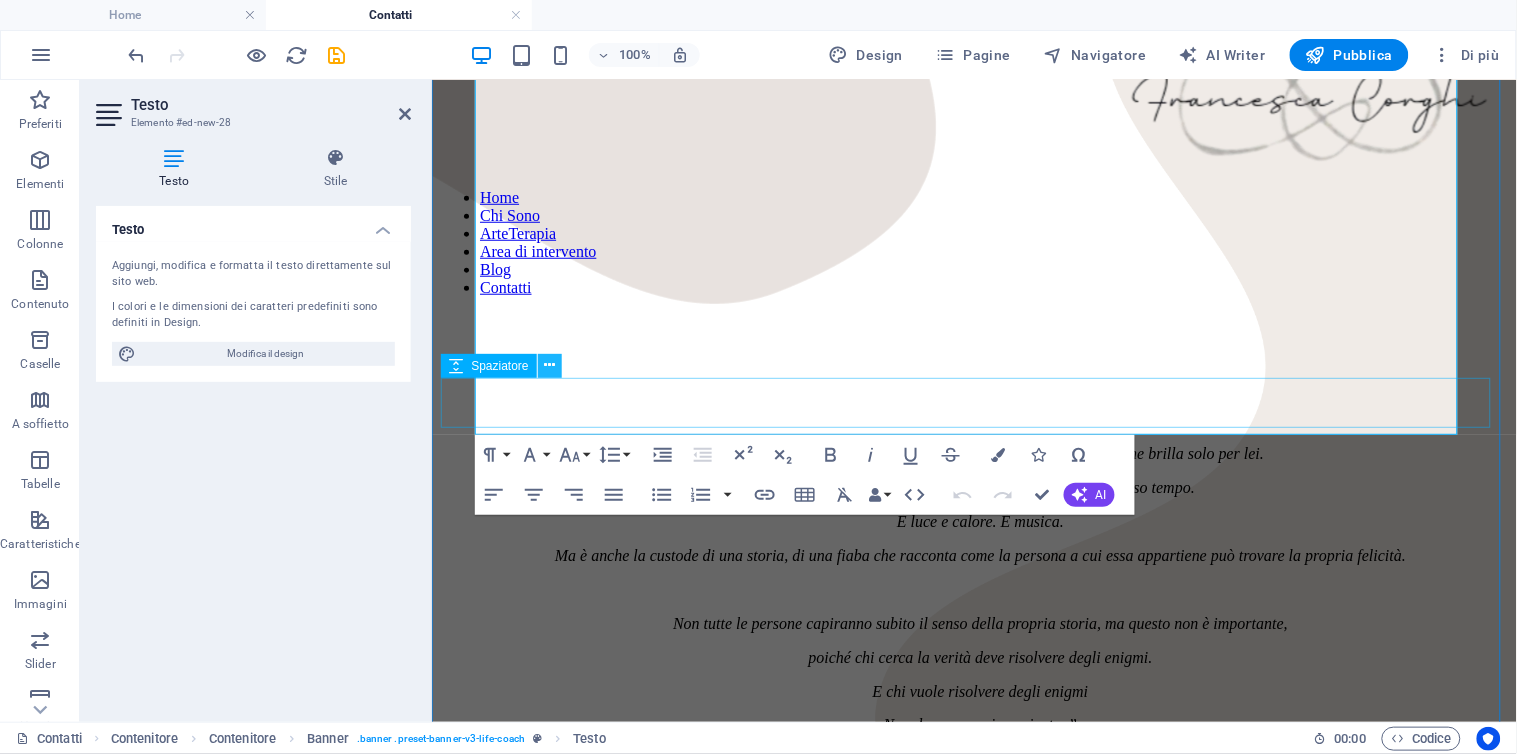 click at bounding box center [549, 365] 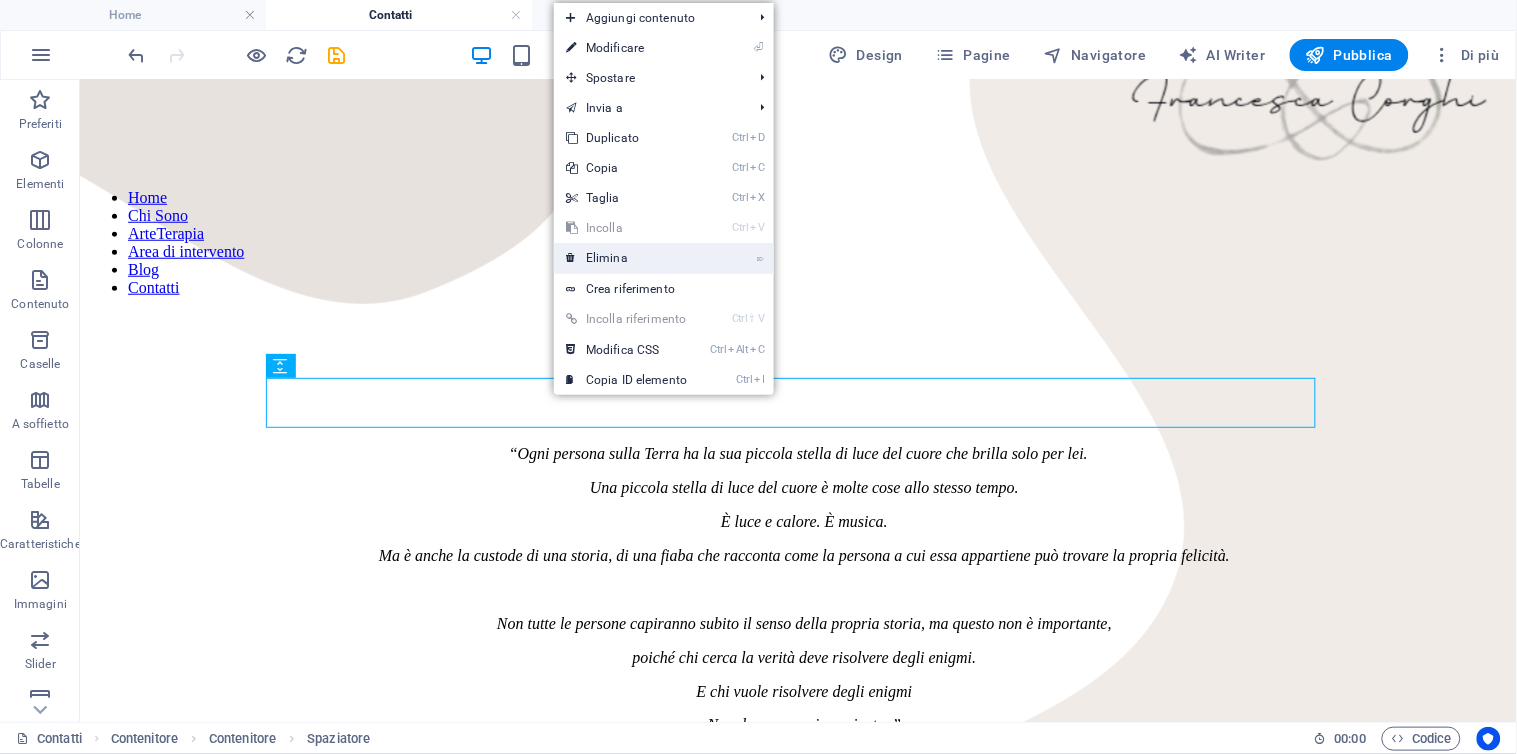 click on "⌦  Elimina" at bounding box center [626, 258] 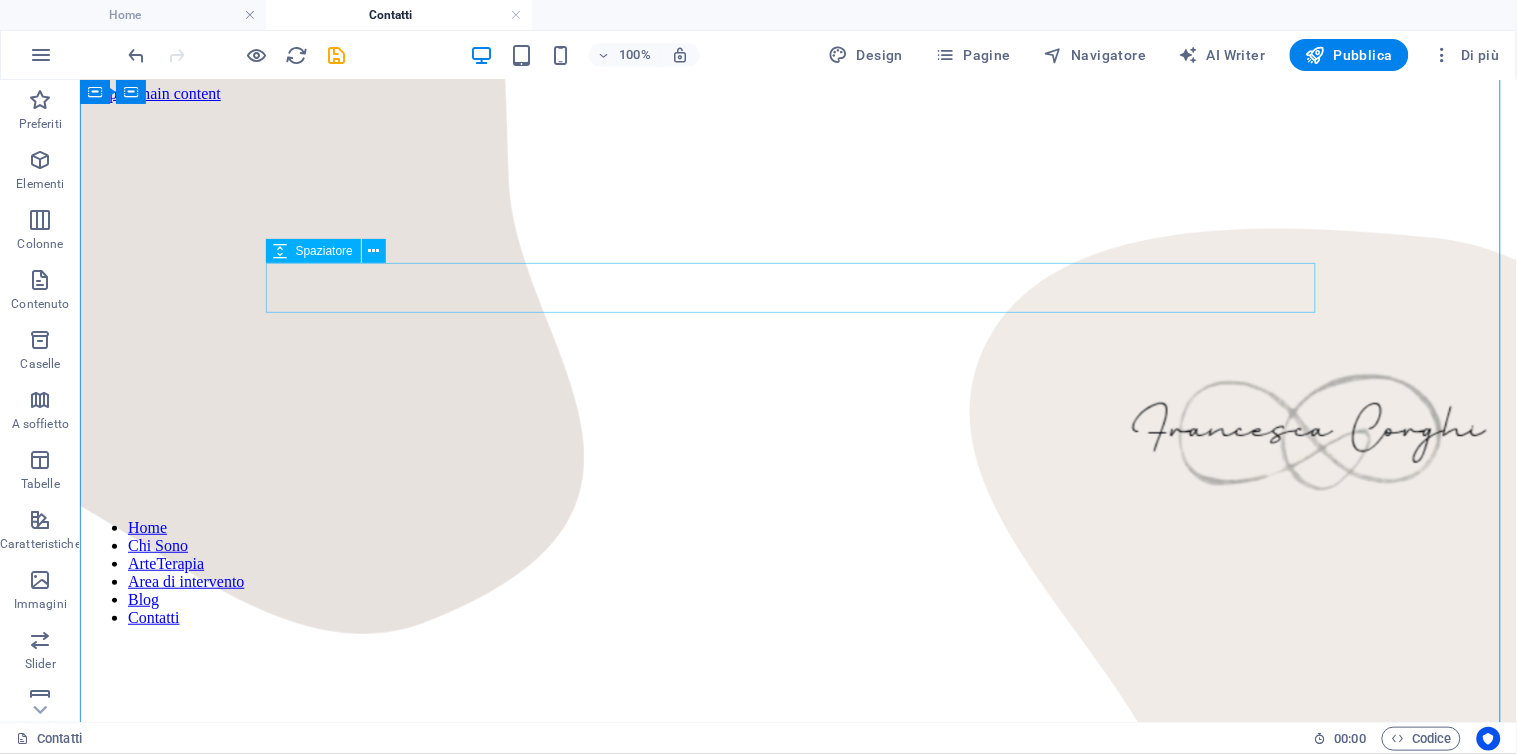 scroll, scrollTop: 0, scrollLeft: 0, axis: both 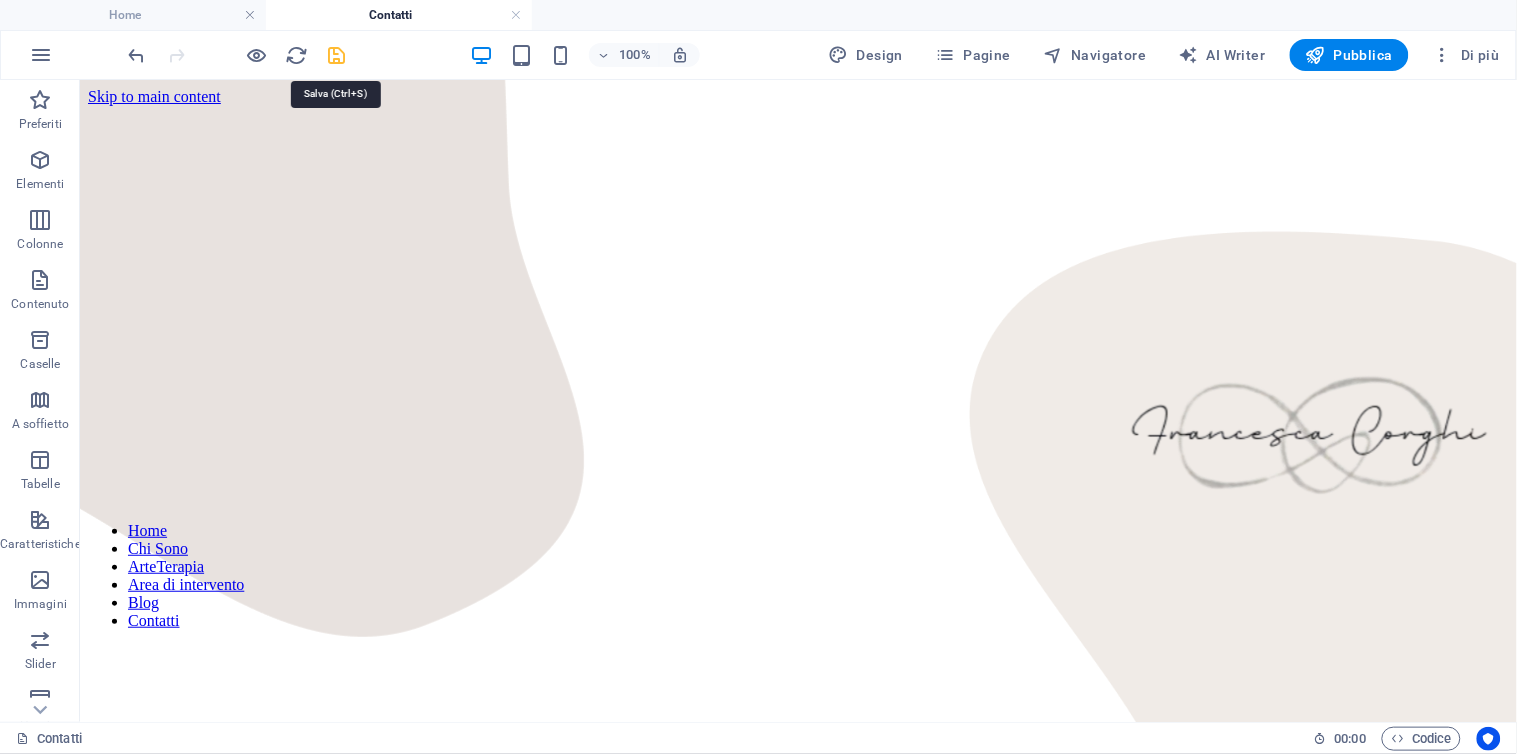 drag, startPoint x: 338, startPoint y: 54, endPoint x: 578, endPoint y: 56, distance: 240.00833 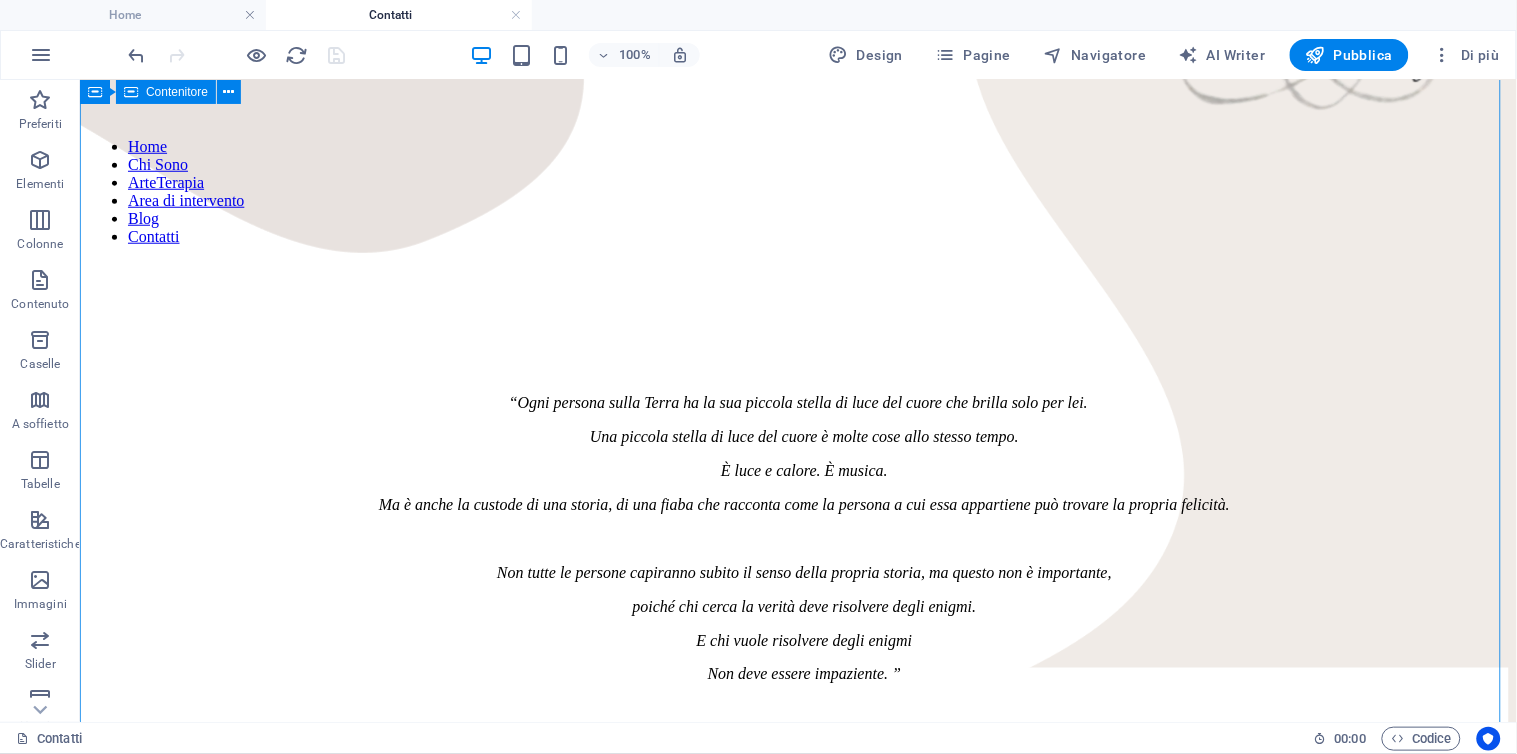 scroll, scrollTop: 0, scrollLeft: 0, axis: both 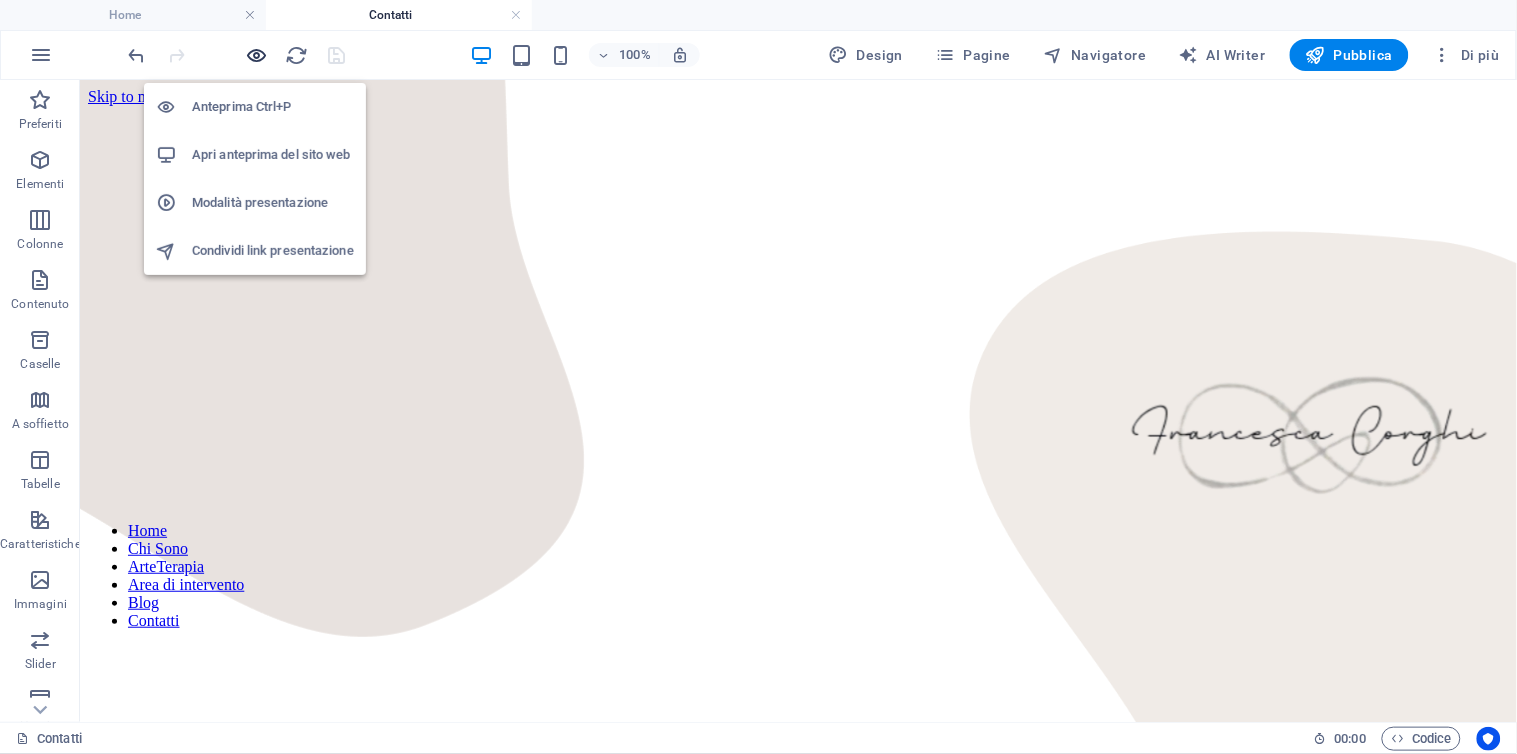 click at bounding box center [257, 55] 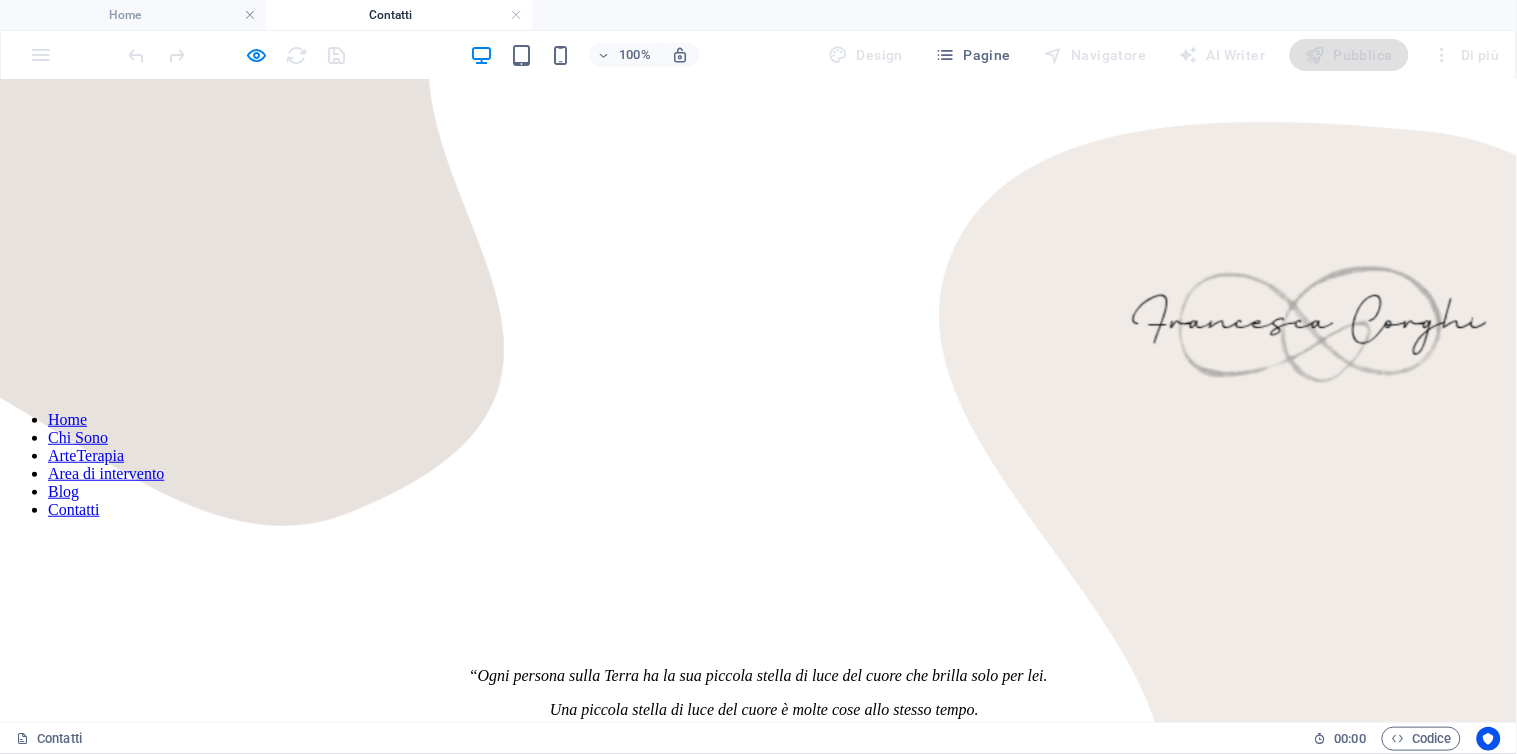 scroll, scrollTop: 0, scrollLeft: 0, axis: both 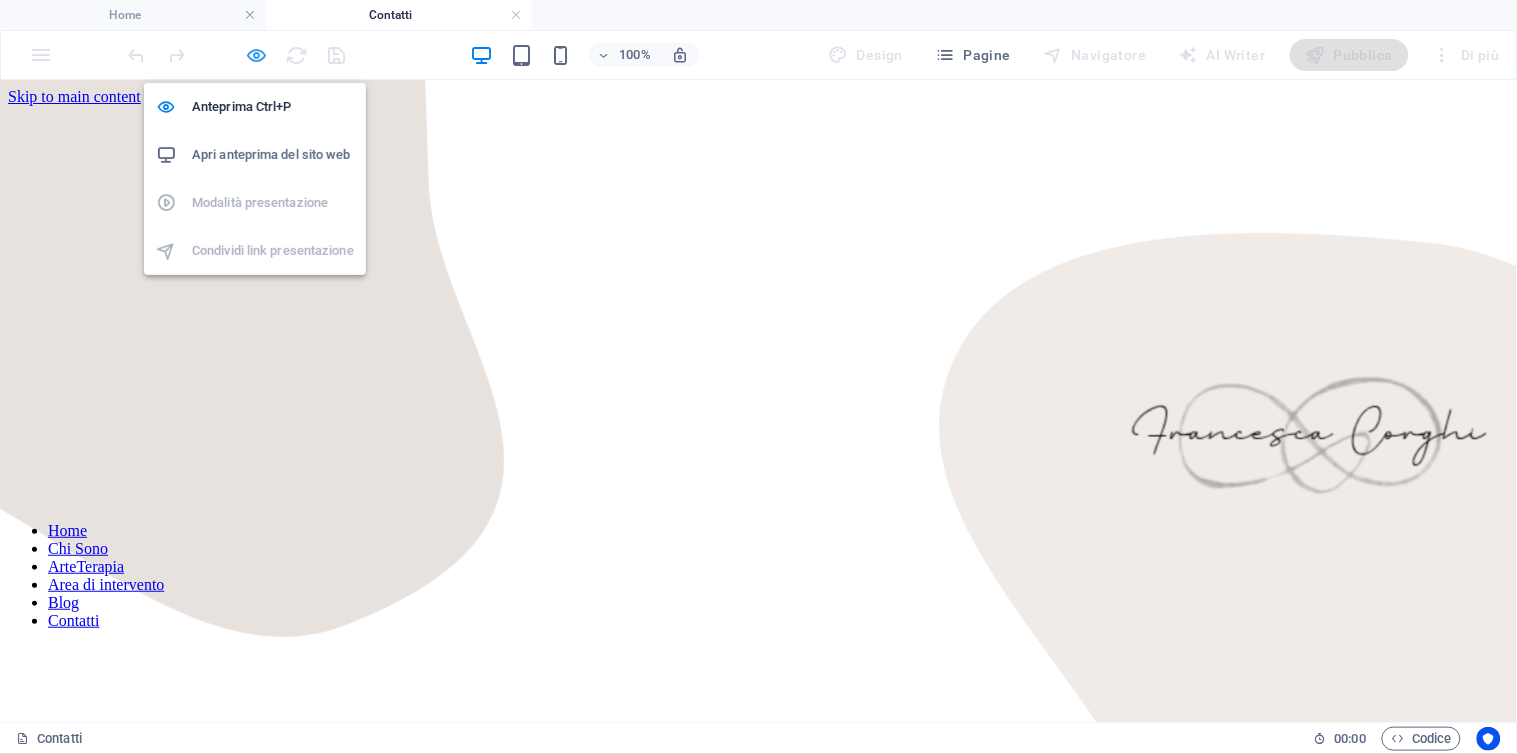 click at bounding box center [257, 55] 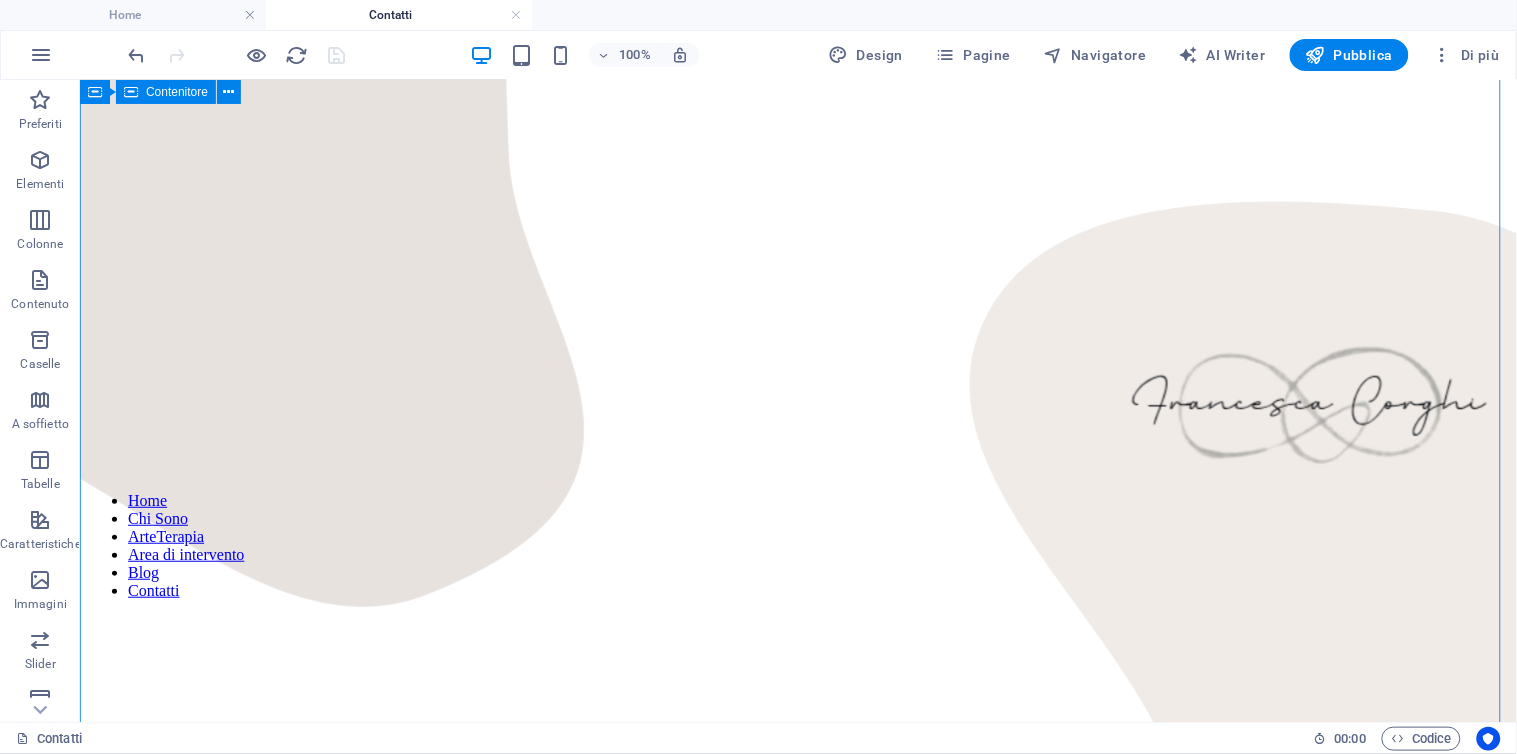 scroll, scrollTop: 0, scrollLeft: 0, axis: both 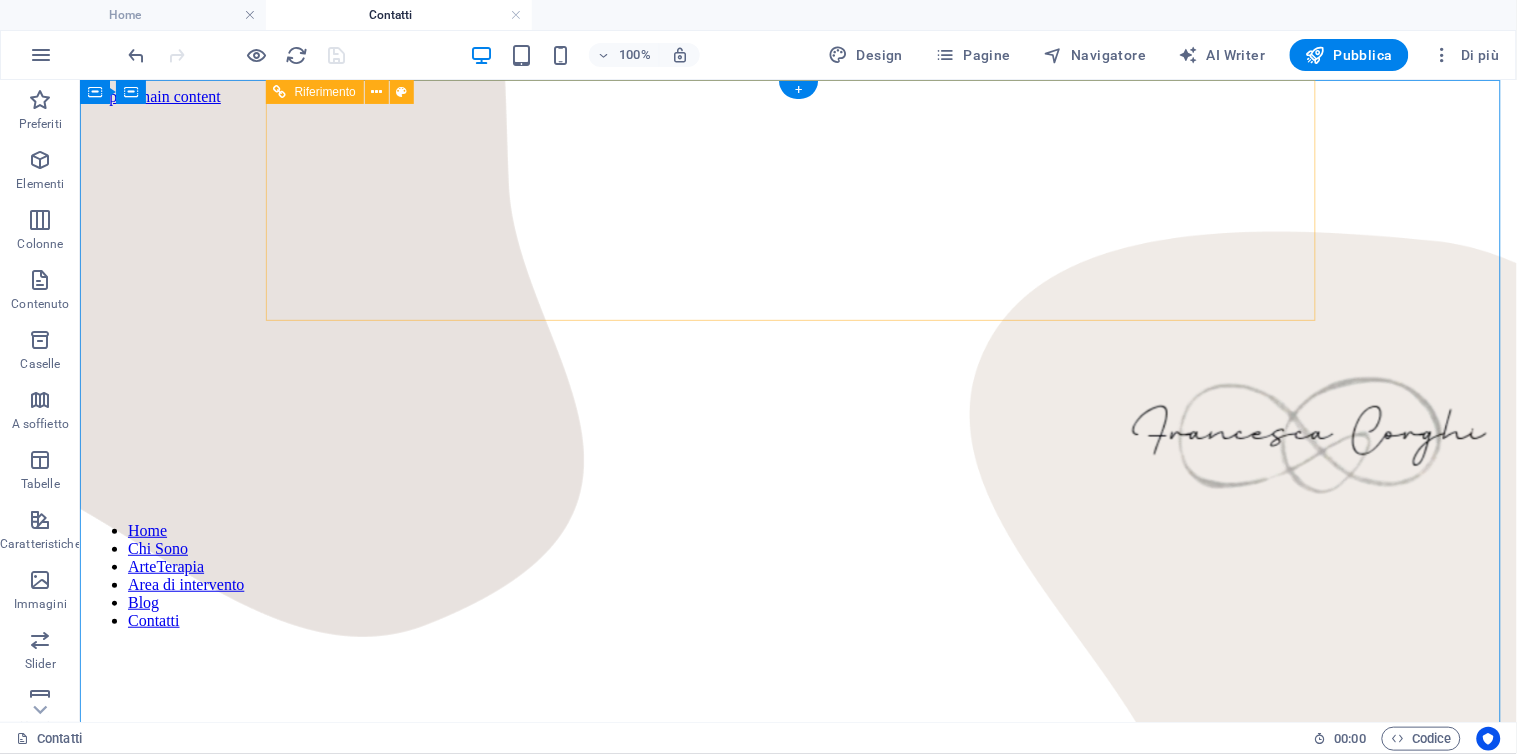 click on "Home Chi Sono ArteTerapia Area di intervento Blog Contatti" at bounding box center [797, 575] 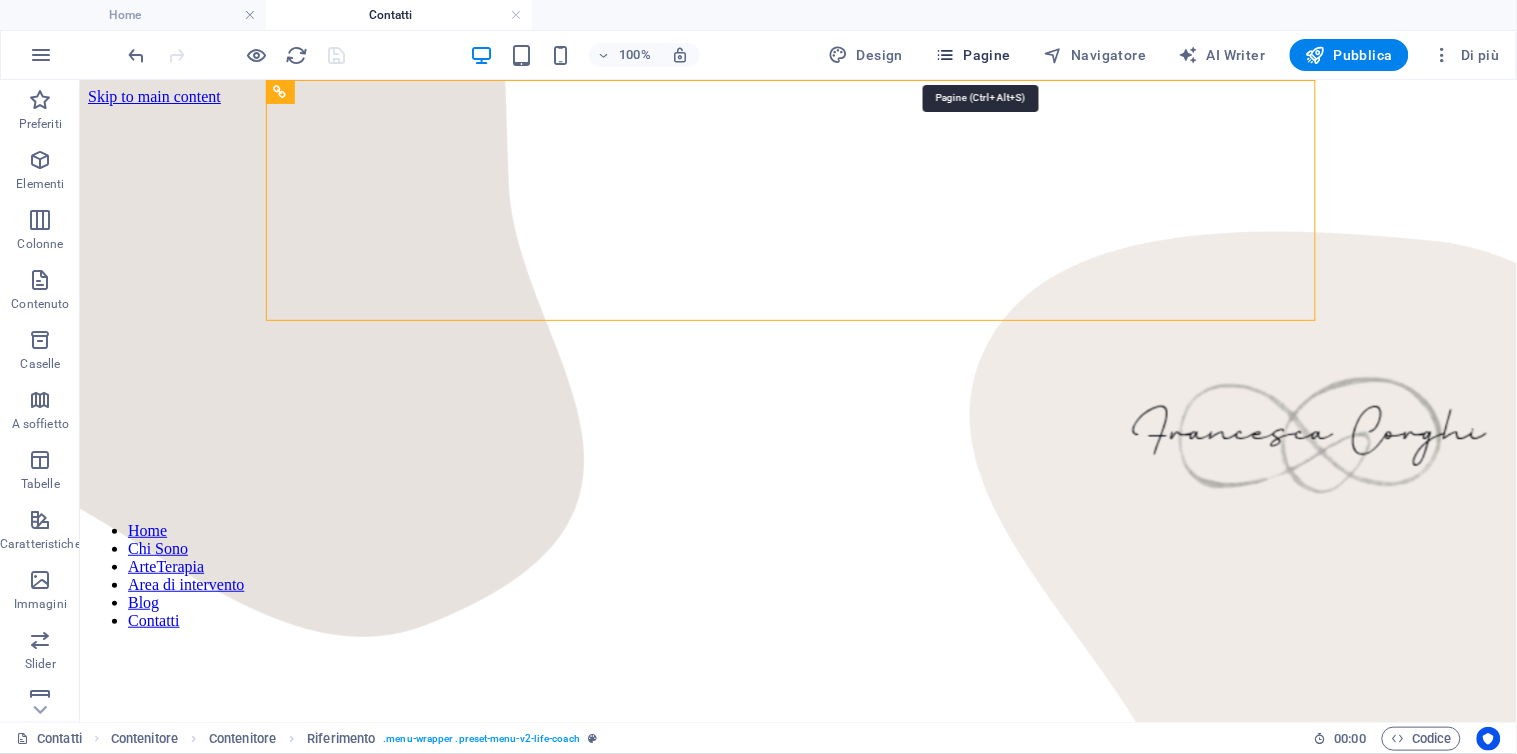 click on "Pagine" at bounding box center [973, 55] 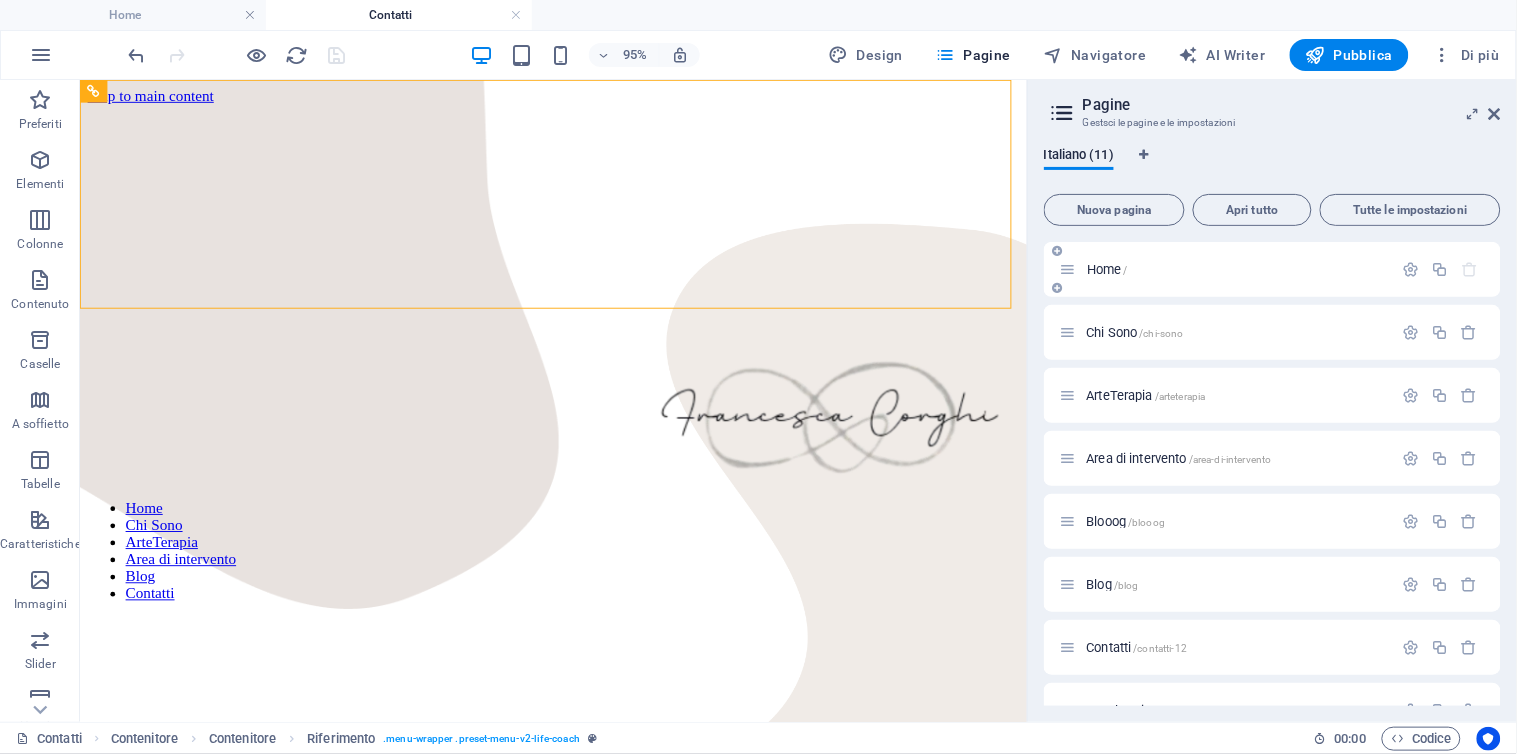 click on "Home /" at bounding box center [1237, 269] 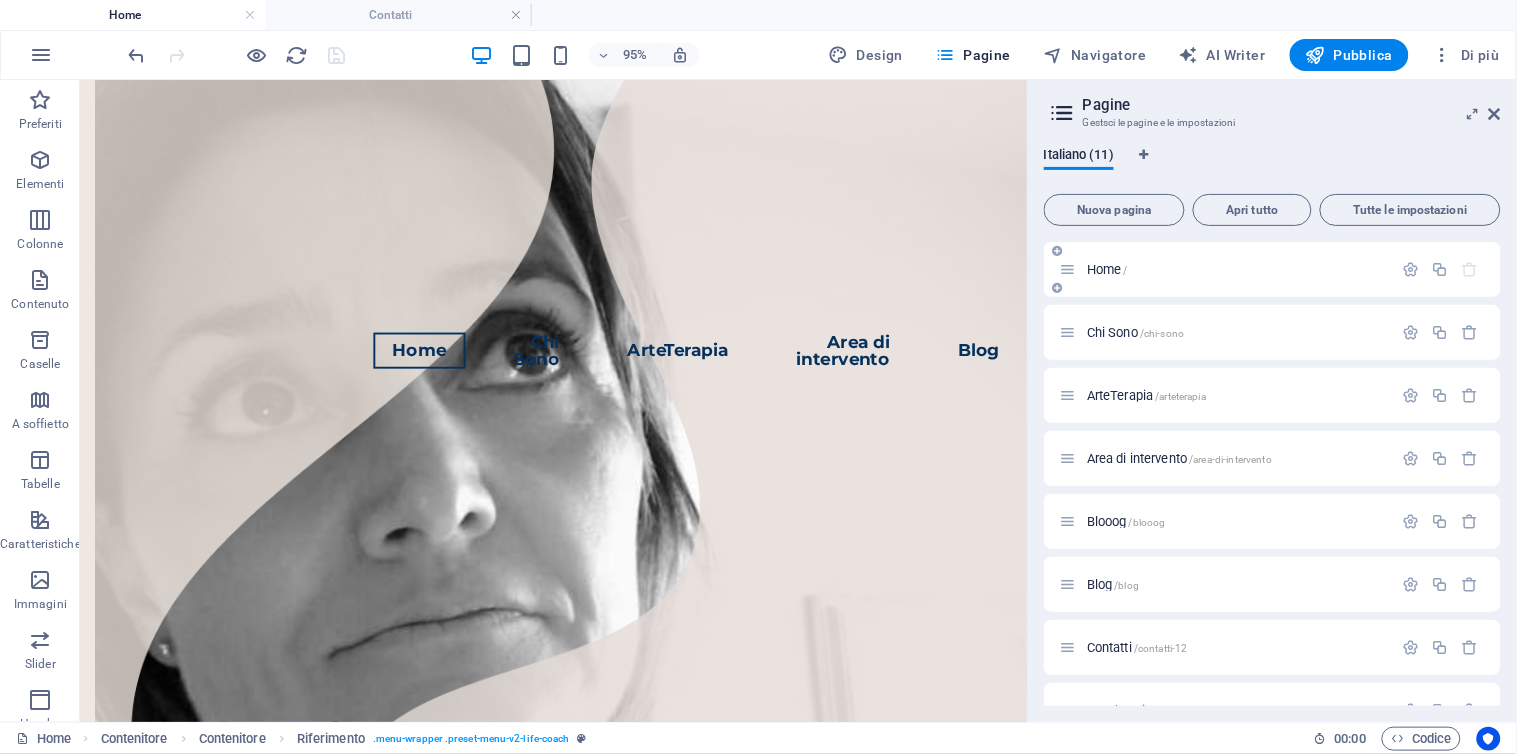scroll, scrollTop: 222, scrollLeft: 0, axis: vertical 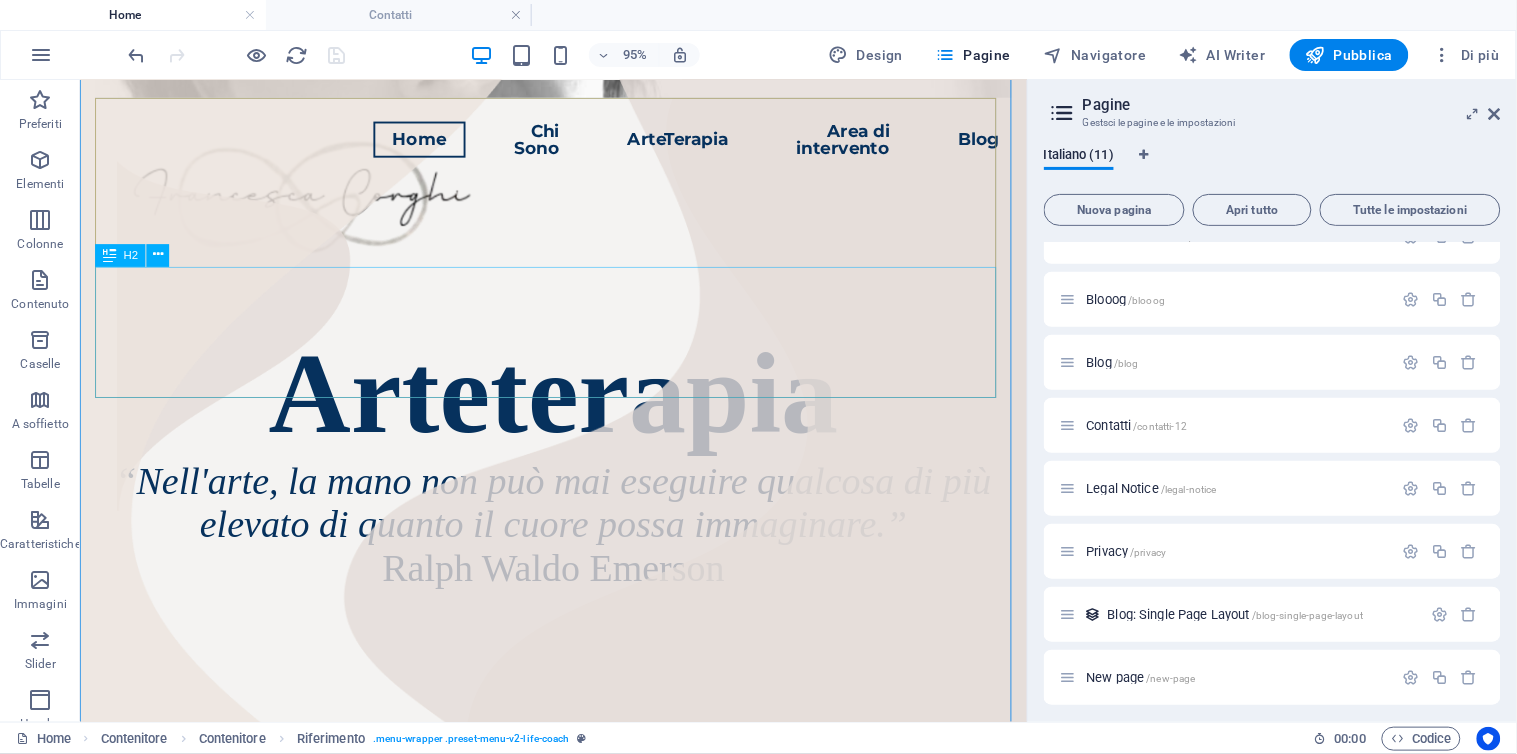 click on "“Nell'arte, la mano non può mai eseguire qualcosa di più elevato di quanto il cuore possa immaginare.”   Ralph Waldo Emerson" at bounding box center (577, 548) 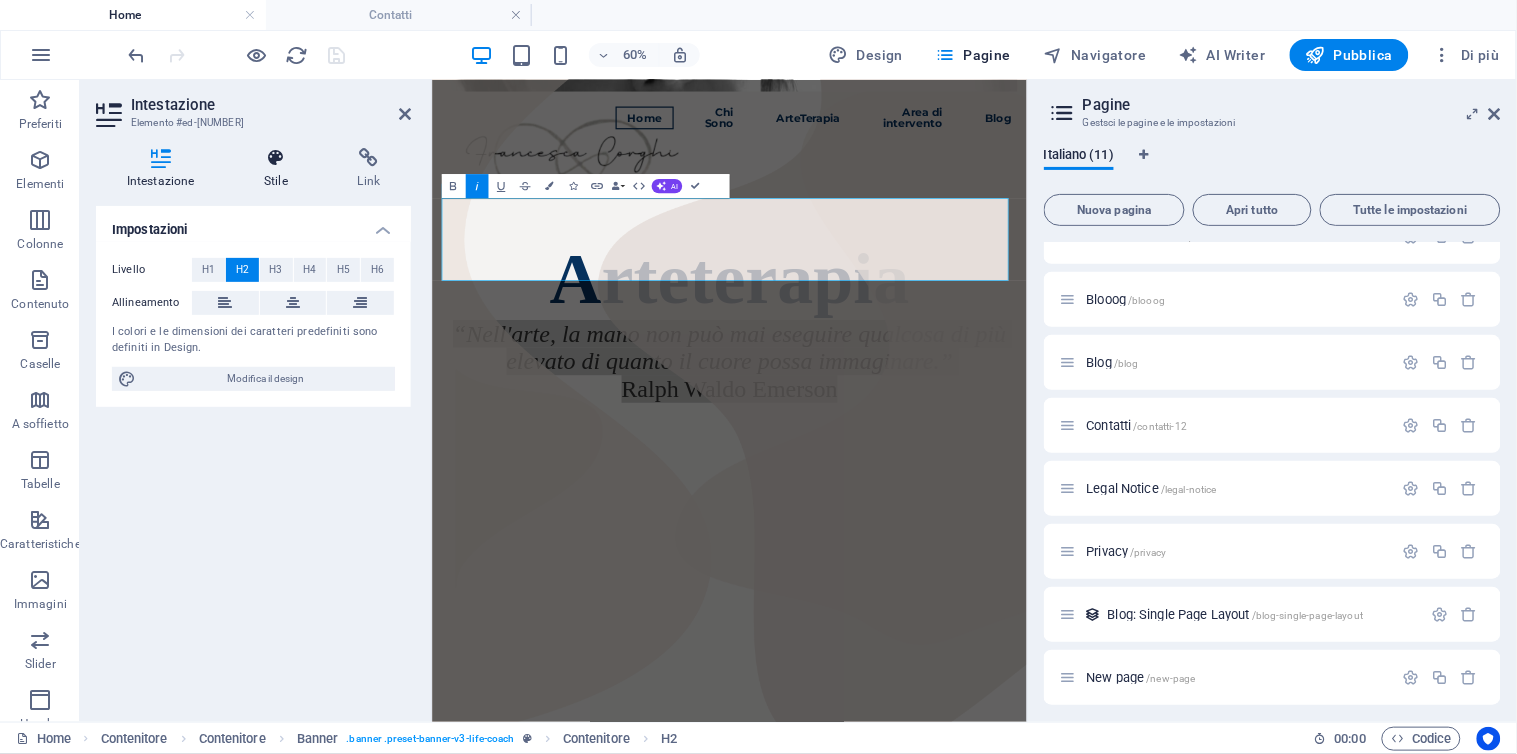 click at bounding box center [275, 158] 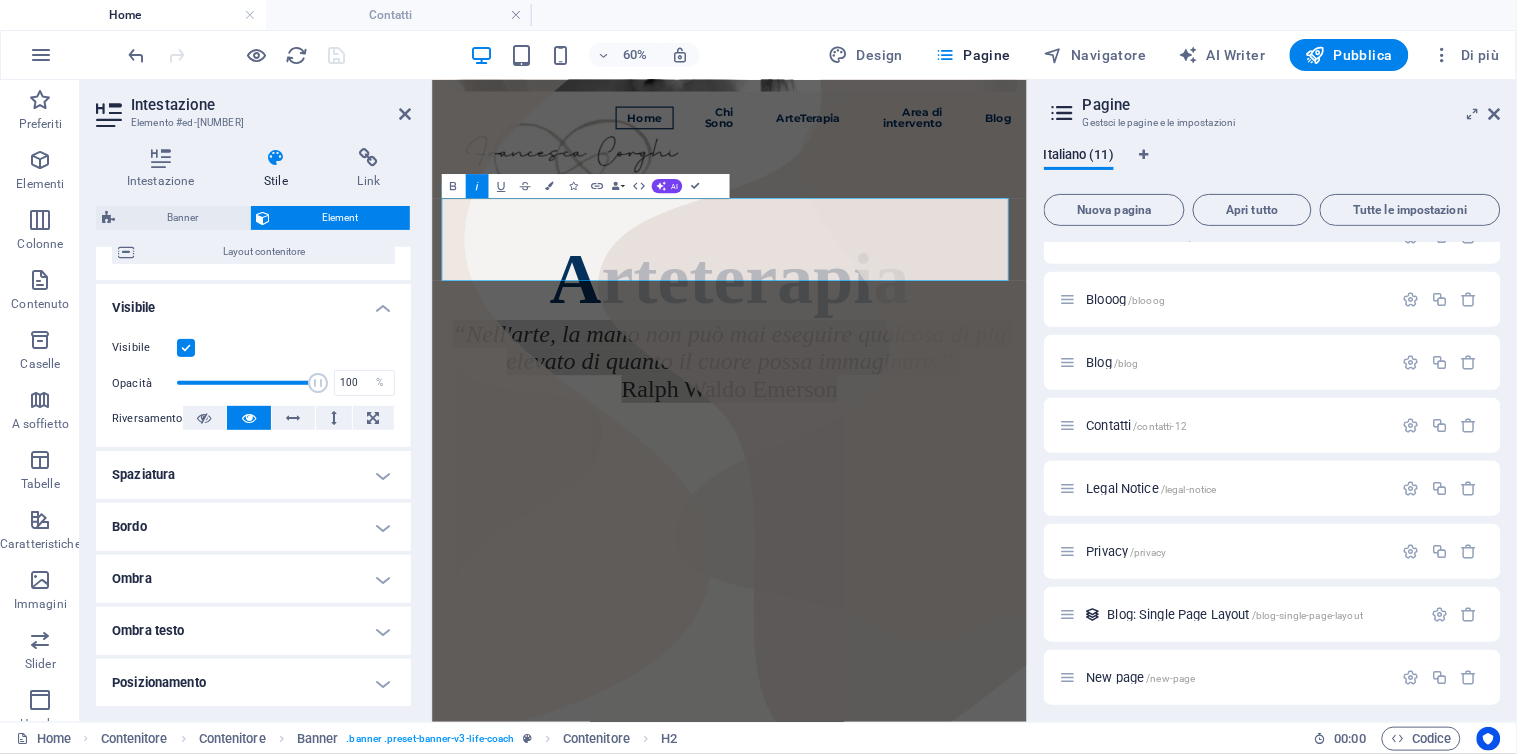 scroll, scrollTop: 385, scrollLeft: 0, axis: vertical 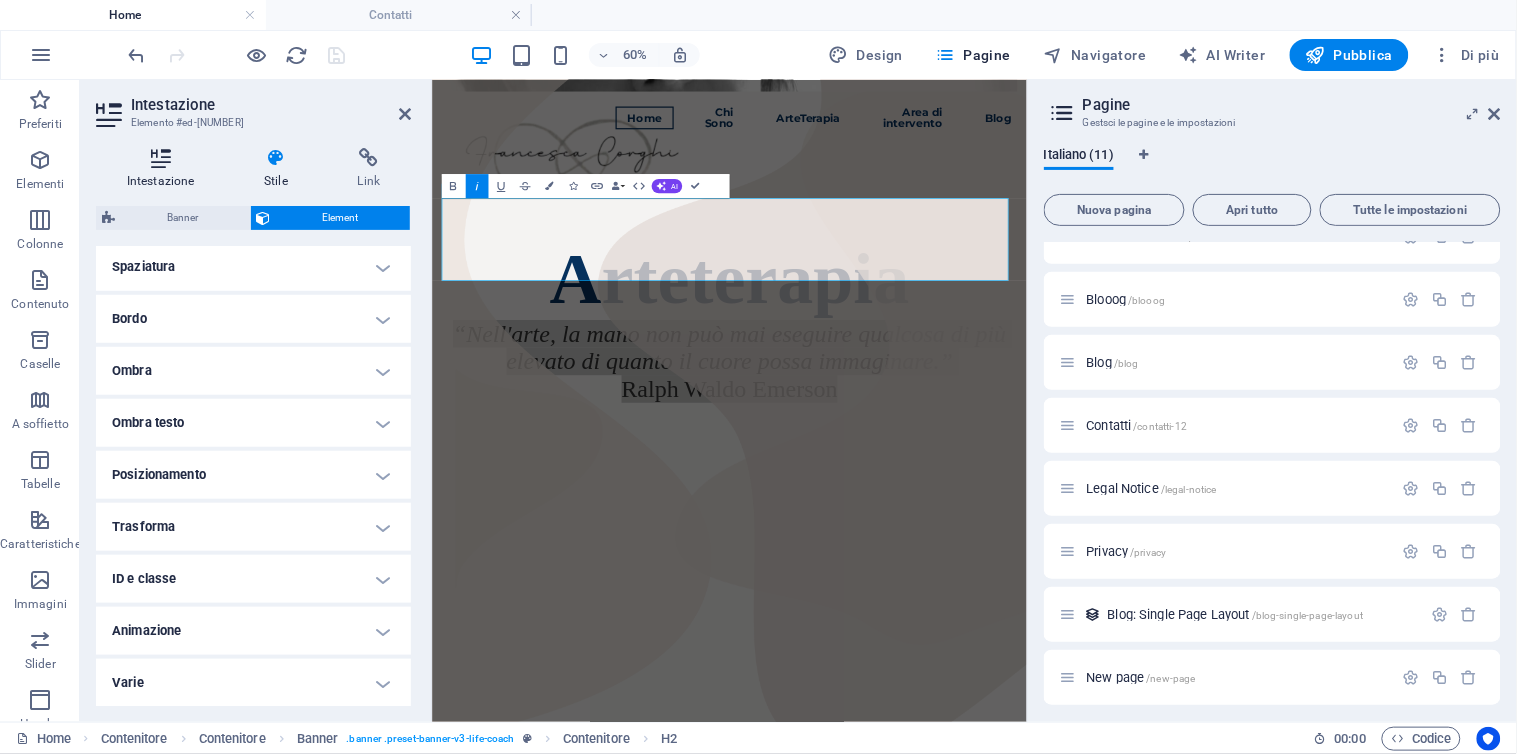 click on "Intestazione" at bounding box center (164, 169) 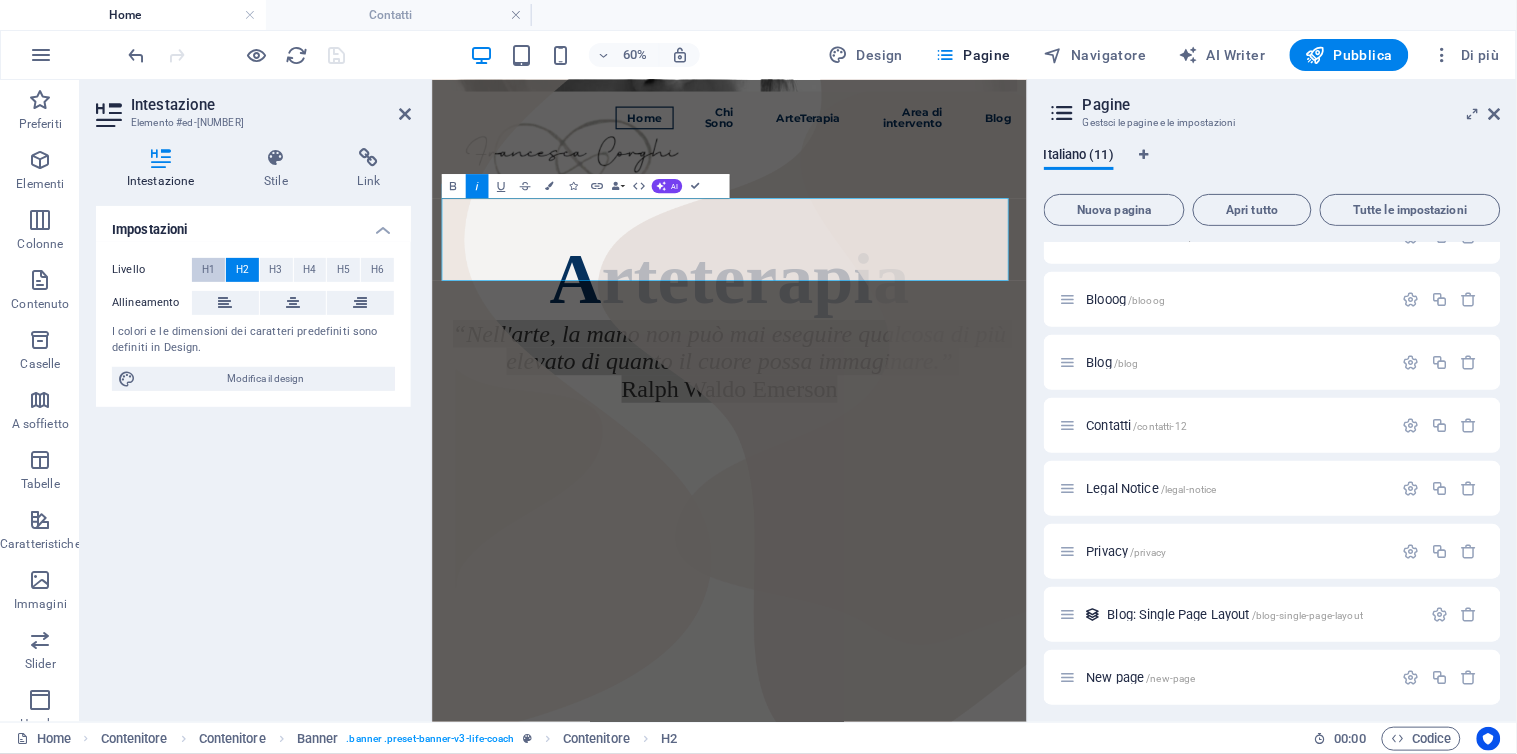 click on "H1" at bounding box center (208, 270) 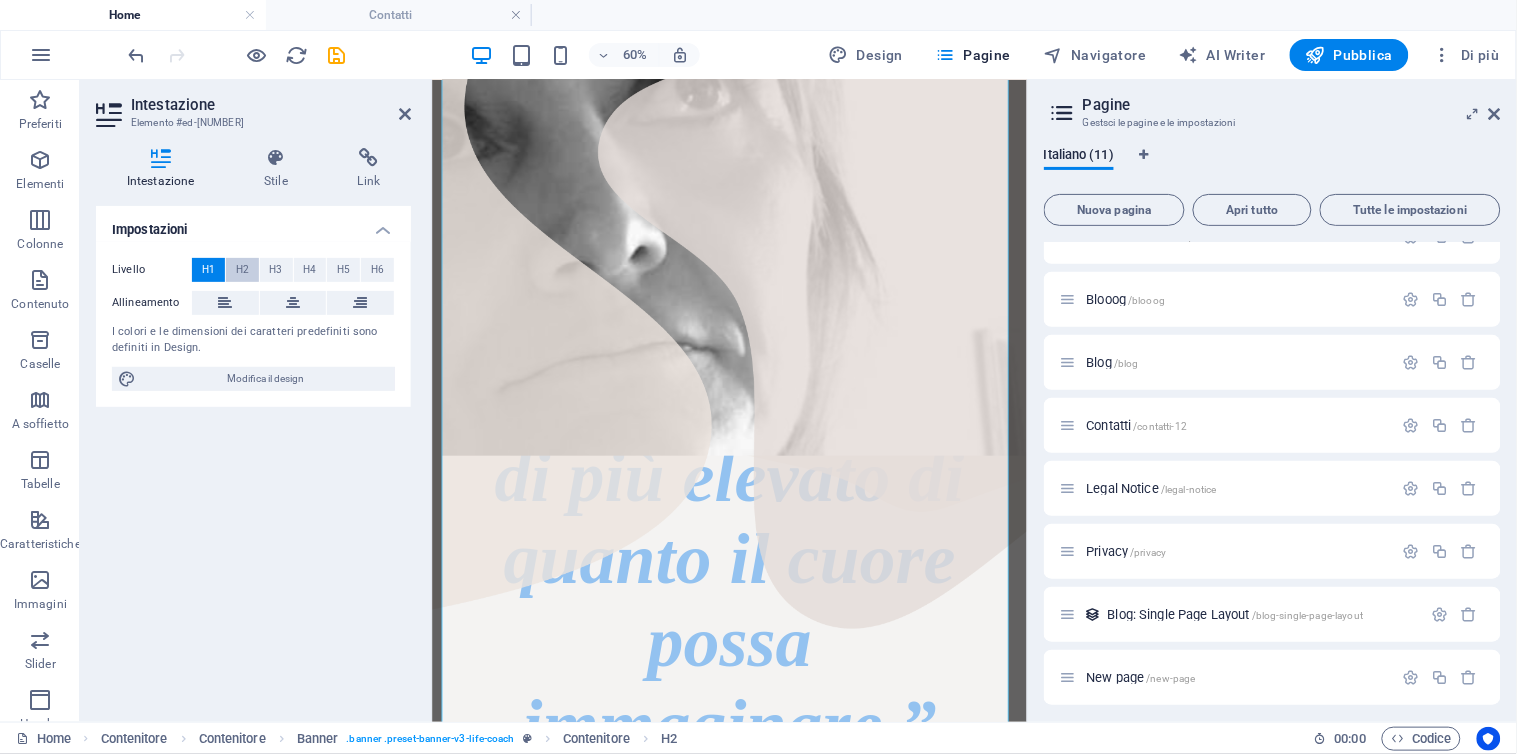 click on "H2" at bounding box center [242, 270] 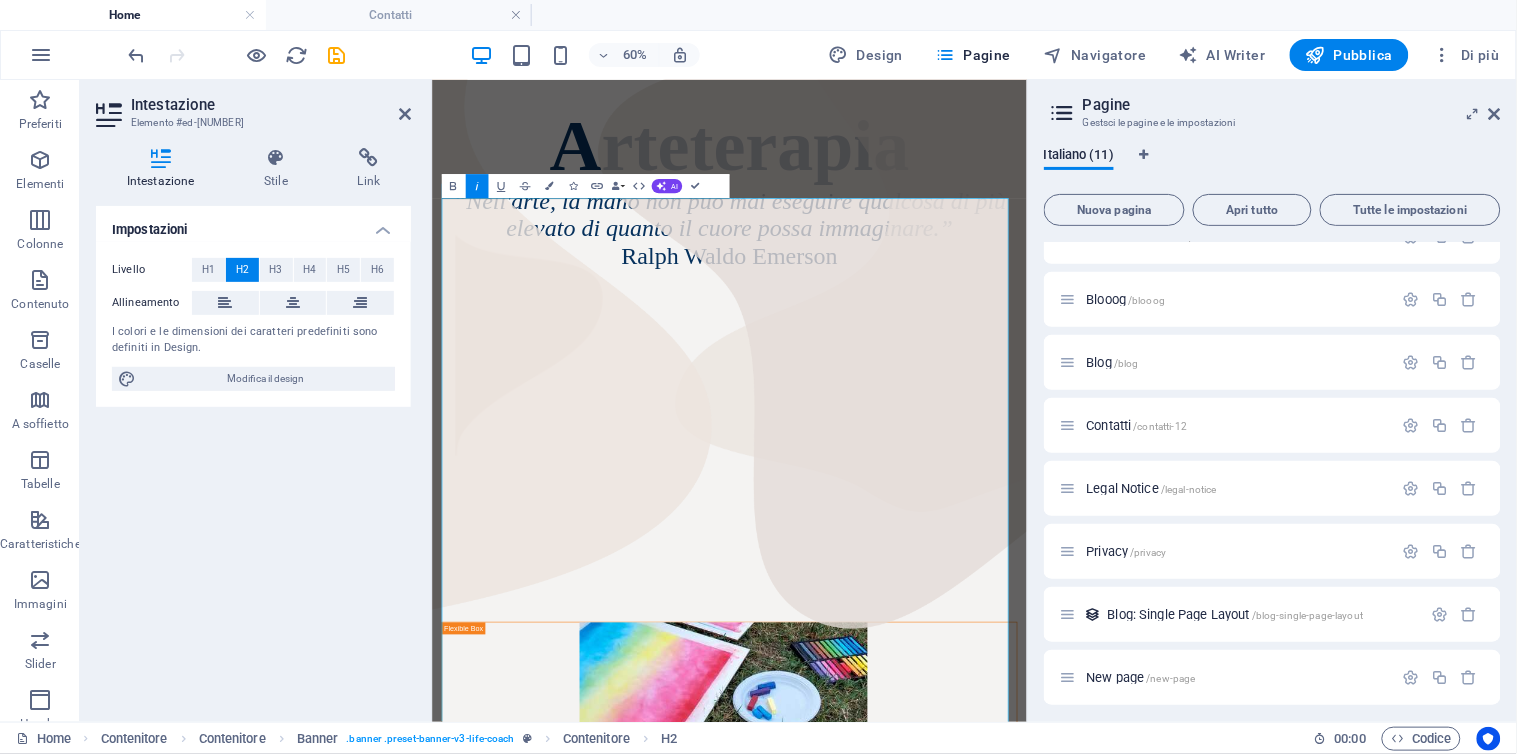 scroll, scrollTop: 222, scrollLeft: 0, axis: vertical 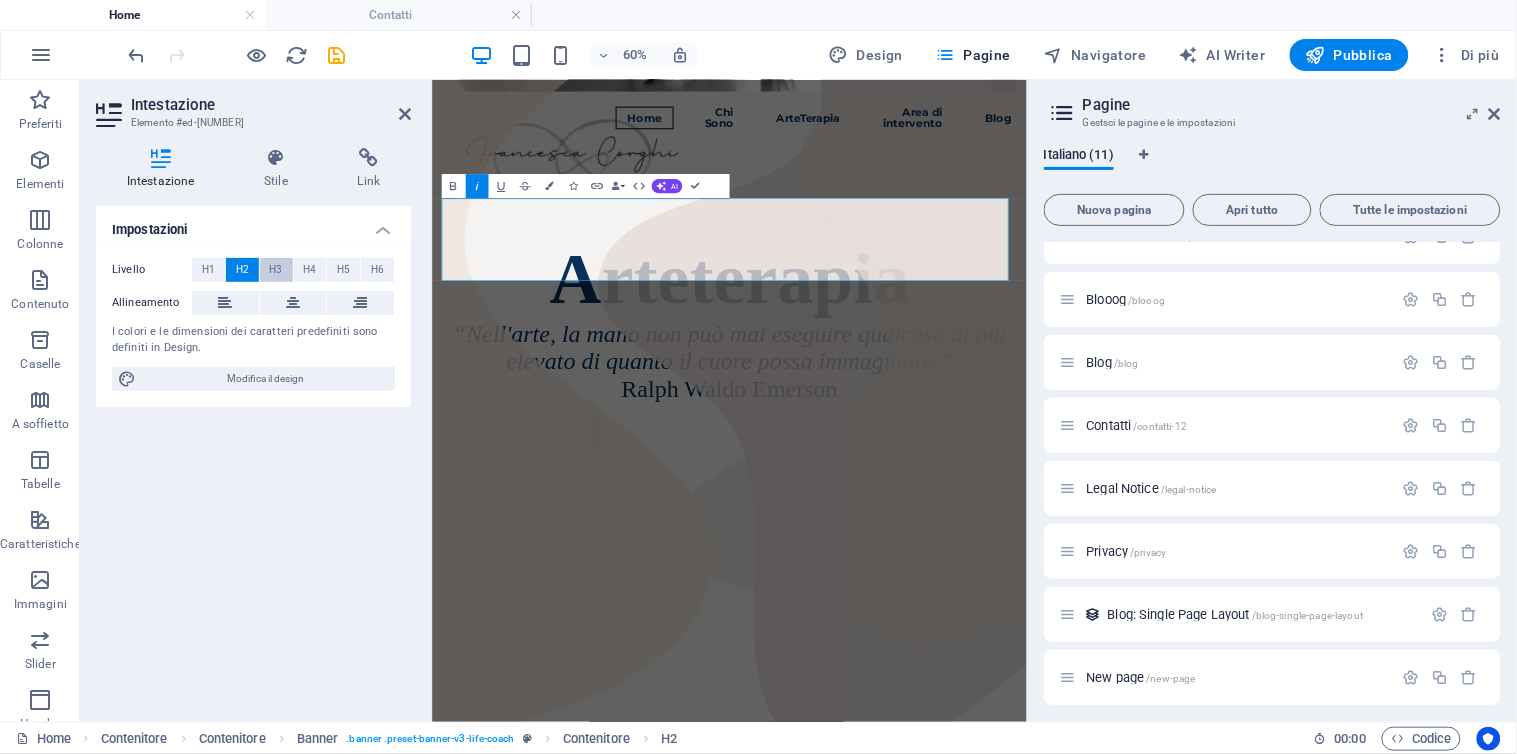 click on "H3" at bounding box center [276, 270] 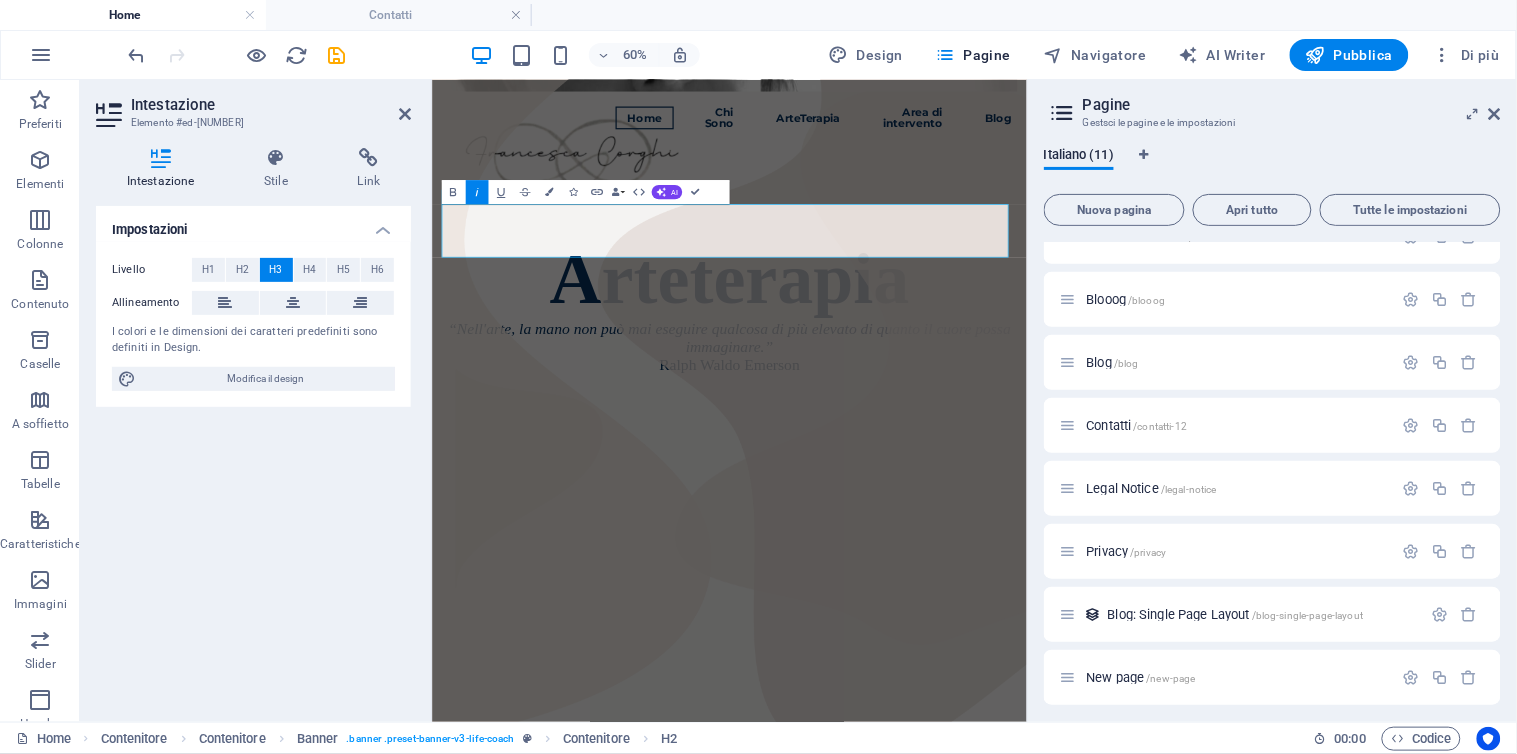 scroll, scrollTop: 212, scrollLeft: 0, axis: vertical 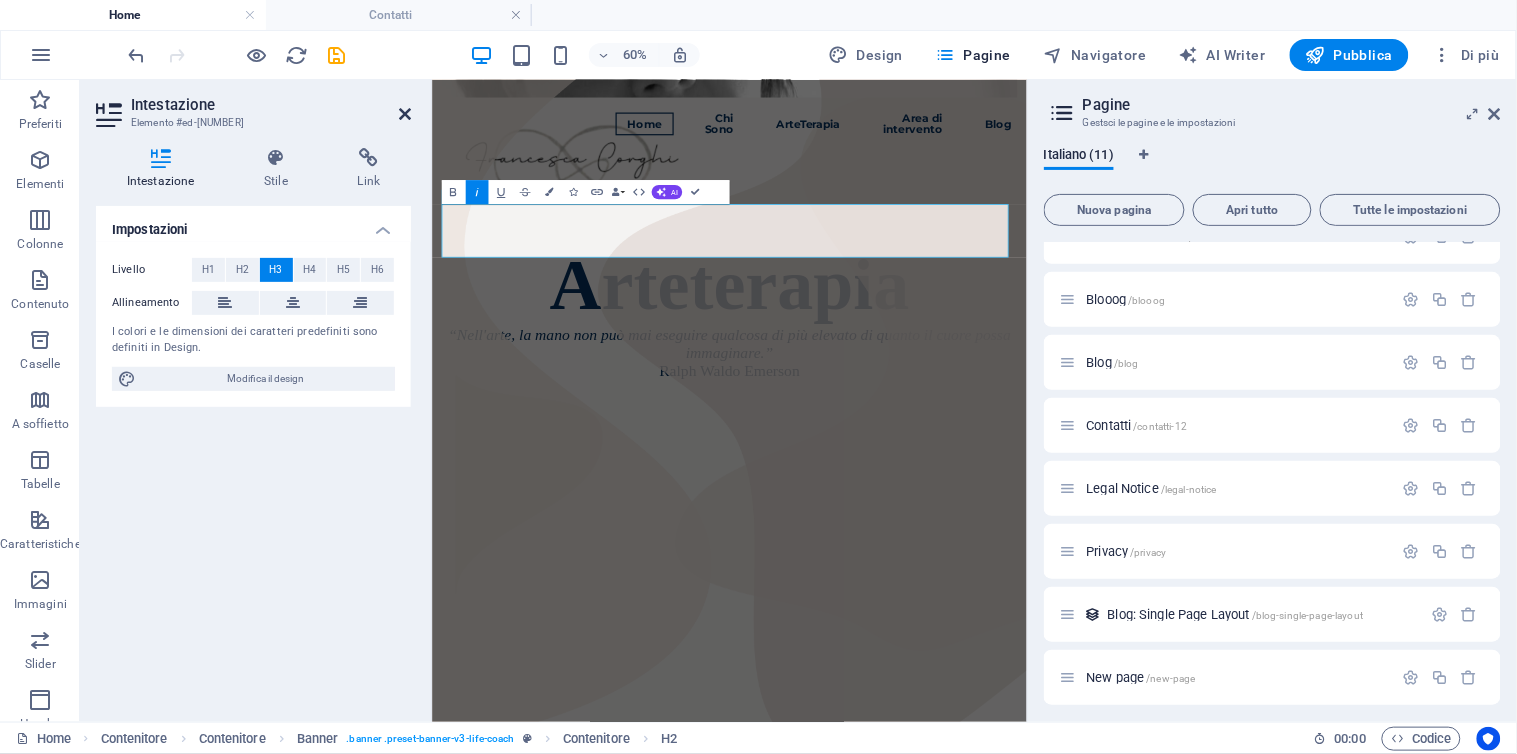 click at bounding box center (405, 114) 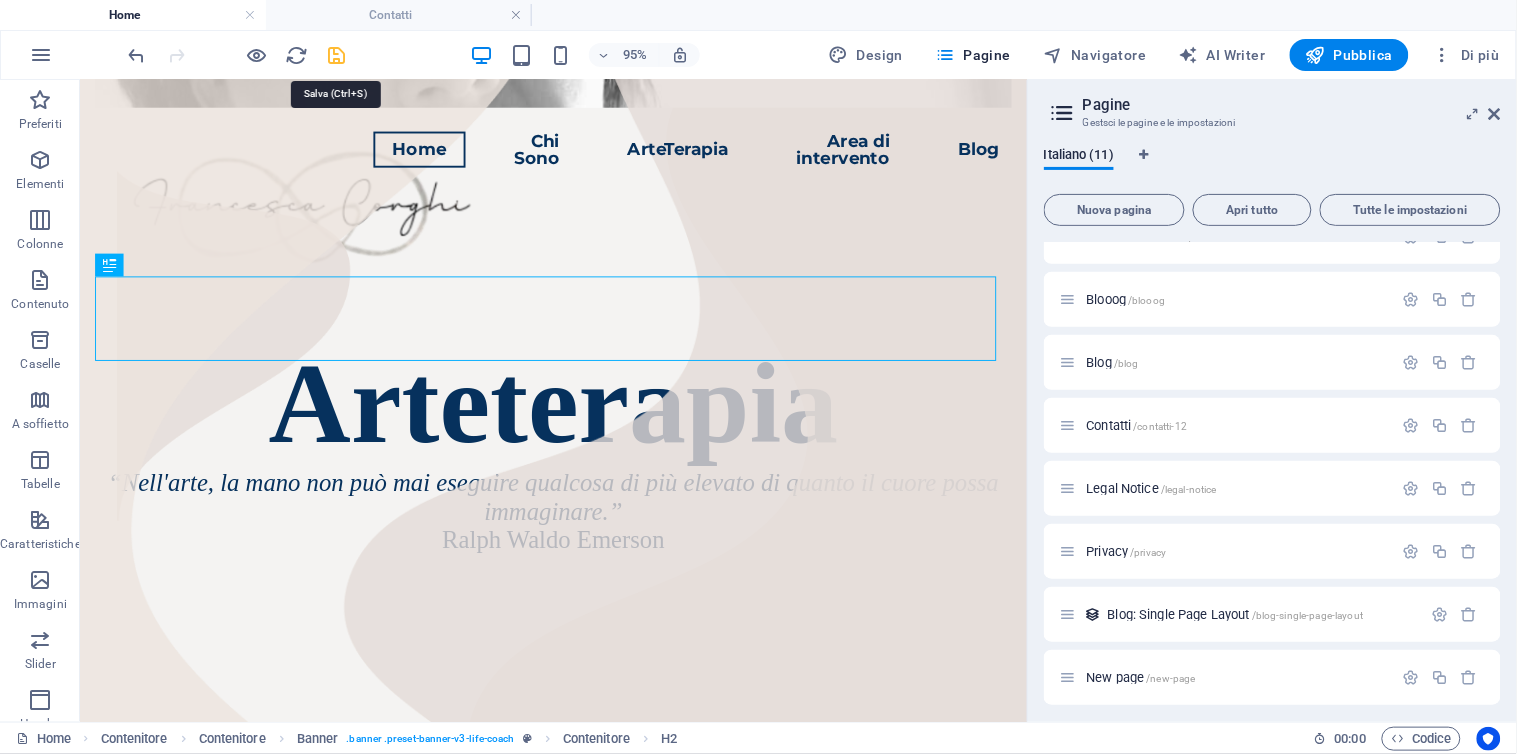 click at bounding box center (337, 55) 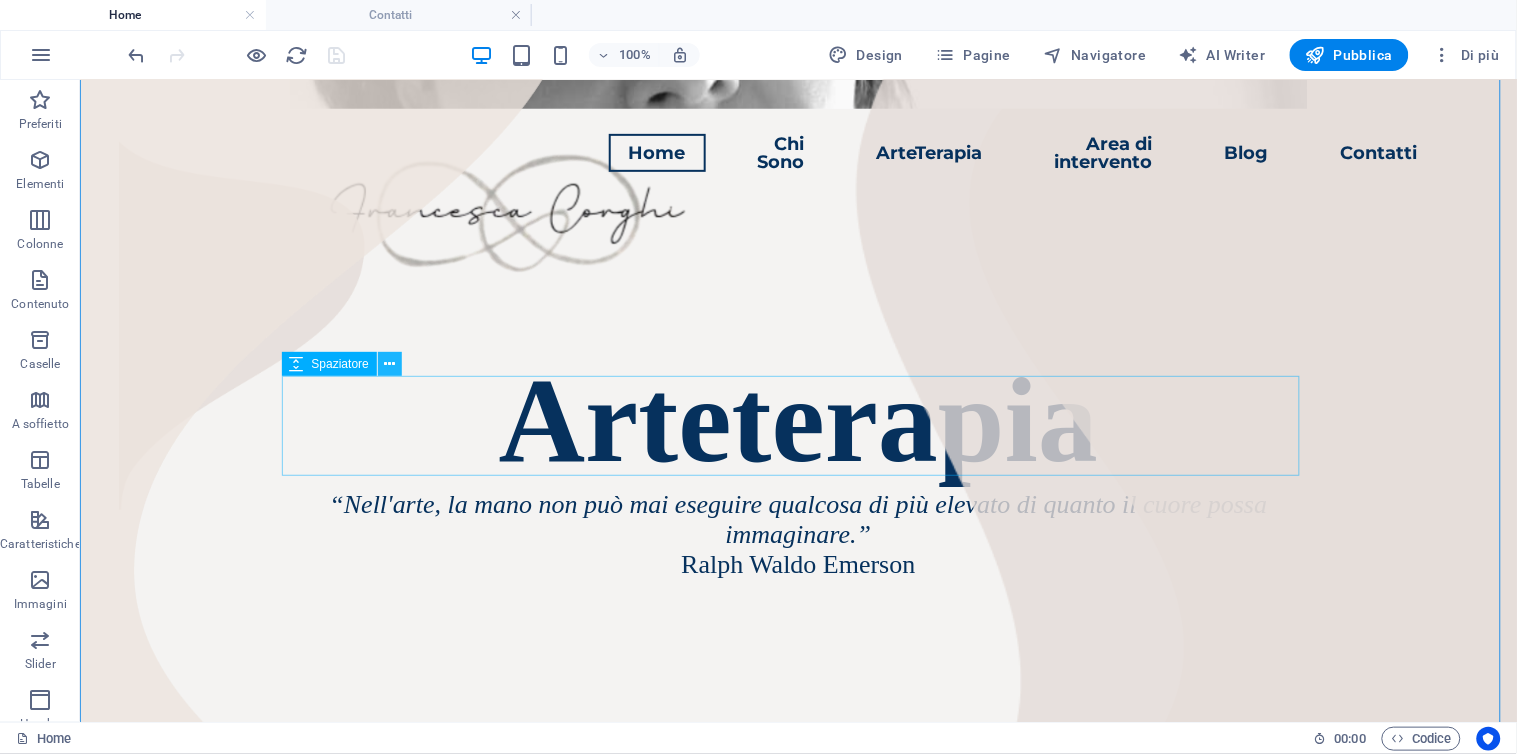 click at bounding box center [389, 364] 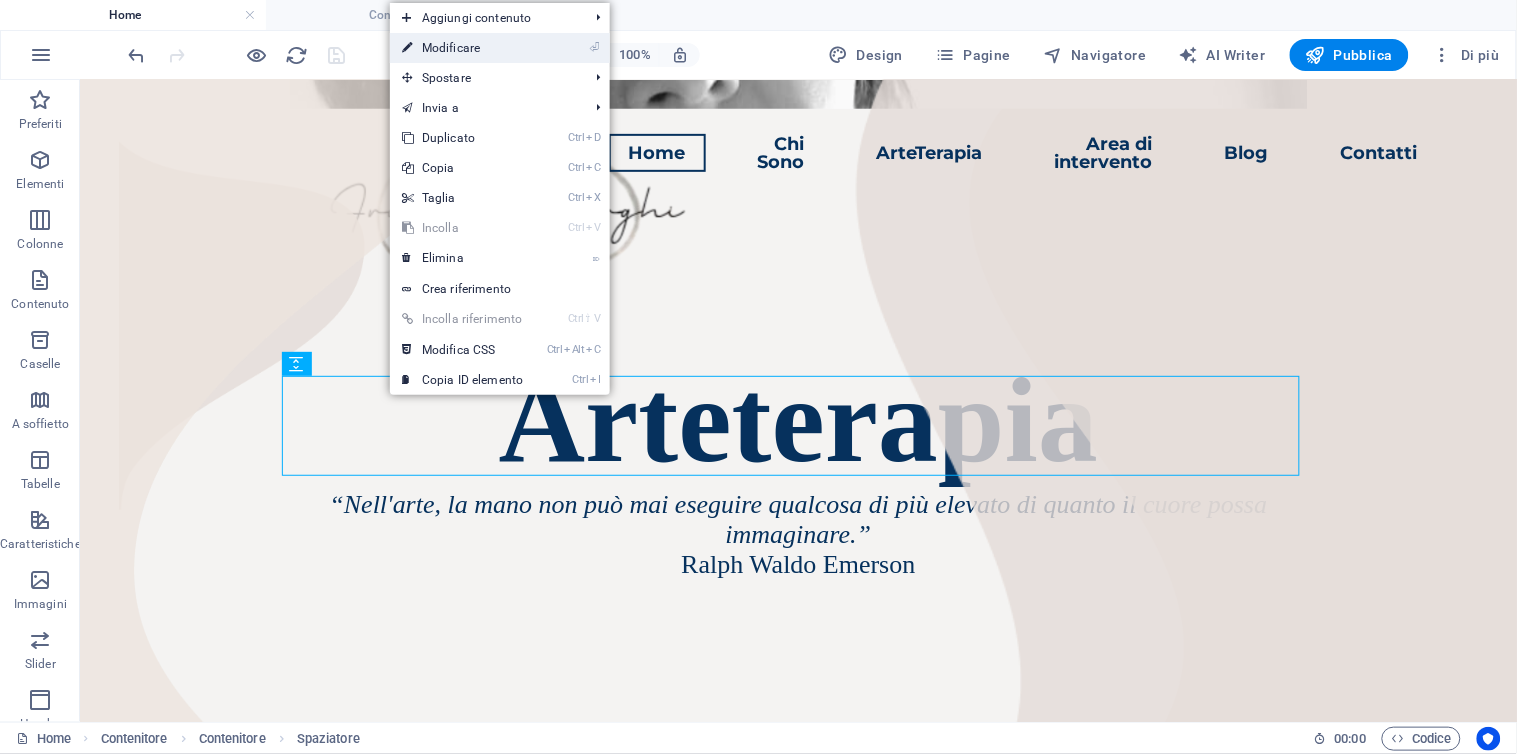 click on "⏎  Modificare" at bounding box center (462, 48) 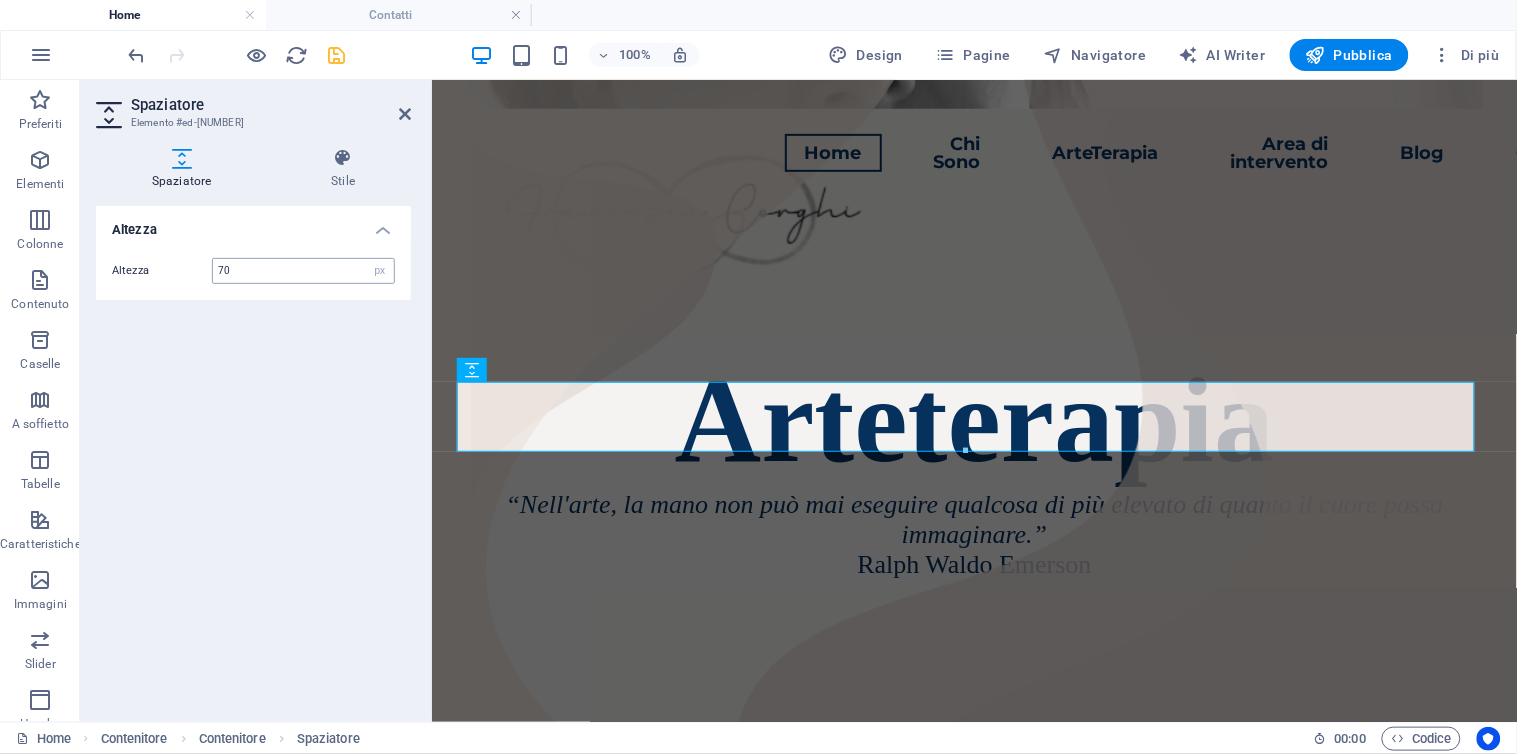 scroll, scrollTop: 206, scrollLeft: 0, axis: vertical 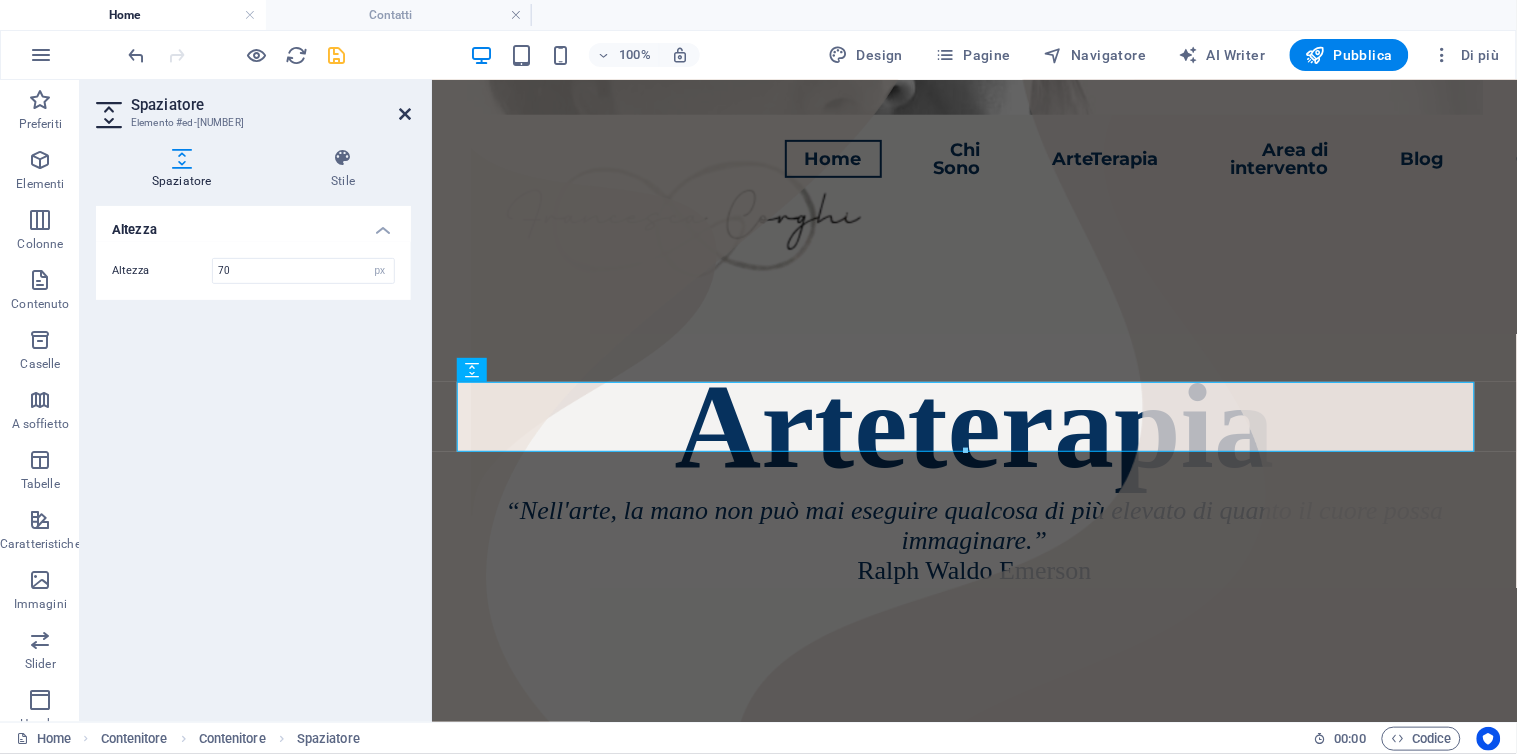 type on "70" 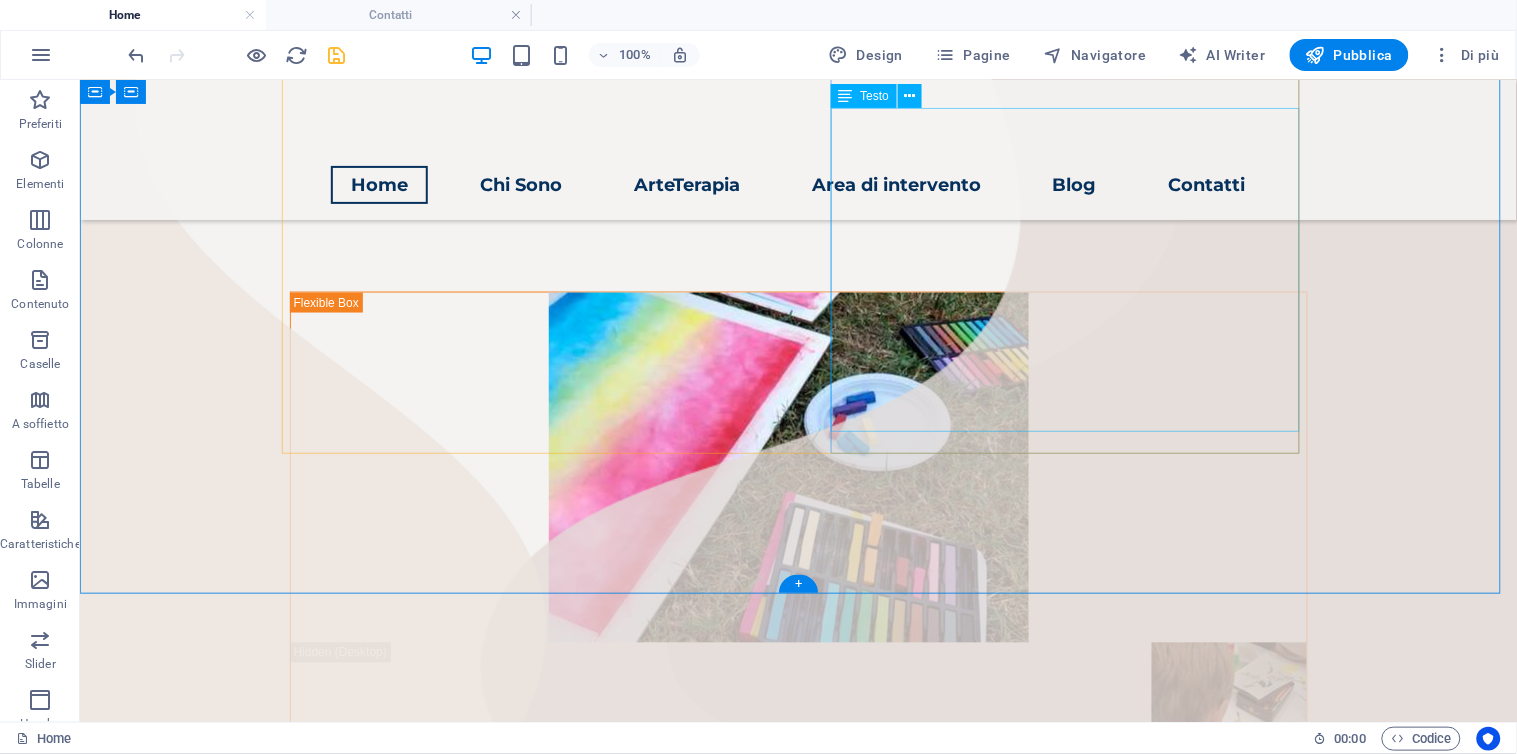 scroll, scrollTop: 521, scrollLeft: 0, axis: vertical 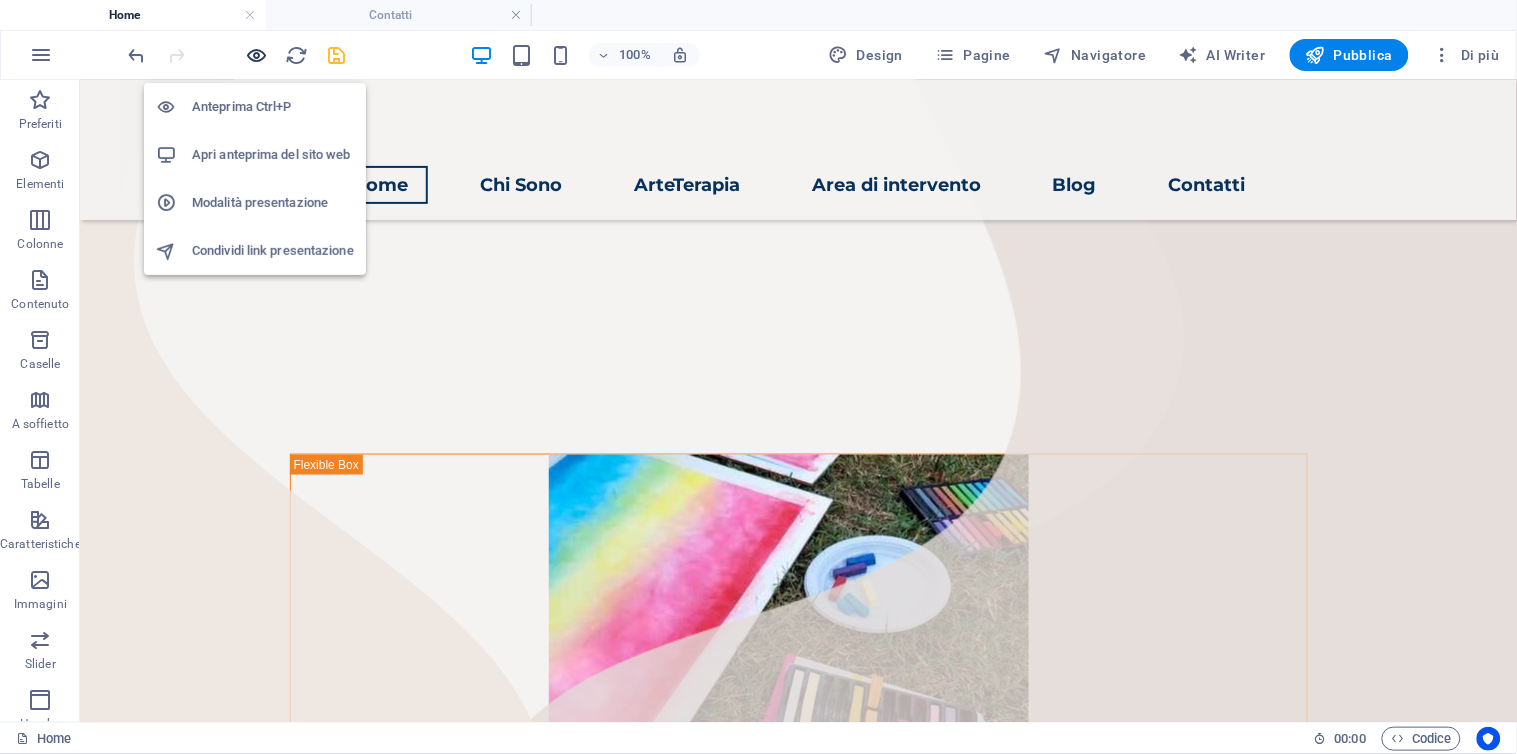 click at bounding box center [257, 55] 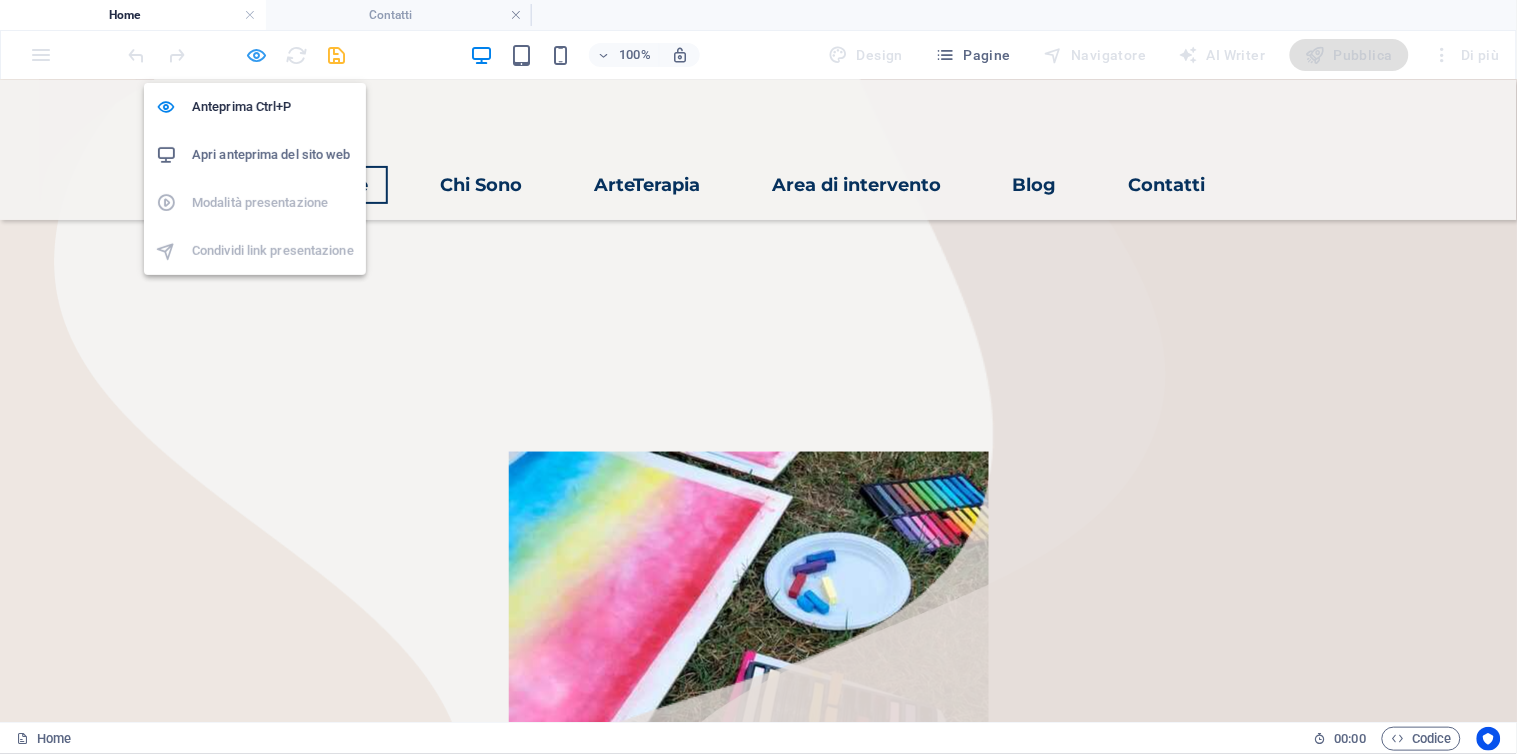 click at bounding box center [257, 55] 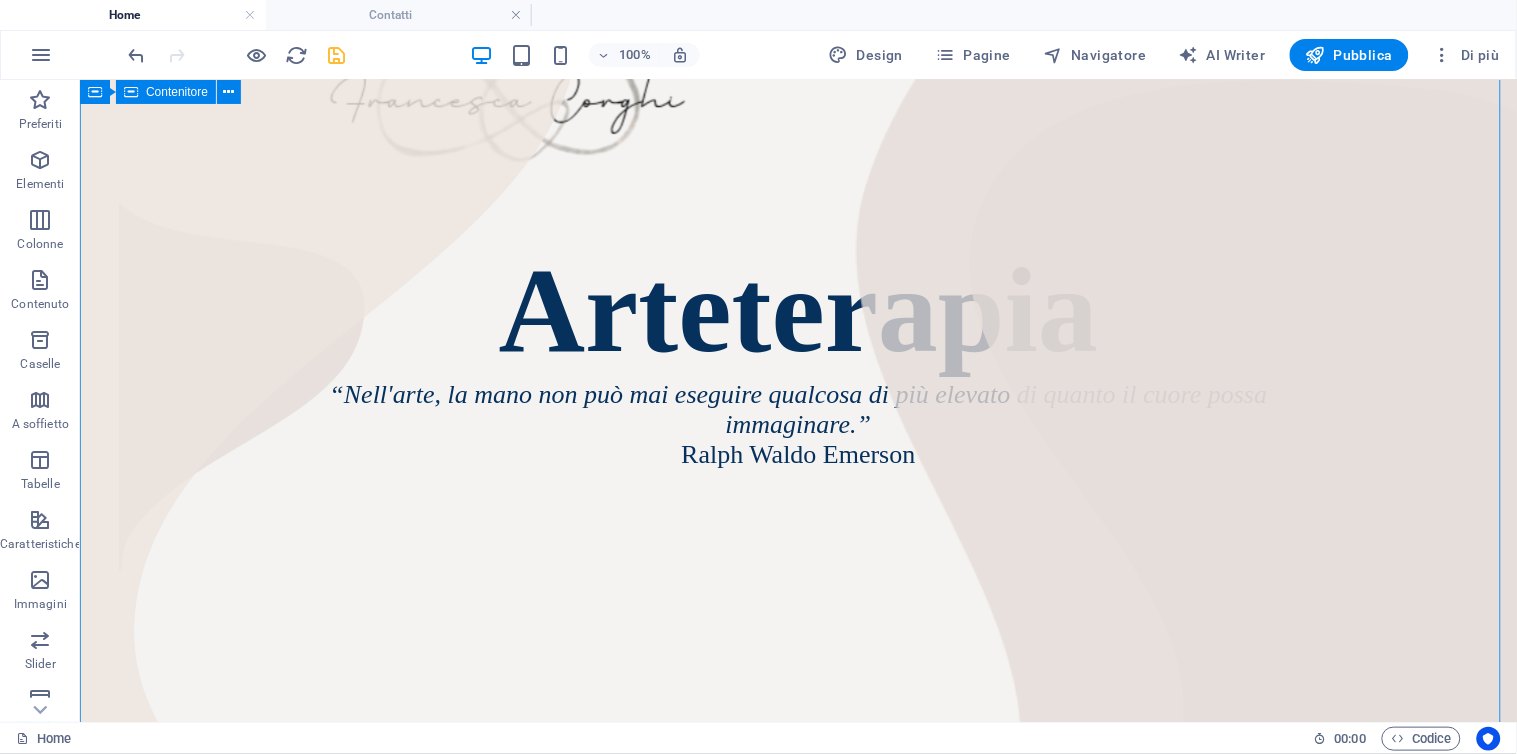 scroll, scrollTop: 111, scrollLeft: 0, axis: vertical 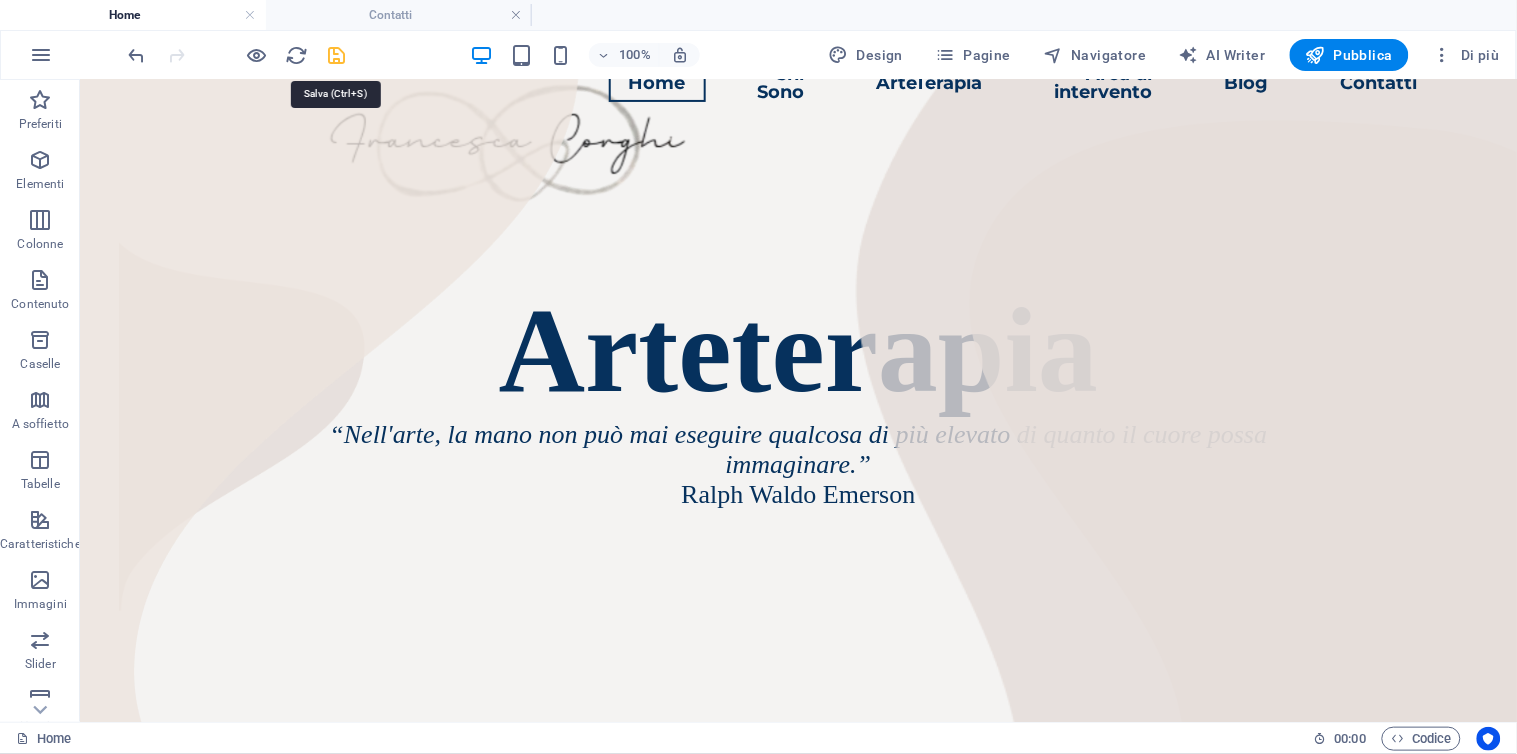 click at bounding box center [337, 55] 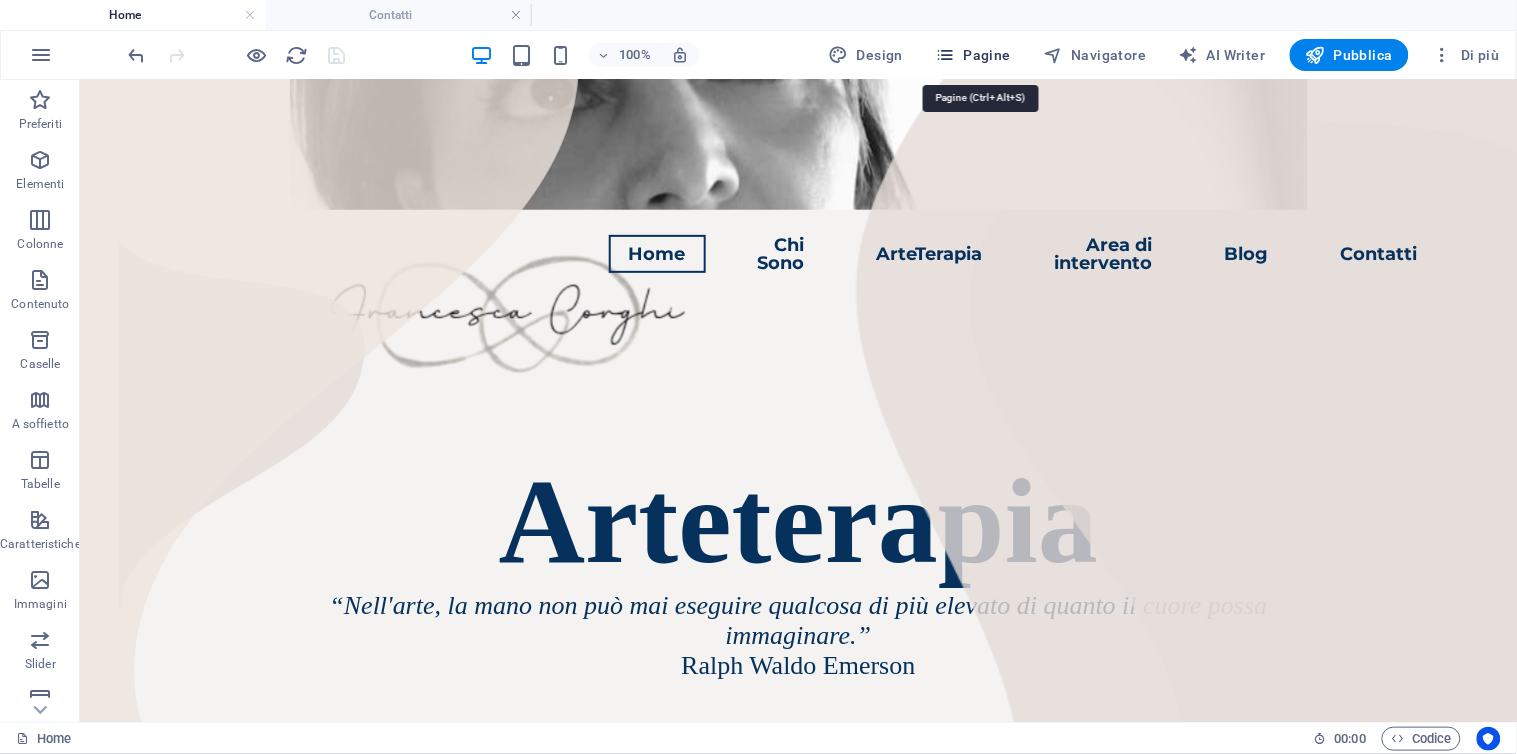 click on "Pagine" at bounding box center (973, 55) 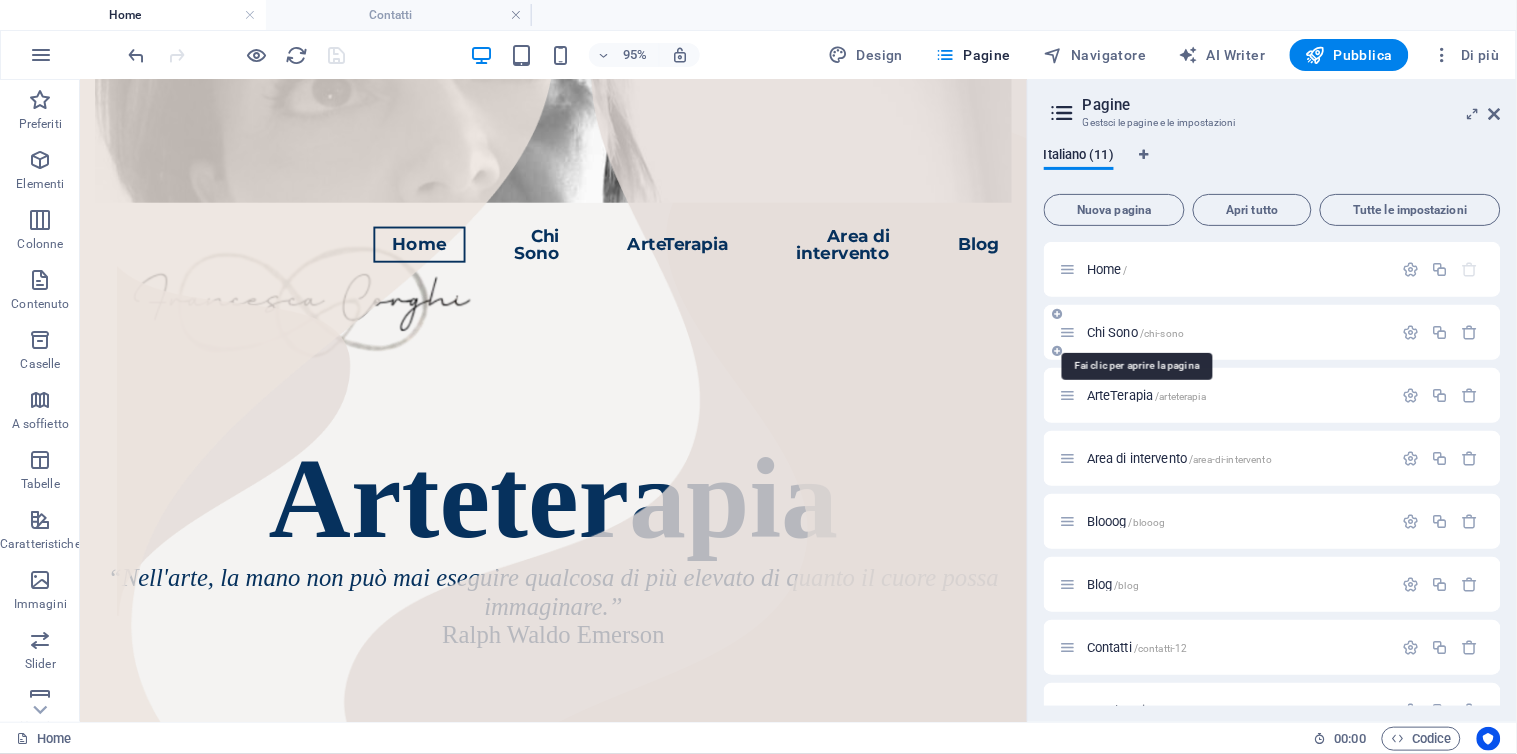 click on "Chi Sono /chi-sono" at bounding box center (1135, 332) 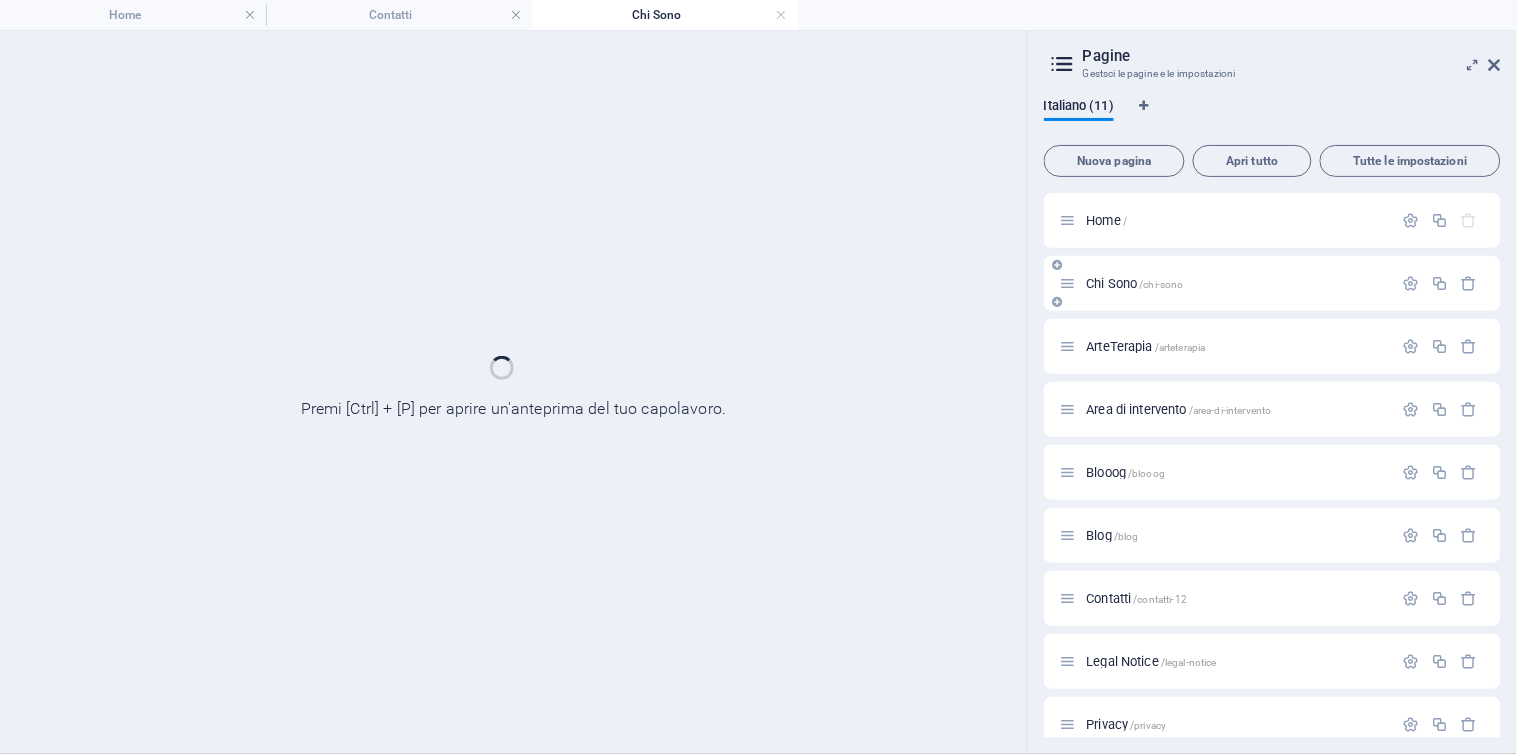 scroll, scrollTop: 0, scrollLeft: 0, axis: both 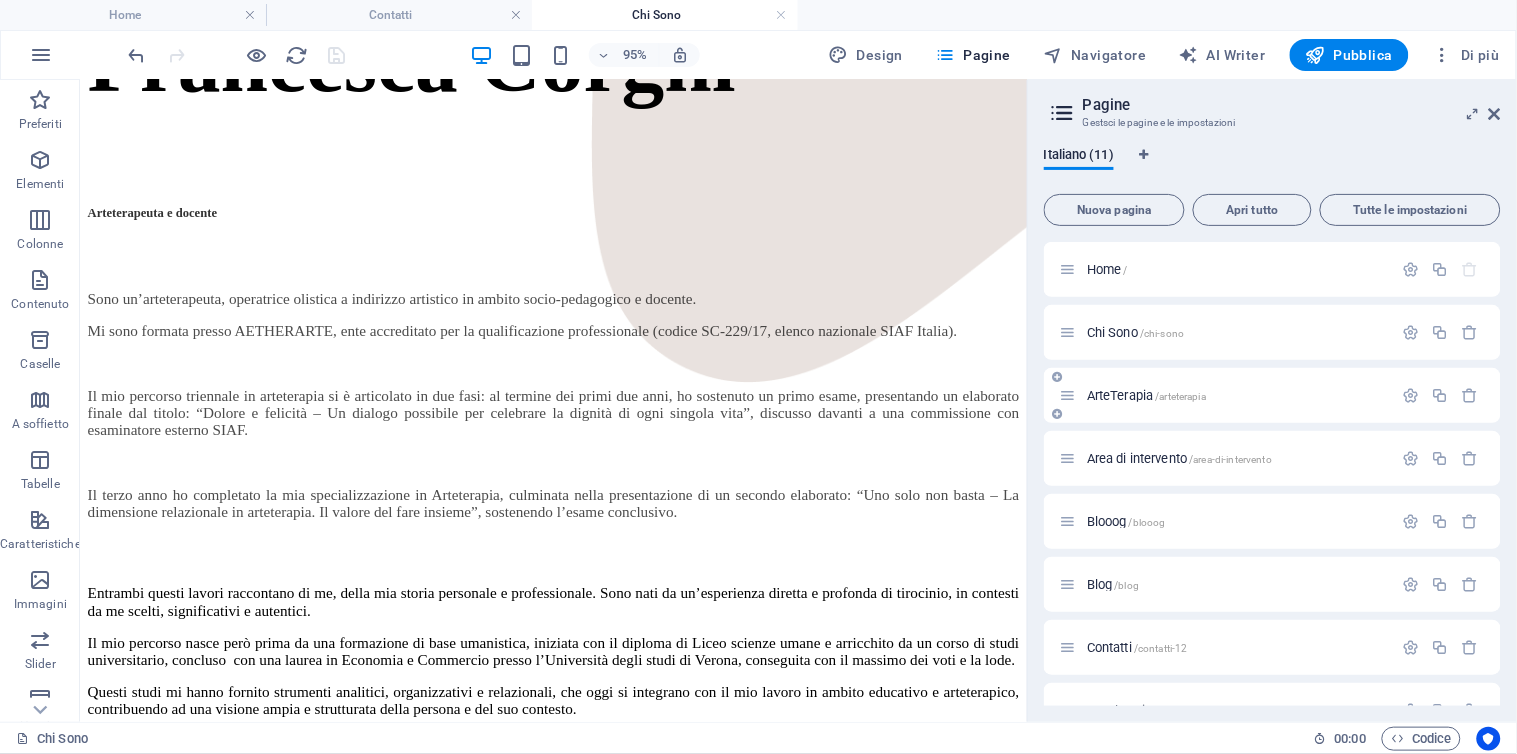 click on "ArteTerapia /arteterapia" at bounding box center (1146, 395) 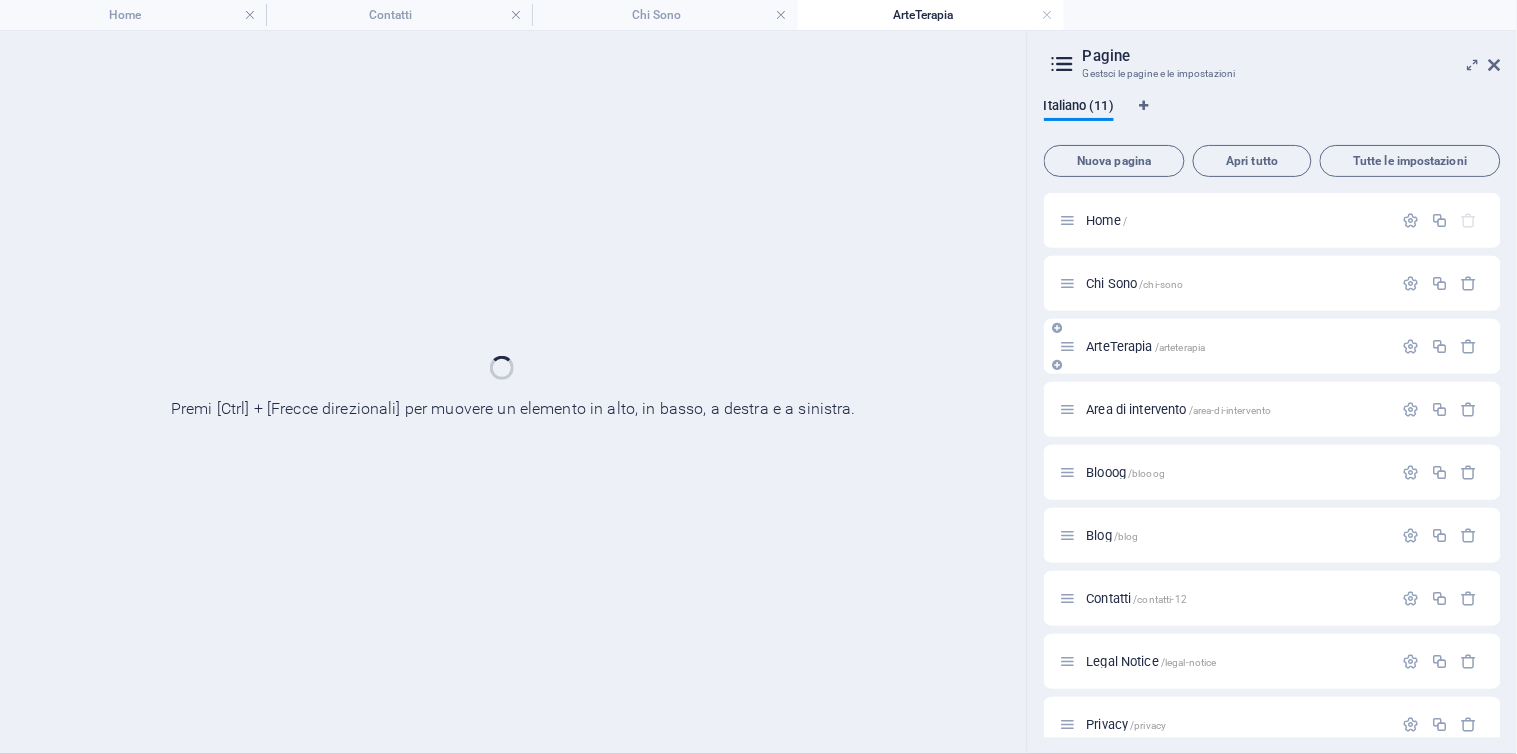 scroll, scrollTop: 0, scrollLeft: 0, axis: both 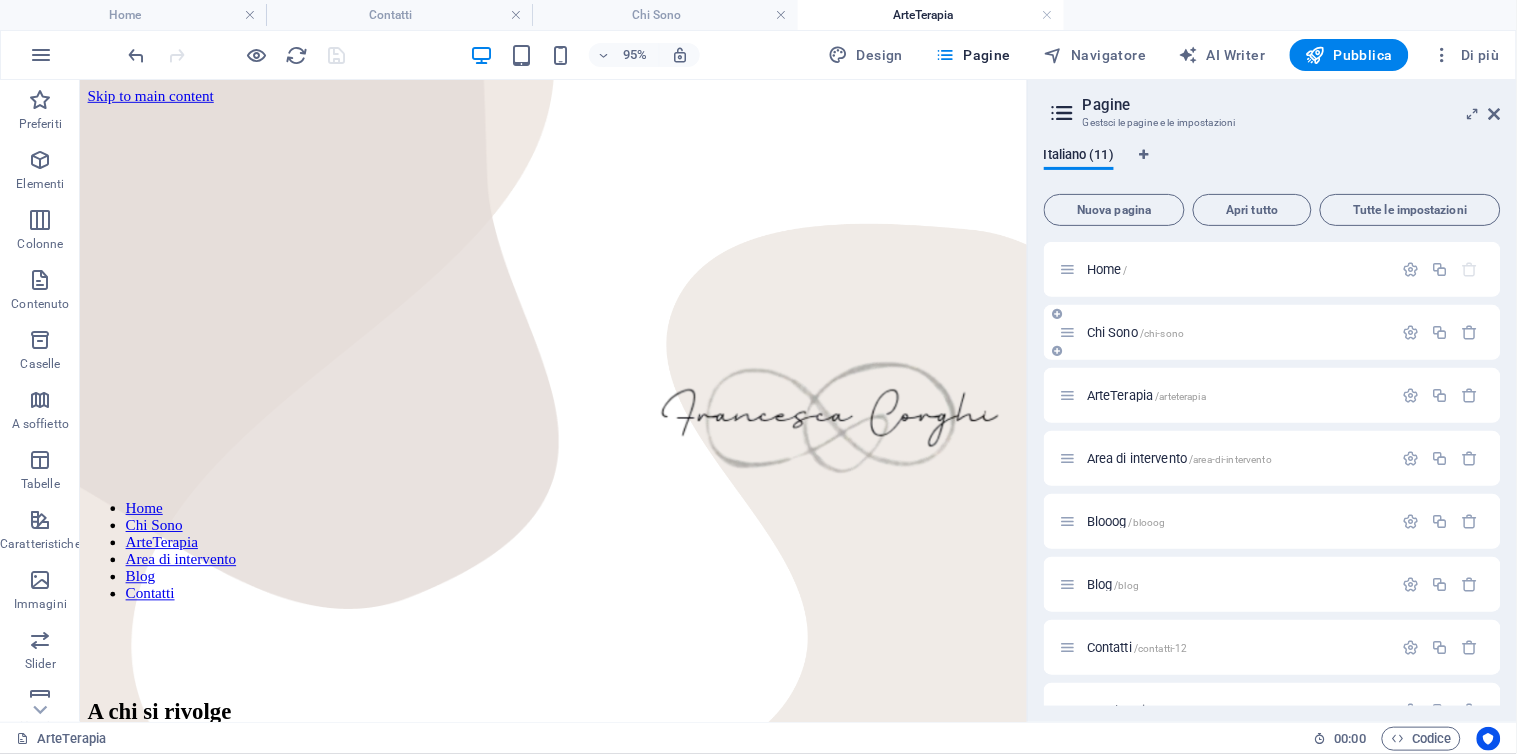 click on "Chi Sono /chi-sono" at bounding box center [1135, 332] 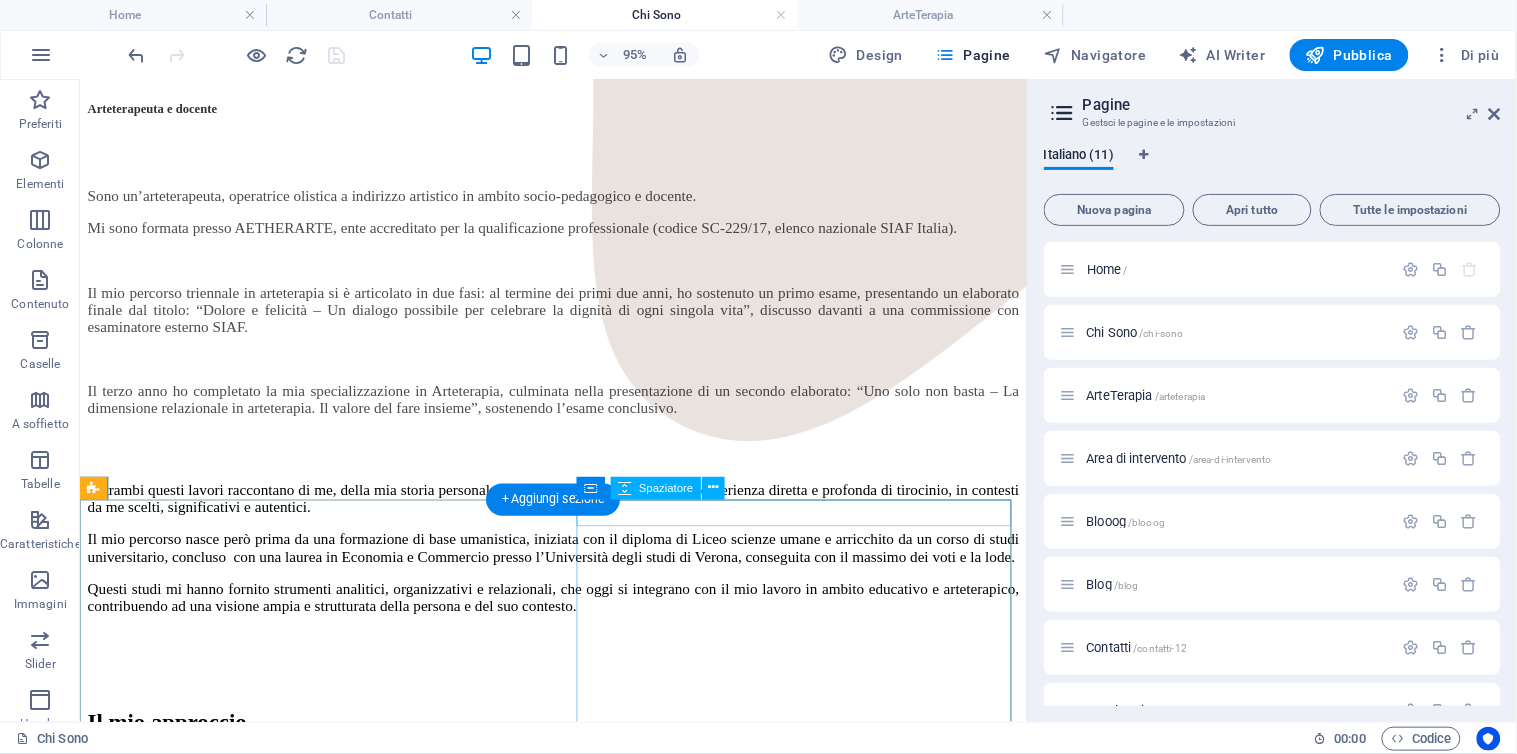 scroll, scrollTop: 1262, scrollLeft: 0, axis: vertical 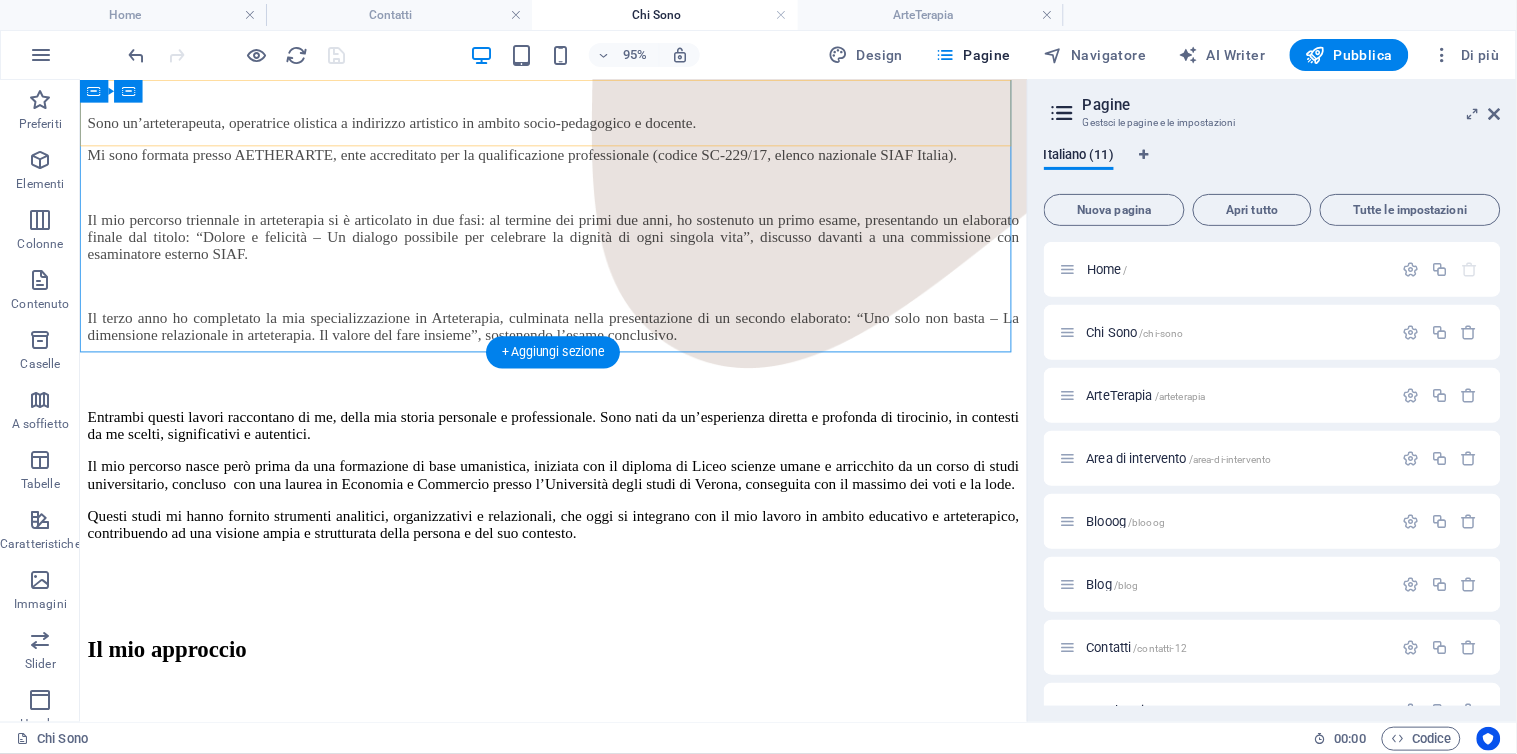 click on "Home Chi Sono ArteTerapia Area di intervento Blog Contatti" at bounding box center [577, -858] 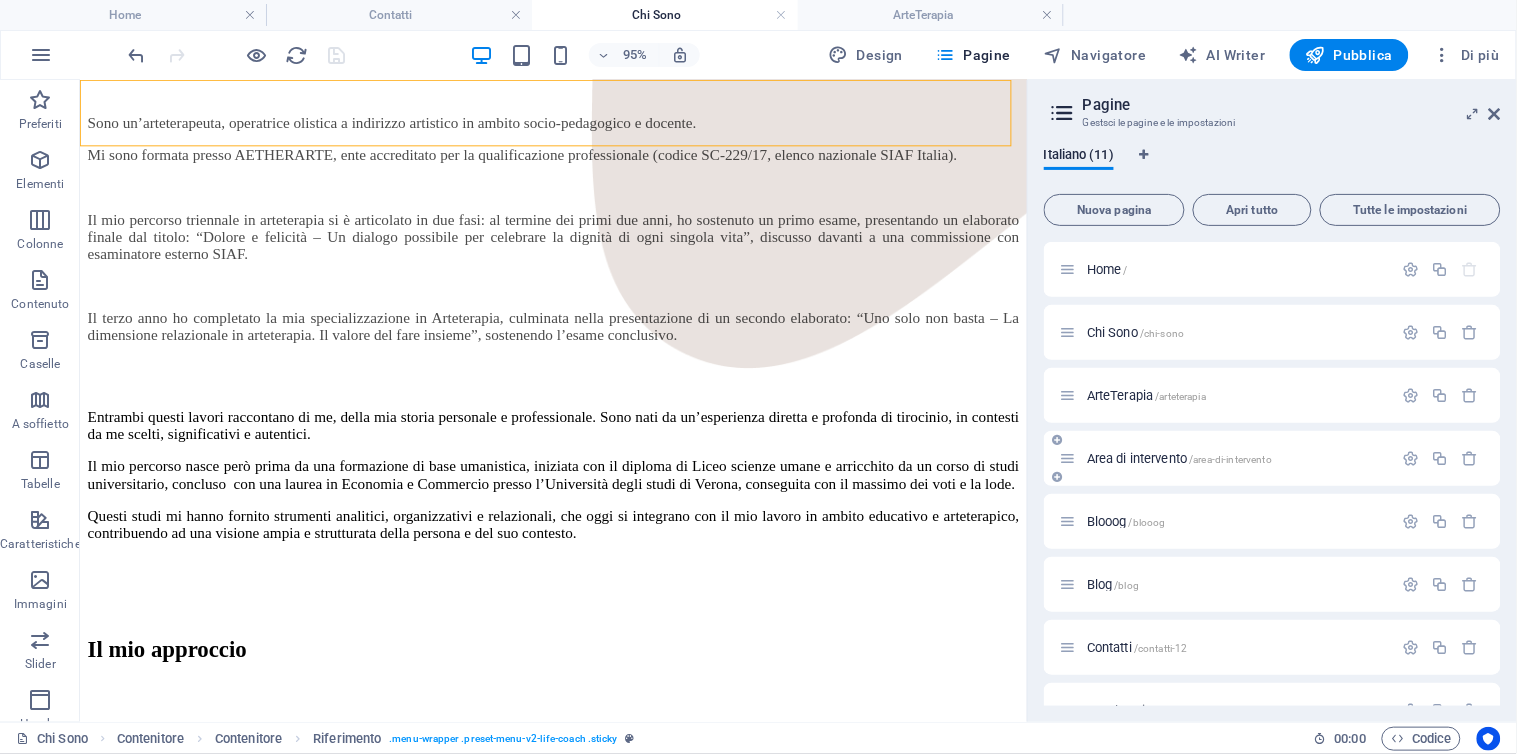 click on "Area di intervento /area-di-intervento" at bounding box center (1179, 458) 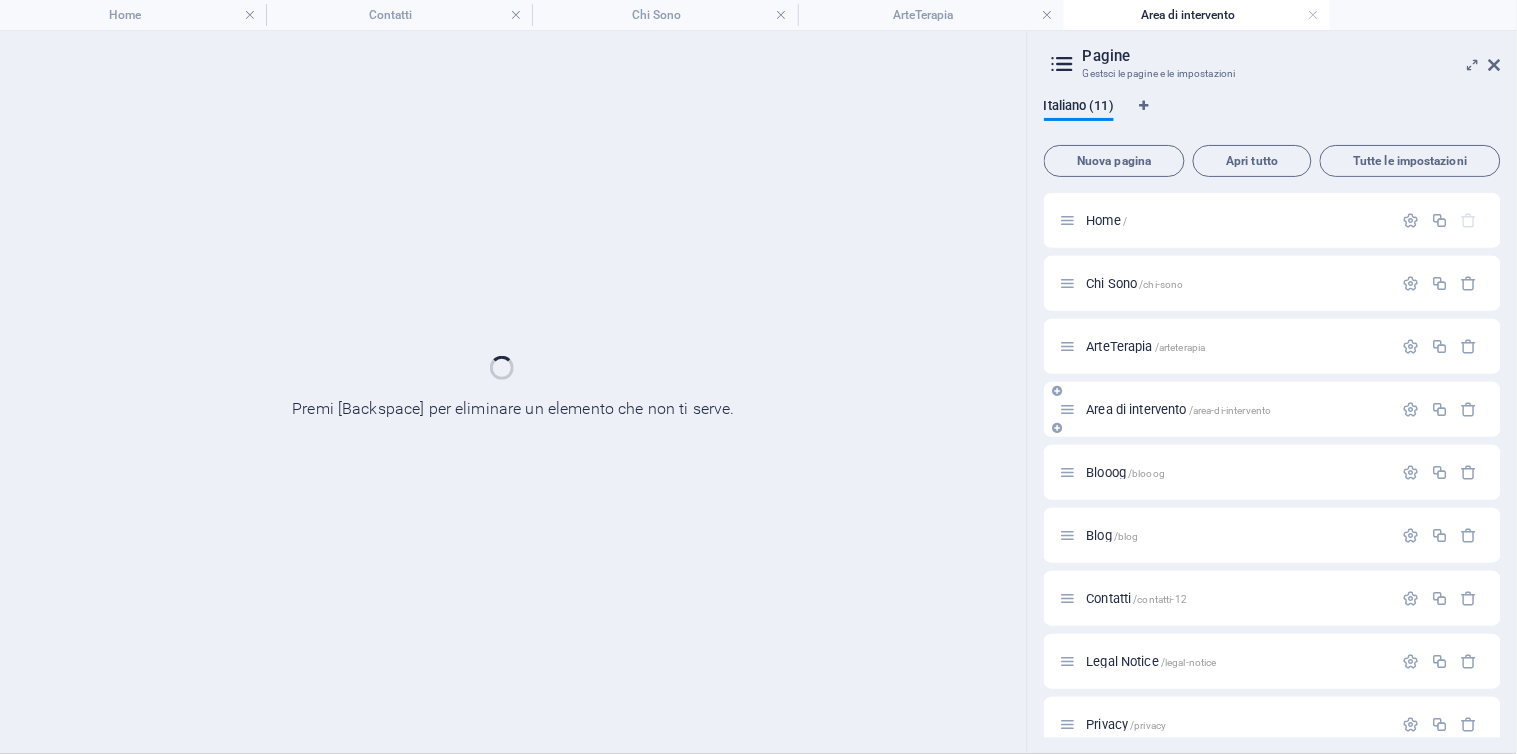 scroll, scrollTop: 0, scrollLeft: 0, axis: both 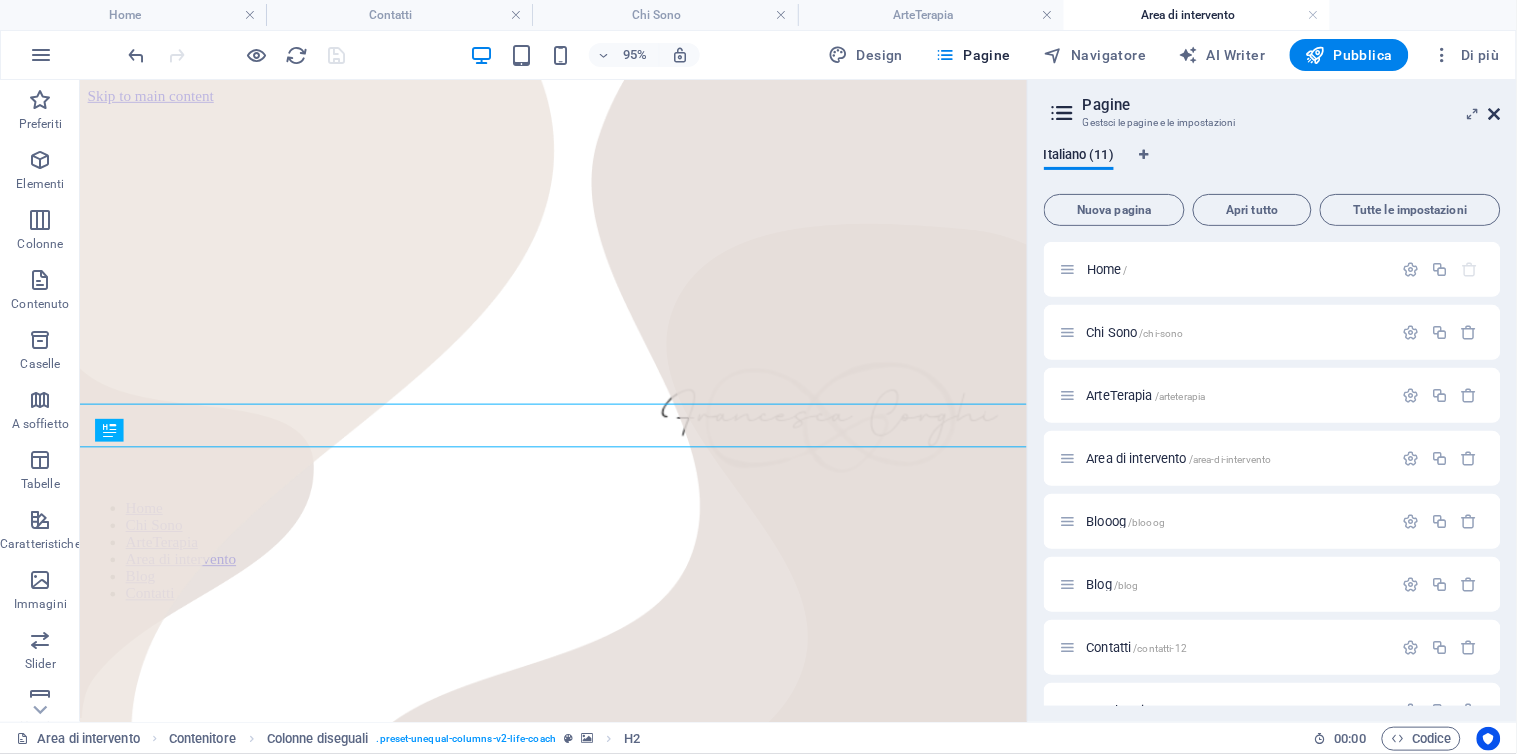 click at bounding box center [1495, 114] 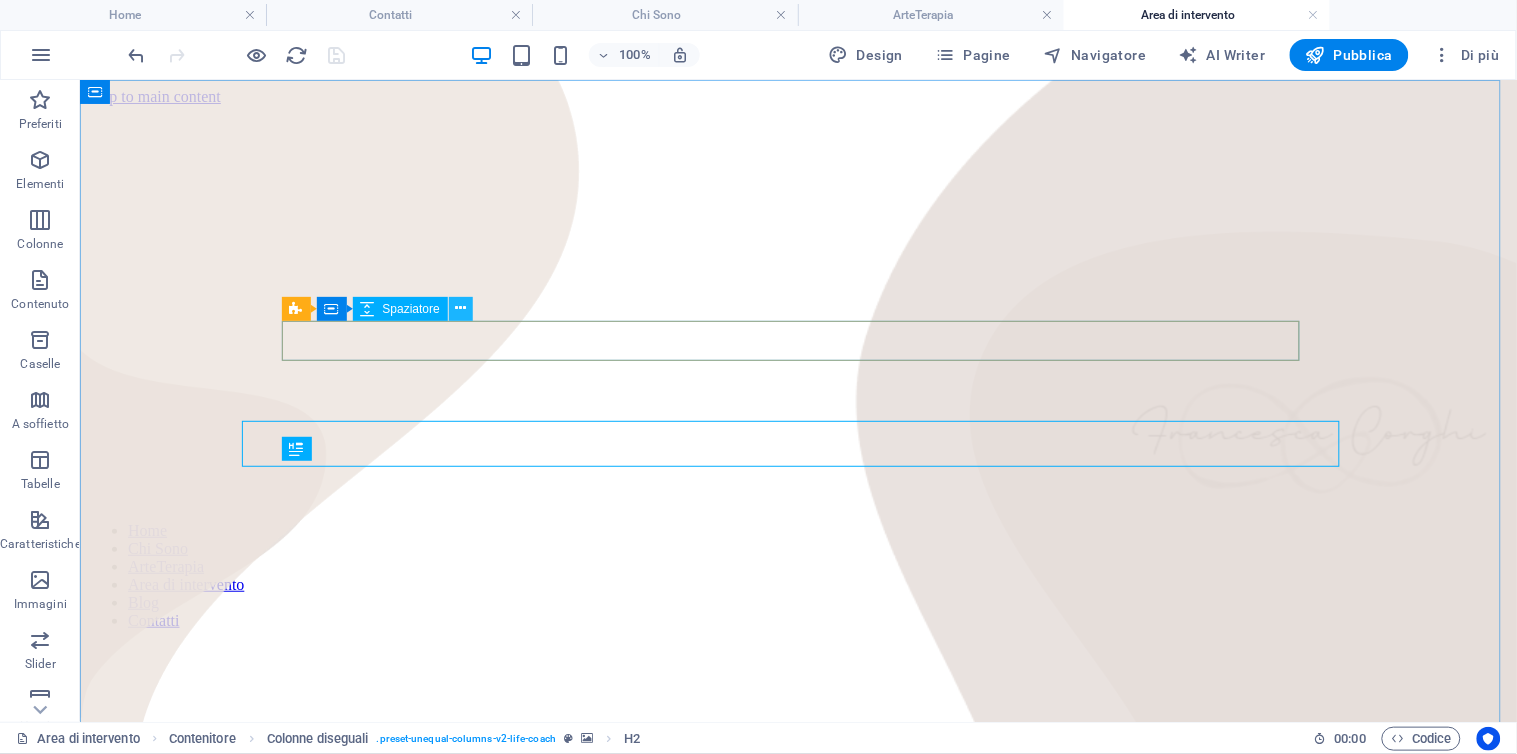 click at bounding box center [460, 308] 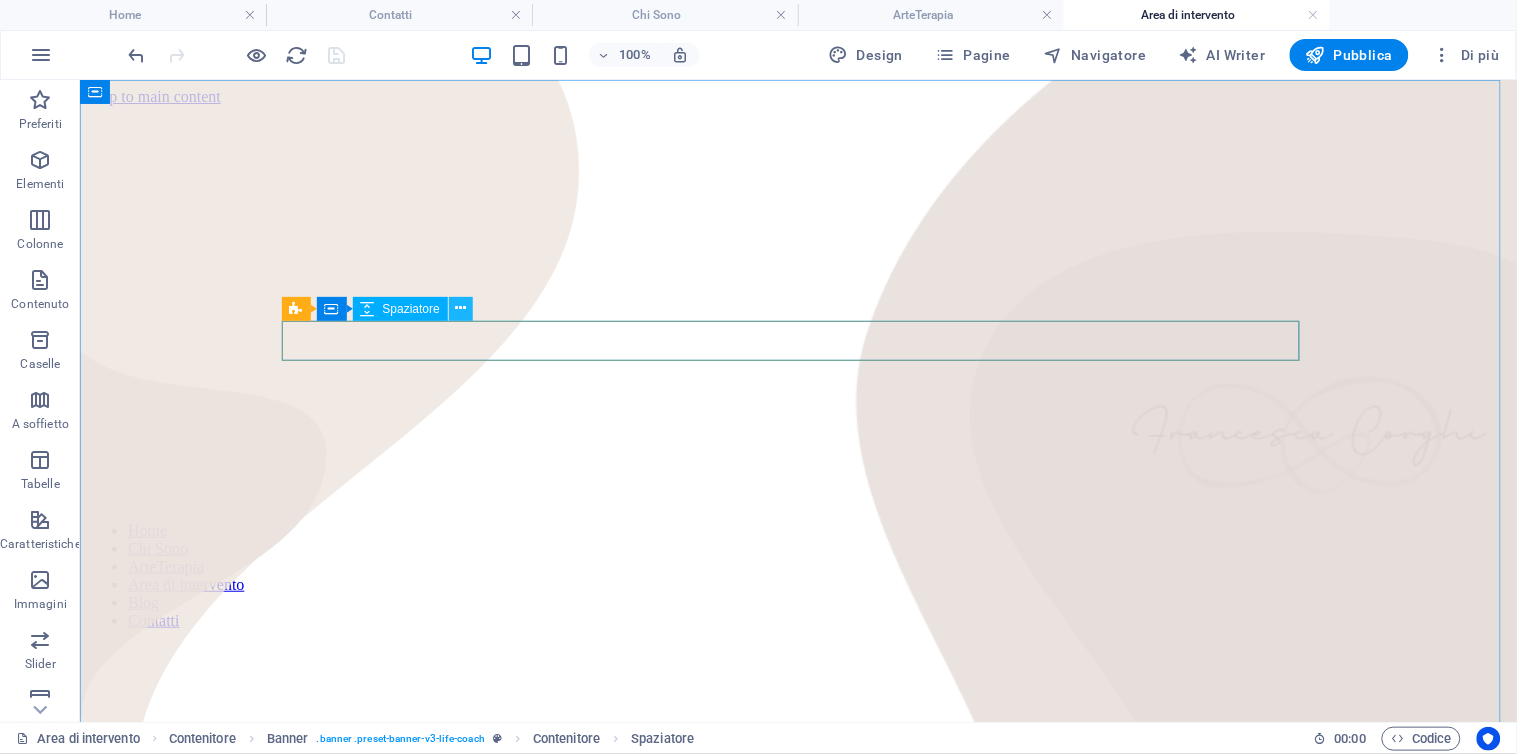 click at bounding box center [461, 309] 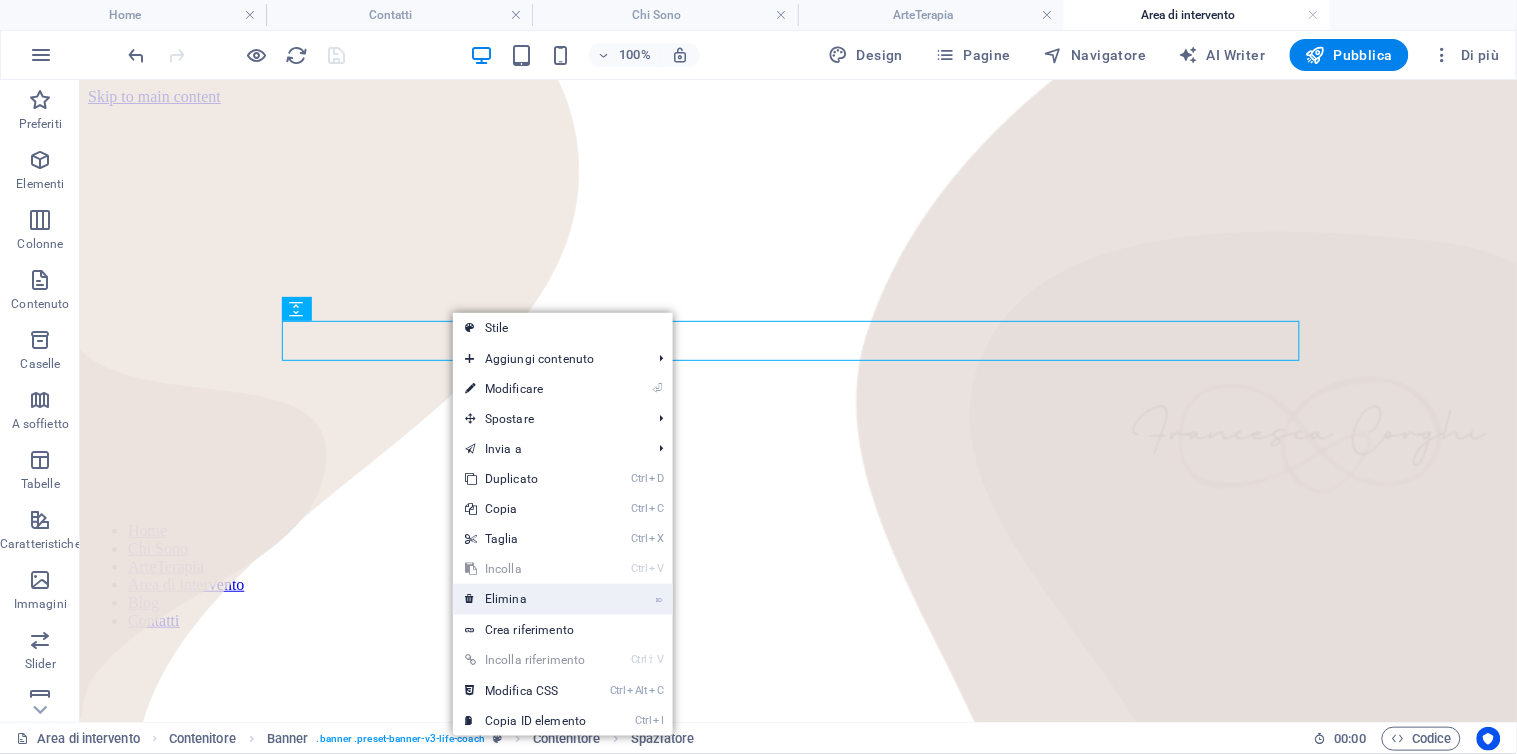 click on "⌦  Elimina" at bounding box center (525, 599) 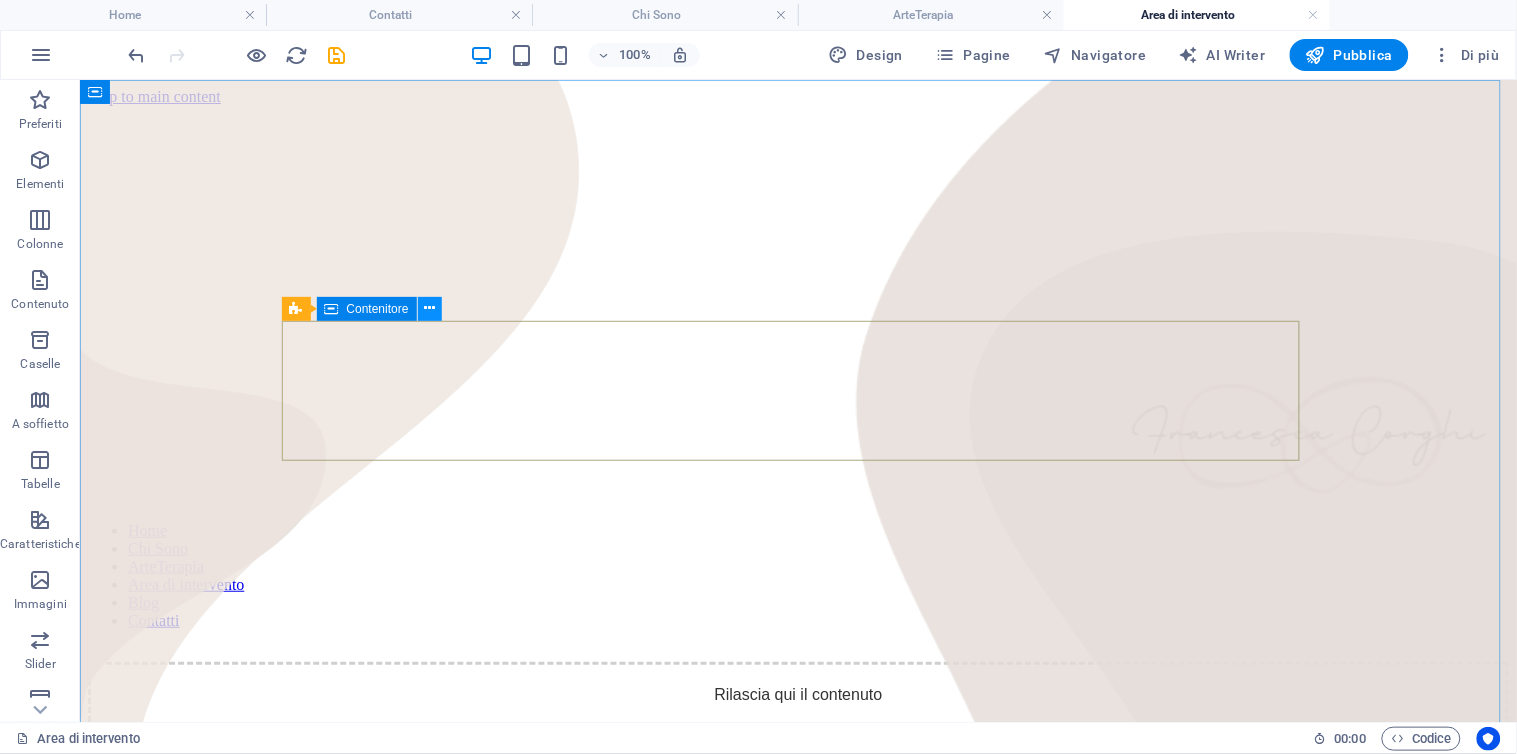 click at bounding box center [429, 308] 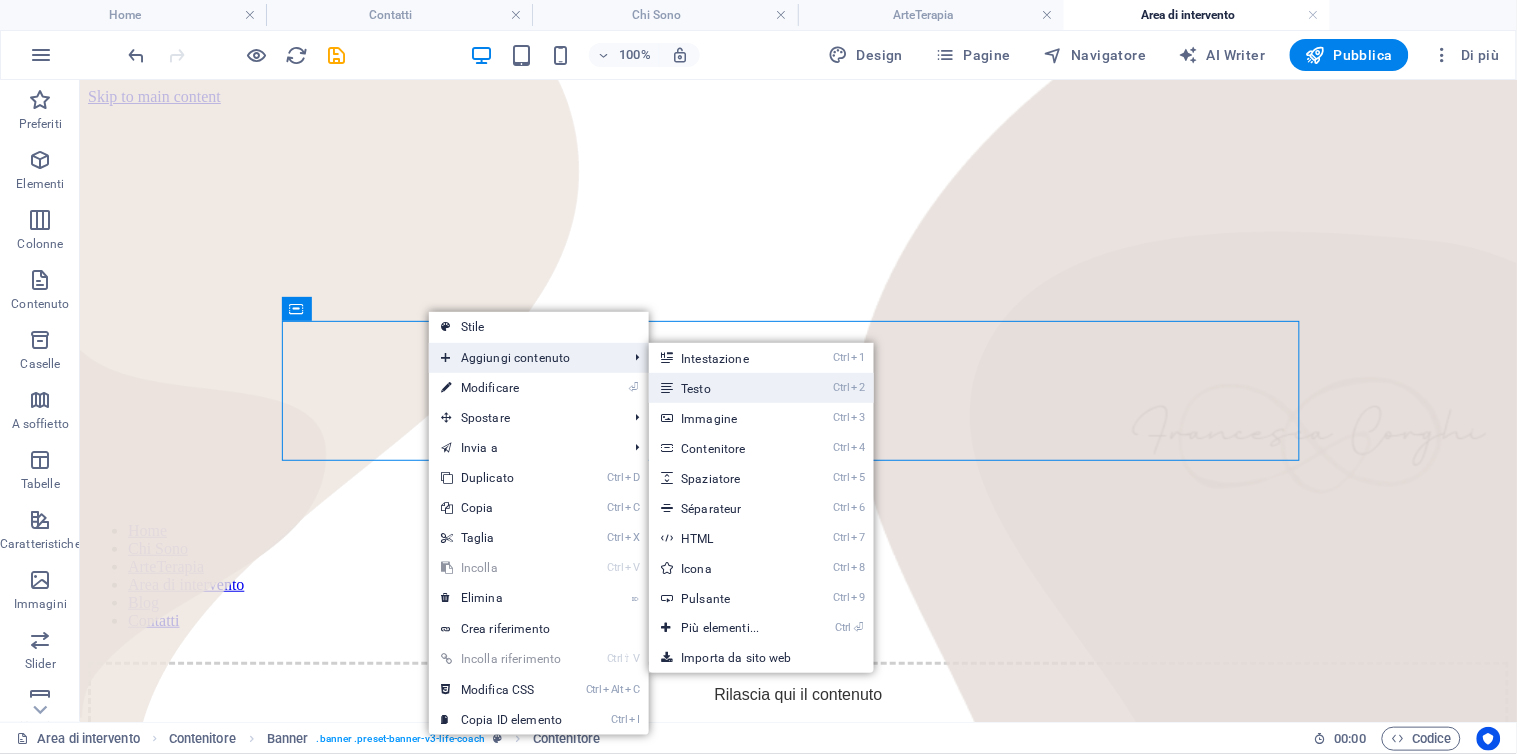 click on "Ctrl 2  Testo" at bounding box center [724, 388] 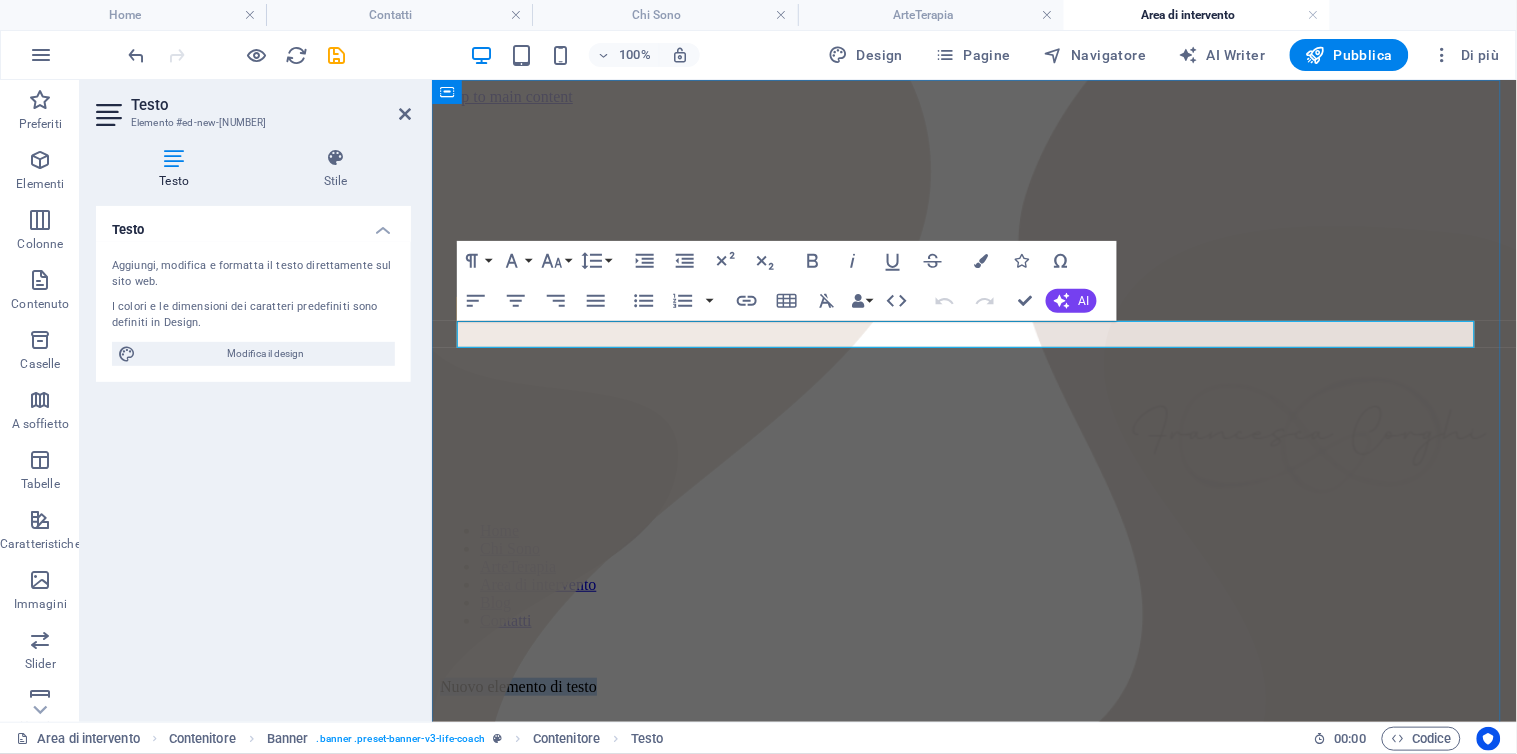 click on "Nuovo elemento di testo" at bounding box center [973, 686] 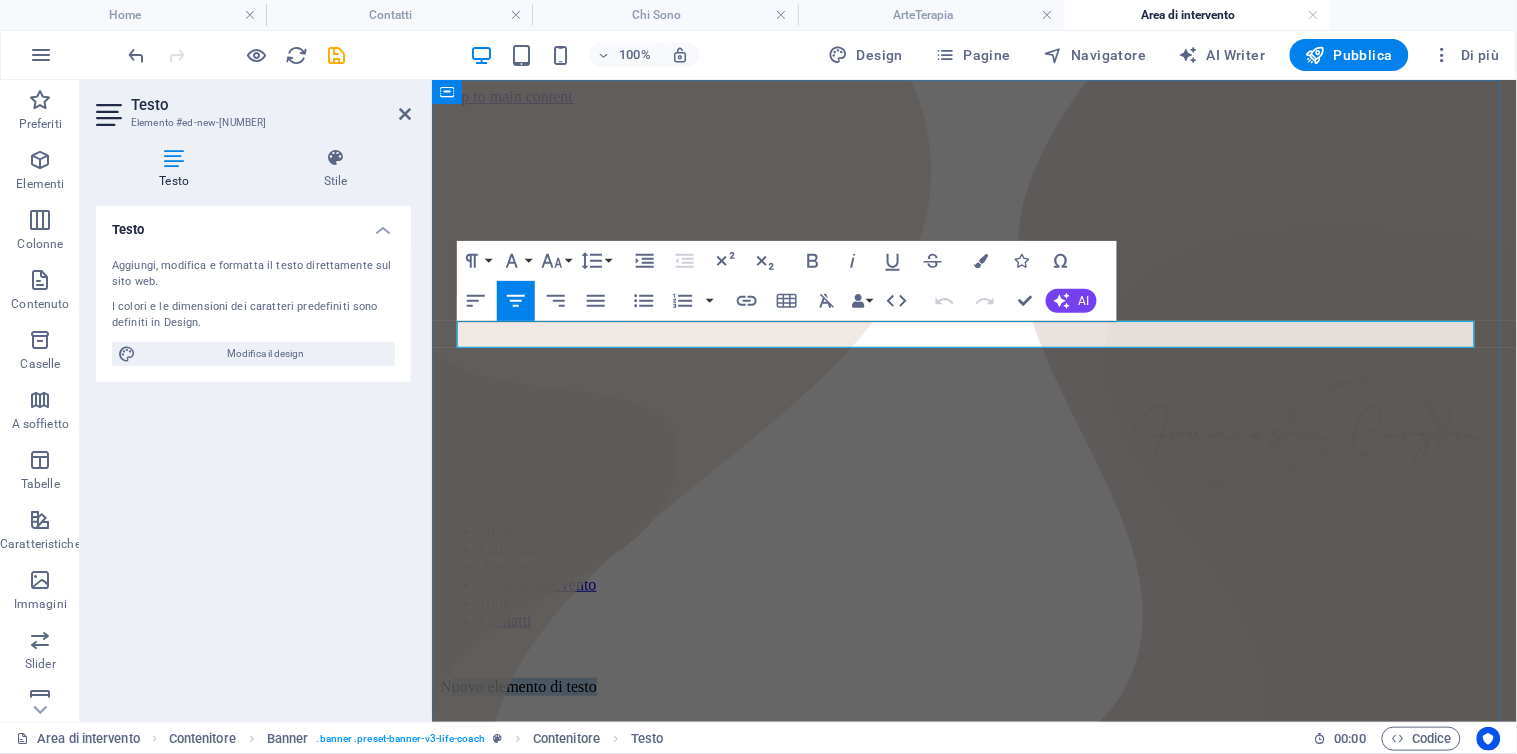 drag, startPoint x: 887, startPoint y: 327, endPoint x: 1146, endPoint y: 331, distance: 259.03088 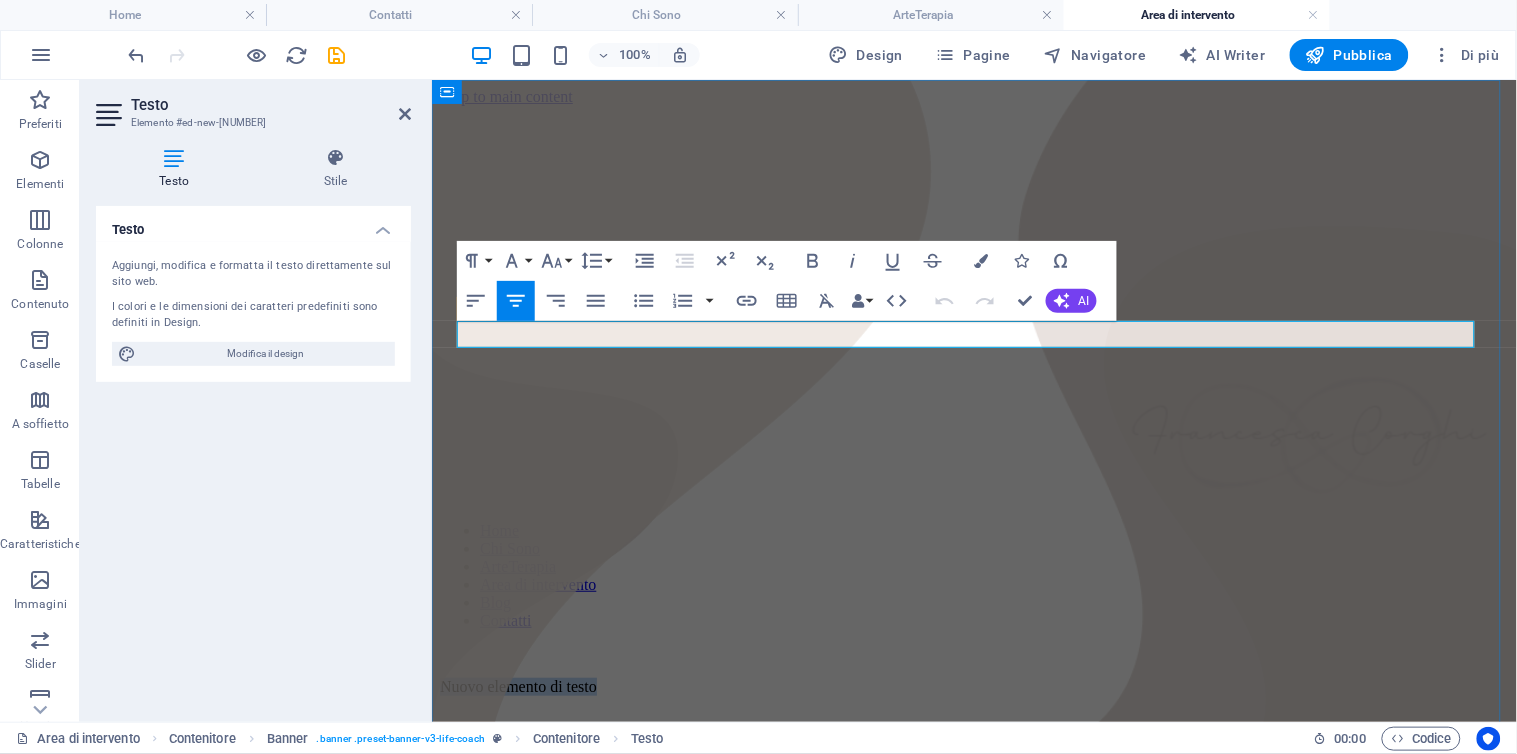 drag, startPoint x: 810, startPoint y: 336, endPoint x: 1107, endPoint y: 341, distance: 297.04208 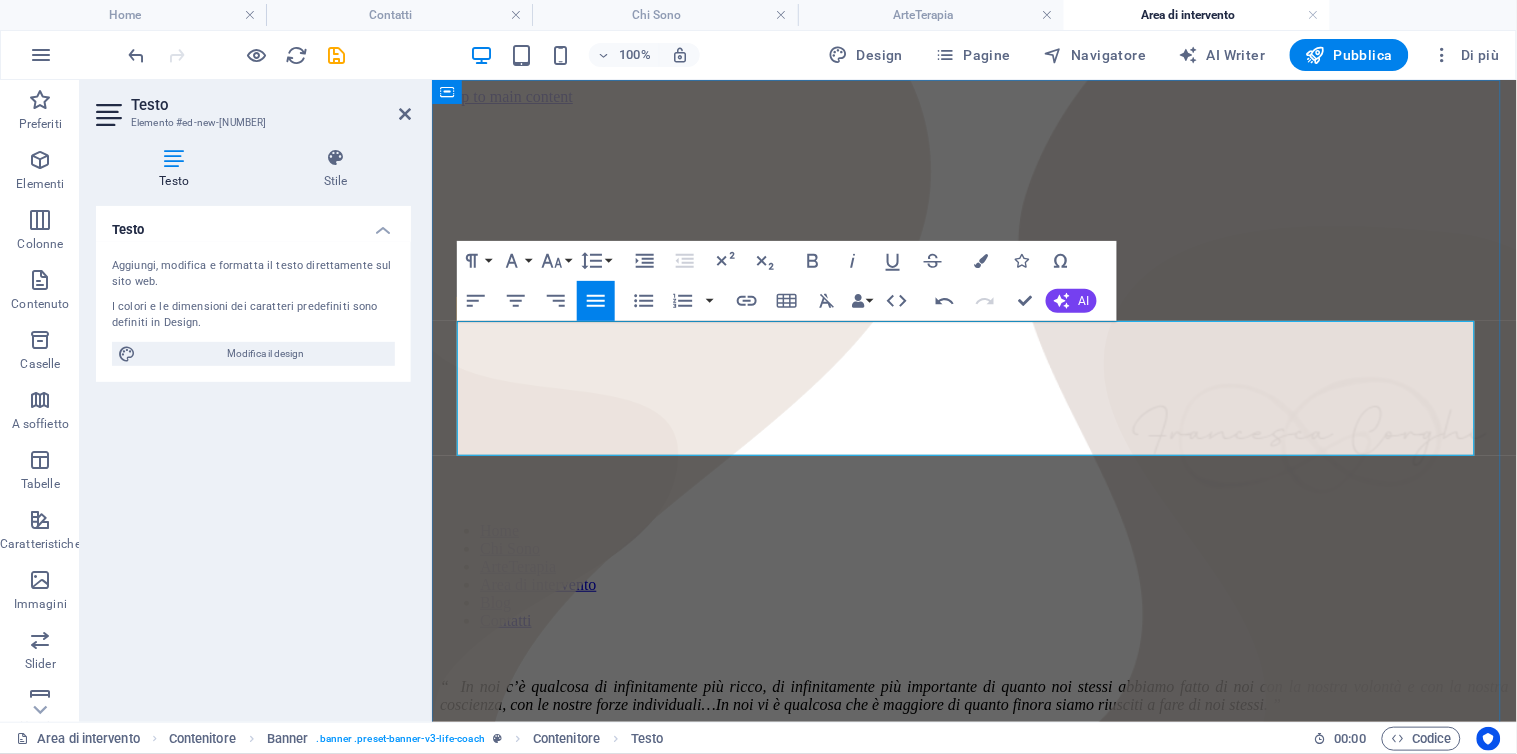 drag, startPoint x: 506, startPoint y: 341, endPoint x: 1395, endPoint y: 451, distance: 895.77954 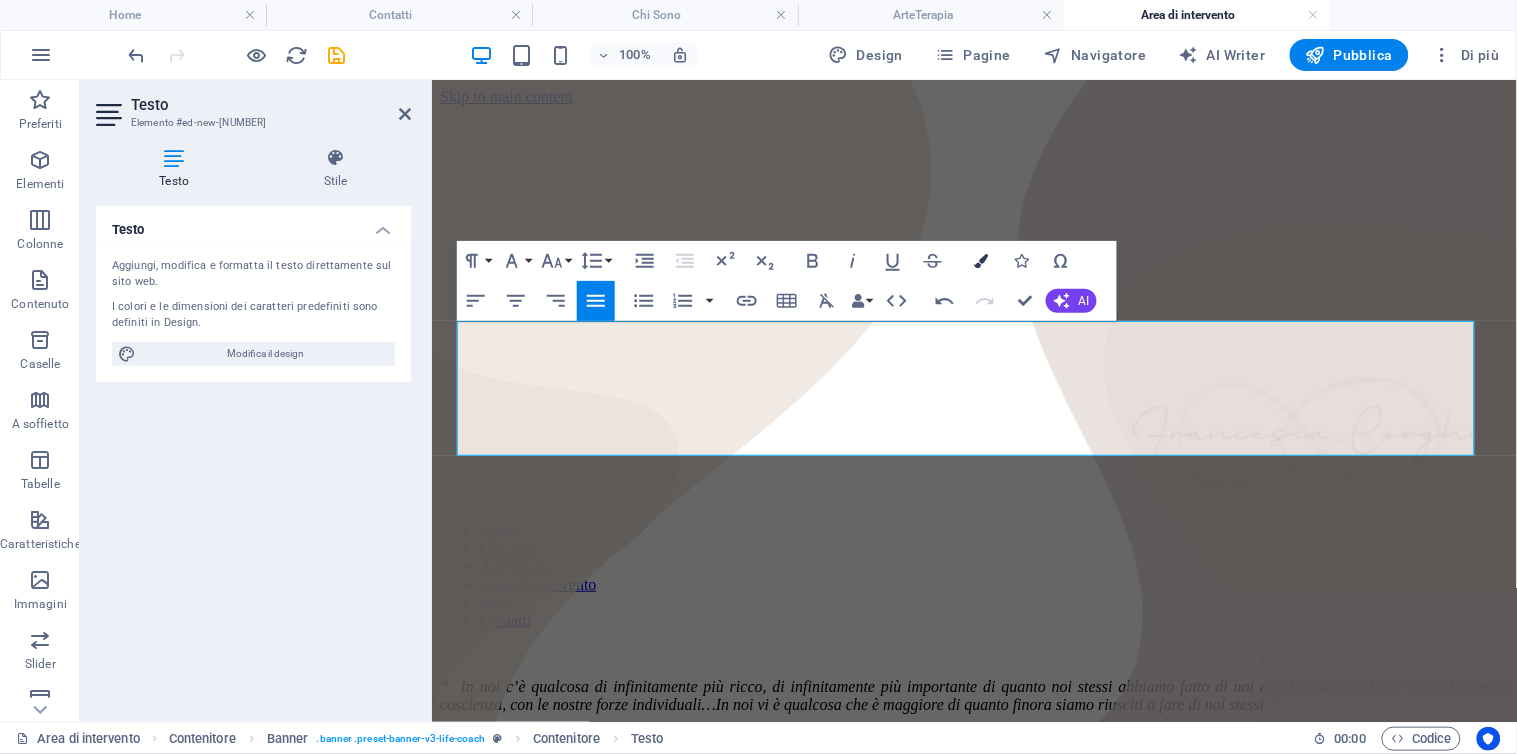 click at bounding box center [981, 261] 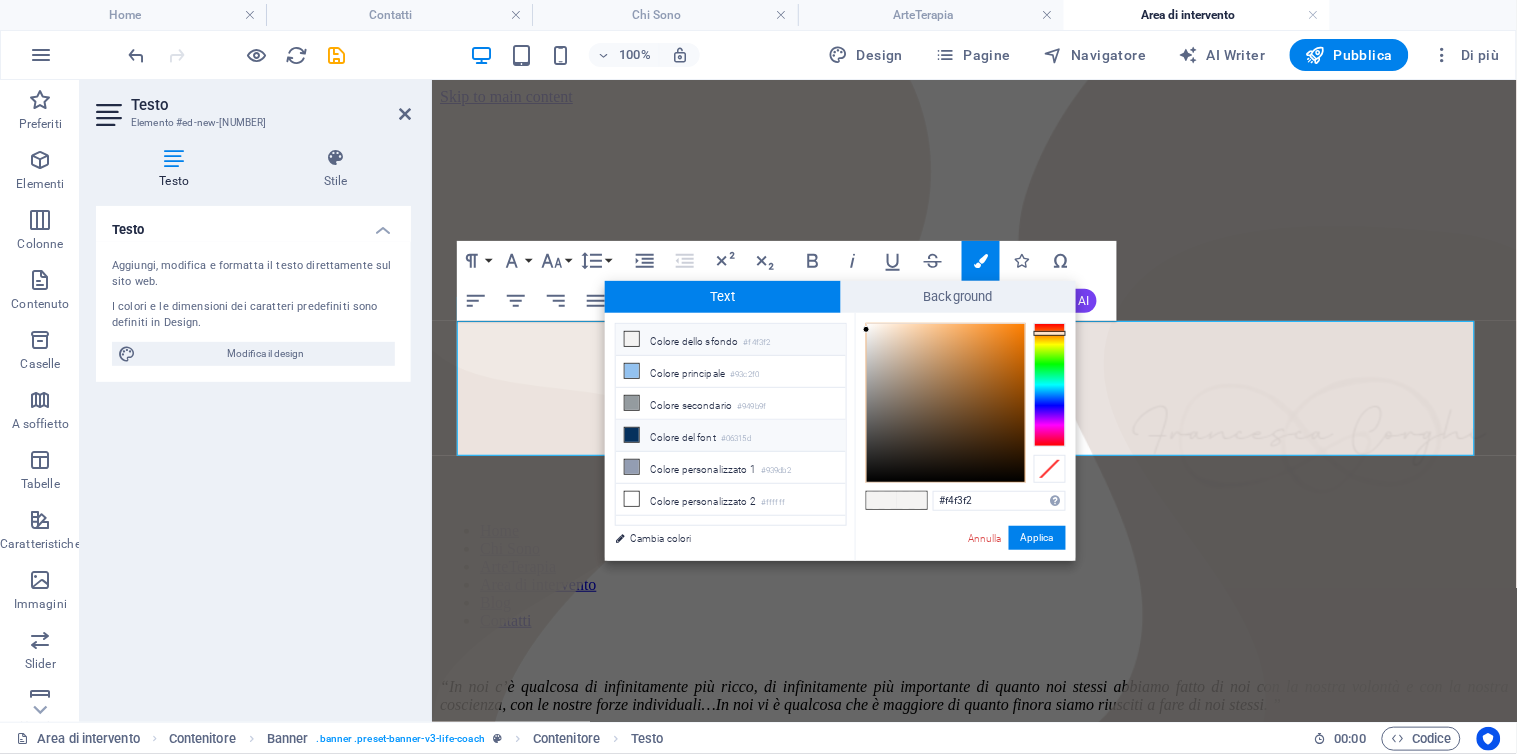 click on "Colore del font
#06315d" at bounding box center (731, 436) 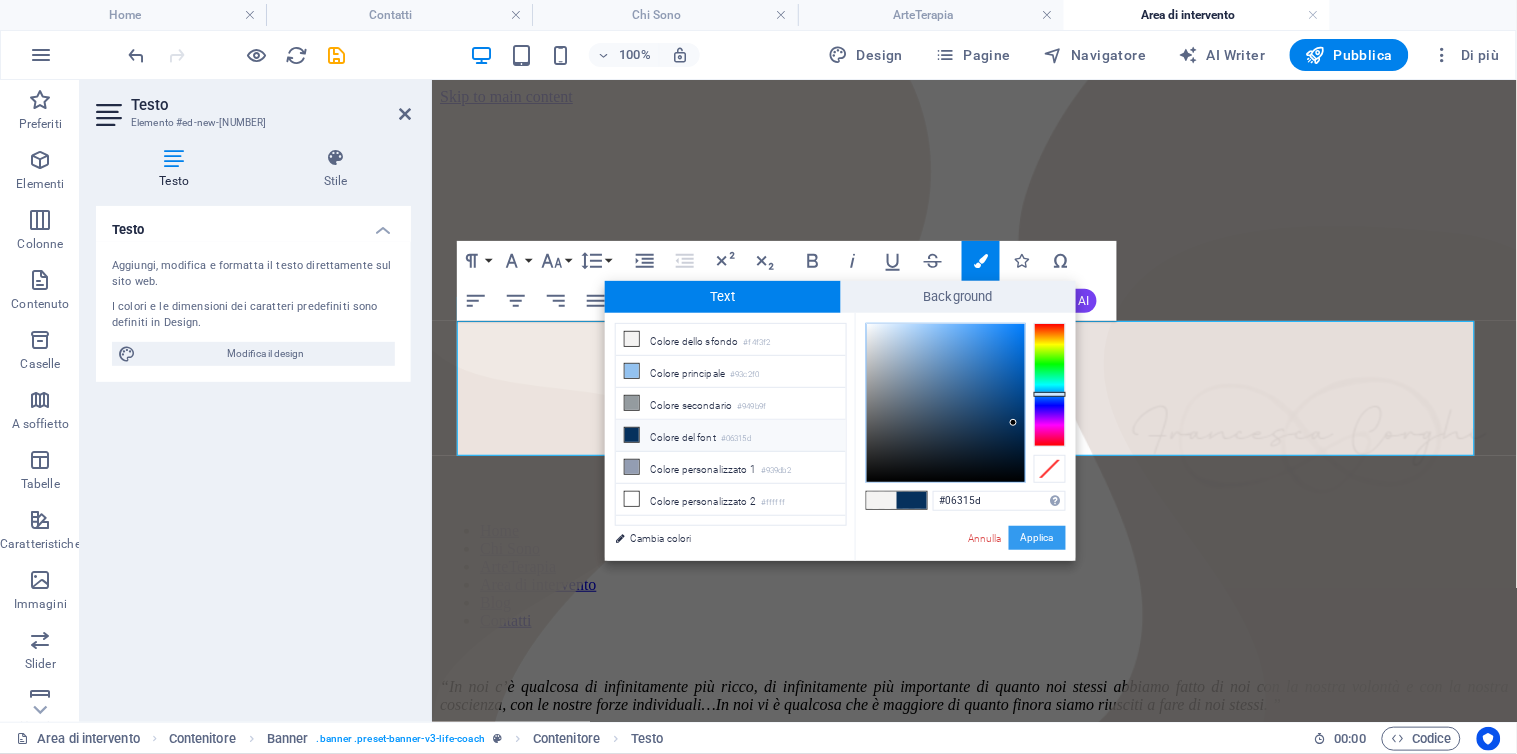 drag, startPoint x: 1041, startPoint y: 535, endPoint x: 506, endPoint y: 372, distance: 559.2799 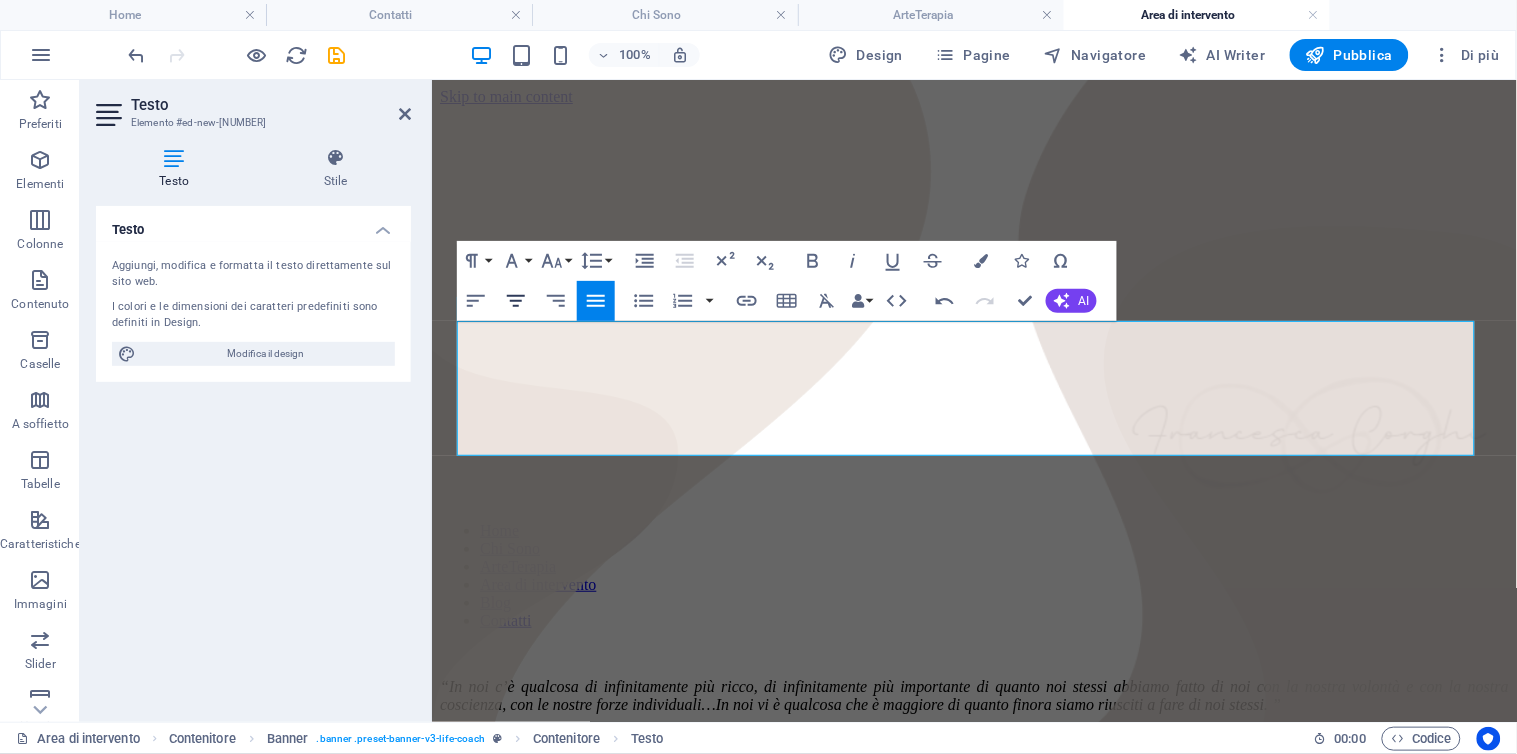 click 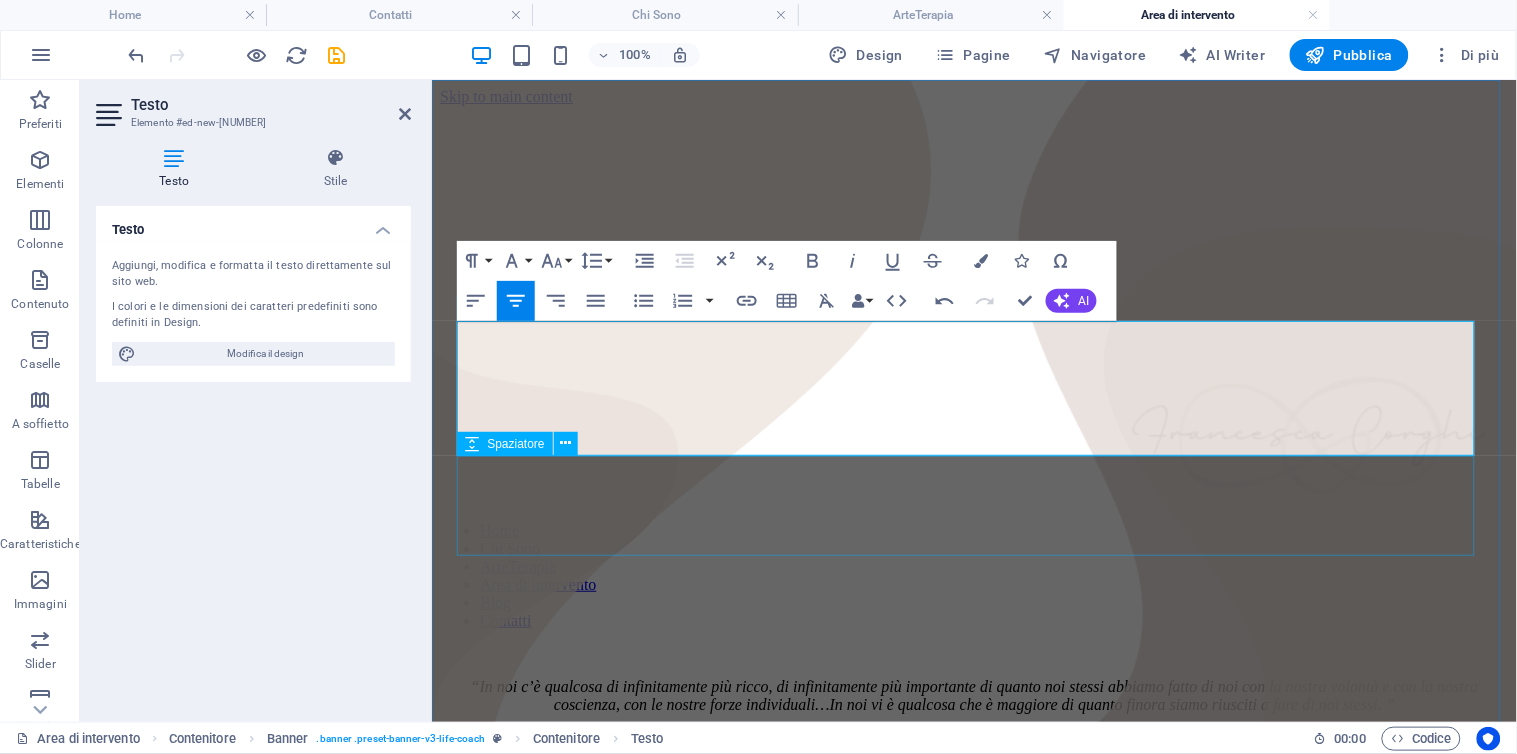 click at bounding box center [973, 847] 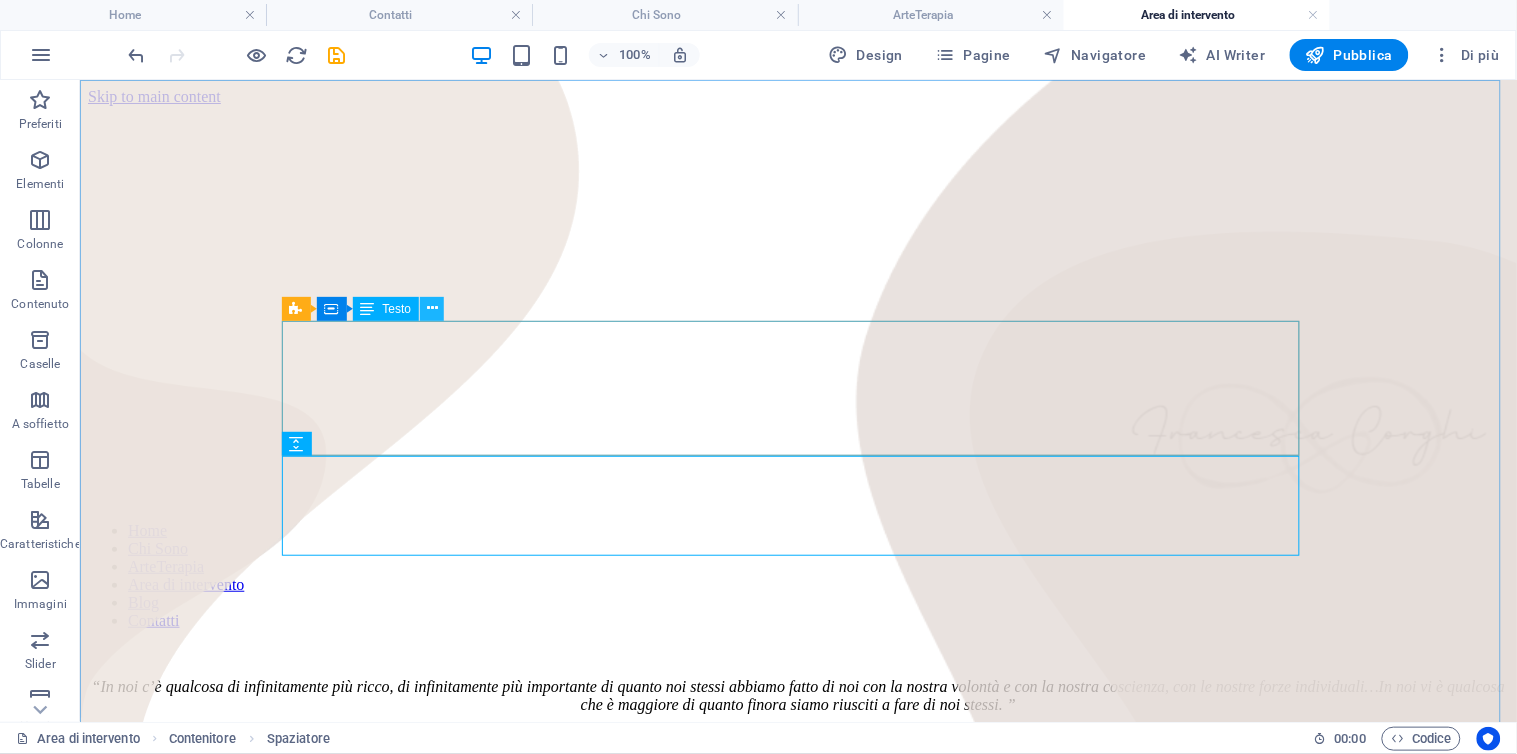 click at bounding box center (432, 308) 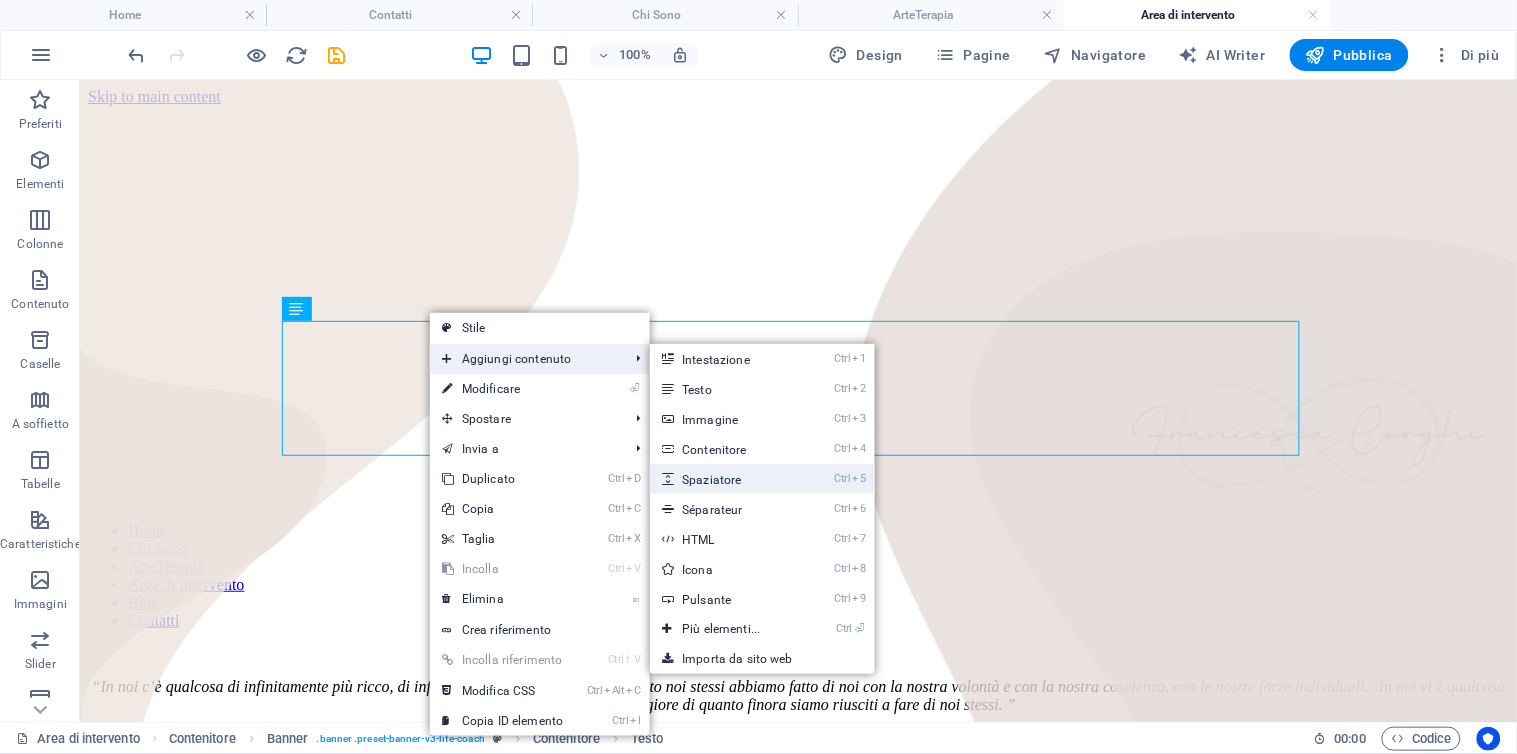 click on "Ctrl 5  Spaziatore" at bounding box center (725, 479) 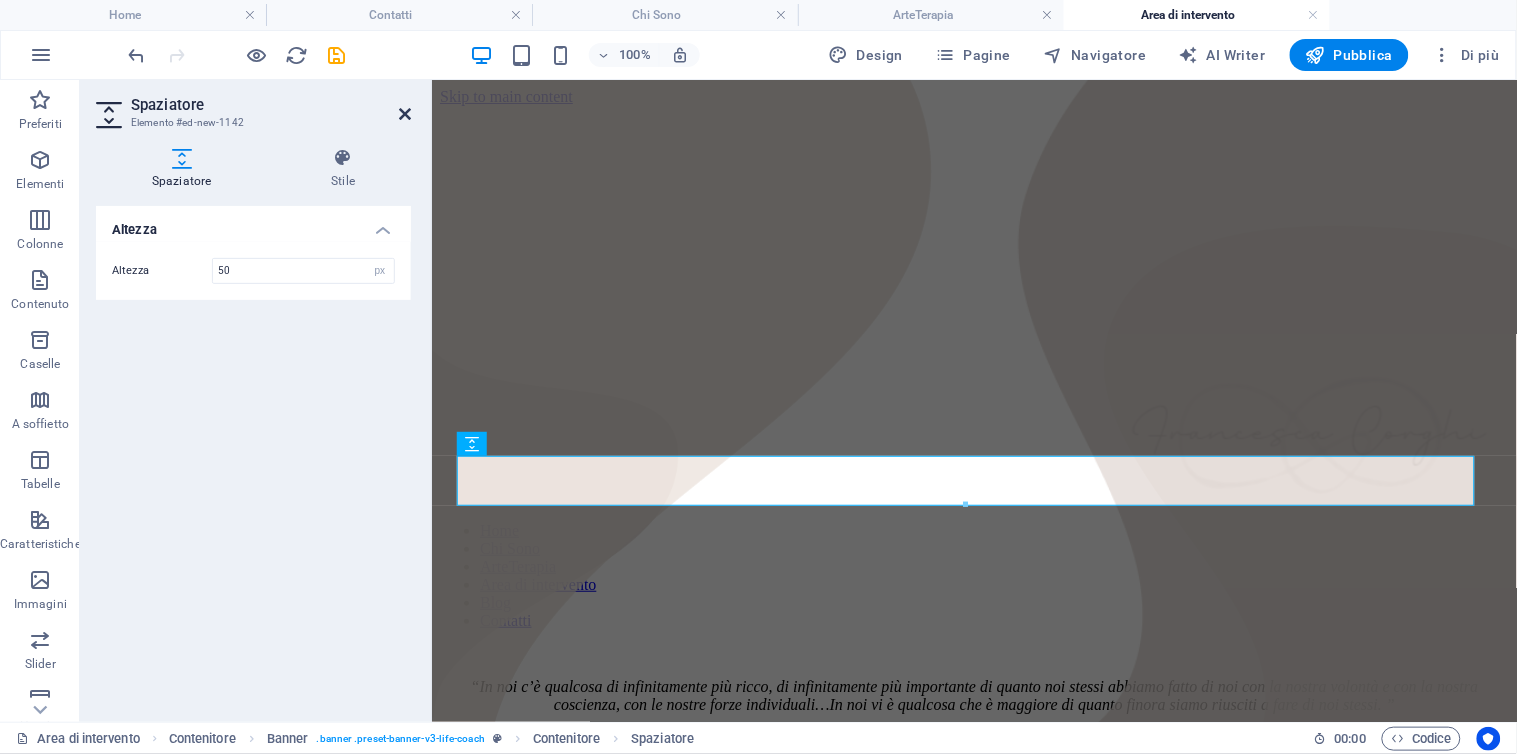 click at bounding box center [405, 114] 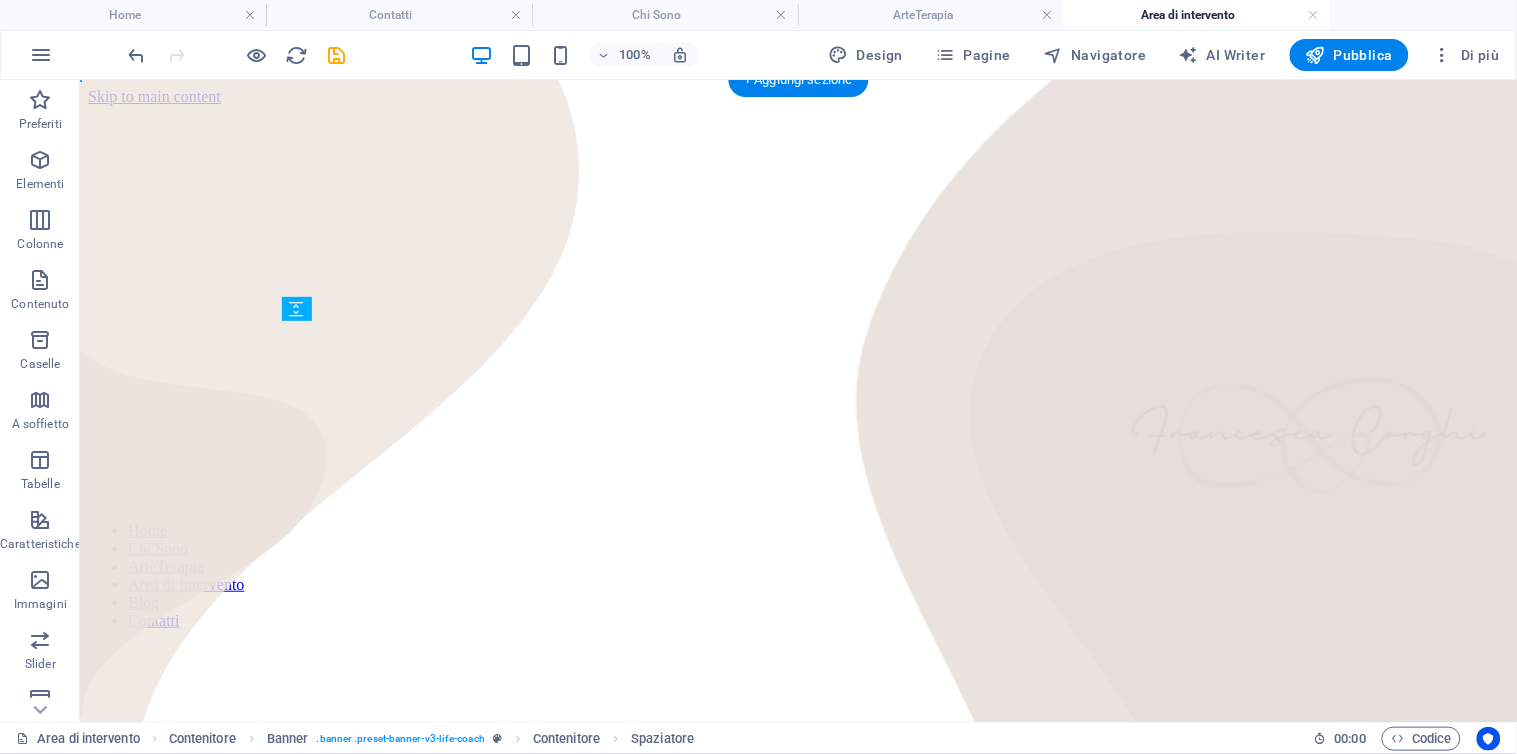 drag, startPoint x: 499, startPoint y: 470, endPoint x: 449, endPoint y: 333, distance: 145.83896 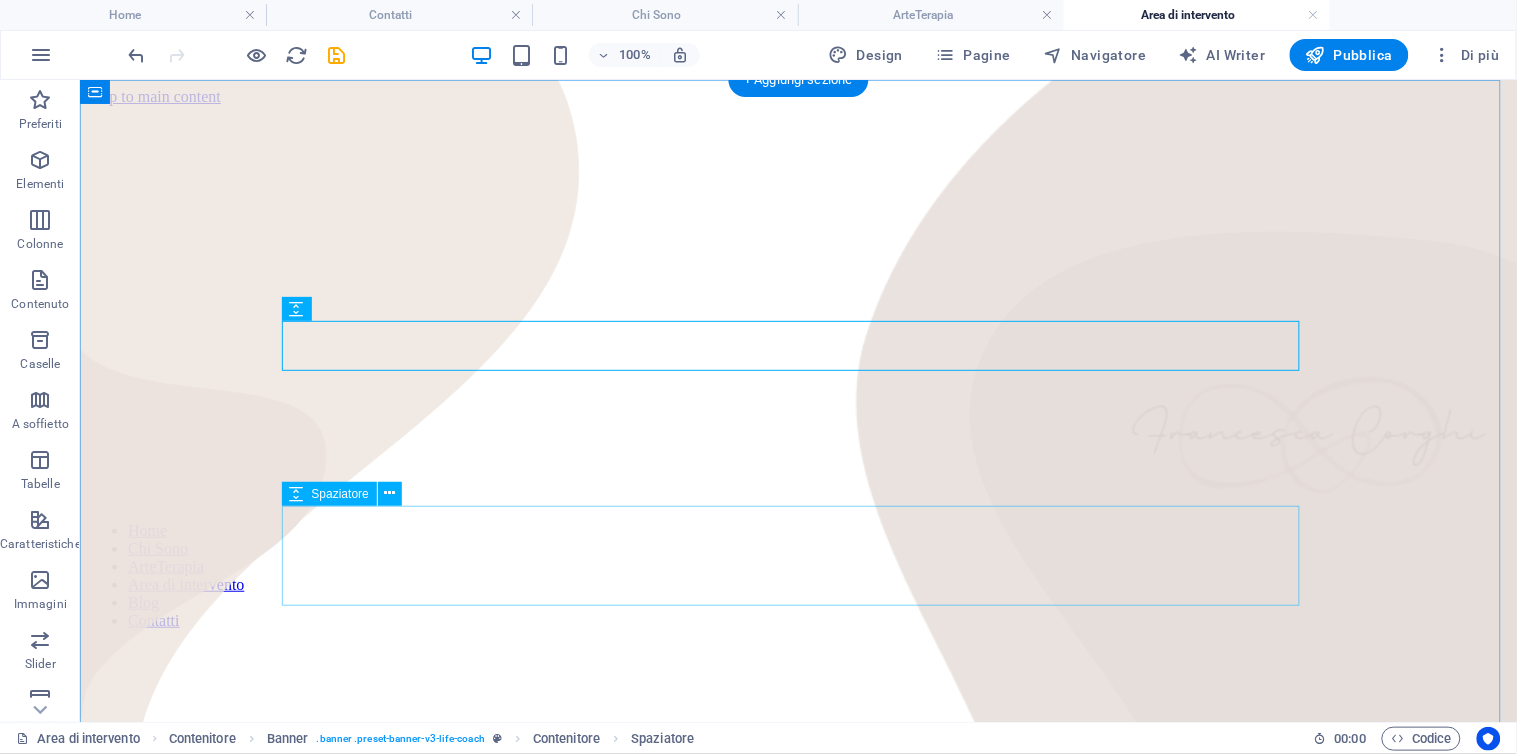 click at bounding box center (797, 897) 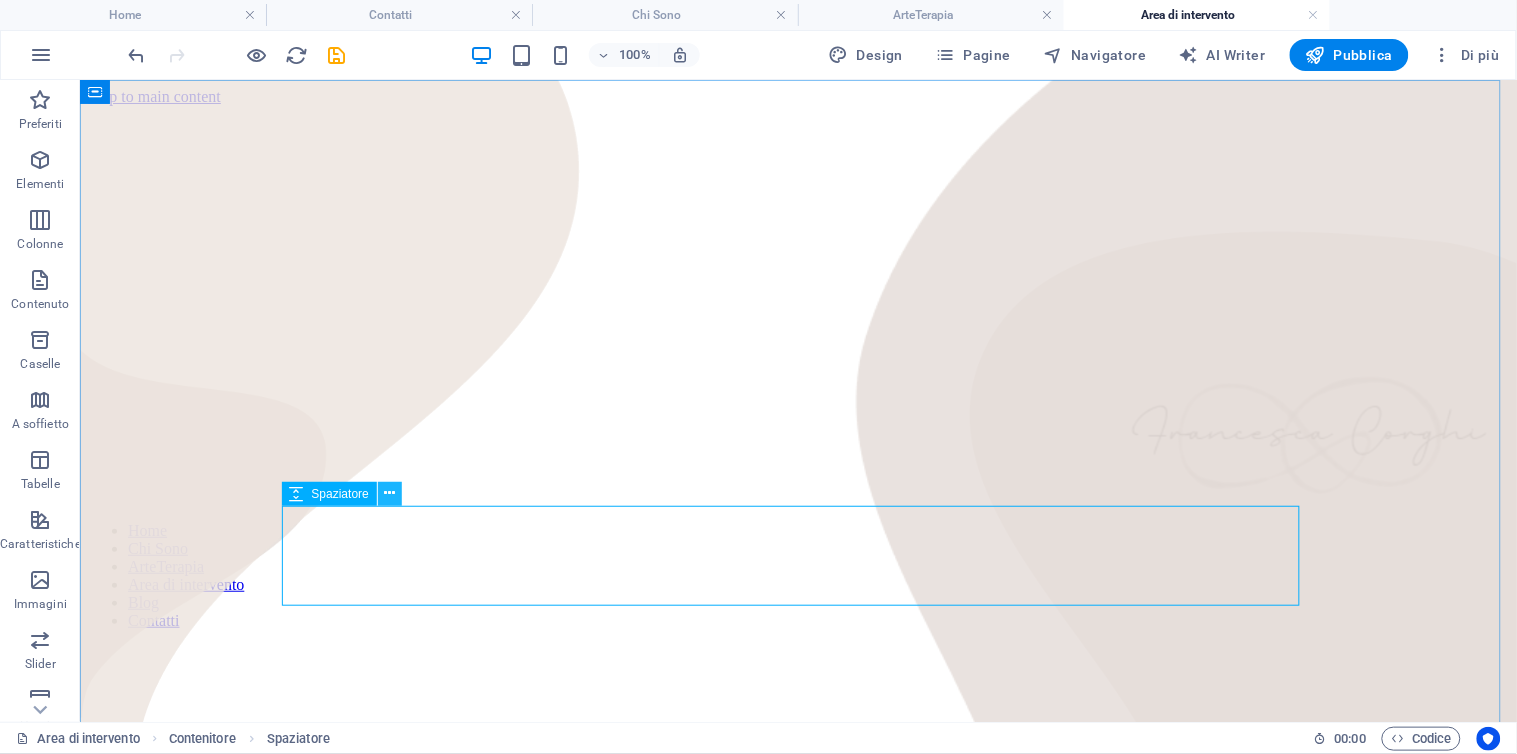click at bounding box center (389, 493) 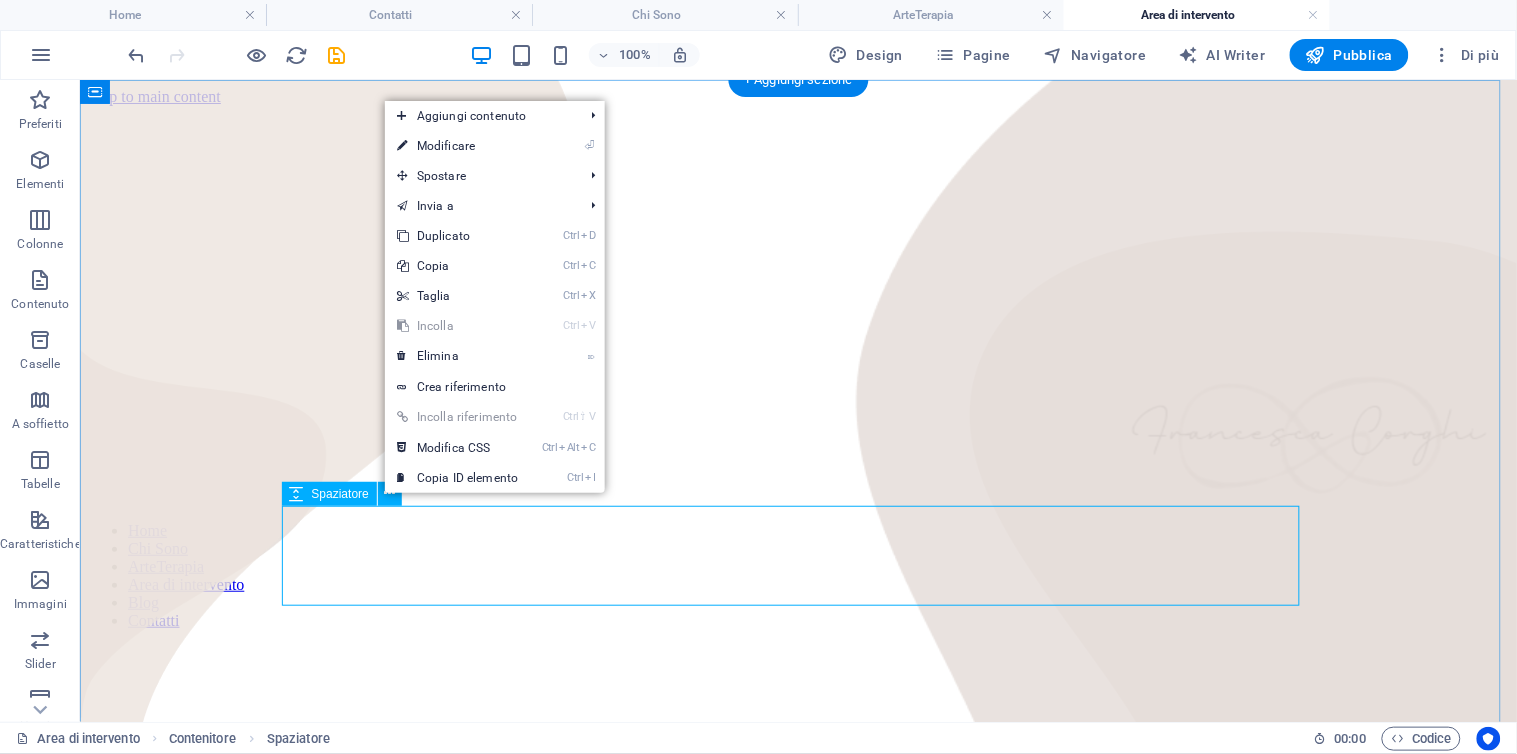 click at bounding box center [797, 897] 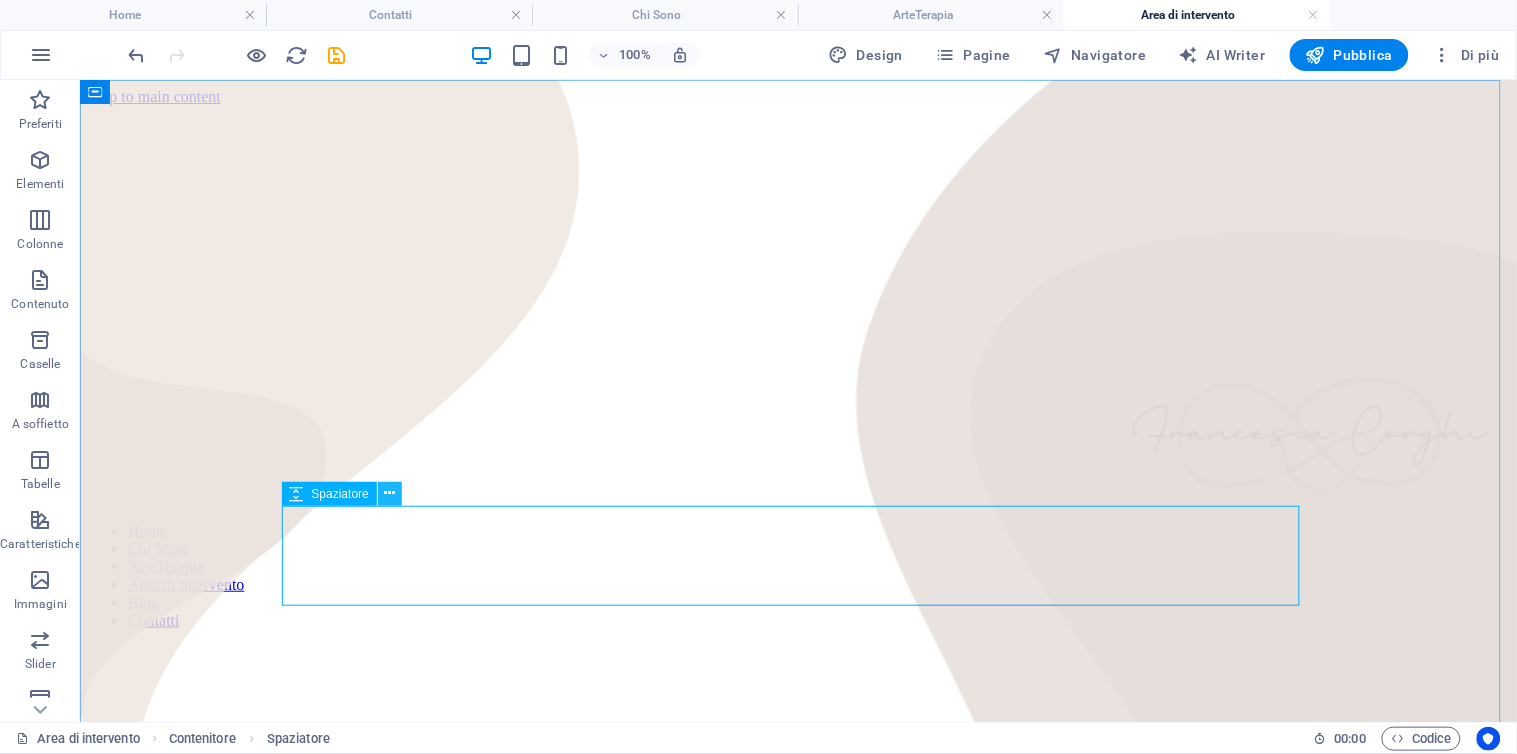 click at bounding box center (389, 493) 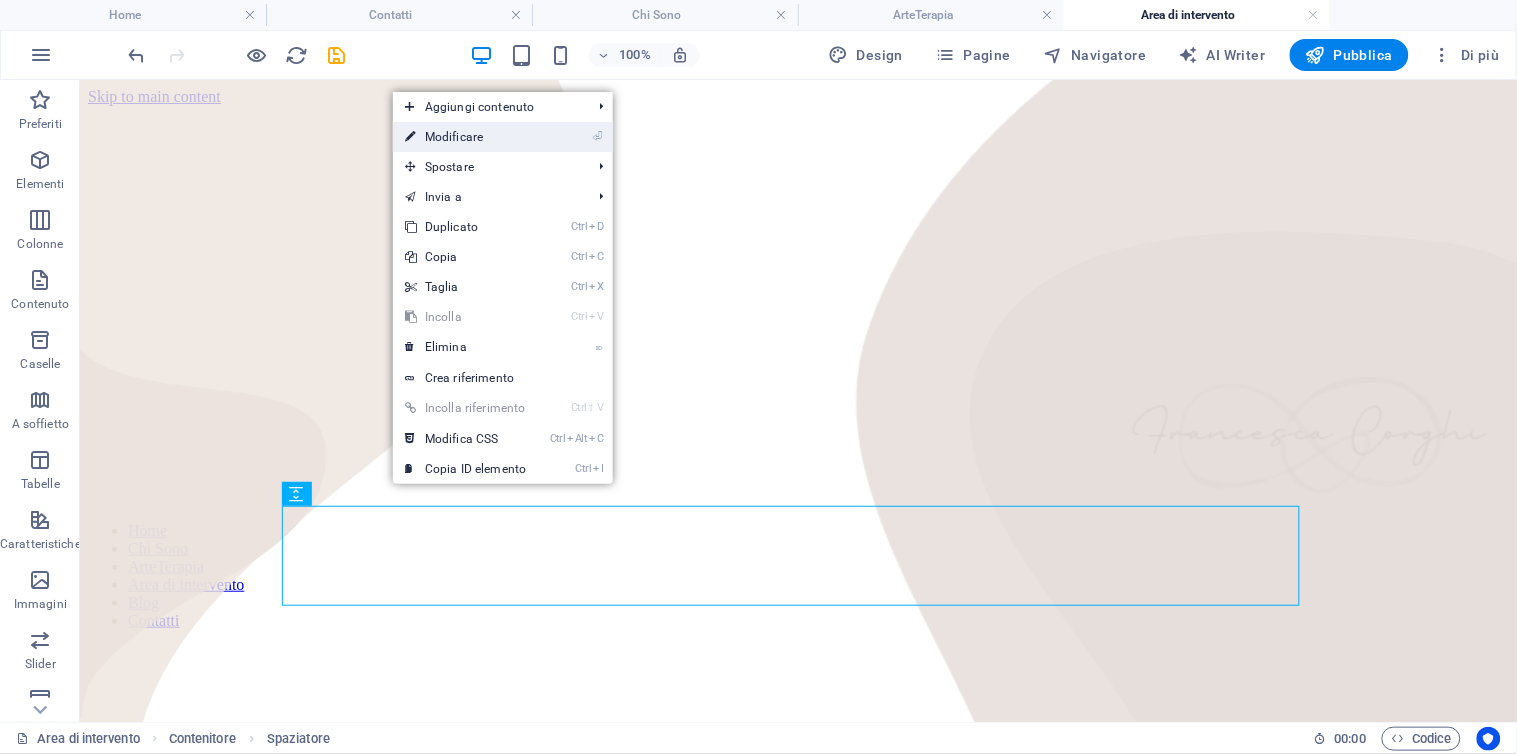 drag, startPoint x: 478, startPoint y: 142, endPoint x: 46, endPoint y: 63, distance: 439.16397 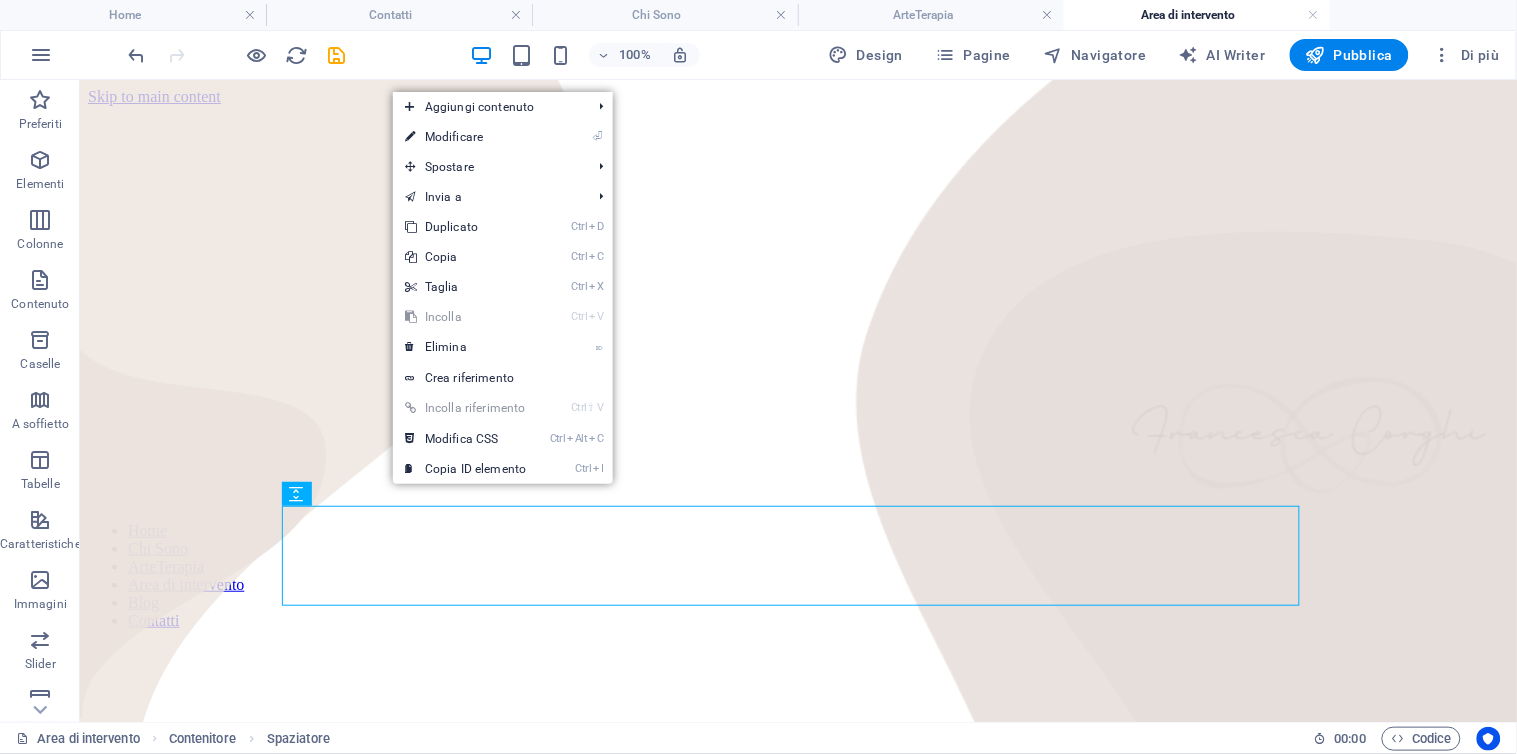 select on "px" 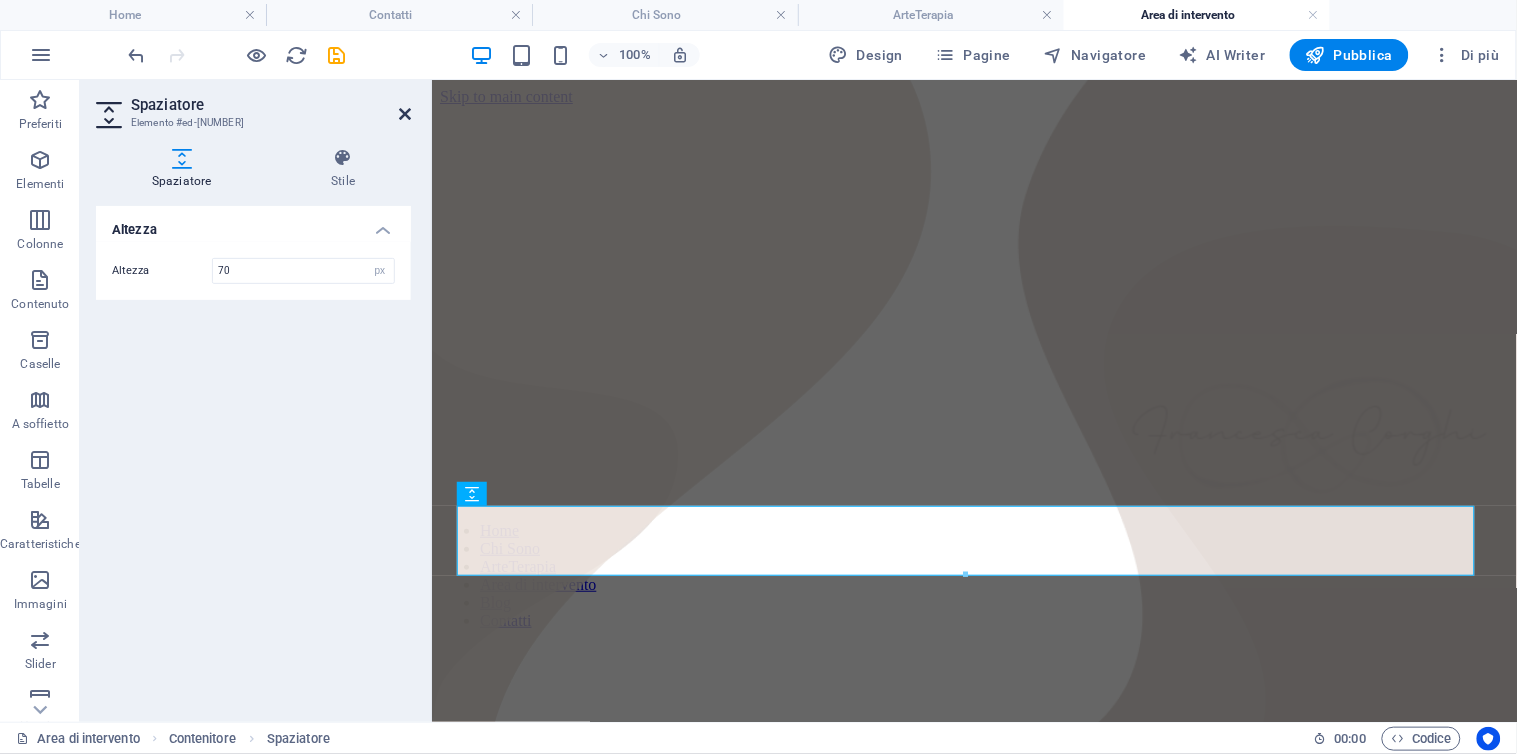 type on "70" 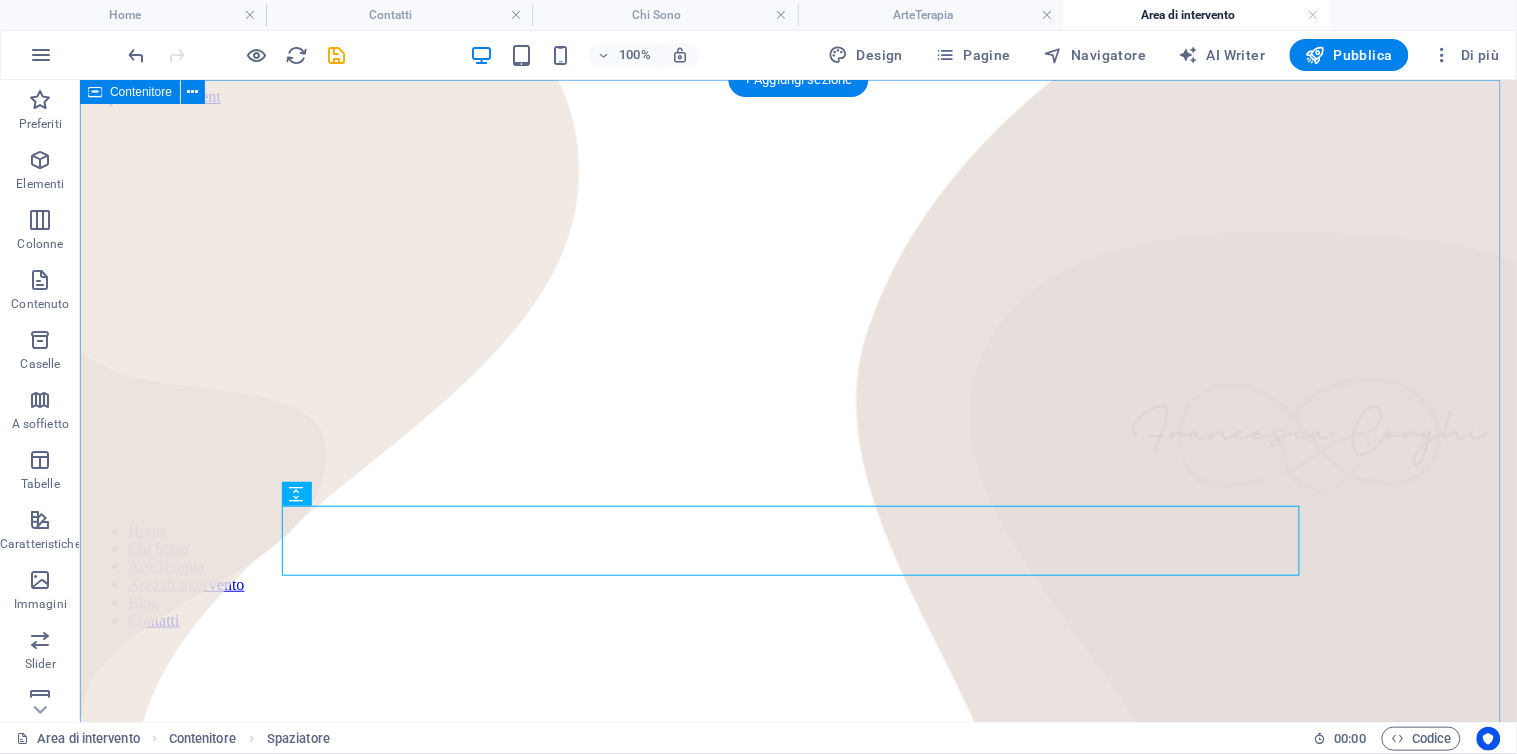 click on "Home Chi Sono ArteTerapia Area di intervento Blog Contatti “   In noi c’è qualcosa di infinitamente più ricco, di infinitamente più importante di quanto noi stessi abbiamo fatto di noi con la nostra volontà e con la nostra coscienza, con le nostre forze individuali…In noi vi è qualcosa che è maggiore di quanto finora siamo riusciti a fare di noi stessi. ”        Rudolf Steiner Aree di intervento Area preventiva educativa Area  riabilitativa Area  terapeutica Rilascia qui il contenuto oppure  Aggiungi elementi  Incolla appunti Pratico l’arteterapia come strumento di promozione del benessere e della crescita personale, per favorire una maggiore conoscenza di sé stessi e sostenere l’autostima. Intervengo nelle scuole con progetti educativi mirati a potenziare lo sviluppo emotivo, cognitivo e relazionale degli studenti, offrendo loro la possibilità di esprimere il proprio mondo interiore attraverso un linguaggio non verbale. Rilascia qui il contenuto oppure  Aggiungi elementi In" at bounding box center [797, 1732] 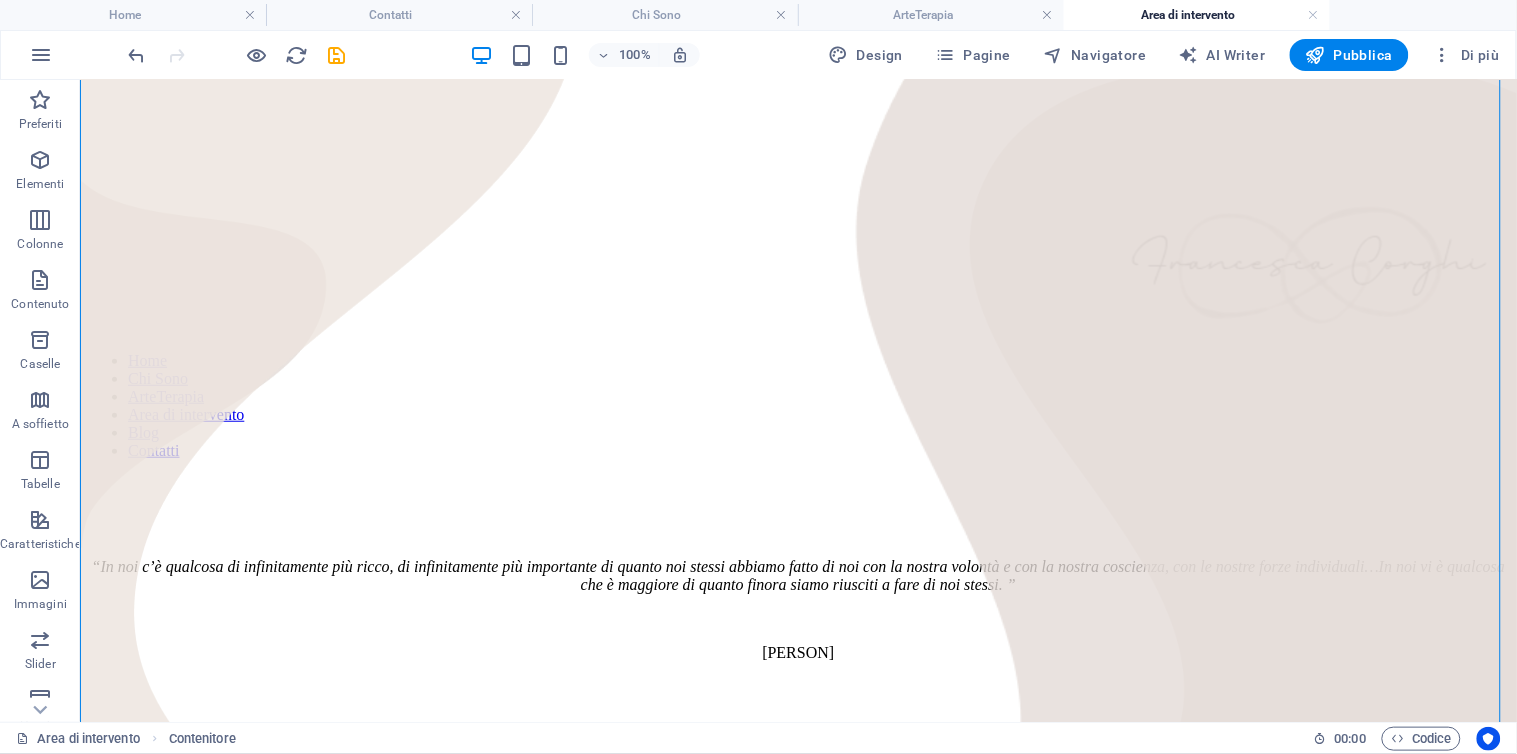 scroll, scrollTop: 333, scrollLeft: 0, axis: vertical 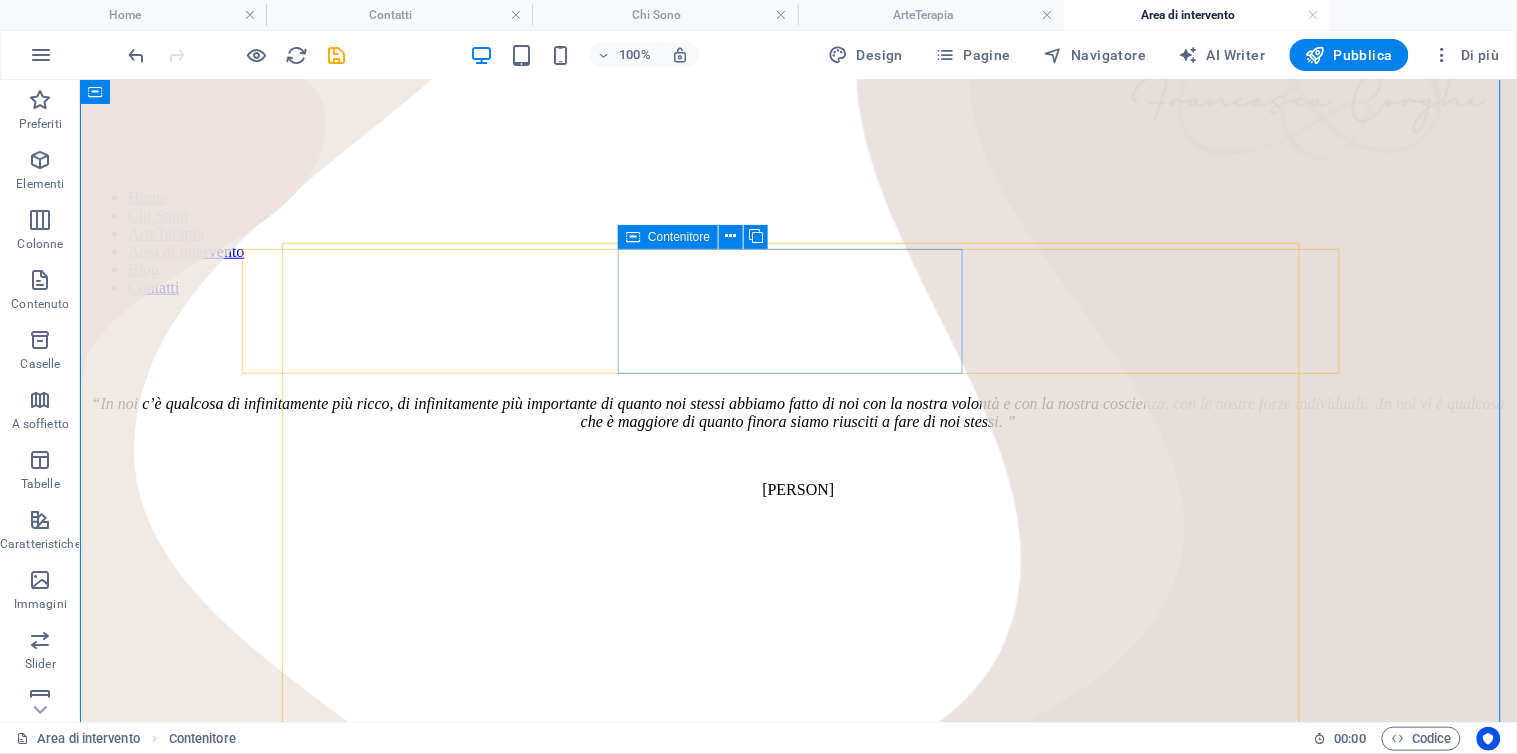 click on "Area  riabilitativa" at bounding box center (797, 1896) 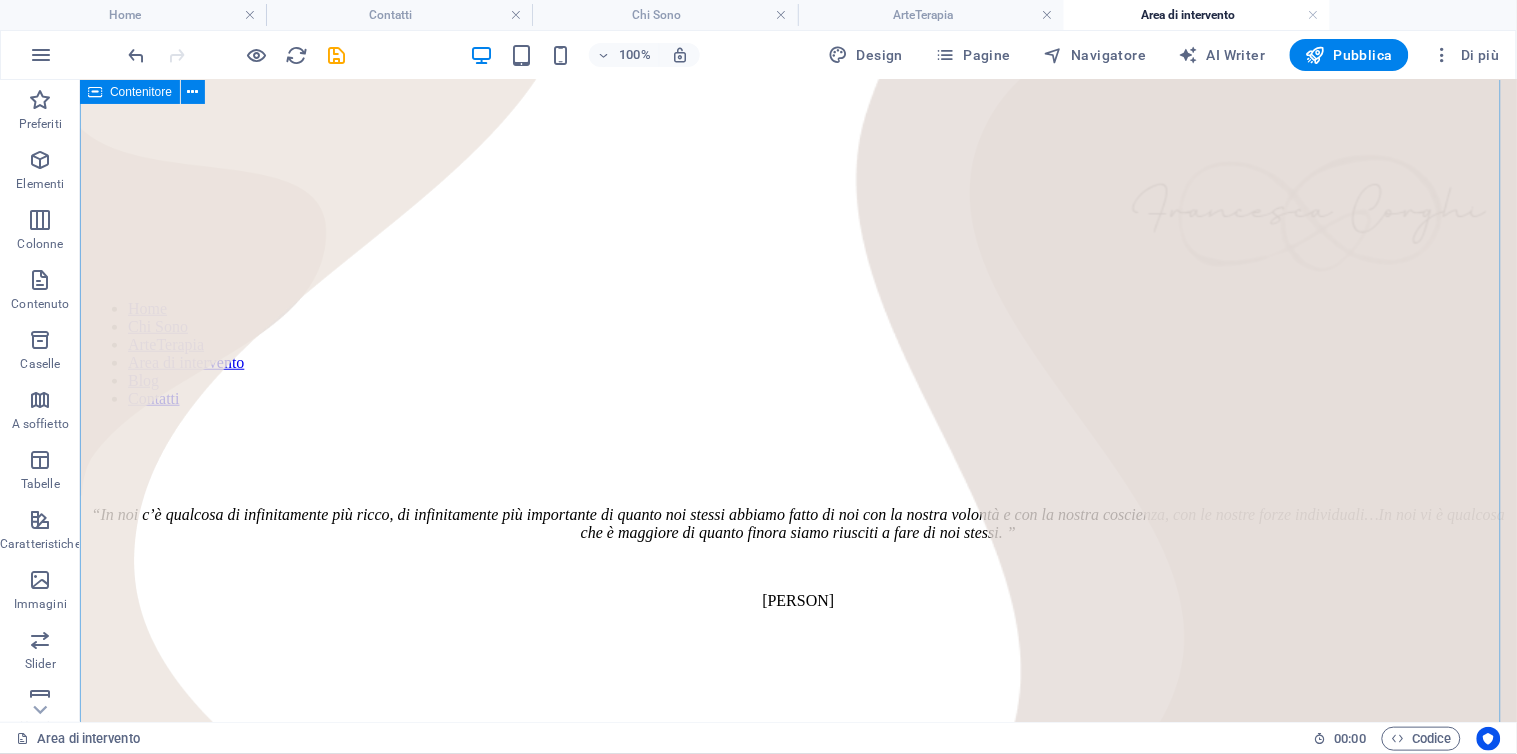 scroll, scrollTop: 111, scrollLeft: 0, axis: vertical 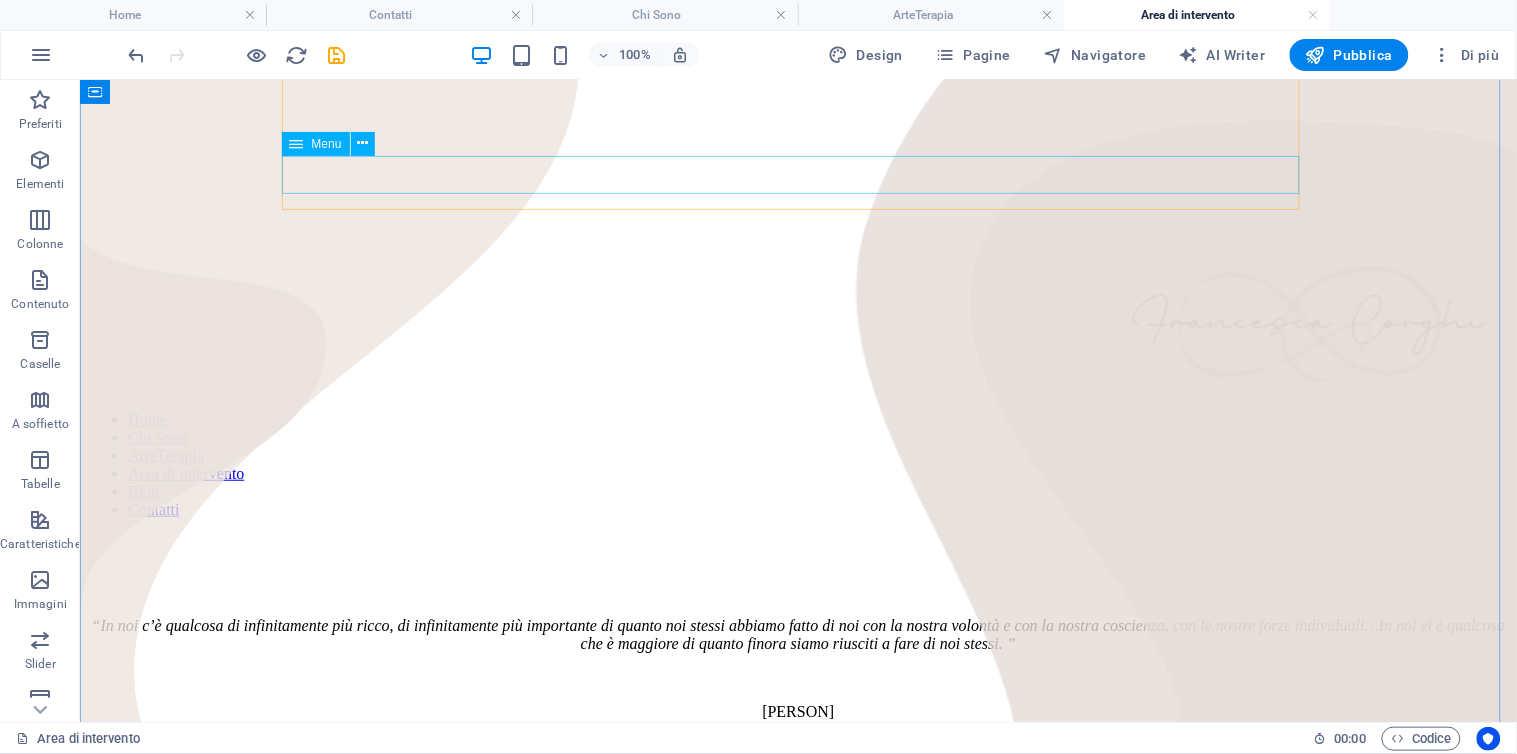 click on "Home Chi Sono ArteTerapia Area di intervento Blog Contatti" at bounding box center [797, 464] 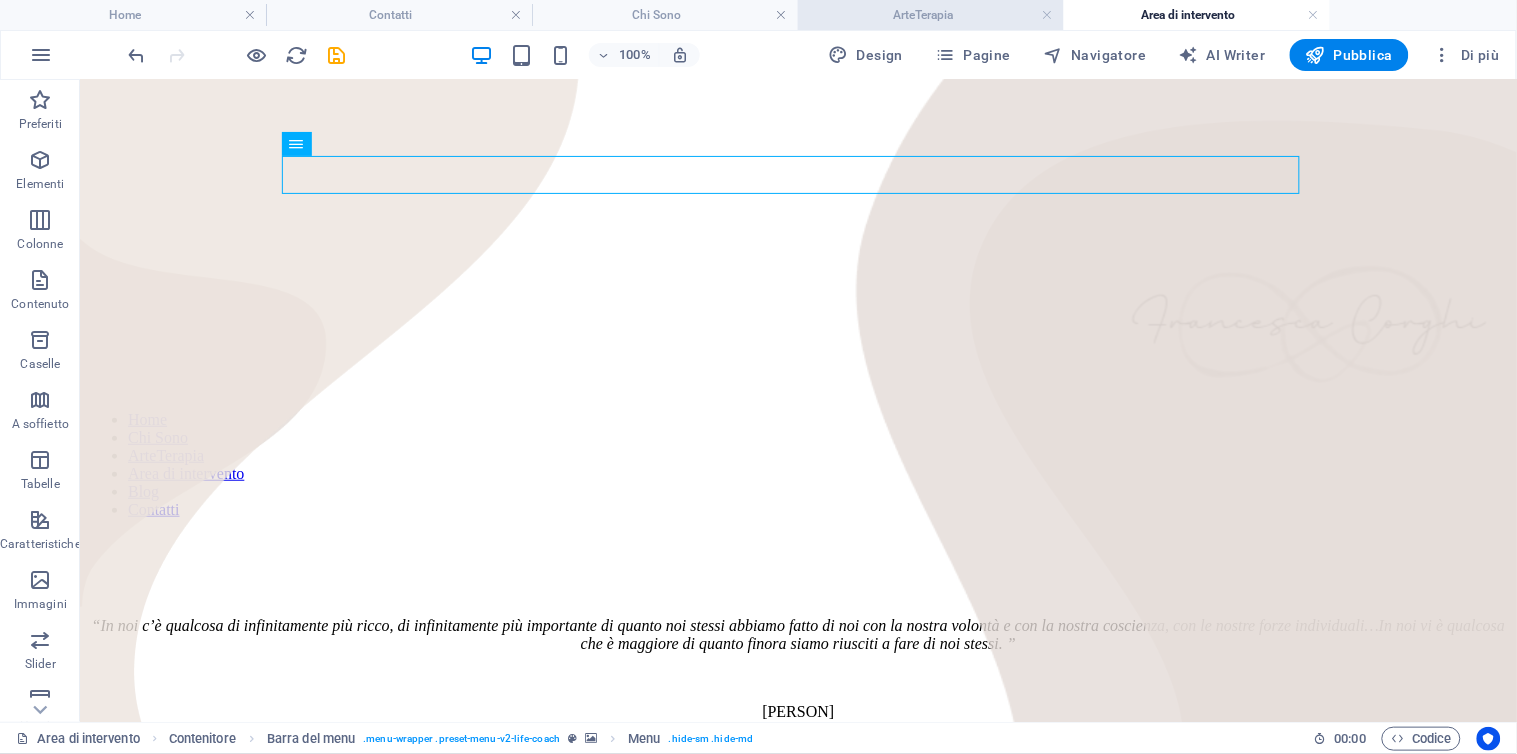 click on "ArteTerapia" at bounding box center (931, 15) 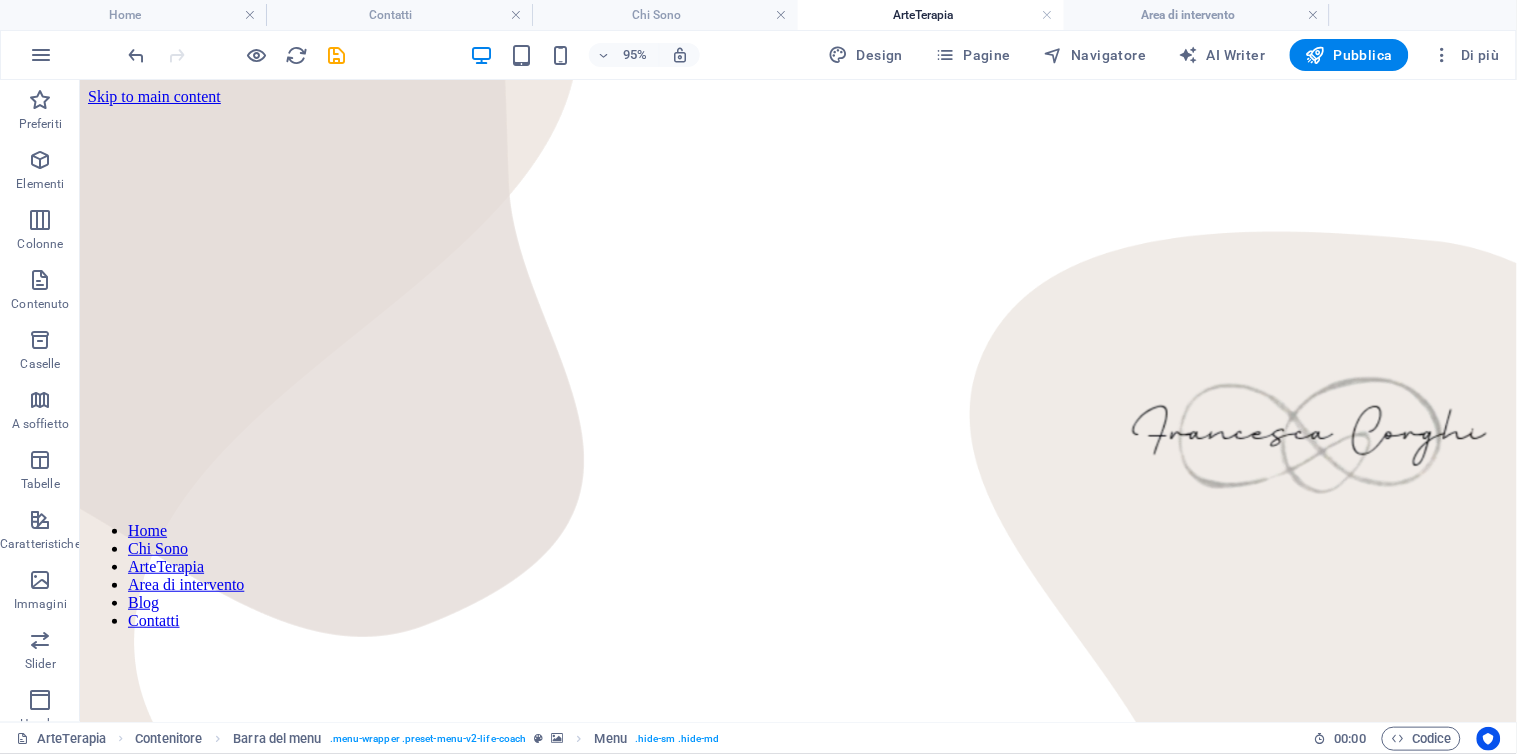 scroll, scrollTop: 0, scrollLeft: 0, axis: both 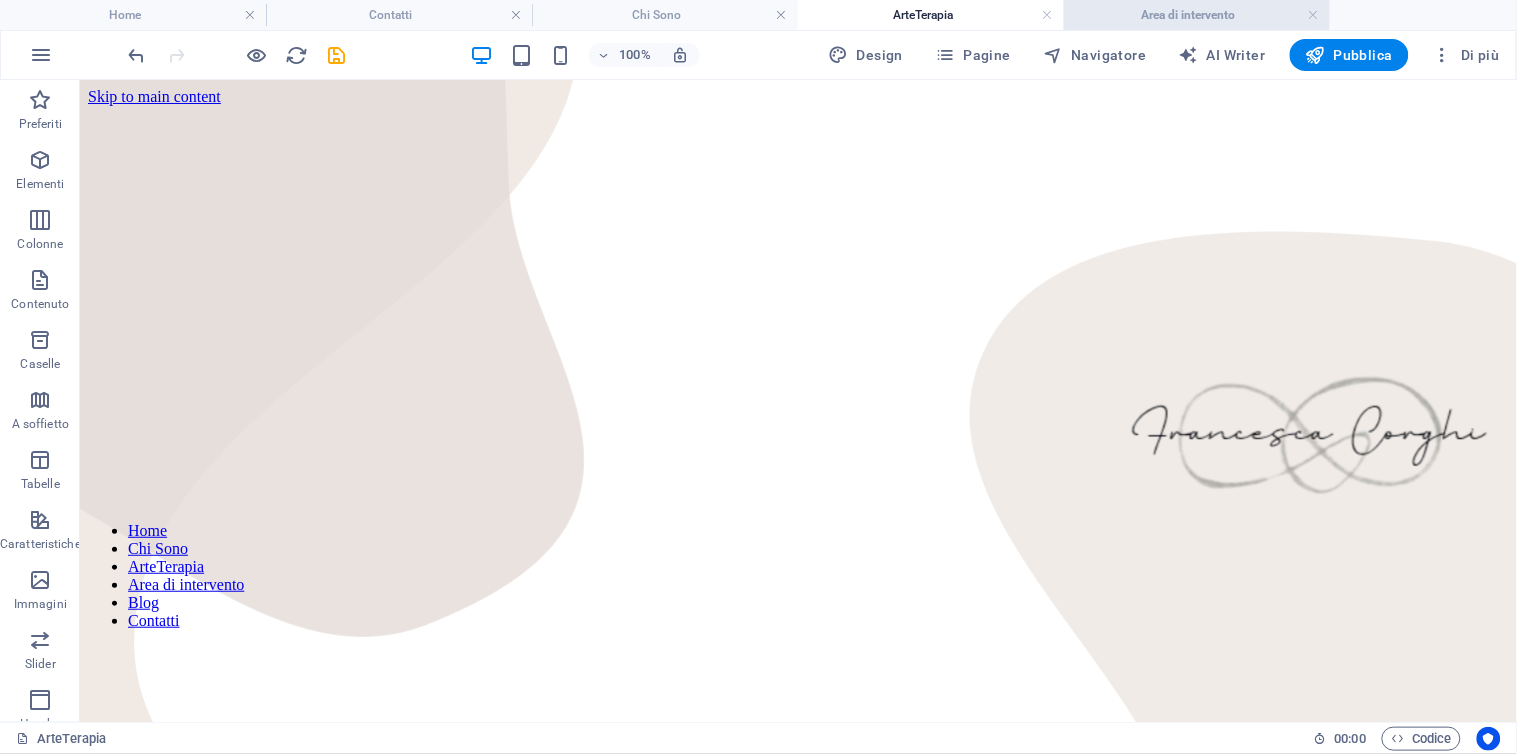 click on "Area di intervento" at bounding box center (1197, 15) 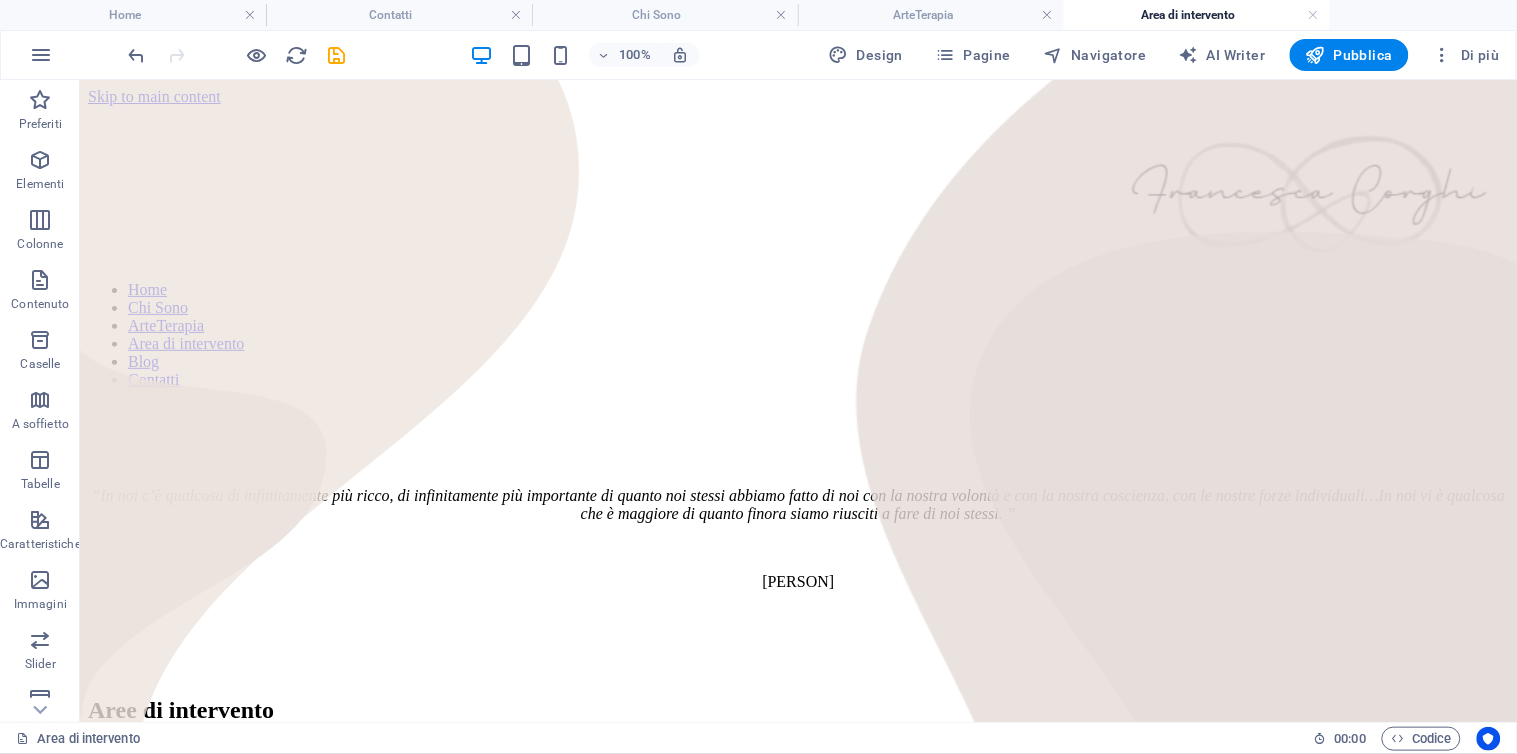 scroll, scrollTop: 111, scrollLeft: 0, axis: vertical 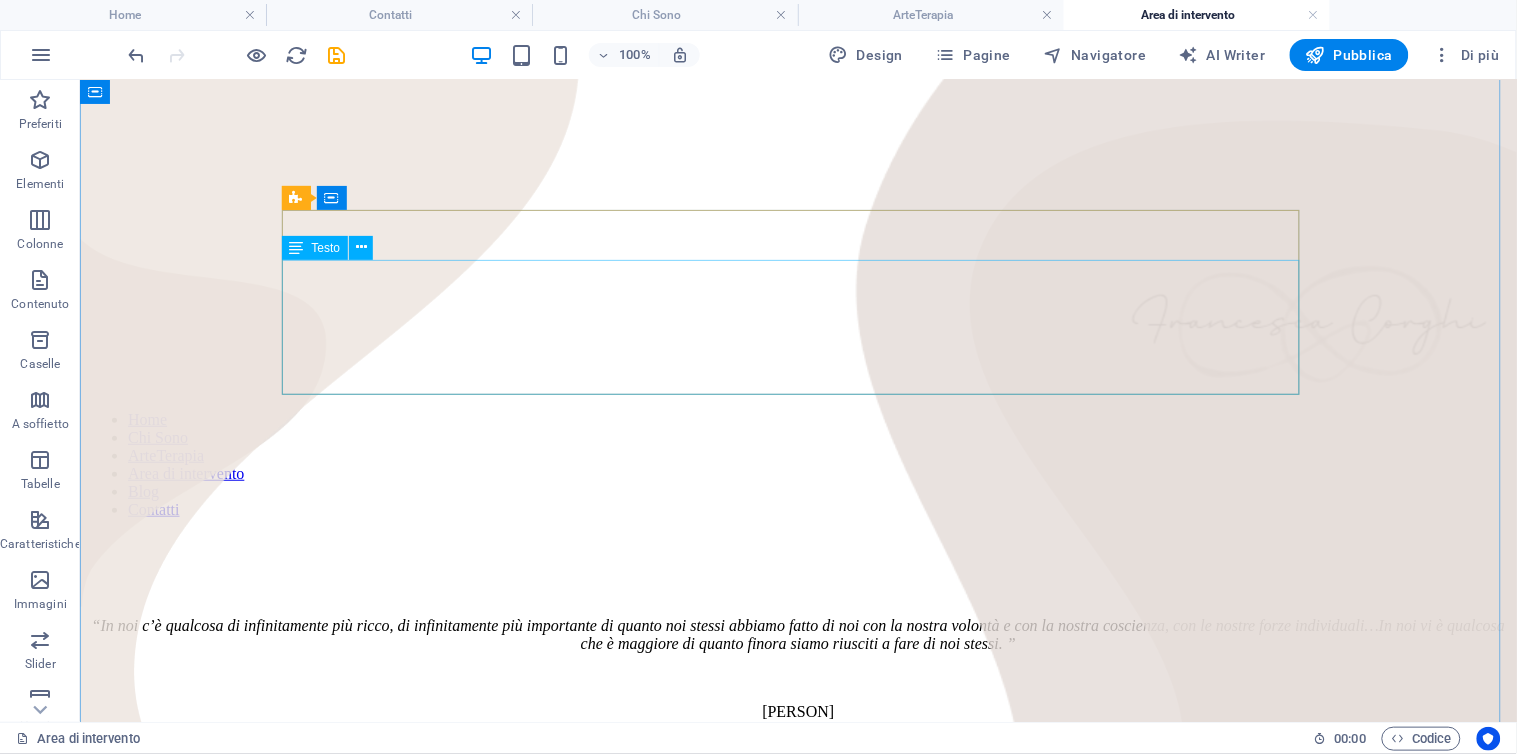 click on "“   In noi c’è qualcosa di infinitamente più ricco, di infinitamente più importante di quanto noi stessi abbiamo fatto di noi con la nostra volontà e con la nostra coscienza, con le nostre forze individuali…In noi vi è qualcosa che è maggiore di quanto finora siamo riusciti a fare di noi stessi. ”        Rudolf Steiner" at bounding box center (797, 668) 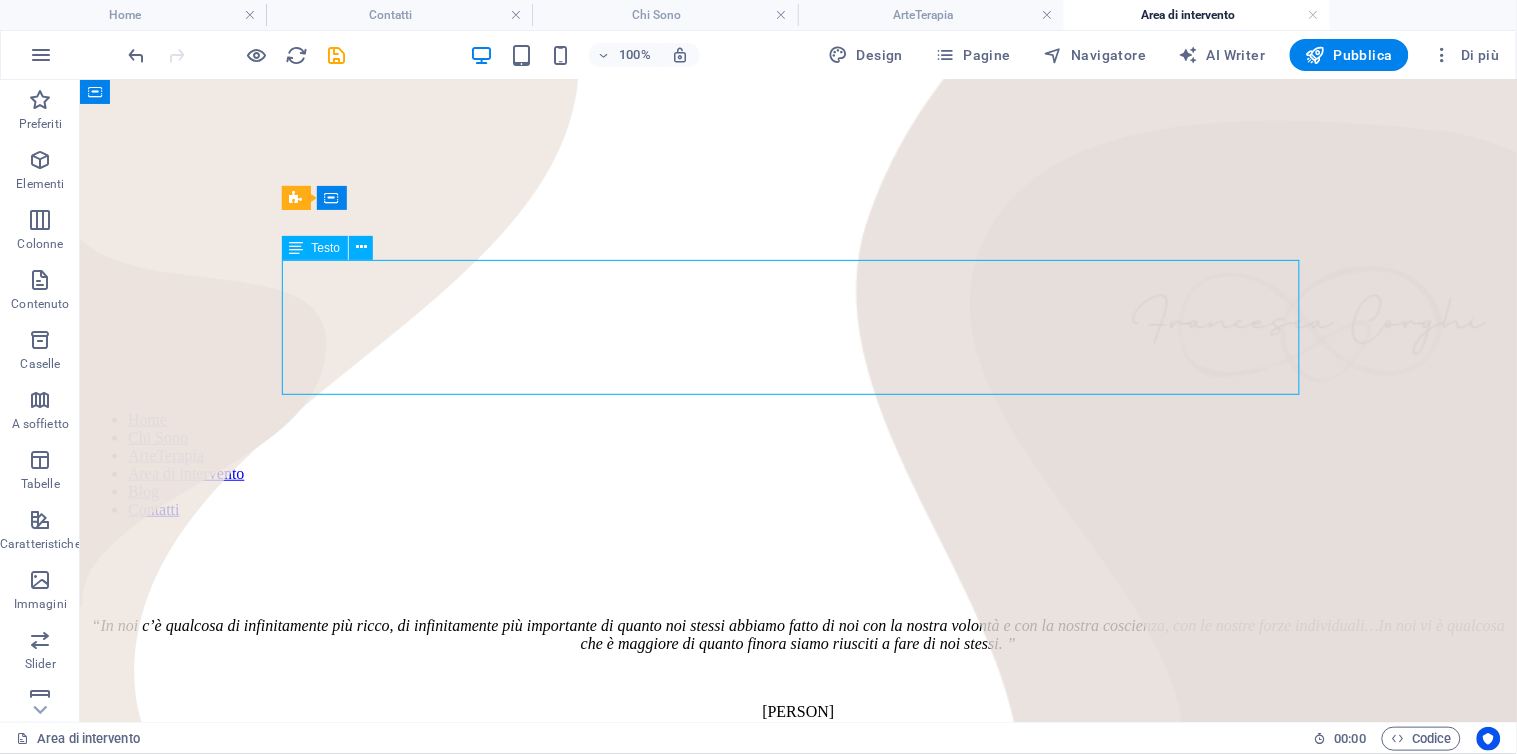 click on "“   In noi c’è qualcosa di infinitamente più ricco, di infinitamente più importante di quanto noi stessi abbiamo fatto di noi con la nostra volontà e con la nostra coscienza, con le nostre forze individuali…In noi vi è qualcosa che è maggiore di quanto finora siamo riusciti a fare di noi stessi. ”        Rudolf Steiner" at bounding box center [797, 668] 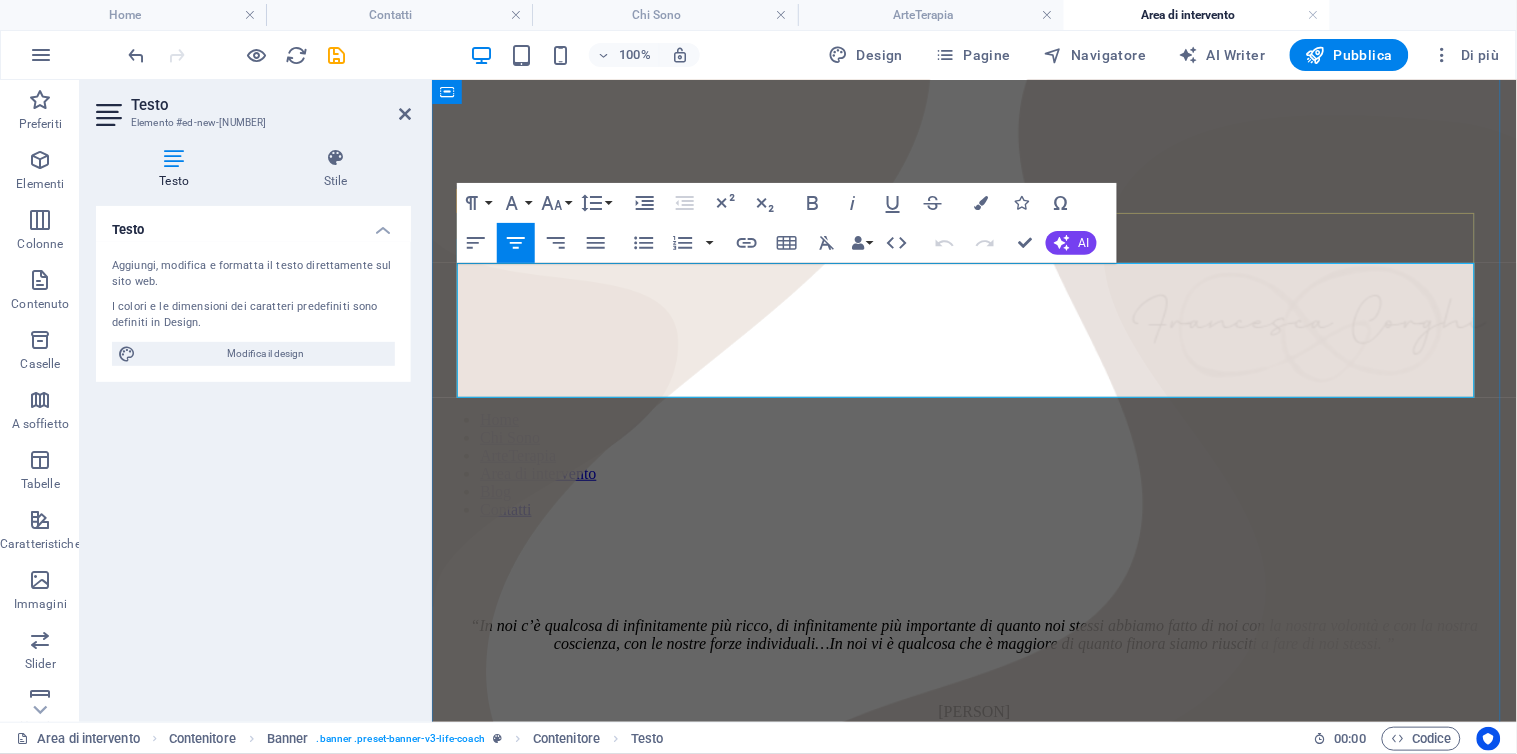 scroll, scrollTop: 107, scrollLeft: 0, axis: vertical 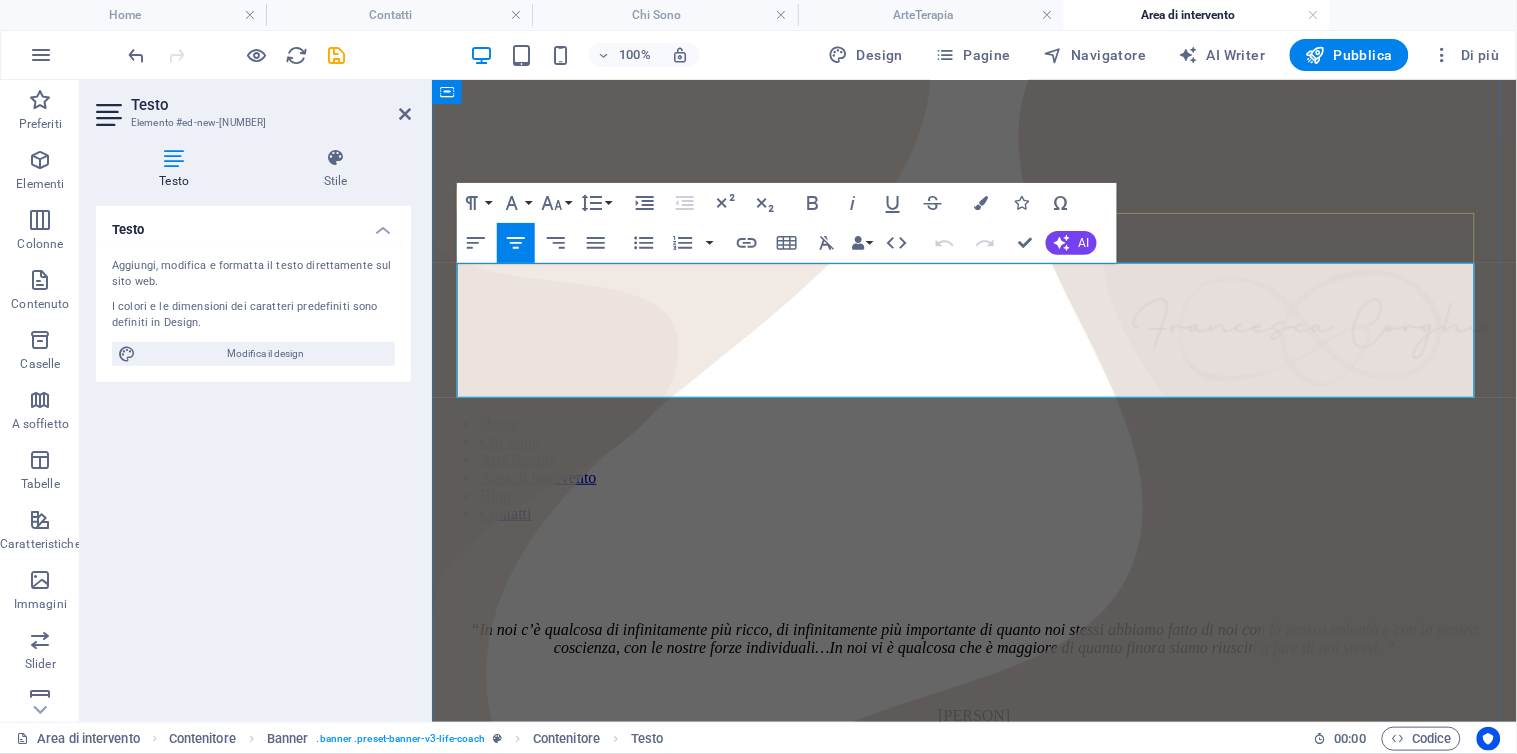 click on "In noi c’è qualcosa di infinitamente più ricco, di infinitamente più importante di quanto noi stessi abbiamo fatto di noi con la nostra volontà e con la nostra coscienza, con le nostre forze individuali…In noi vi è qualcosa che è maggiore di quanto finora siamo riusciti a fare di noi stessi. ”" 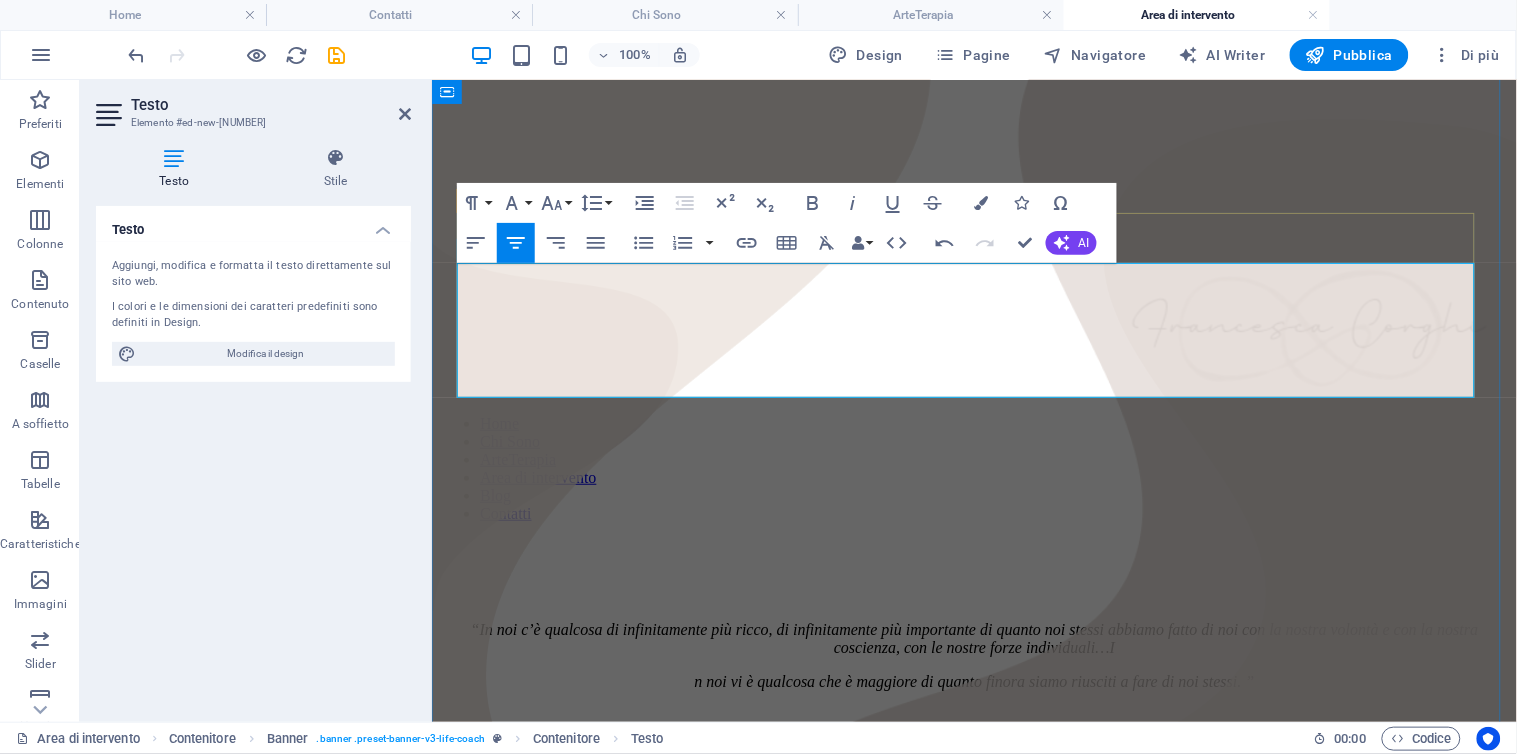 click on "“   In noi c’è qualcosa di infinitamente più ricco, di infinitamente più importante di quanto noi stessi abbiamo fatto di noi con la nostra volontà e con la nostra coscienza, con le nostre forze individuali…I" at bounding box center (973, 638) 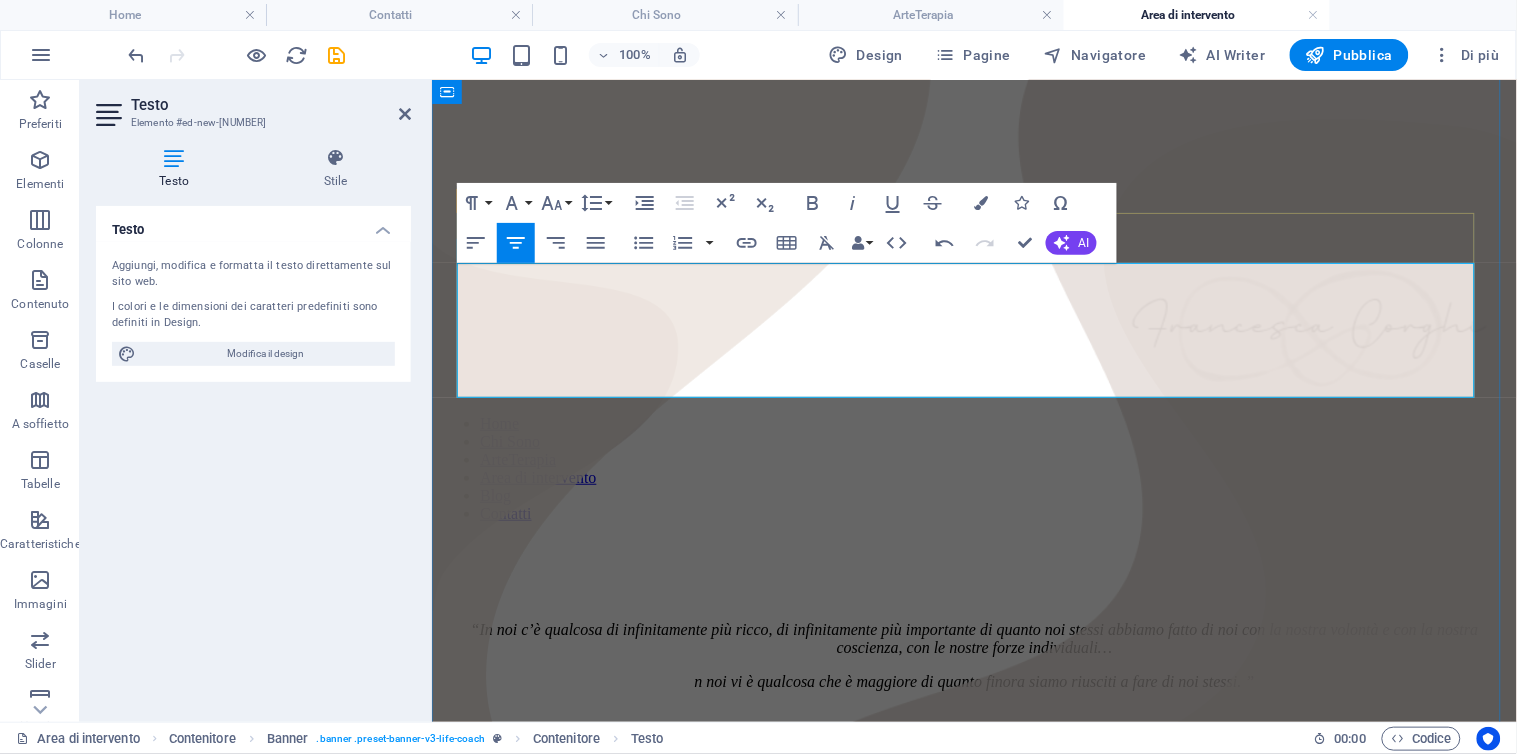 click on "n noi vi è qualcosa che è maggiore di quanto finora siamo riusciti a fare di noi stessi. ”" at bounding box center [973, 680] 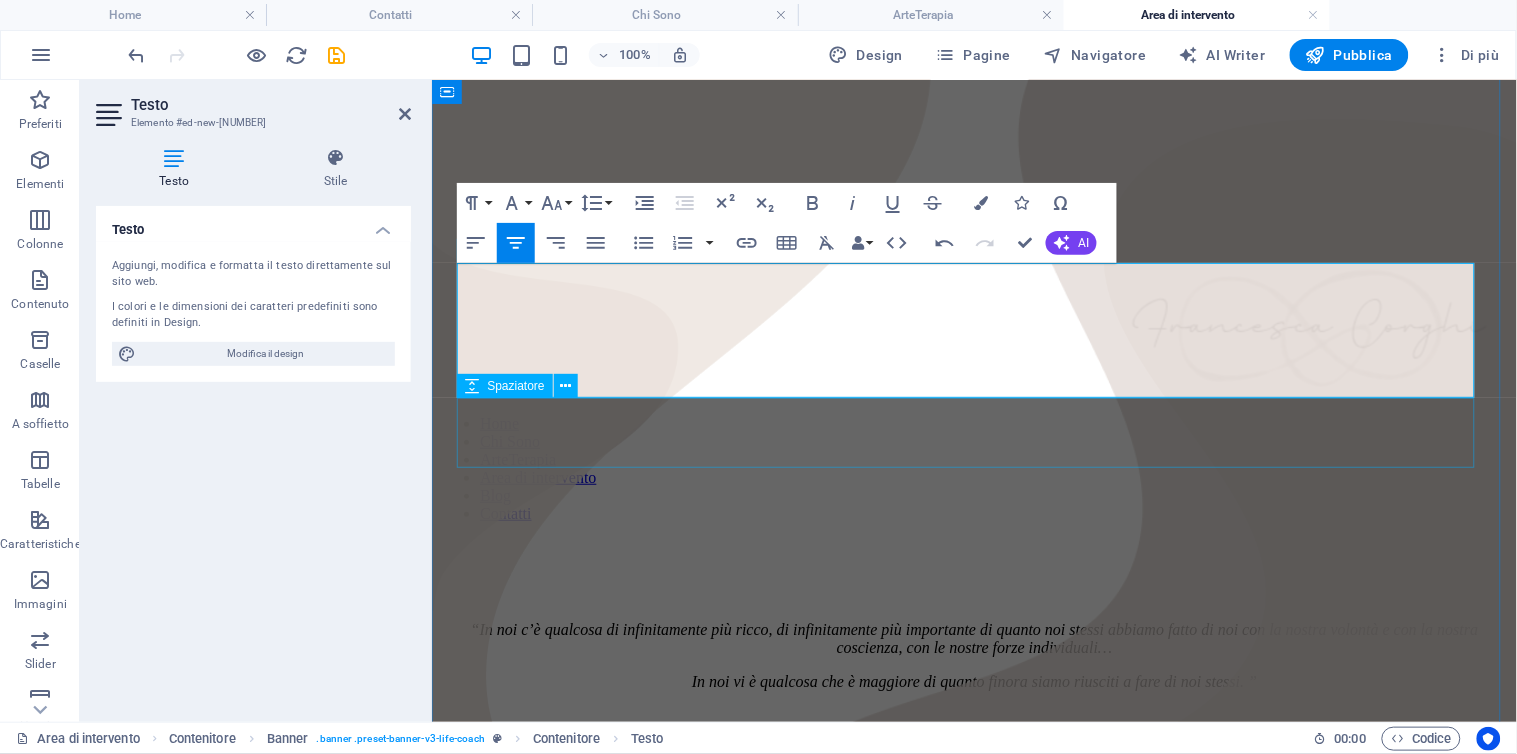 click at bounding box center (973, 809) 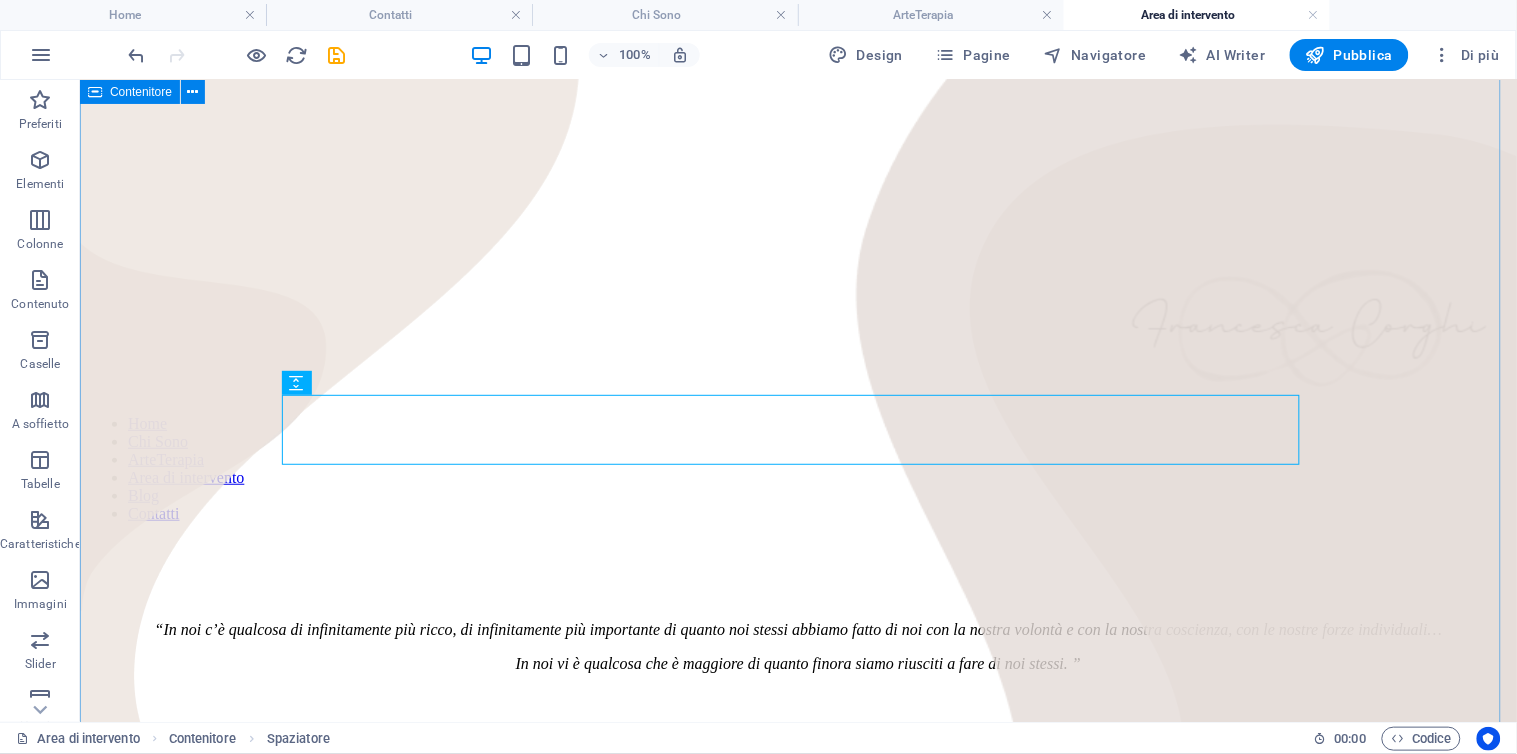 scroll, scrollTop: 111, scrollLeft: 0, axis: vertical 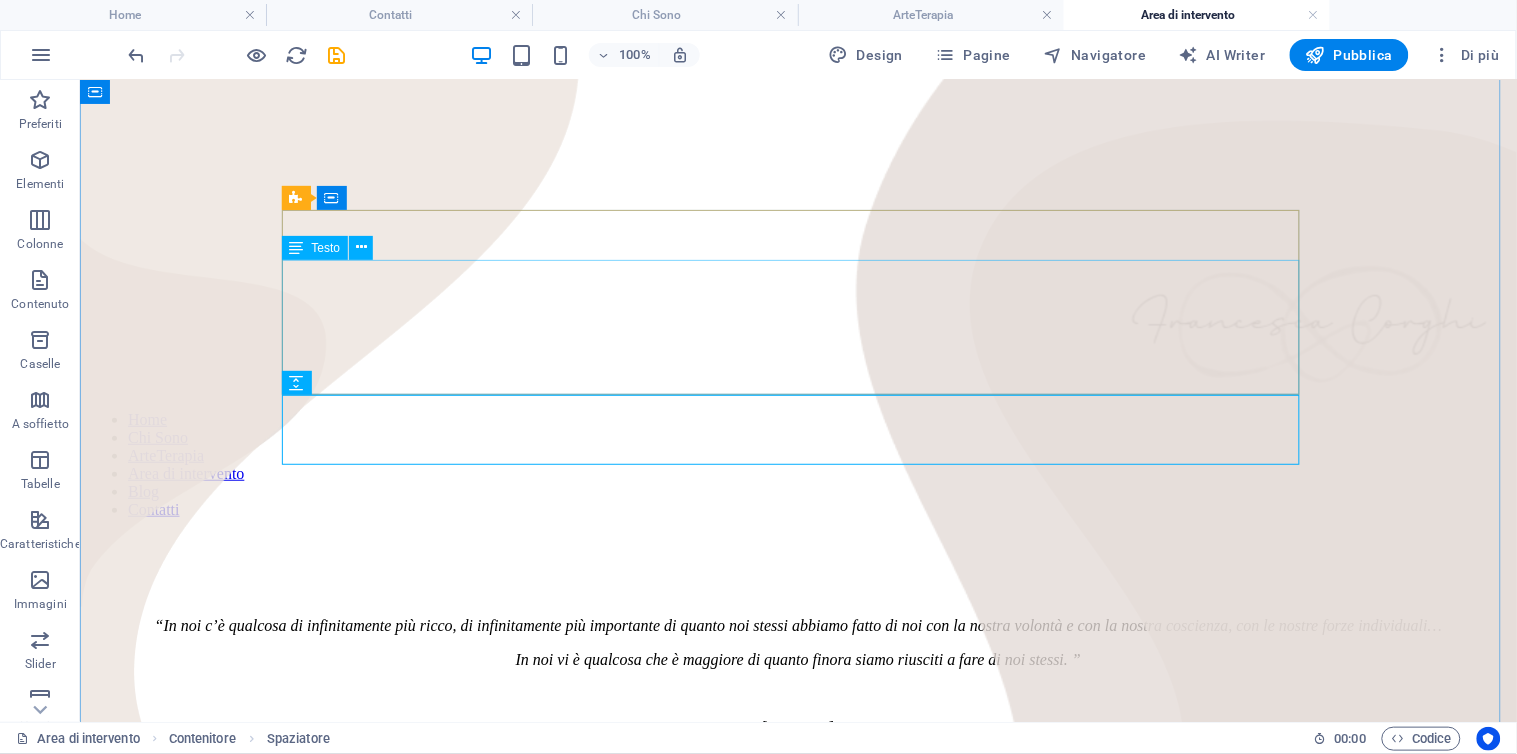 click on "“   In noi c’è qualcosa di infinitamente più ricco, di infinitamente più importante di quanto noi stessi abbiamo fatto di noi con la nostra volontà e con la nostra coscienza, con le nostre forze individuali… In noi vi è qualcosa che è maggiore di quanto finora siamo riusciti a fare di noi stessi. ”        Rudolf Steiner" at bounding box center (797, 676) 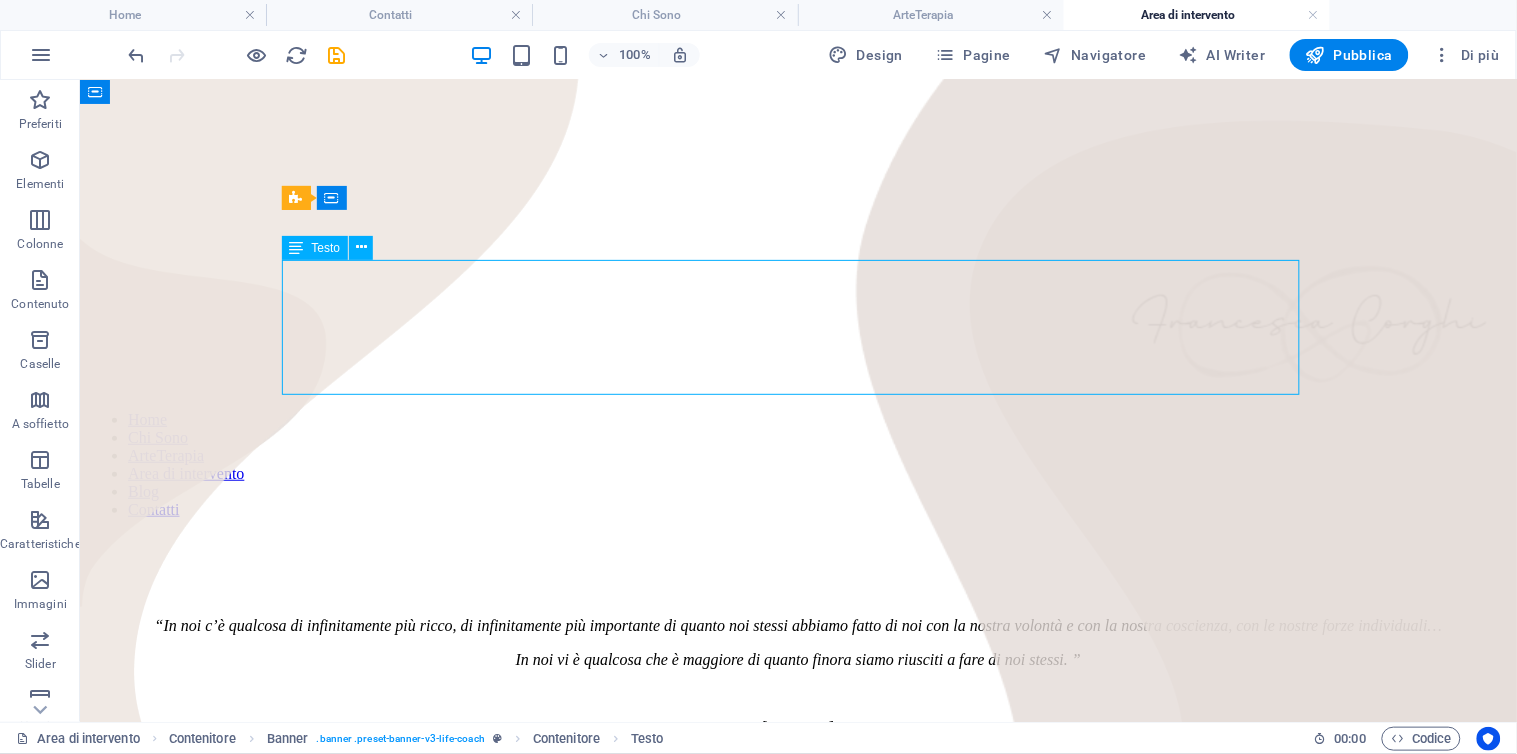 click on "“   In noi c’è qualcosa di infinitamente più ricco, di infinitamente più importante di quanto noi stessi abbiamo fatto di noi con la nostra volontà e con la nostra coscienza, con le nostre forze individuali… In noi vi è qualcosa che è maggiore di quanto finora siamo riusciti a fare di noi stessi. ”        Rudolf Steiner" at bounding box center (797, 676) 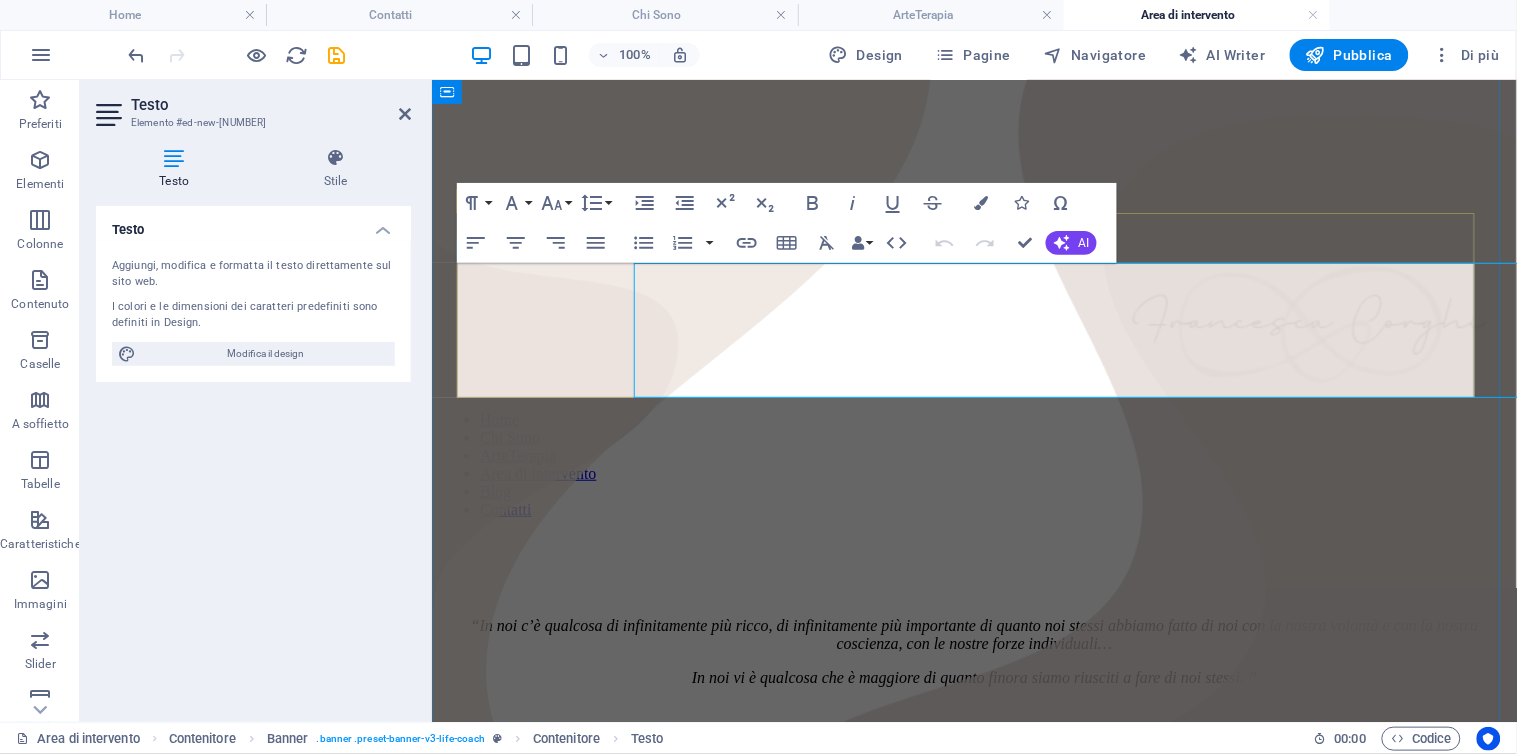 scroll, scrollTop: 107, scrollLeft: 0, axis: vertical 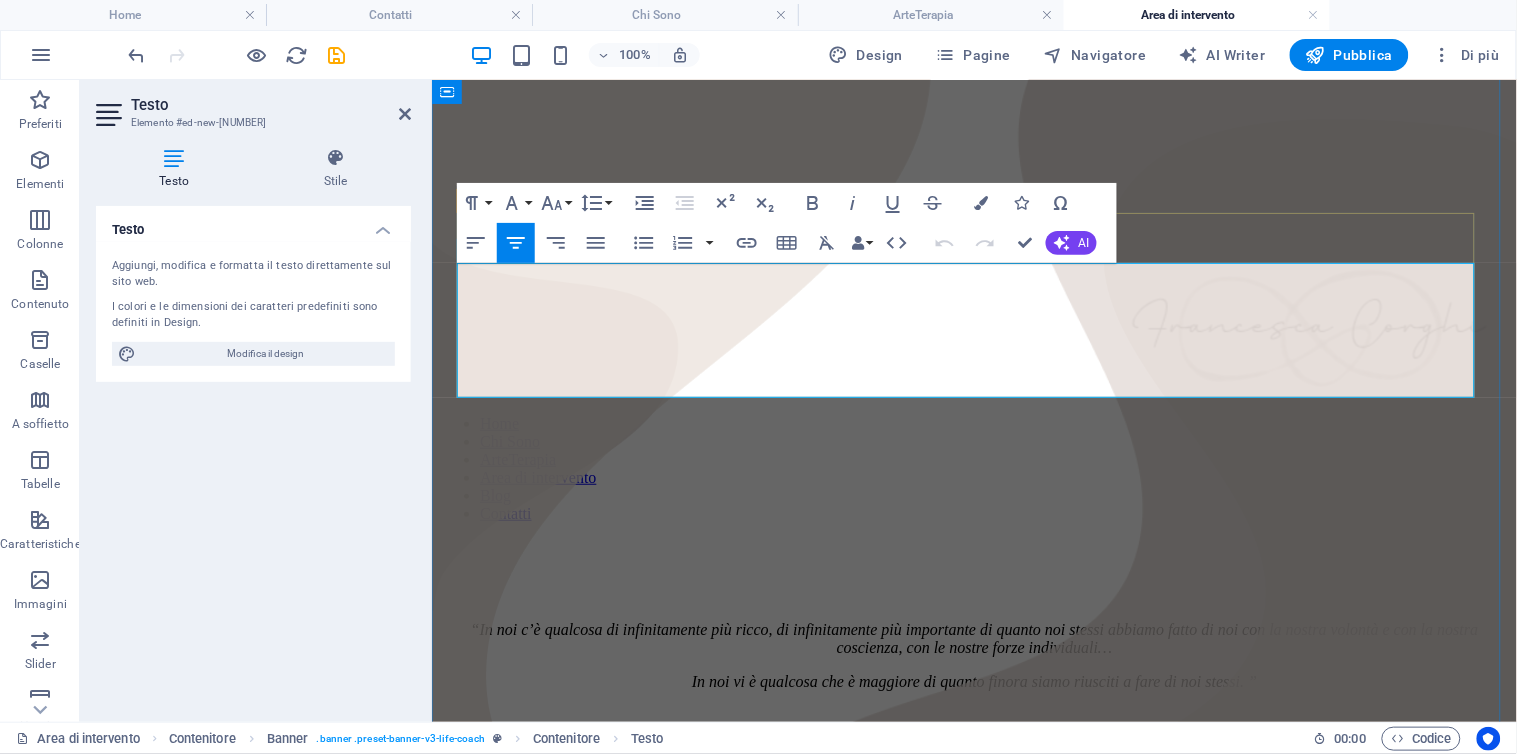 drag, startPoint x: 990, startPoint y: 344, endPoint x: 990, endPoint y: 360, distance: 16 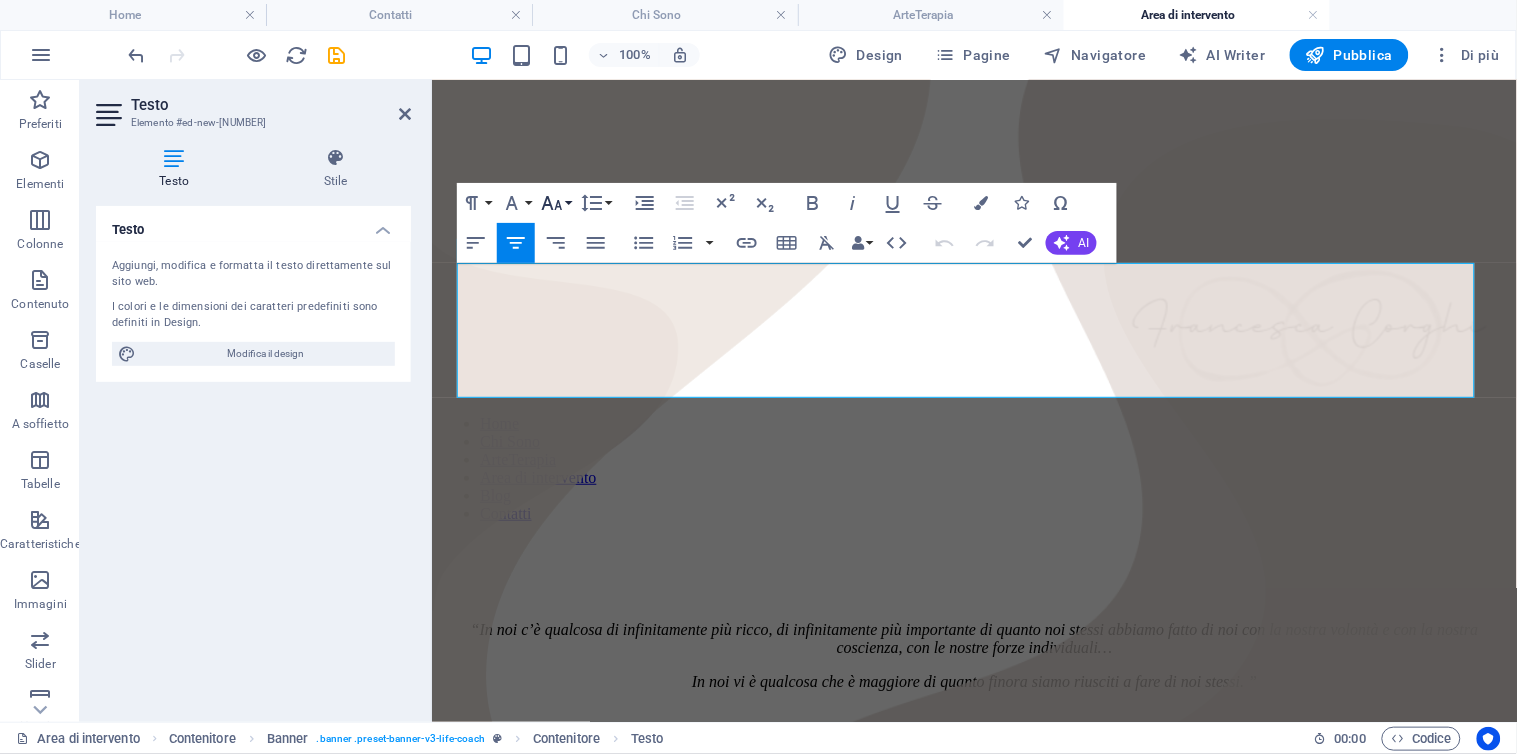 click 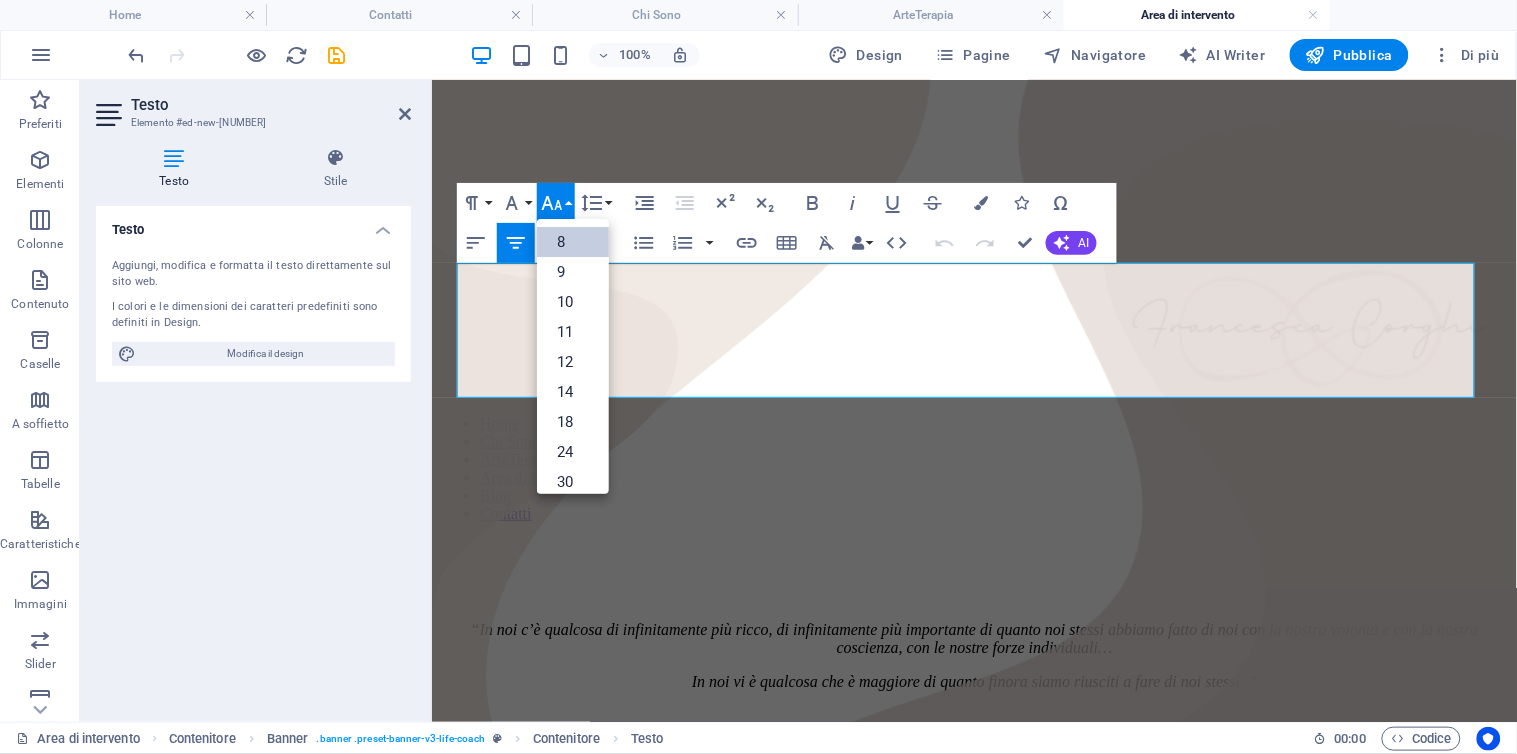 click on "8" at bounding box center [573, 242] 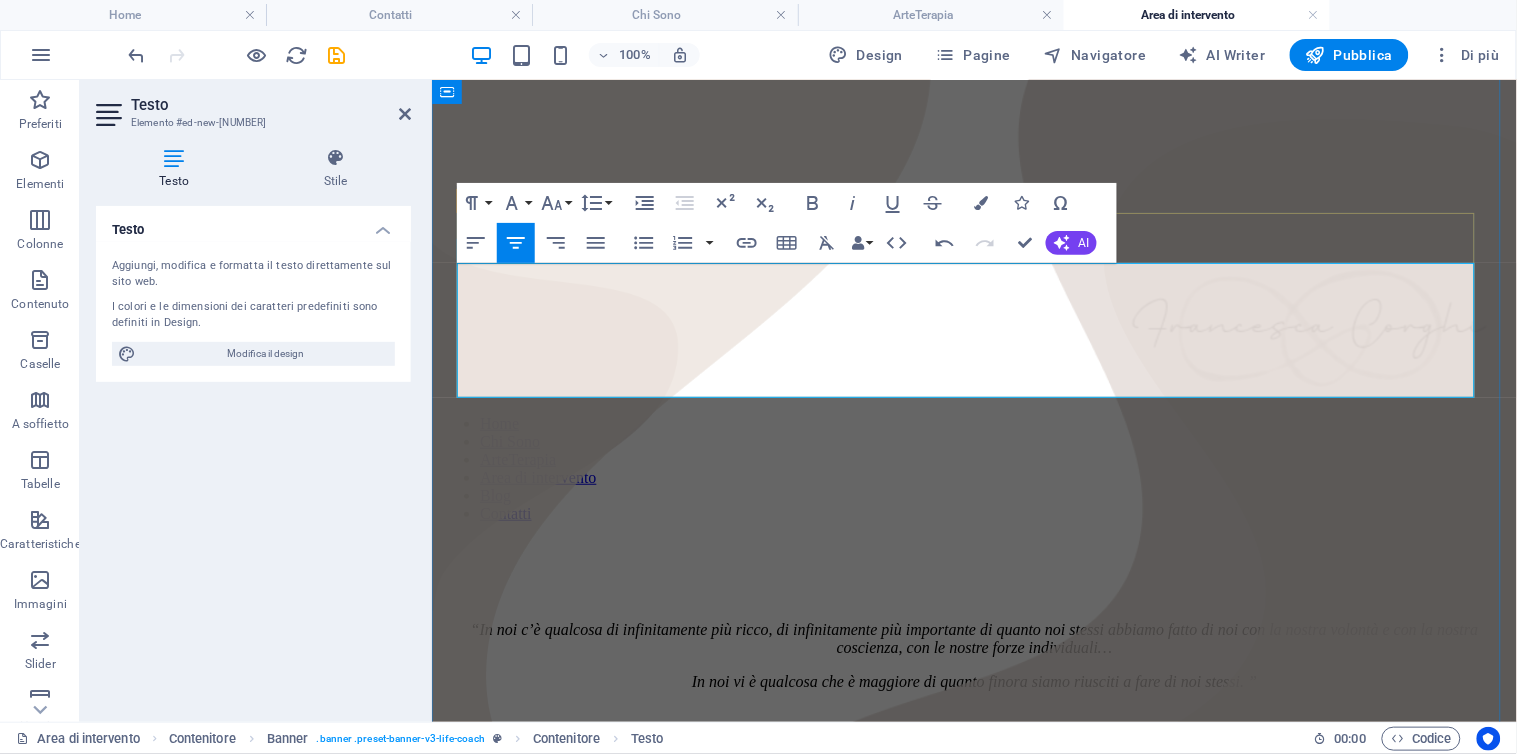 click on "​" at bounding box center (973, 715) 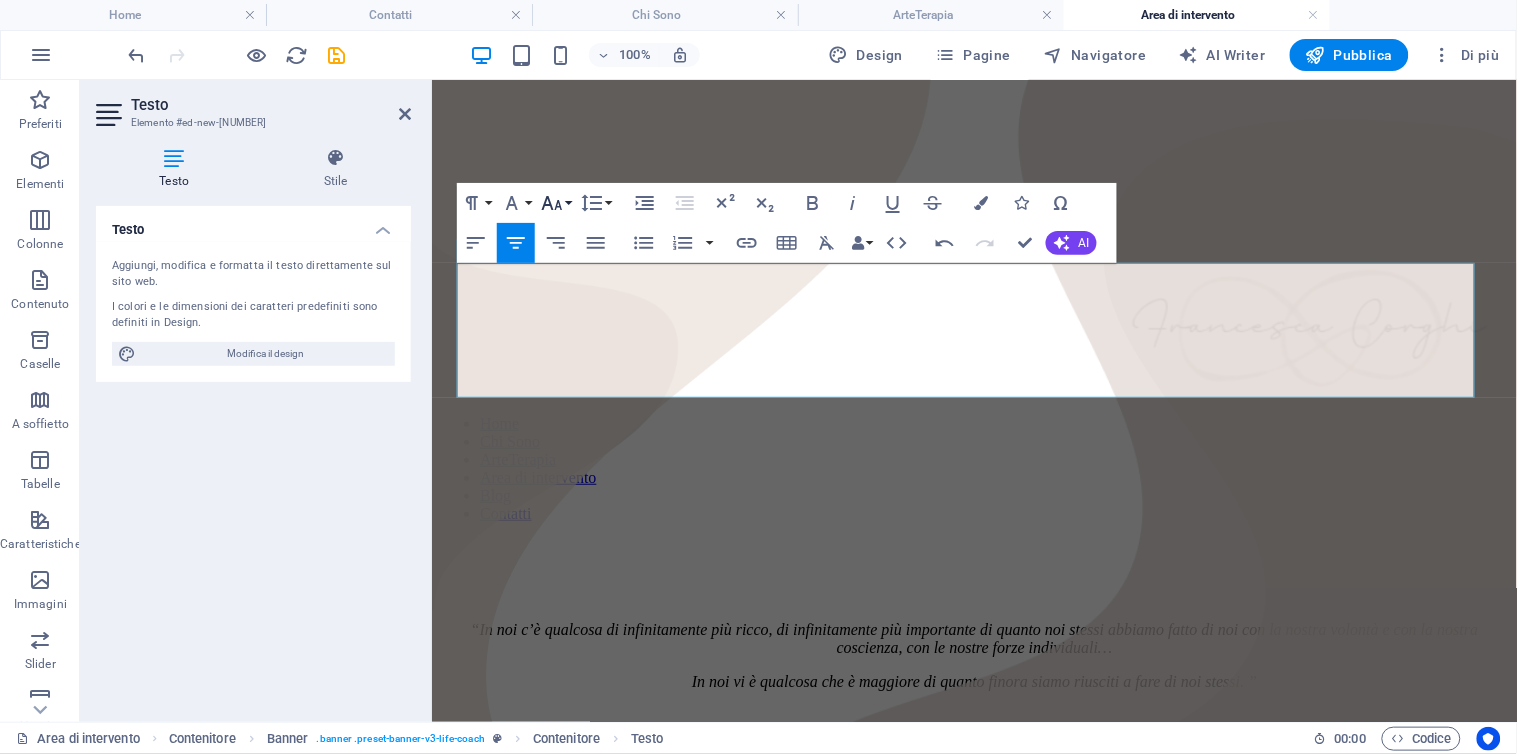 click 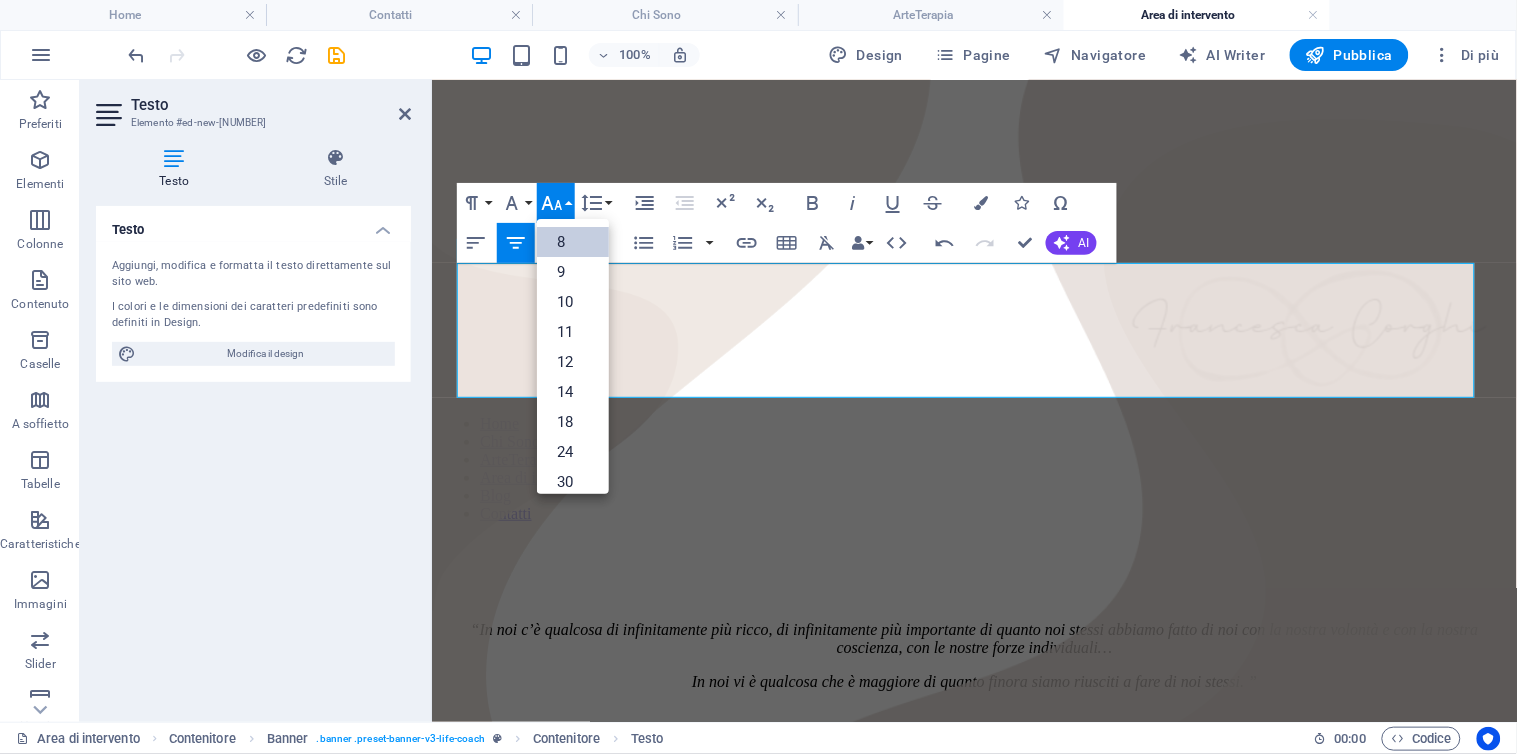 scroll, scrollTop: 23, scrollLeft: 0, axis: vertical 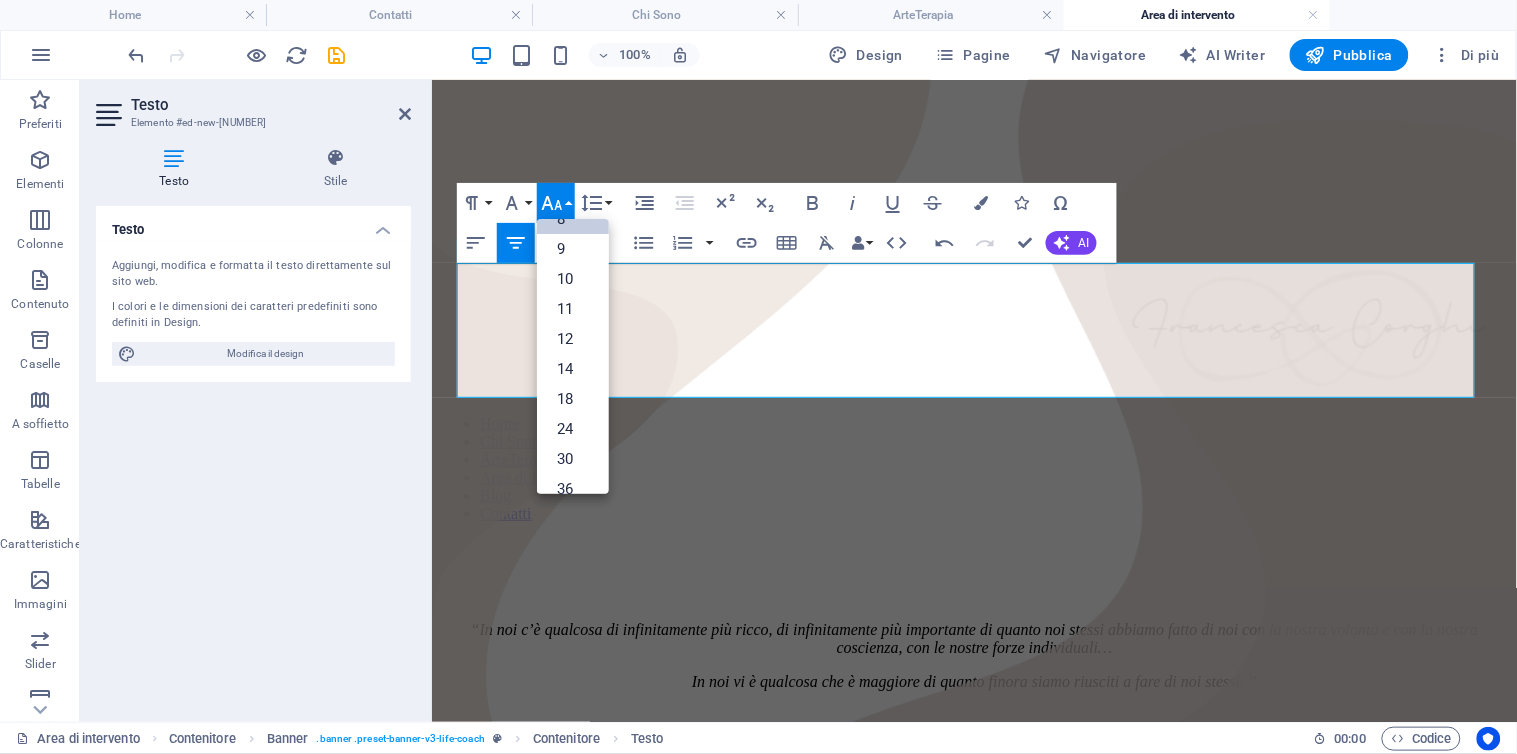 click on "8" at bounding box center [573, 219] 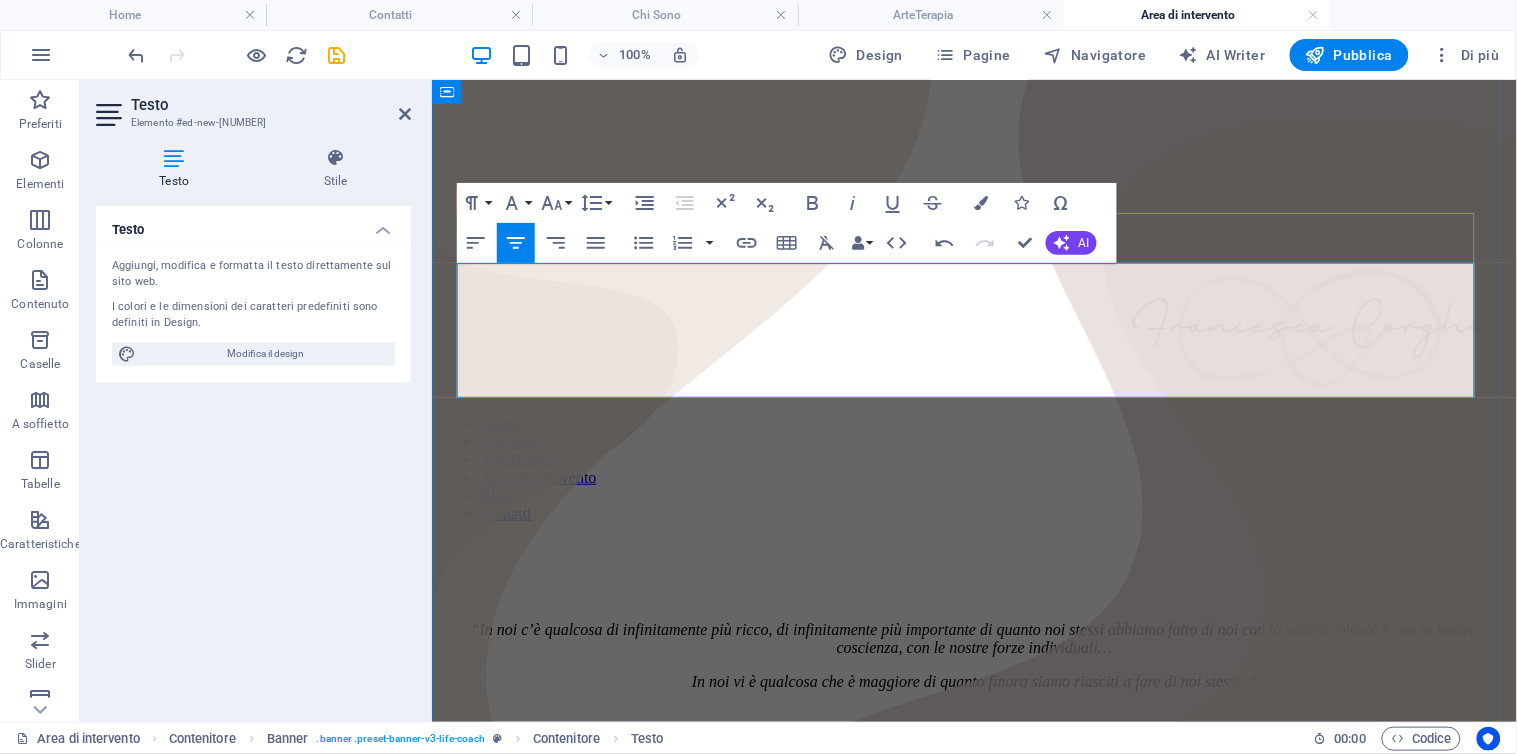 click on "In noi vi è qualcosa che è maggiore di quanto finora siamo riusciti a fare di noi stessi. ”" at bounding box center (973, 681) 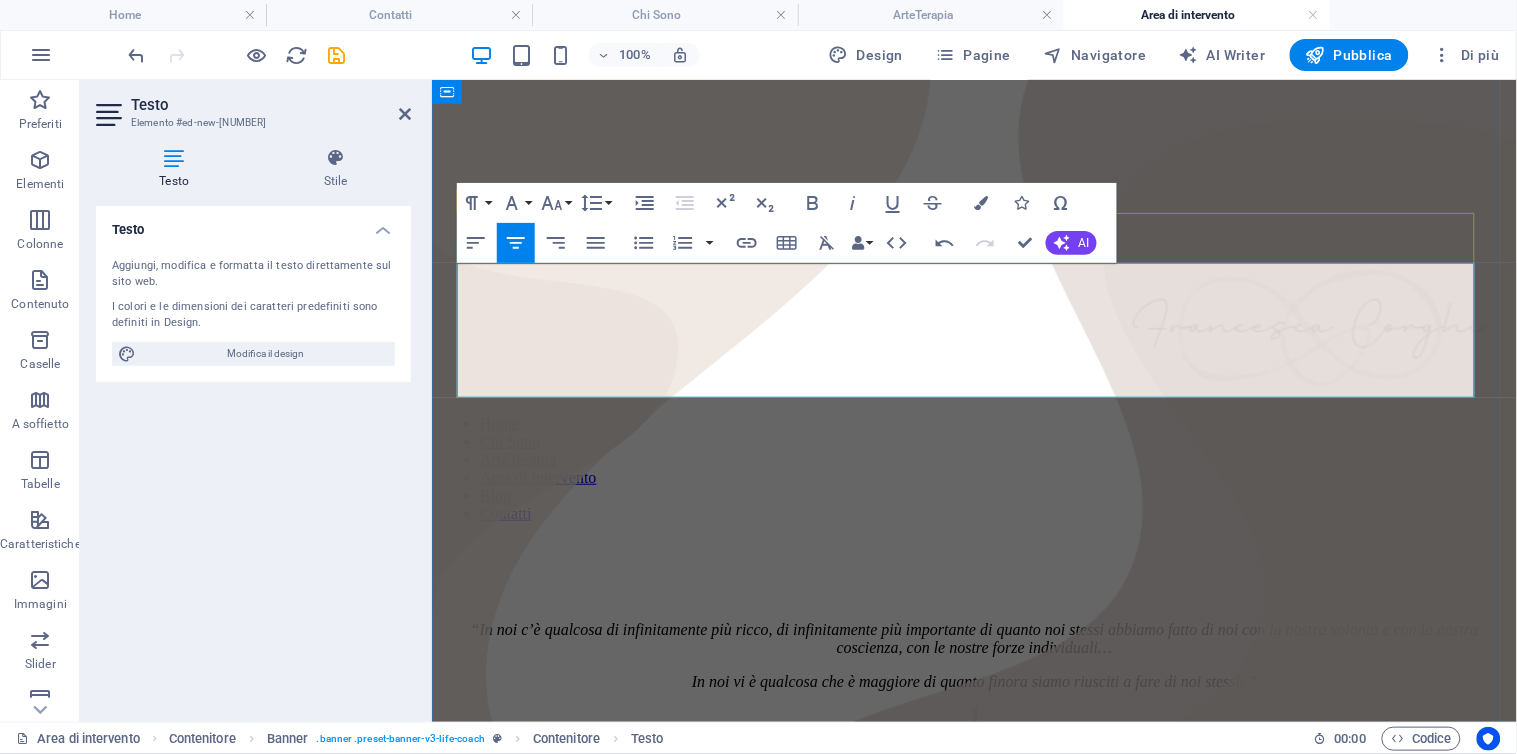 drag, startPoint x: 935, startPoint y: 349, endPoint x: 1003, endPoint y: 349, distance: 68 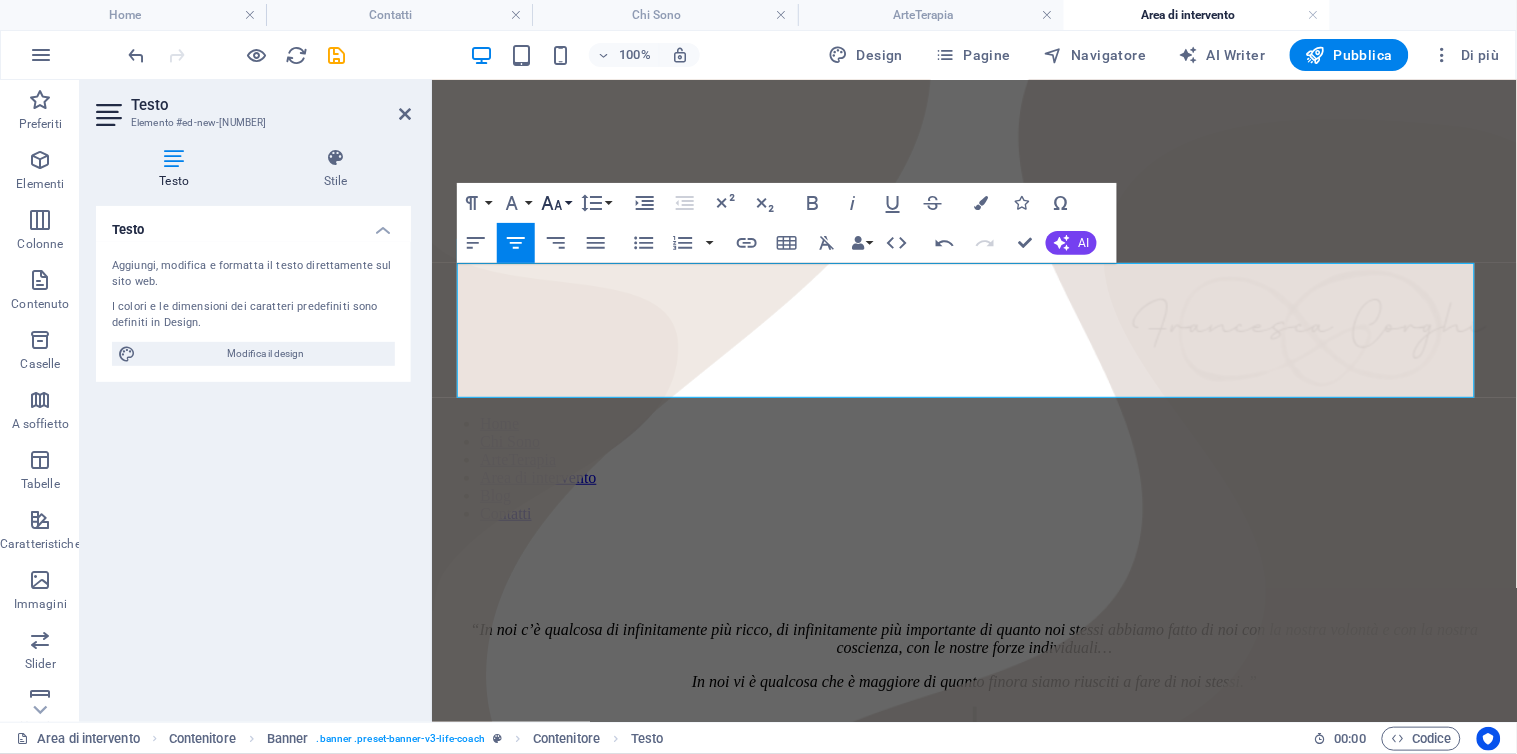 click on "Font Size" at bounding box center [556, 203] 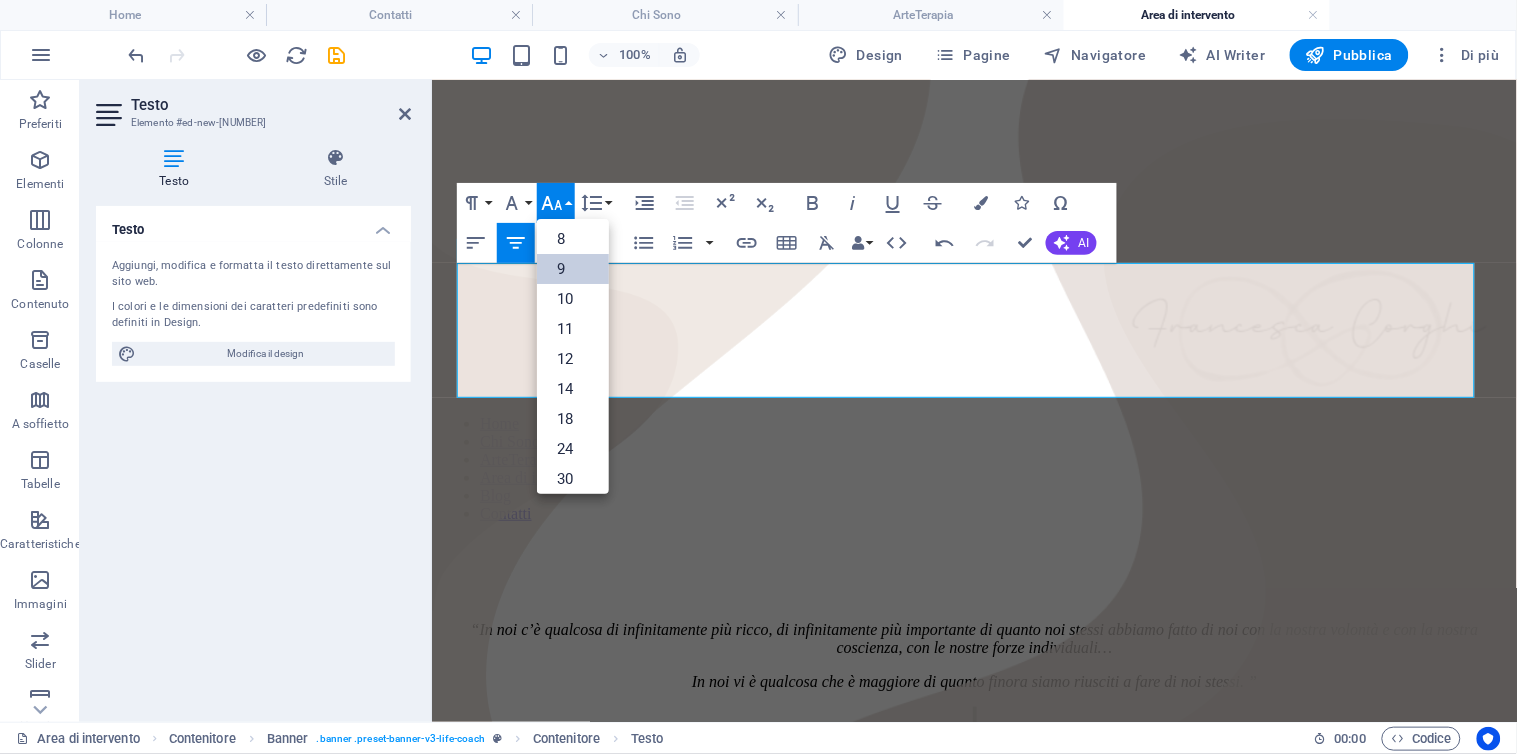 scroll, scrollTop: 0, scrollLeft: 0, axis: both 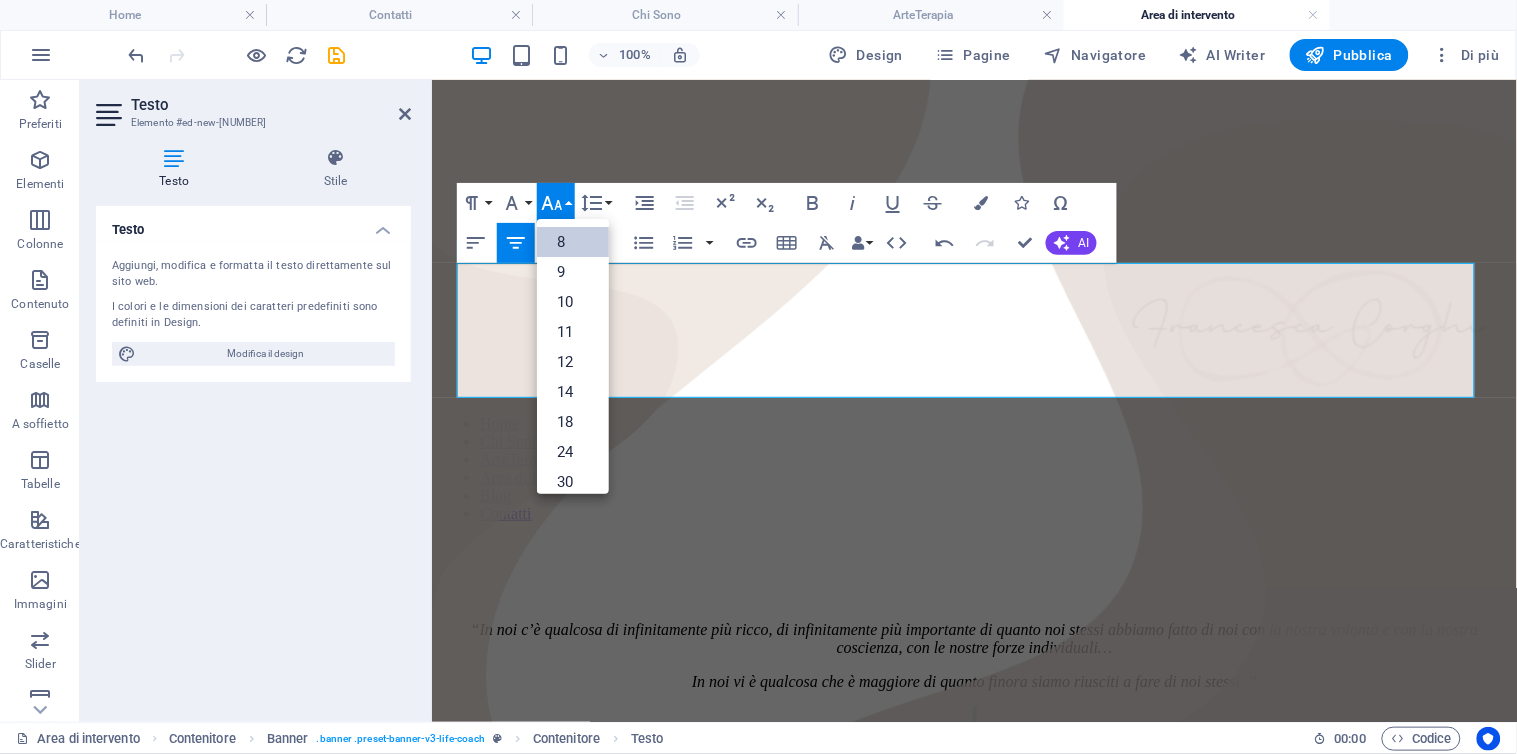 click on "8" at bounding box center (573, 242) 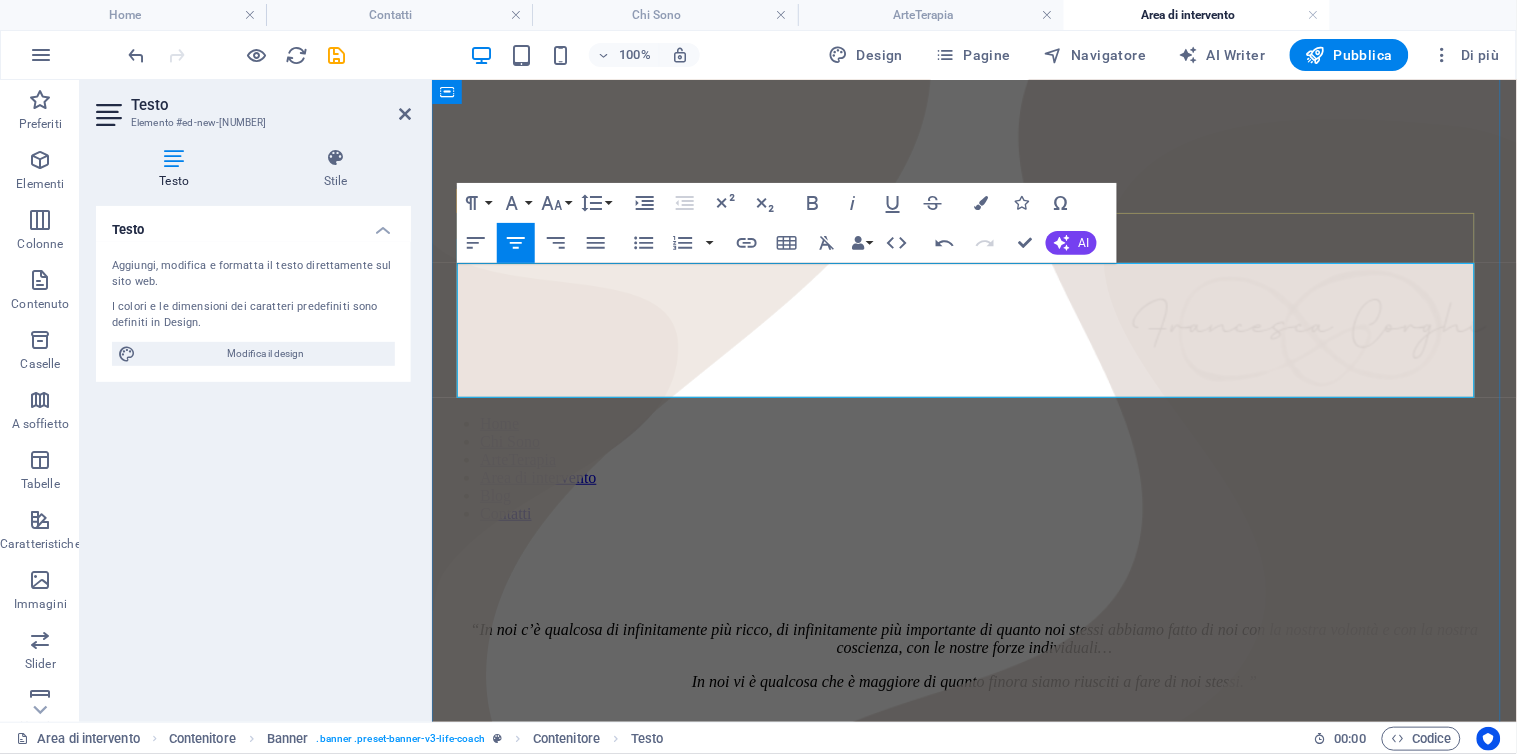 click on "​​" at bounding box center (973, 715) 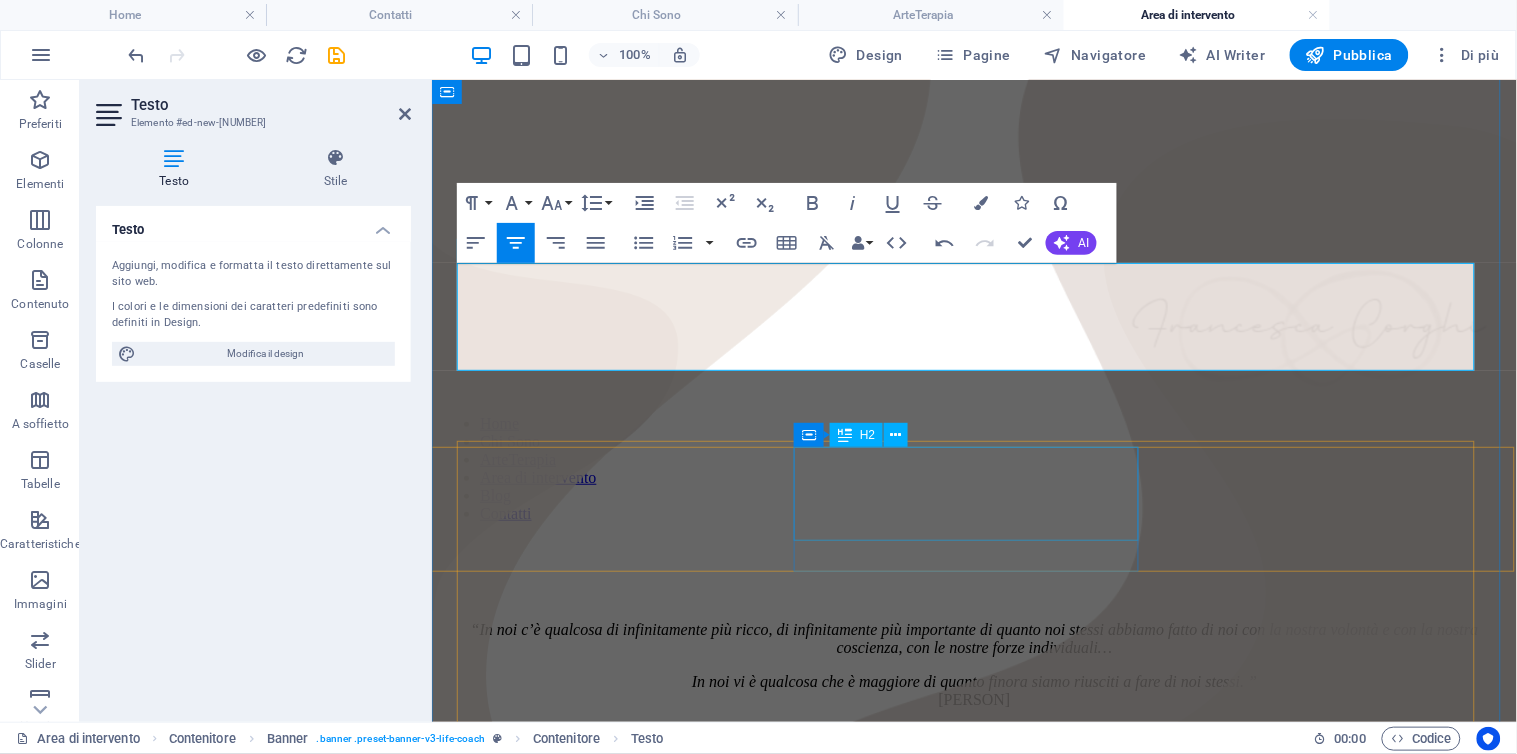 click on "Area  riabilitativa" at bounding box center [973, 2106] 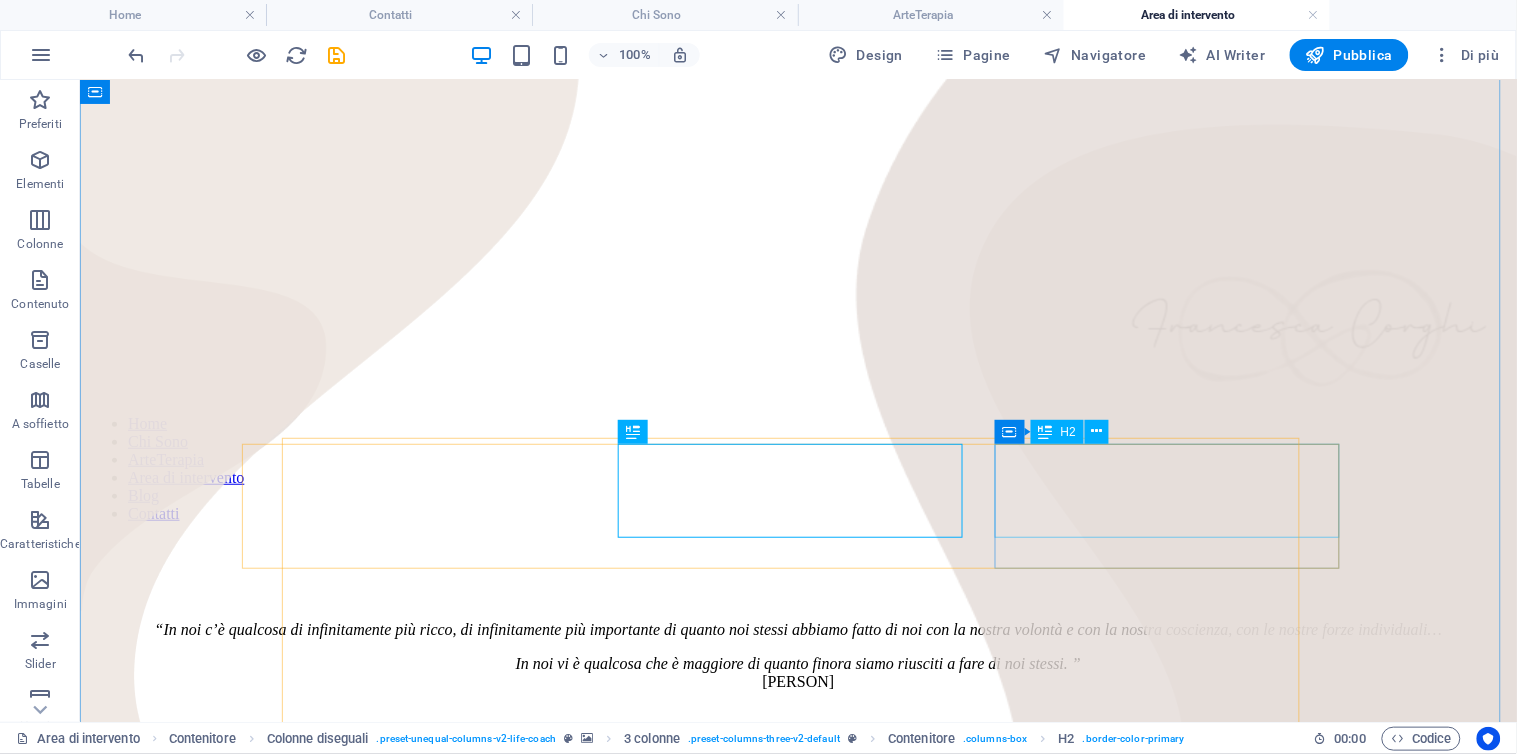 scroll, scrollTop: 111, scrollLeft: 0, axis: vertical 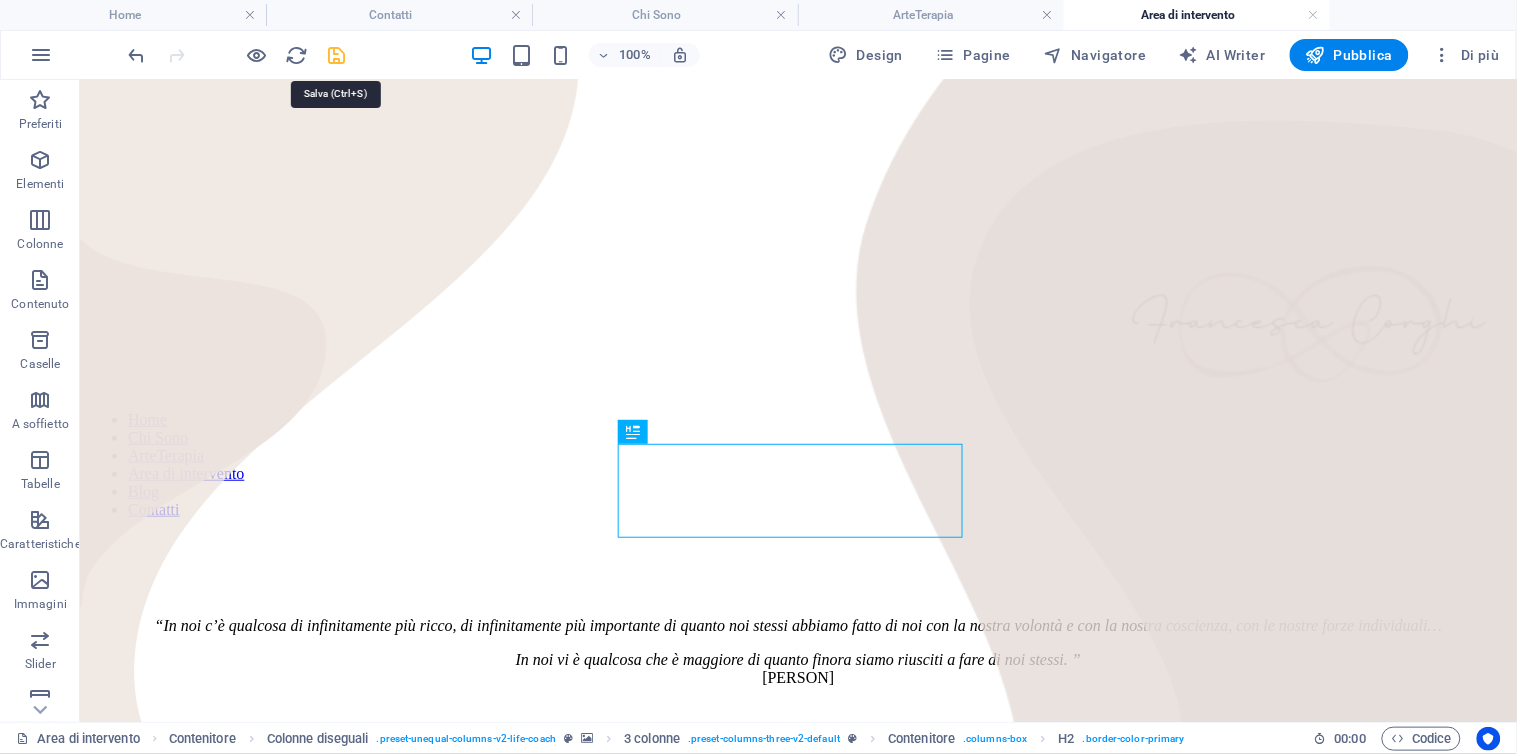 click at bounding box center [337, 55] 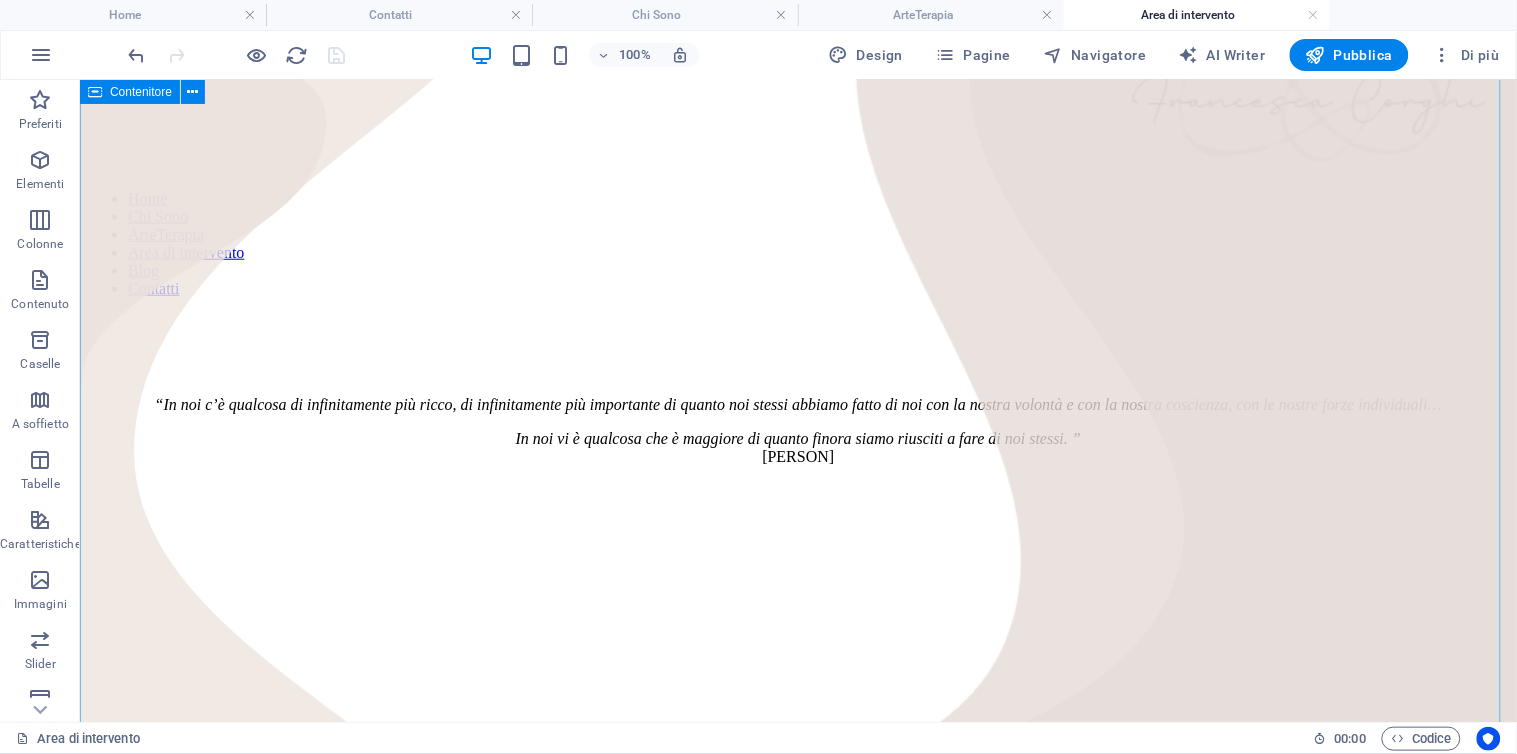 scroll, scrollTop: 333, scrollLeft: 0, axis: vertical 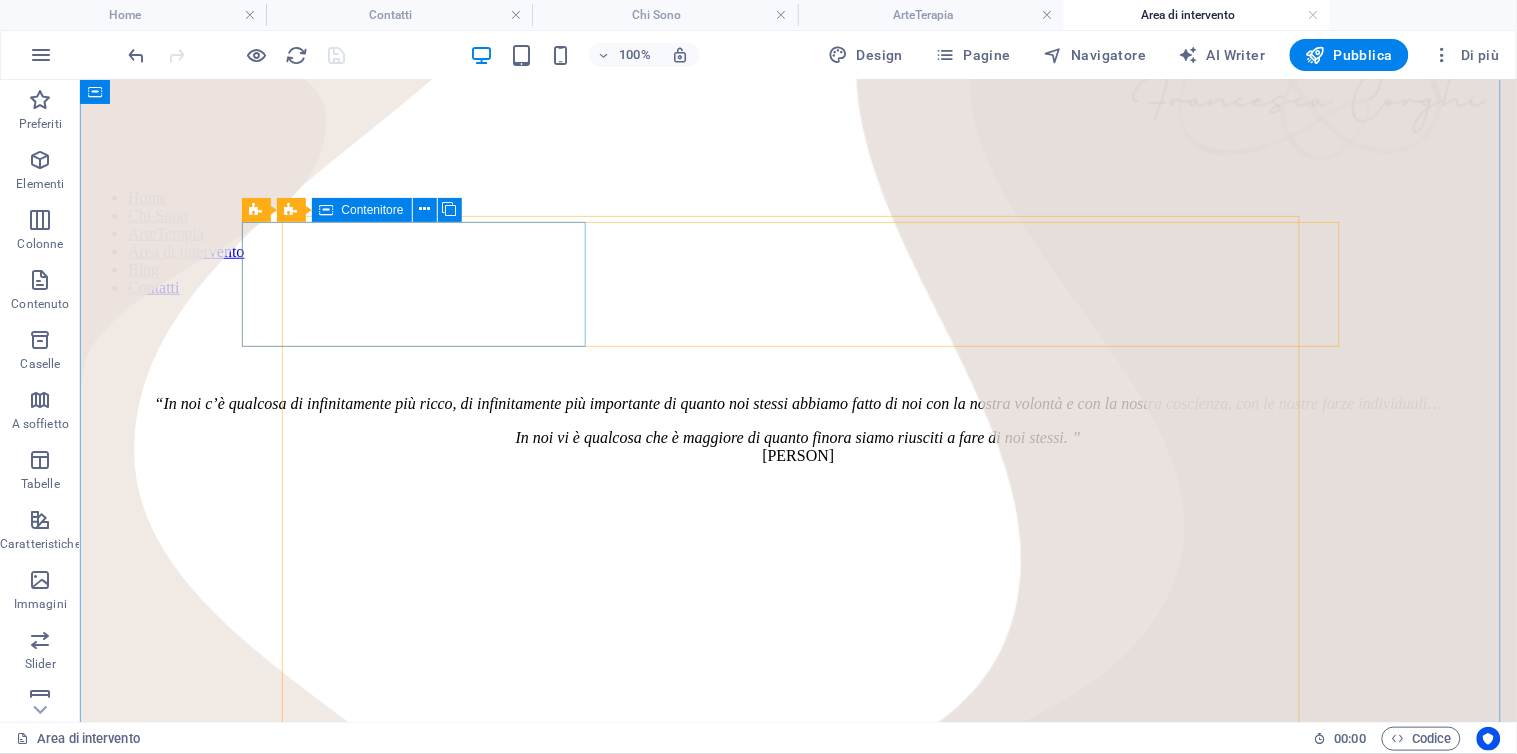 click on "Area preventiva educativa" at bounding box center [797, 1766] 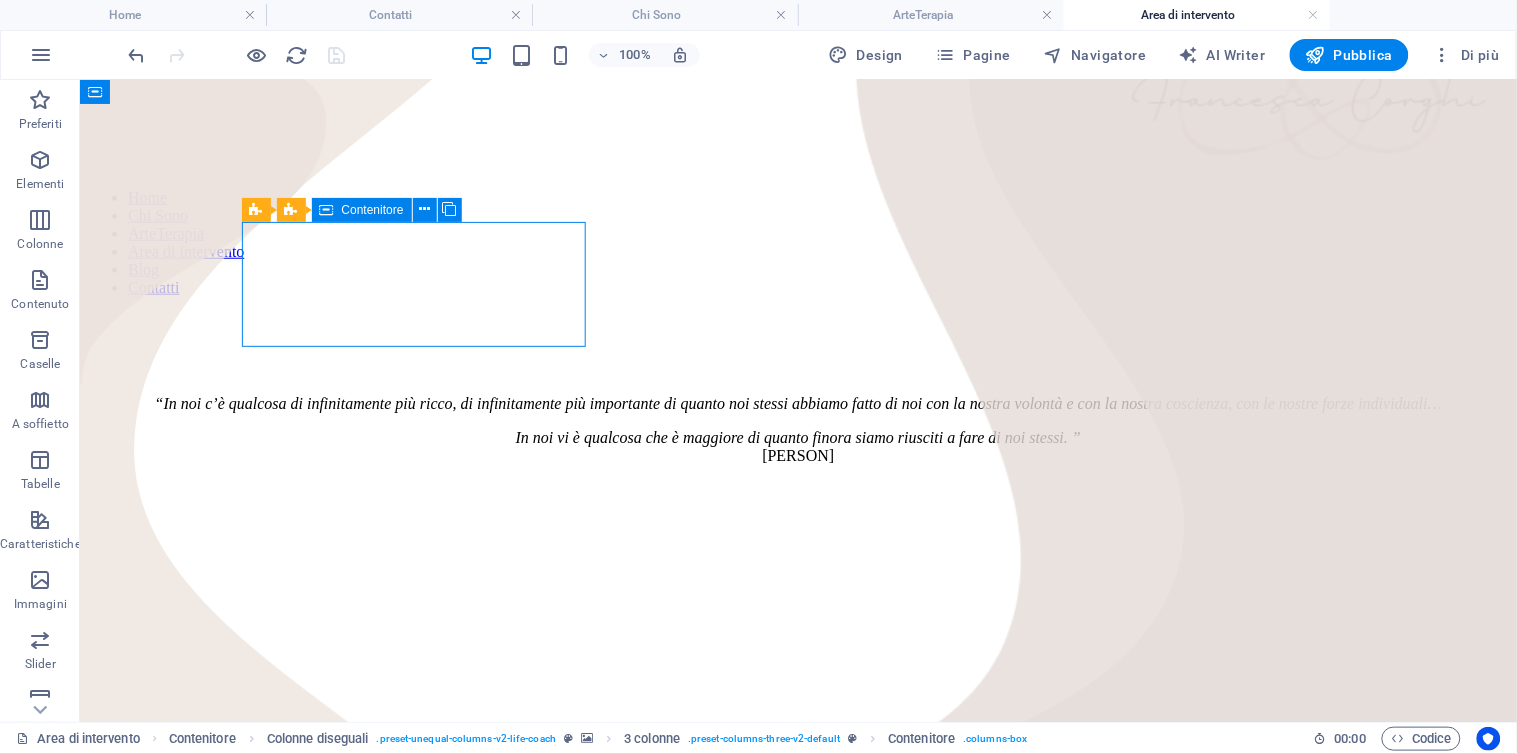 click on "Area preventiva educativa" at bounding box center [797, 1766] 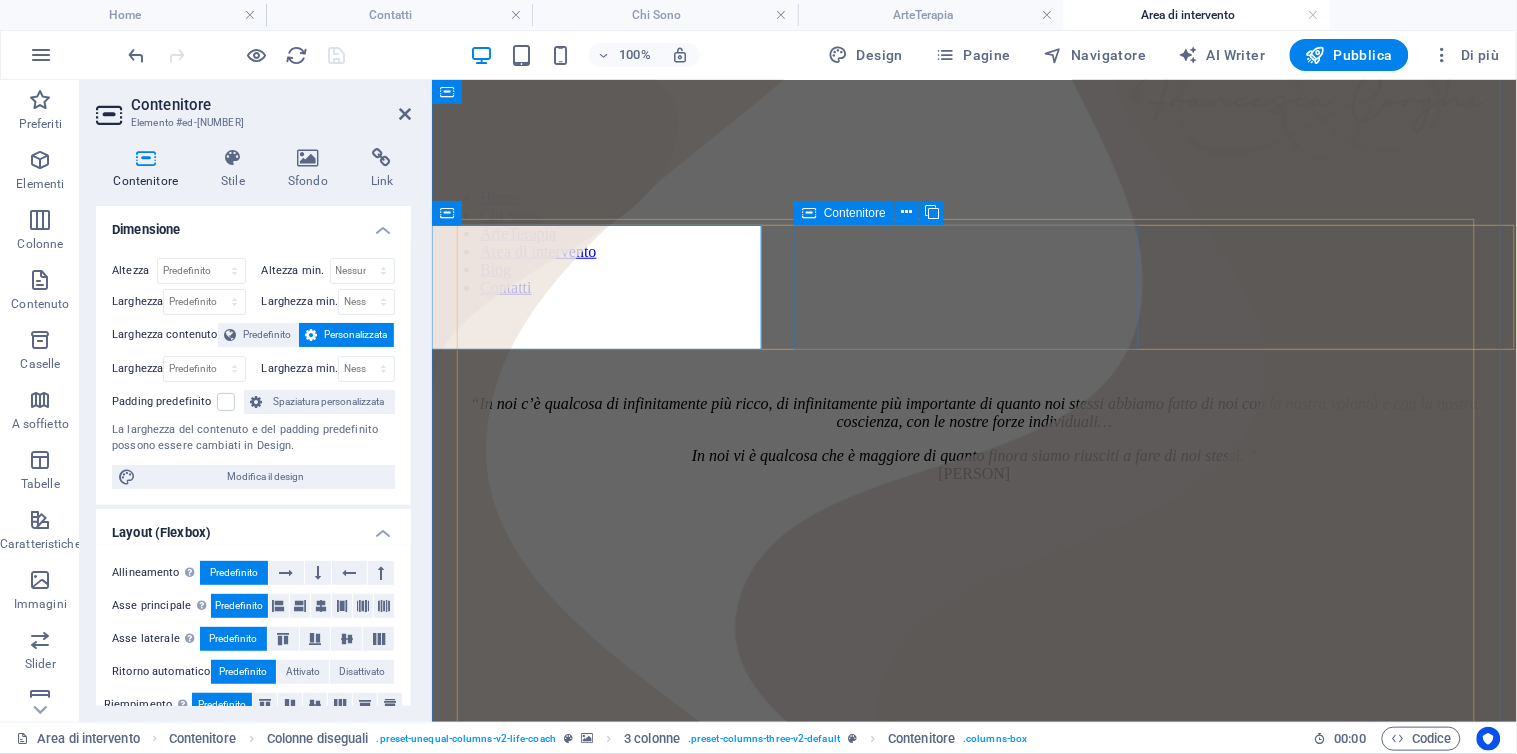 scroll, scrollTop: 330, scrollLeft: 0, axis: vertical 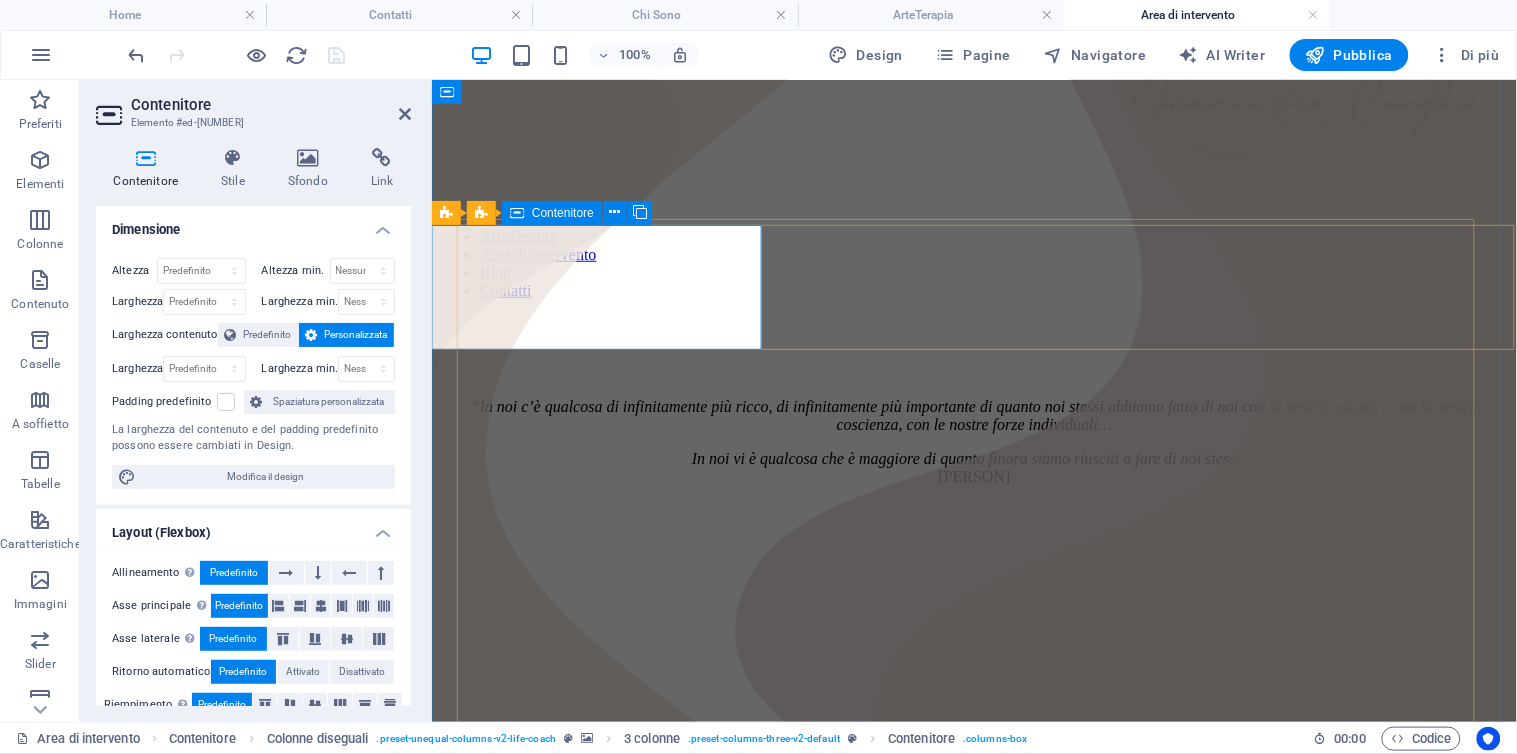 click on "Area preventiva educativa" at bounding box center (973, 1787) 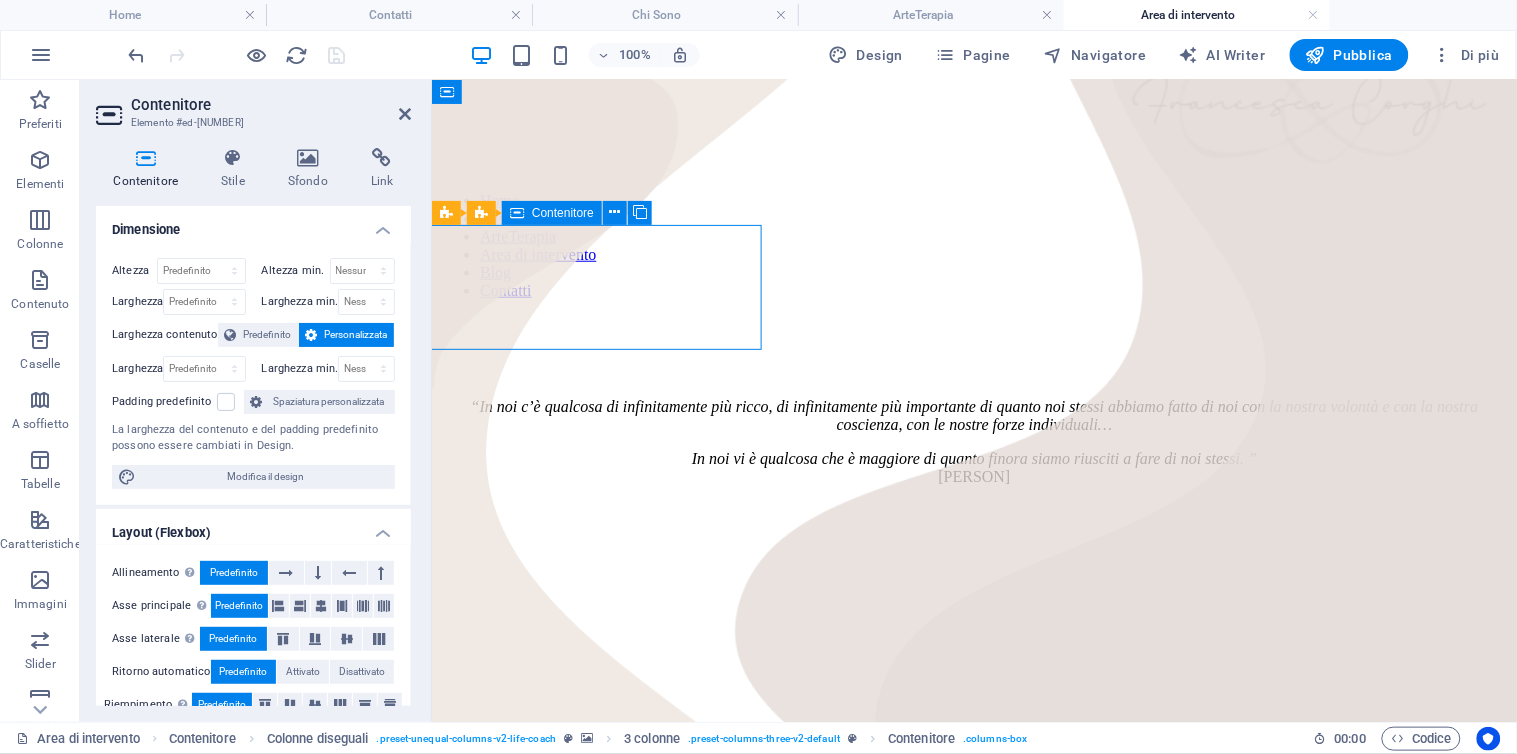 click on "Area preventiva educativa" at bounding box center (973, 1787) 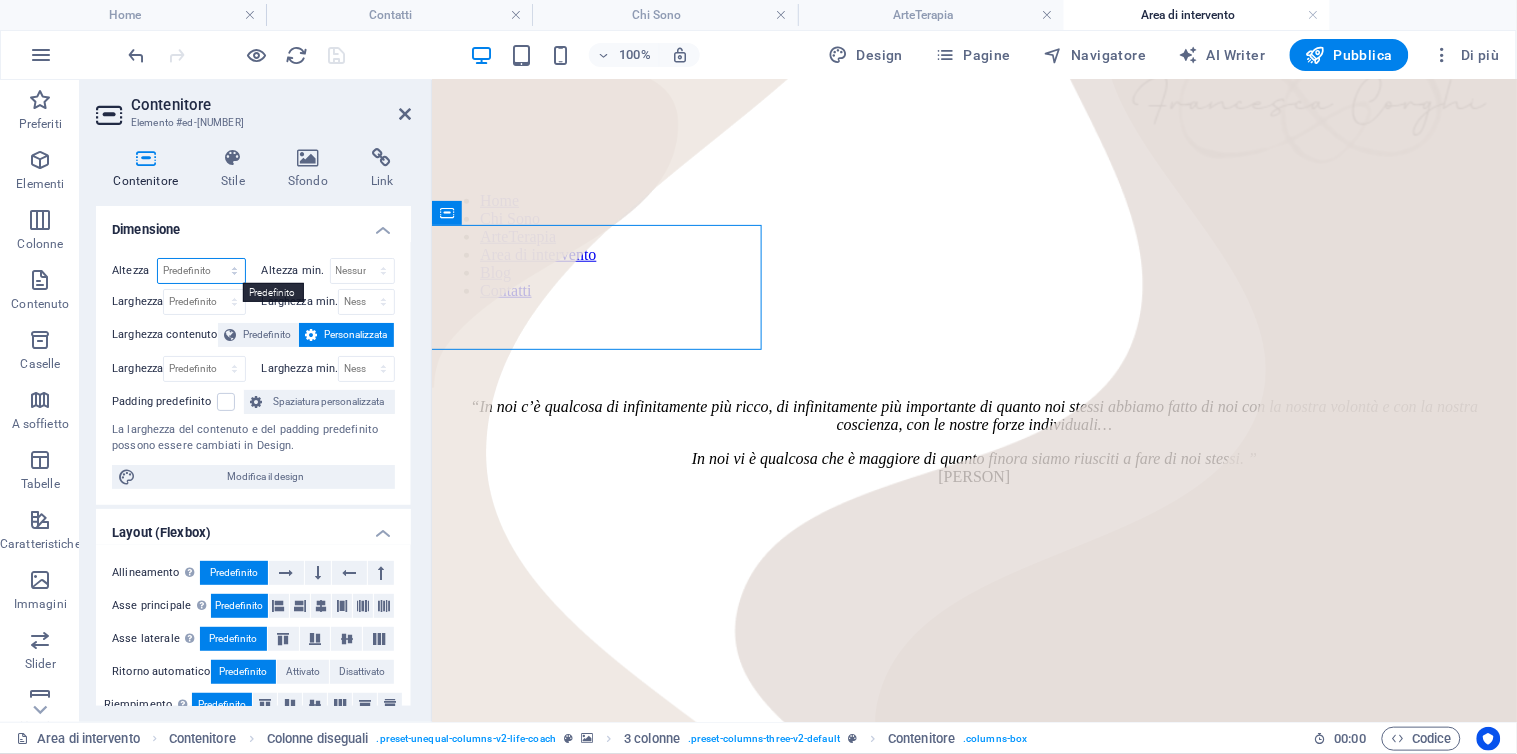 click on "Predefinito px rem % vh vw" at bounding box center [201, 271] 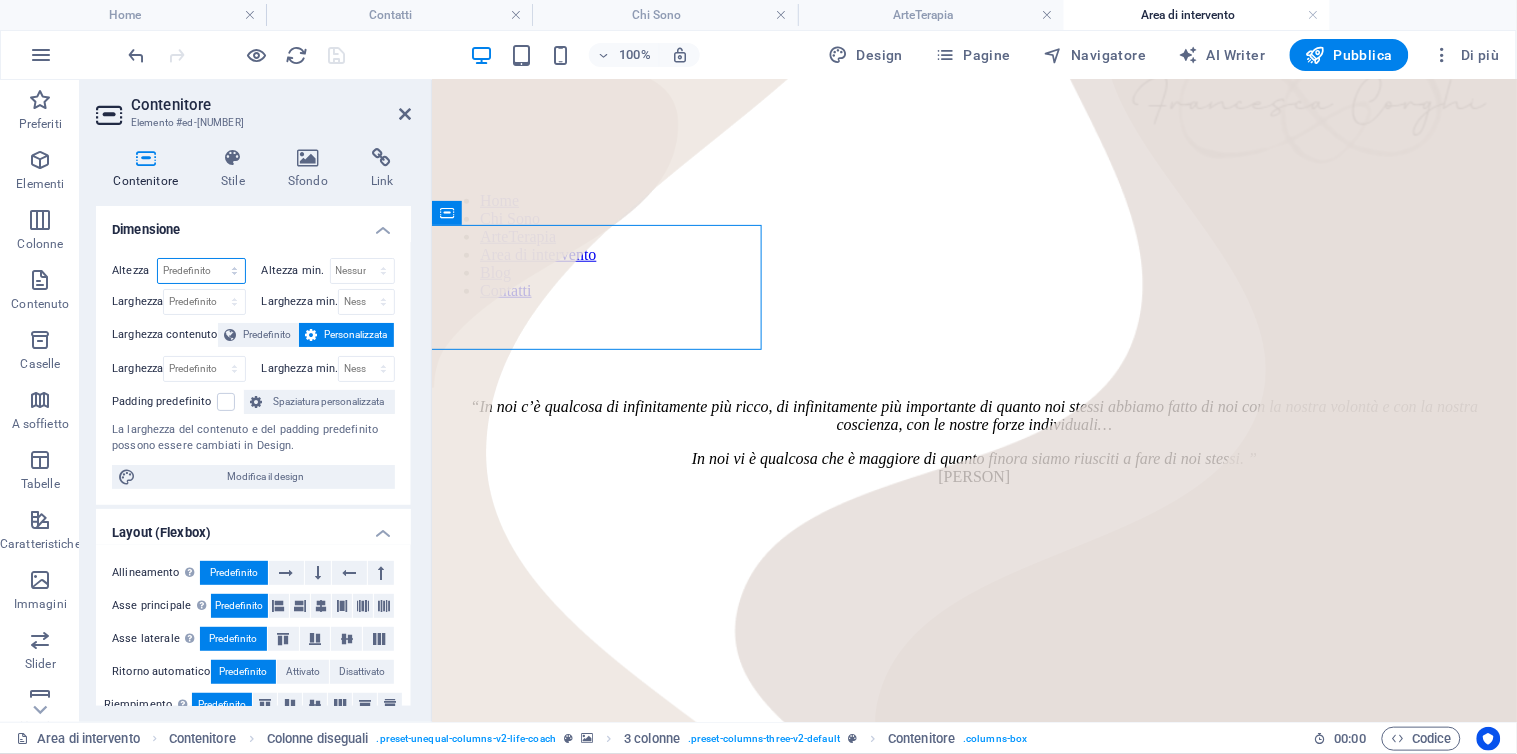 select on "px" 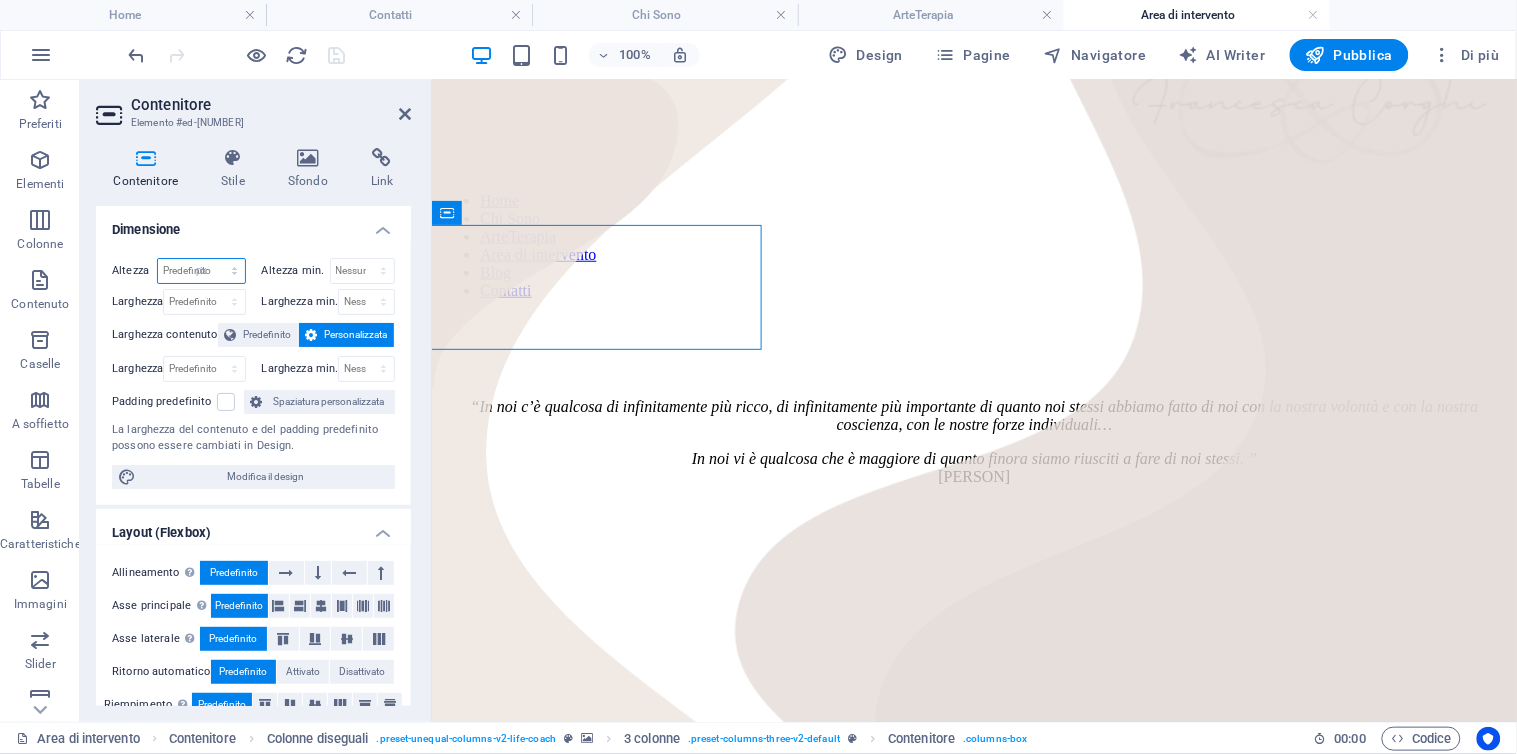 click on "Predefinito px rem % vh vw" at bounding box center (201, 271) 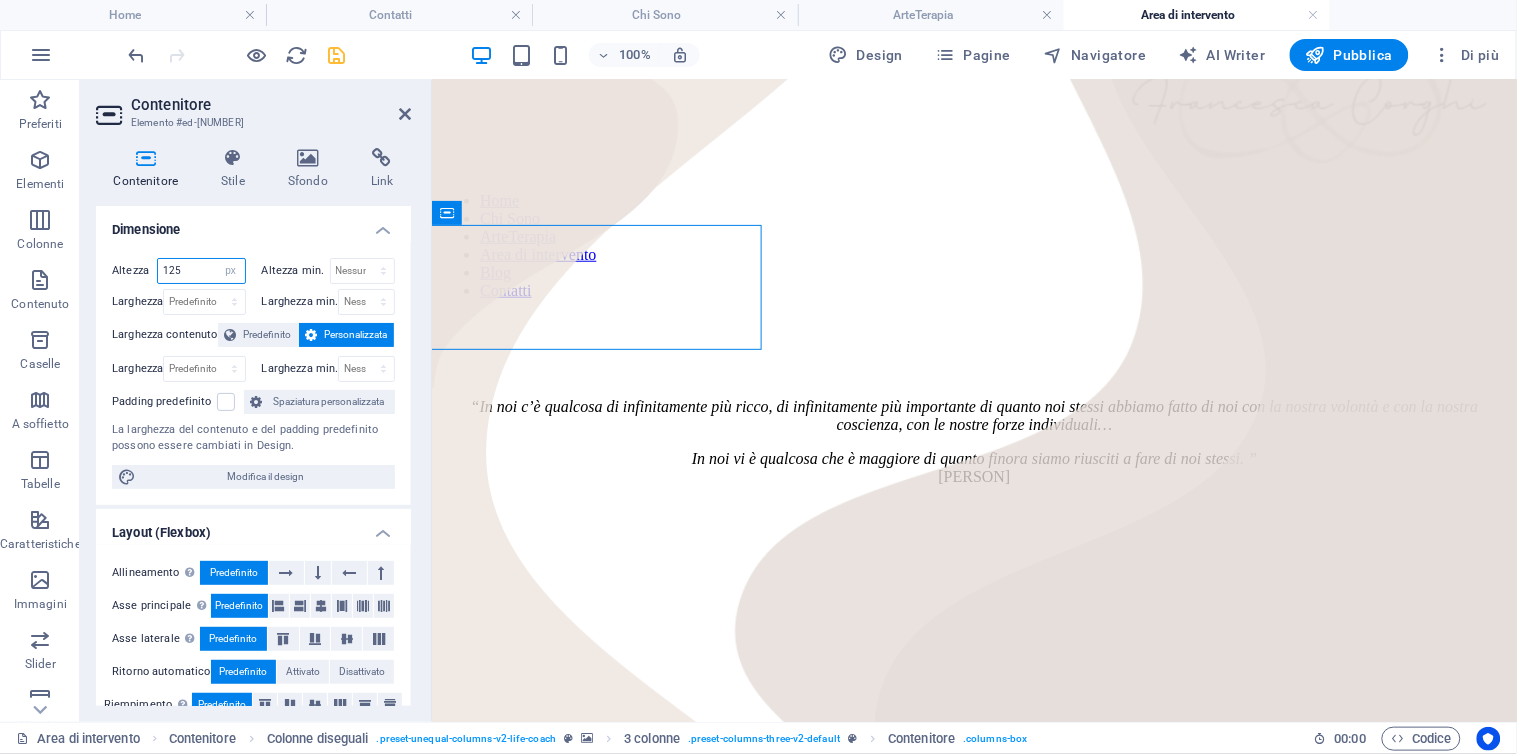 click on "125" at bounding box center [201, 271] 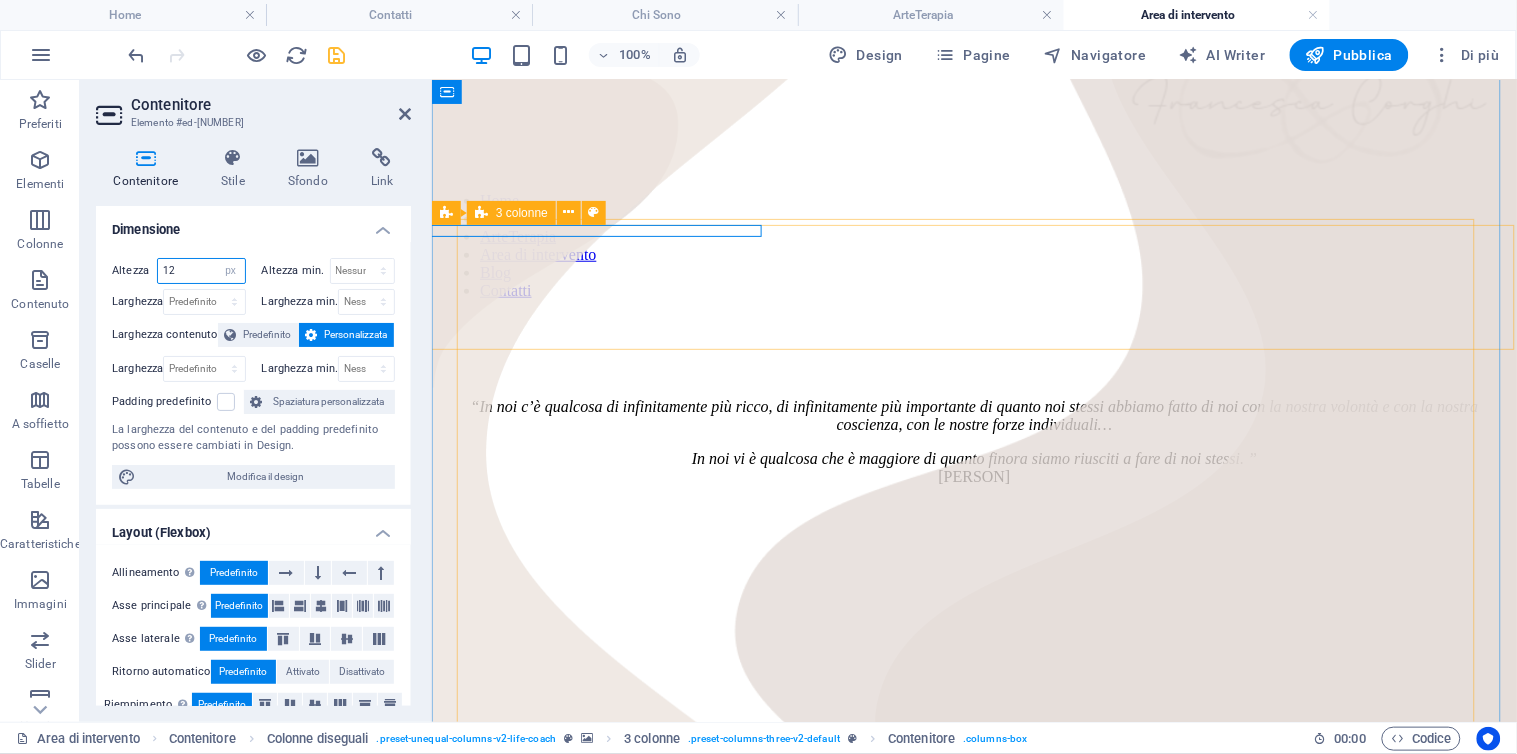 type on "12" 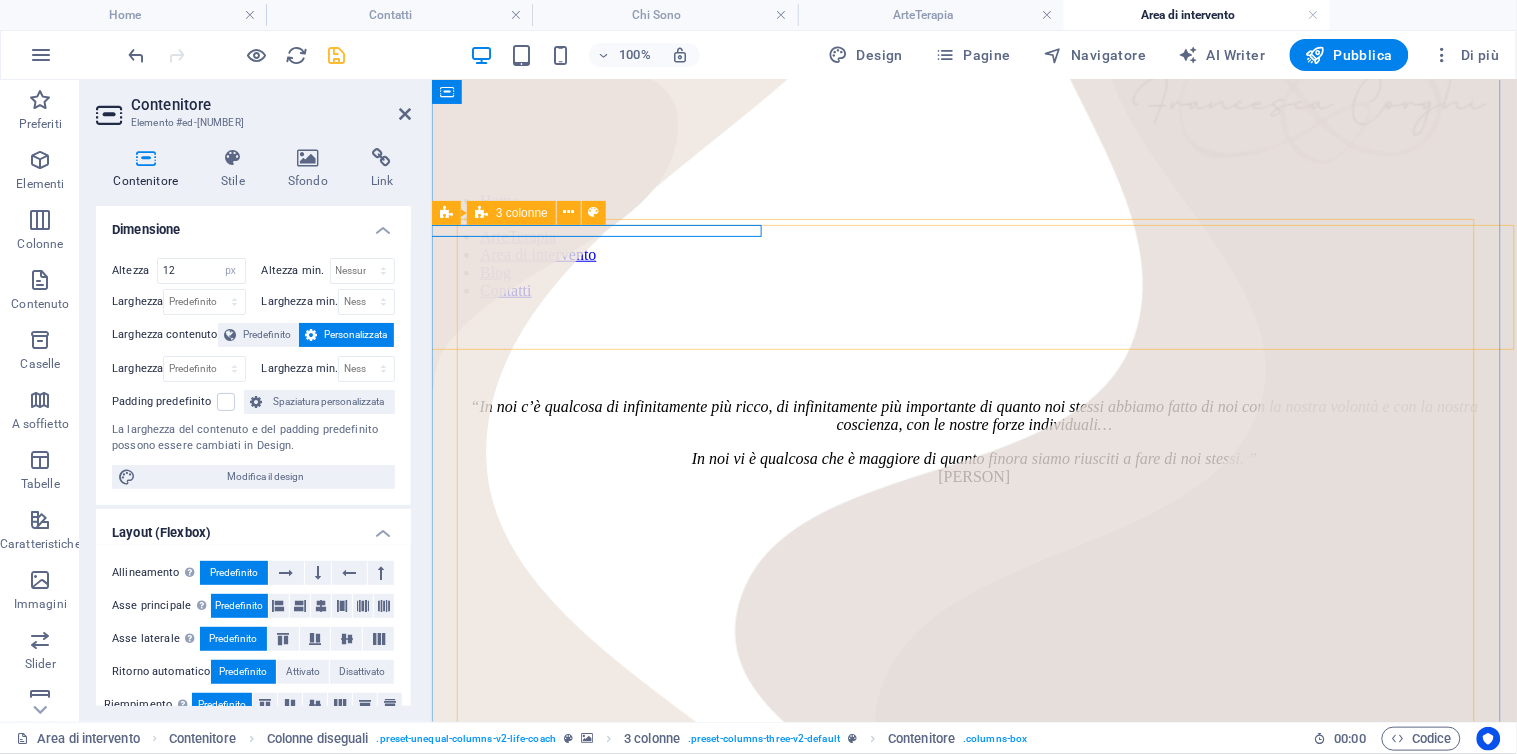click on "Area preventiva educativa Area  riabilitativa Area  terapeutica" at bounding box center (973, 1801) 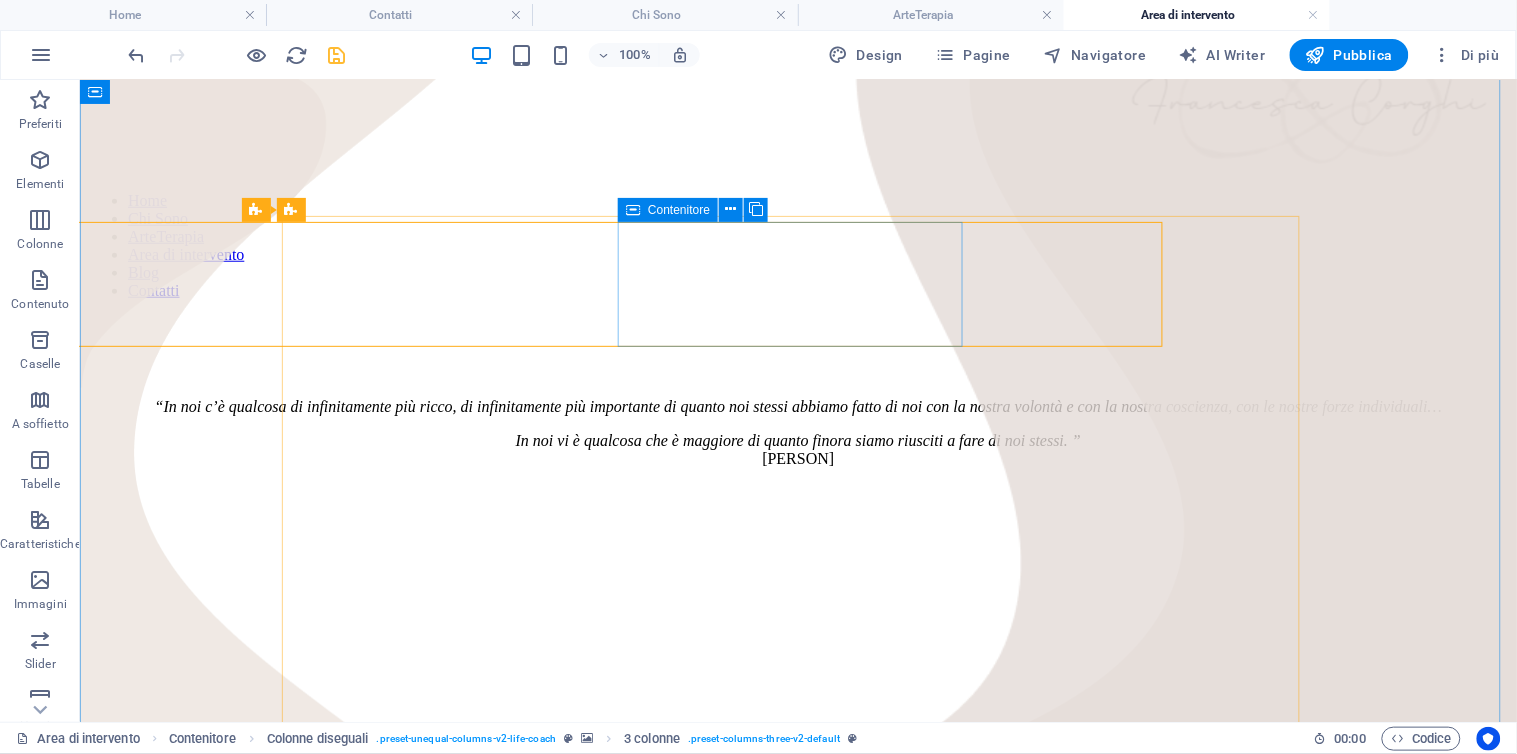 scroll, scrollTop: 333, scrollLeft: 0, axis: vertical 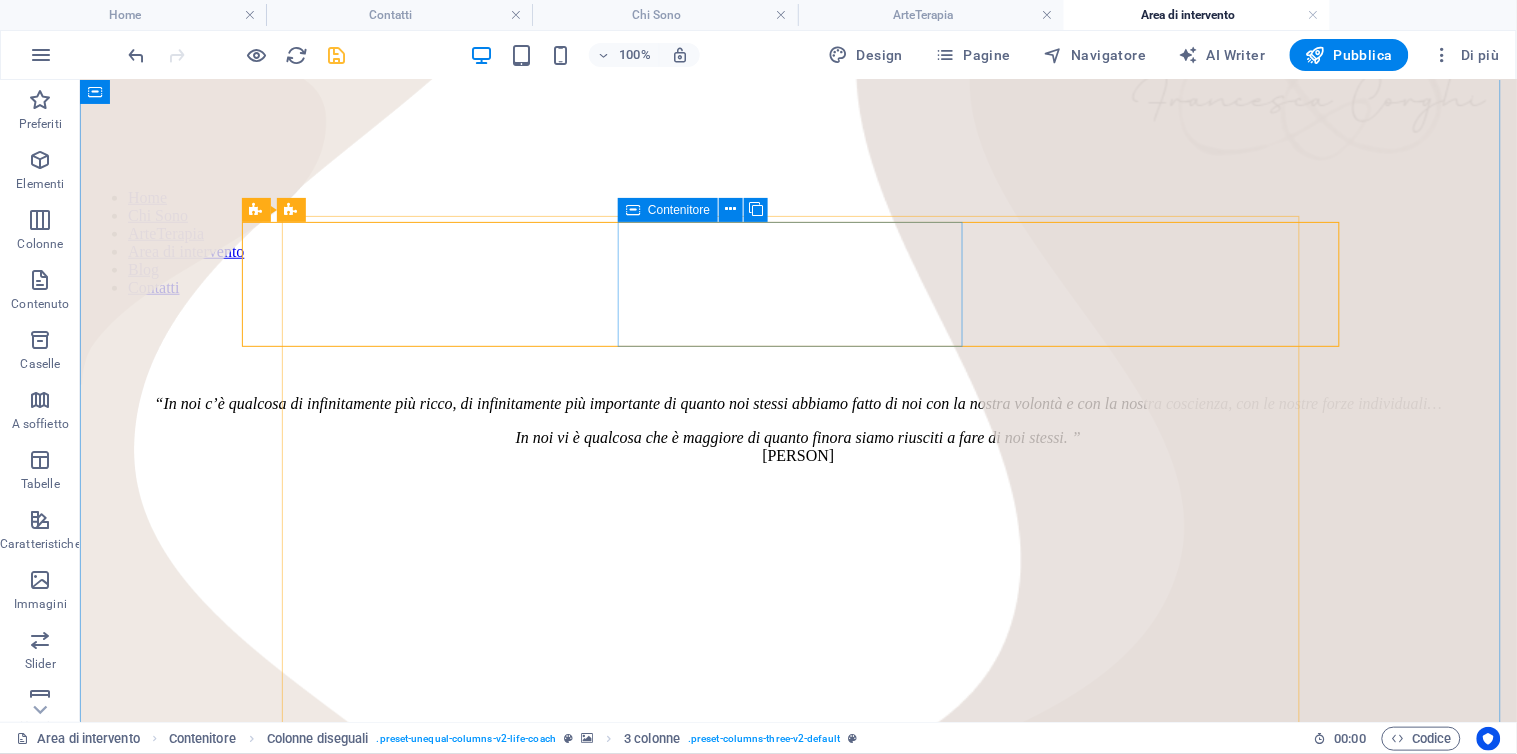 click on "Area  riabilitativa" at bounding box center [797, 1778] 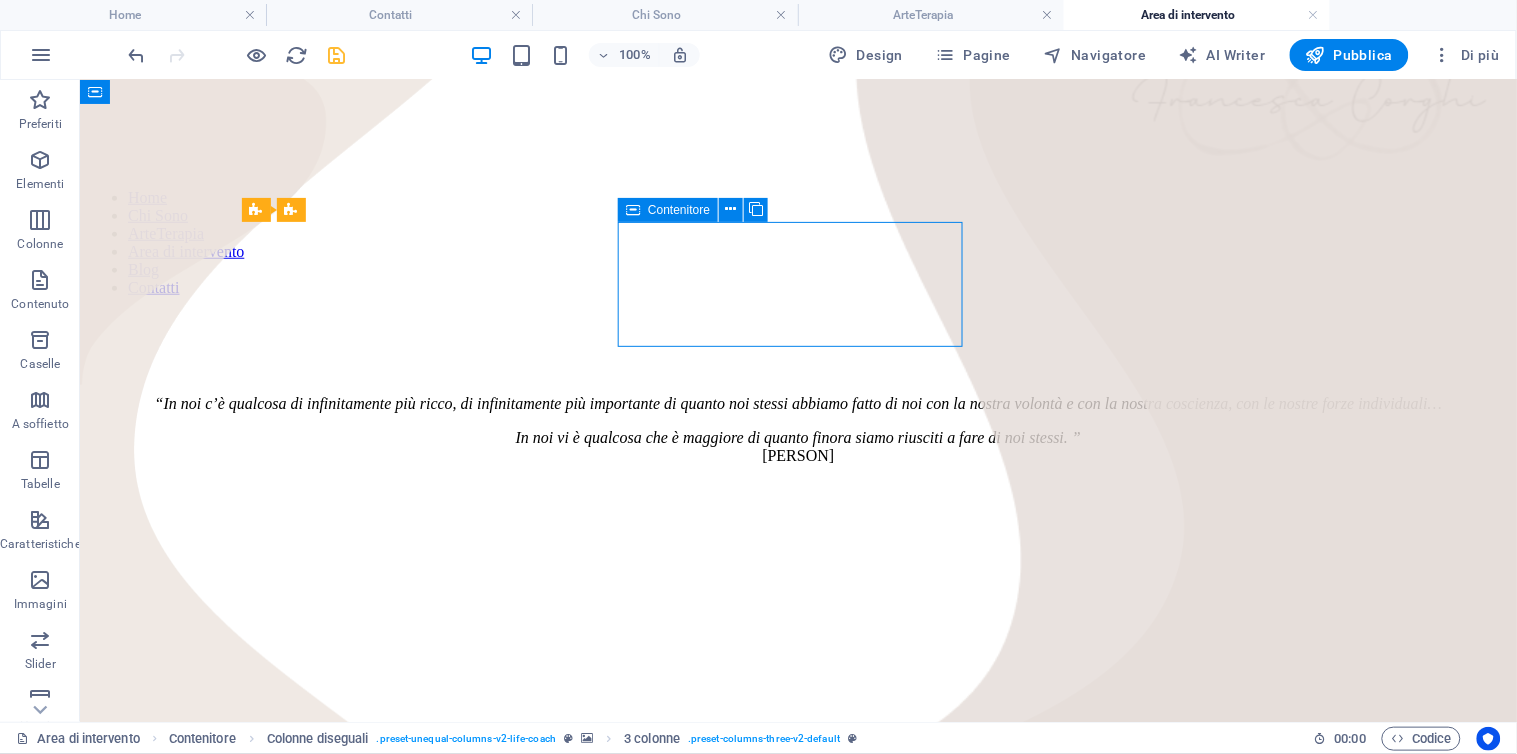 click on "Area  riabilitativa" at bounding box center (797, 1778) 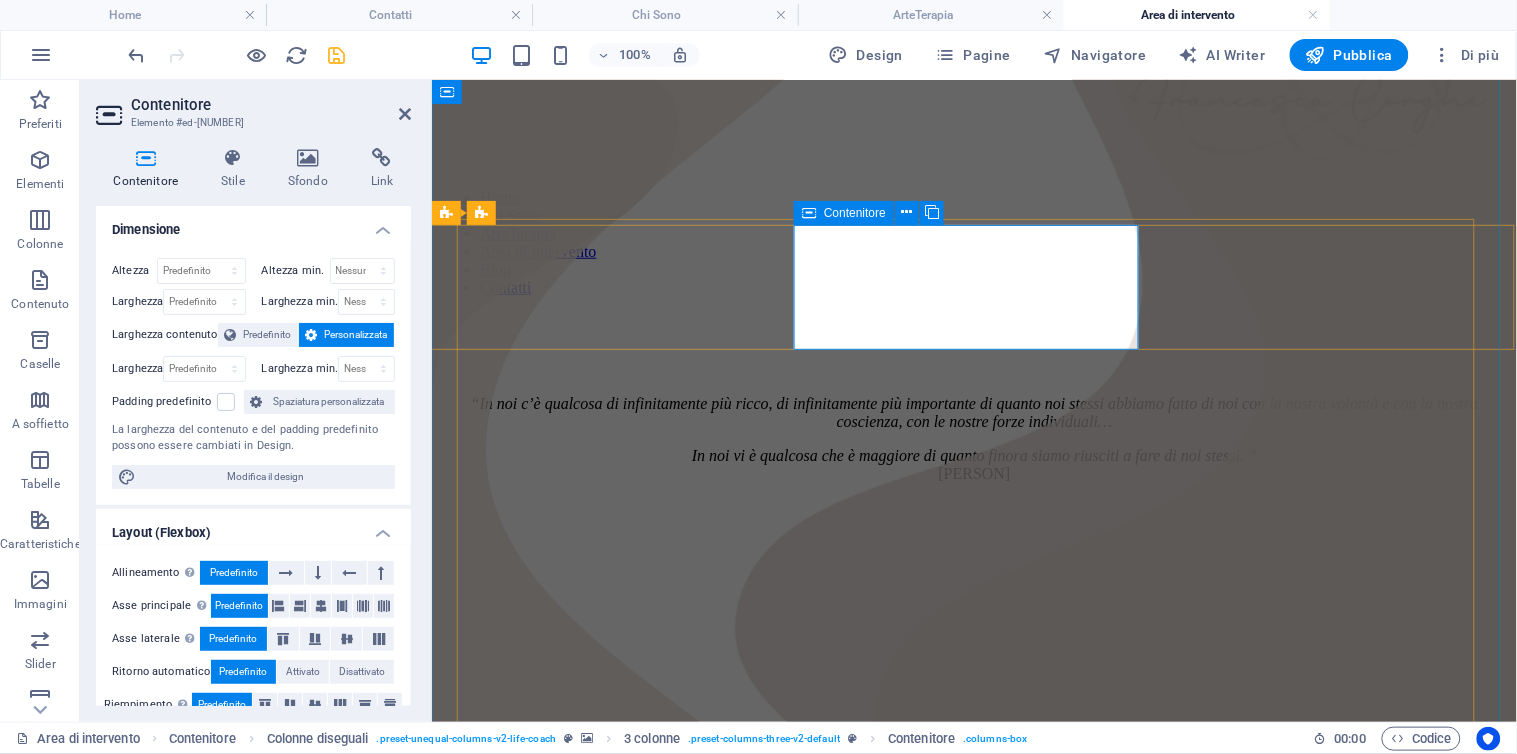 scroll, scrollTop: 330, scrollLeft: 0, axis: vertical 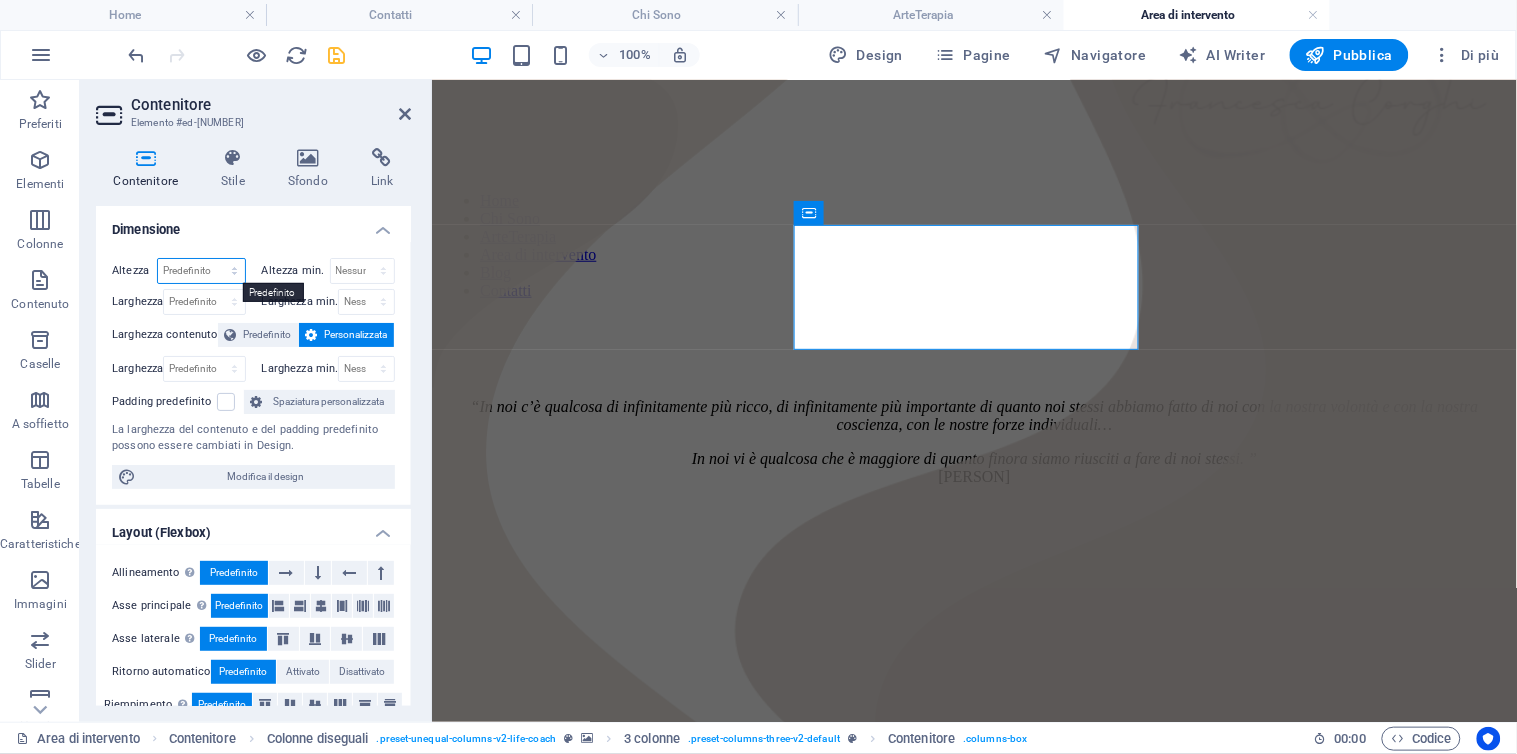 click on "Predefinito px rem % vh vw" at bounding box center [201, 271] 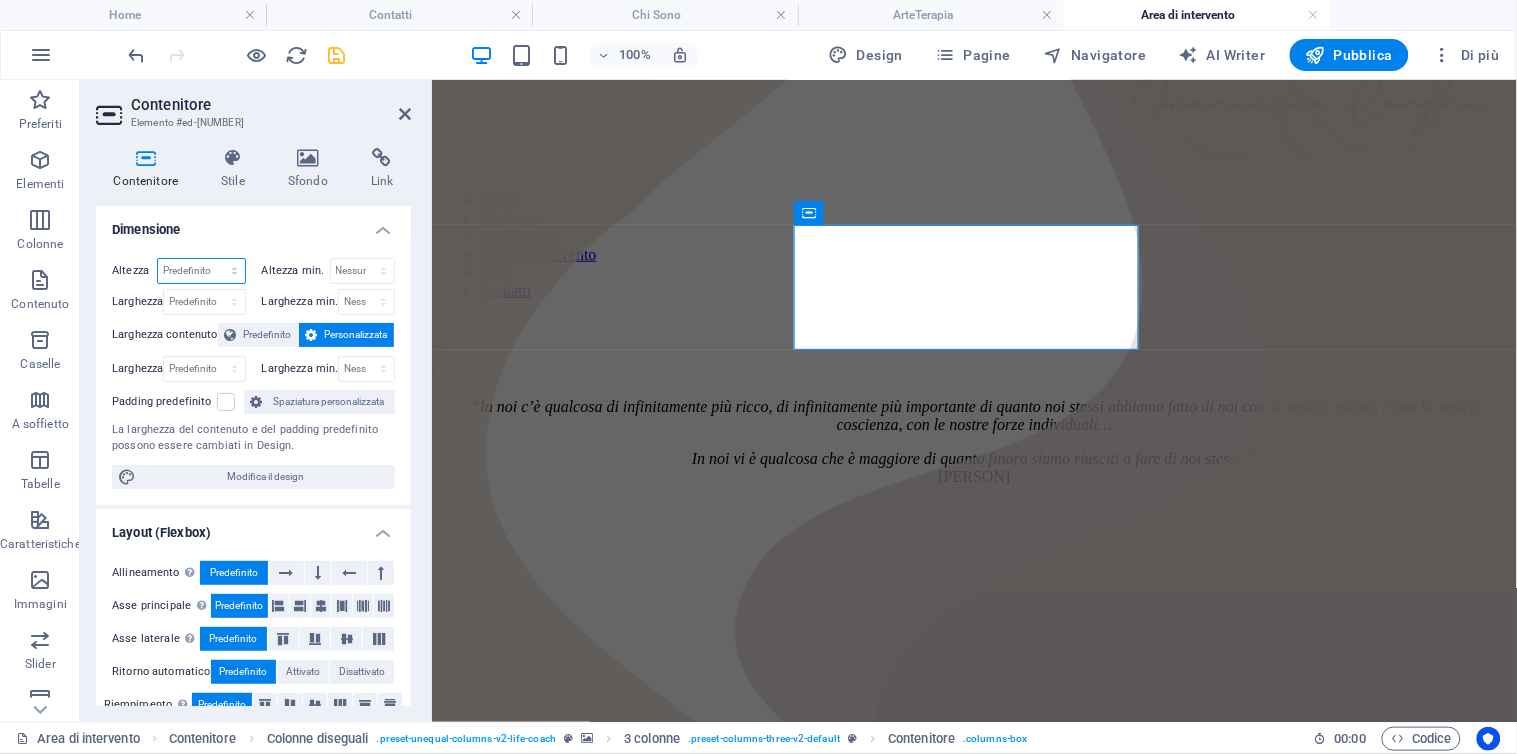 select on "px" 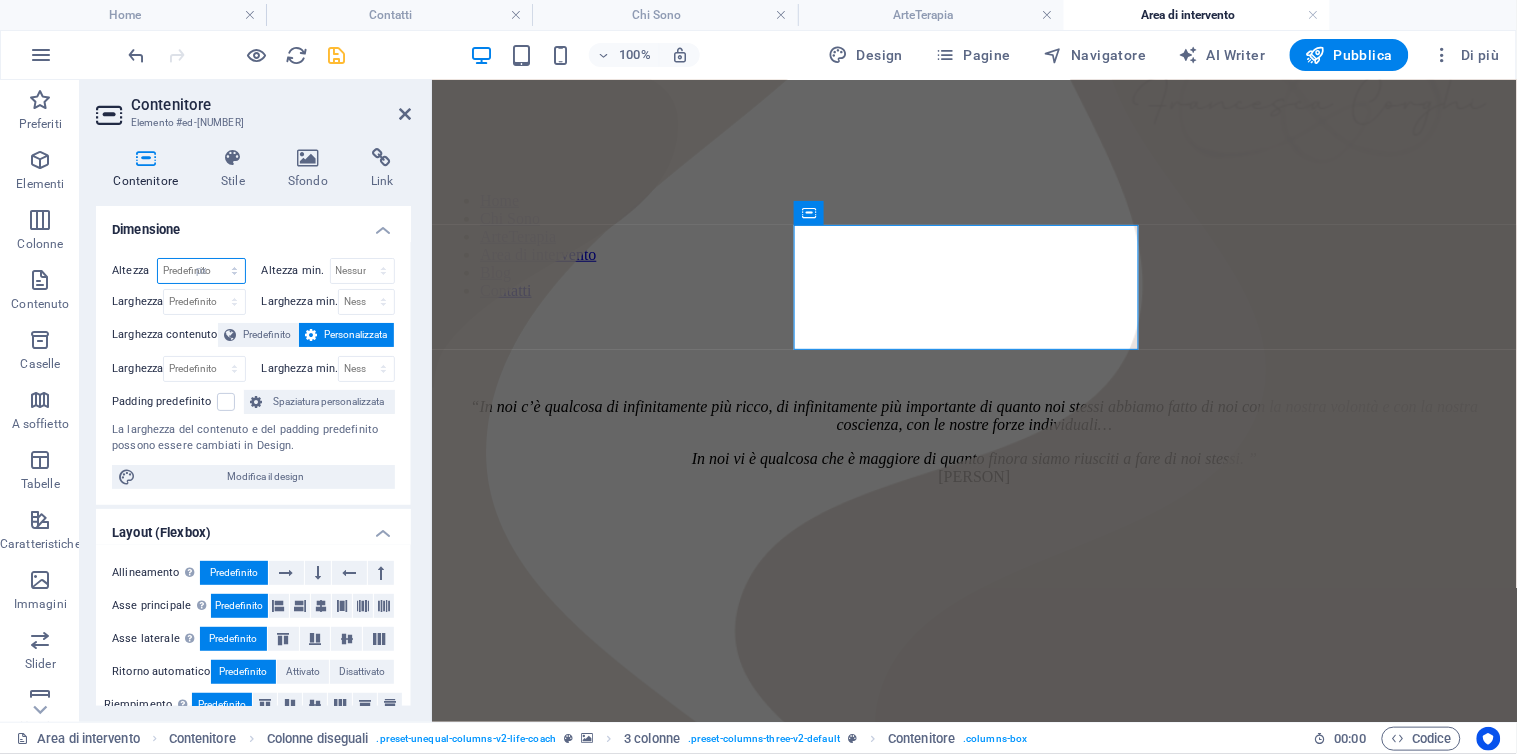 click on "Predefinito px rem % vh vw" at bounding box center (201, 271) 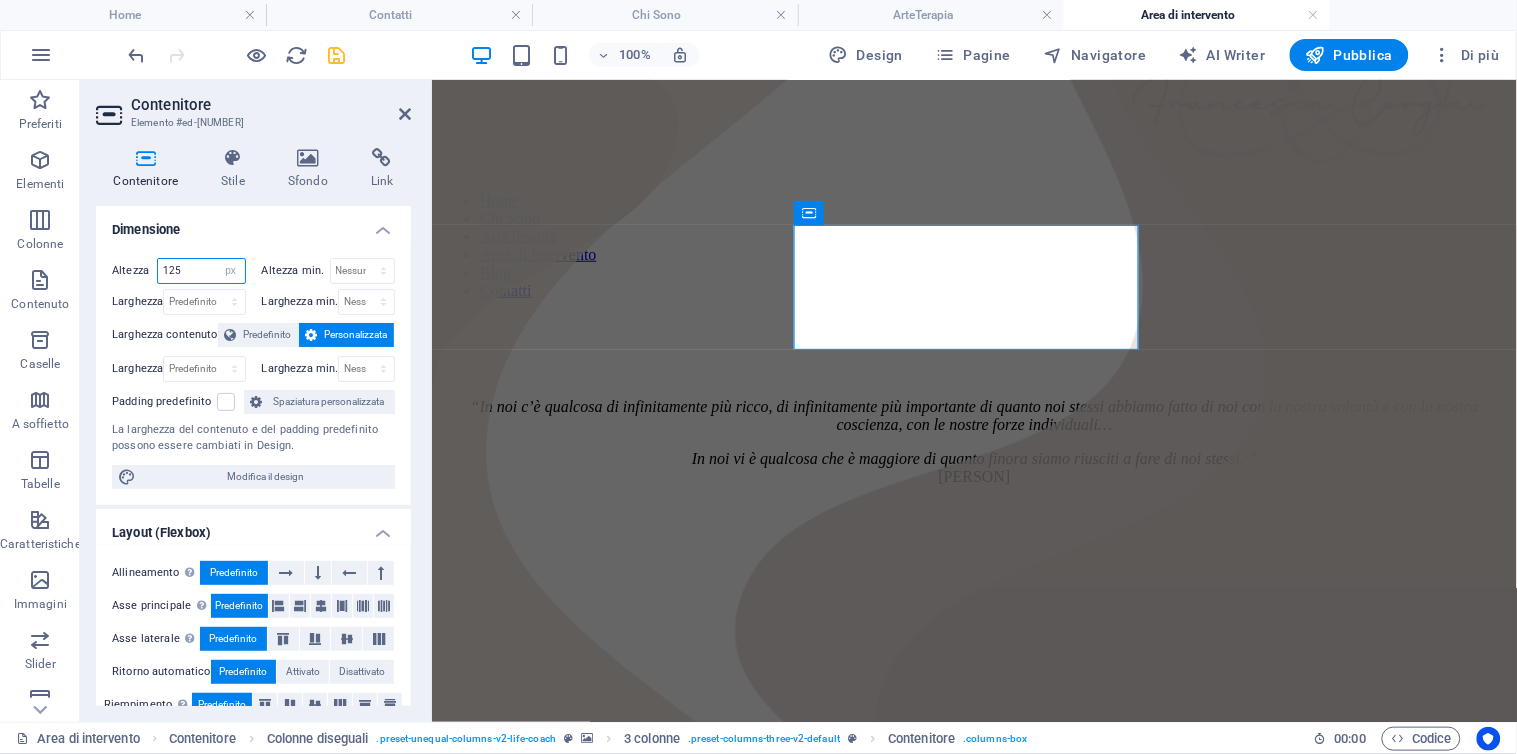 click on "125" at bounding box center [201, 271] 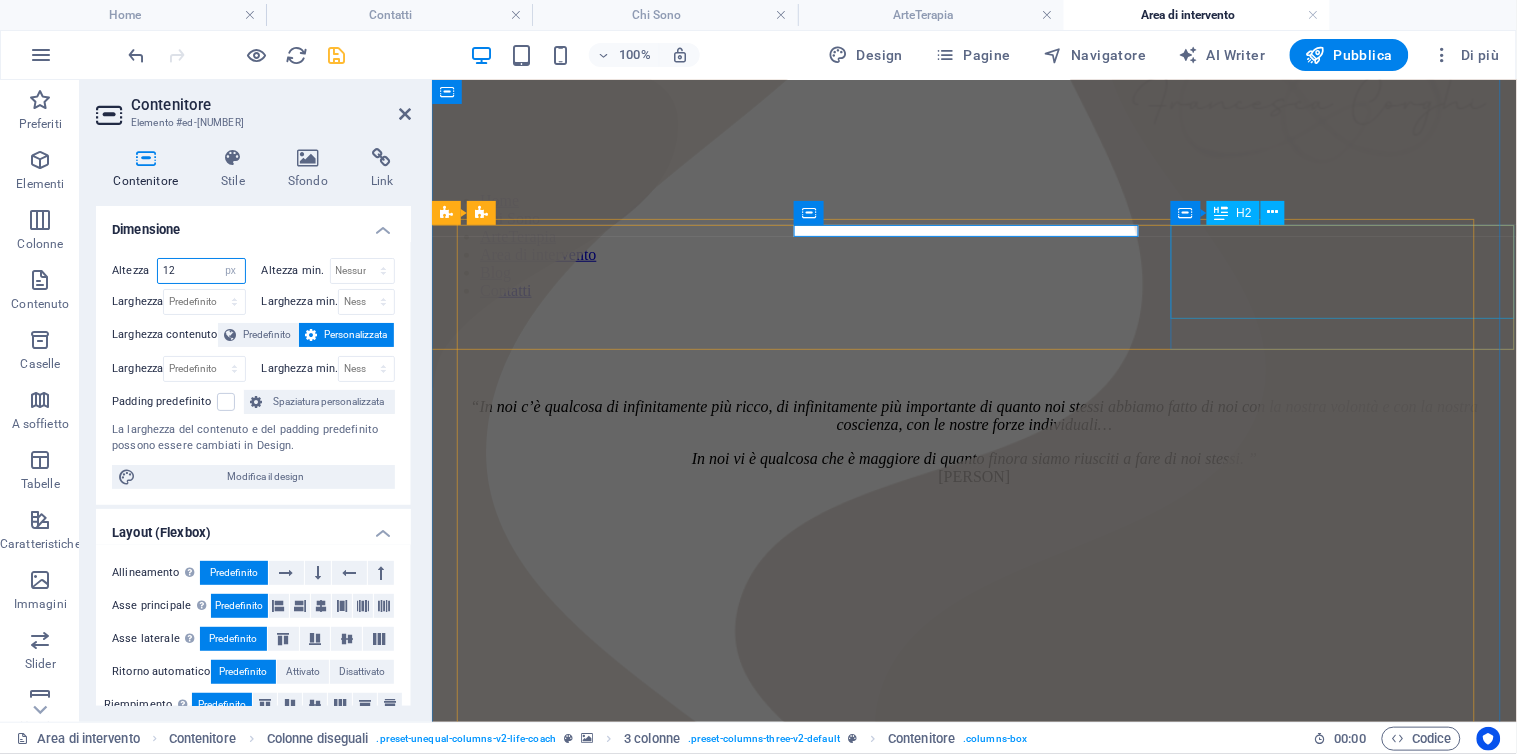 type on "12" 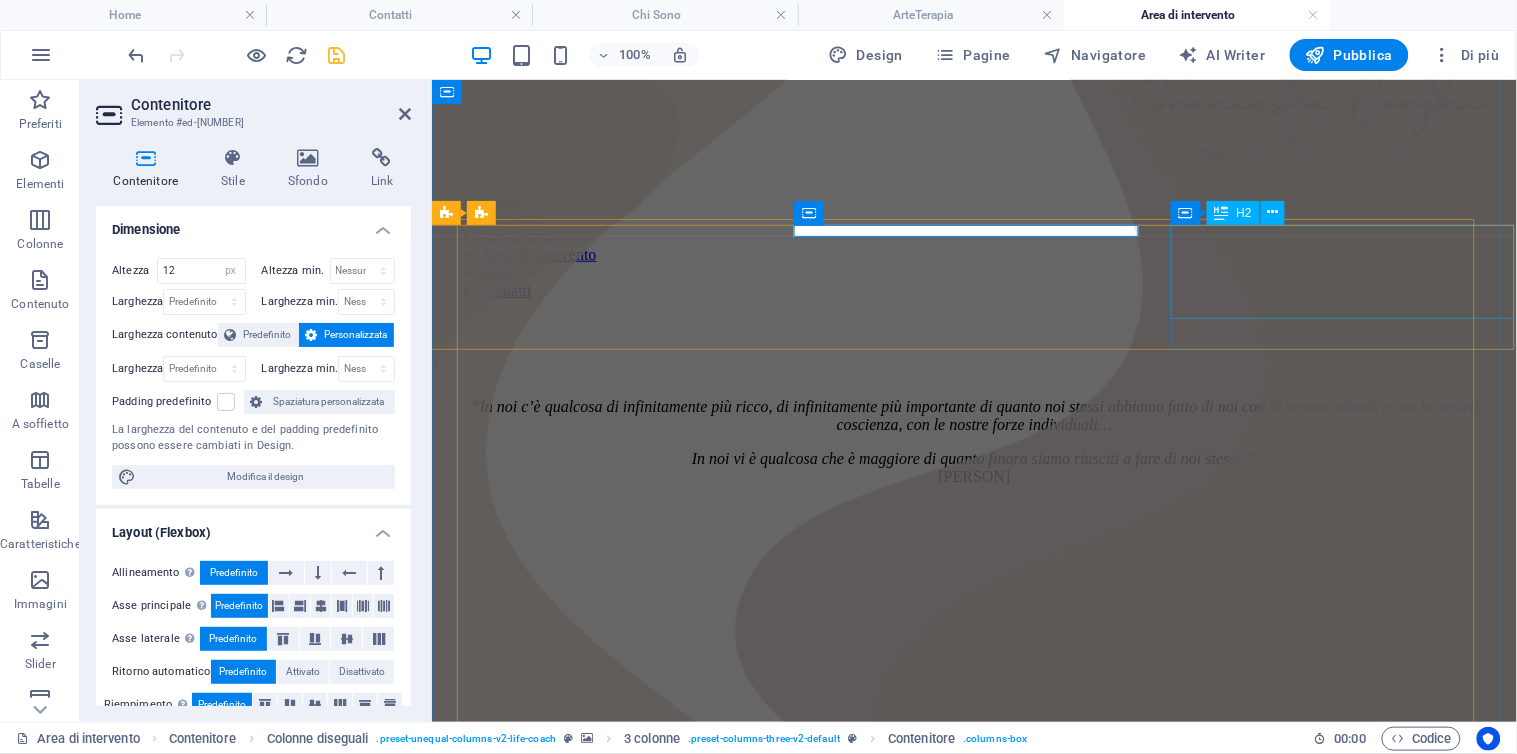 click on "Area  terapeutica" at bounding box center [973, 1811] 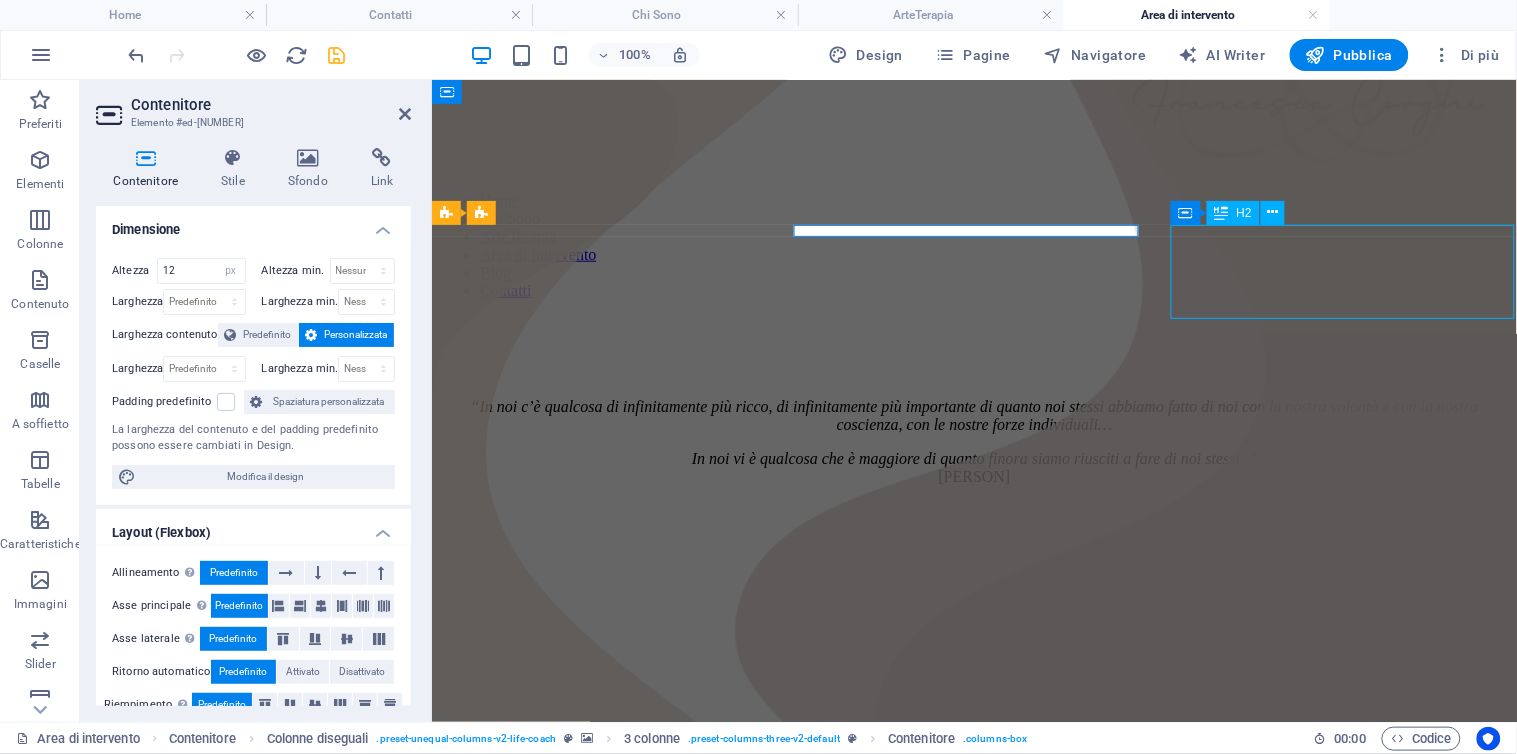 click on "Area  terapeutica" at bounding box center (973, 1811) 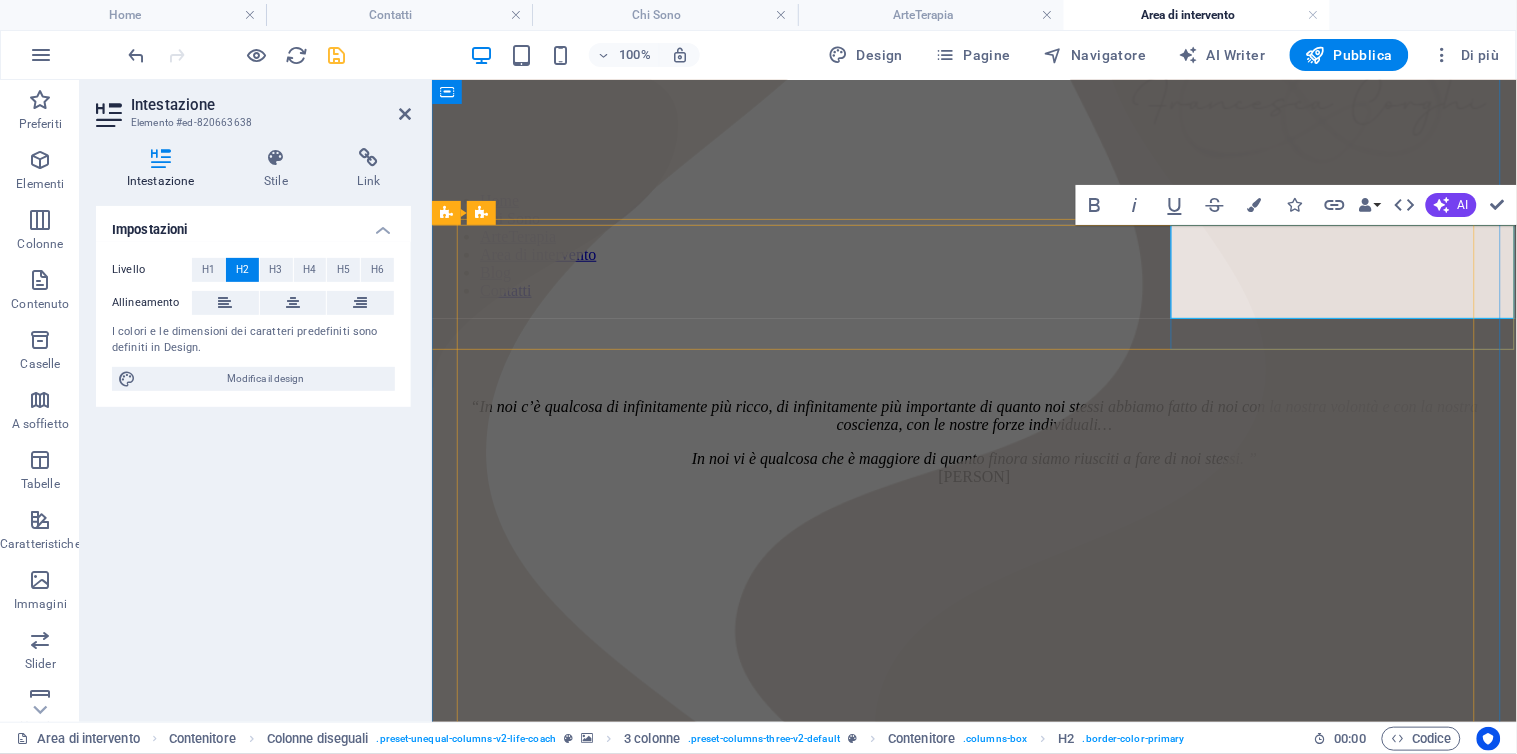 click on "Area terapeutica" at bounding box center [973, 1811] 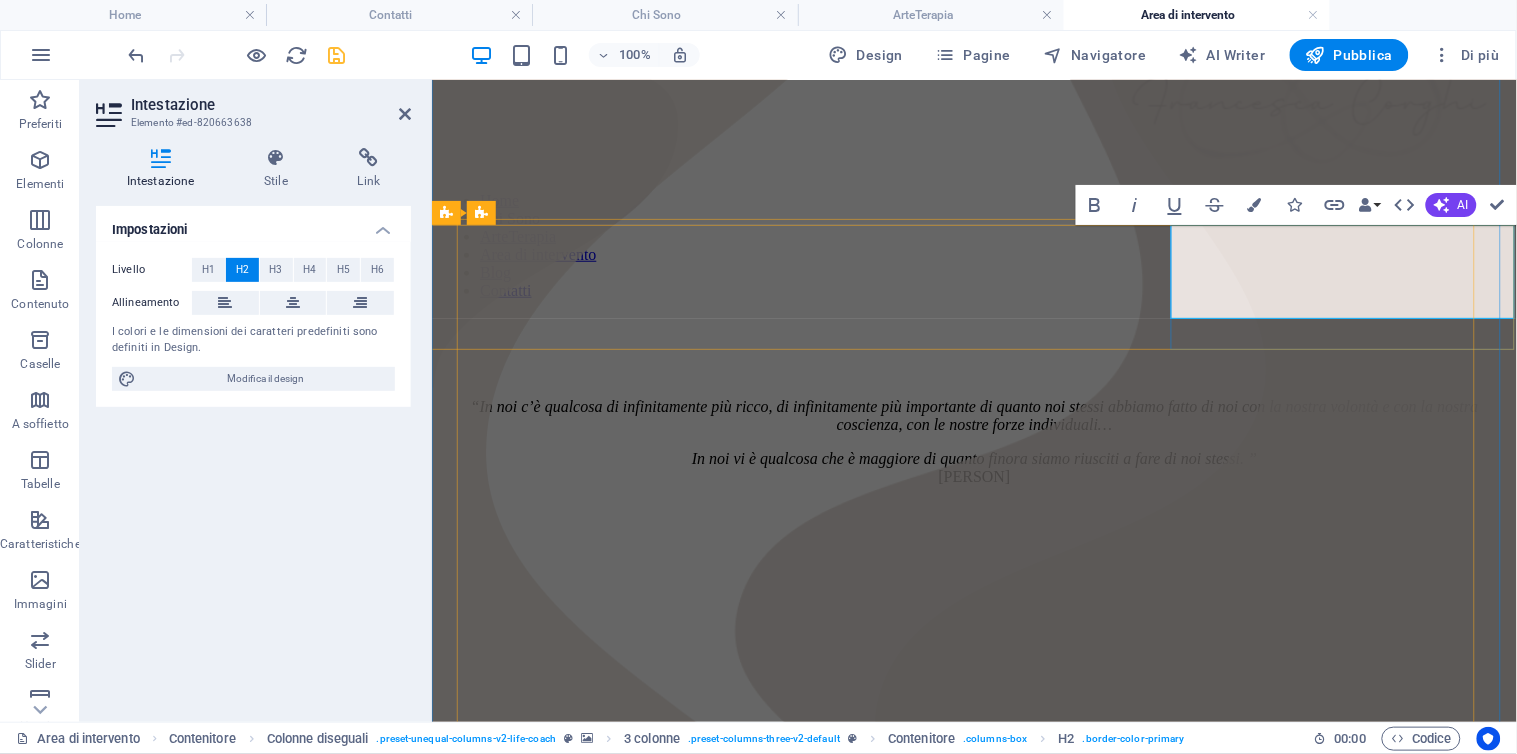 click on "Area terapeutica" at bounding box center [973, 1811] 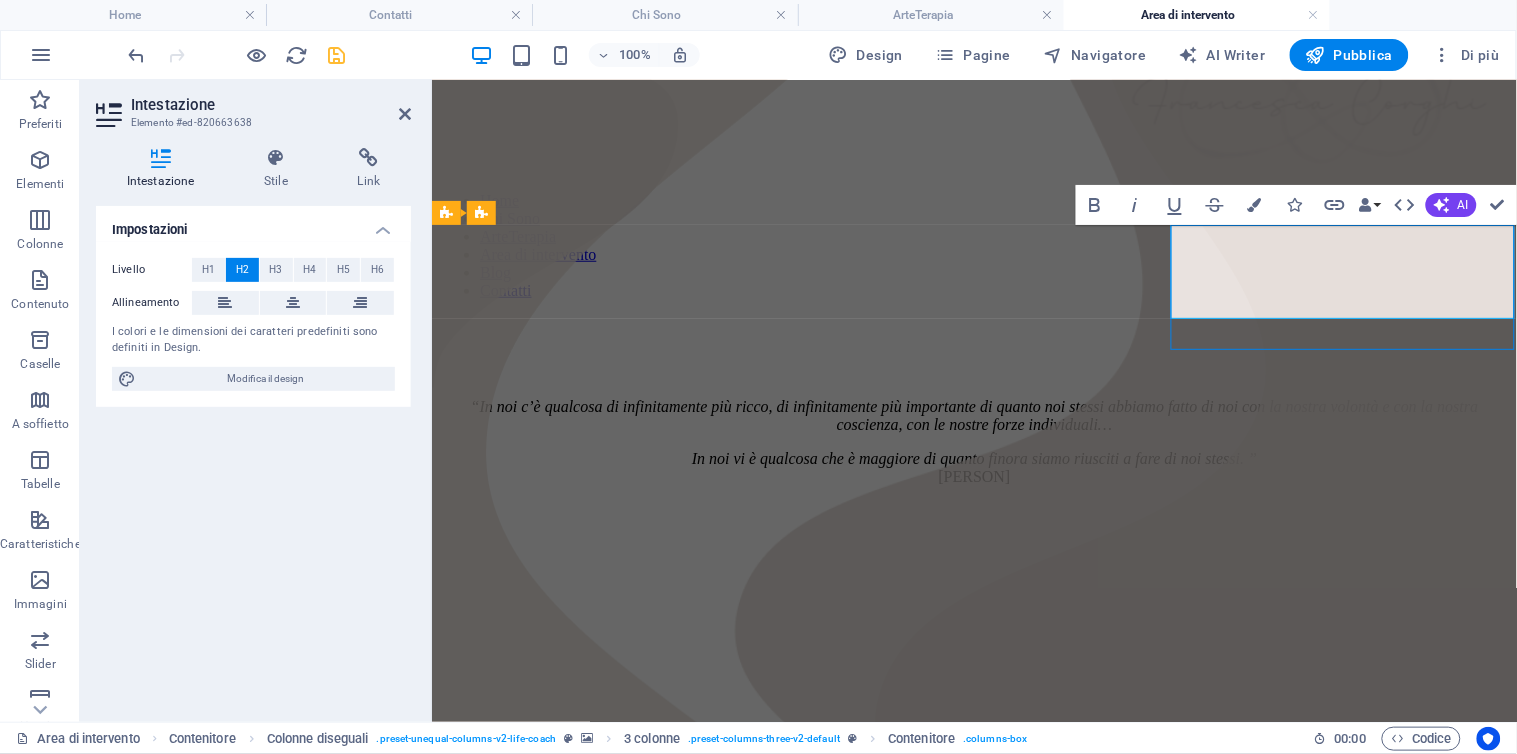click on "Area terapeutica" at bounding box center [973, 1811] 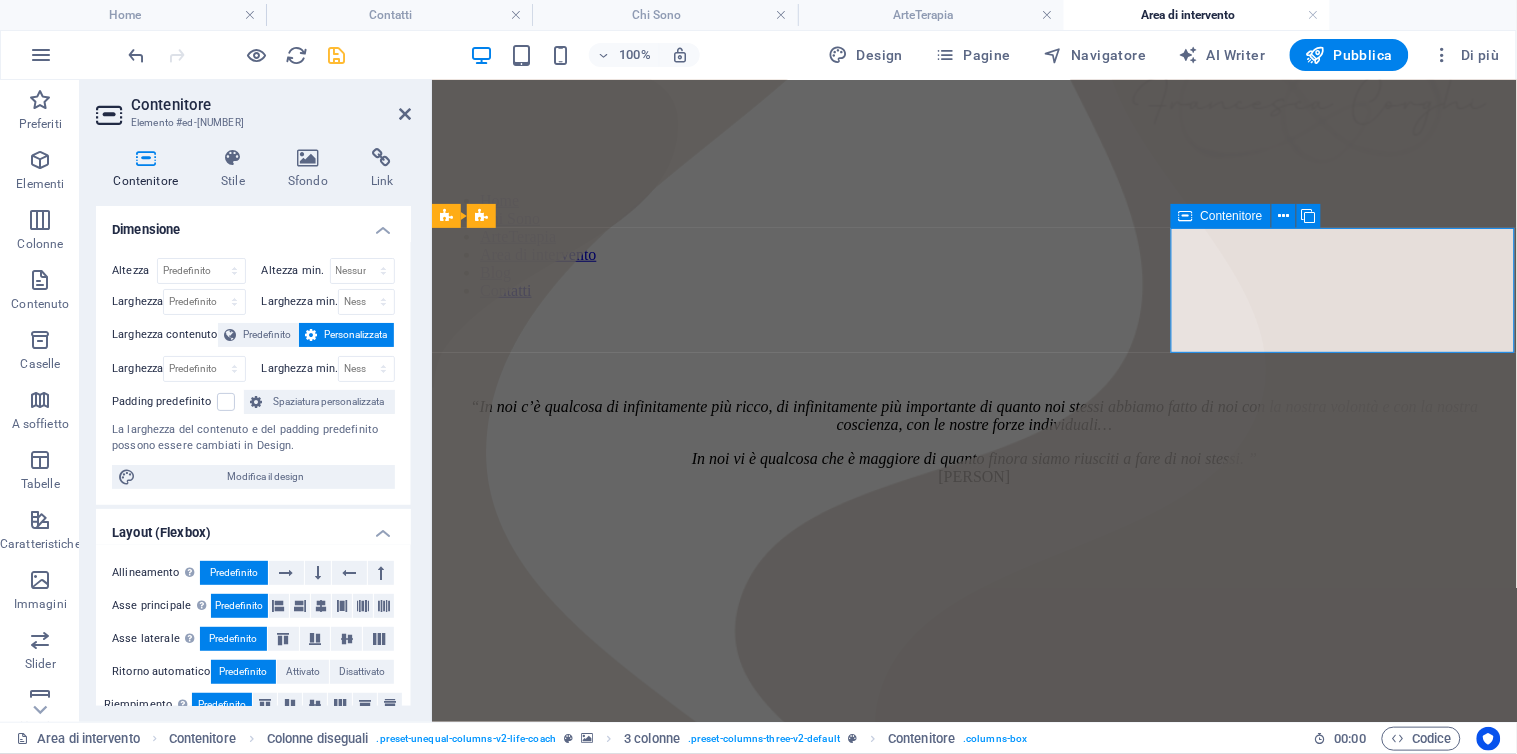 scroll, scrollTop: 326, scrollLeft: 0, axis: vertical 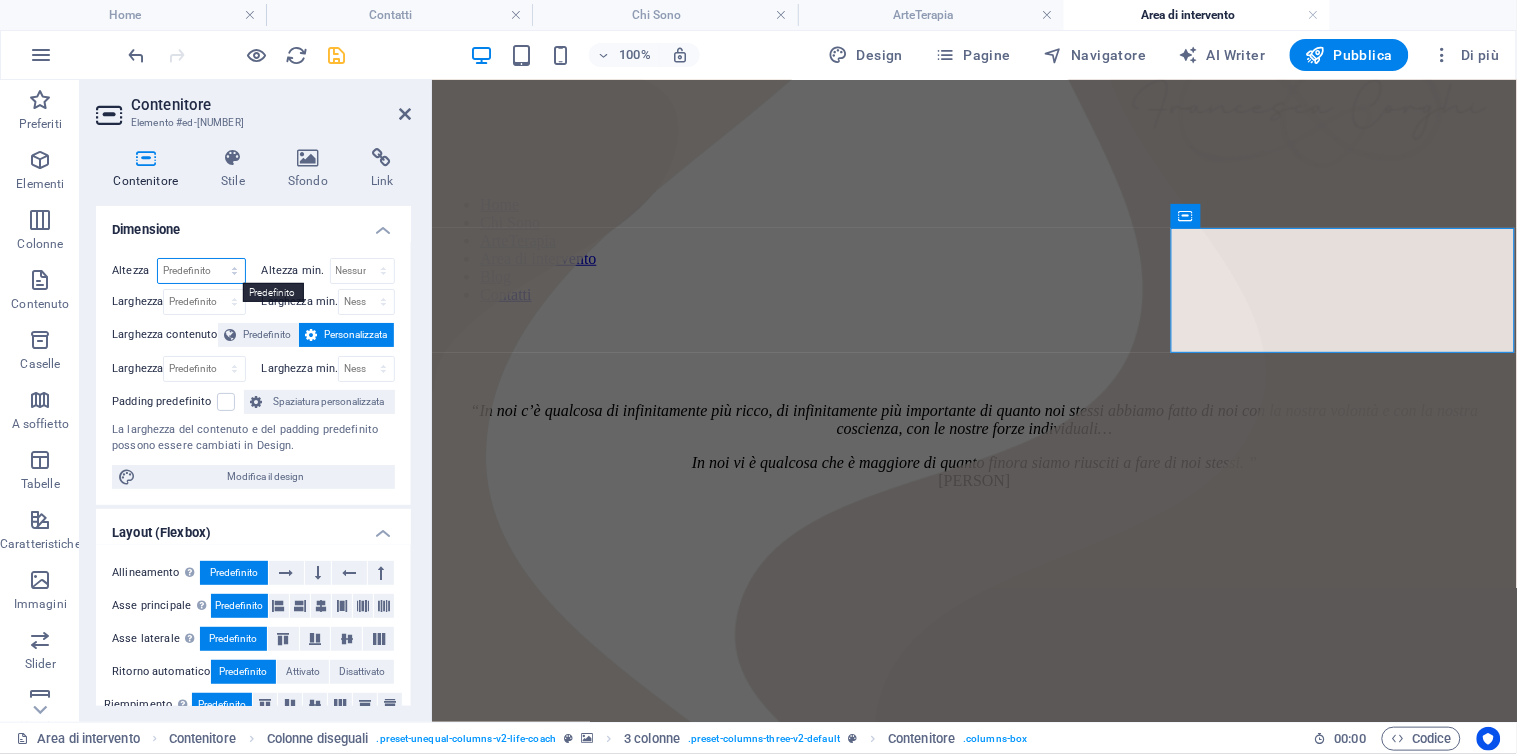 click on "Predefinito px rem % vh vw" at bounding box center [201, 271] 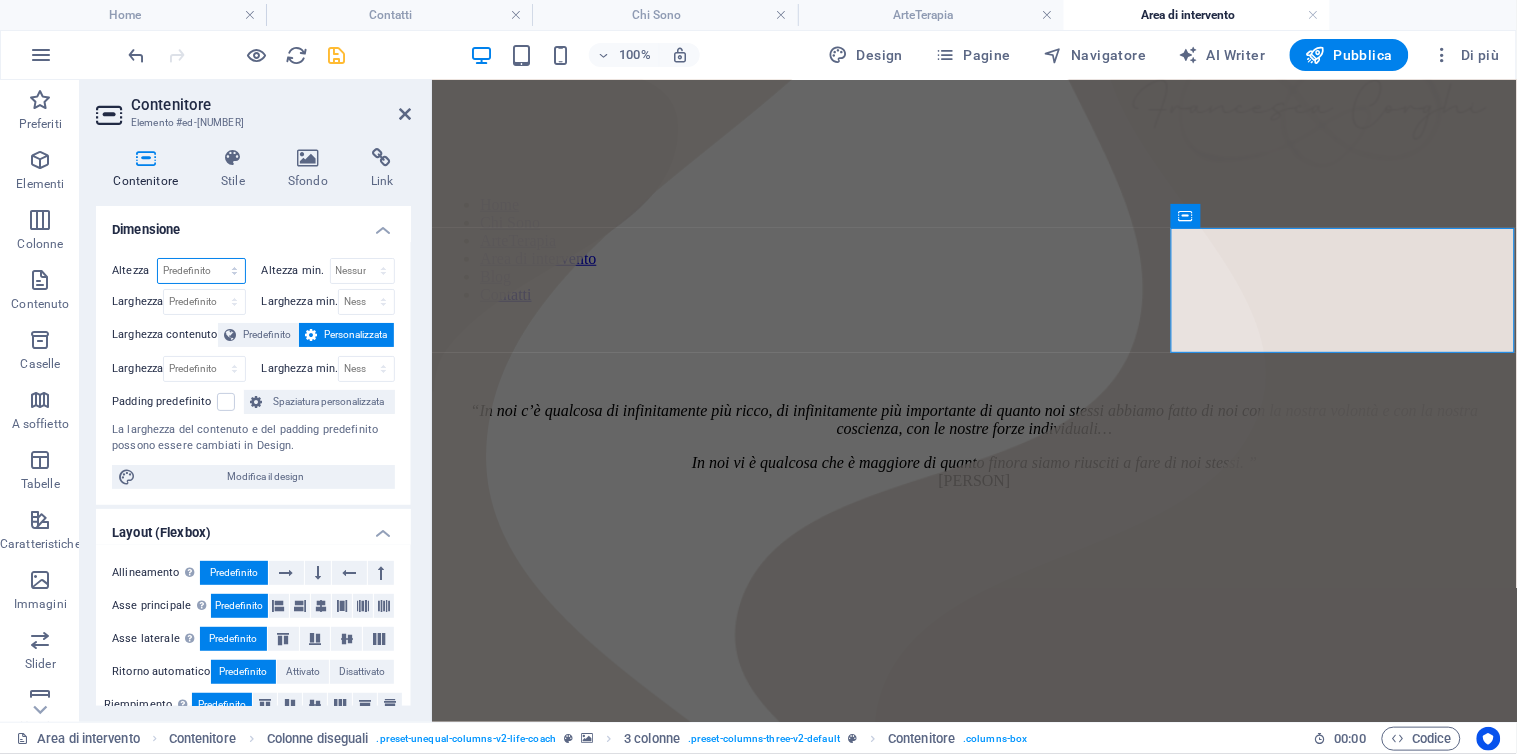 select on "px" 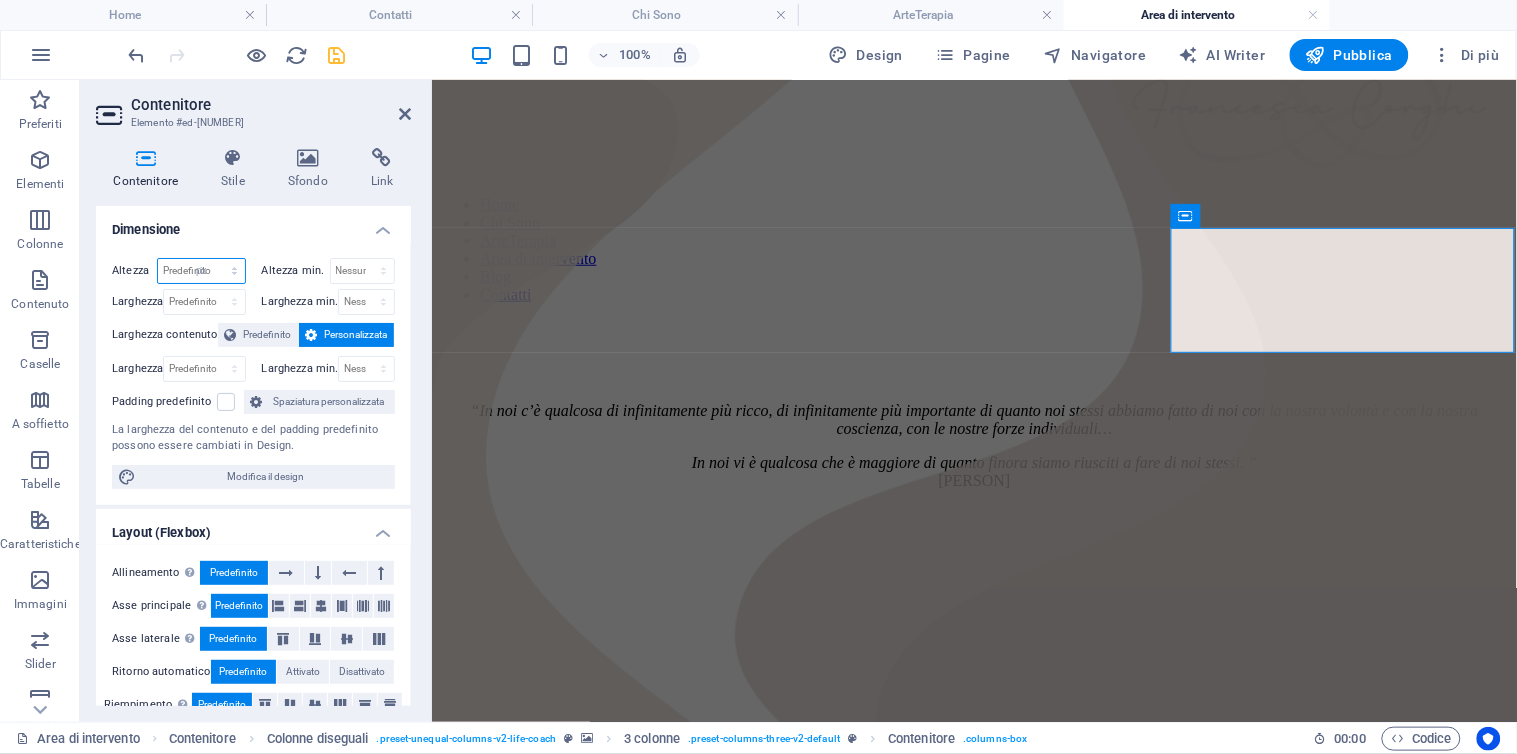click on "Predefinito px rem % vh vw" at bounding box center [201, 271] 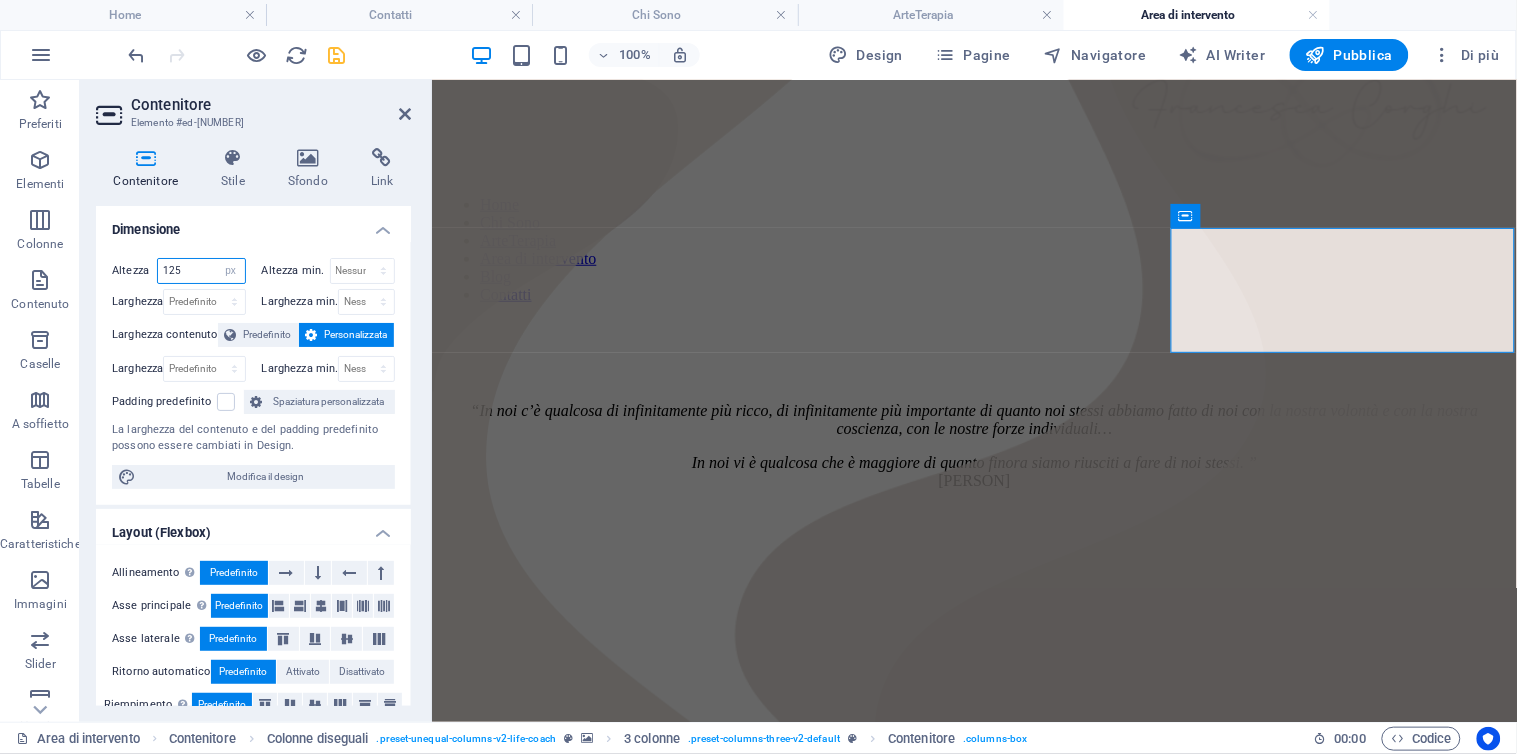 click on "125" at bounding box center (201, 271) 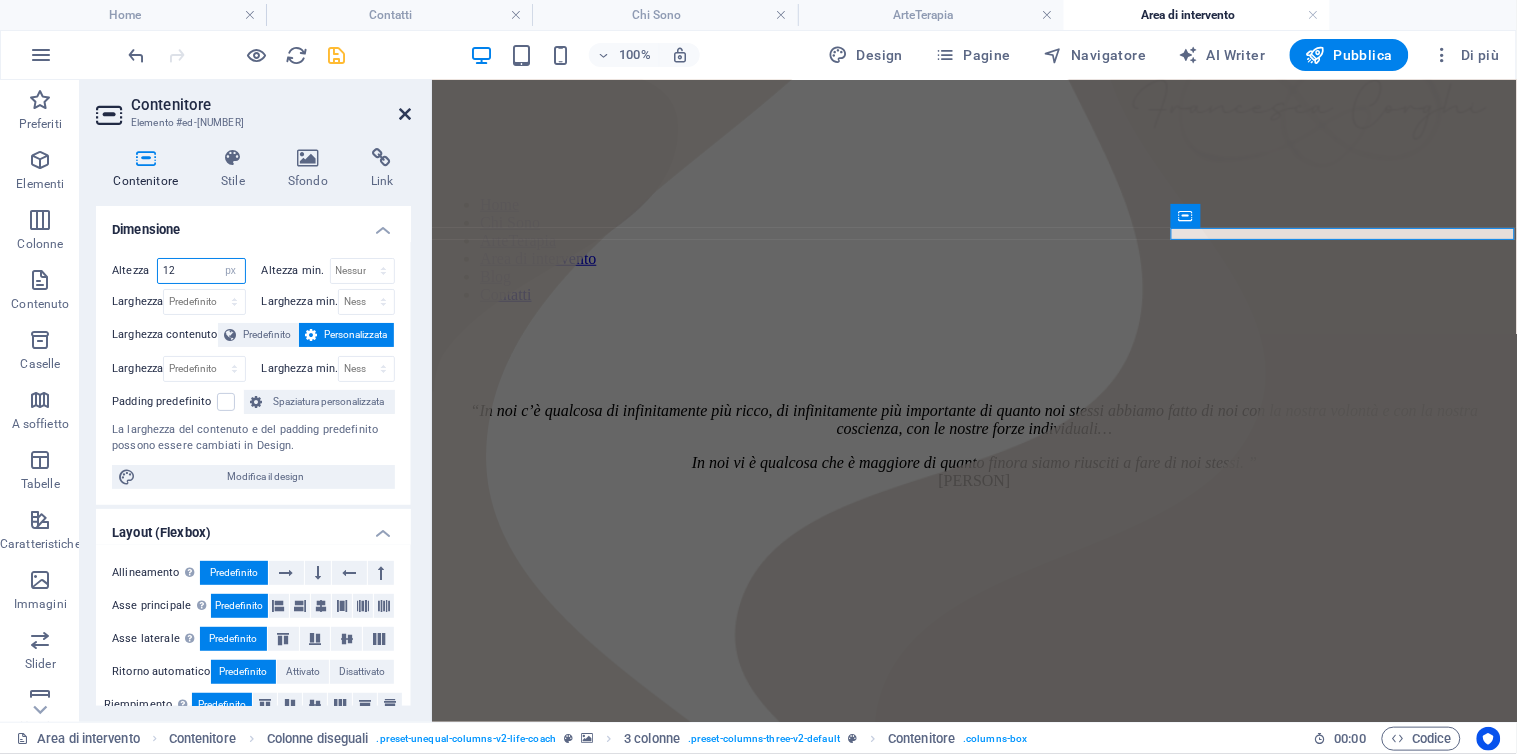 type on "12" 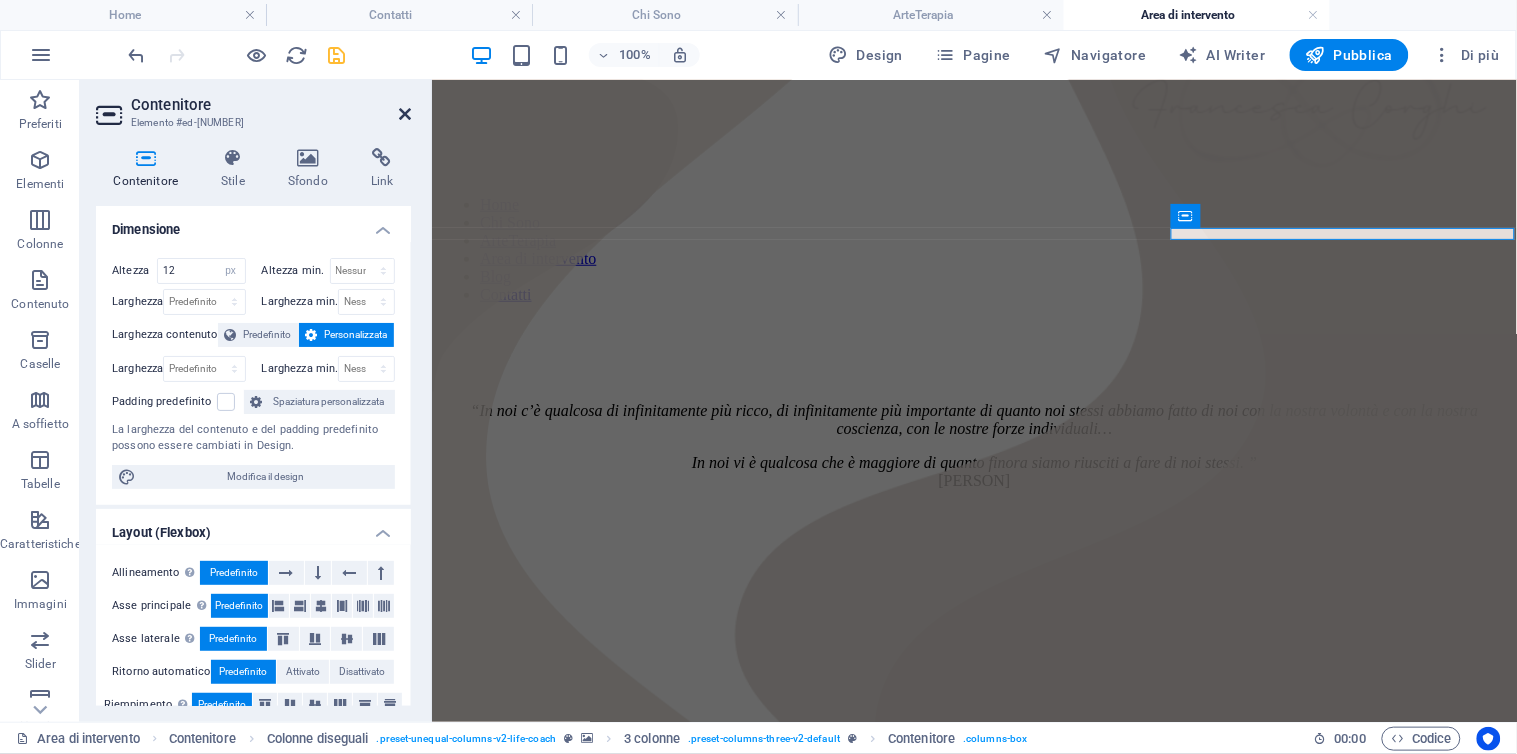 click at bounding box center (405, 114) 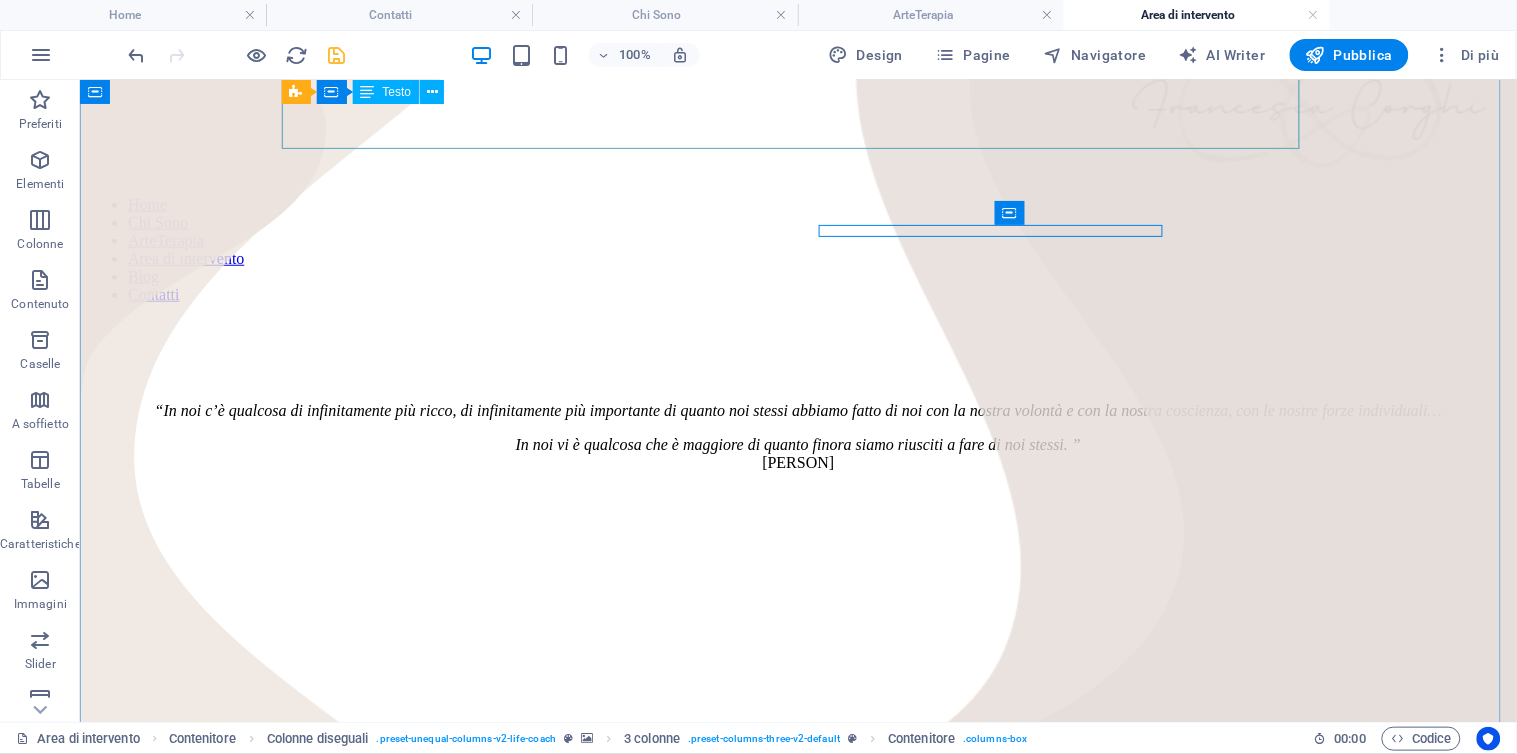 scroll, scrollTop: 330, scrollLeft: 0, axis: vertical 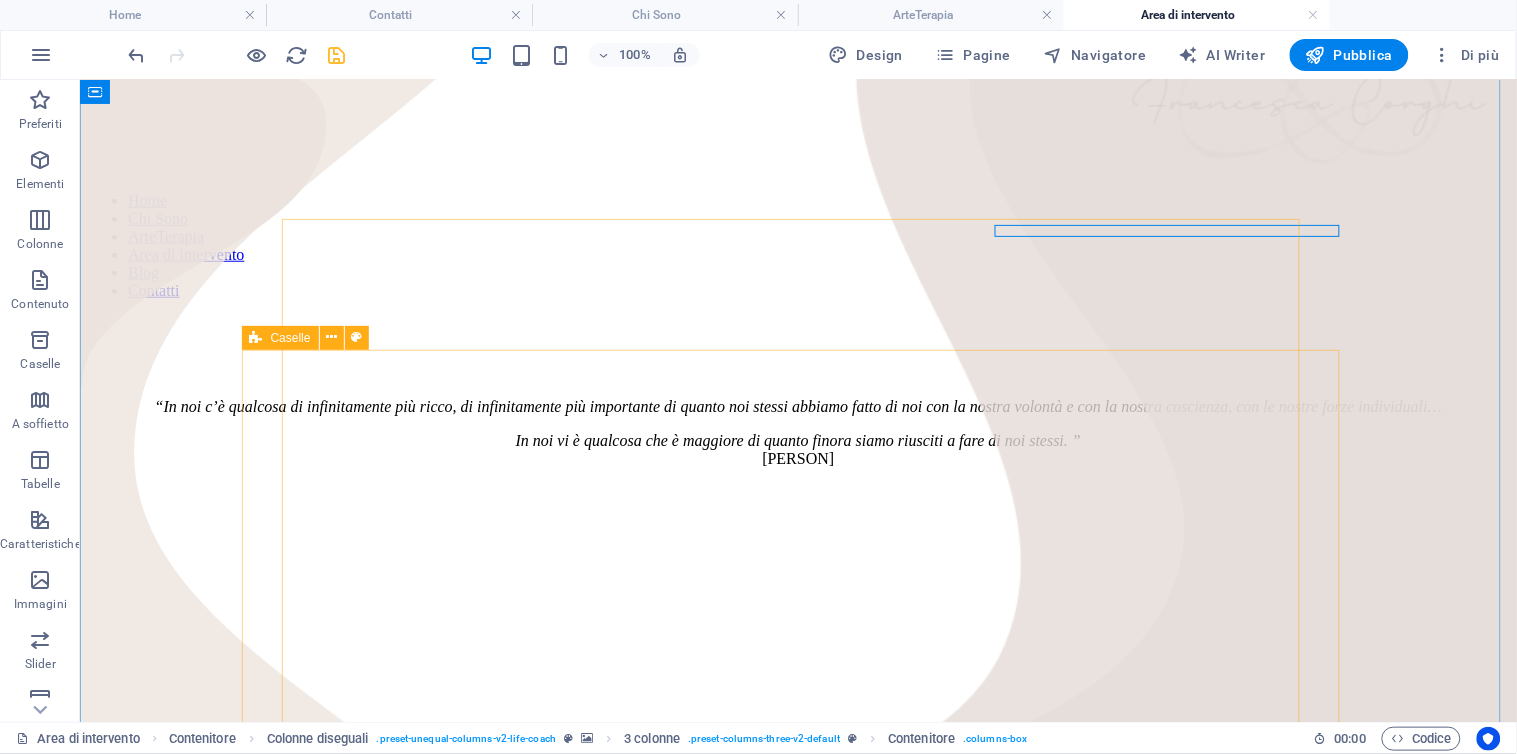 click on "Rilascia qui il contenuto oppure  Aggiungi elementi  Incolla appunti Pratico l’arteterapia come strumento di promozione del benessere e della crescita personale, per favorire una maggiore conoscenza di sé stessi e sostenere l’autostima. Intervengo nelle scuole con progetti educativi mirati a potenziare lo sviluppo emotivo, cognitivo e relazionale degli studenti, offrendo loro la possibilità di esprimere il proprio mondo interiore attraverso un linguaggio non verbale. Collaboro inoltre con un team di psicologi per realizzare interventi specifici, richiesti dagli Istituti scolastici, su tematiche delicate come la violenza di genere, il suicidio, il lutto. Conduco laboratori di arteterapia anche all’interno di percorsi formativi rivolti agli adulti, dove il “fare creativo” si intreccia con i contenuti del seminario, amplificandone gli obiettivi e rendendoli più significativi. Rilascia qui il contenuto oppure  Aggiungi elementi  Incolla appunti In    Rilascia qui il contenuto oppure" at bounding box center [797, 2341] 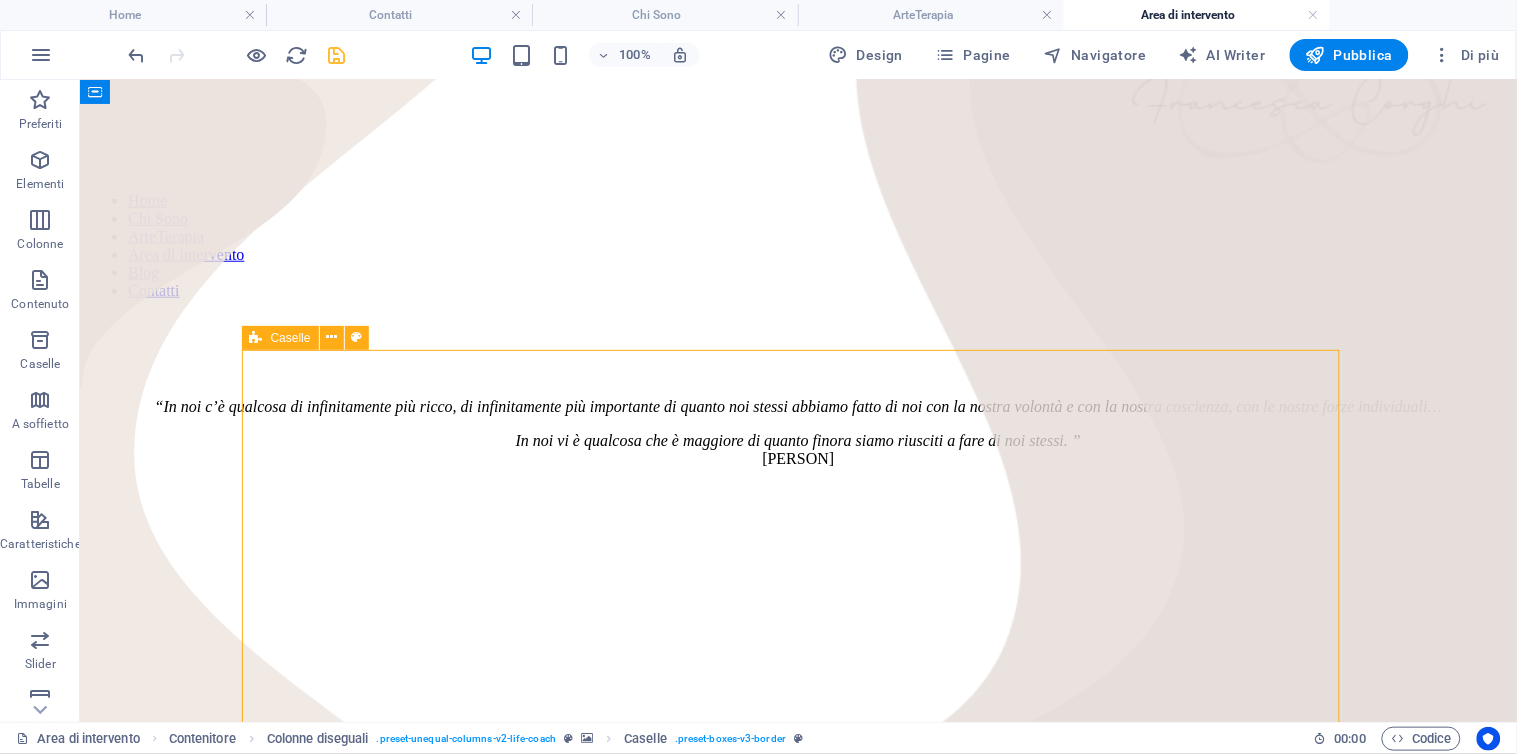 click on "Rilascia qui il contenuto oppure  Aggiungi elementi  Incolla appunti Pratico l’arteterapia come strumento di promozione del benessere e della crescita personale, per favorire una maggiore conoscenza di sé stessi e sostenere l’autostima. Intervengo nelle scuole con progetti educativi mirati a potenziare lo sviluppo emotivo, cognitivo e relazionale degli studenti, offrendo loro la possibilità di esprimere il proprio mondo interiore attraverso un linguaggio non verbale. Collaboro inoltre con un team di psicologi per realizzare interventi specifici, richiesti dagli Istituti scolastici, su tematiche delicate come la violenza di genere, il suicidio, il lutto. Conduco laboratori di arteterapia anche all’interno di percorsi formativi rivolti agli adulti, dove il “fare creativo” si intreccia con i contenuti del seminario, amplificandone gli obiettivi e rendendoli più significativi. Rilascia qui il contenuto oppure  Aggiungi elementi  Incolla appunti In    Rilascia qui il contenuto oppure" at bounding box center (797, 2341) 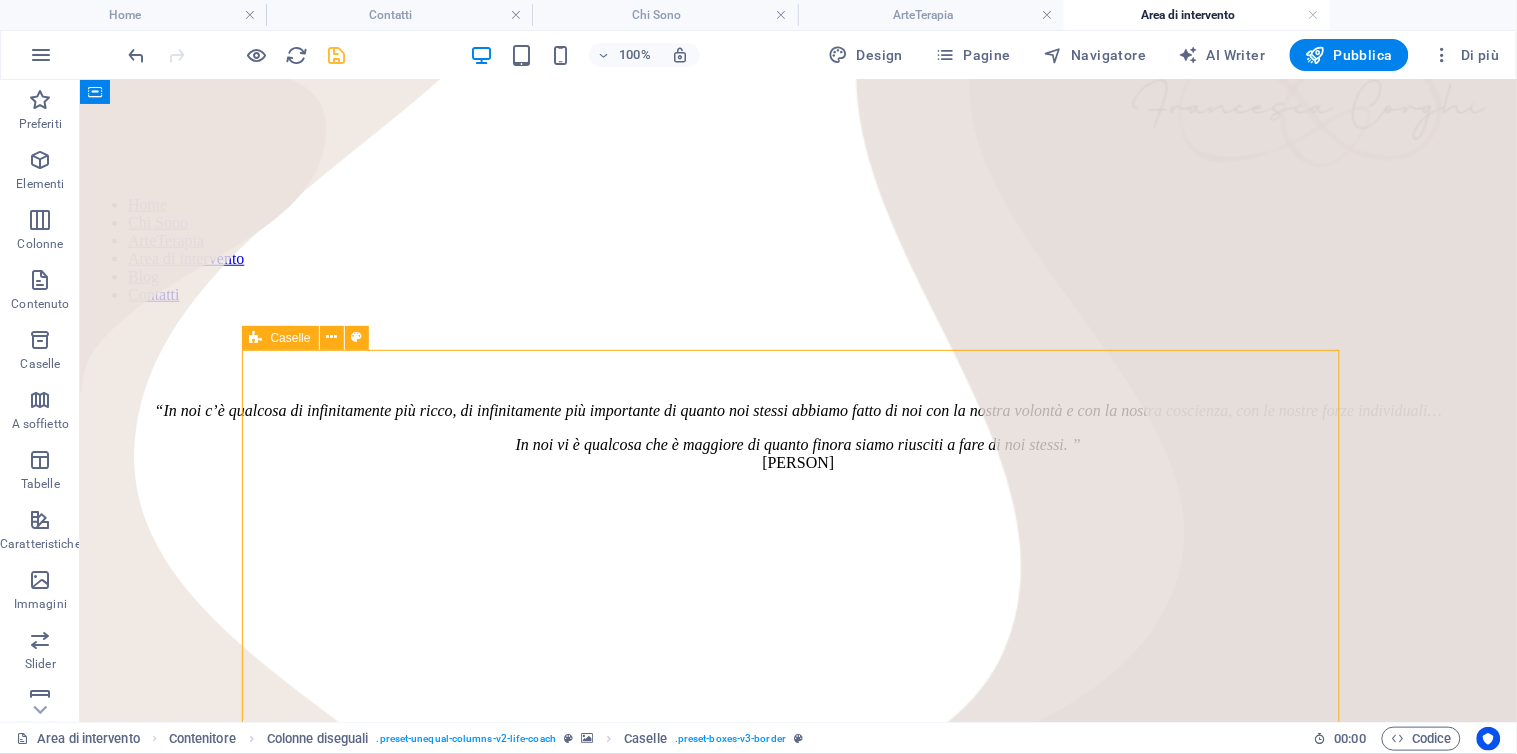 select on "px" 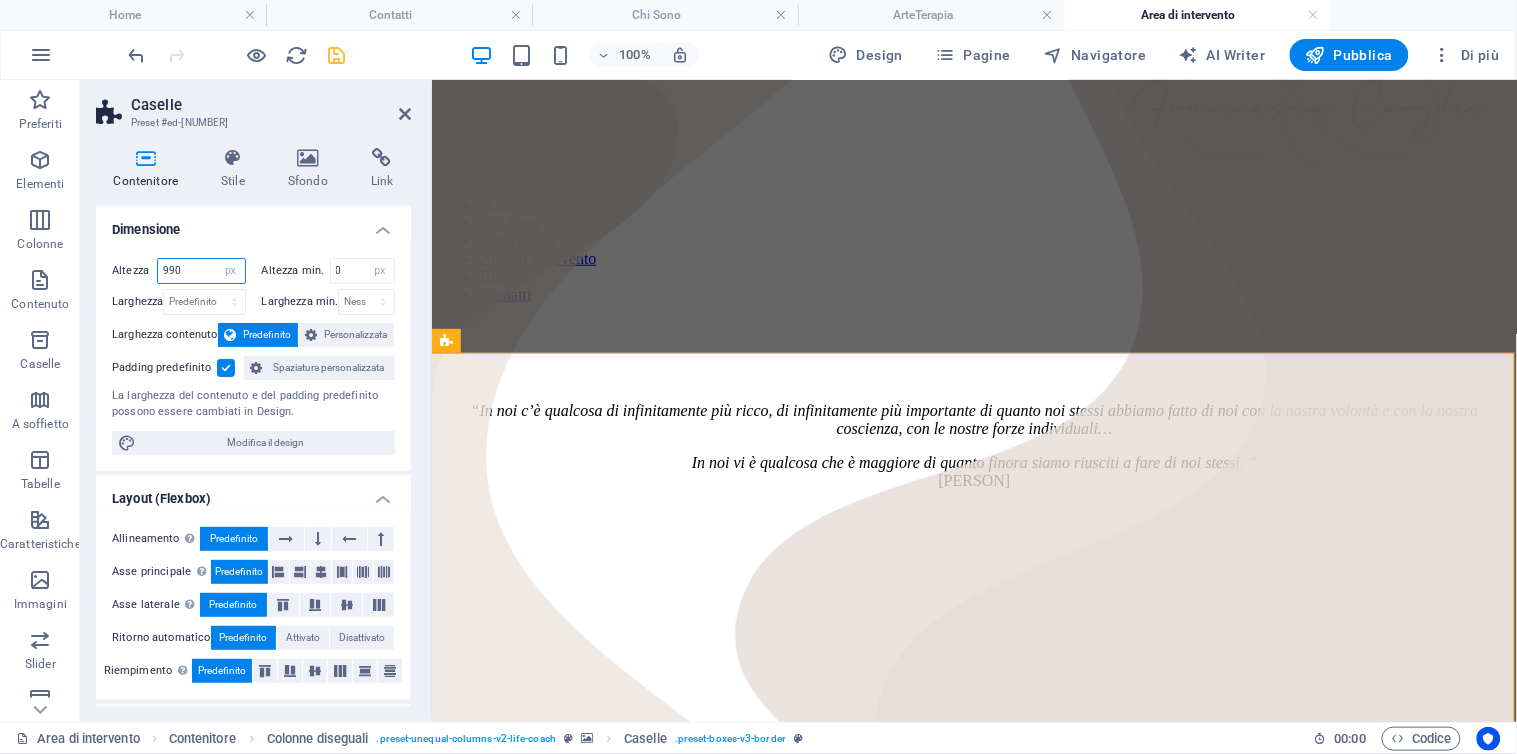 click on "990" at bounding box center (201, 271) 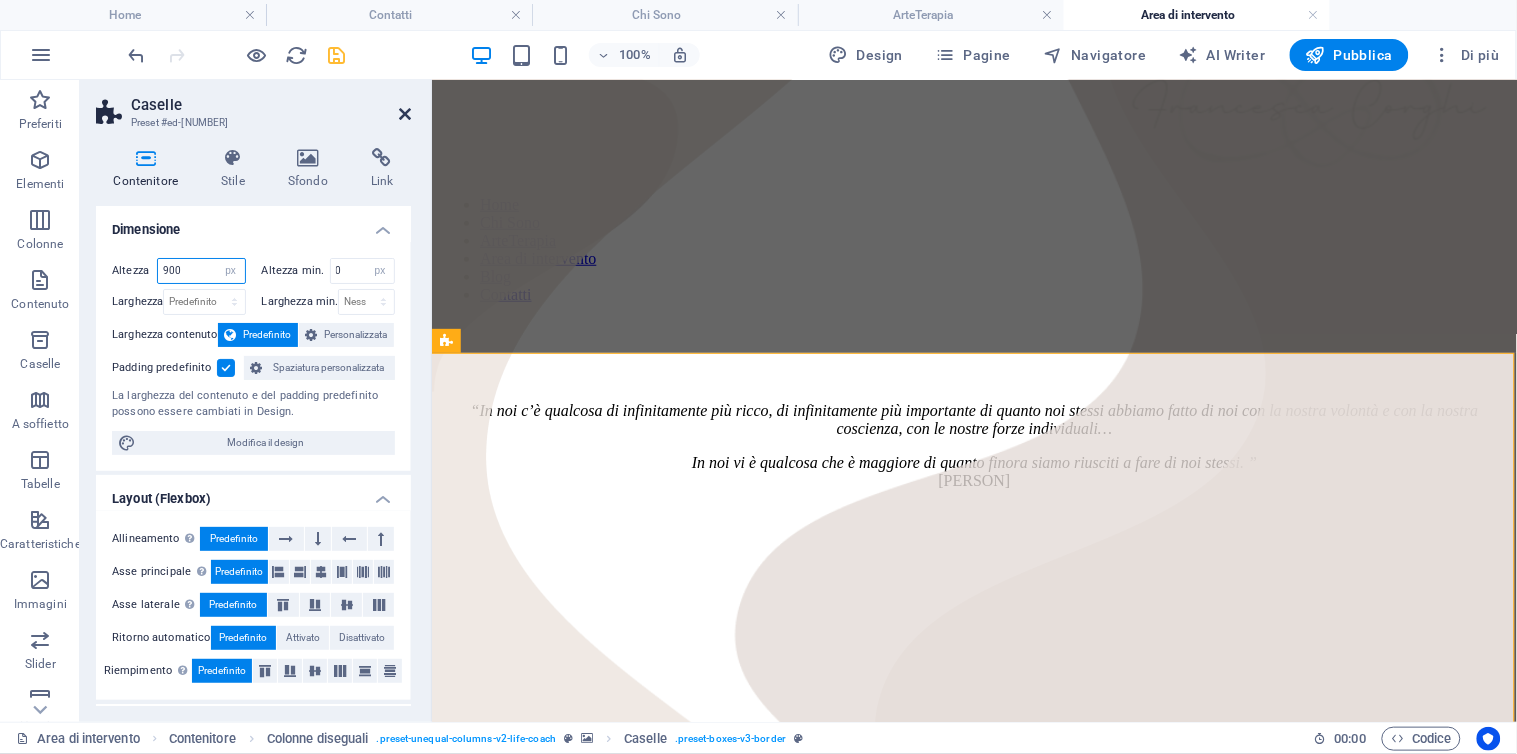 type on "900" 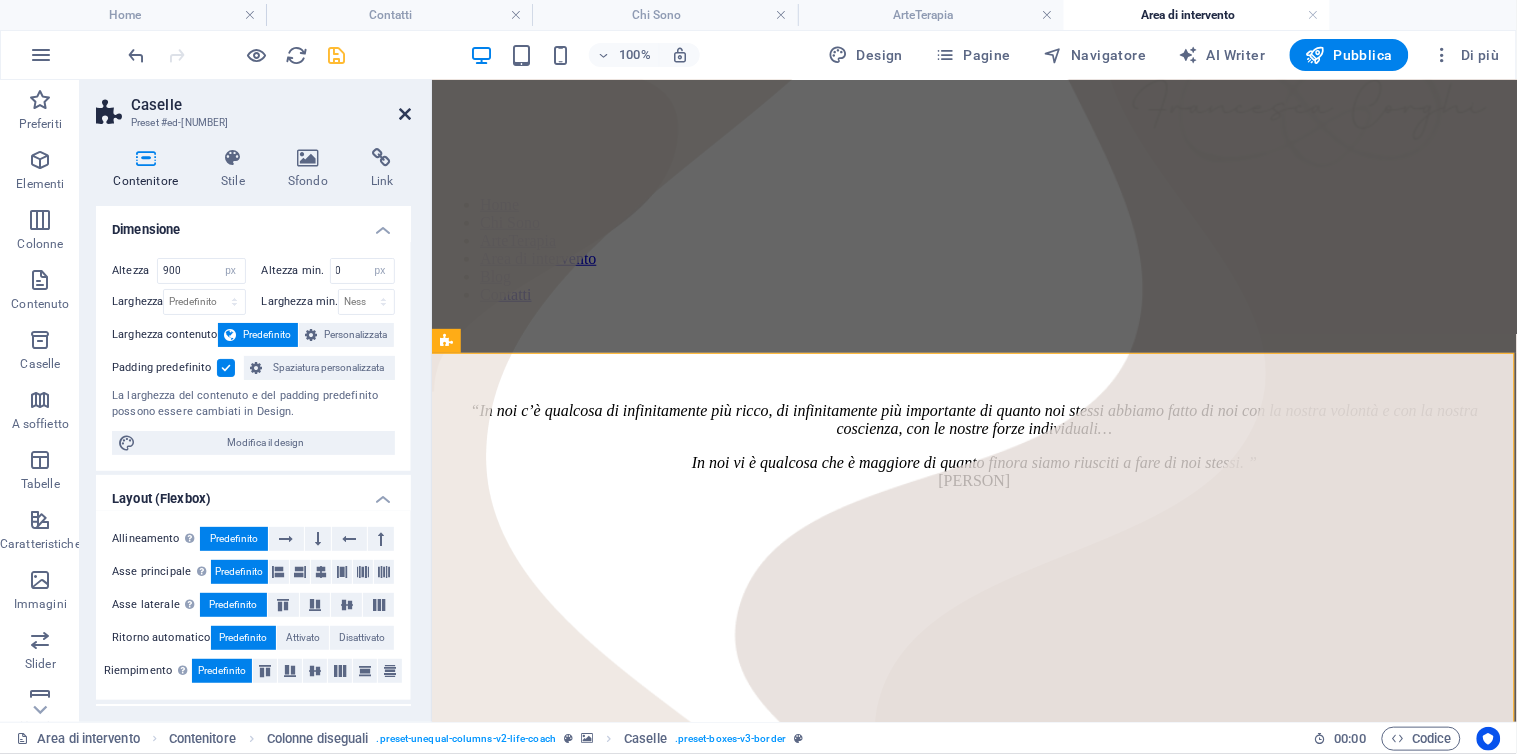 click at bounding box center (405, 114) 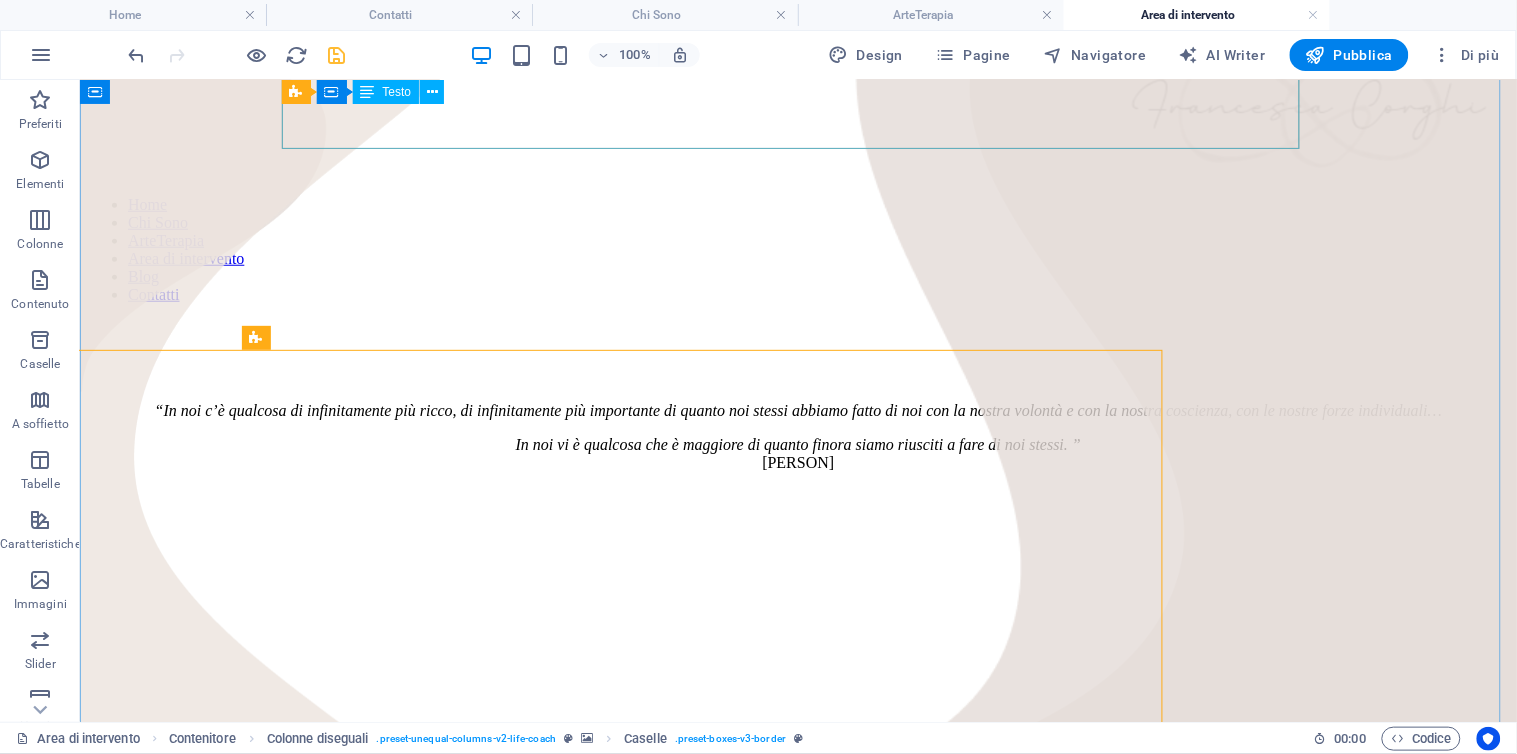 scroll, scrollTop: 330, scrollLeft: 0, axis: vertical 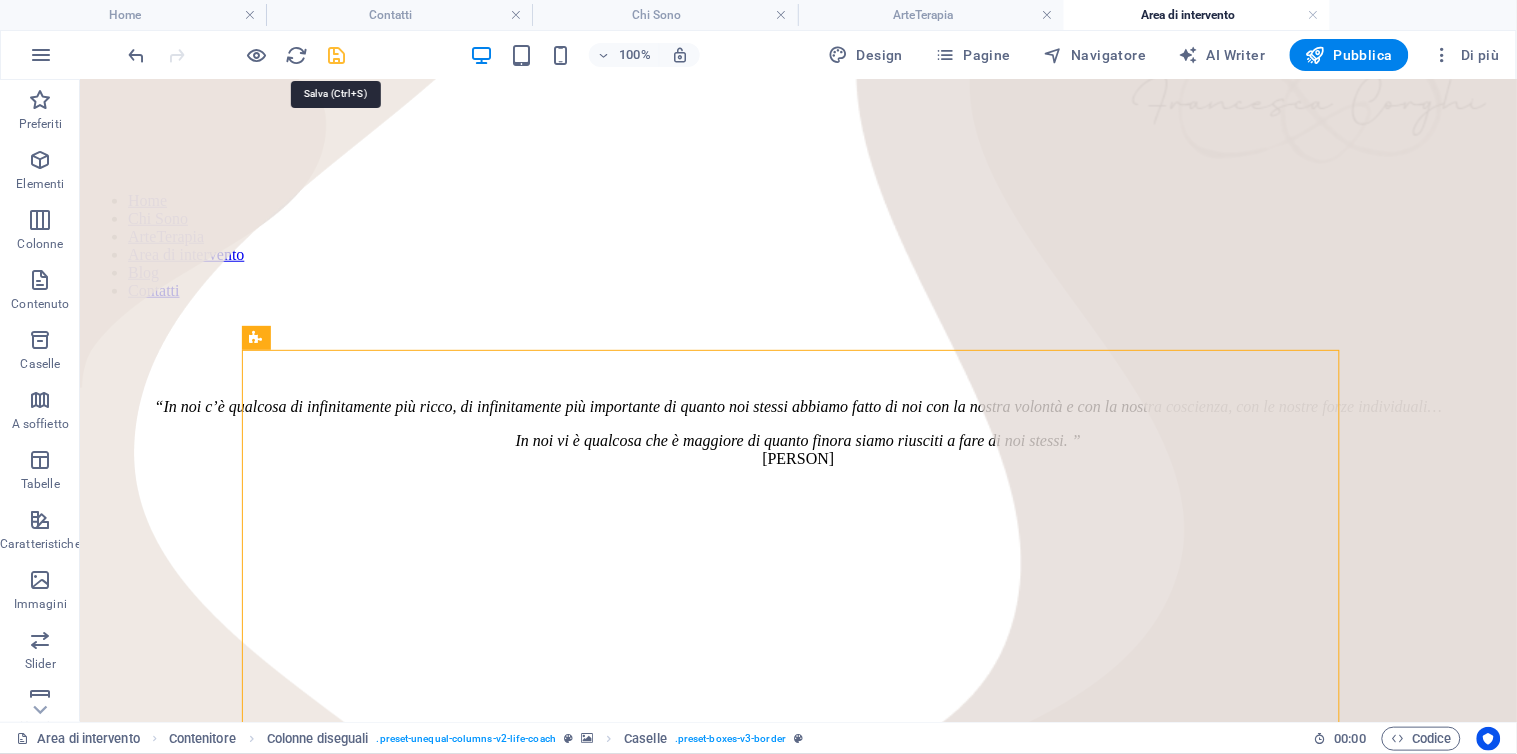 drag, startPoint x: 336, startPoint y: 55, endPoint x: 1436, endPoint y: 185, distance: 1107.6552 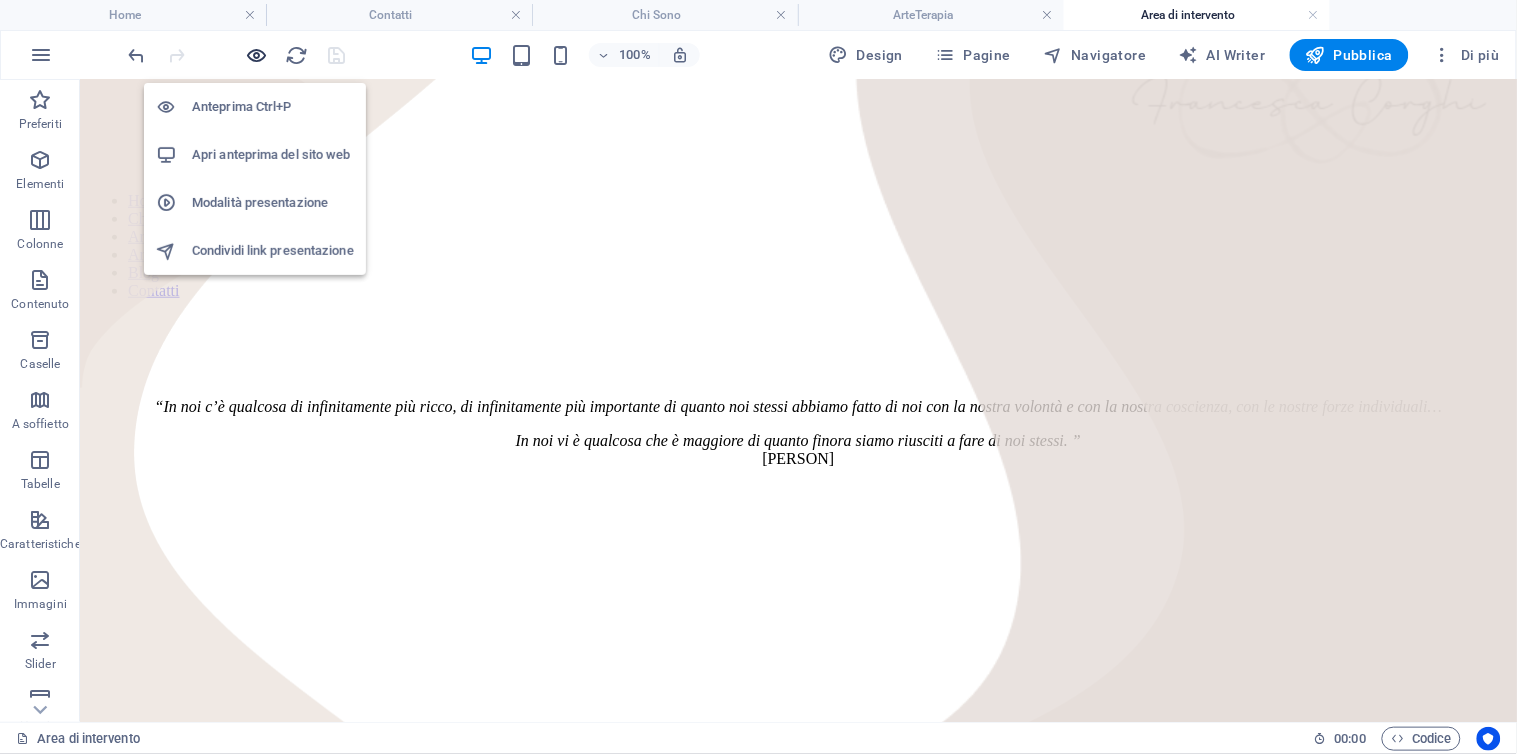 click at bounding box center (257, 55) 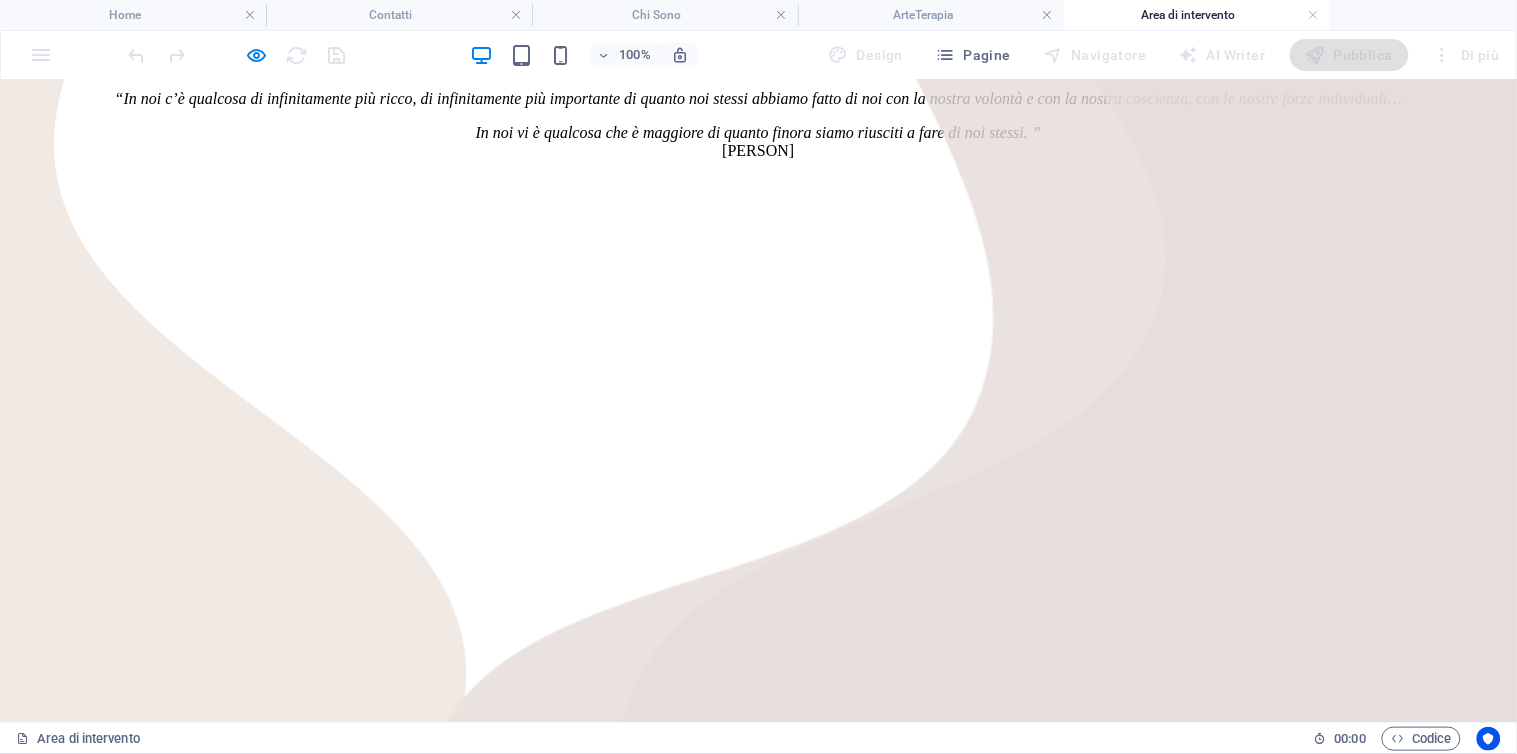 scroll, scrollTop: 888, scrollLeft: 0, axis: vertical 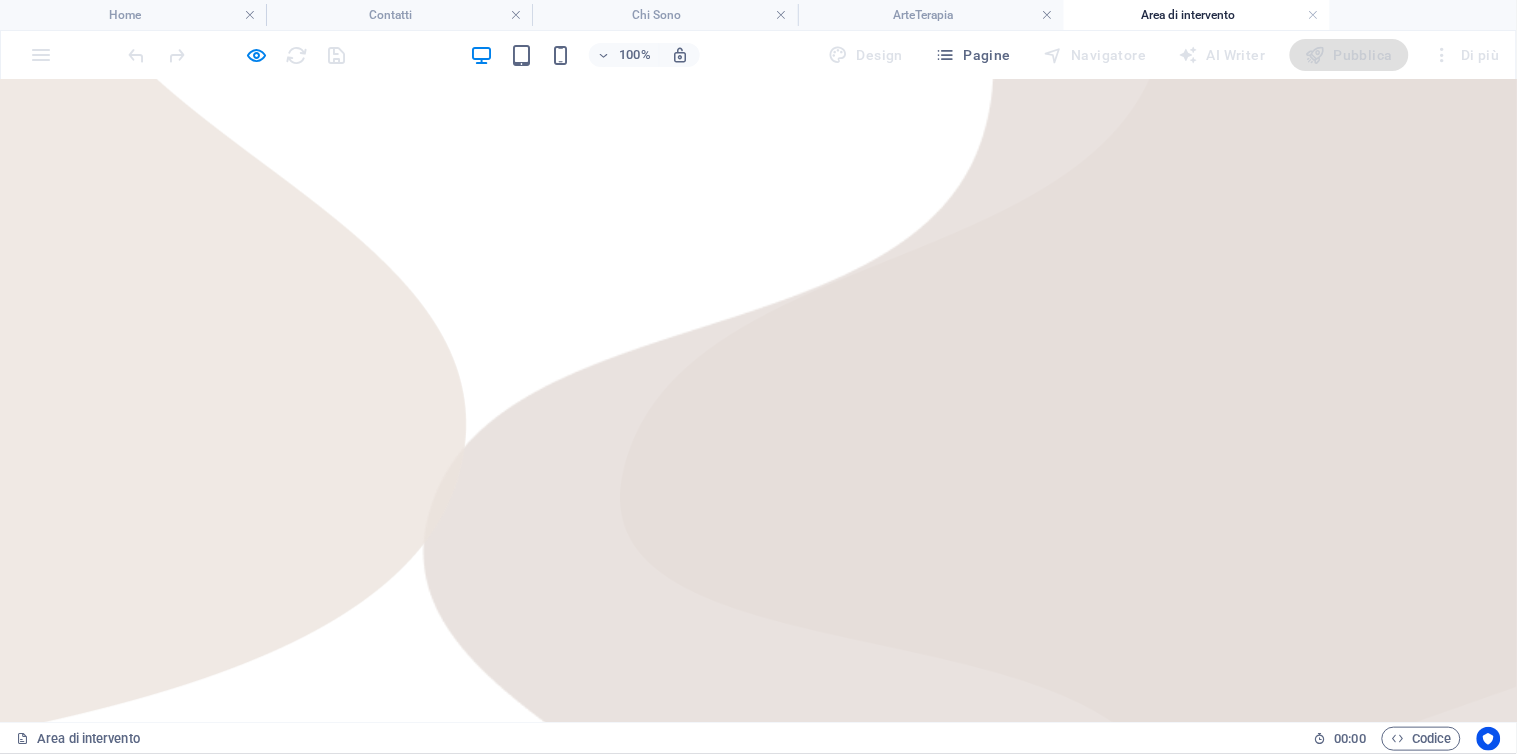 click at bounding box center [237, 55] 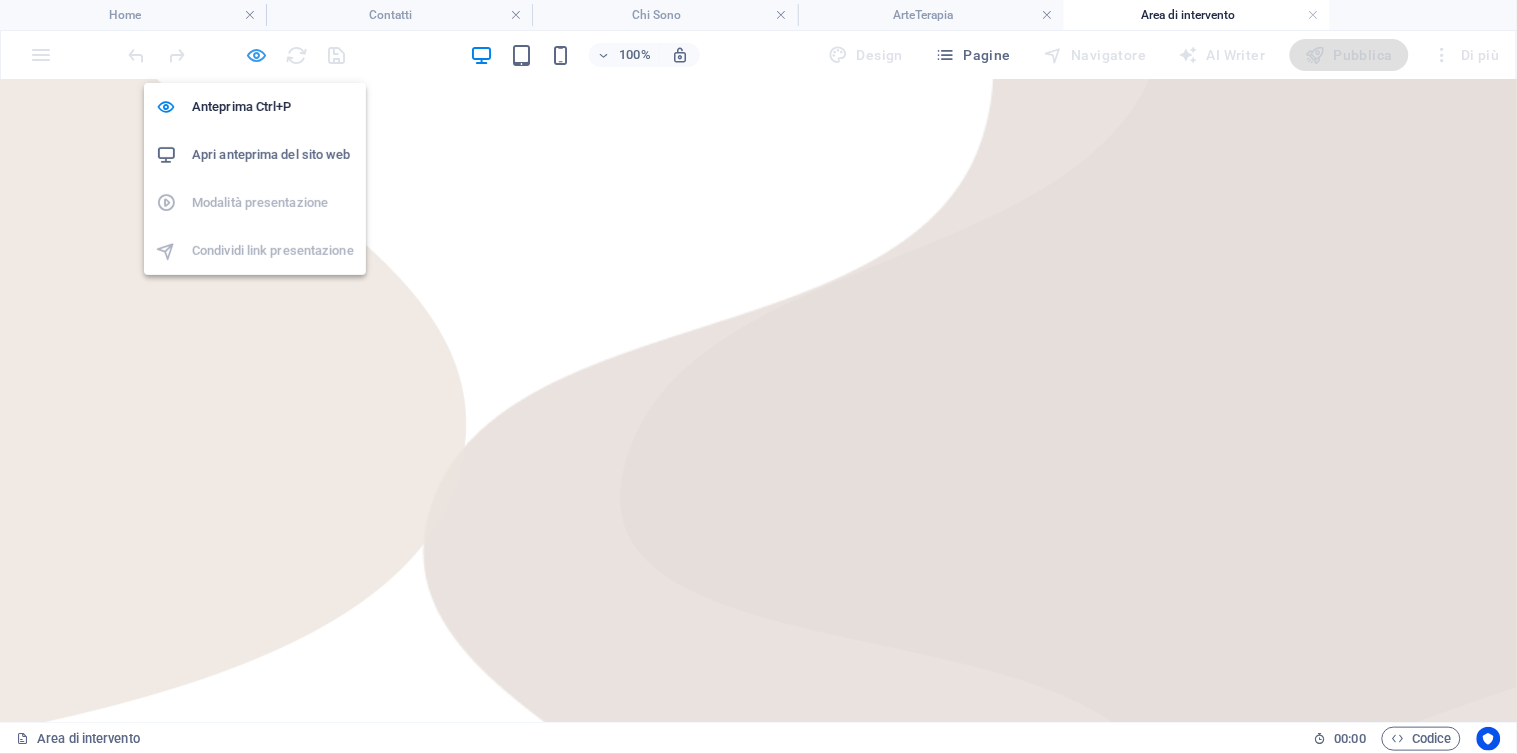 click at bounding box center (257, 55) 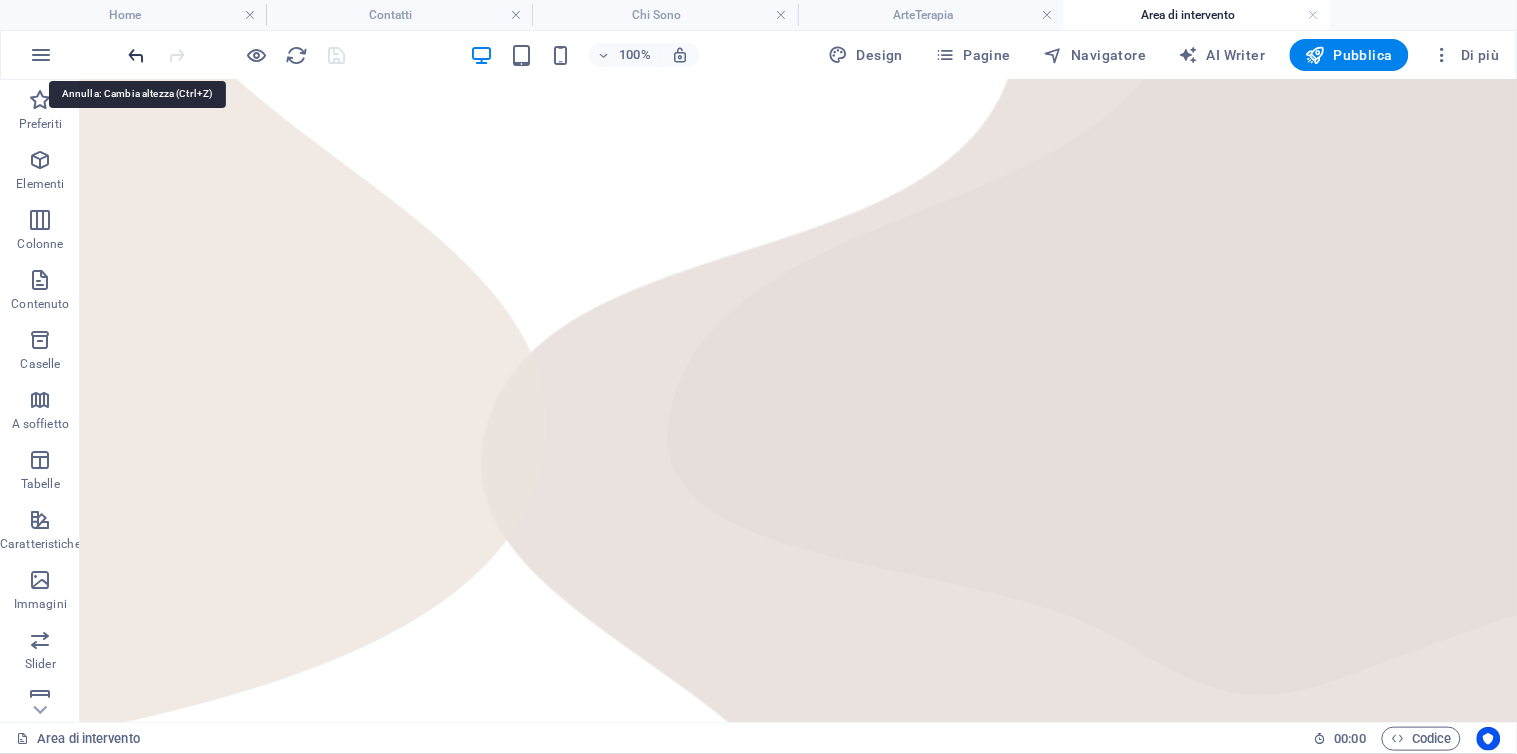 click at bounding box center (137, 55) 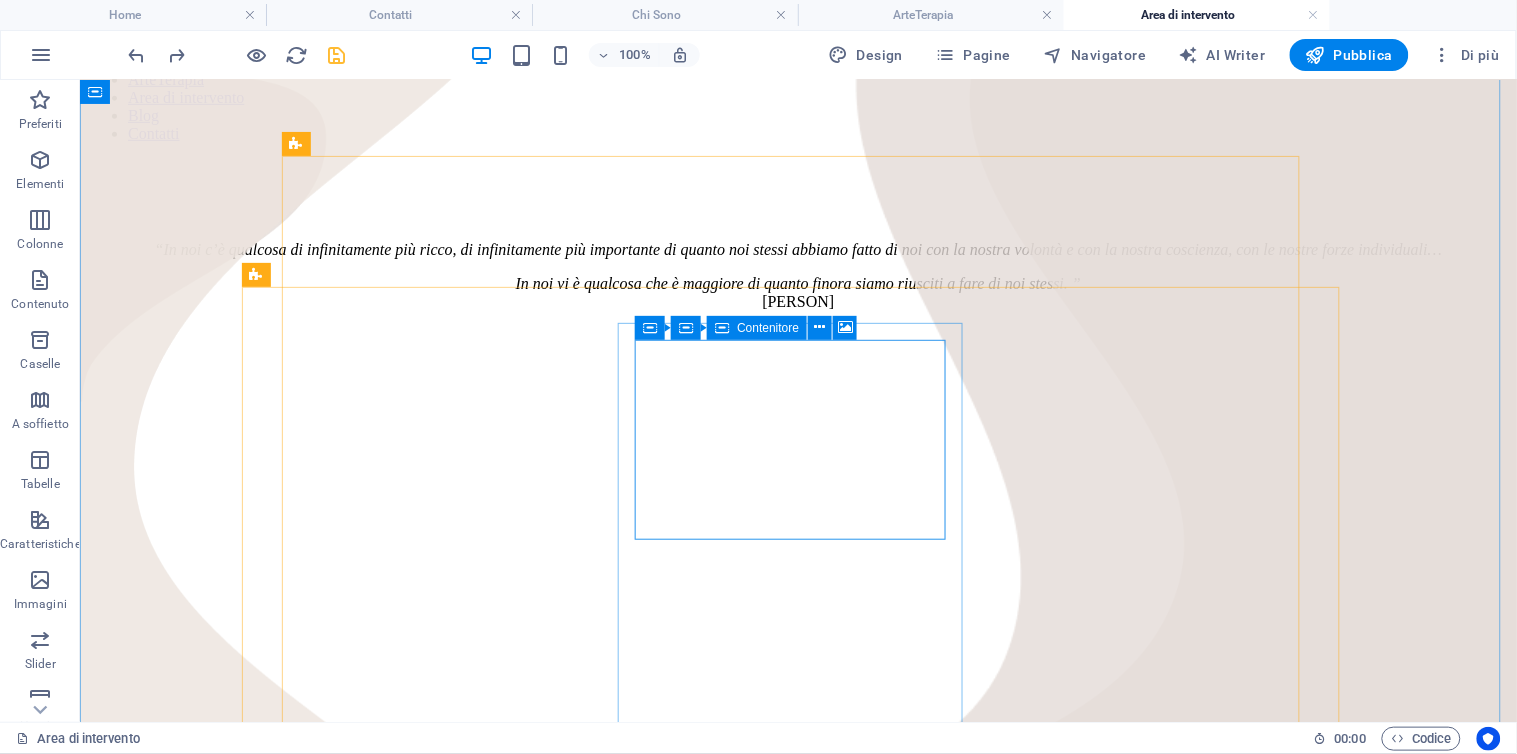 scroll, scrollTop: 222, scrollLeft: 0, axis: vertical 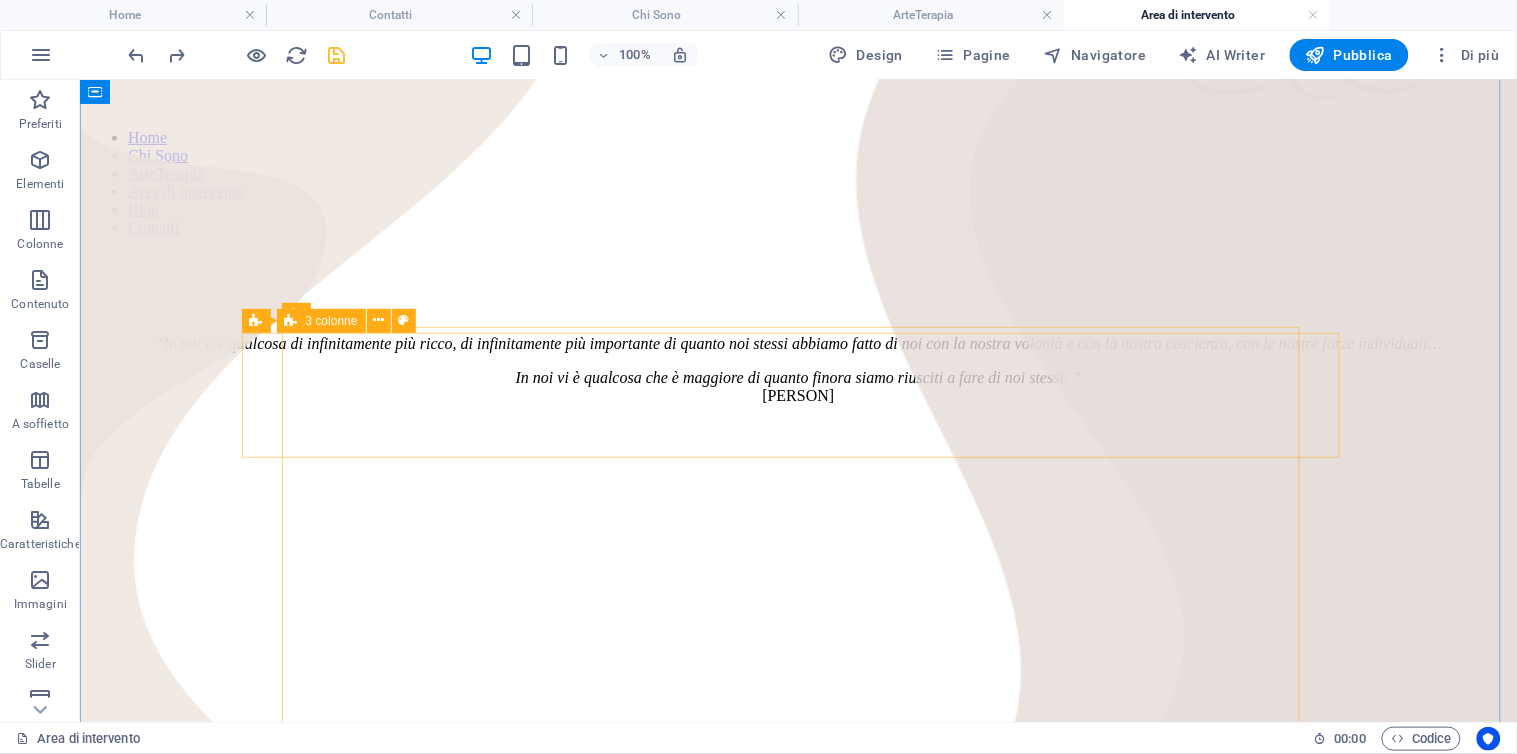 click on "Area preventiva educativa Area  riabilitativa Area terapeutica" at bounding box center [797, 1720] 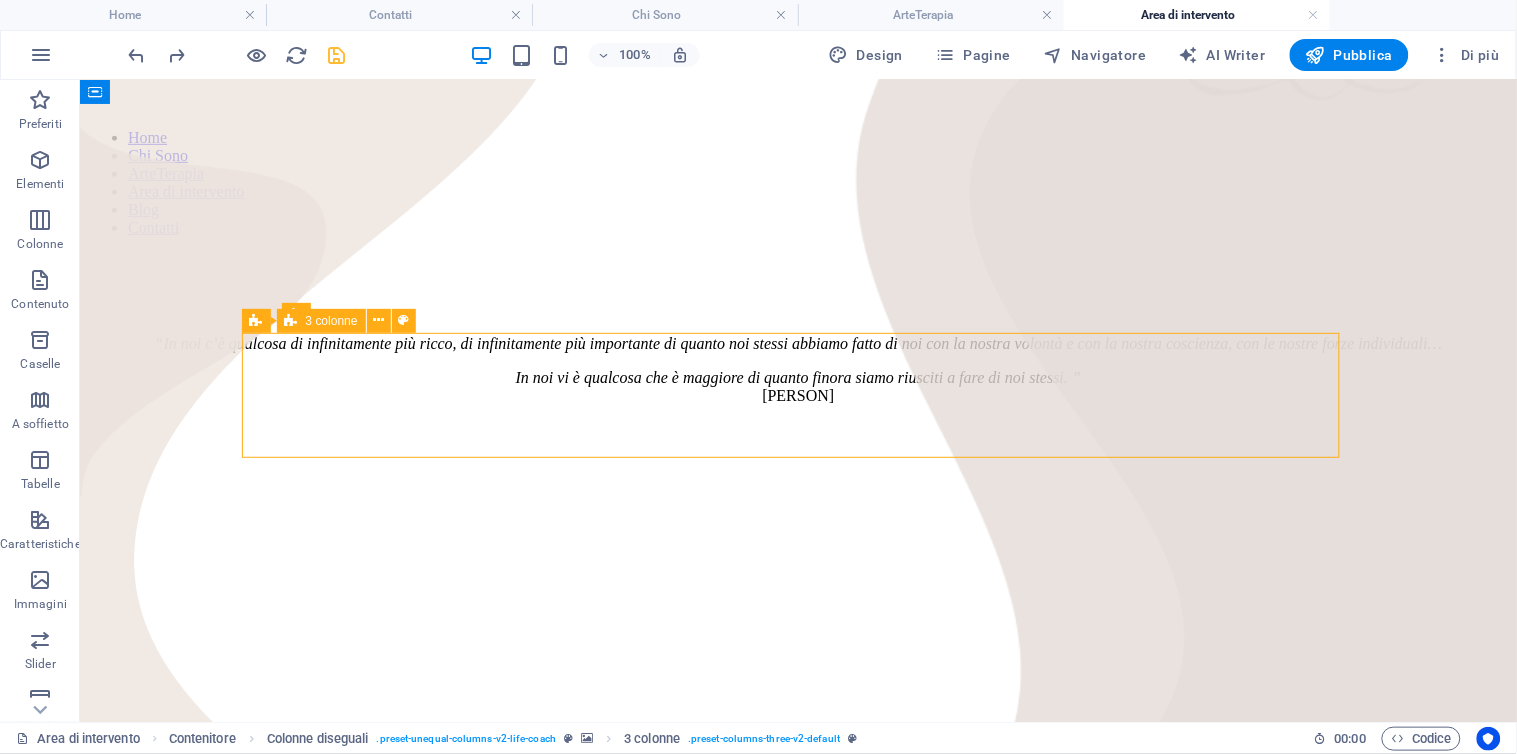 click on "Area preventiva educativa Area  riabilitativa Area terapeutica" at bounding box center (797, 1720) 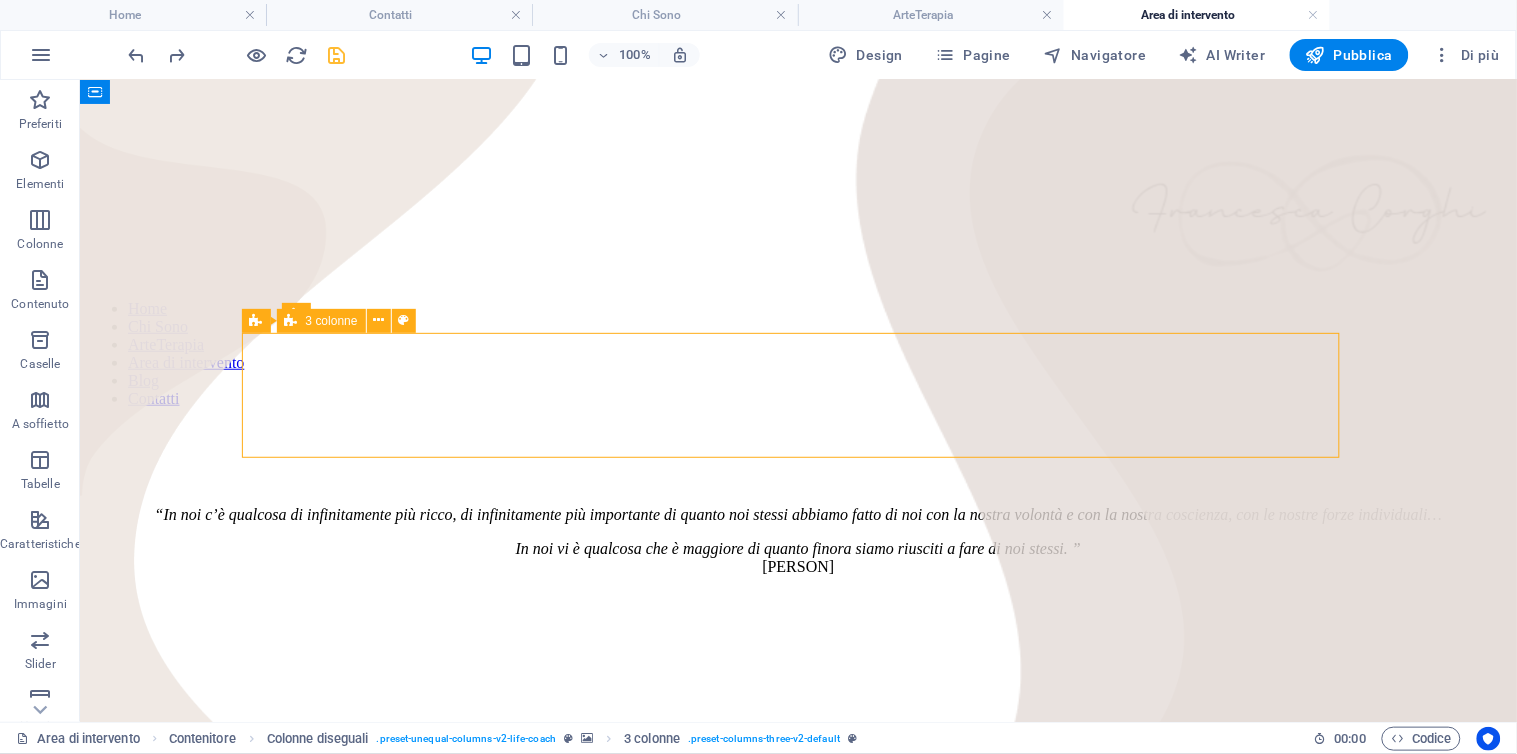 select on "px" 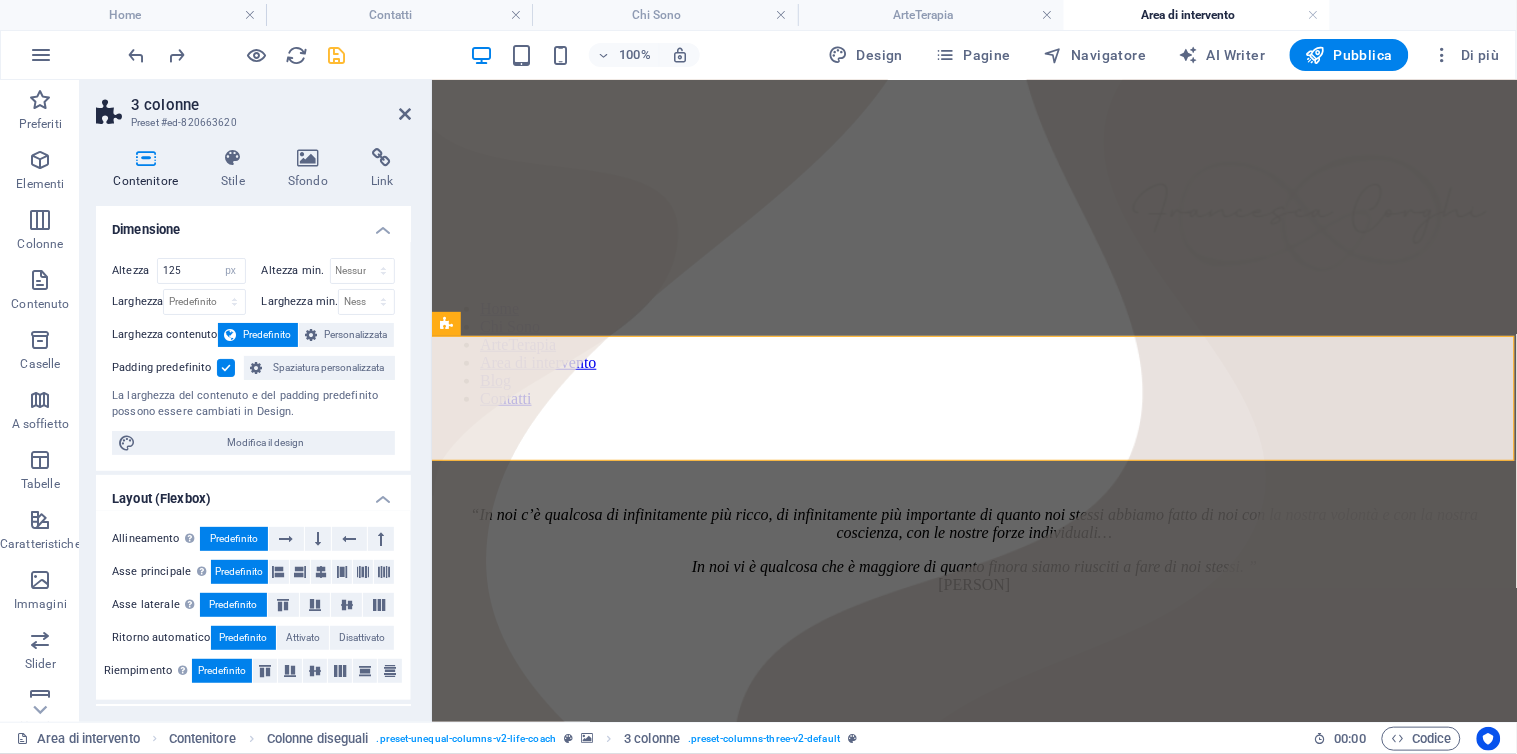 scroll, scrollTop: 218, scrollLeft: 0, axis: vertical 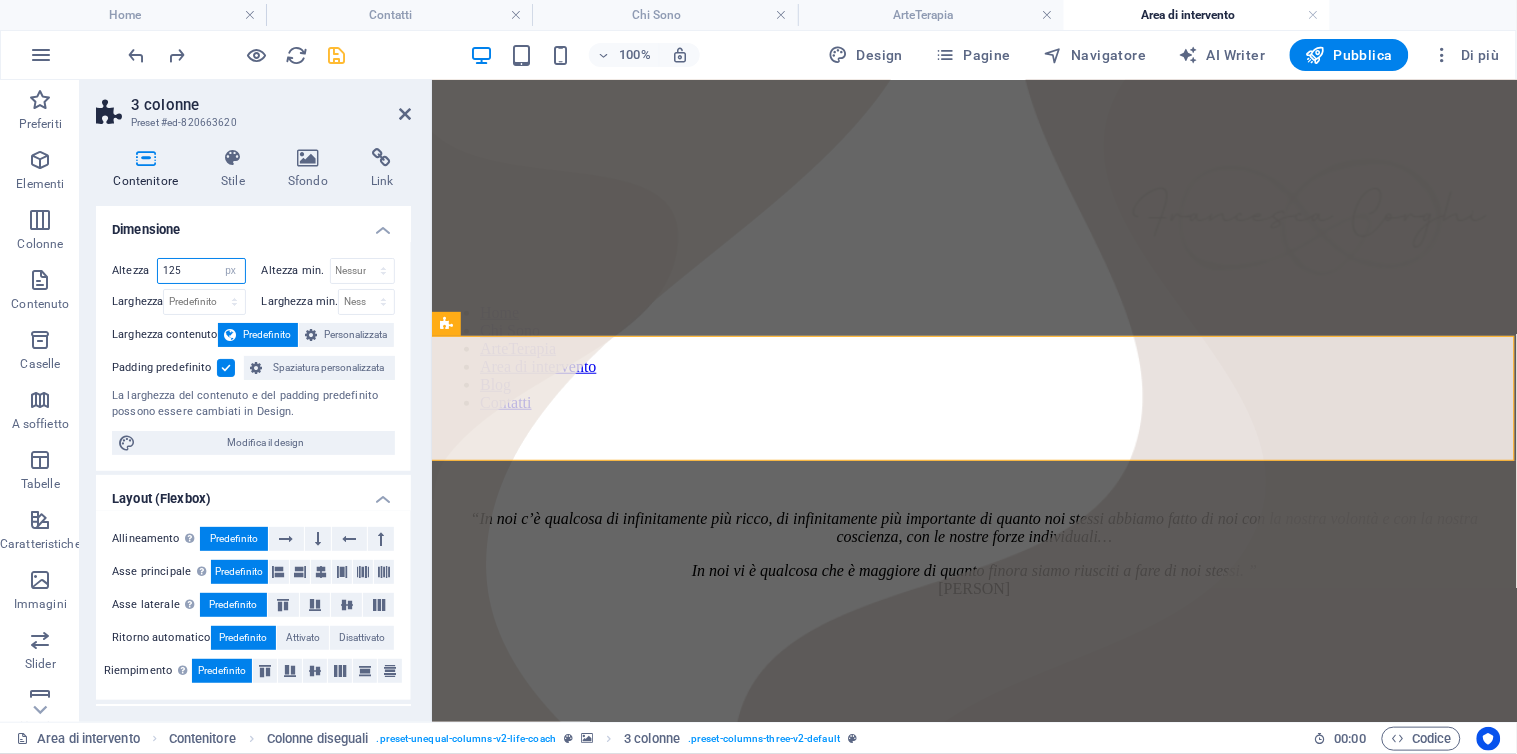 click on "125" at bounding box center (201, 271) 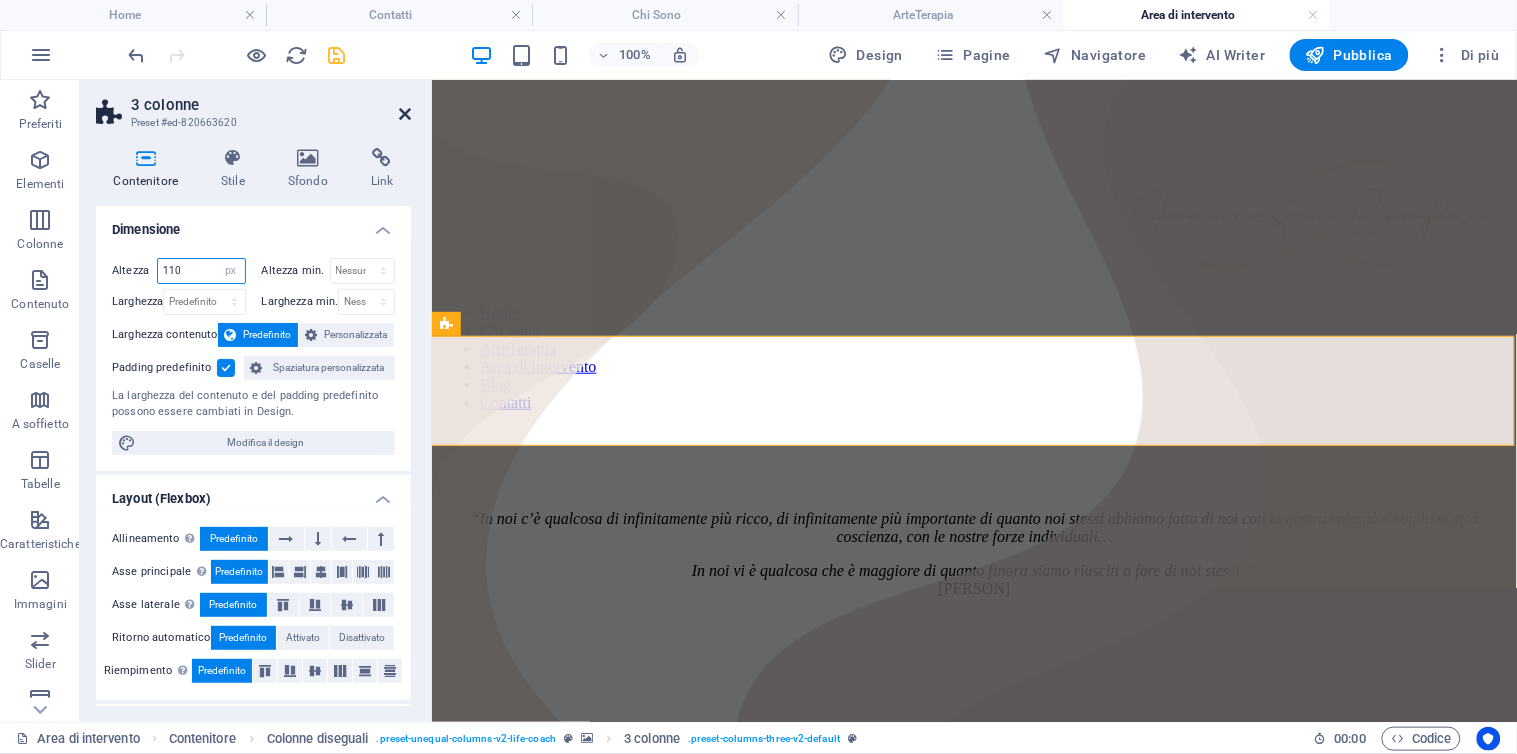 type on "110" 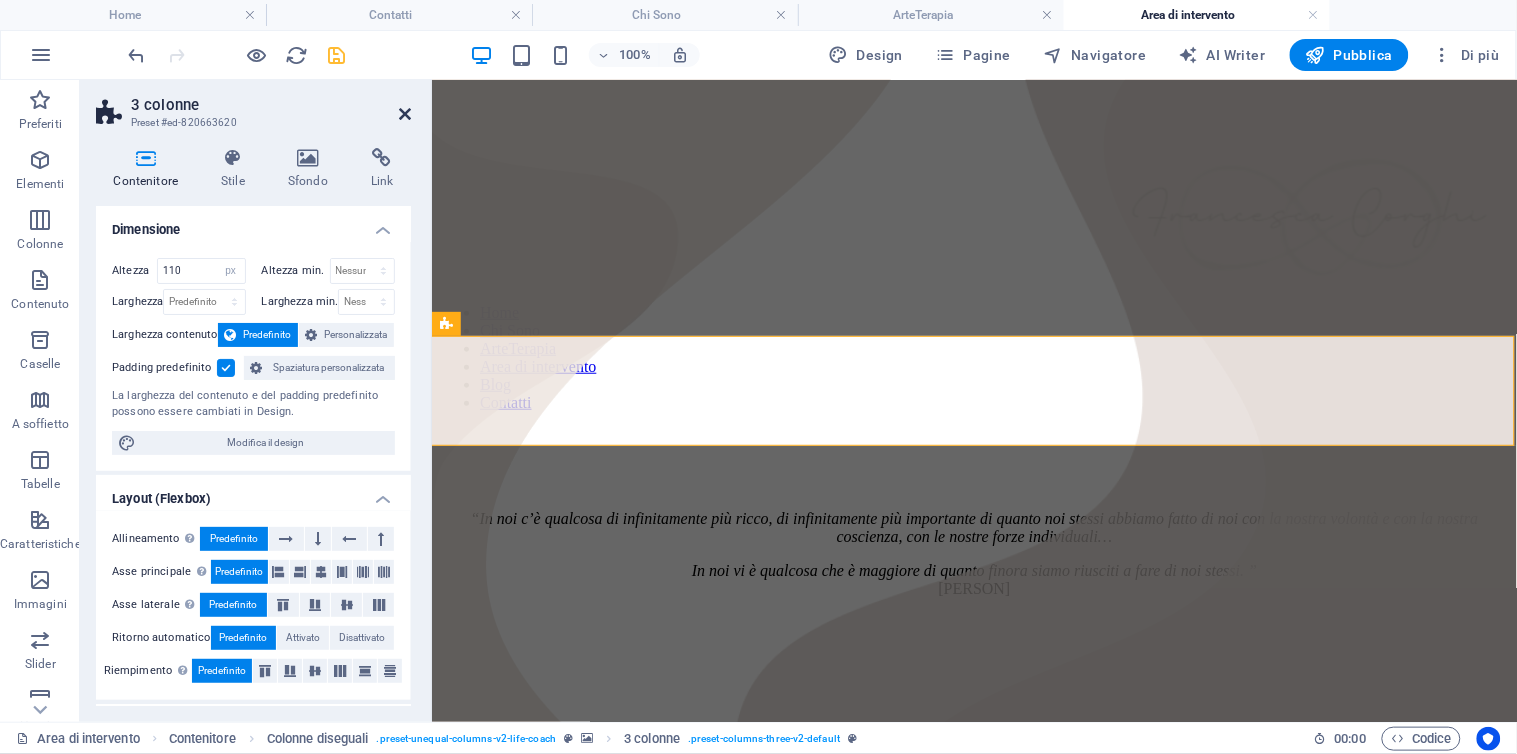 click at bounding box center (405, 114) 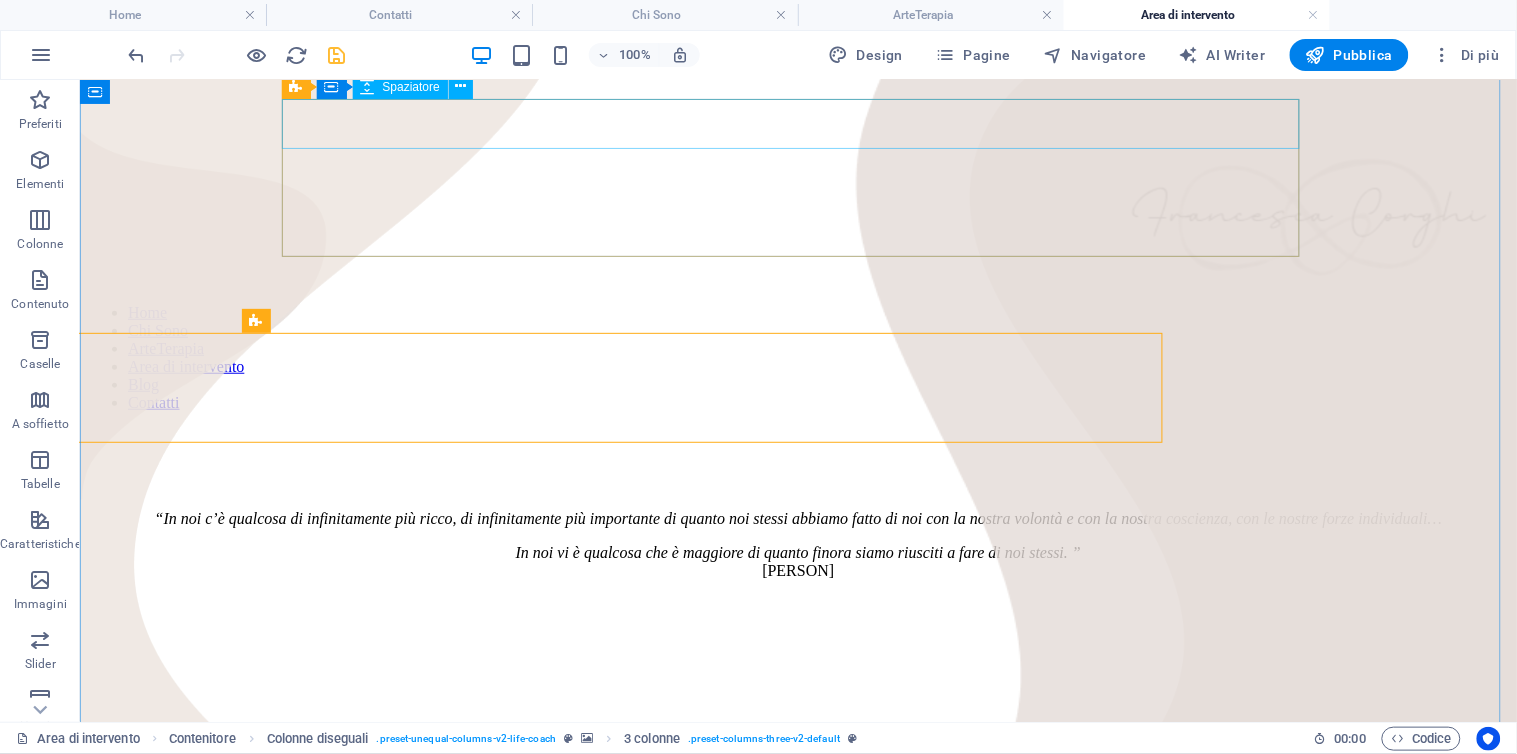 scroll, scrollTop: 222, scrollLeft: 0, axis: vertical 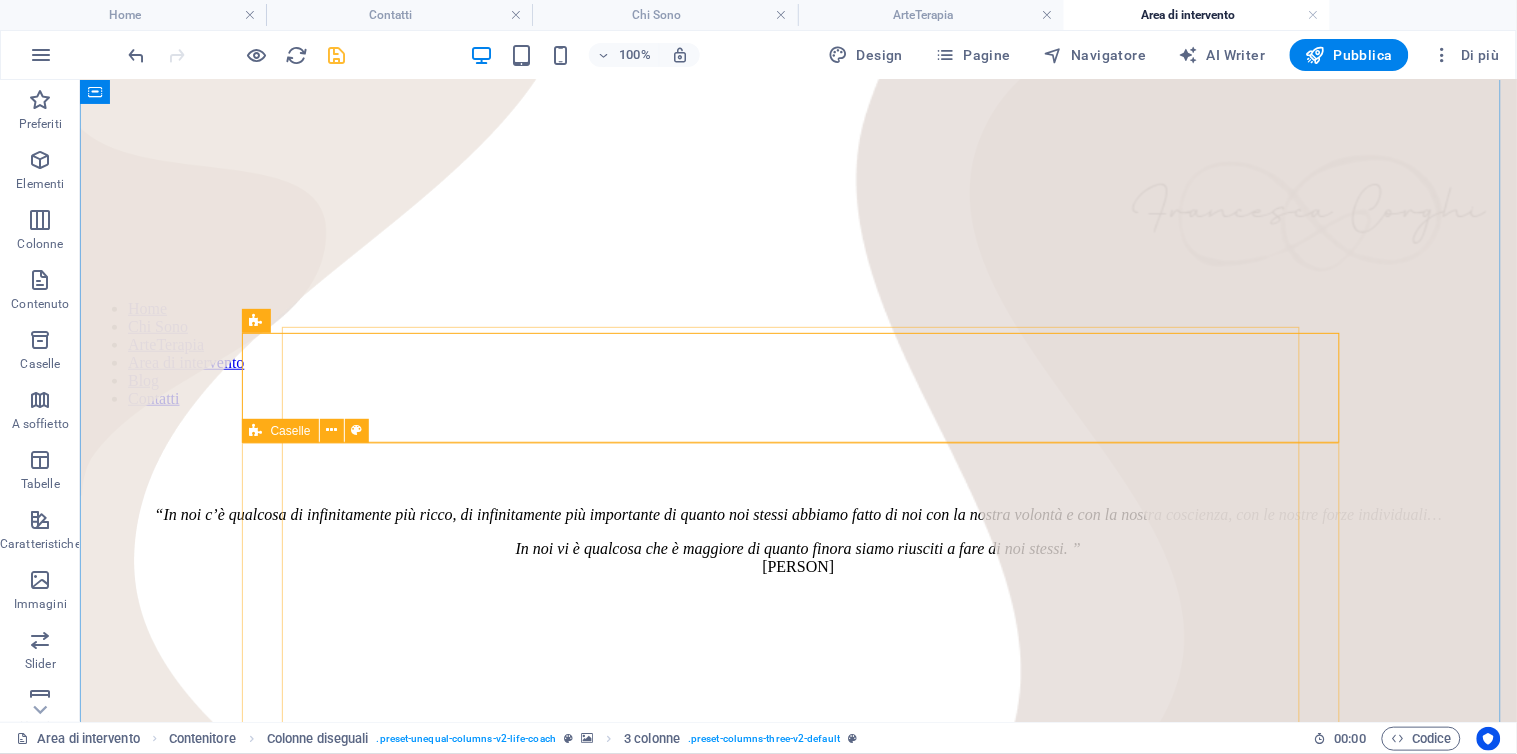 click on "Rilascia qui il contenuto oppure  Aggiungi elementi  Incolla appunti Pratico l’arteterapia come strumento di promozione del benessere e della crescita personale, per favorire una maggiore conoscenza di sé stessi e sostenere l’autostima. Intervengo nelle scuole con progetti educativi mirati a potenziare lo sviluppo emotivo, cognitivo e relazionale degli studenti, offrendo loro la possibilità di esprimere il proprio mondo interiore attraverso un linguaggio non verbale. Collaboro inoltre con un team di psicologi per realizzare interventi specifici, richiesti dagli Istituti scolastici, su tematiche delicate come la violenza di genere, il suicidio, il lutto. Conduco laboratori di arteterapia anche all’interno di percorsi formativi rivolti agli adulti, dove il “fare creativo” si intreccia con i contenuti del seminario, amplificandone gli obiettivi e rendendoli più significativi. Rilascia qui il contenuto oppure  Aggiungi elementi  Incolla appunti In    Rilascia qui il contenuto oppure" at bounding box center [797, 2419] 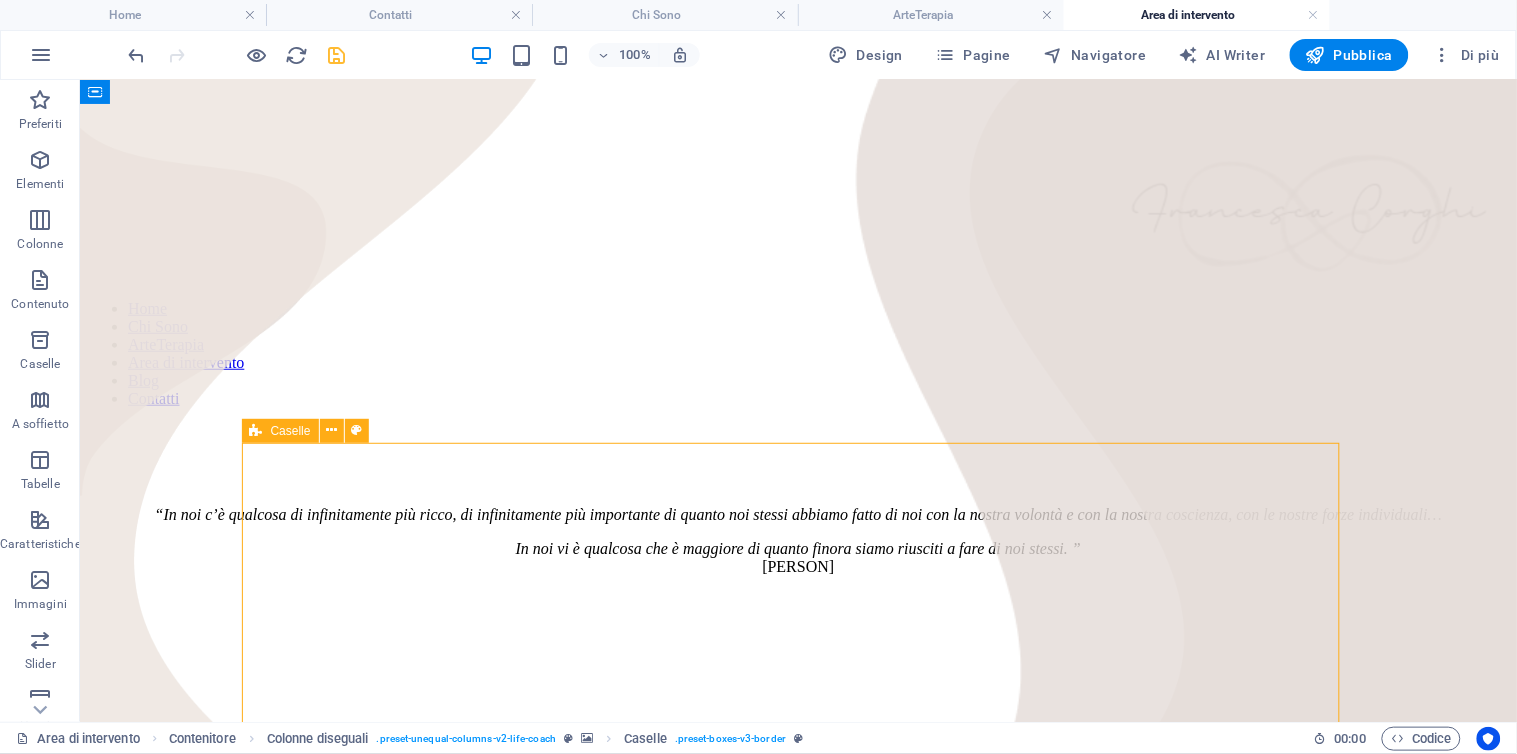 click on "Rilascia qui il contenuto oppure  Aggiungi elementi  Incolla appunti Pratico l’arteterapia come strumento di promozione del benessere e della crescita personale, per favorire una maggiore conoscenza di sé stessi e sostenere l’autostima. Intervengo nelle scuole con progetti educativi mirati a potenziare lo sviluppo emotivo, cognitivo e relazionale degli studenti, offrendo loro la possibilità di esprimere il proprio mondo interiore attraverso un linguaggio non verbale. Collaboro inoltre con un team di psicologi per realizzare interventi specifici, richiesti dagli Istituti scolastici, su tematiche delicate come la violenza di genere, il suicidio, il lutto. Conduco laboratori di arteterapia anche all’interno di percorsi formativi rivolti agli adulti, dove il “fare creativo” si intreccia con i contenuti del seminario, amplificandone gli obiettivi e rendendoli più significativi. Rilascia qui il contenuto oppure  Aggiungi elementi  Incolla appunti In    Rilascia qui il contenuto oppure" at bounding box center (797, 2419) 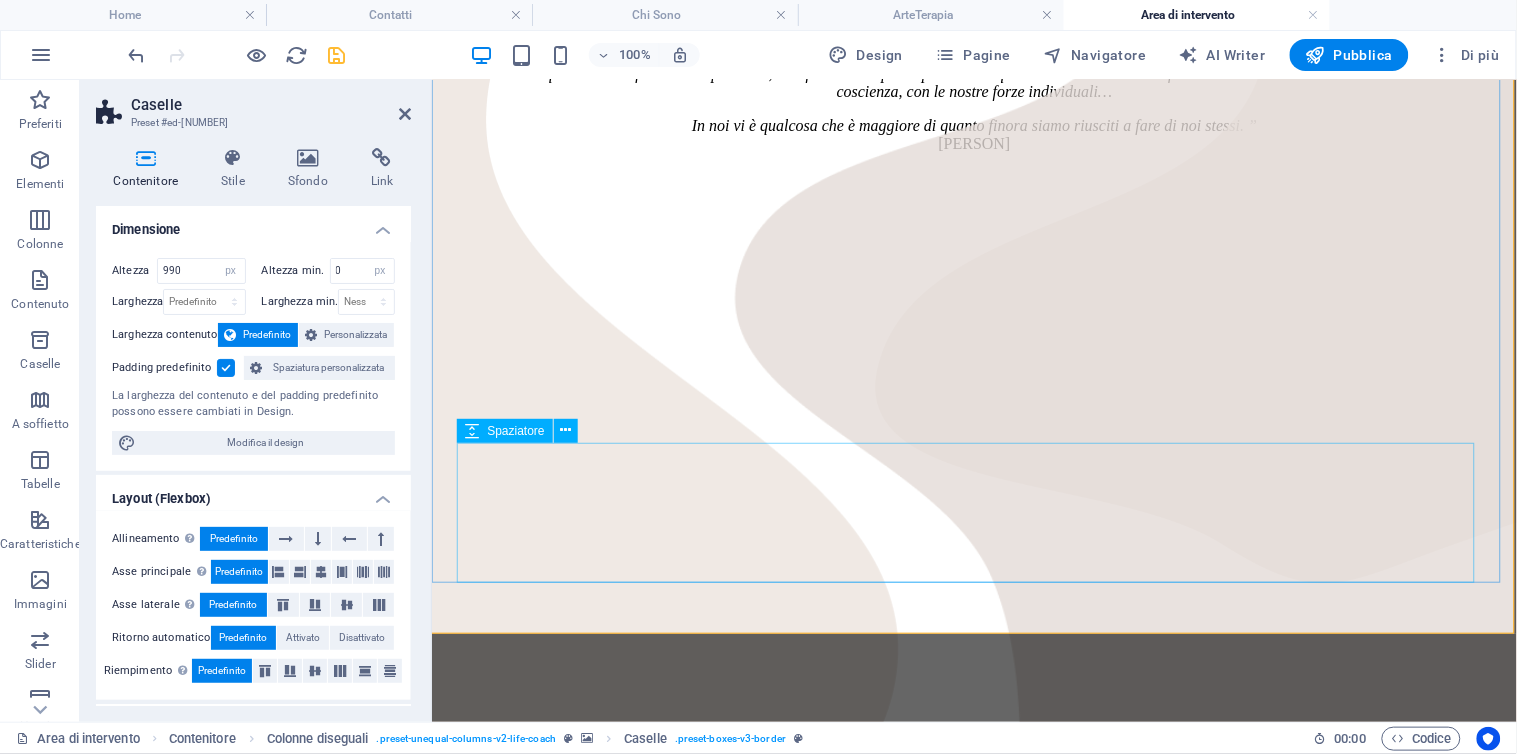 scroll, scrollTop: 1107, scrollLeft: 0, axis: vertical 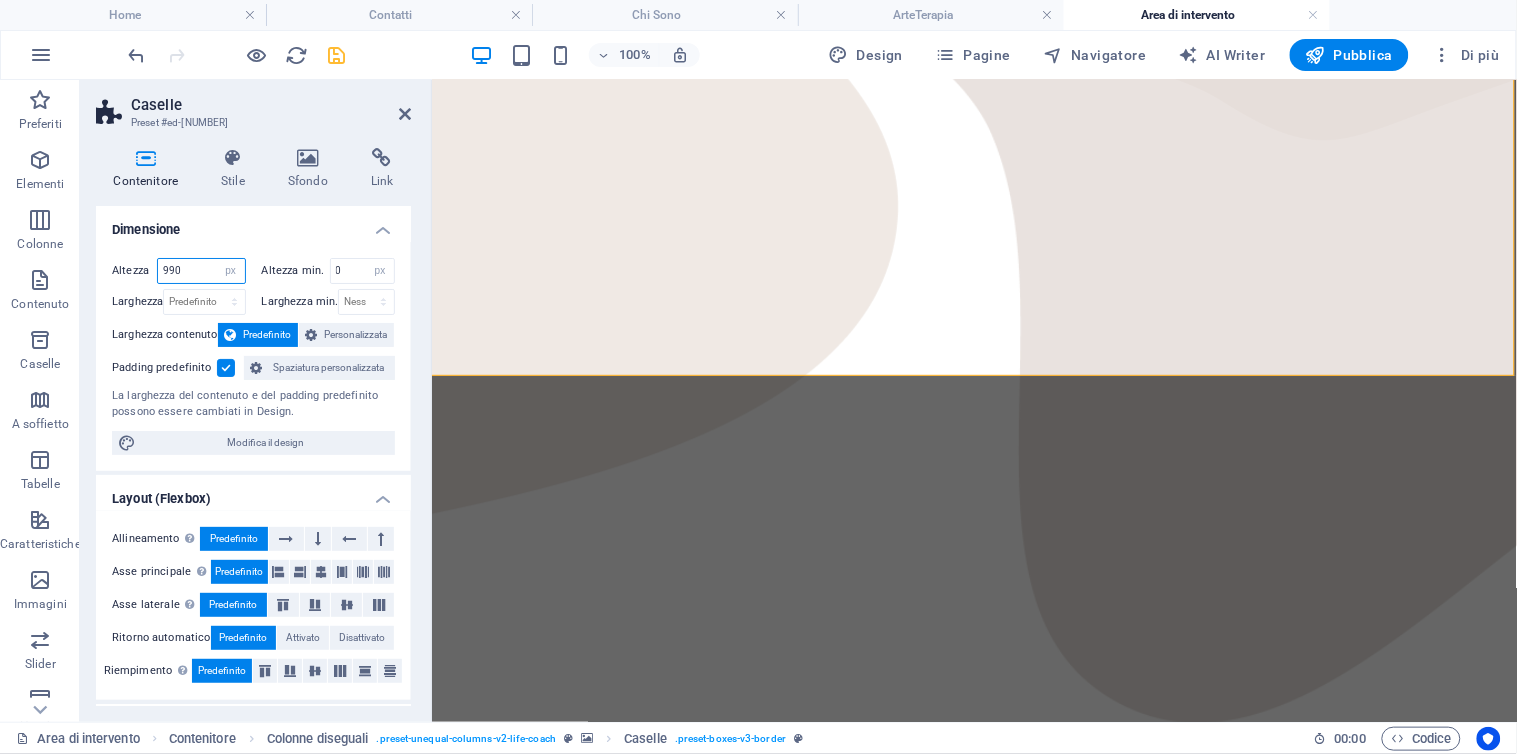 click on "990" at bounding box center (201, 271) 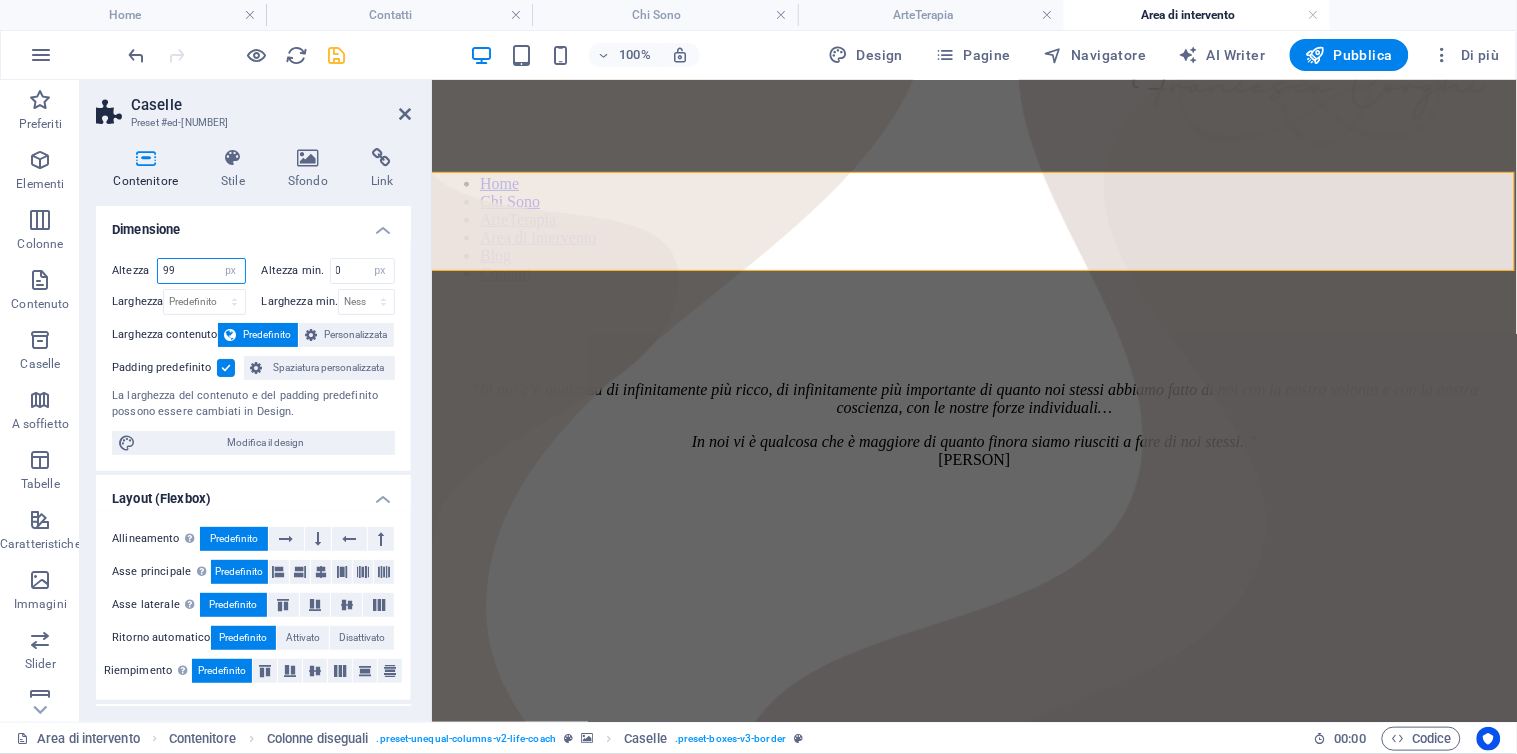 scroll, scrollTop: 322, scrollLeft: 0, axis: vertical 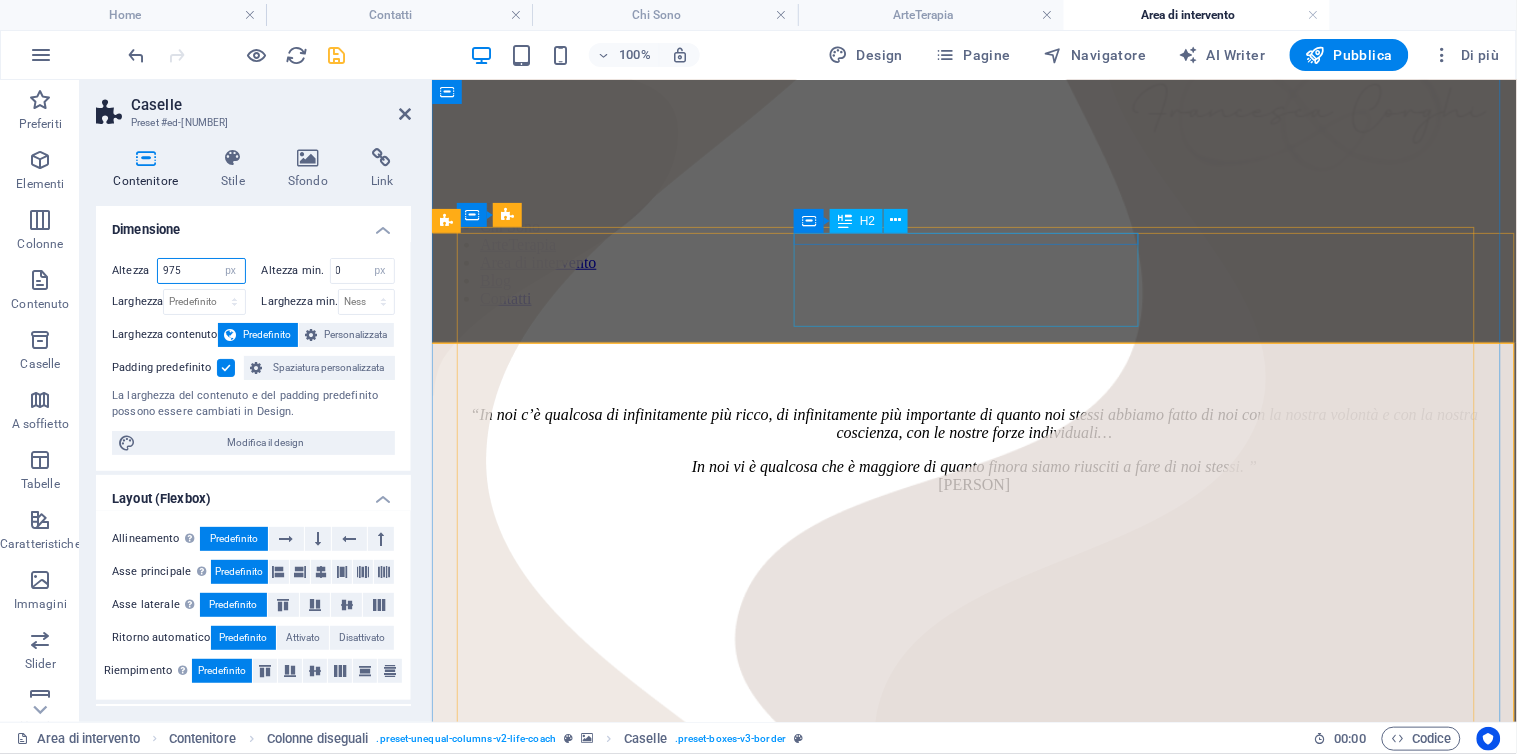 type on "975" 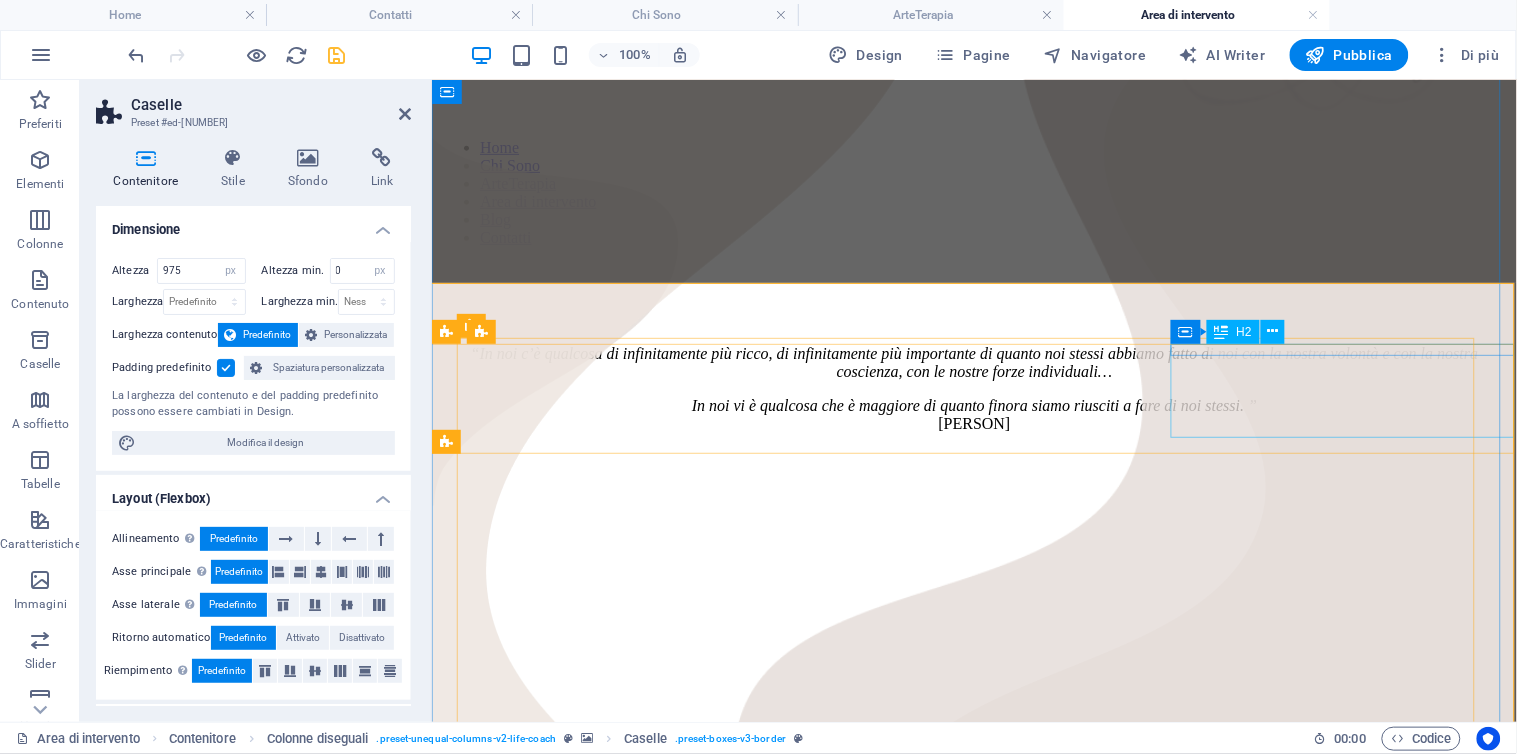 scroll, scrollTop: 211, scrollLeft: 0, axis: vertical 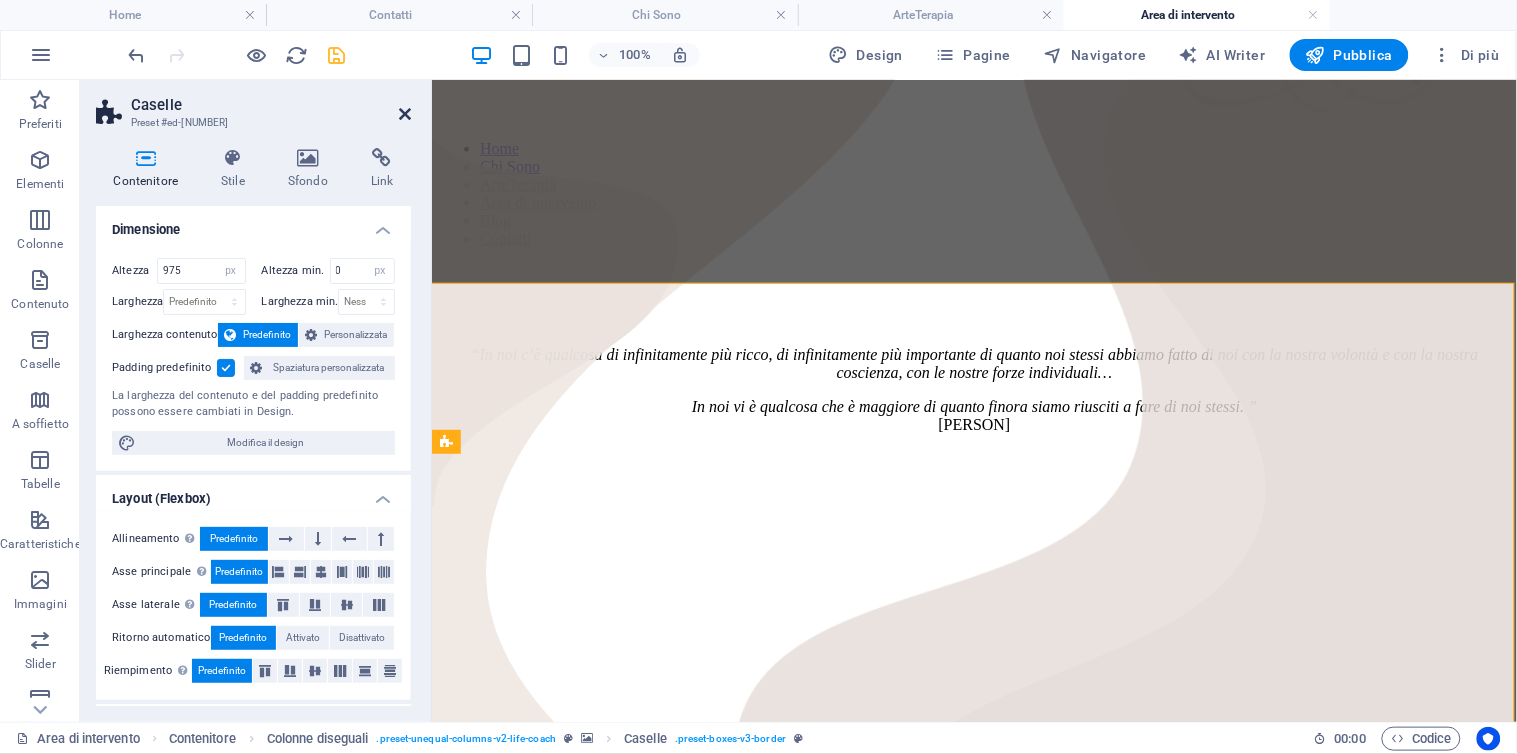 click at bounding box center [405, 114] 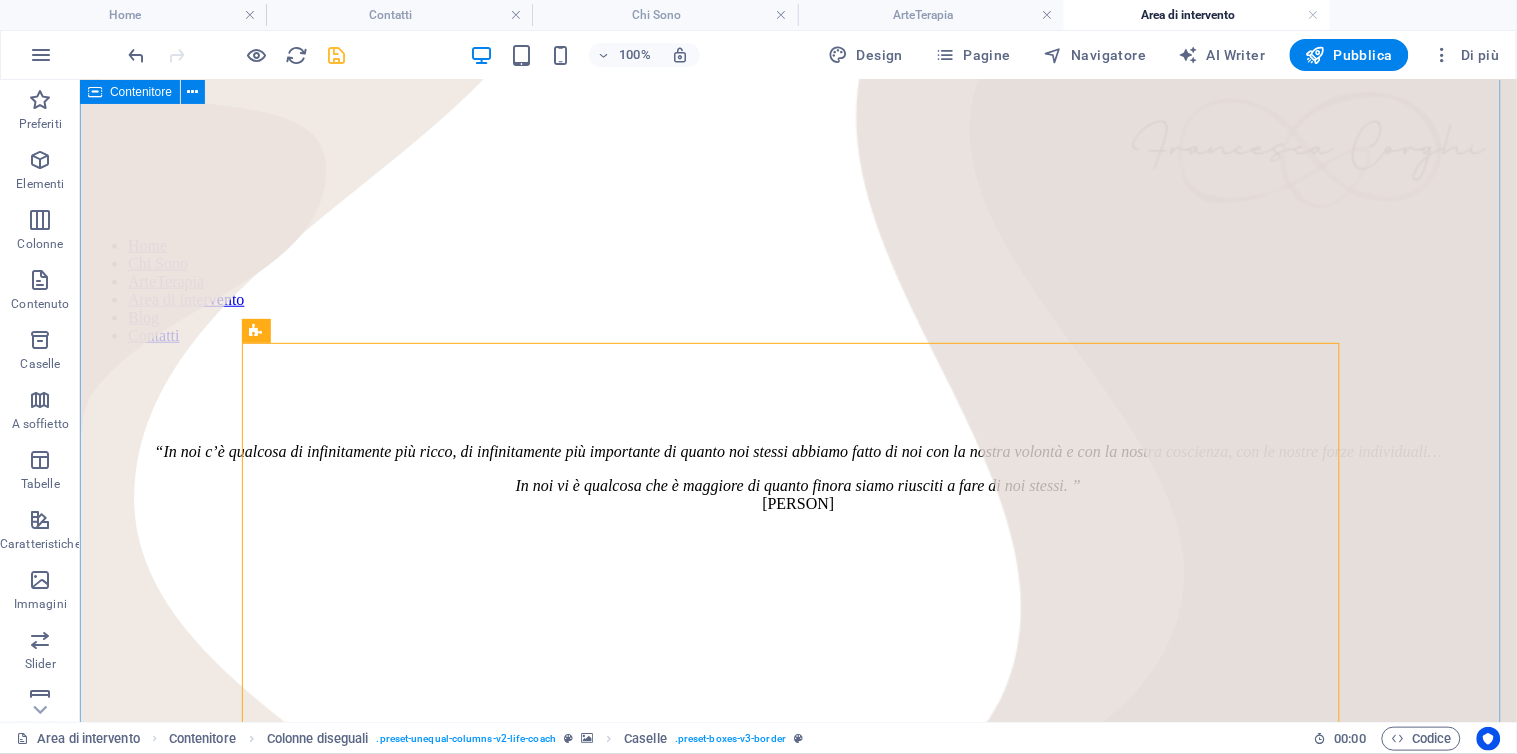 scroll, scrollTop: 325, scrollLeft: 0, axis: vertical 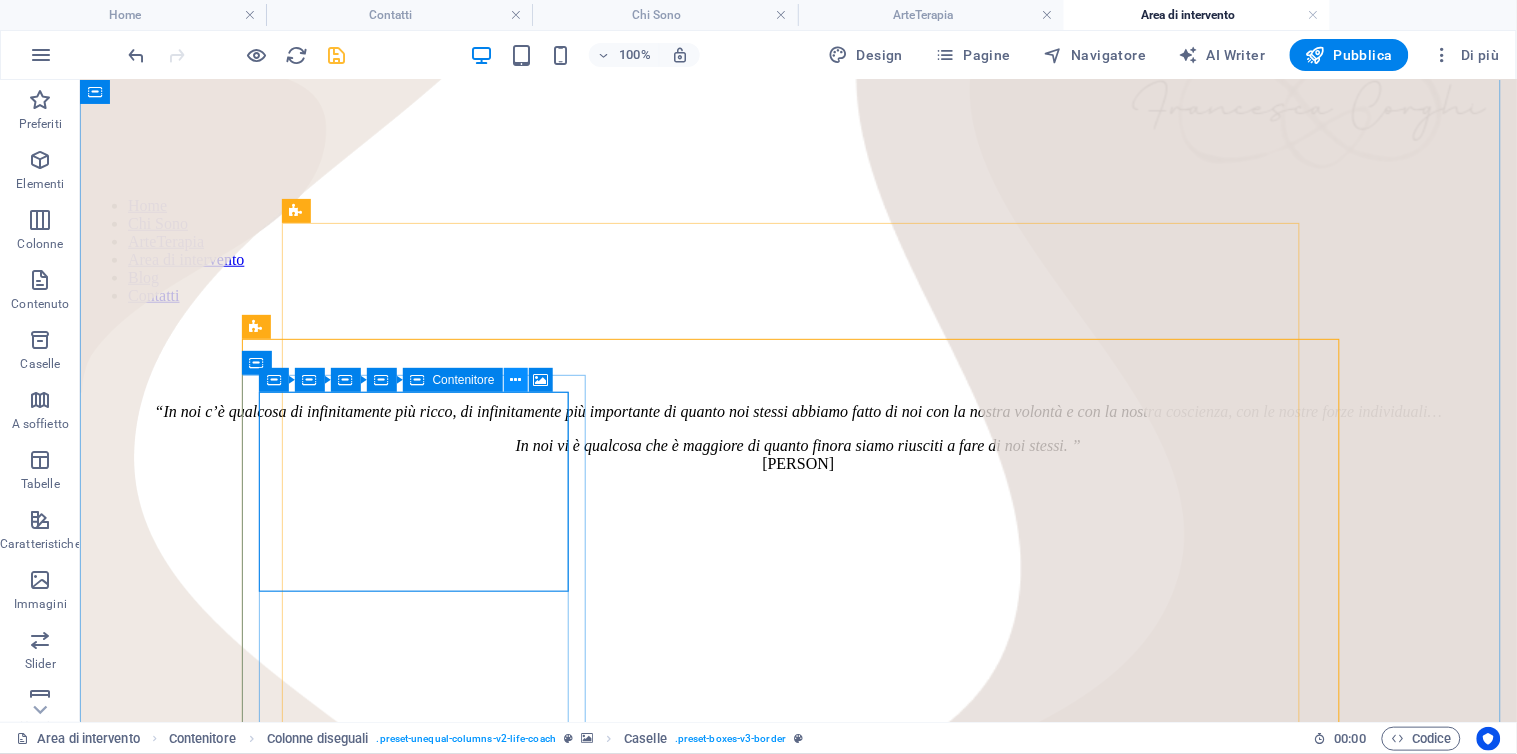 click at bounding box center (515, 380) 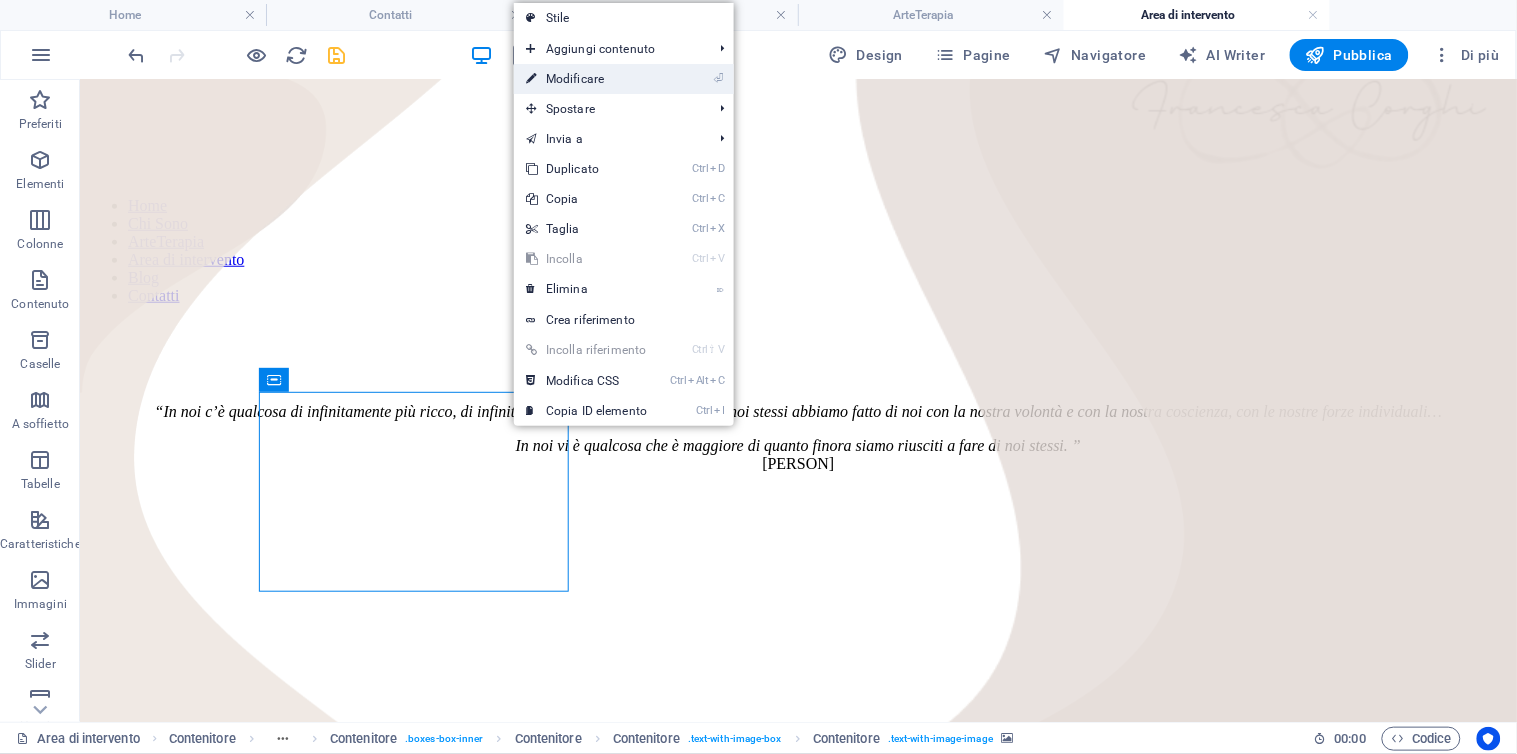 click on "⏎  Modificare" at bounding box center [586, 79] 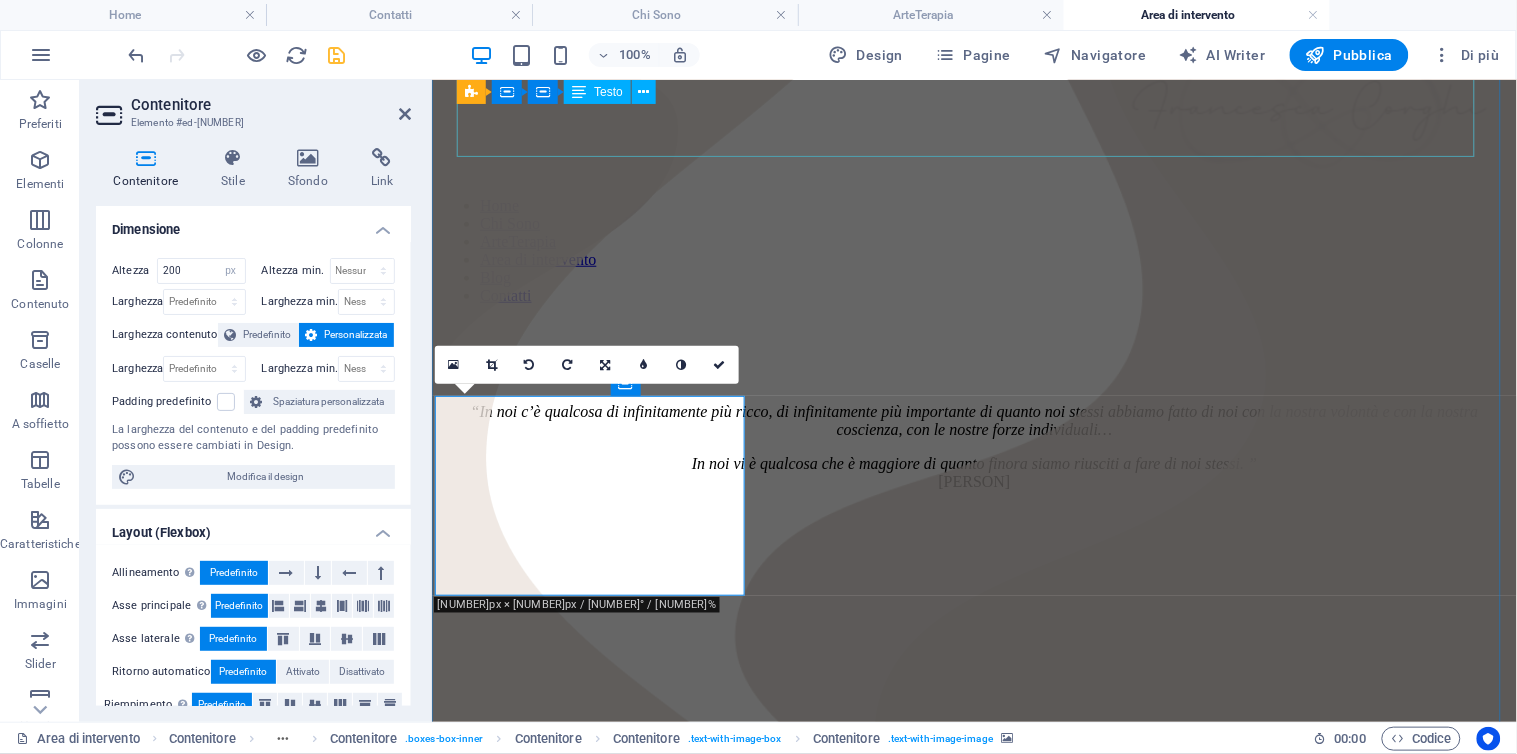 scroll, scrollTop: 322, scrollLeft: 0, axis: vertical 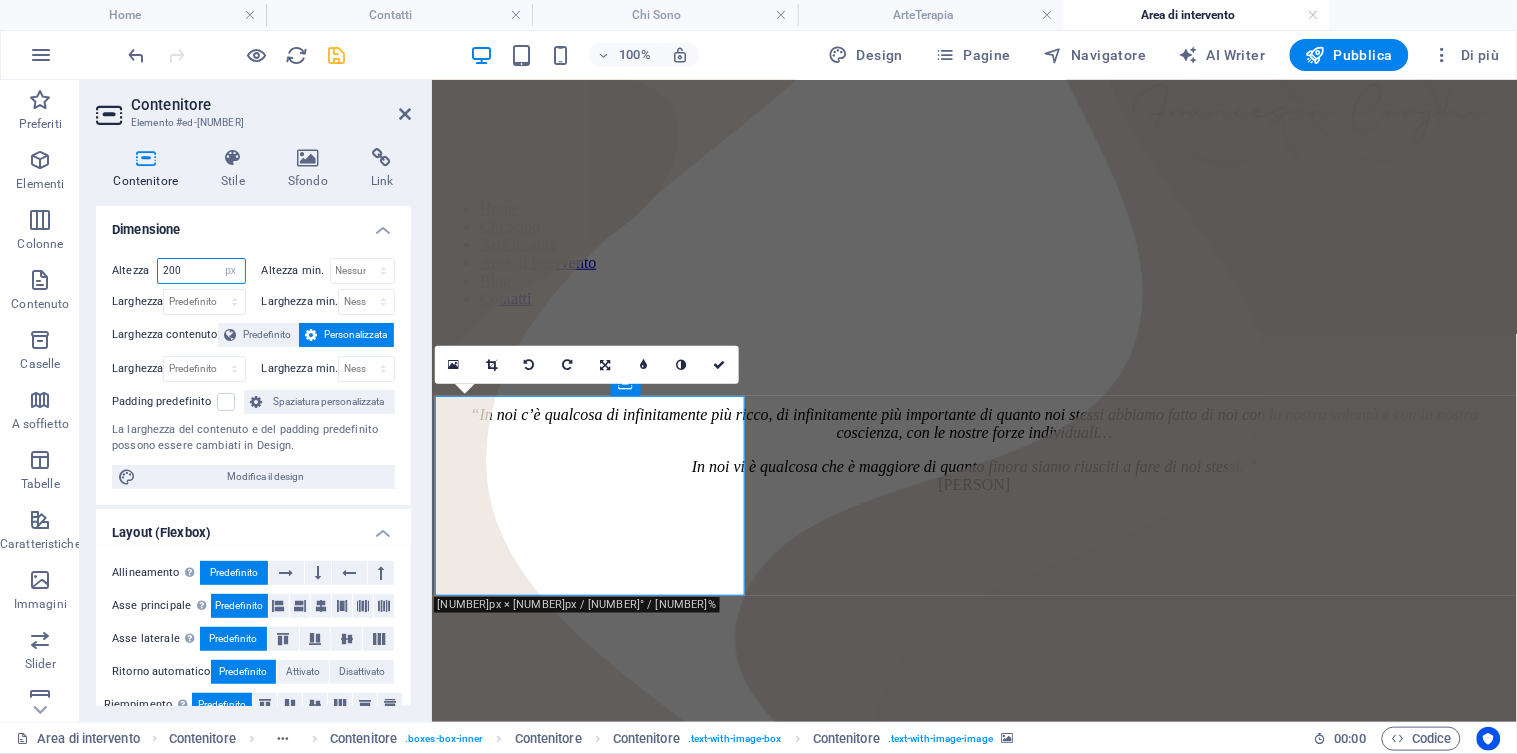 click on "200" at bounding box center (201, 271) 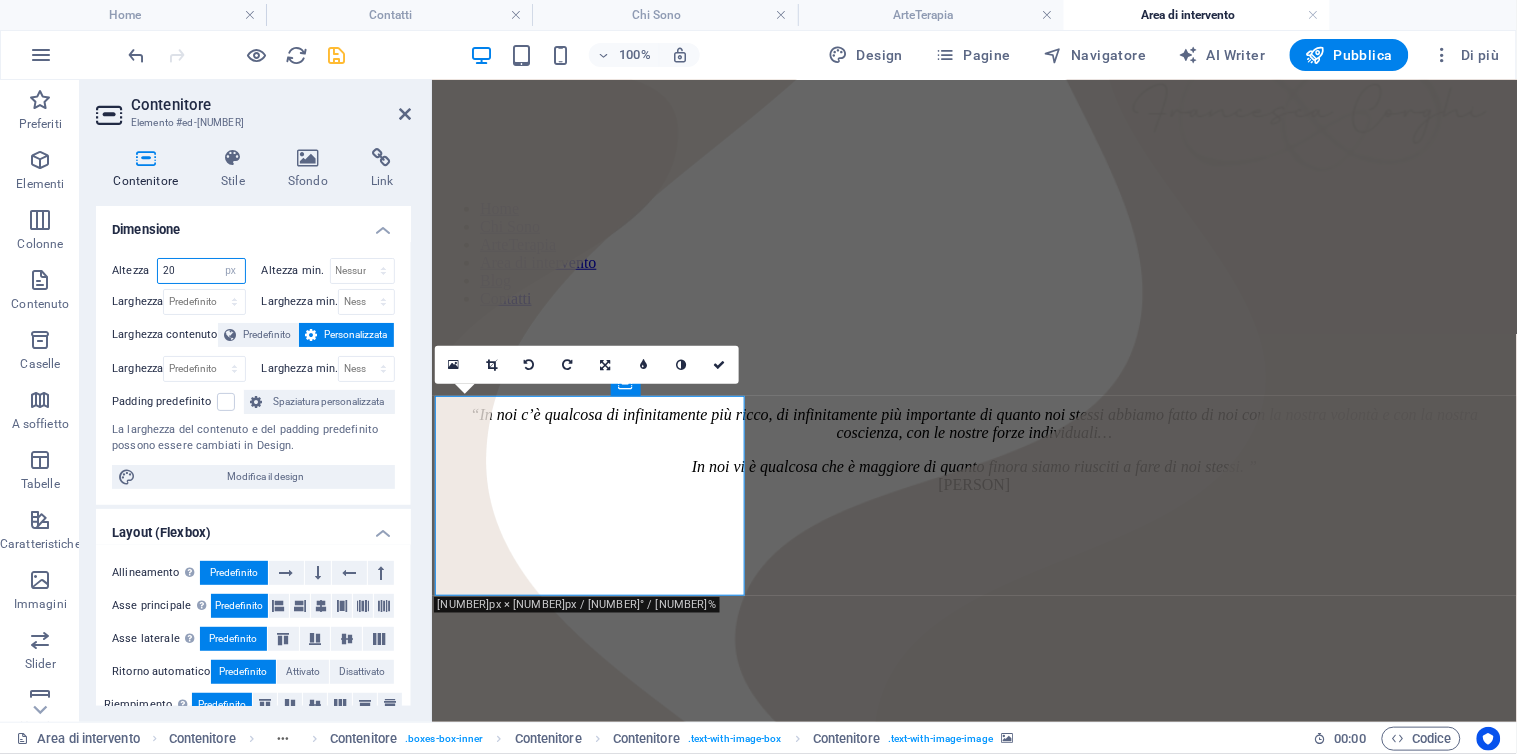 type on "2" 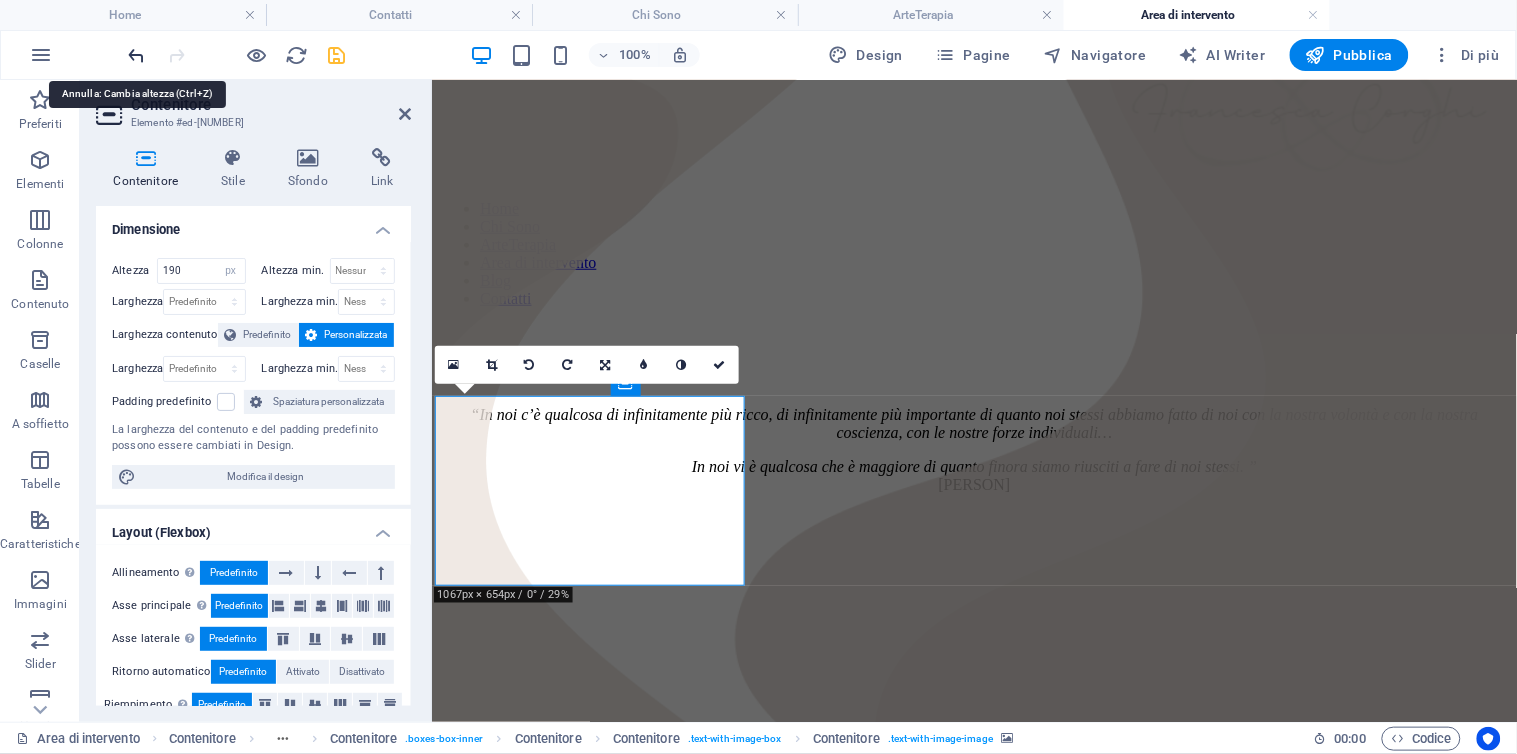 click at bounding box center [137, 55] 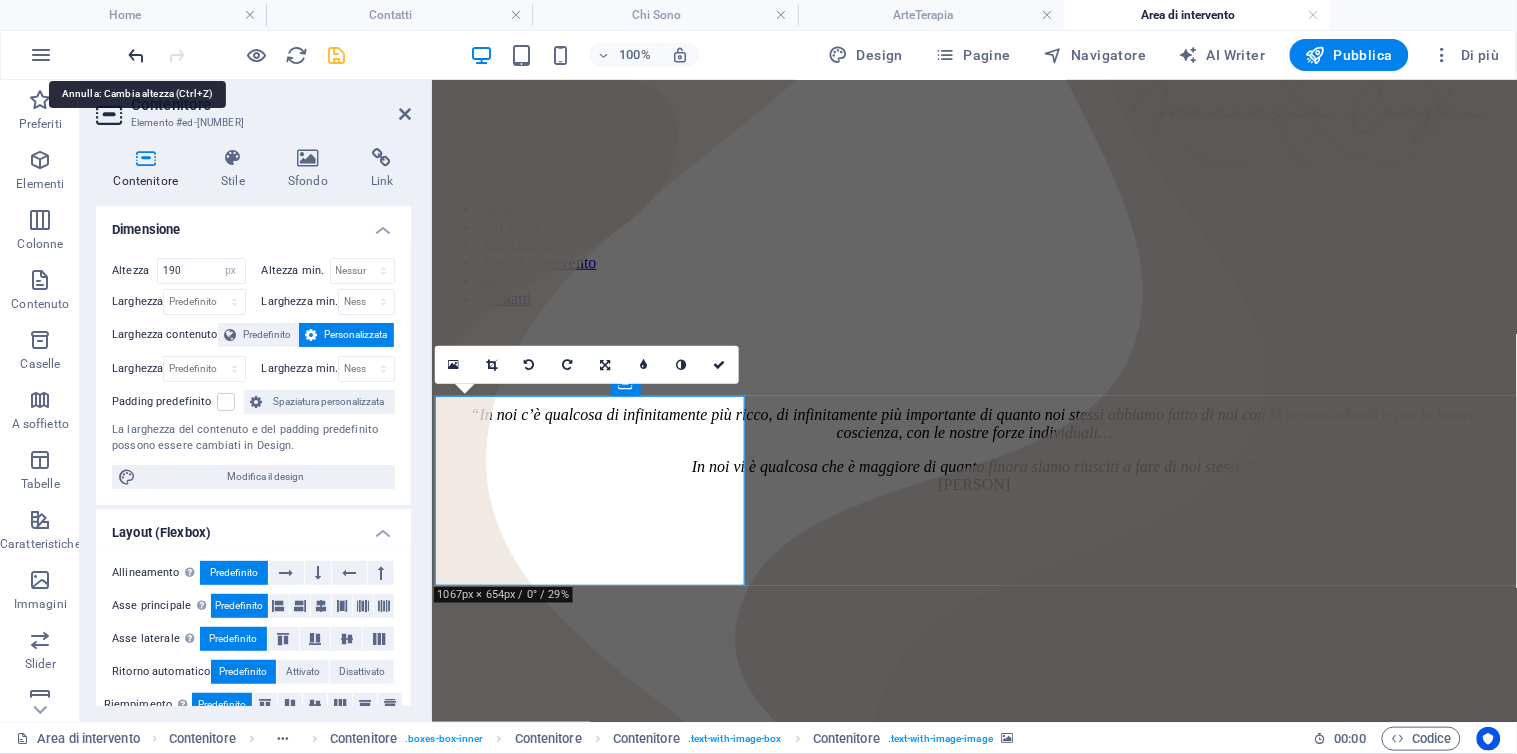type on "200" 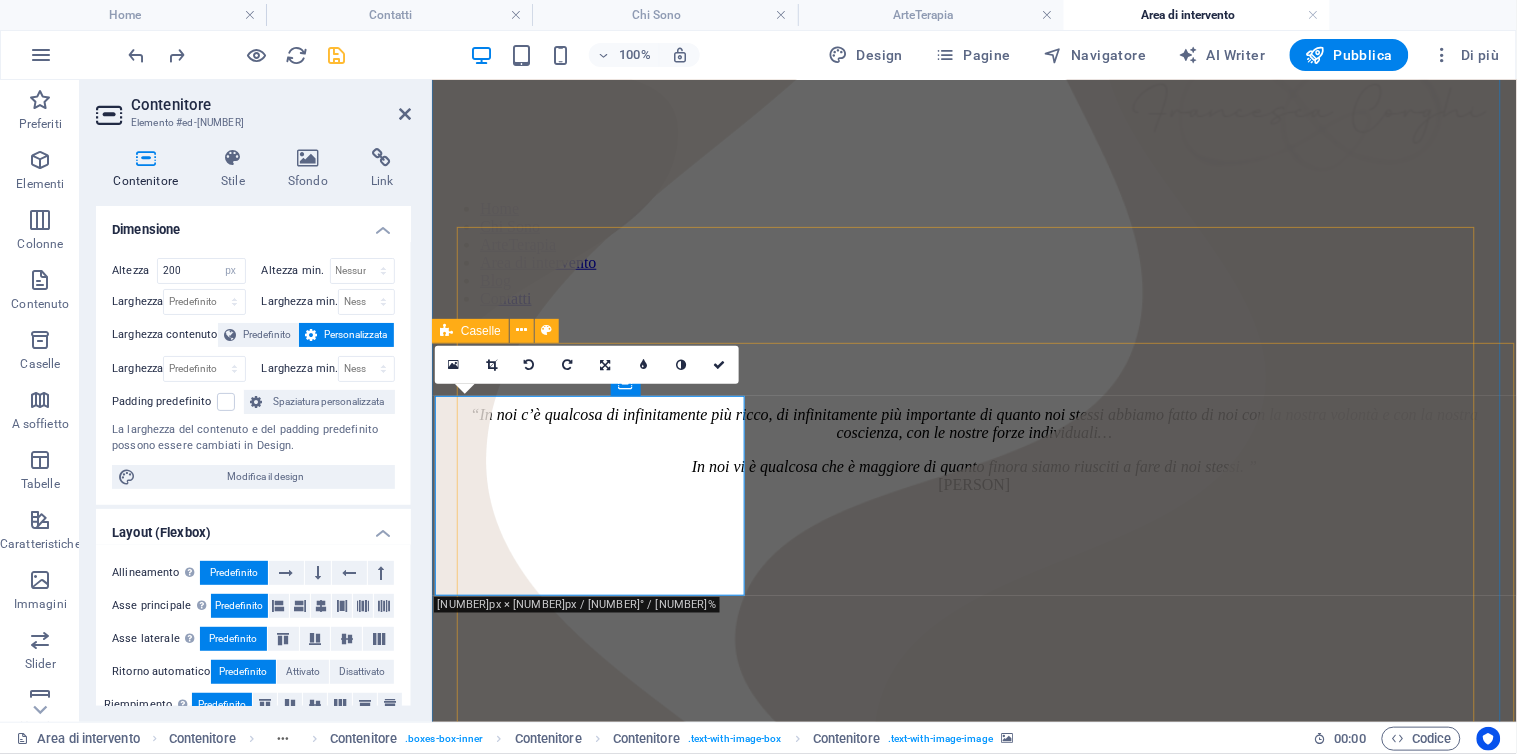 click on "Rilascia qui il contenuto oppure  Aggiungi elementi  Incolla appunti Pratico l’arteterapia come strumento di promozione del benessere e della crescita personale, per favorire una maggiore conoscenza di sé stessi e sostenere l’autostima. Intervengo nelle scuole con progetti educativi mirati a potenziare lo sviluppo emotivo, cognitivo e relazionale degli studenti, offrendo loro la possibilità di esprimere il proprio mondo interiore attraverso un linguaggio non verbale. Collaboro inoltre con un team di psicologi per realizzare interventi specifici, richiesti dagli Istituti scolastici, su tematiche delicate come la violenza di genere, il suicidio, il lutto. Conduco laboratori di arteterapia anche all’interno di percorsi formativi rivolti agli adulti, dove il “fare creativo” si intreccia con i contenuti del seminario, amplificandone gli obiettivi e rendendoli più significativi. Rilascia qui il contenuto oppure  Aggiungi elementi  Incolla appunti In    Rilascia qui il contenuto oppure" at bounding box center [973, 2314] 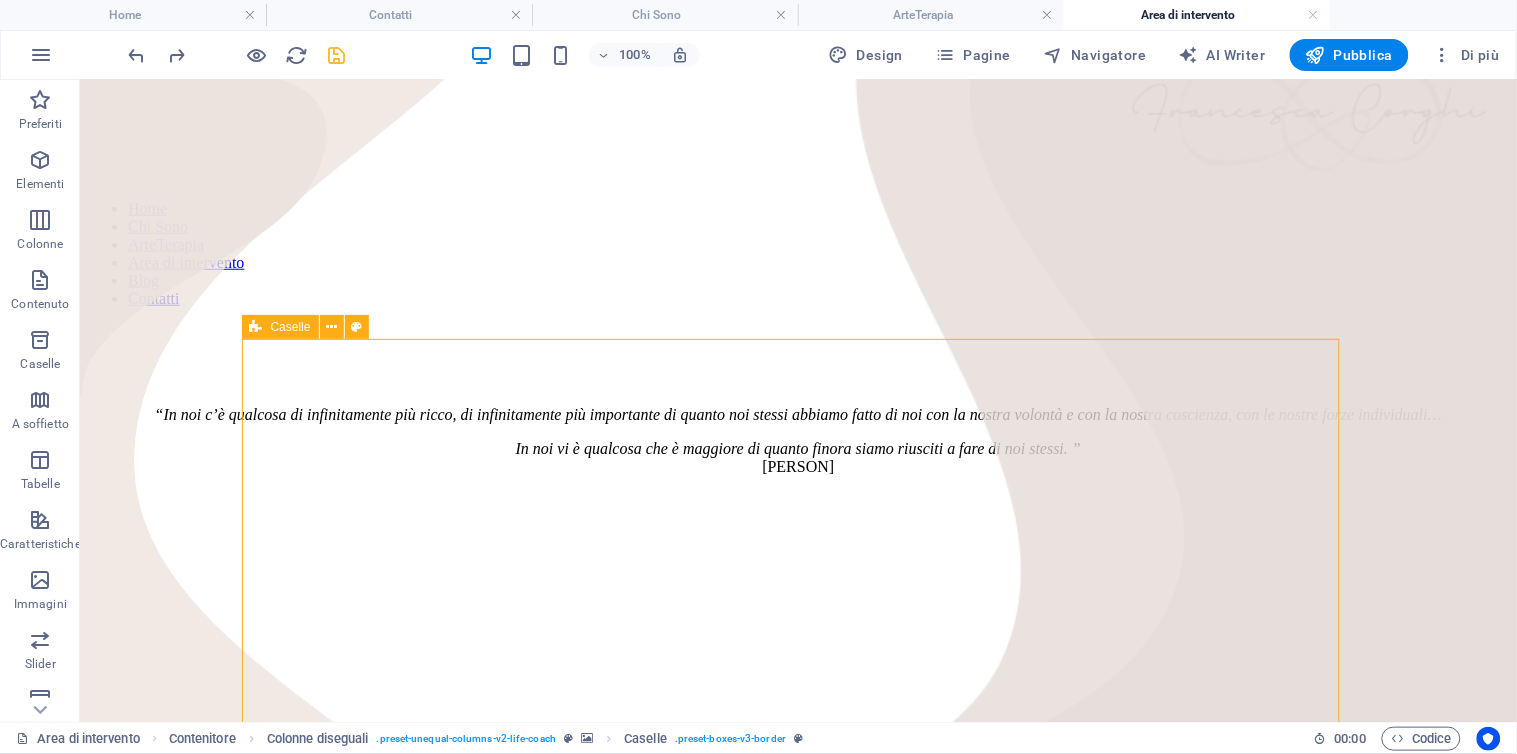 scroll, scrollTop: 325, scrollLeft: 0, axis: vertical 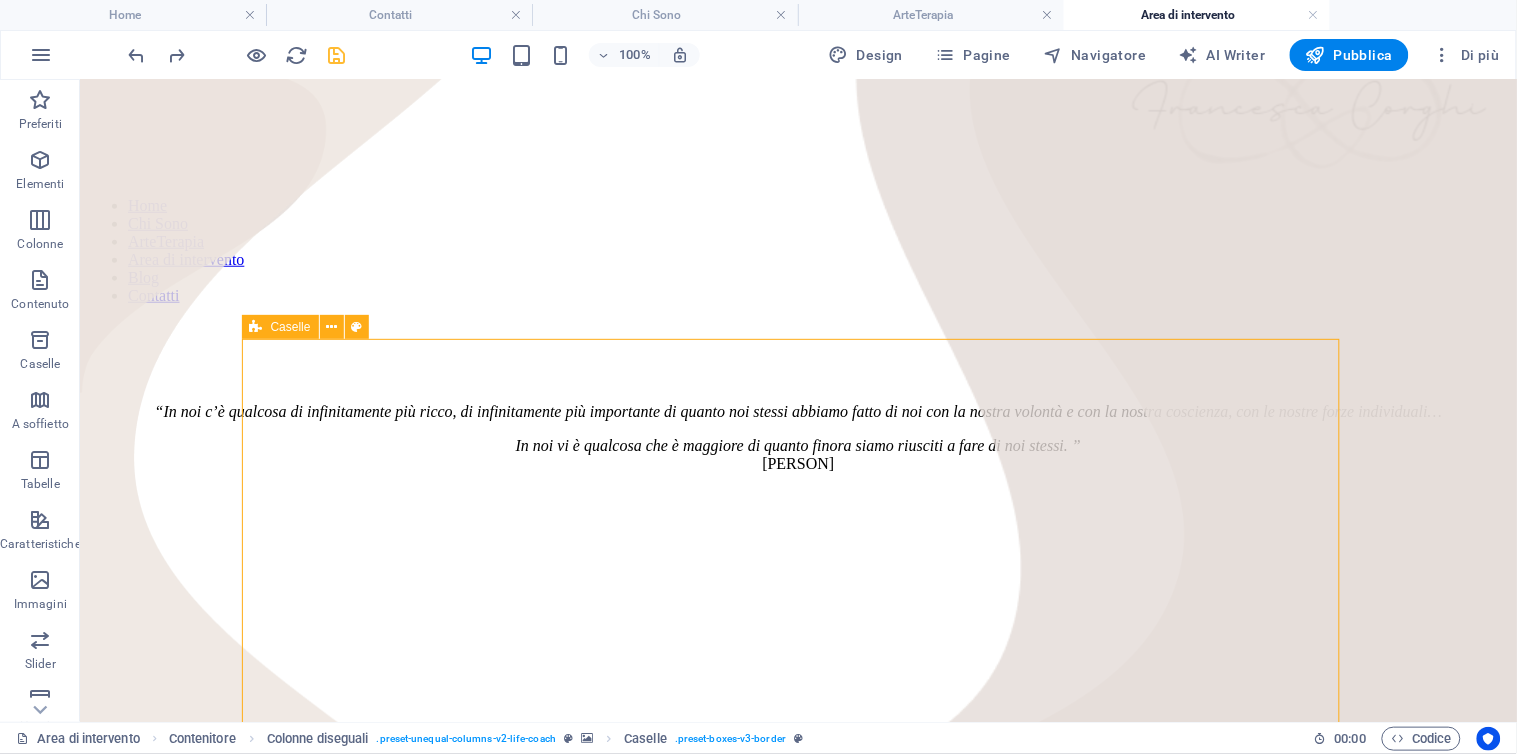 click on "Rilascia qui il contenuto oppure  Aggiungi elementi  Incolla appunti Pratico l’arteterapia come strumento di promozione del benessere e della crescita personale, per favorire una maggiore conoscenza di sé stessi e sostenere l’autostima. Intervengo nelle scuole con progetti educativi mirati a potenziare lo sviluppo emotivo, cognitivo e relazionale degli studenti, offrendo loro la possibilità di esprimere il proprio mondo interiore attraverso un linguaggio non verbale. Collaboro inoltre con un team di psicologi per realizzare interventi specifici, richiesti dagli Istituti scolastici, su tematiche delicate come la violenza di genere, il suicidio, il lutto. Conduco laboratori di arteterapia anche all’interno di percorsi formativi rivolti agli adulti, dove il “fare creativo” si intreccia con i contenuti del seminario, amplificandone gli obiettivi e rendendoli più significativi. Rilascia qui il contenuto oppure  Aggiungi elementi  Incolla appunti In    Rilascia qui il contenuto oppure" at bounding box center (797, 2293) 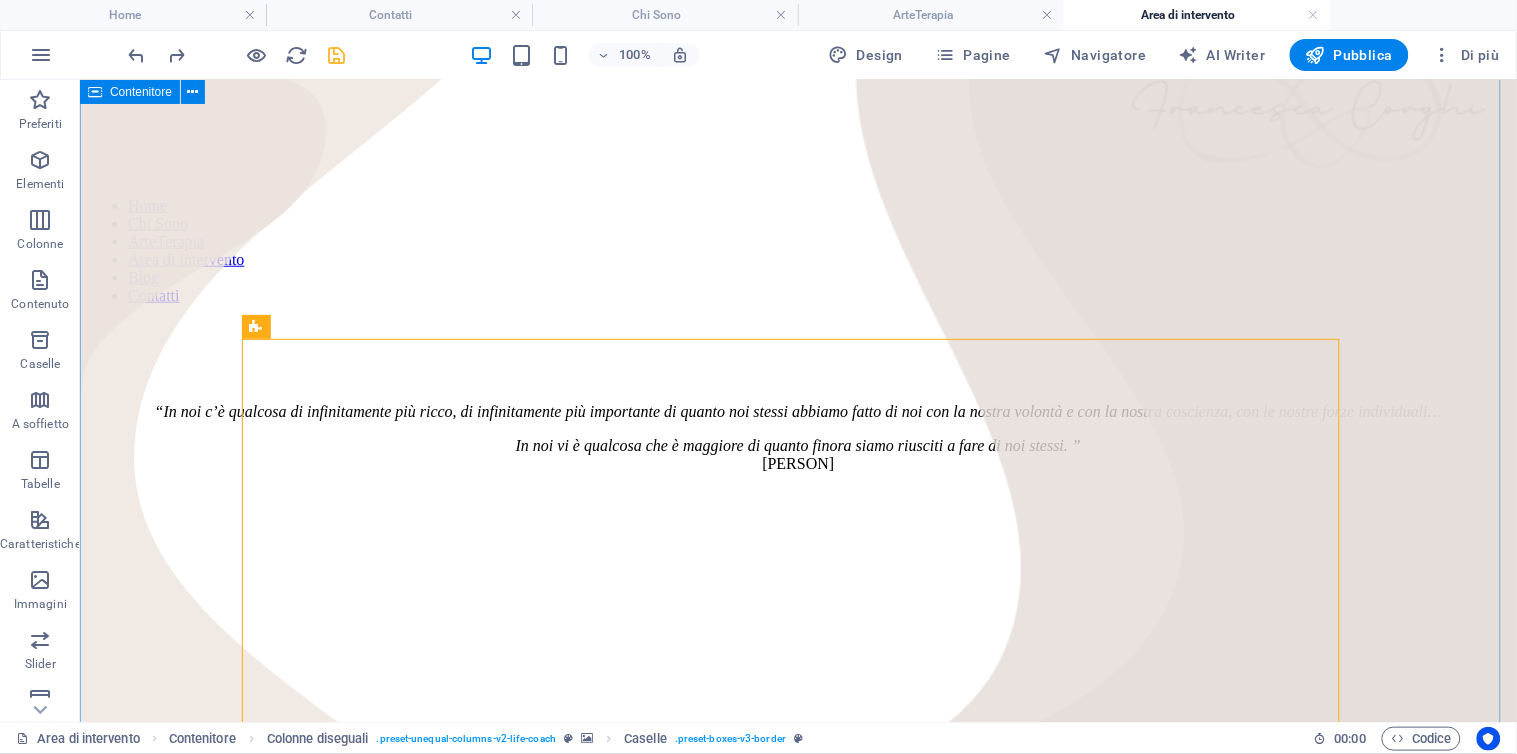 click on "Home Chi Sono ArteTerapia Area di intervento Blog Contatti “   In noi c’è qualcosa di infinitamente più ricco, di infinitamente più importante di quanto noi stessi abbiamo fatto di noi con la nostra volontà e con la nostra coscienza, con le nostre forze individuali… In noi vi è qualcosa che è maggiore di quanto finora siamo riusciti a fare di noi stessi. ”      Rudolf Steiner Aree di intervento Area preventiva educativa Area  riabilitativa Area terapeutica Rilascia qui il contenuto oppure  Aggiungi elementi  Incolla appunti Pratico l’arteterapia come strumento di promozione del benessere e della crescita personale, per favorire una maggiore conoscenza di sé stessi e sostenere l’autostima. Intervengo nelle scuole con progetti educativi mirati a potenziare lo sviluppo emotivo, cognitivo e relazionale degli studenti, offrendo loro la possibilità di esprimere il proprio mondo interiore attraverso un linguaggio non verbale. Rilascia qui il contenuto oppure  Aggiungi elementi In" at bounding box center (797, 1360) 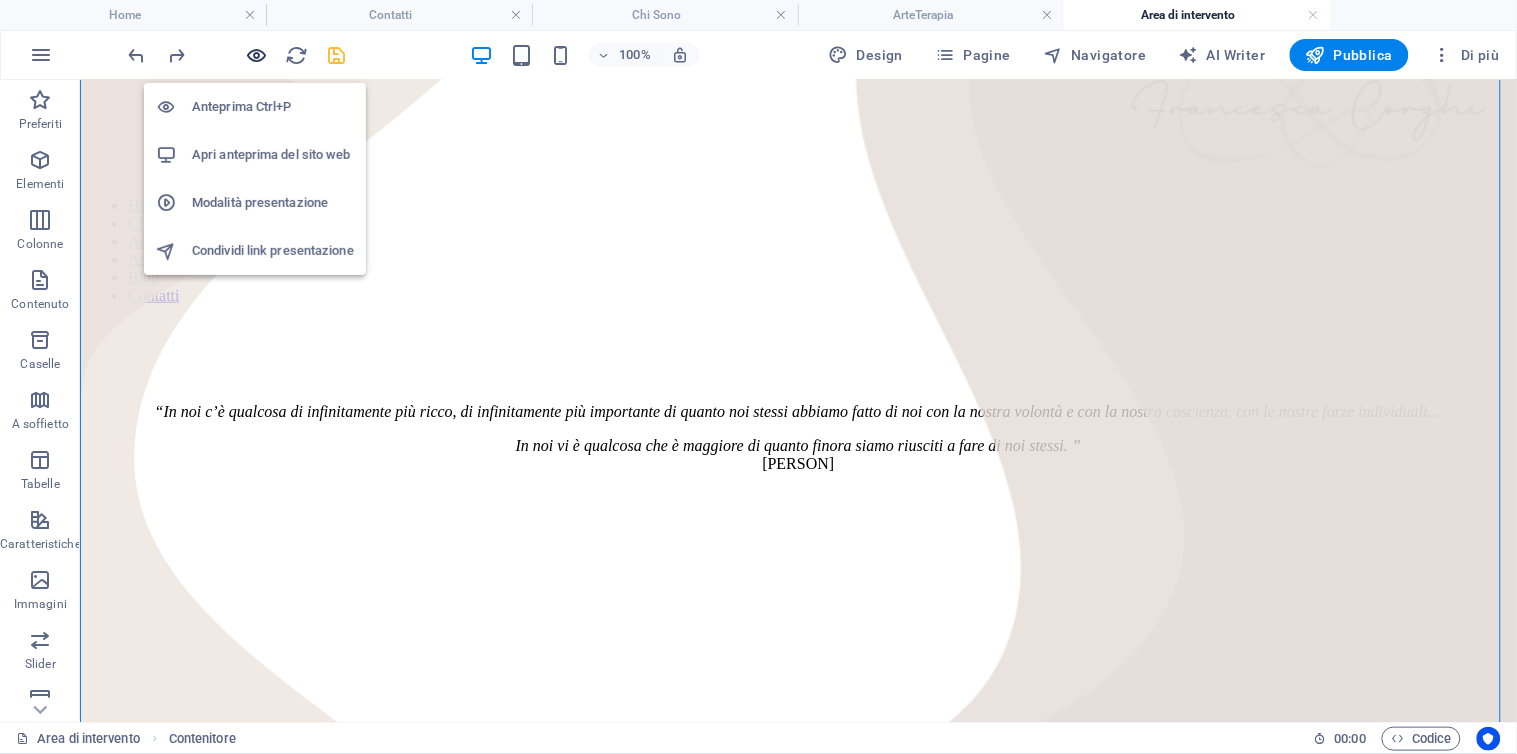 click at bounding box center [257, 55] 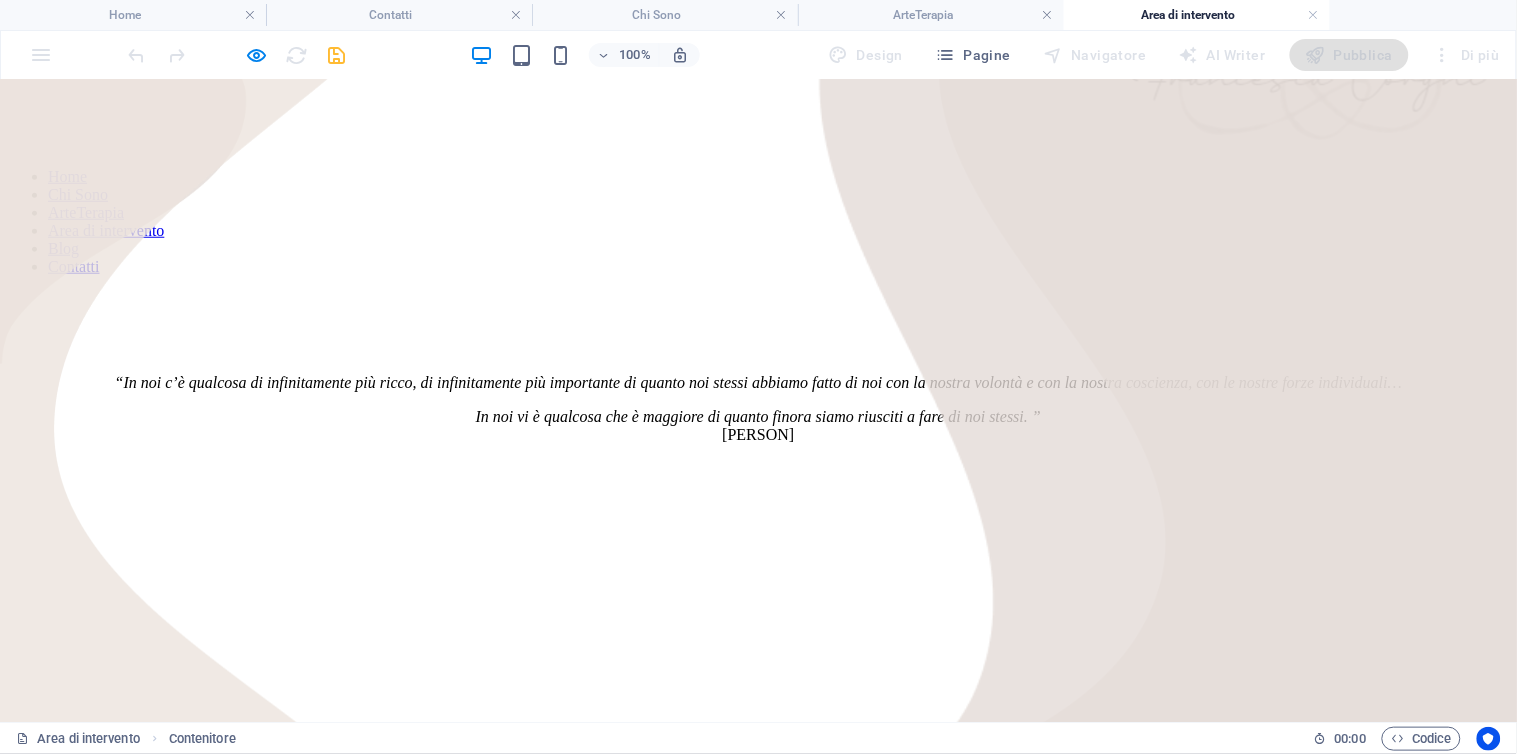 scroll, scrollTop: 333, scrollLeft: 0, axis: vertical 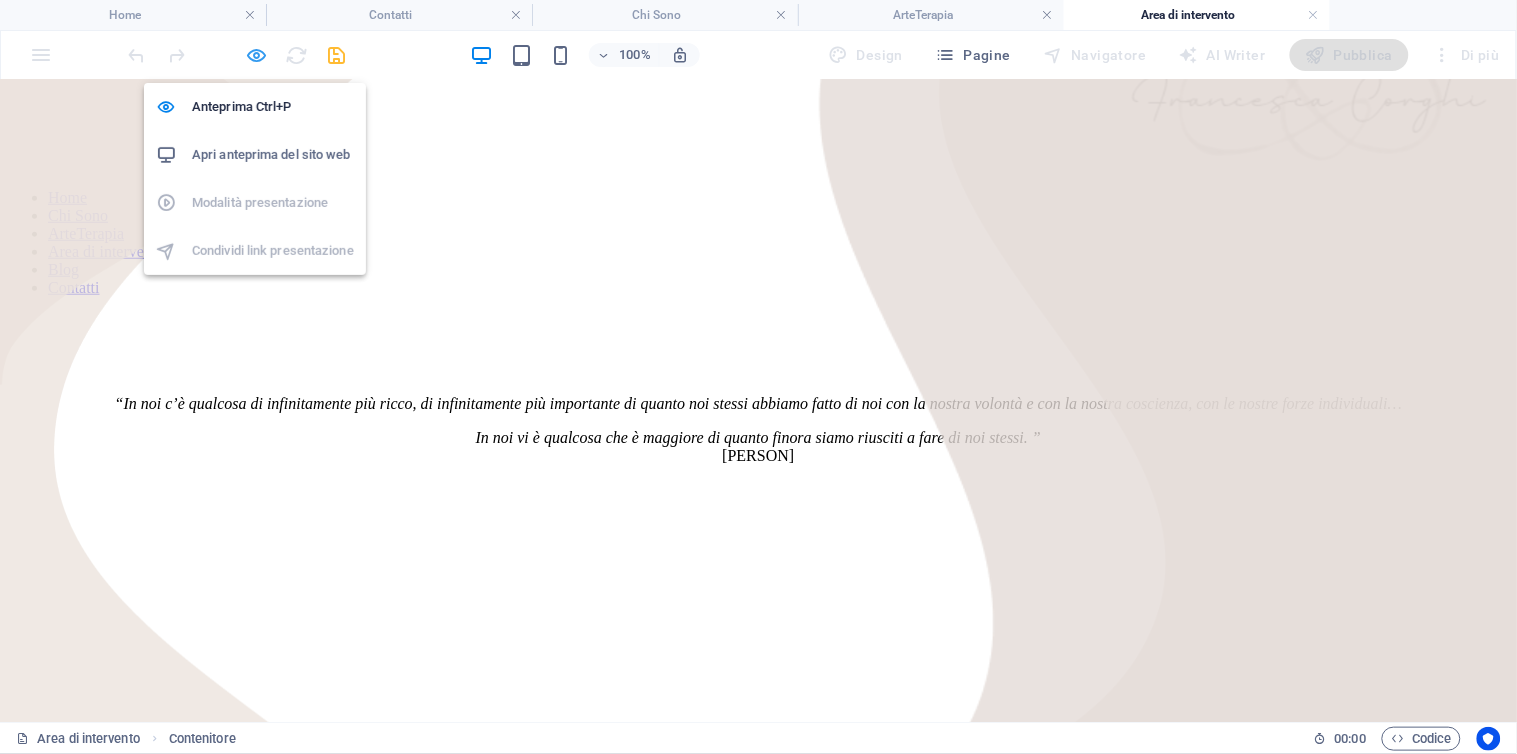click at bounding box center (257, 55) 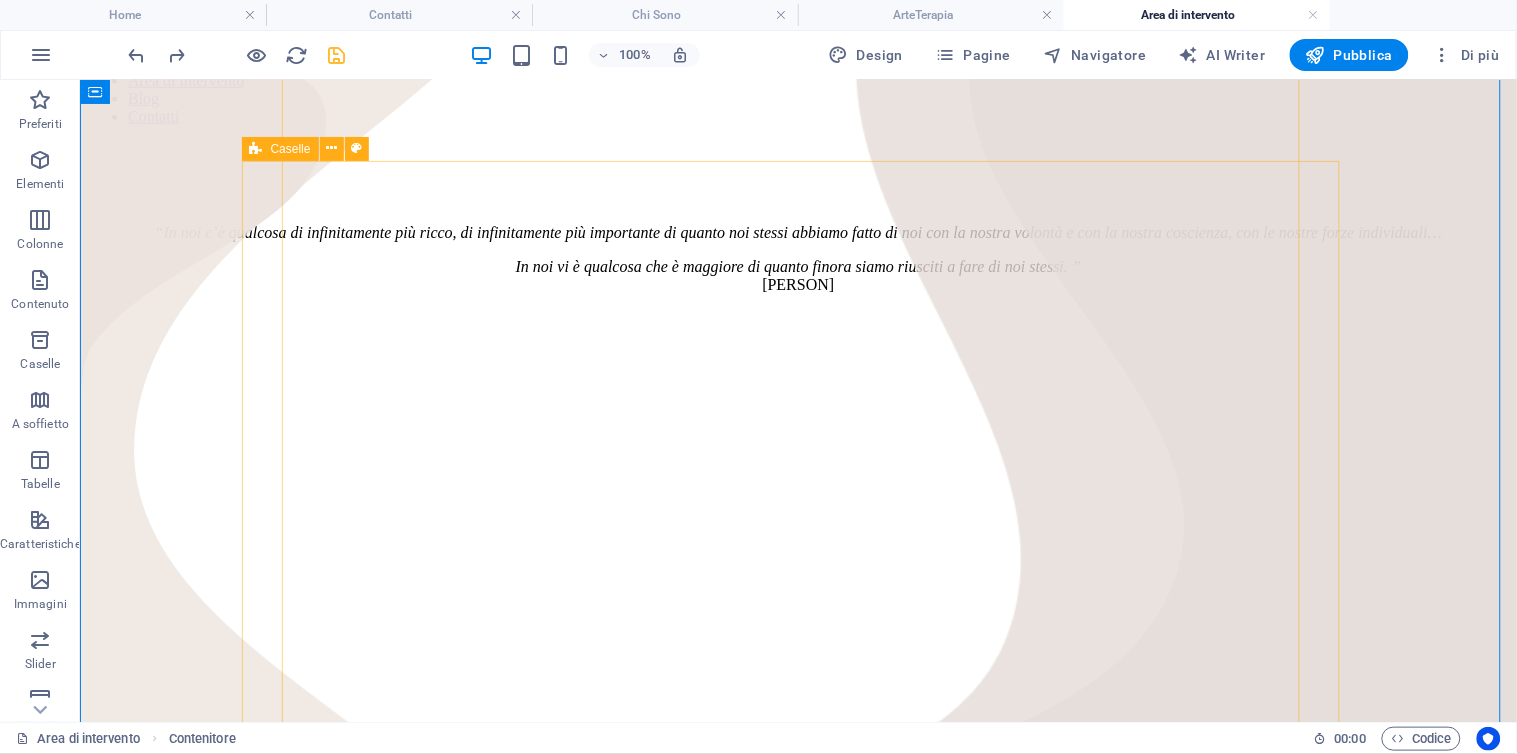click on "Rilascia qui il contenuto oppure  Aggiungi elementi  Incolla appunti Pratico l’arteterapia come strumento di promozione del benessere e della crescita personale, per favorire una maggiore conoscenza di sé stessi e sostenere l’autostima. Intervengo nelle scuole con progetti educativi mirati a potenziare lo sviluppo emotivo, cognitivo e relazionale degli studenti, offrendo loro la possibilità di esprimere il proprio mondo interiore attraverso un linguaggio non verbale. Collaboro inoltre con un team di psicologi per realizzare interventi specifici, richiesti dagli Istituti scolastici, su tematiche delicate come la violenza di genere, il suicidio, il lutto. Conduco laboratori di arteterapia anche all’interno di percorsi formativi rivolti agli adulti, dove il “fare creativo” si intreccia con i contenuti del seminario, amplificandone gli obiettivi e rendendoli più significativi. Rilascia qui il contenuto oppure  Aggiungi elementi  Incolla appunti In    Rilascia qui il contenuto oppure" at bounding box center (797, 2114) 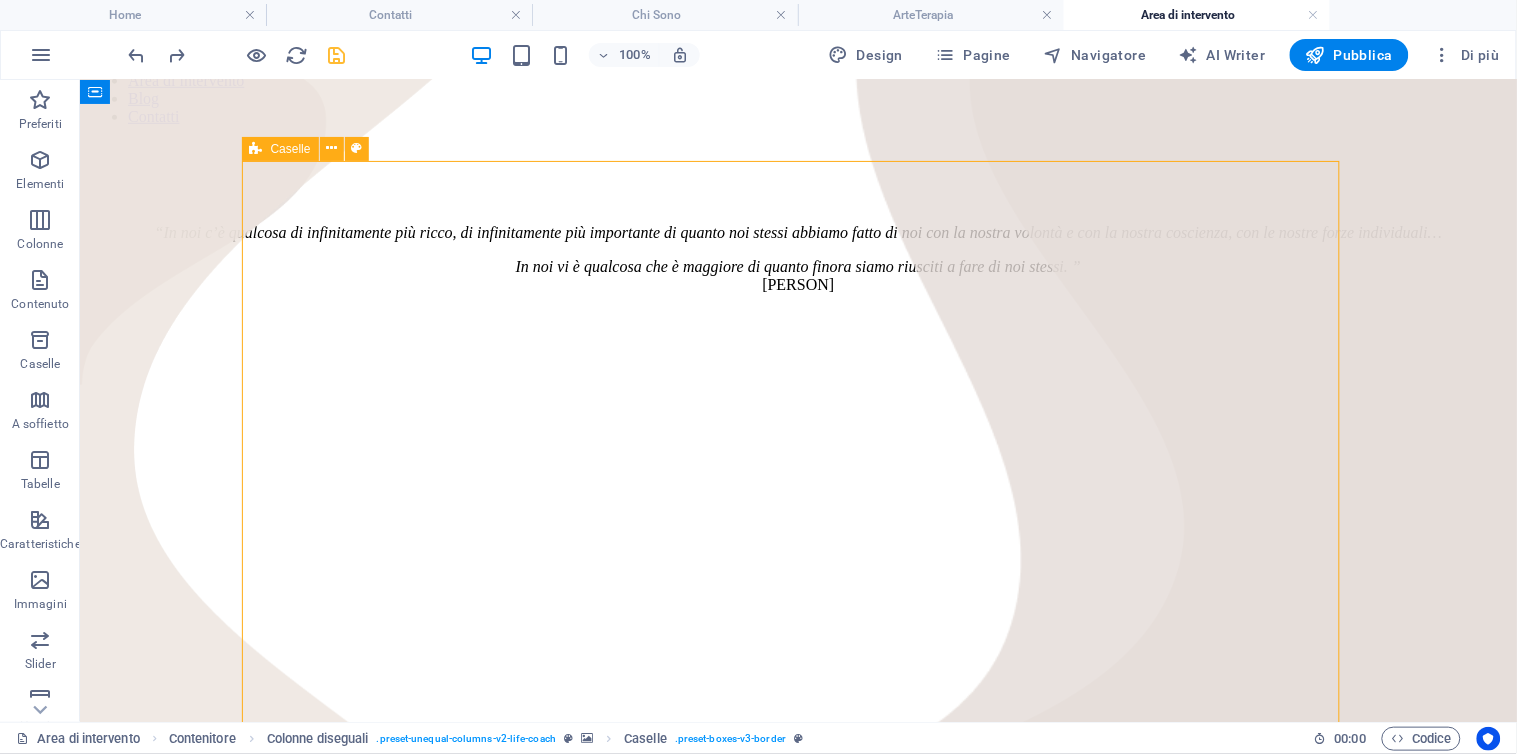 click on "Rilascia qui il contenuto oppure  Aggiungi elementi  Incolla appunti Pratico l’arteterapia come strumento di promozione del benessere e della crescita personale, per favorire una maggiore conoscenza di sé stessi e sostenere l’autostima. Intervengo nelle scuole con progetti educativi mirati a potenziare lo sviluppo emotivo, cognitivo e relazionale degli studenti, offrendo loro la possibilità di esprimere il proprio mondo interiore attraverso un linguaggio non verbale. Collaboro inoltre con un team di psicologi per realizzare interventi specifici, richiesti dagli Istituti scolastici, su tematiche delicate come la violenza di genere, il suicidio, il lutto. Conduco laboratori di arteterapia anche all’interno di percorsi formativi rivolti agli adulti, dove il “fare creativo” si intreccia con i contenuti del seminario, amplificandone gli obiettivi e rendendoli più significativi. Rilascia qui il contenuto oppure  Aggiungi elementi  Incolla appunti In    Rilascia qui il contenuto oppure" at bounding box center [797, 2114] 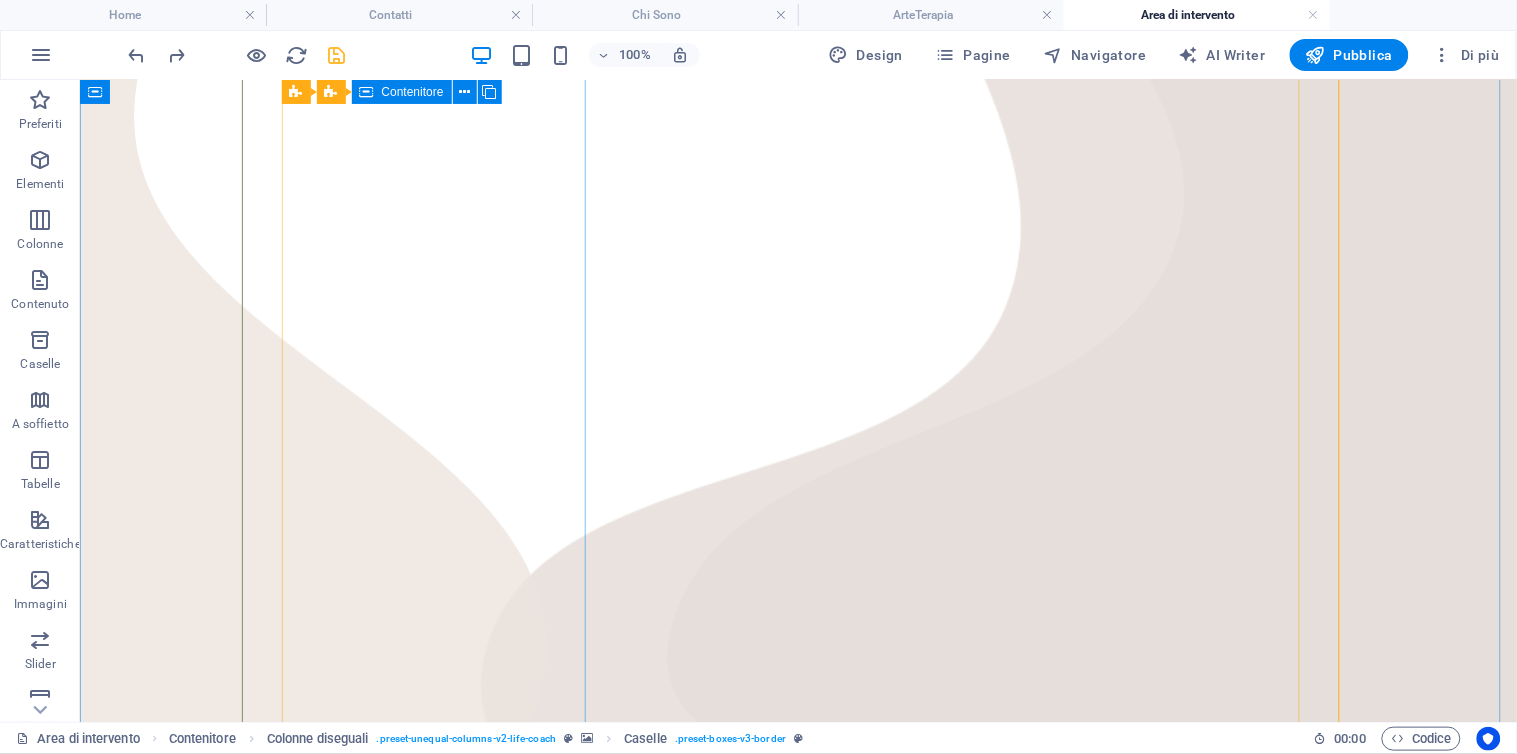 scroll, scrollTop: 888, scrollLeft: 0, axis: vertical 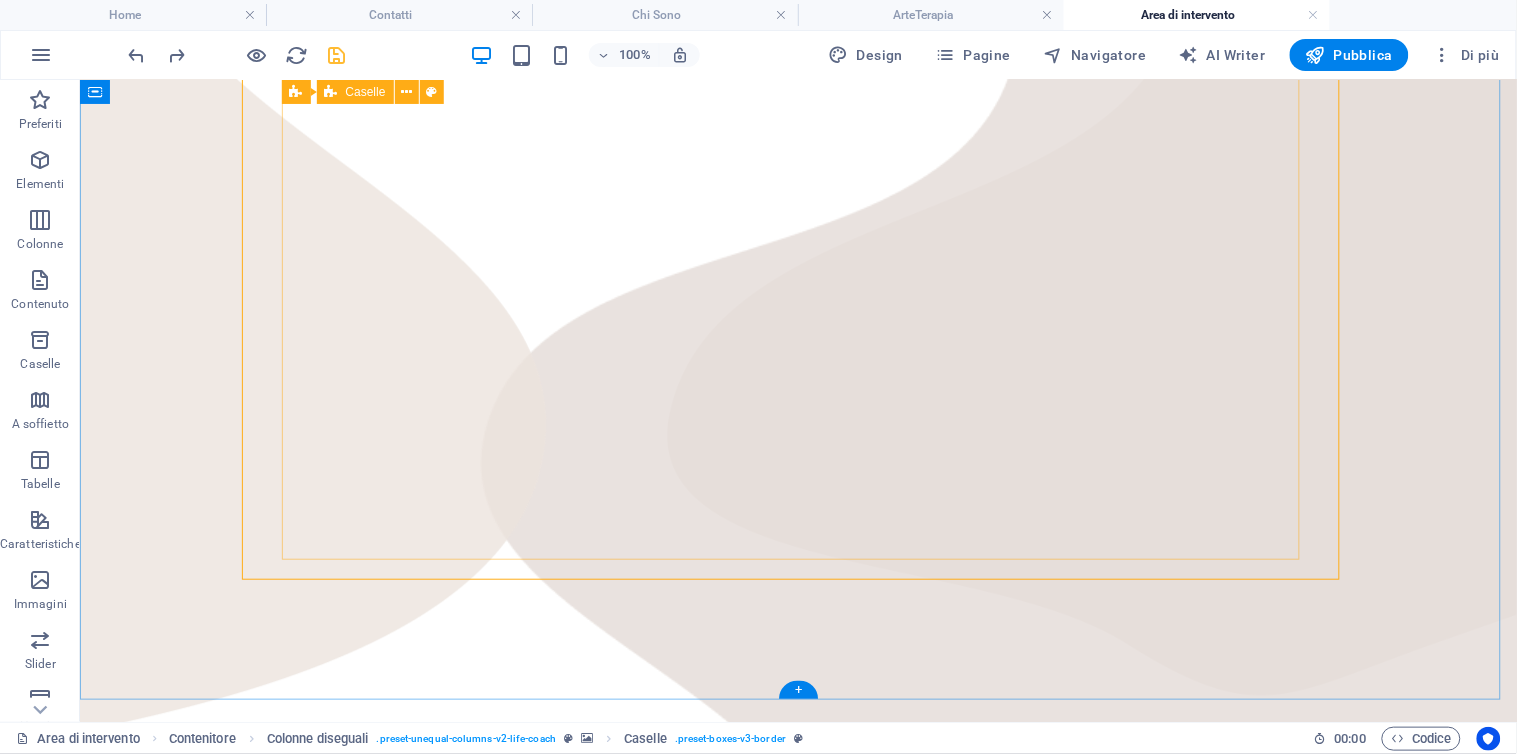 click on "Rilascia qui il contenuto oppure  Aggiungi elementi  Incolla appunti Pratico l’arteterapia come strumento di promozione del benessere e della crescita personale, per favorire una maggiore conoscenza di sé stessi e sostenere l’autostima. Intervengo nelle scuole con progetti educativi mirati a potenziare lo sviluppo emotivo, cognitivo e relazionale degli studenti, offrendo loro la possibilità di esprimere il proprio mondo interiore attraverso un linguaggio non verbale. Collaboro inoltre con un team di psicologi per realizzare interventi specifici, richiesti dagli Istituti scolastici, su tematiche delicate come la violenza di genere, il suicidio, il lutto. Conduco laboratori di arteterapia anche all’interno di percorsi formativi rivolti agli adulti, dove il “fare creativo” si intreccia con i contenuti del seminario, amplificandone gli obiettivi e rendendoli più significativi. Rilascia qui il contenuto oppure  Aggiungi elementi  Incolla appunti In    Rilascia qui il contenuto oppure" at bounding box center [797, 1559] 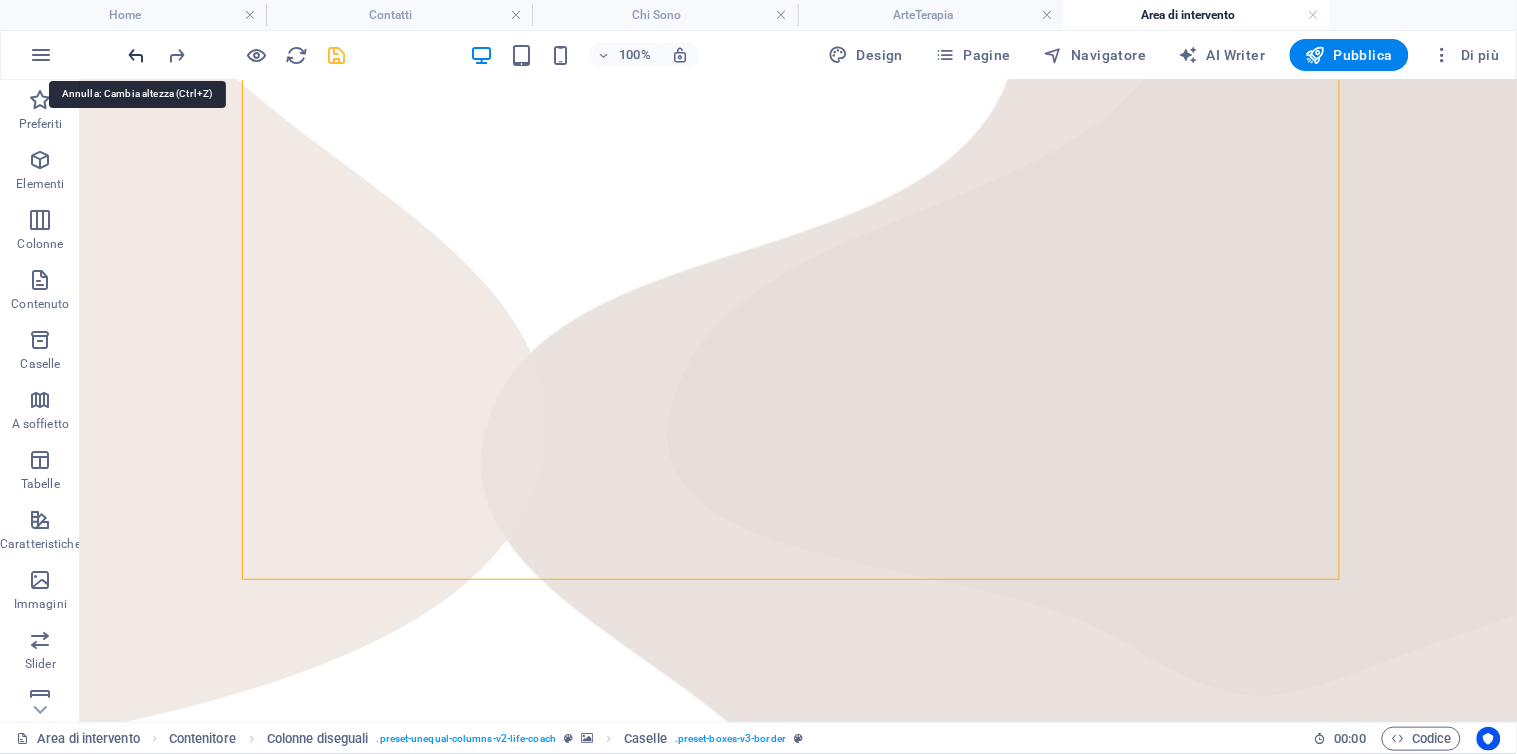 click at bounding box center [137, 55] 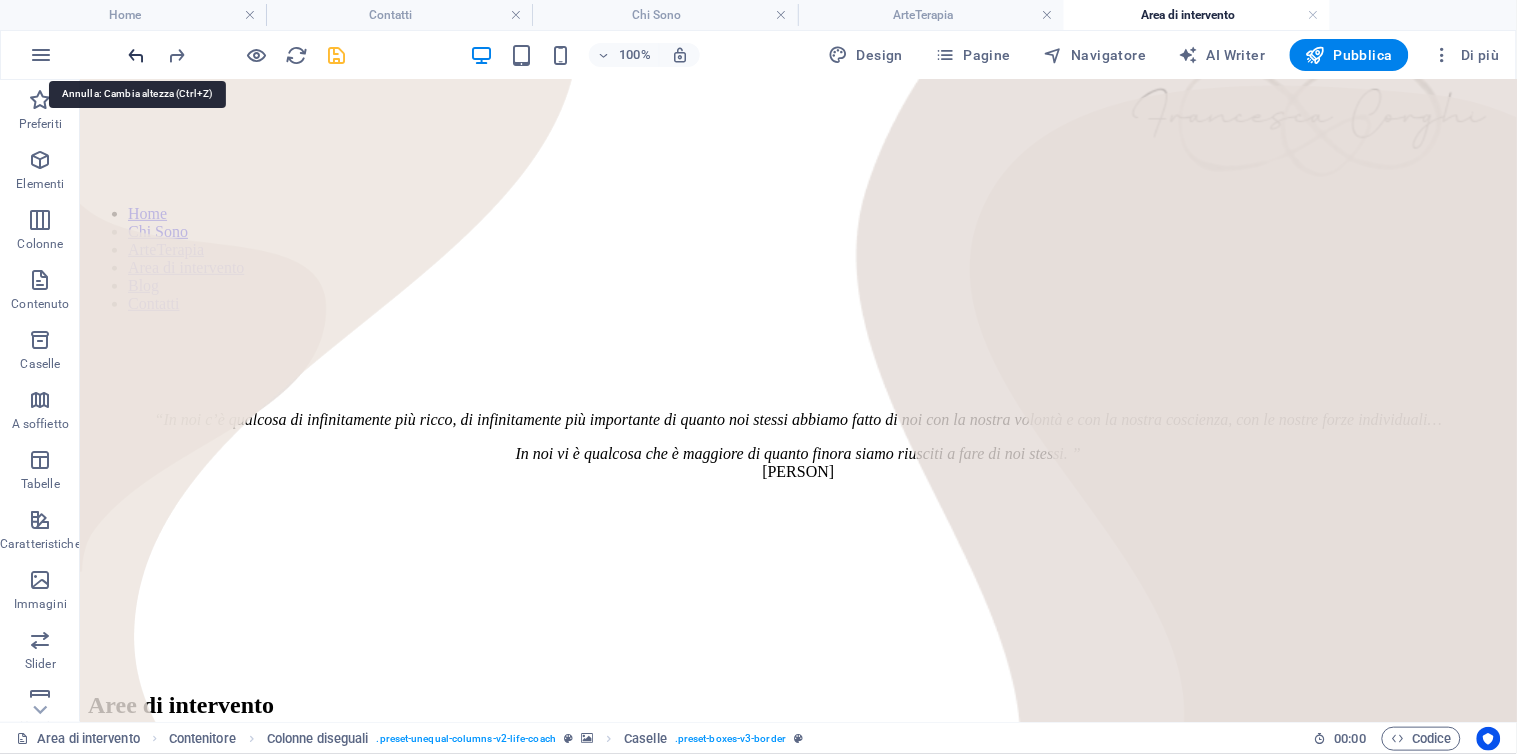 scroll, scrollTop: 268, scrollLeft: 0, axis: vertical 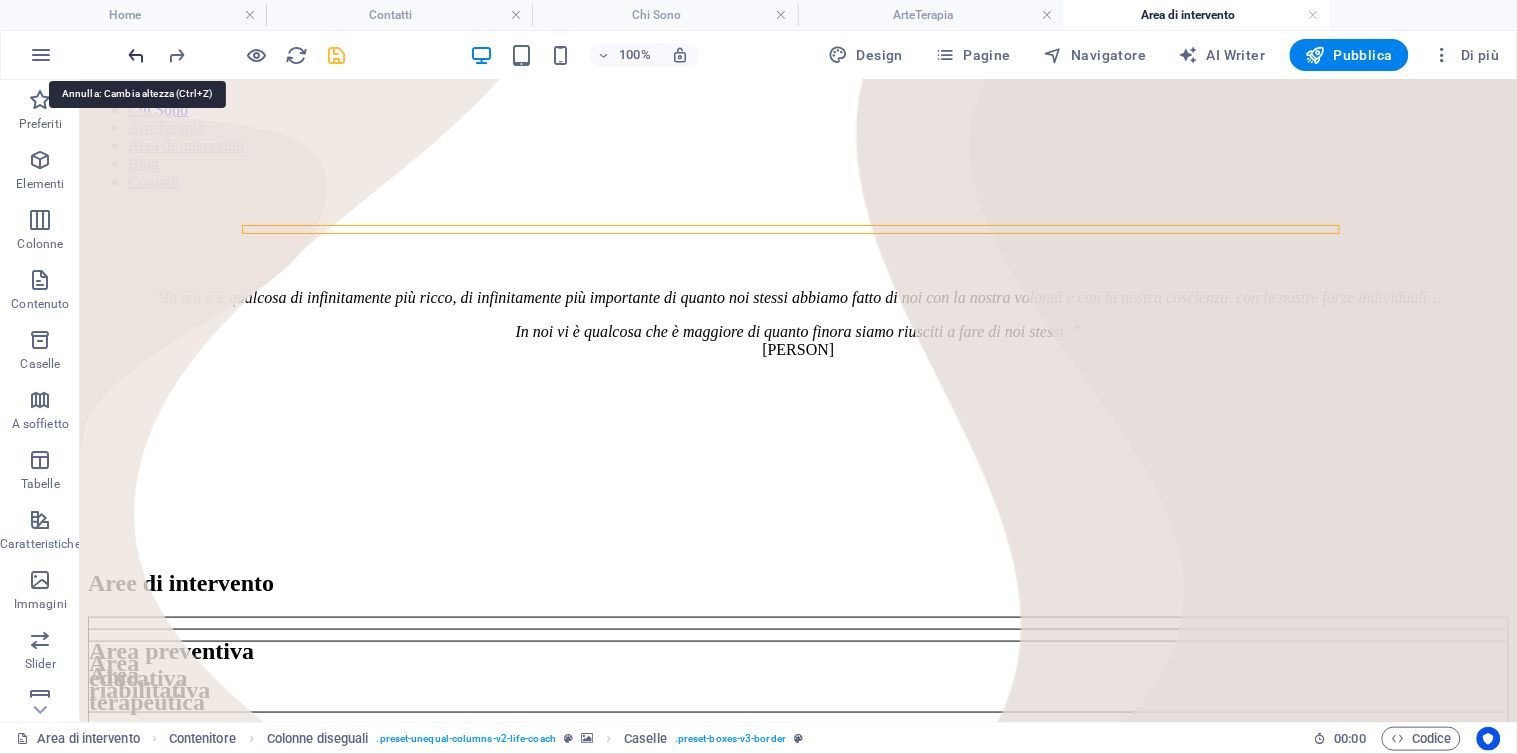 click at bounding box center [137, 55] 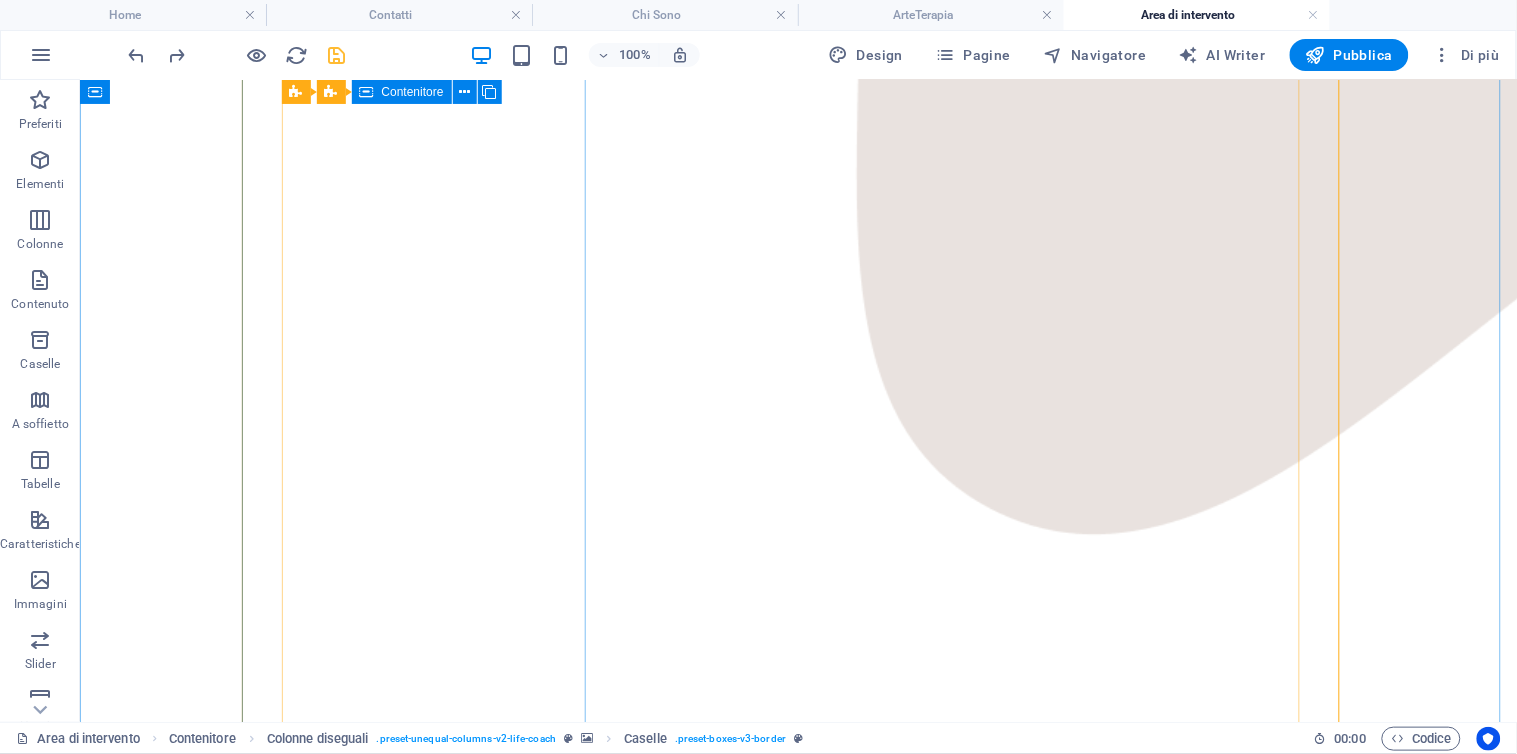 scroll, scrollTop: 2046, scrollLeft: 0, axis: vertical 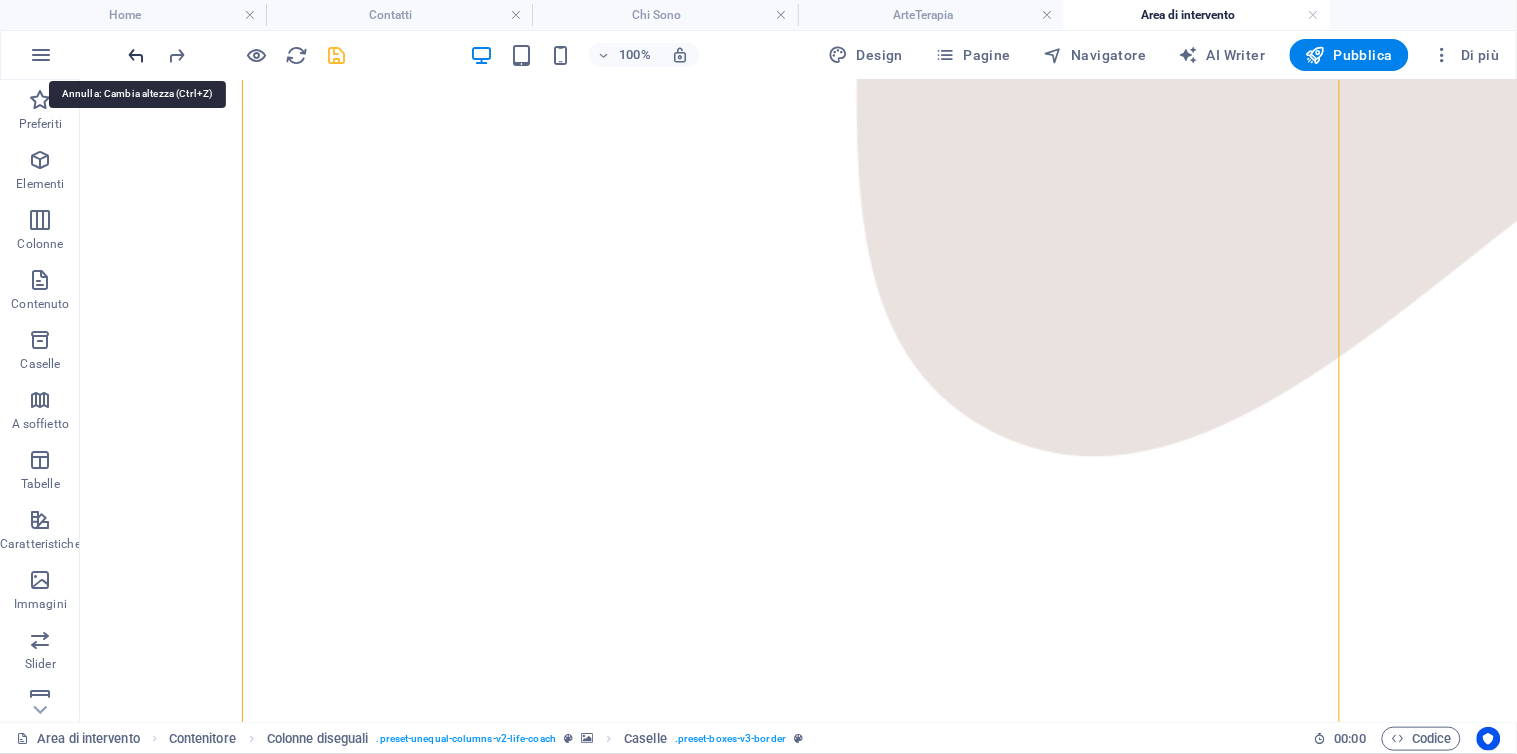click at bounding box center (137, 55) 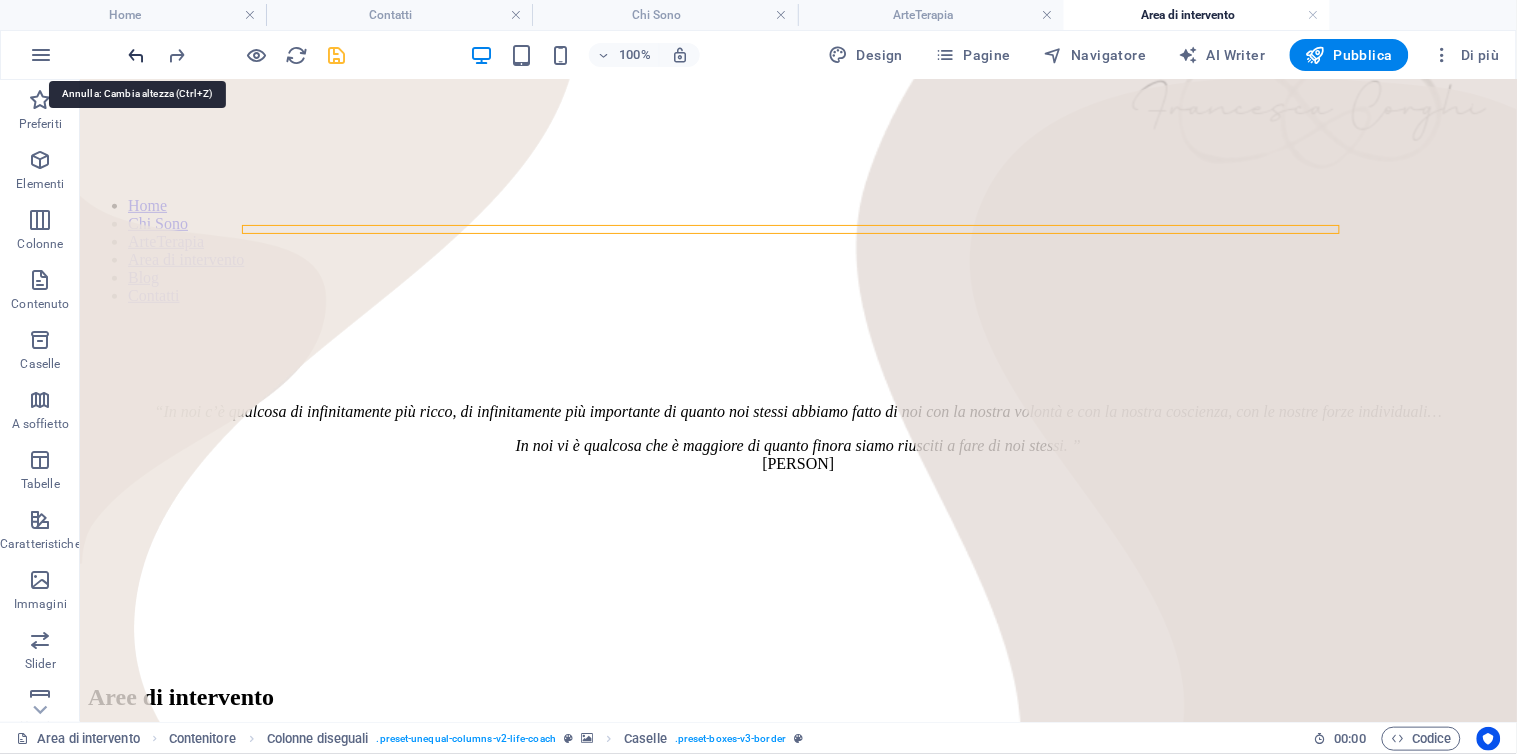 scroll, scrollTop: 268, scrollLeft: 0, axis: vertical 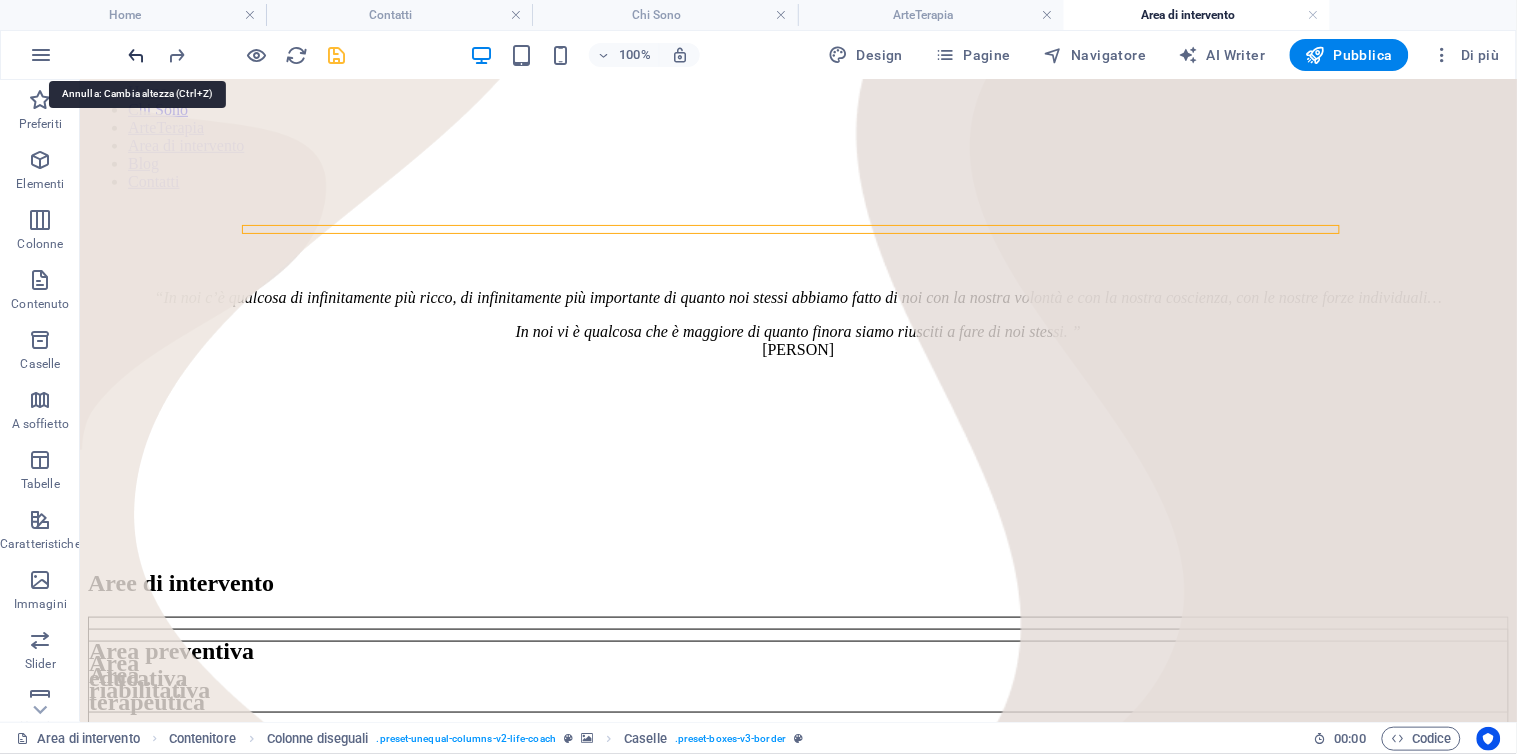 click at bounding box center [137, 55] 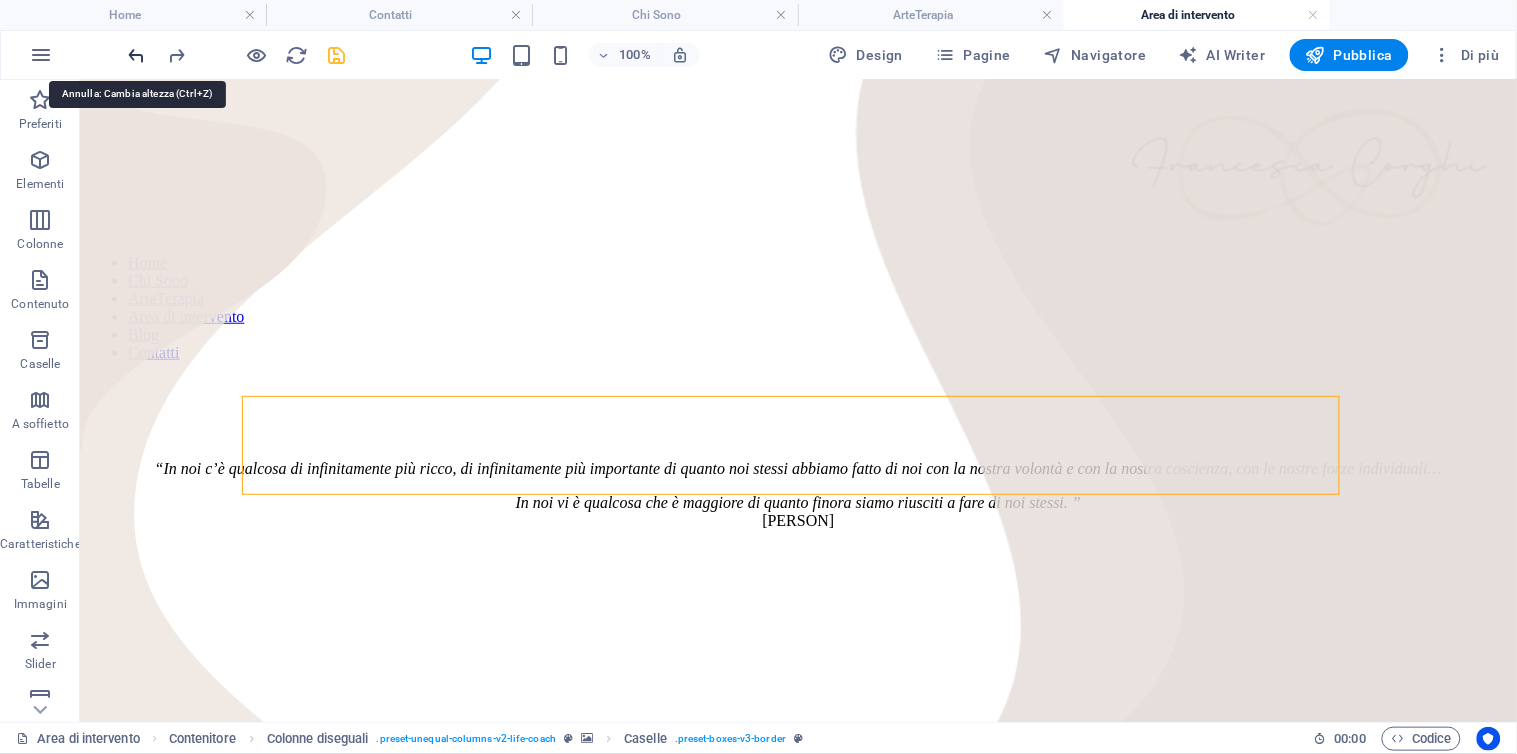 click at bounding box center (137, 55) 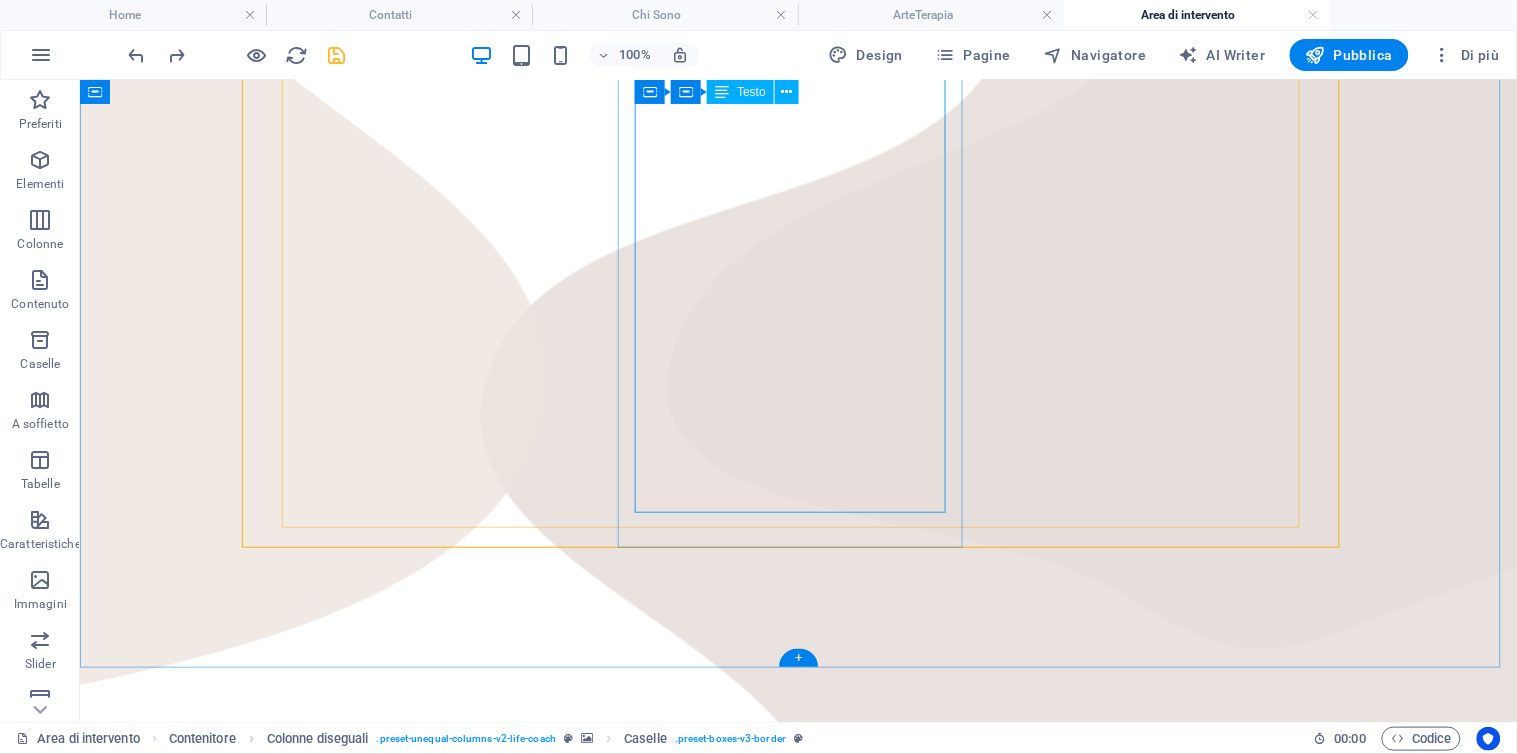 scroll, scrollTop: 1046, scrollLeft: 0, axis: vertical 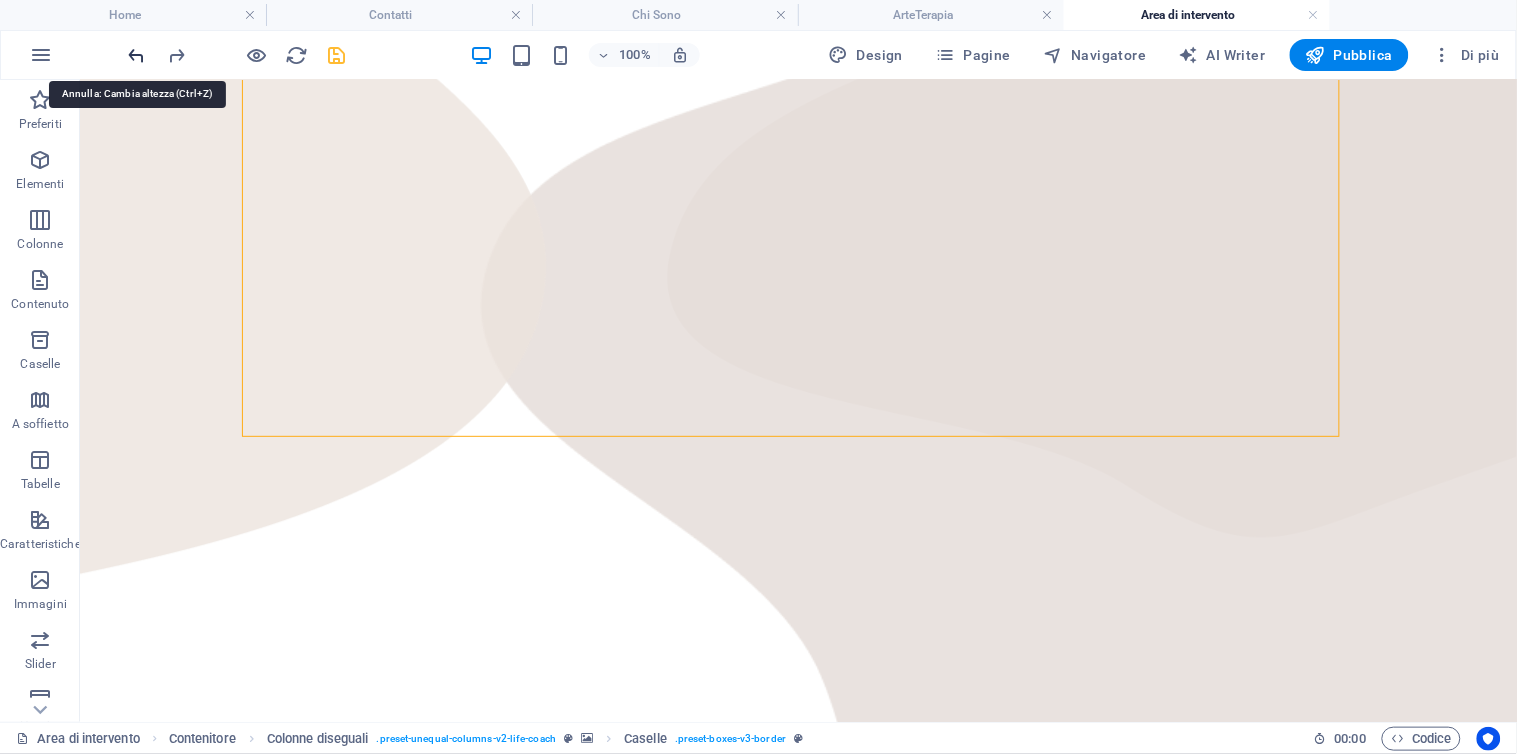 click at bounding box center (137, 55) 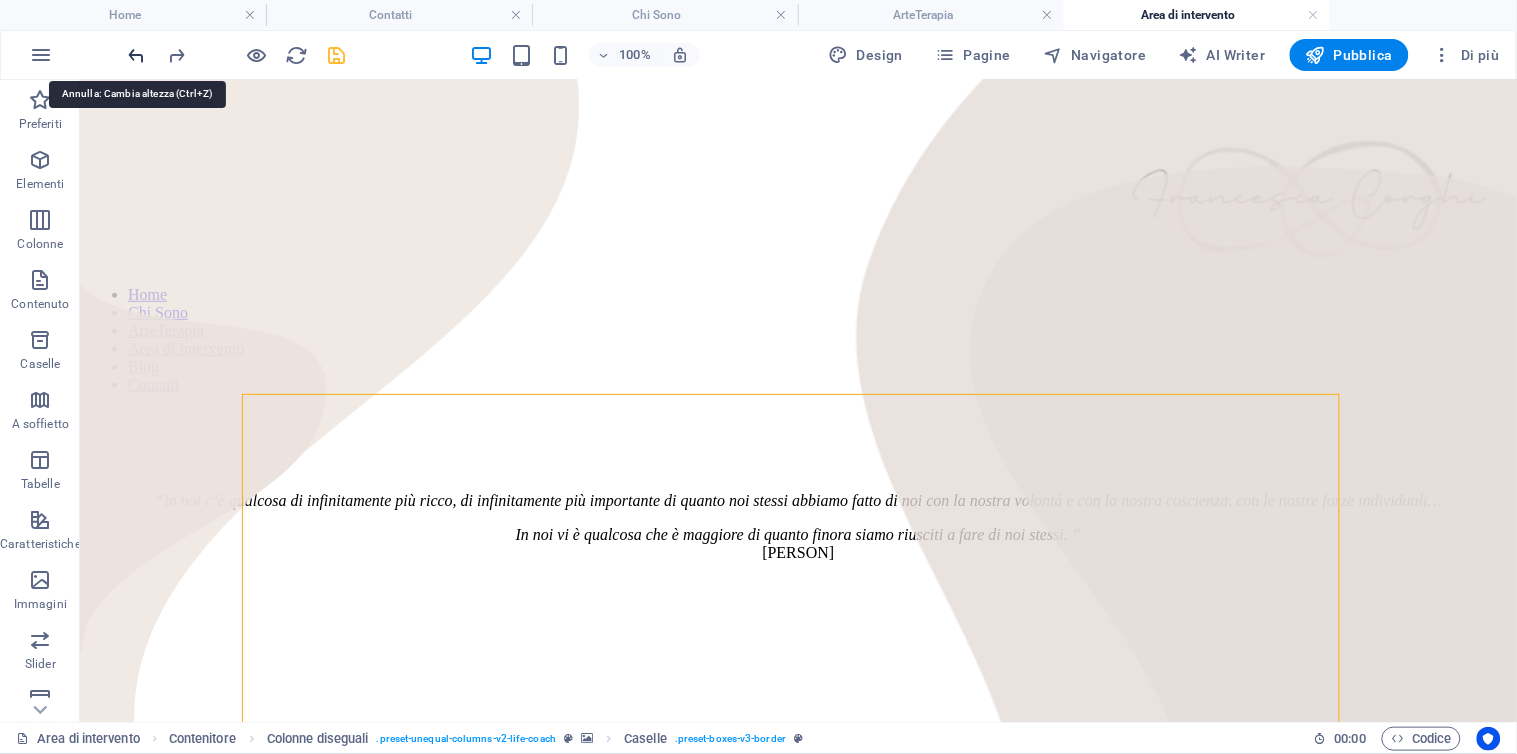 scroll, scrollTop: 160, scrollLeft: 0, axis: vertical 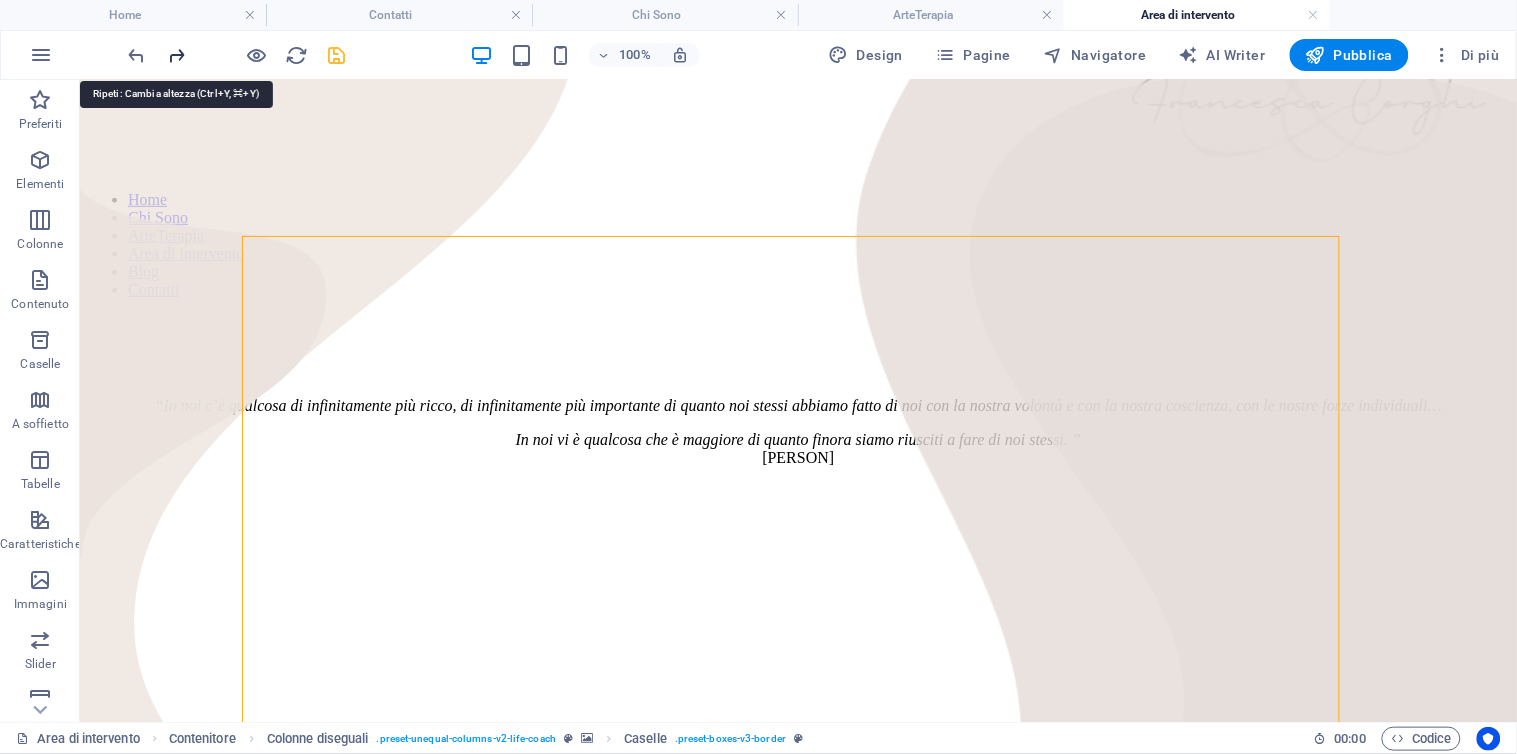 click at bounding box center [177, 55] 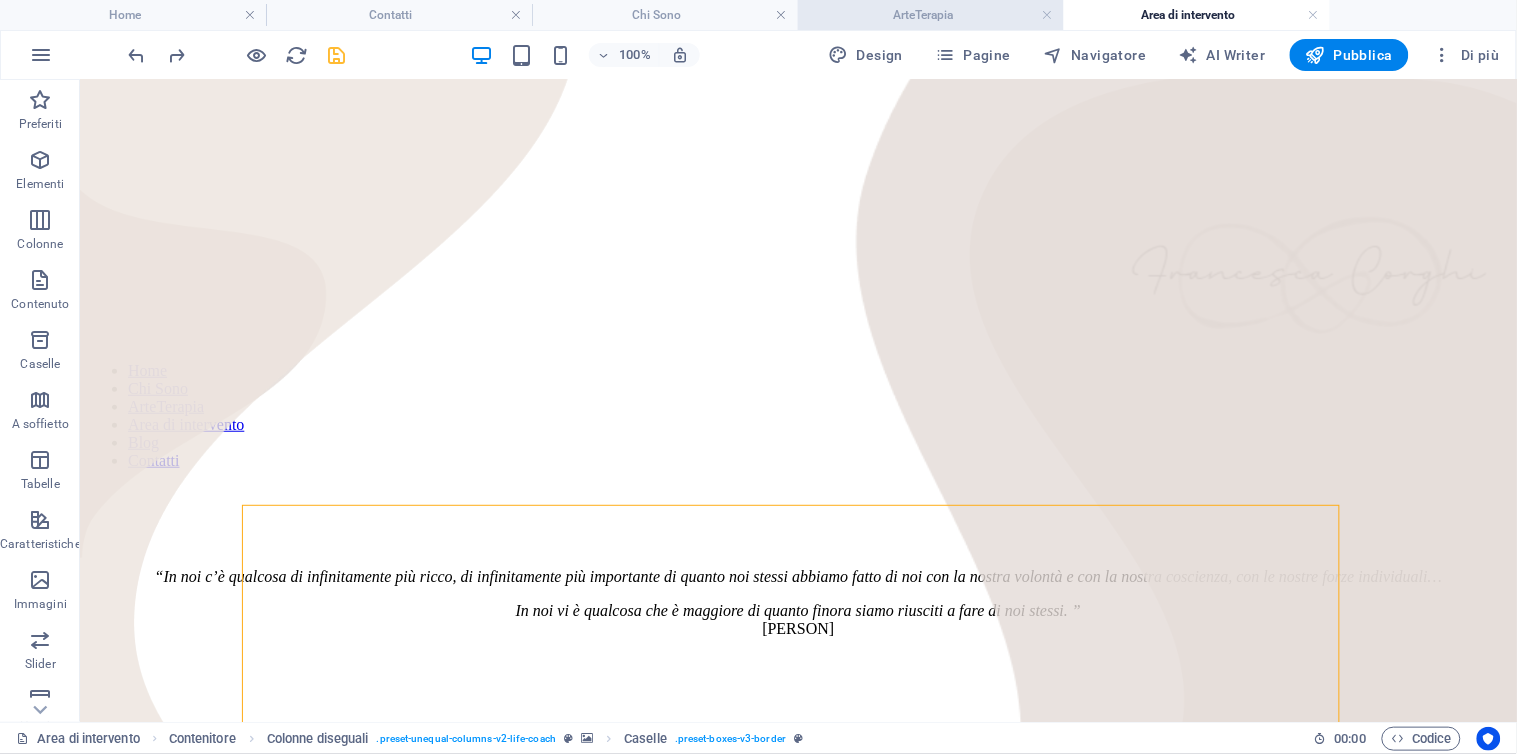 click on "ArteTerapia" at bounding box center [931, 15] 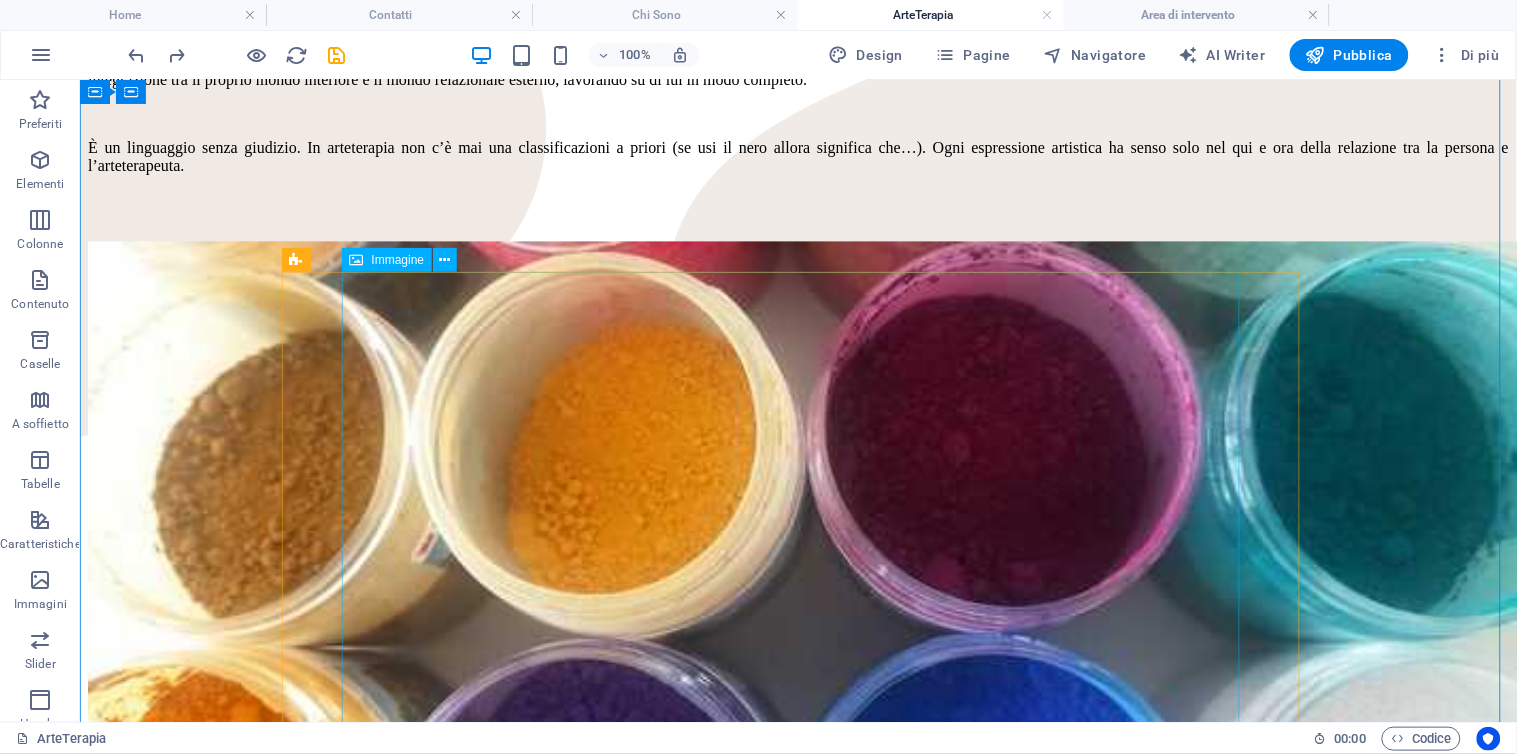 scroll, scrollTop: 495, scrollLeft: 0, axis: vertical 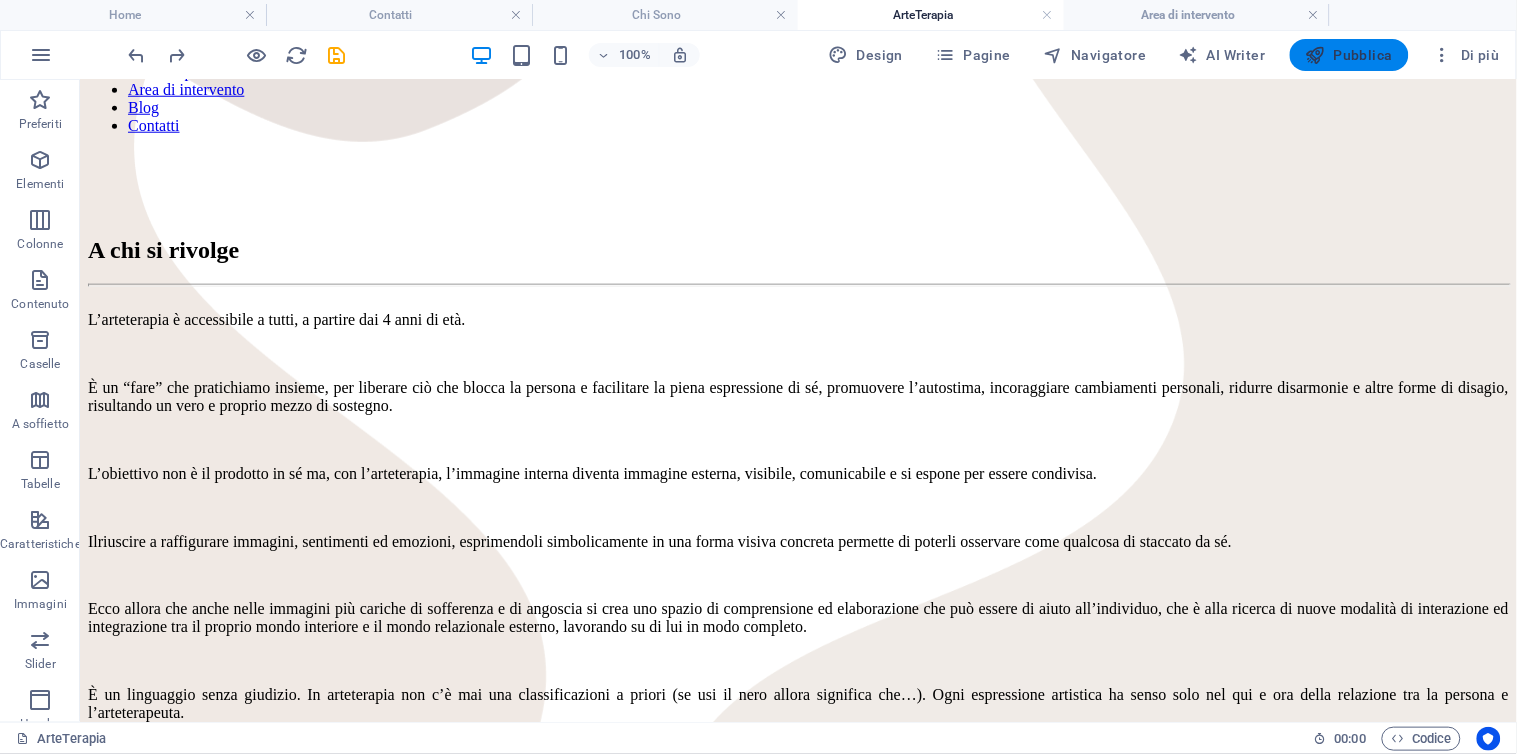 click on "Pubblica" at bounding box center [1350, 55] 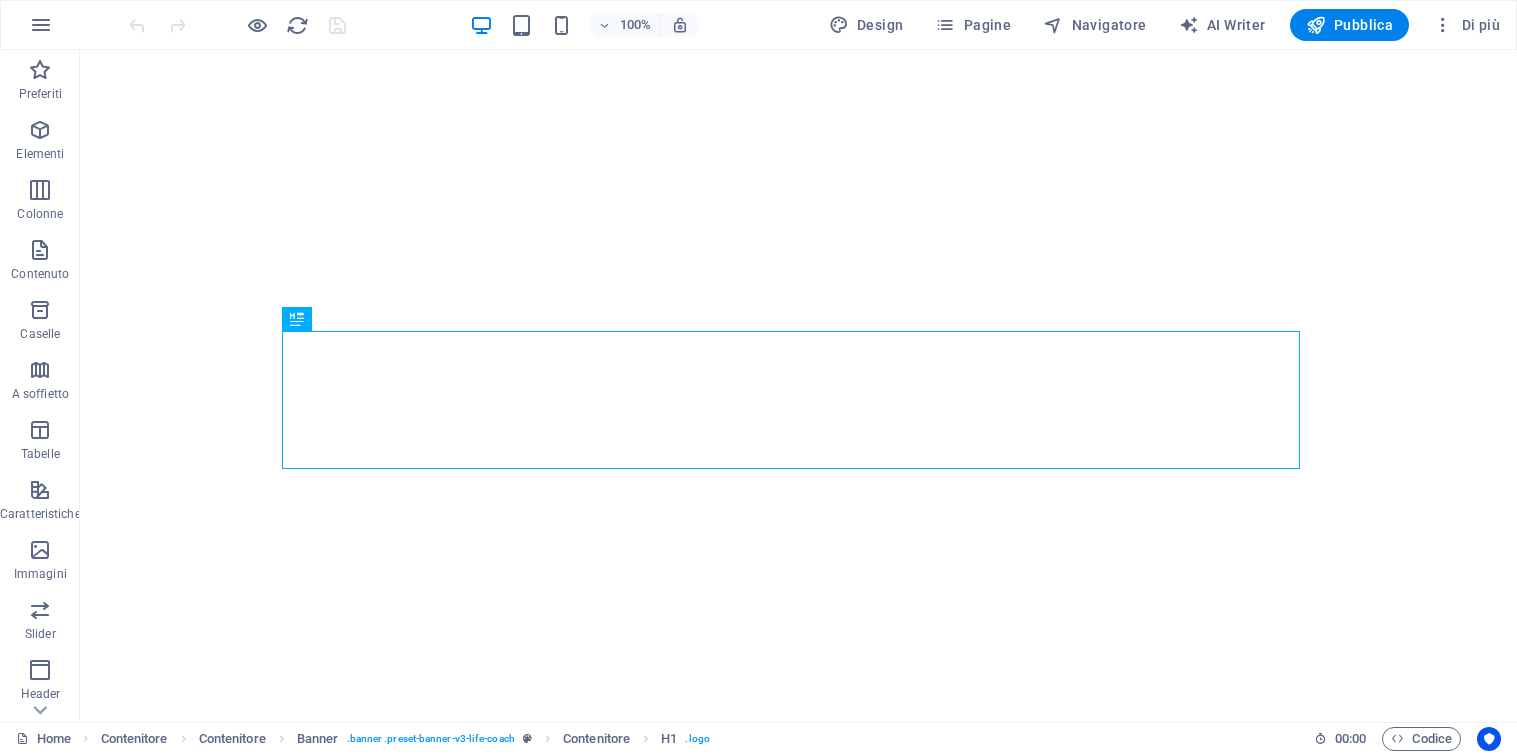 scroll, scrollTop: 0, scrollLeft: 0, axis: both 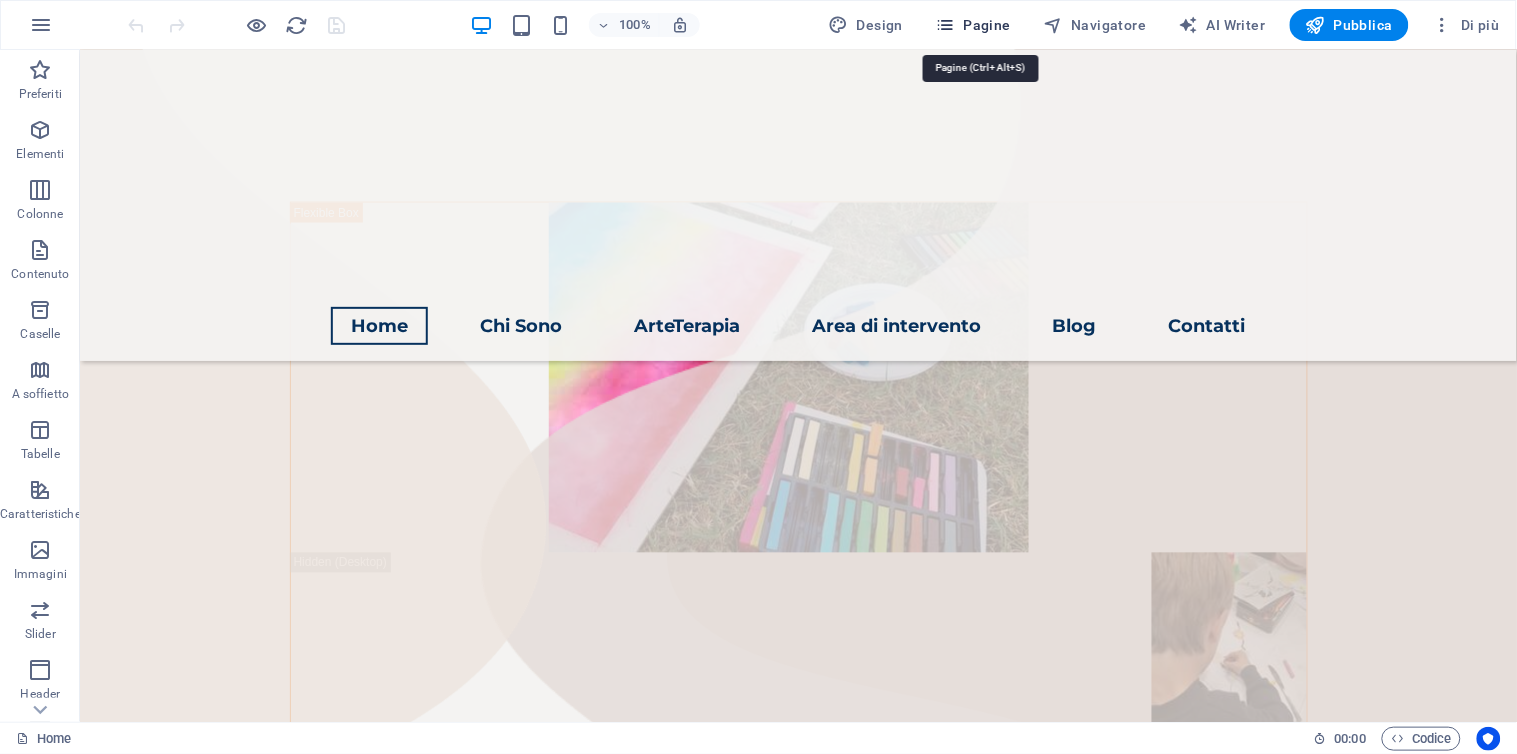 click on "Pagine" at bounding box center (973, 25) 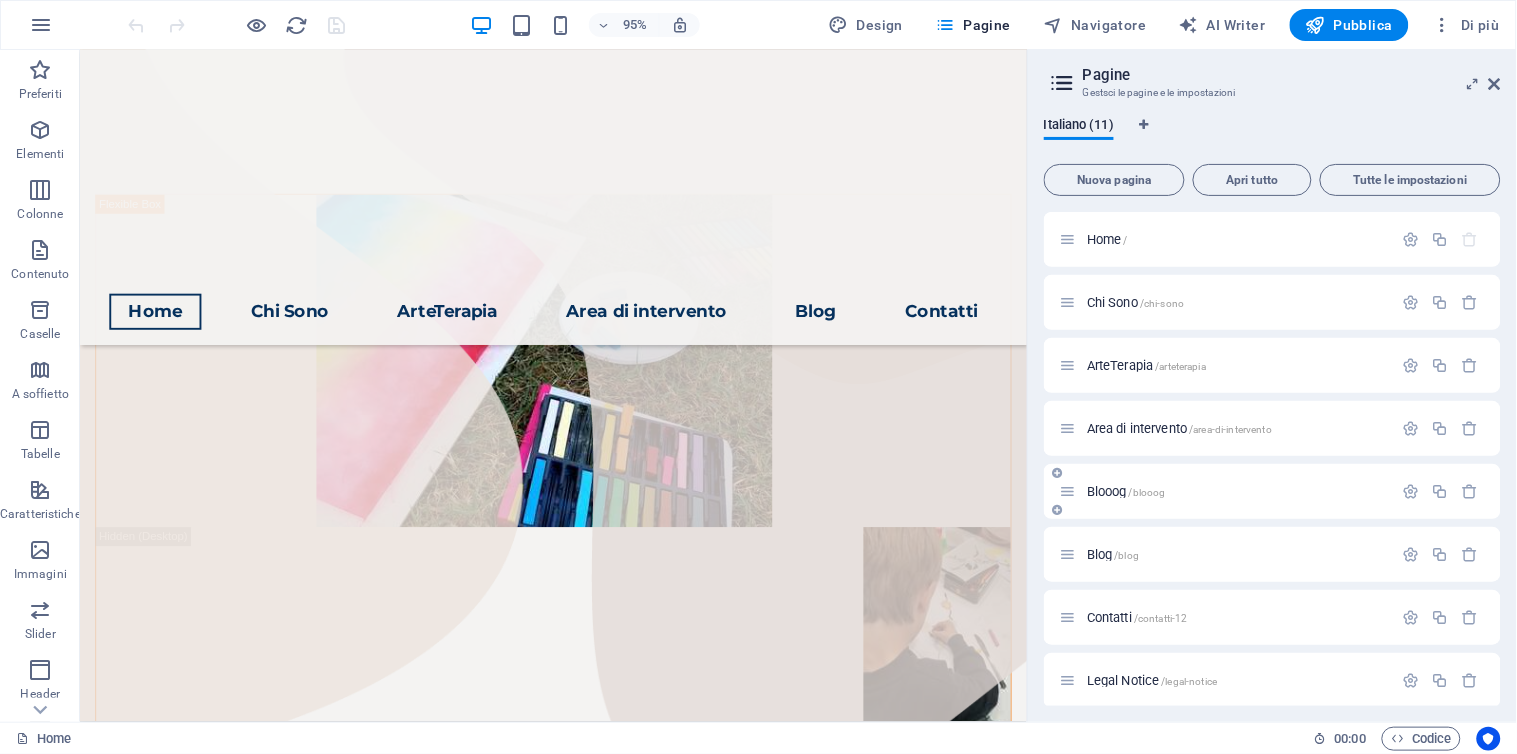 click on "Blooog /blooog" at bounding box center [1226, 491] 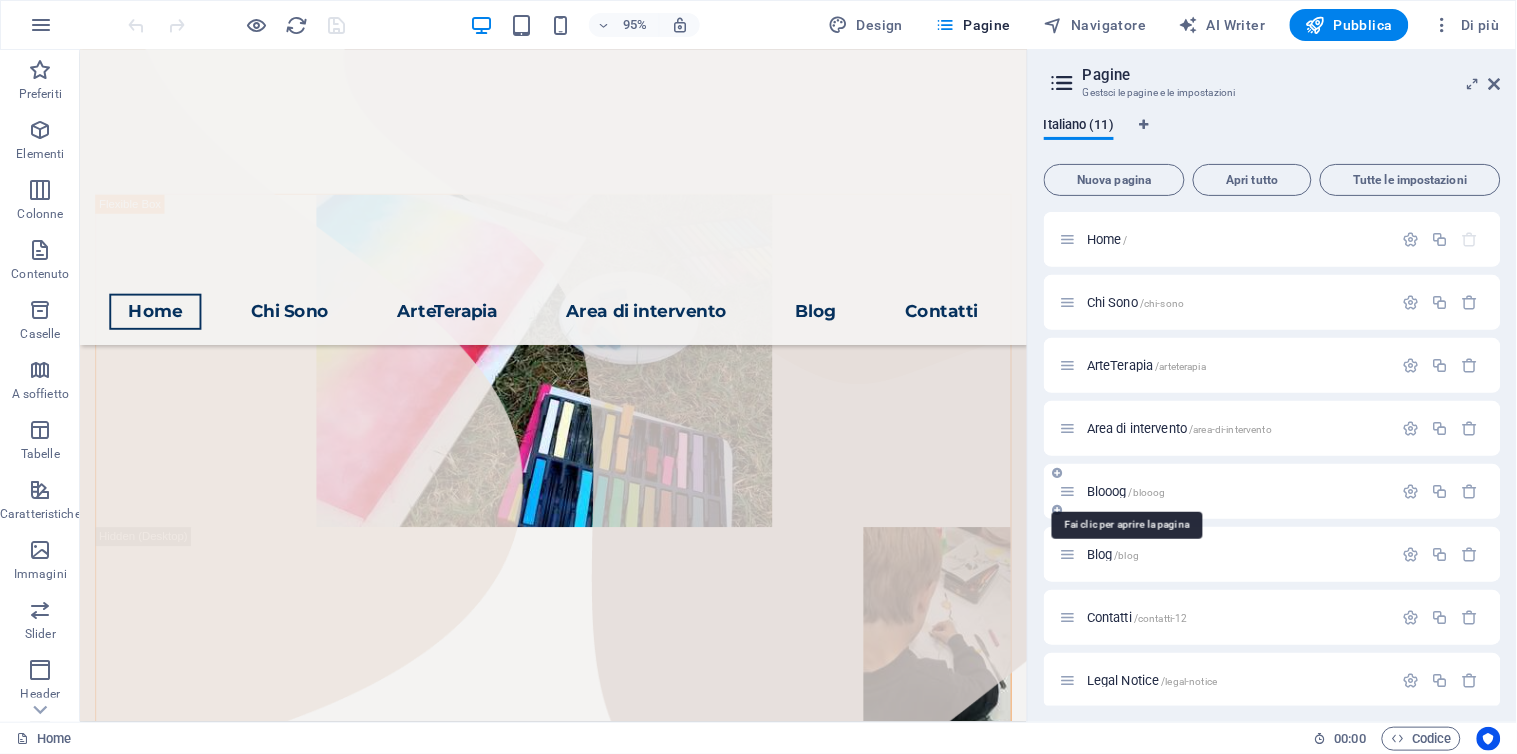 click on "Blooog /blooog" at bounding box center (1126, 491) 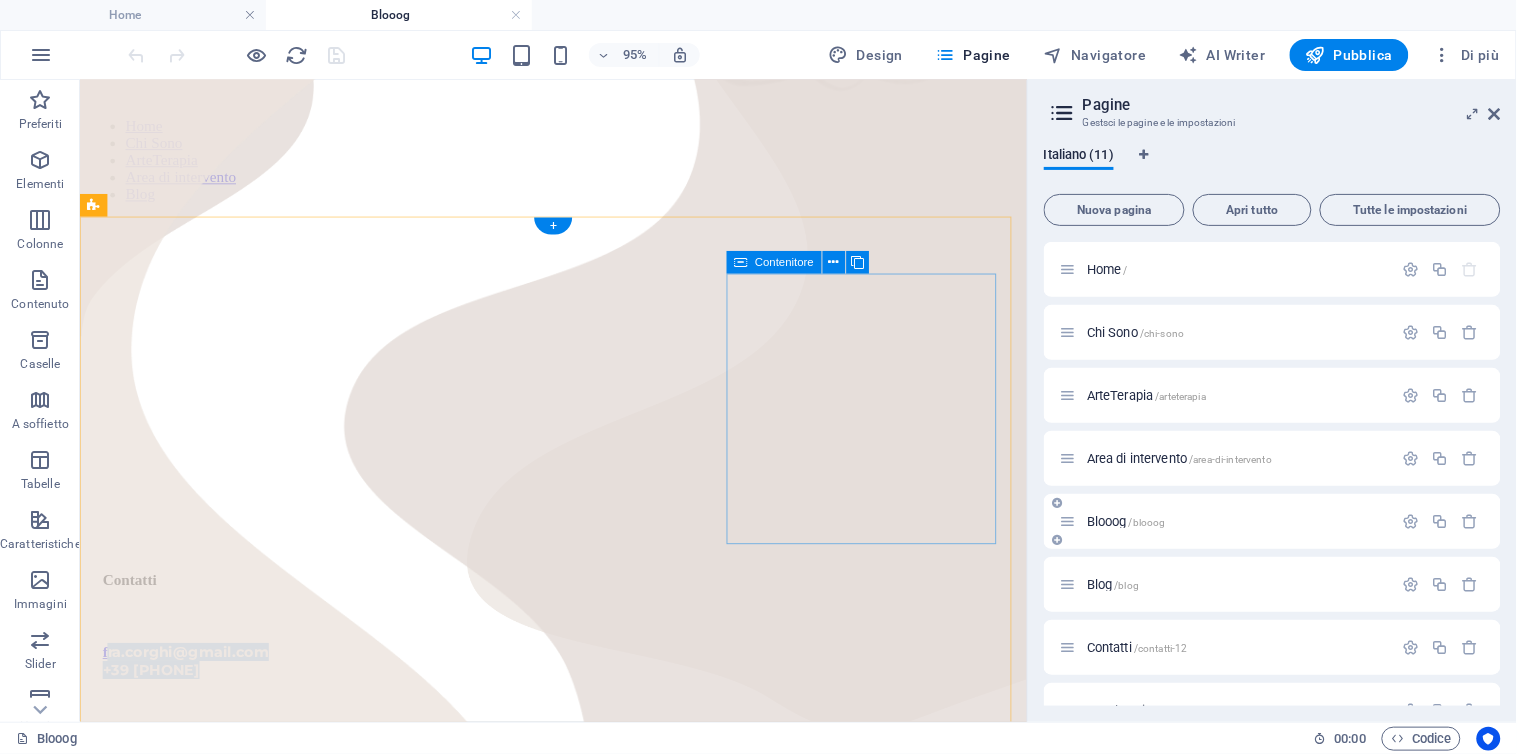 scroll, scrollTop: 0, scrollLeft: 0, axis: both 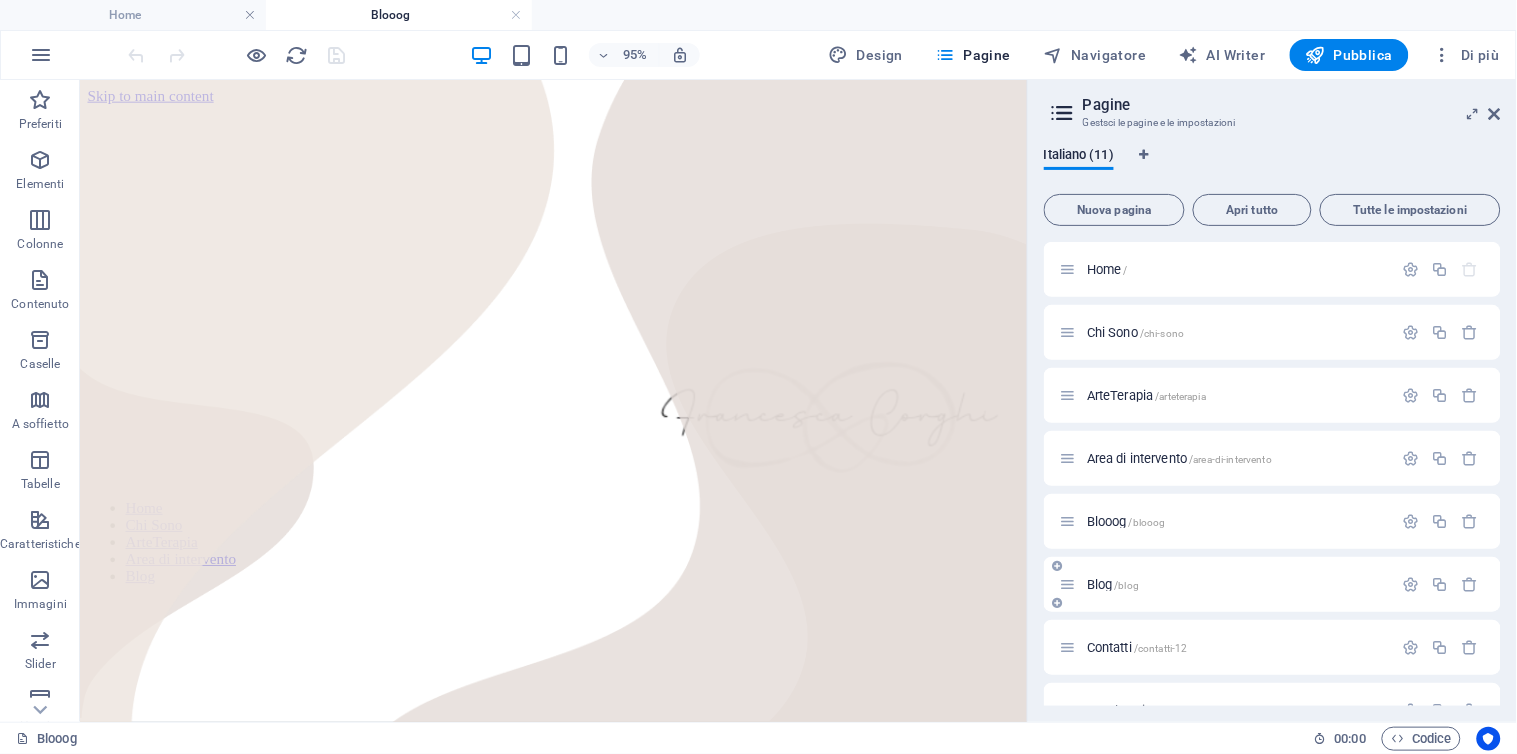 click on "Blog /blog" at bounding box center [1113, 584] 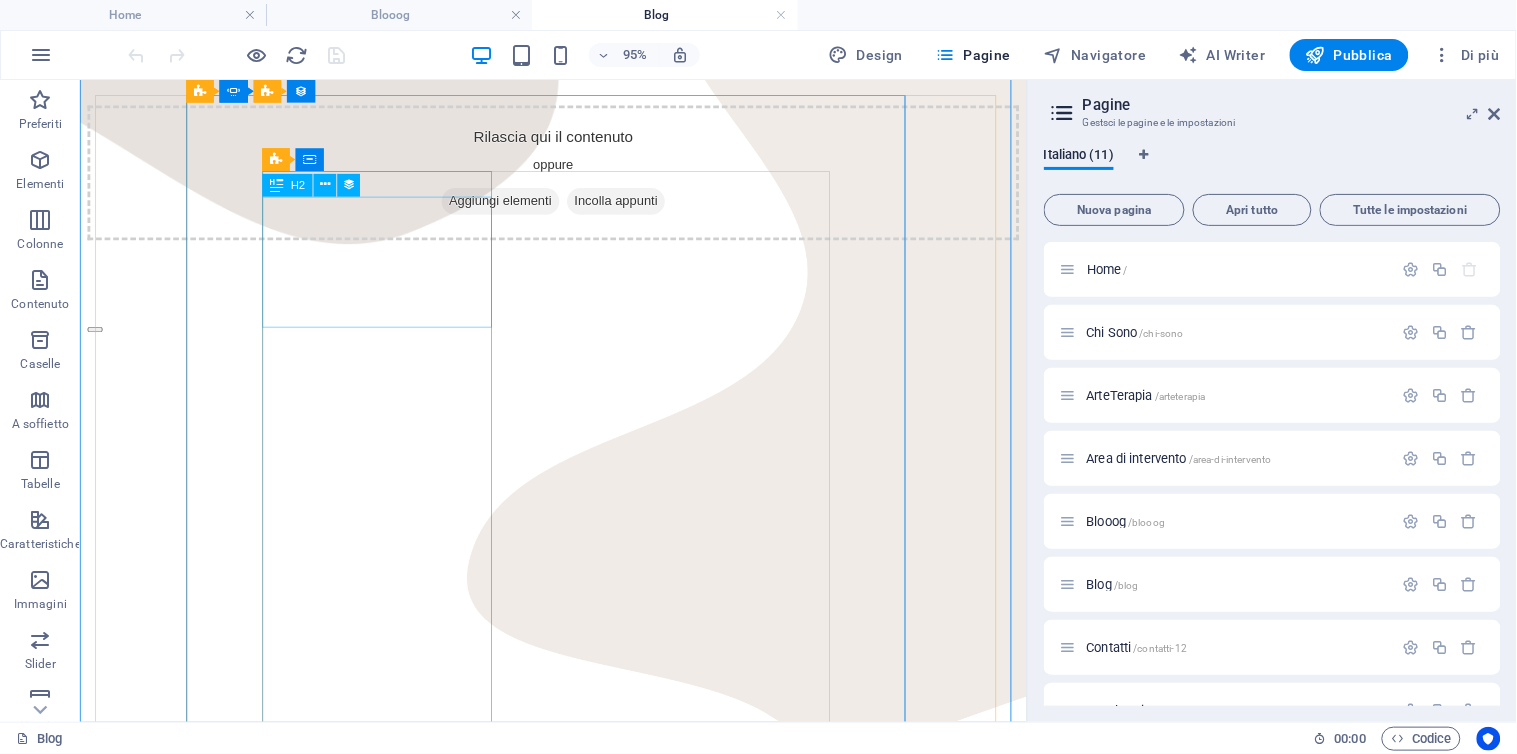 scroll, scrollTop: 273, scrollLeft: 0, axis: vertical 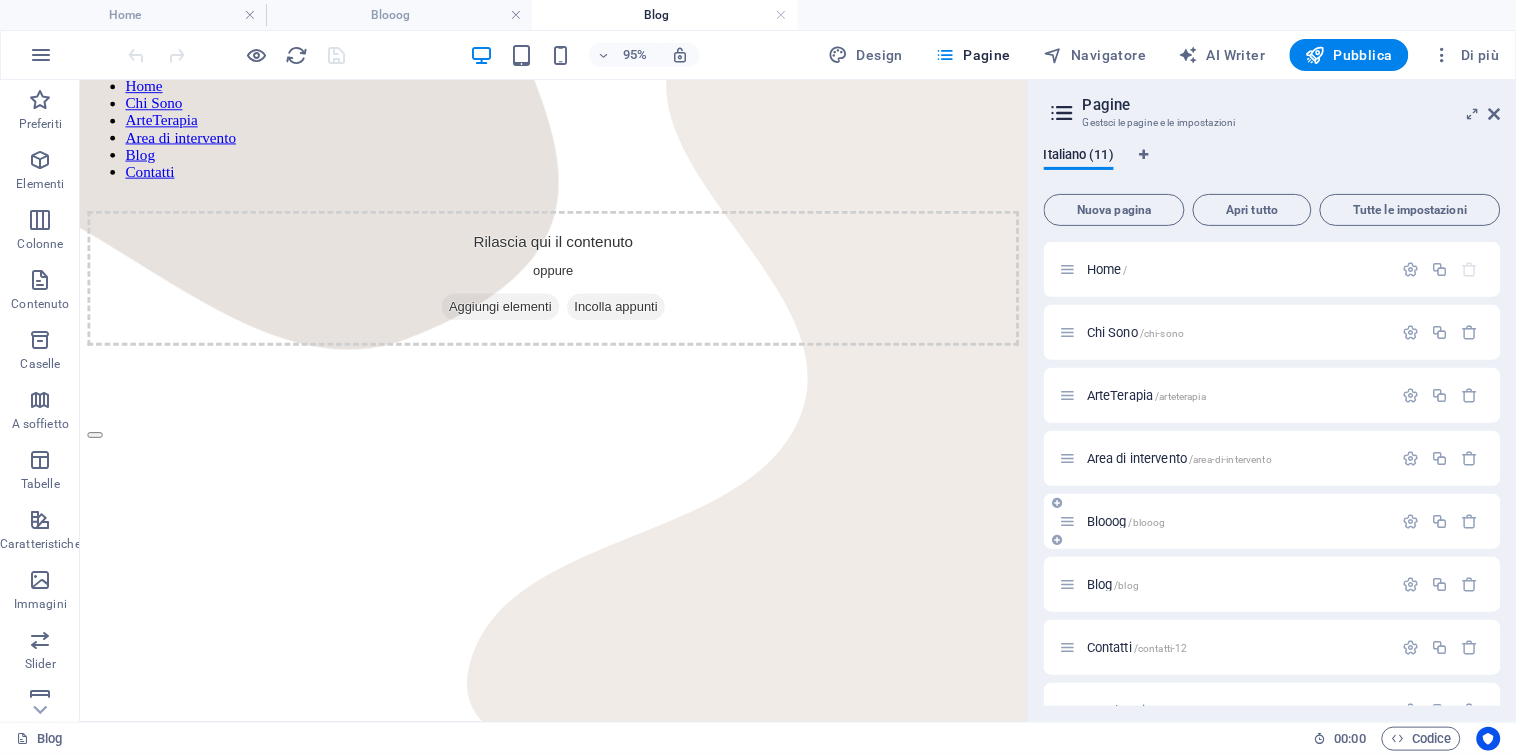click on "Blooog /blooog" at bounding box center (1226, 521) 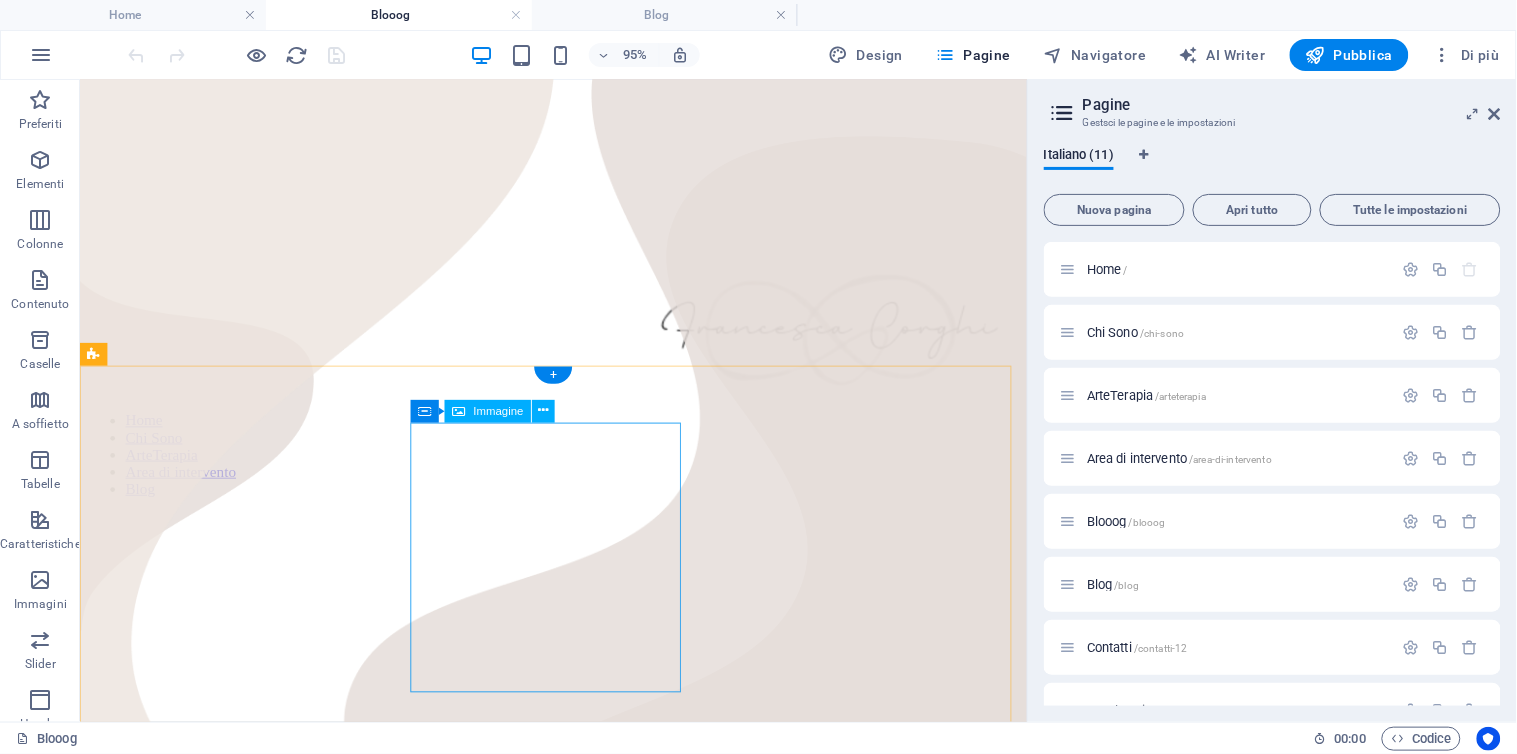scroll, scrollTop: 0, scrollLeft: 0, axis: both 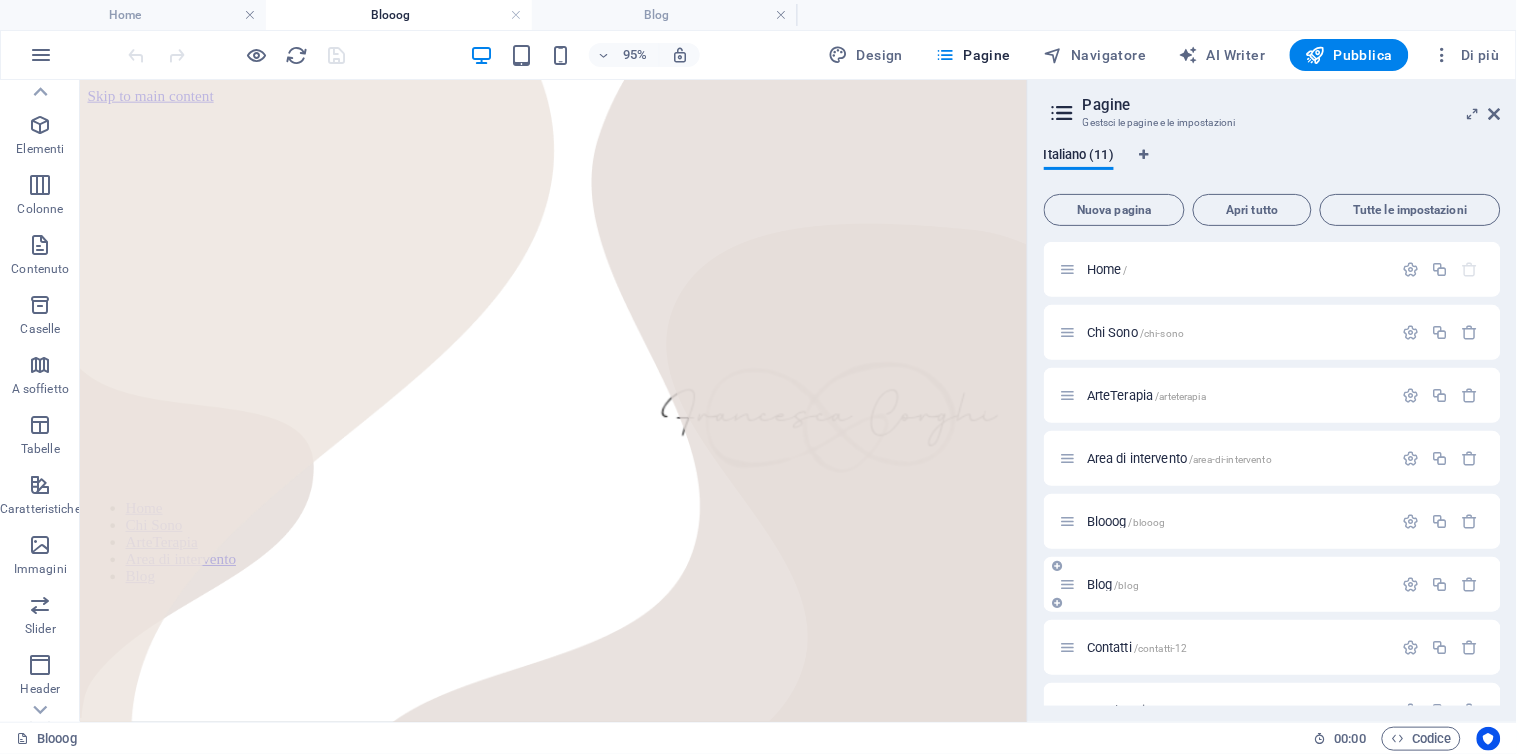 click on "Blog /blog" at bounding box center (1113, 584) 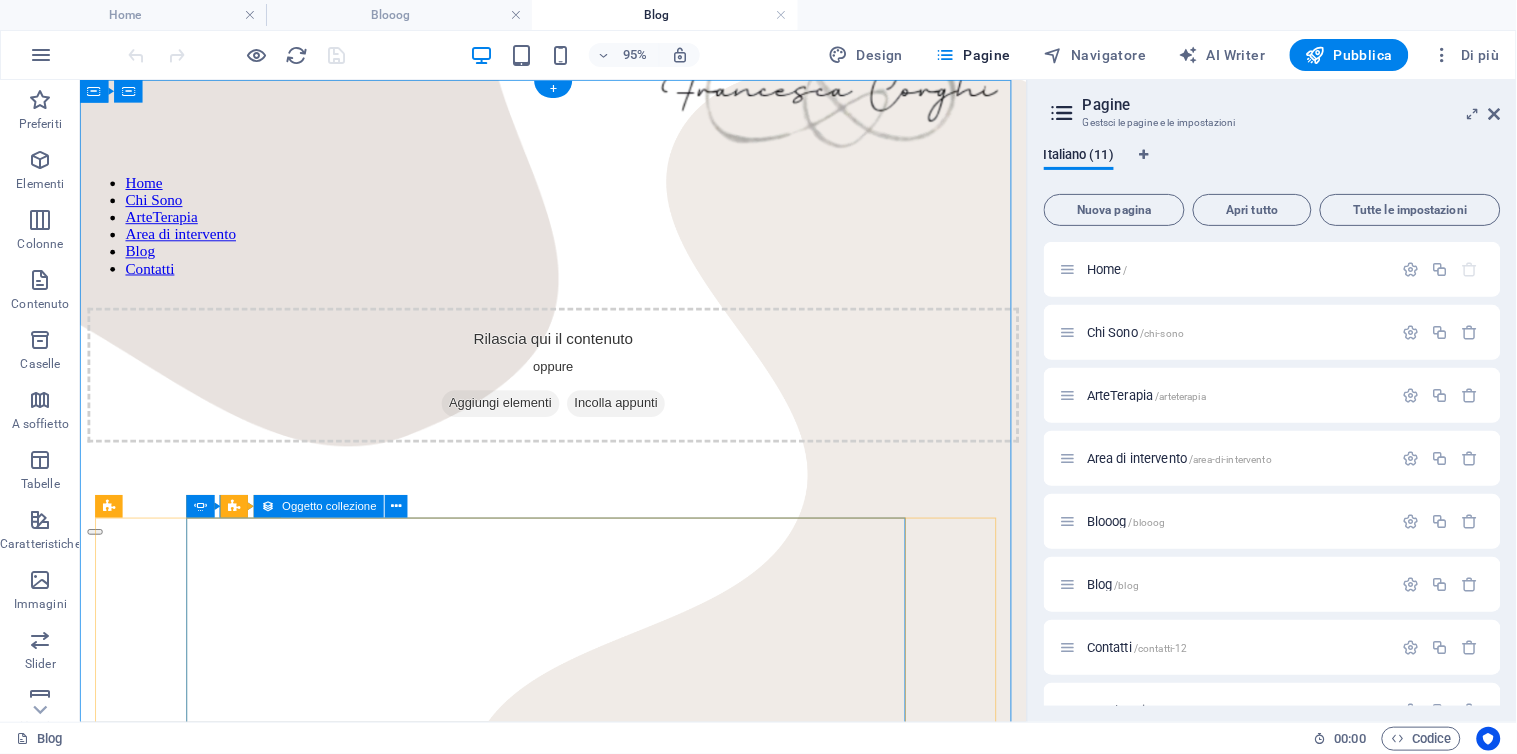 scroll, scrollTop: 0, scrollLeft: 0, axis: both 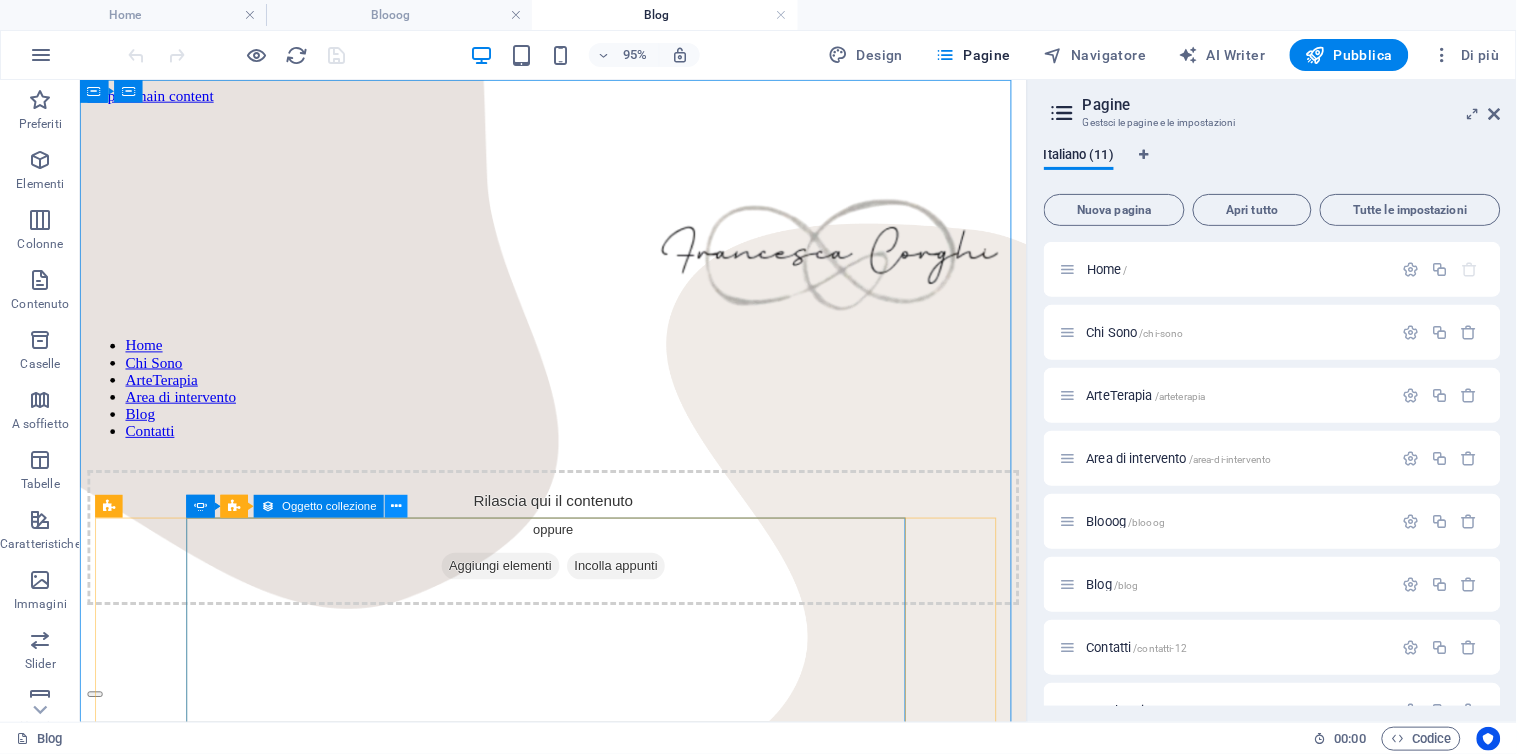 click at bounding box center (396, 507) 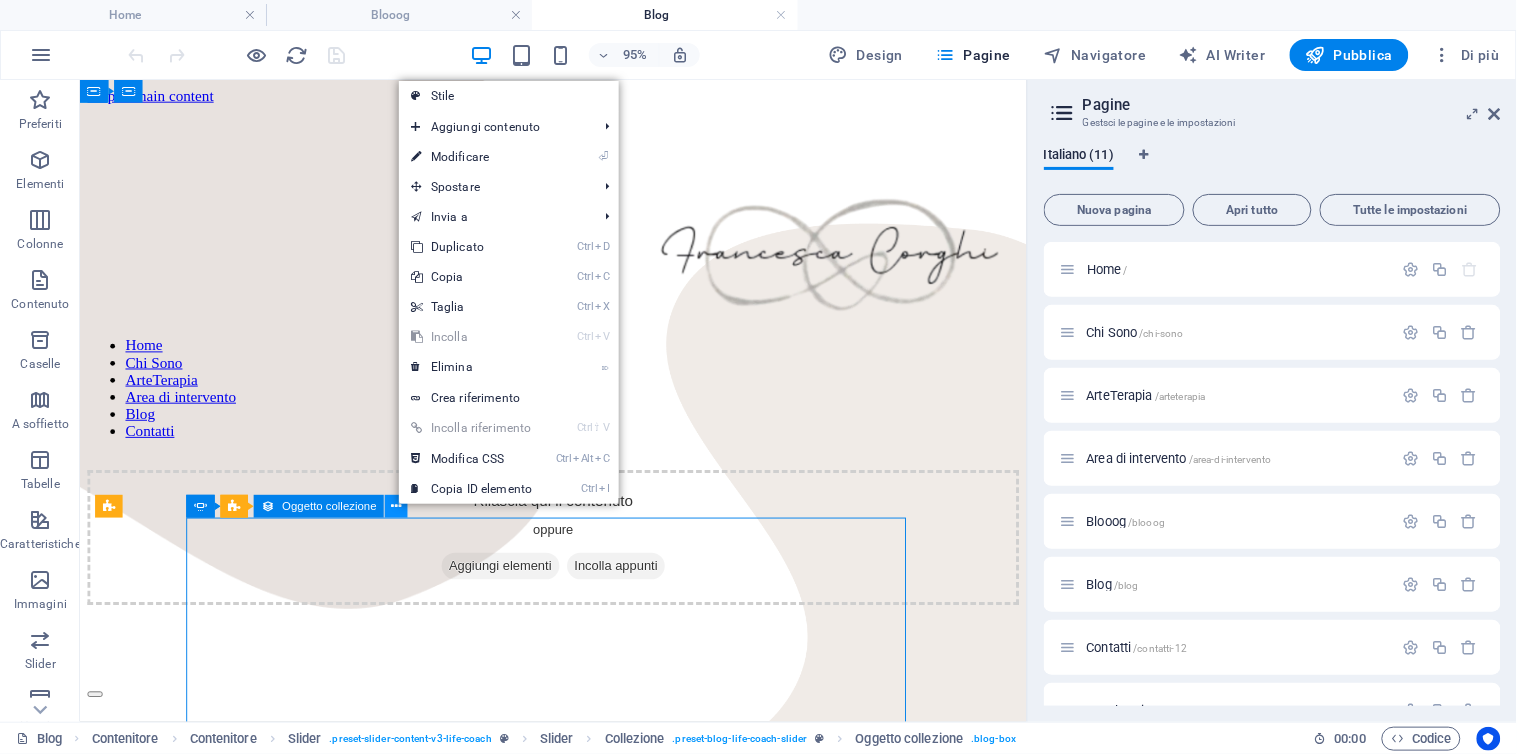 click at bounding box center [396, 507] 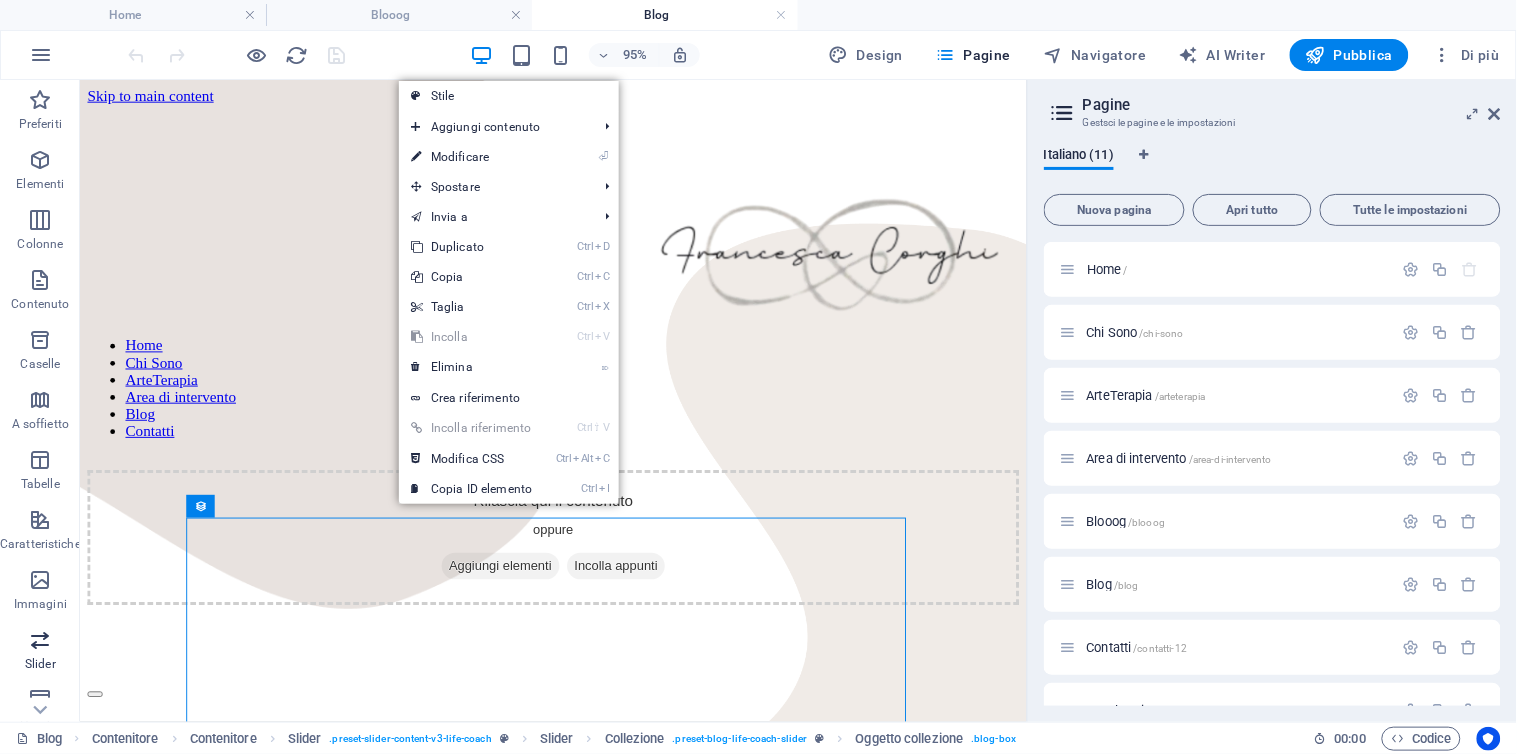 click at bounding box center [40, 640] 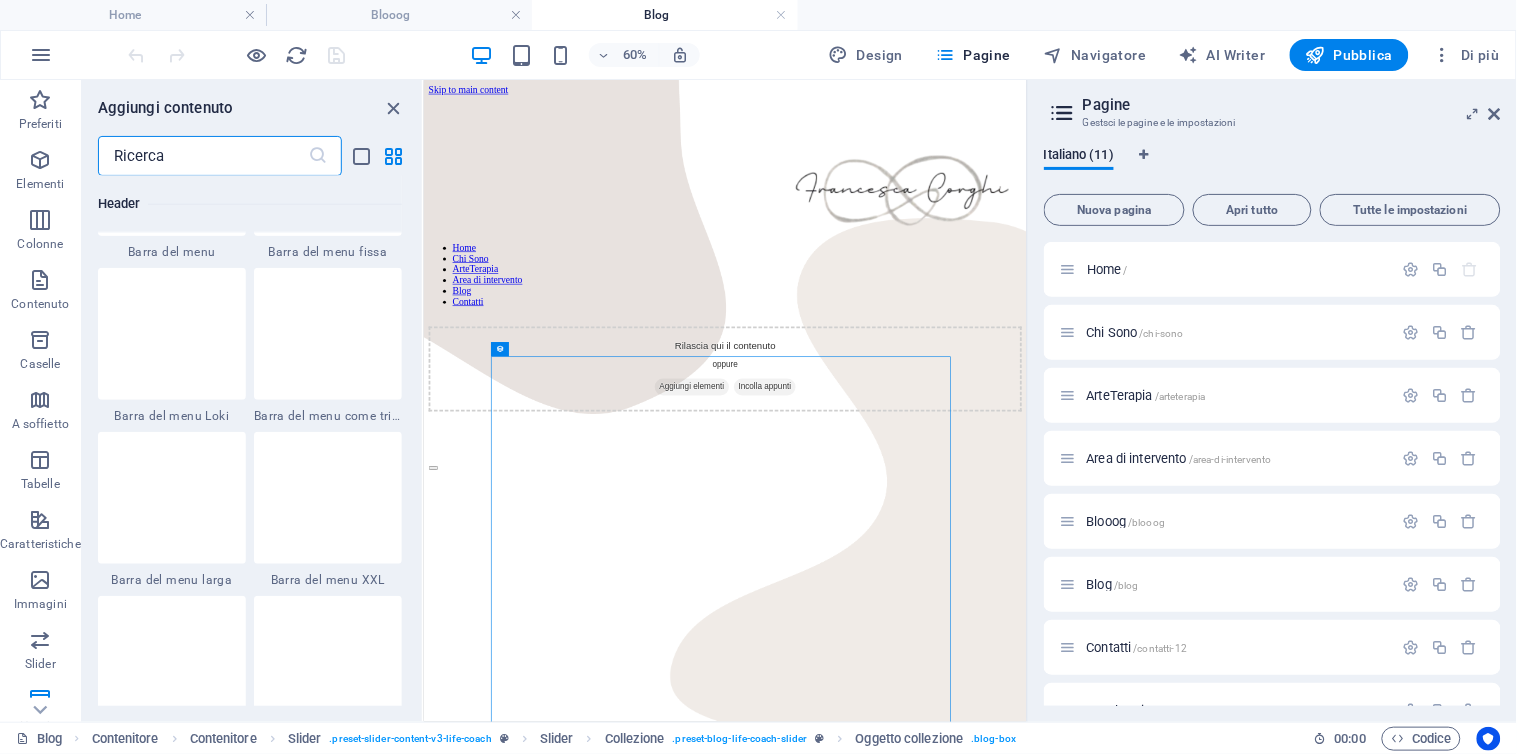 scroll, scrollTop: 12557, scrollLeft: 0, axis: vertical 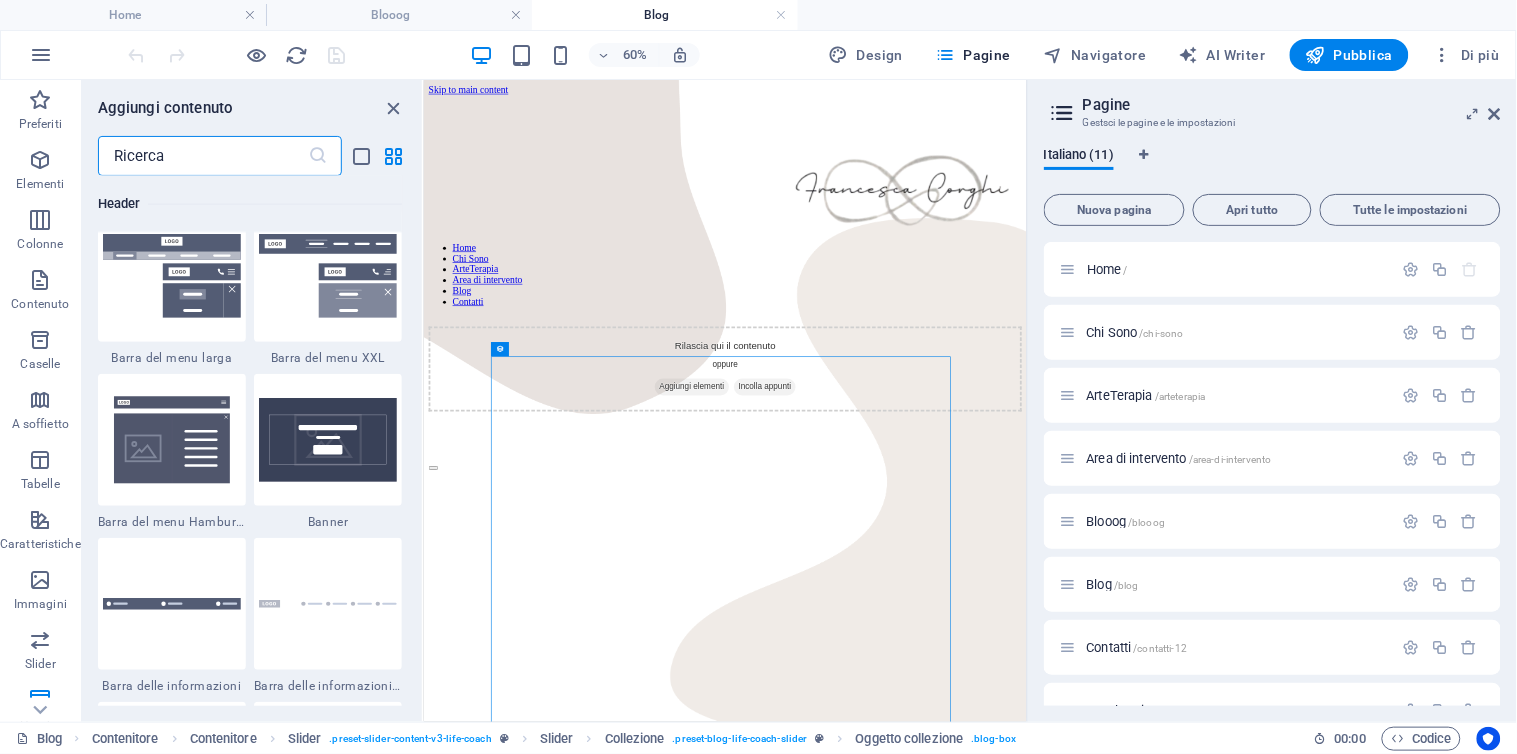 click at bounding box center [203, 156] 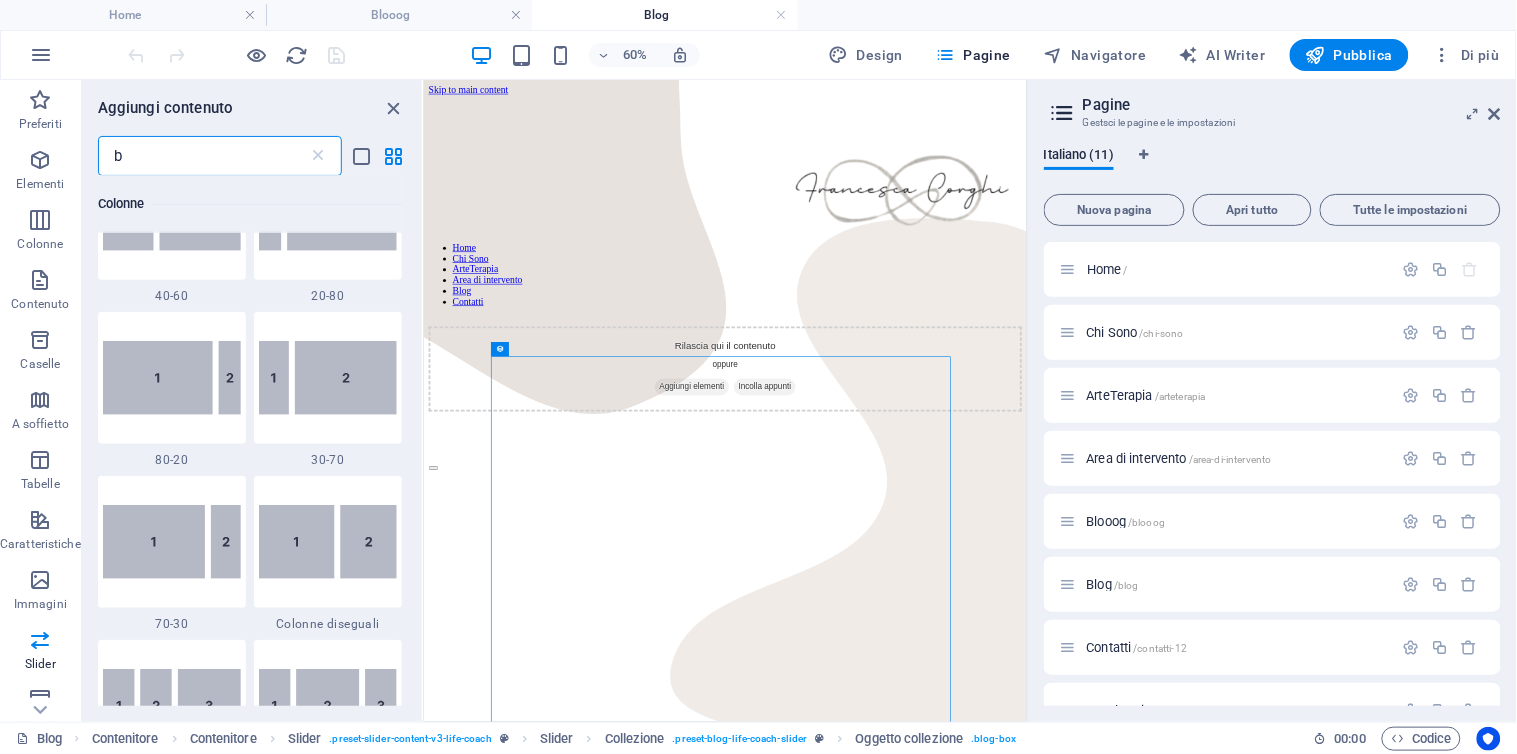 scroll, scrollTop: 0, scrollLeft: 0, axis: both 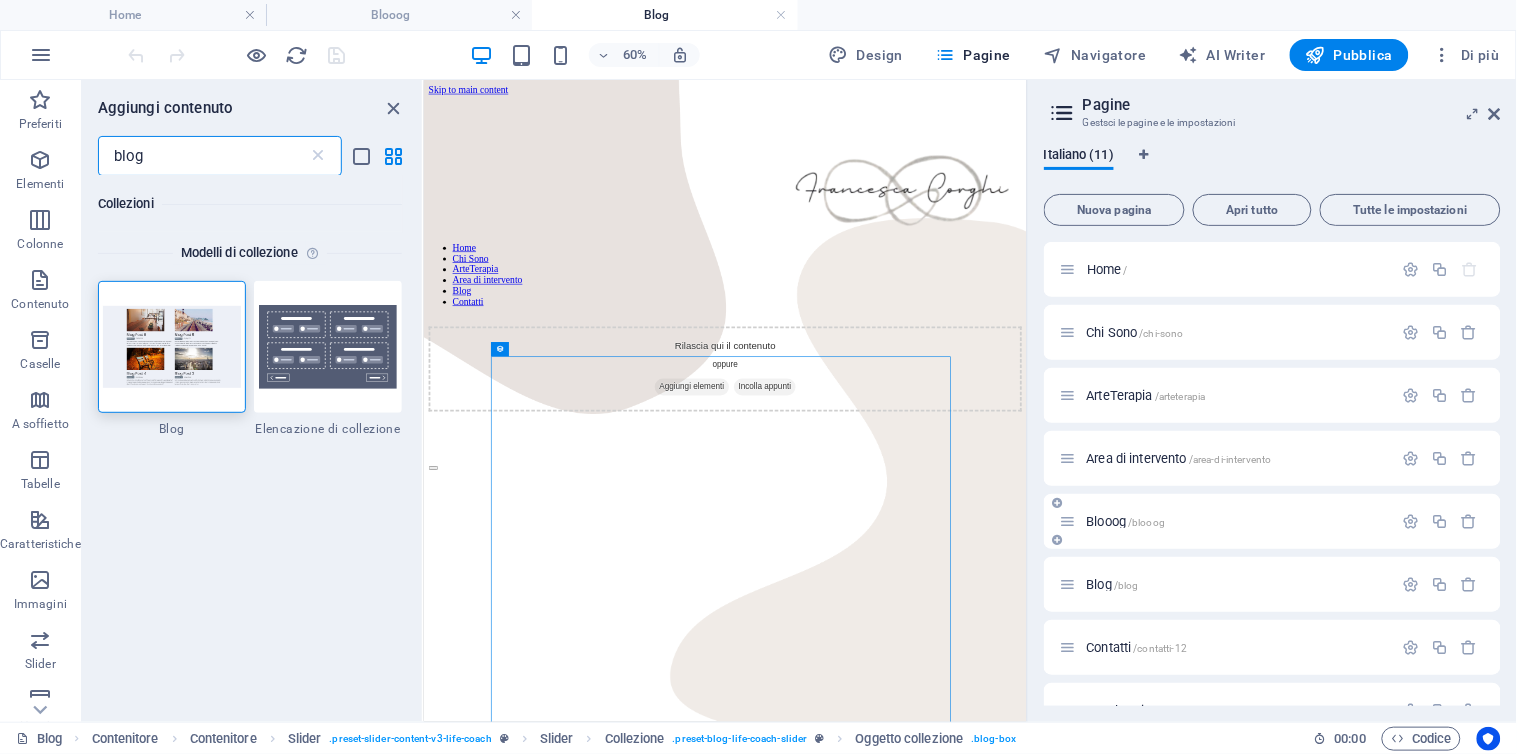 type on "blog" 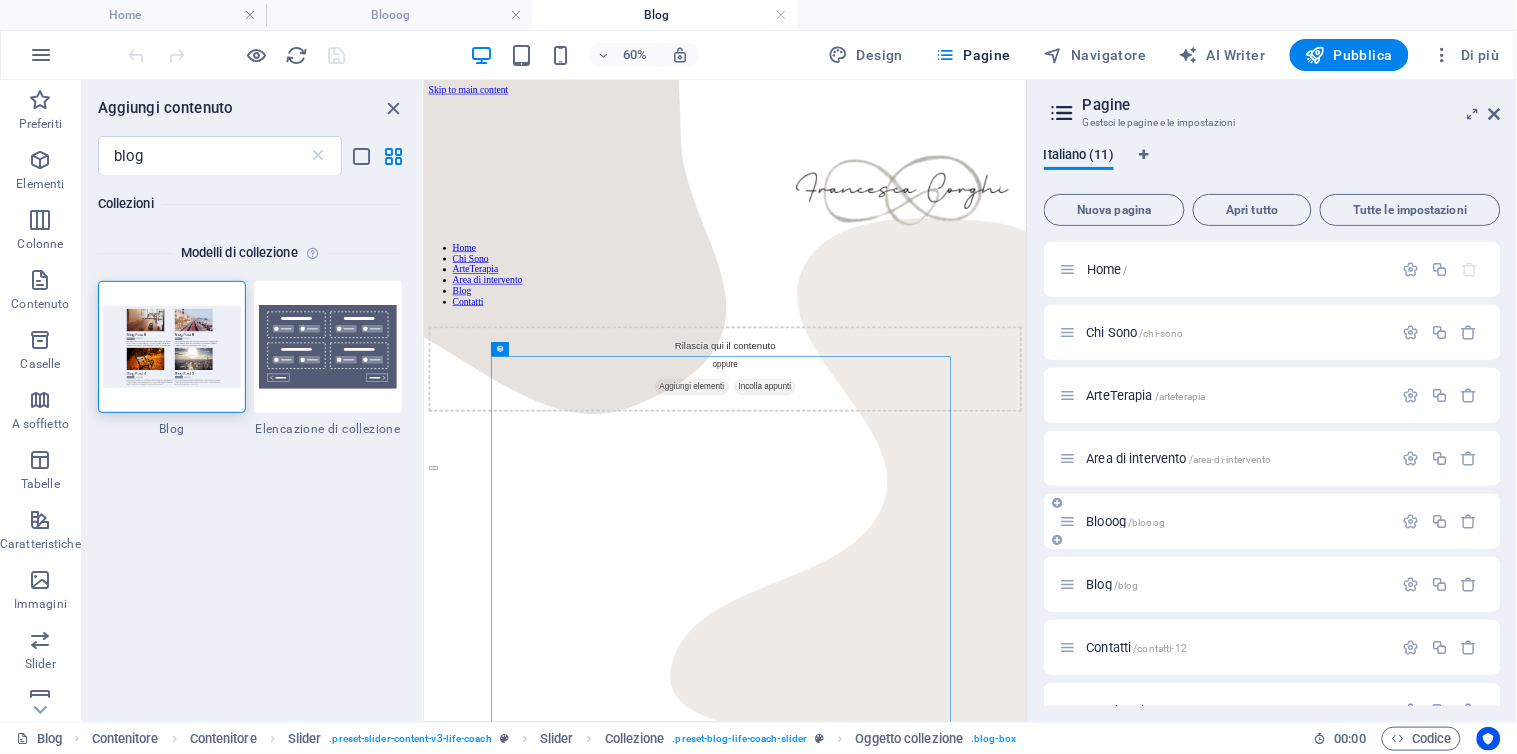 click on "Blooog /blooog" at bounding box center (1226, 521) 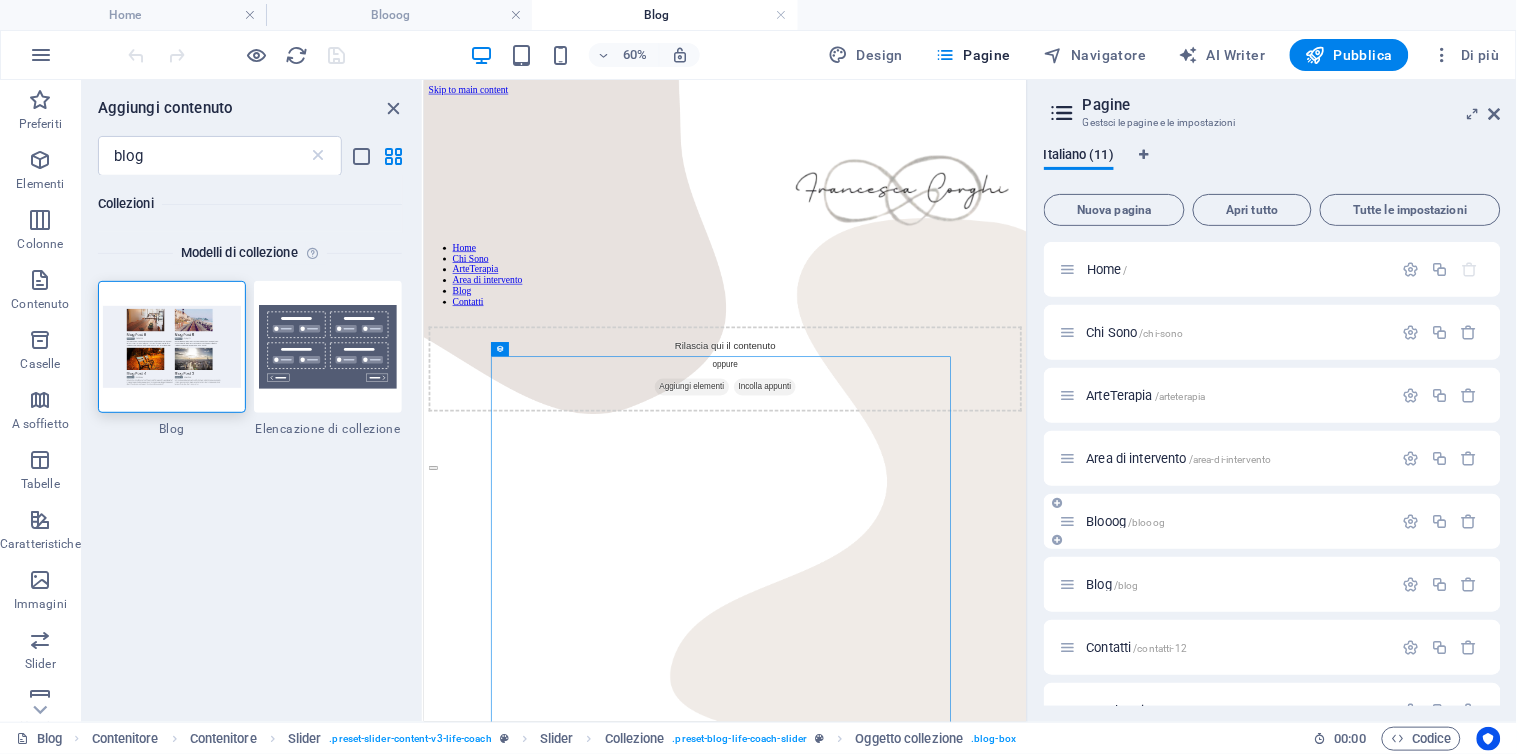 click on "Blooog /blooog" at bounding box center (1126, 521) 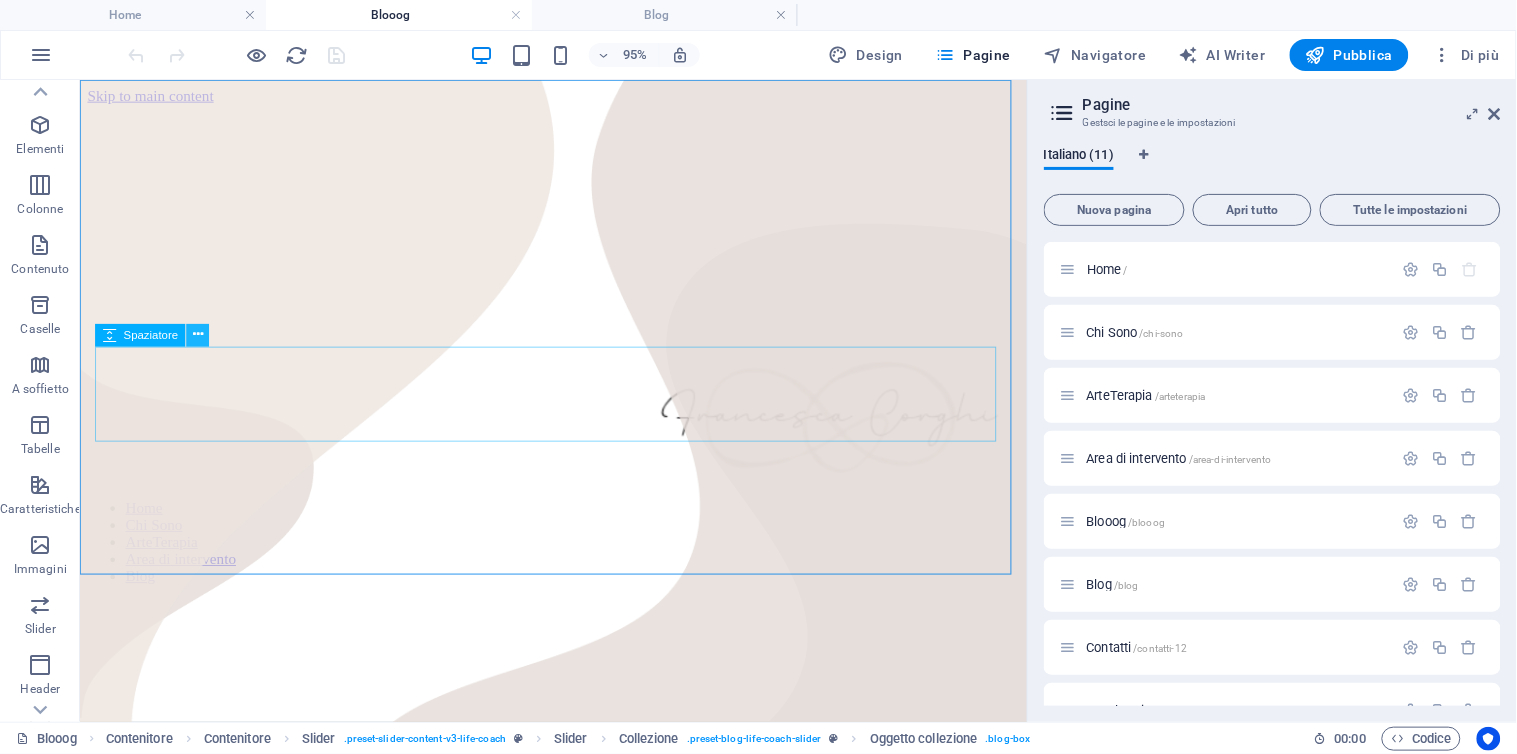click at bounding box center (198, 336) 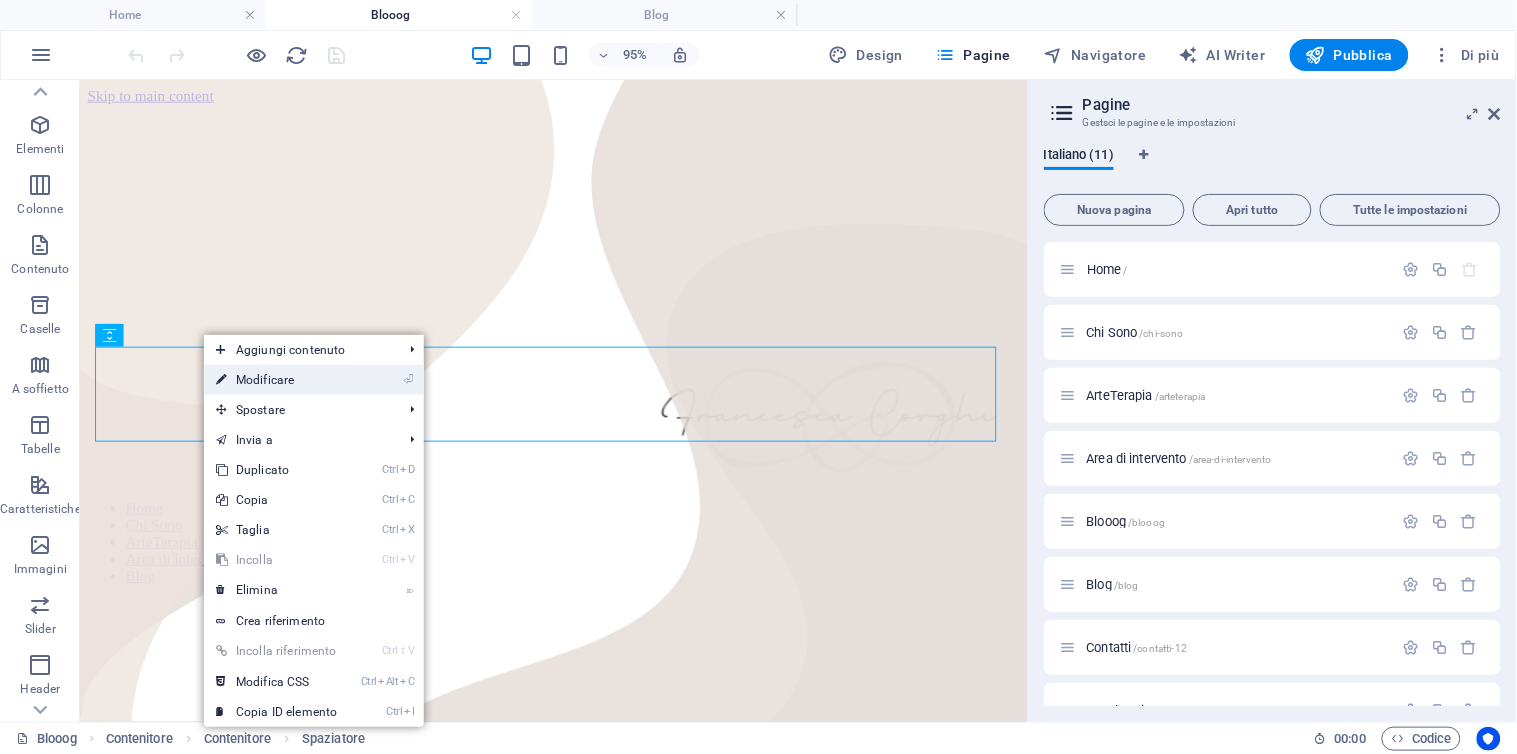 click on "⏎  Modificare" at bounding box center [276, 380] 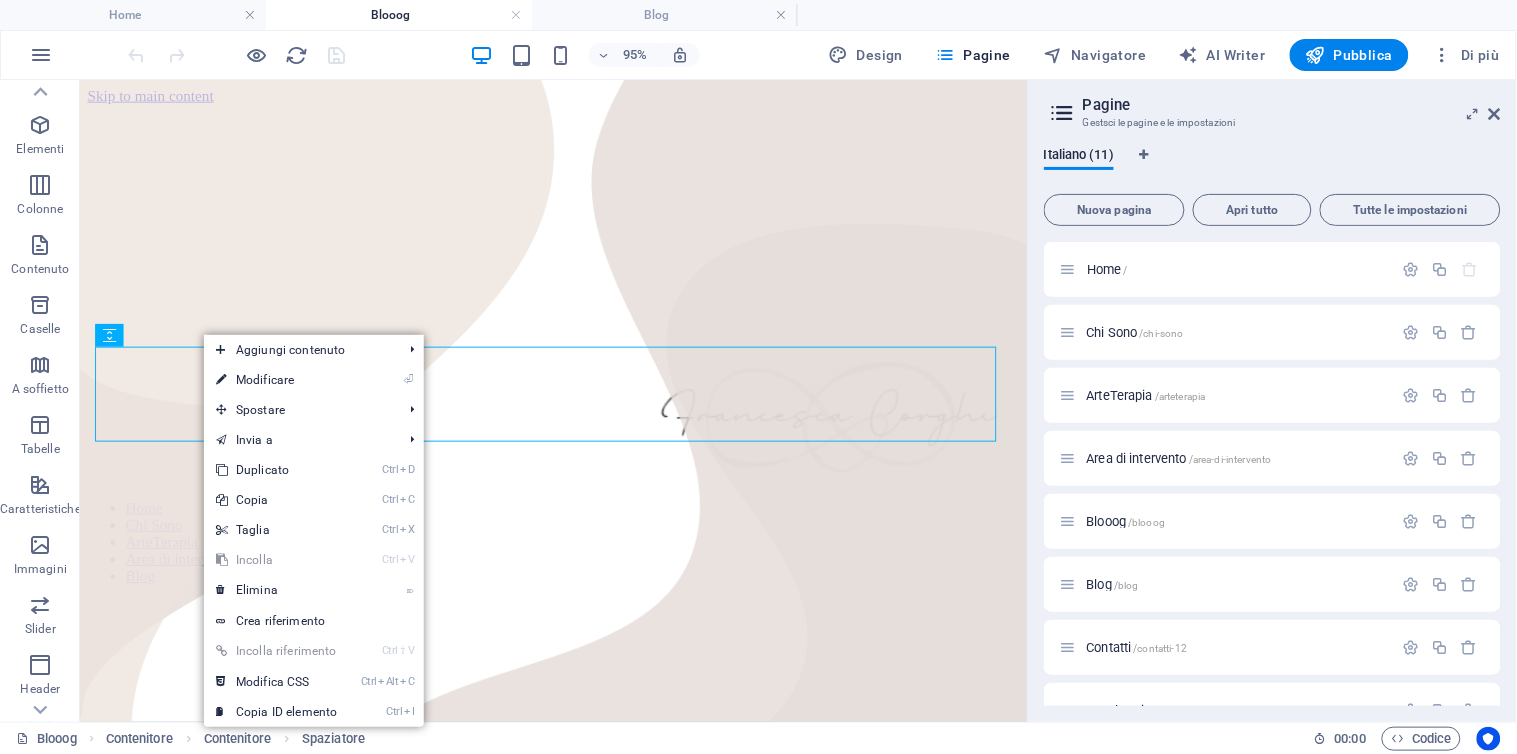 select on "px" 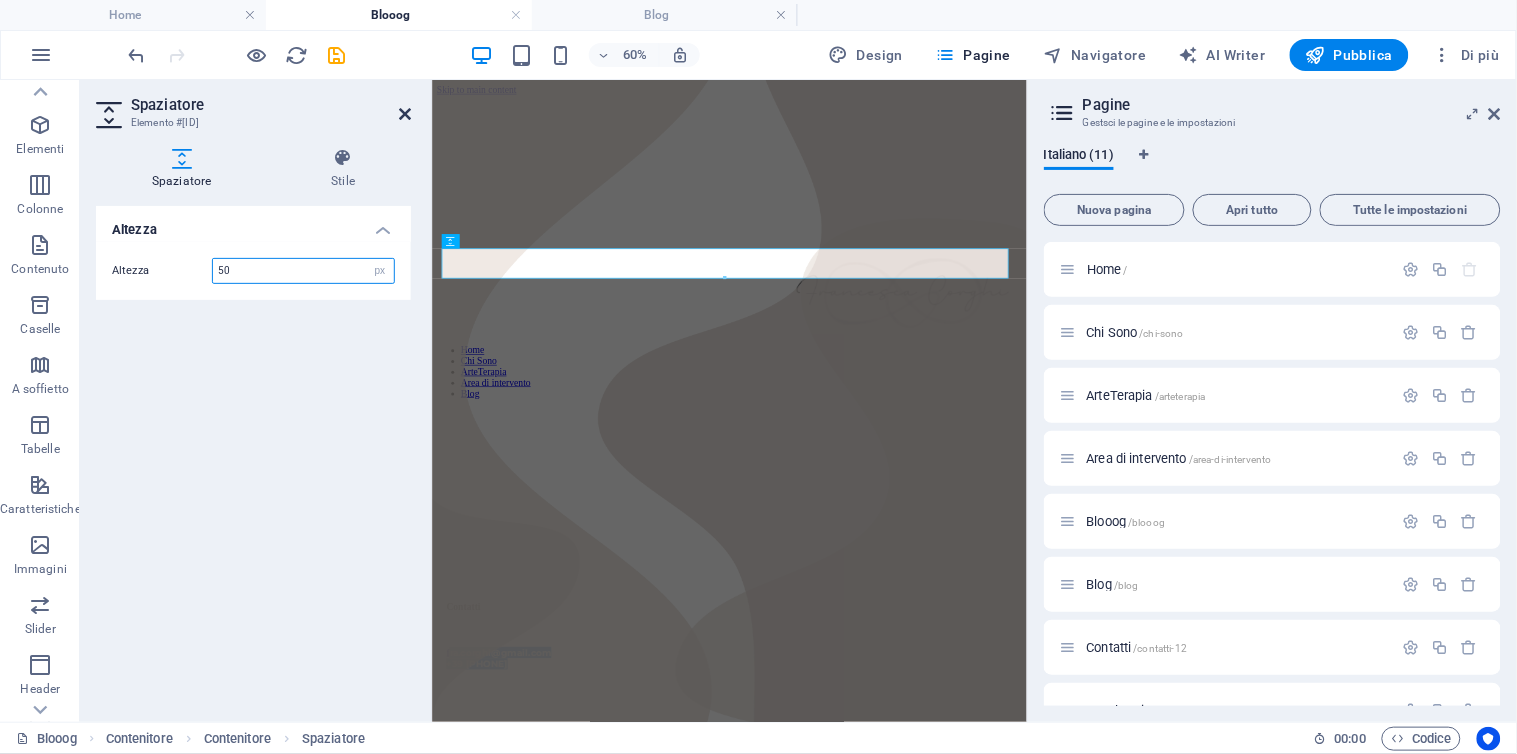 type on "50" 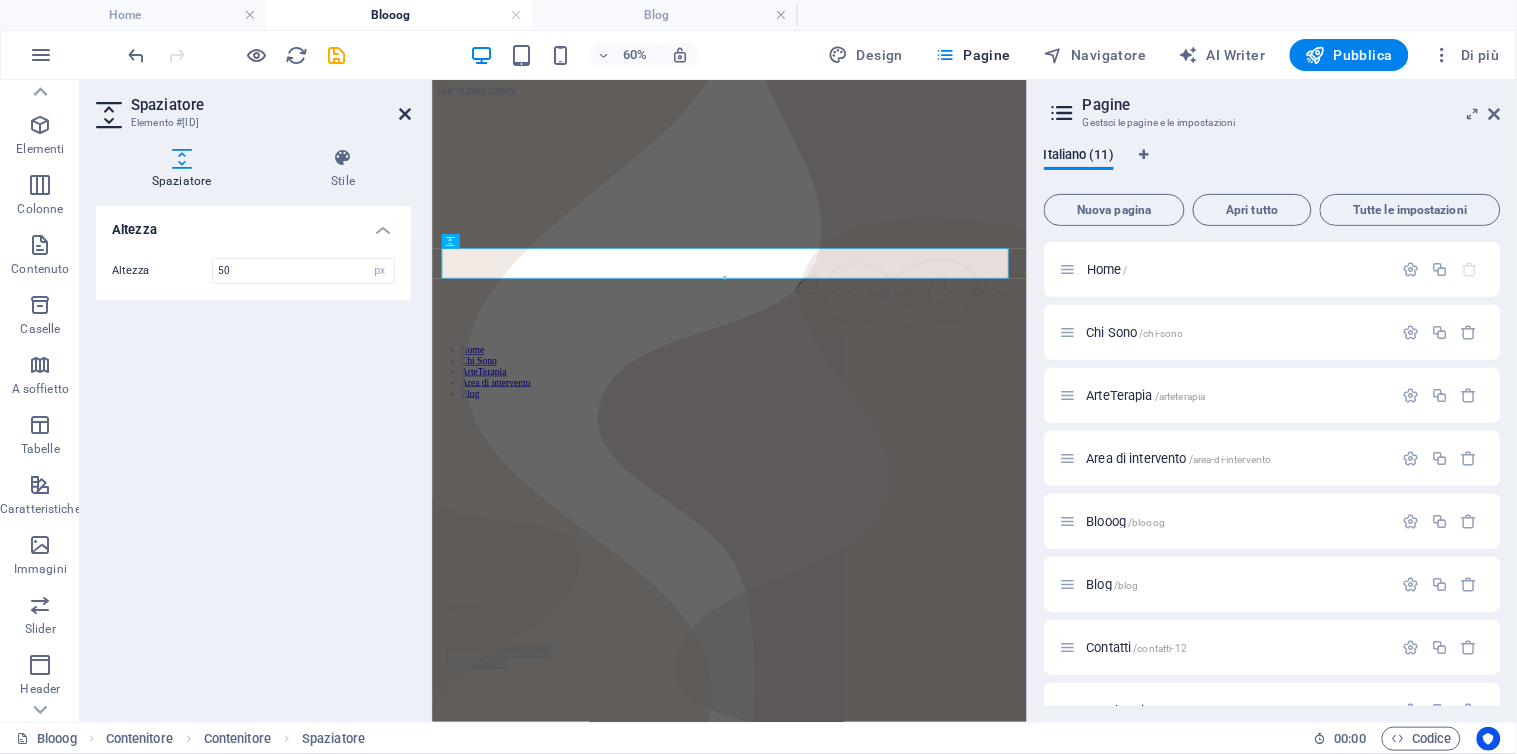 click at bounding box center (405, 114) 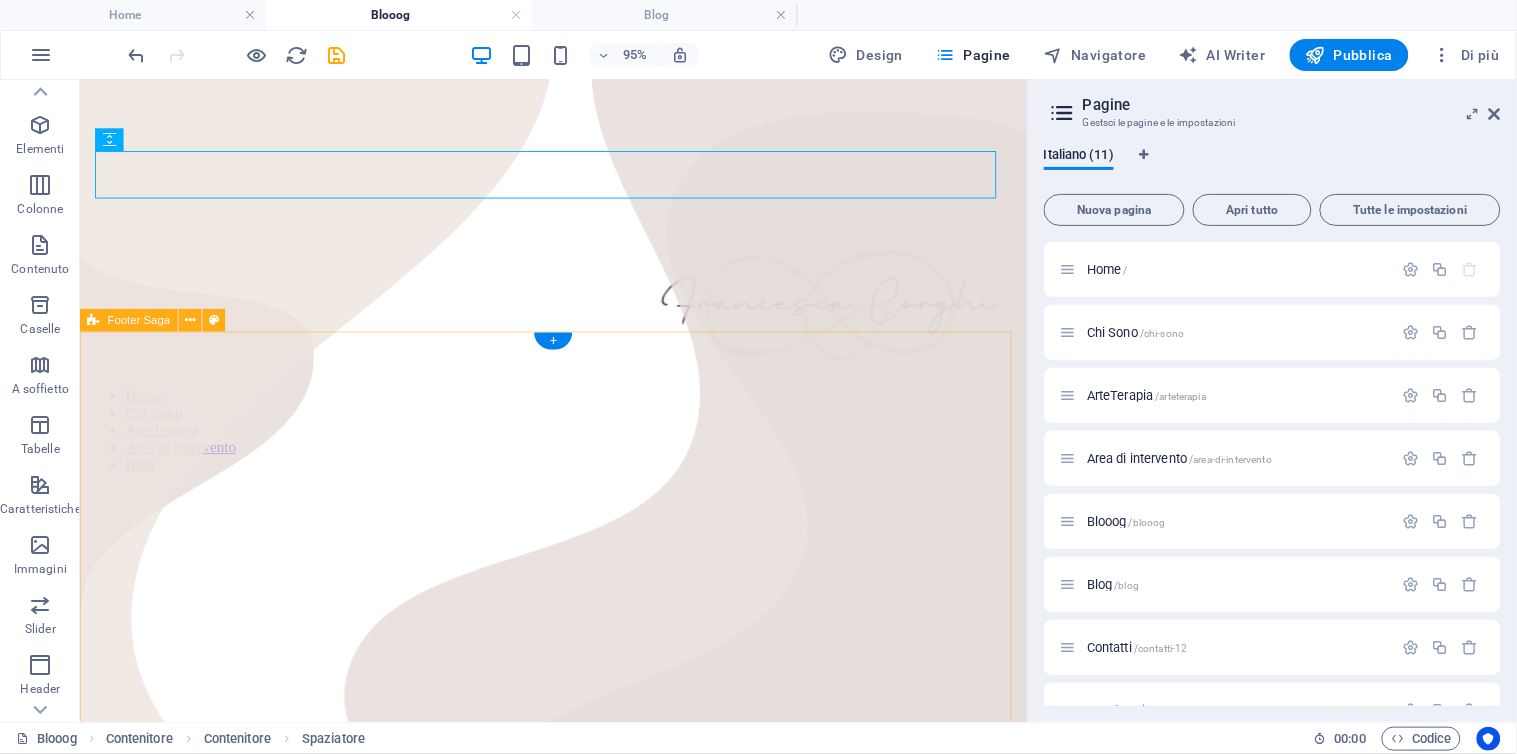 scroll, scrollTop: 111, scrollLeft: 0, axis: vertical 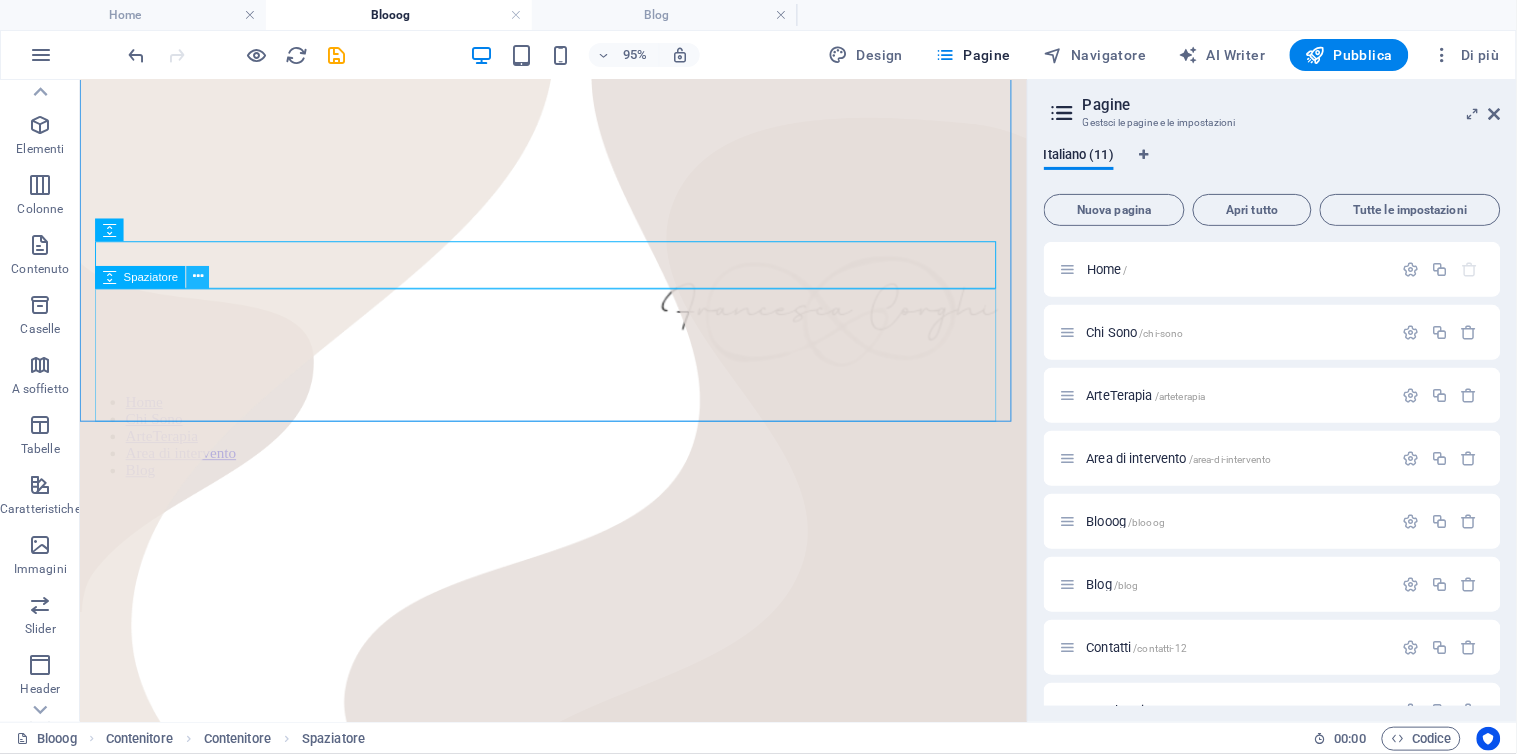 click at bounding box center [198, 277] 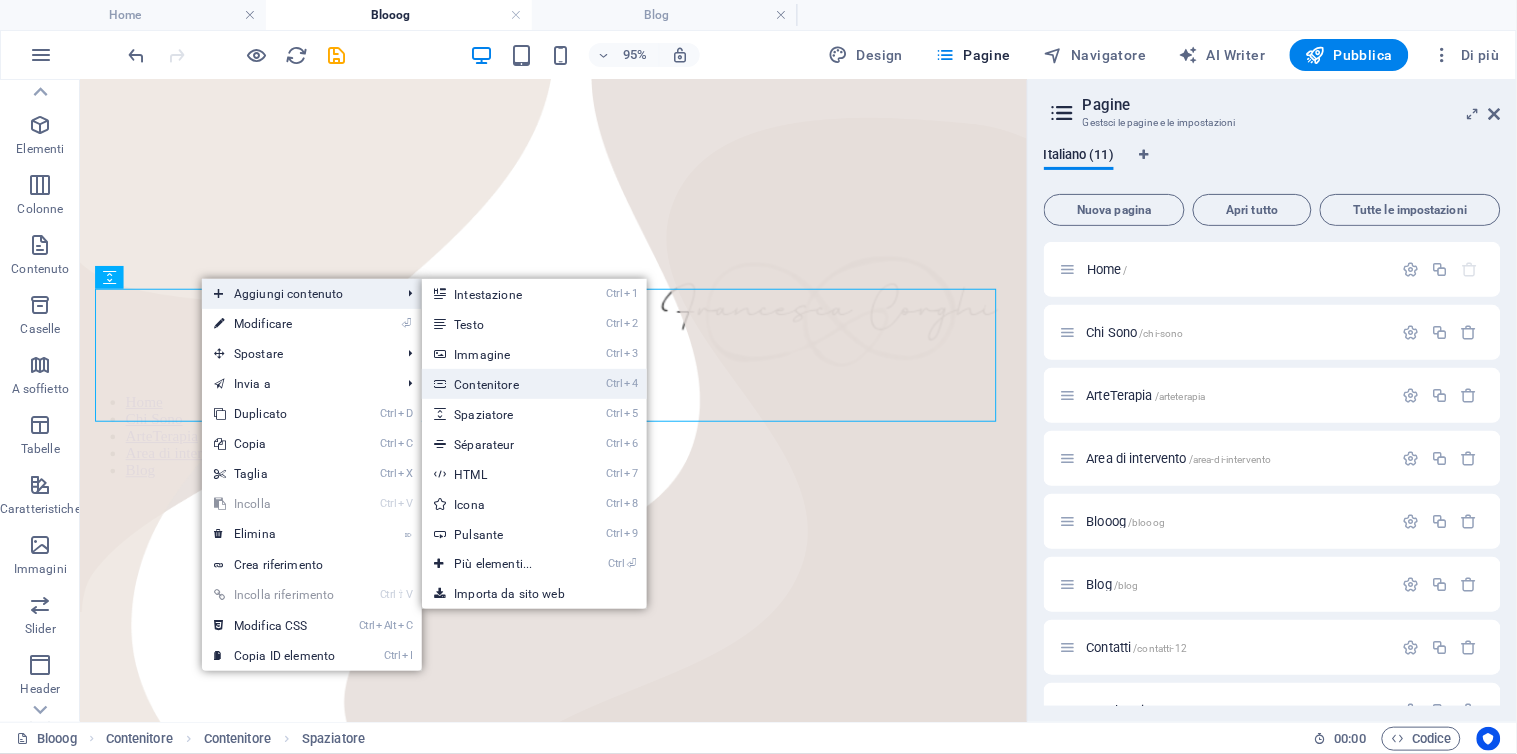 click on "Ctrl 4  Contenitore" at bounding box center (497, 384) 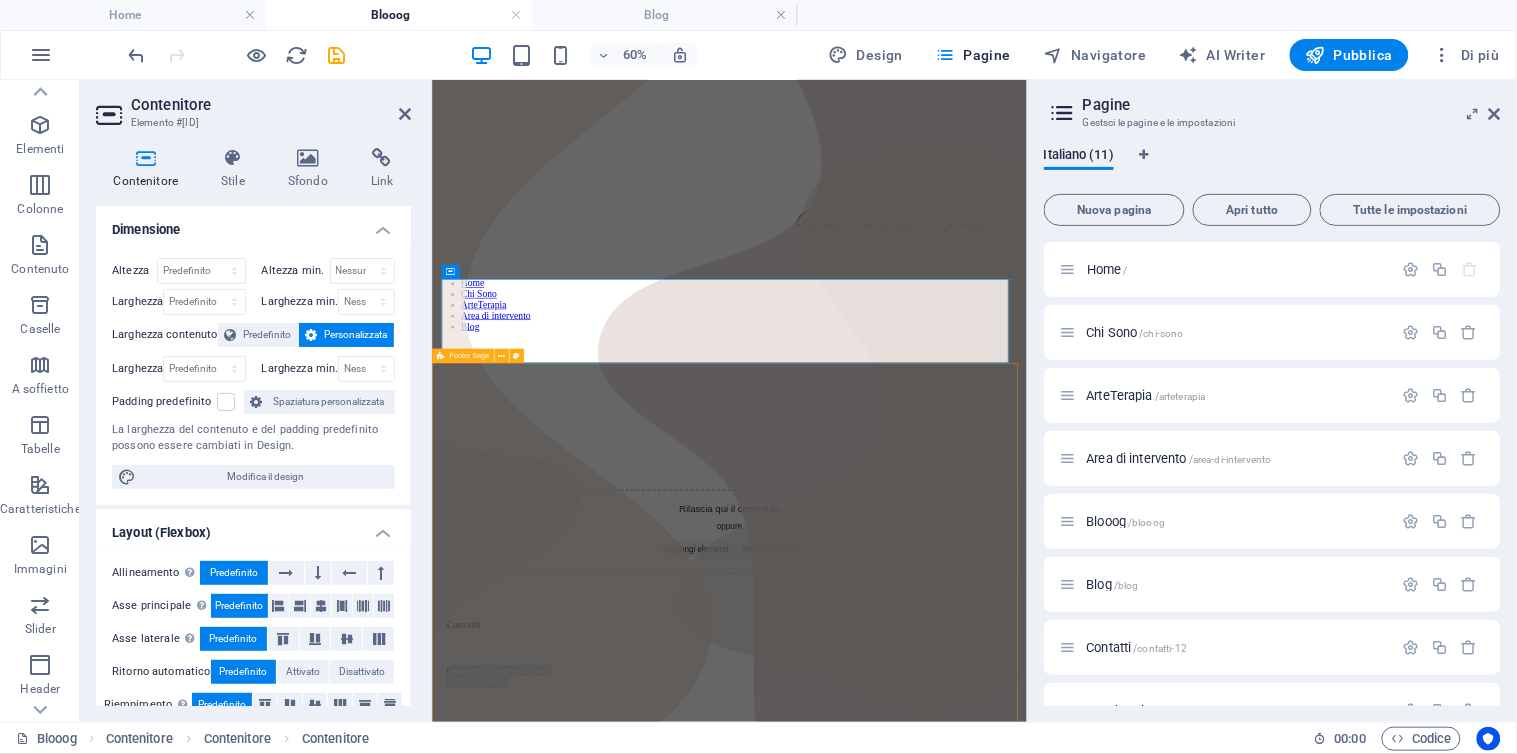 scroll, scrollTop: 138, scrollLeft: 0, axis: vertical 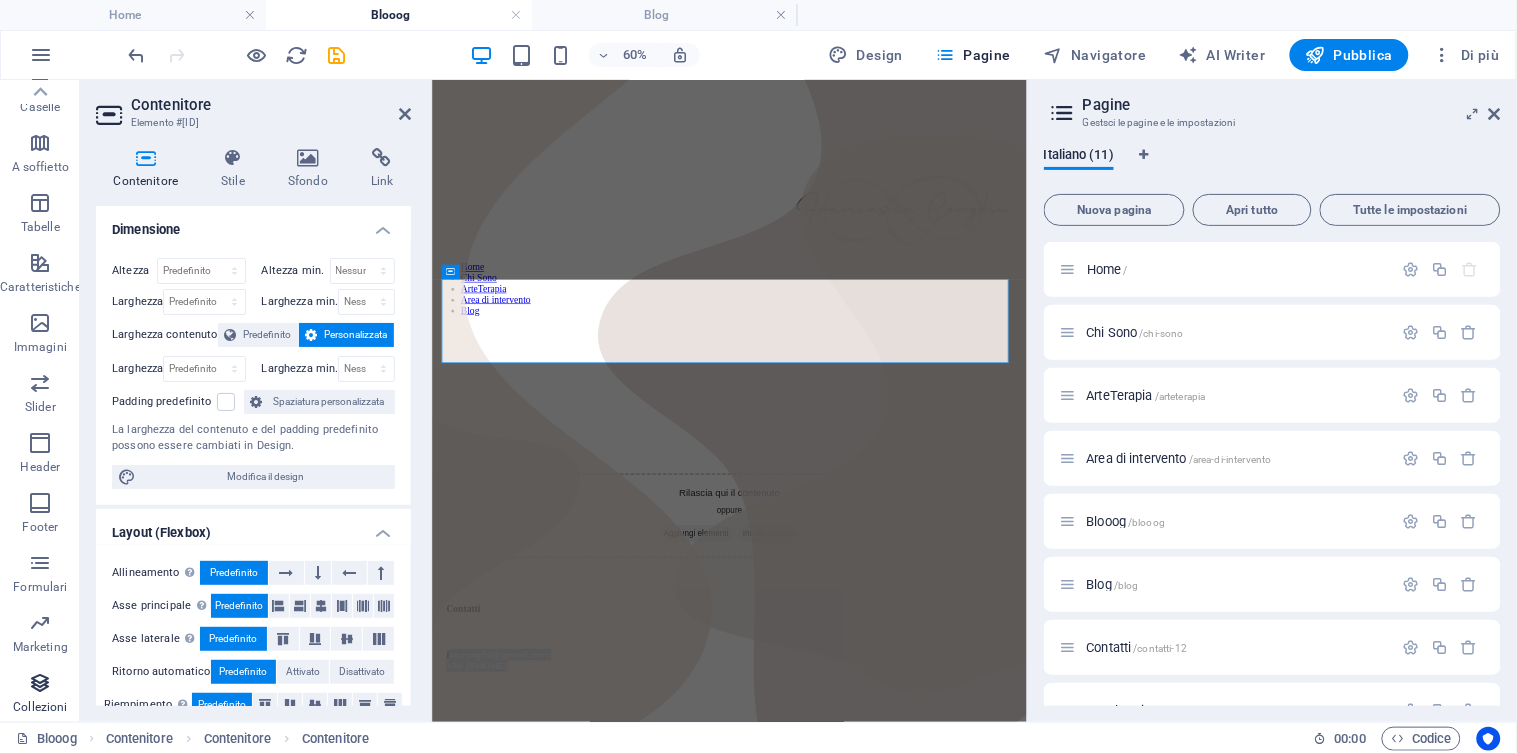 click at bounding box center (40, 683) 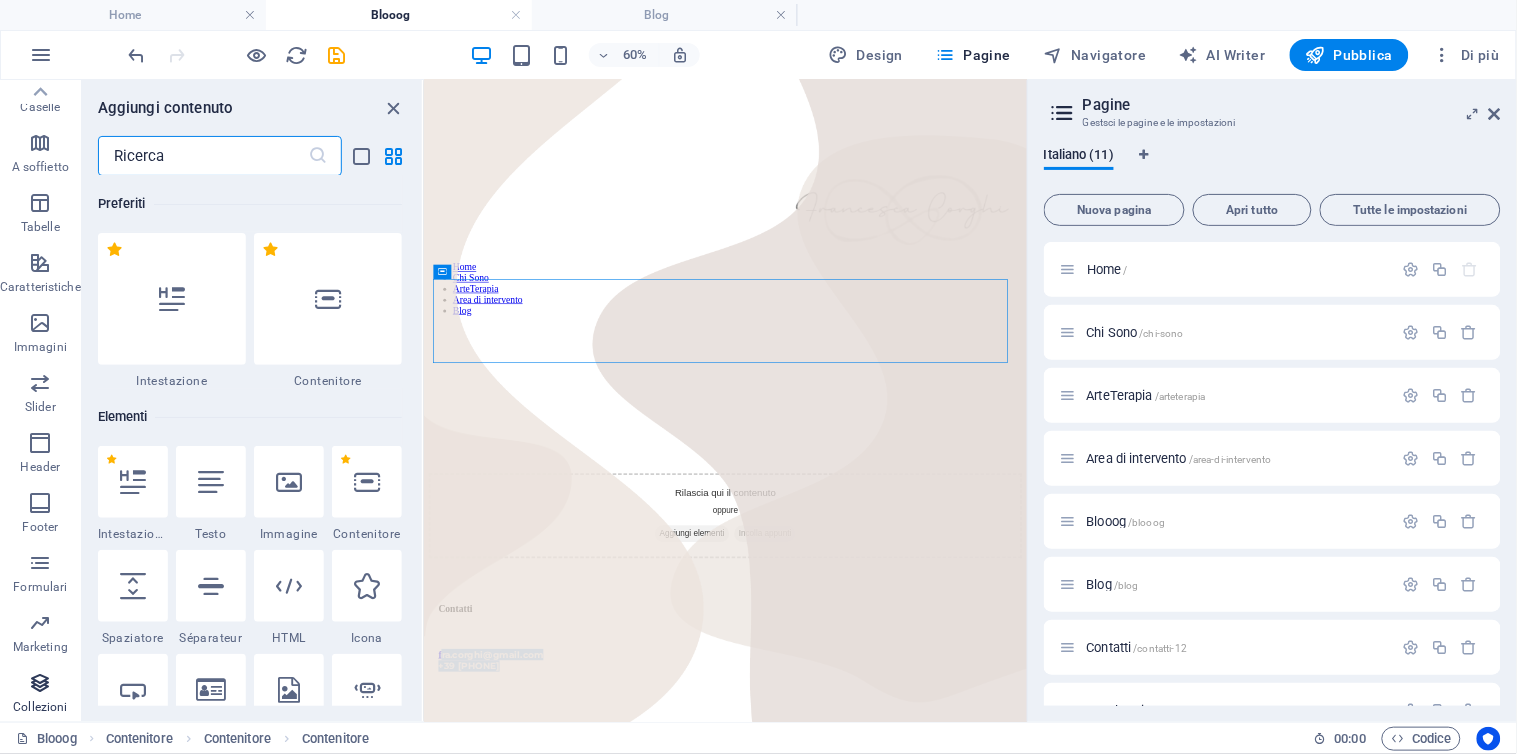 scroll, scrollTop: 18303, scrollLeft: 0, axis: vertical 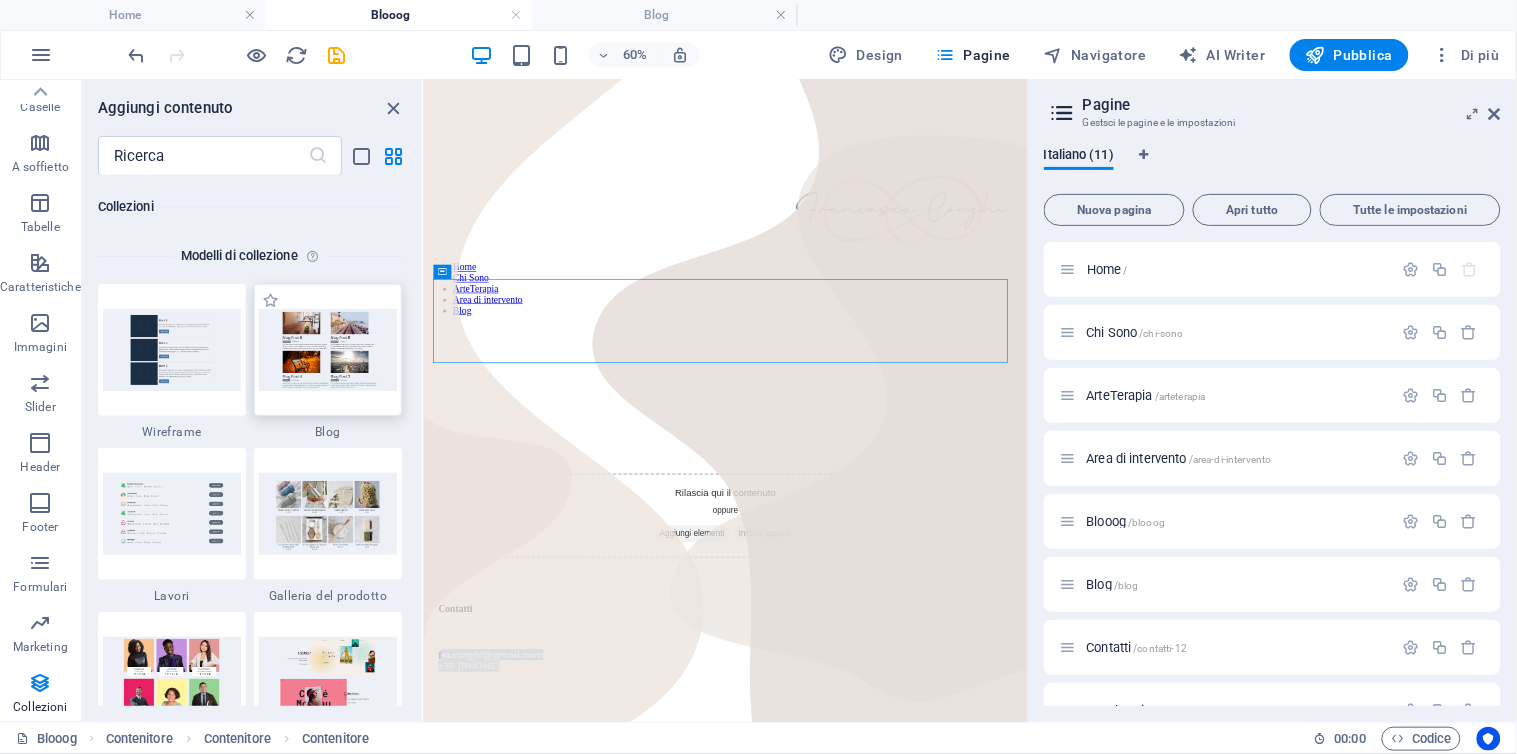 click at bounding box center (328, 349) 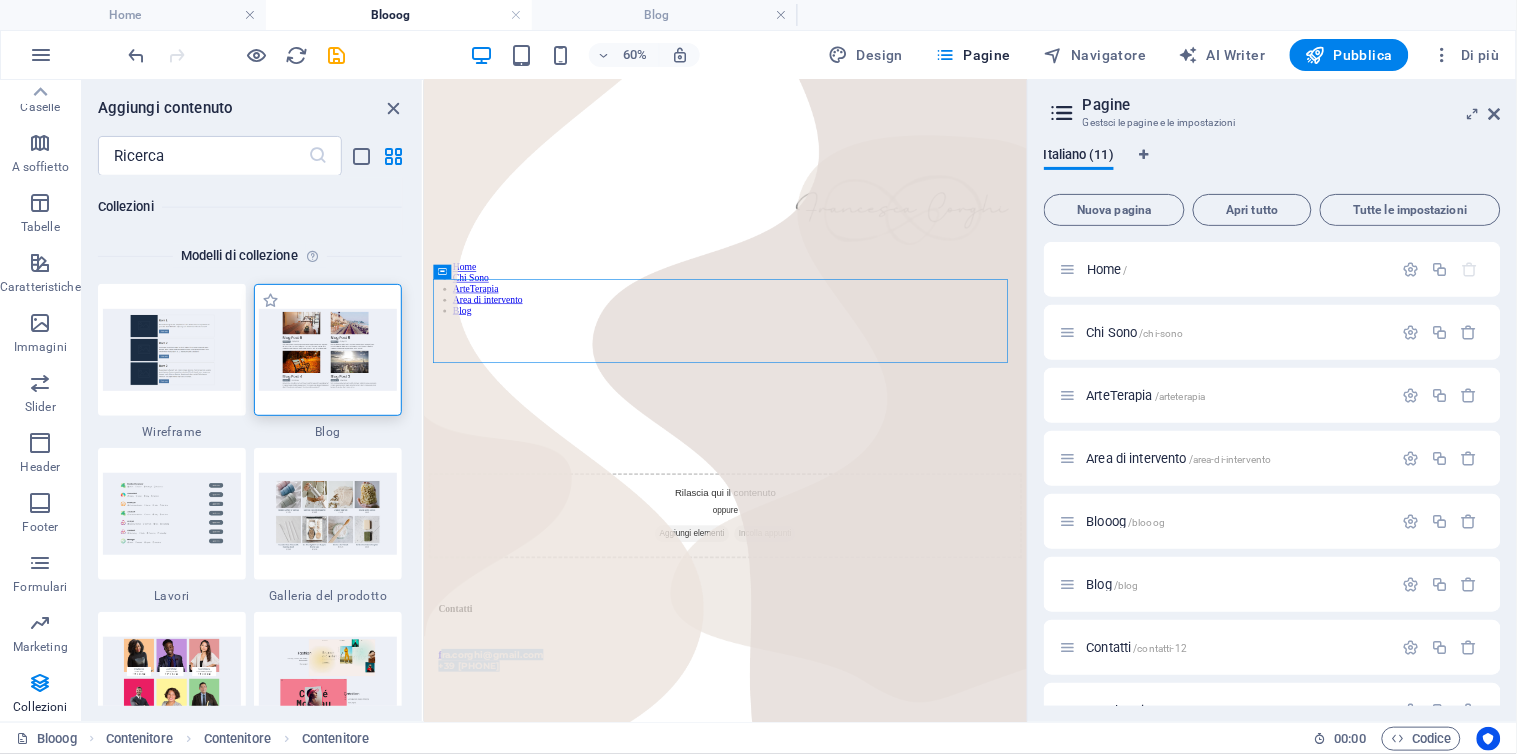click at bounding box center (328, 349) 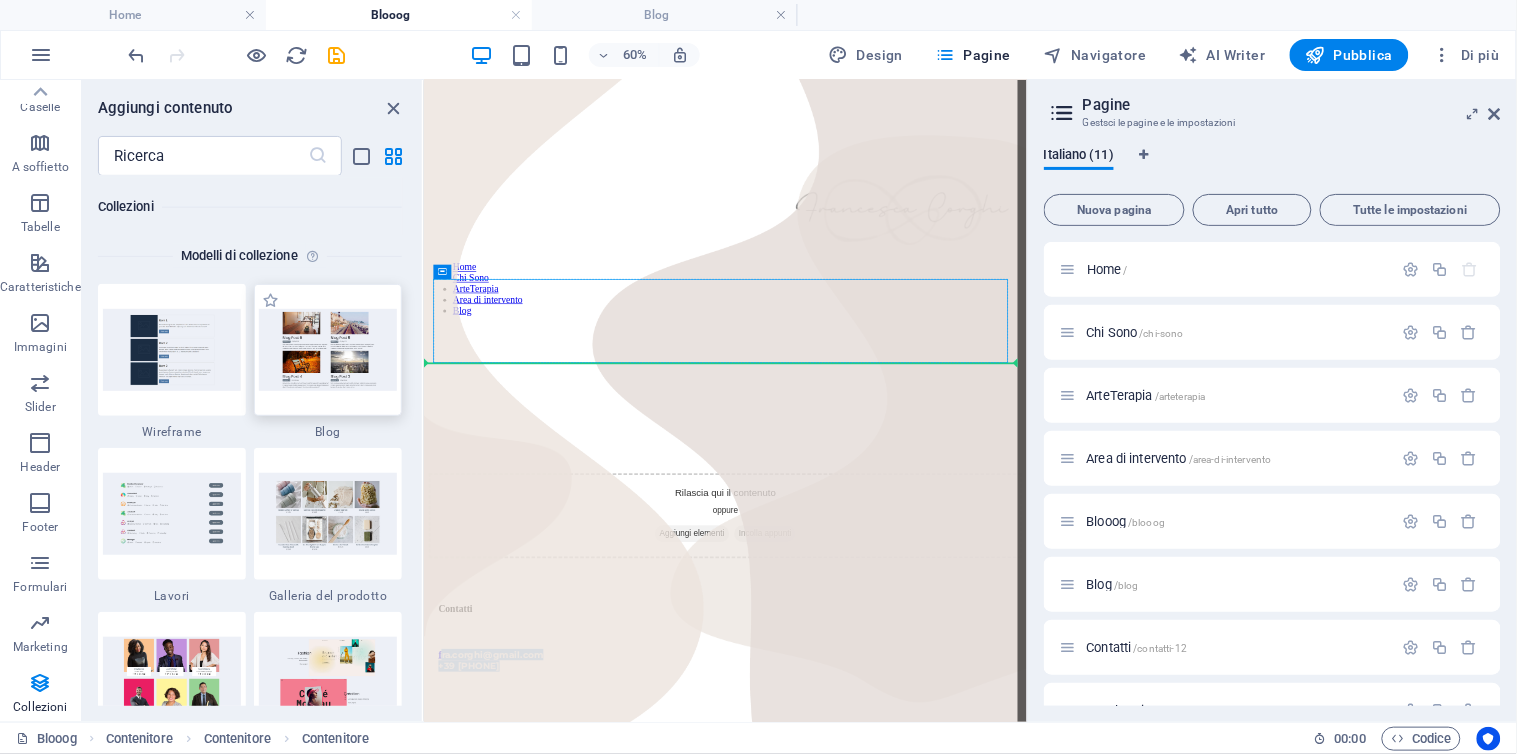 click at bounding box center [328, 349] 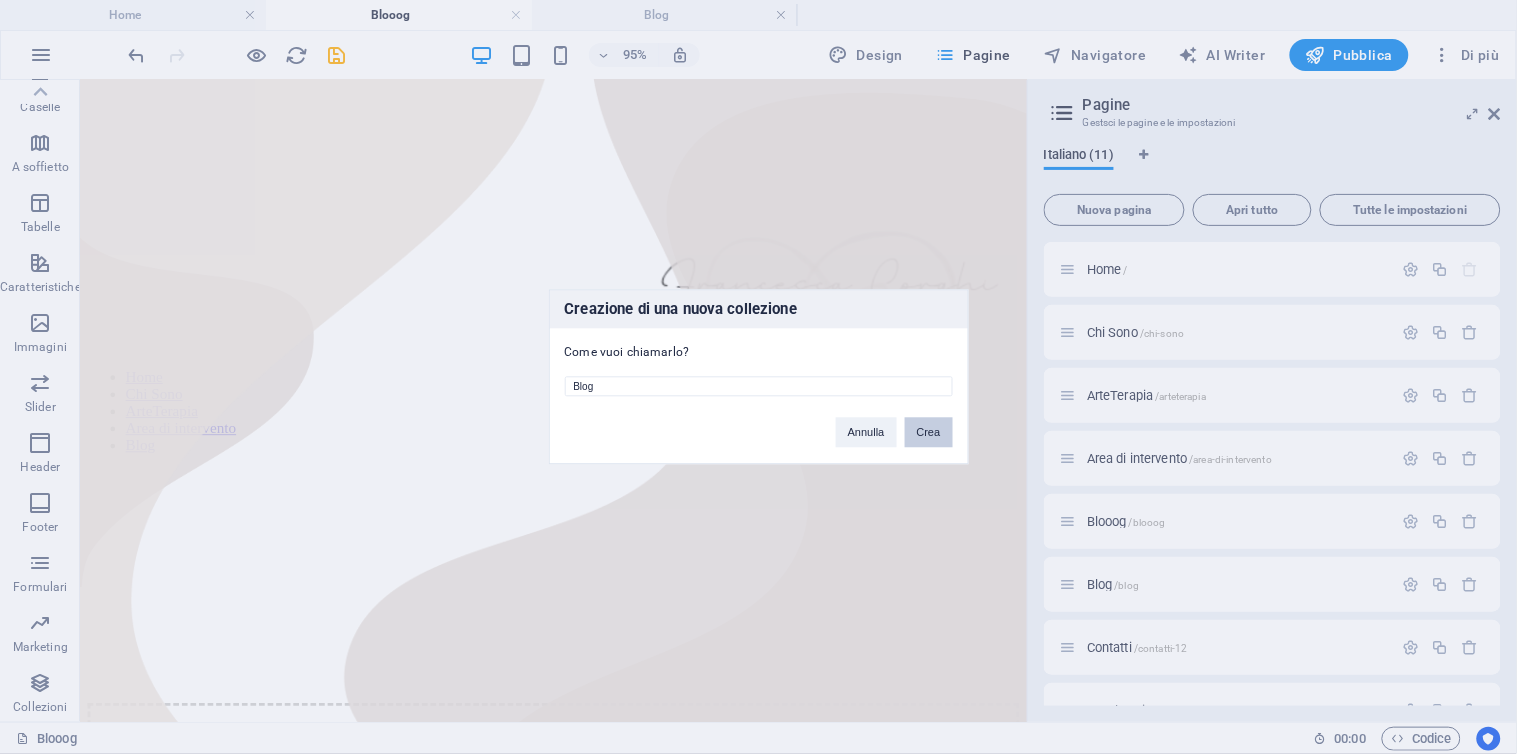 click on "Crea" at bounding box center [929, 433] 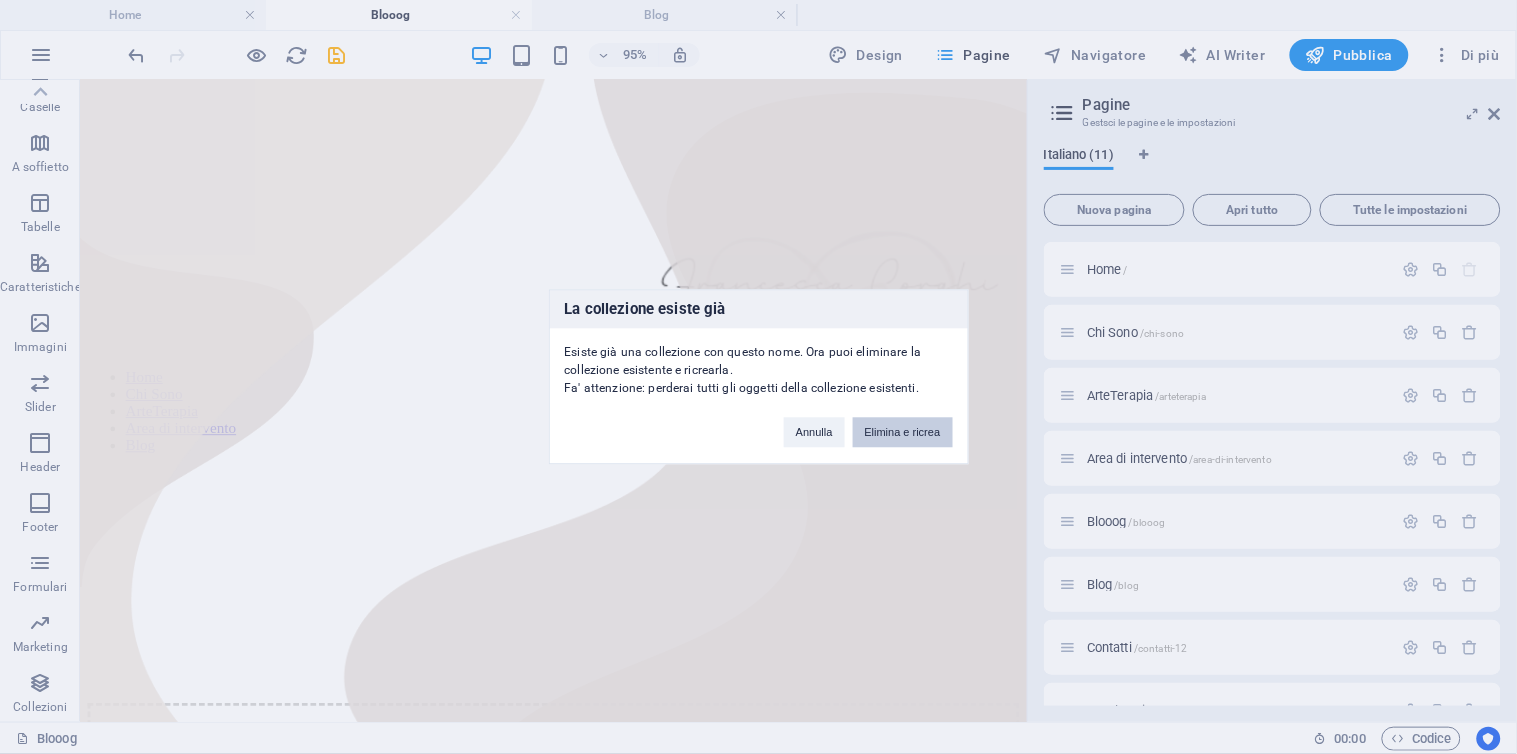 click on "Elimina e ricrea" at bounding box center (903, 433) 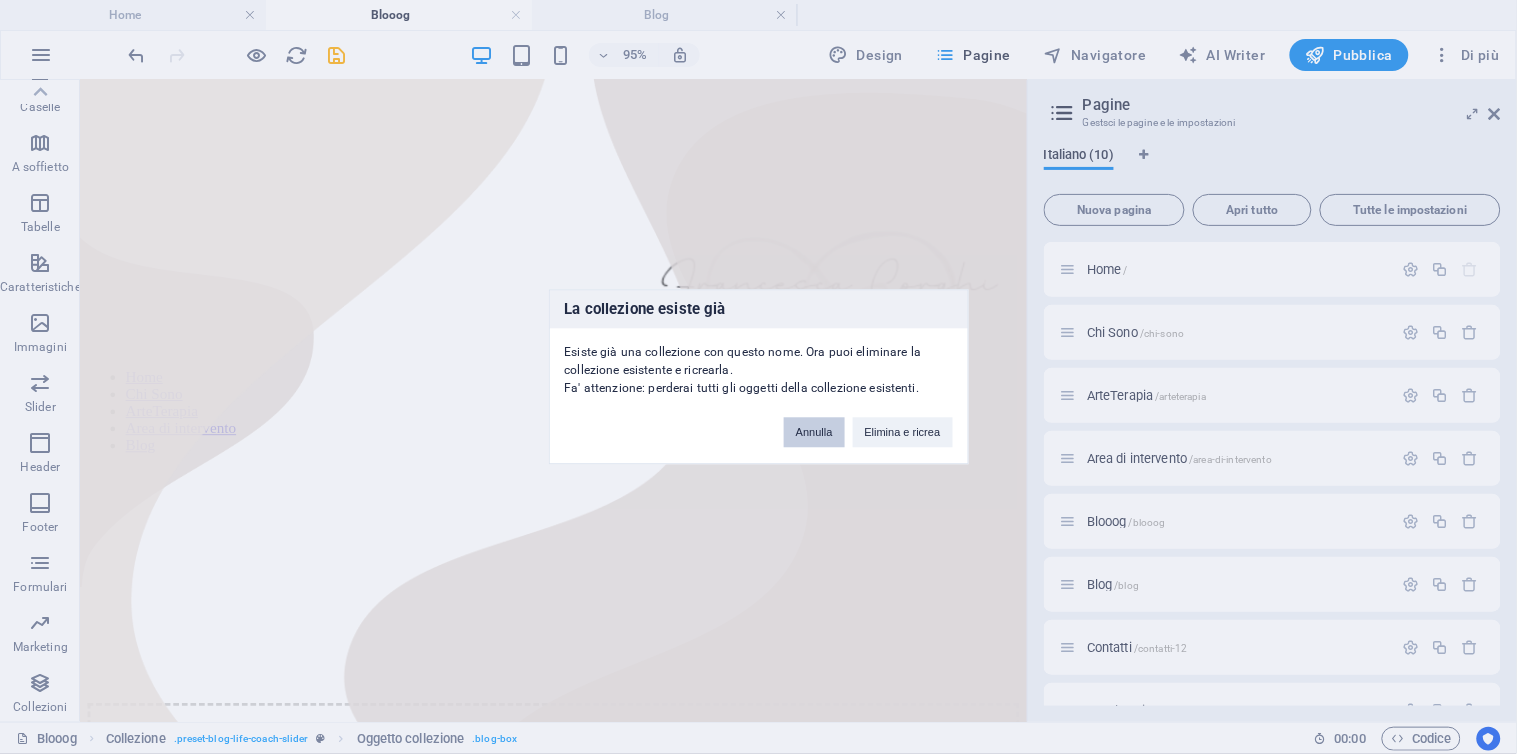 click on "Annulla" at bounding box center [814, 433] 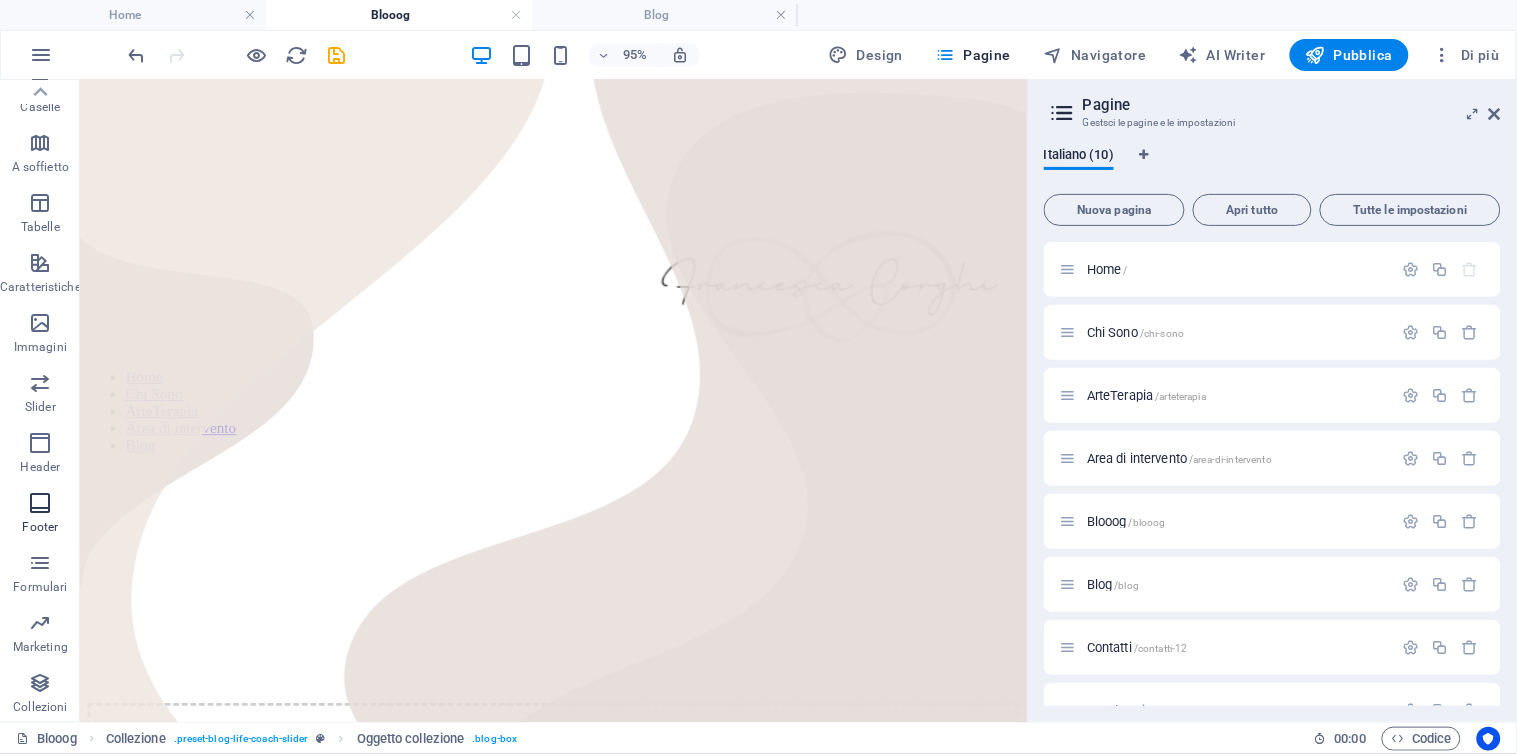 click at bounding box center (40, 503) 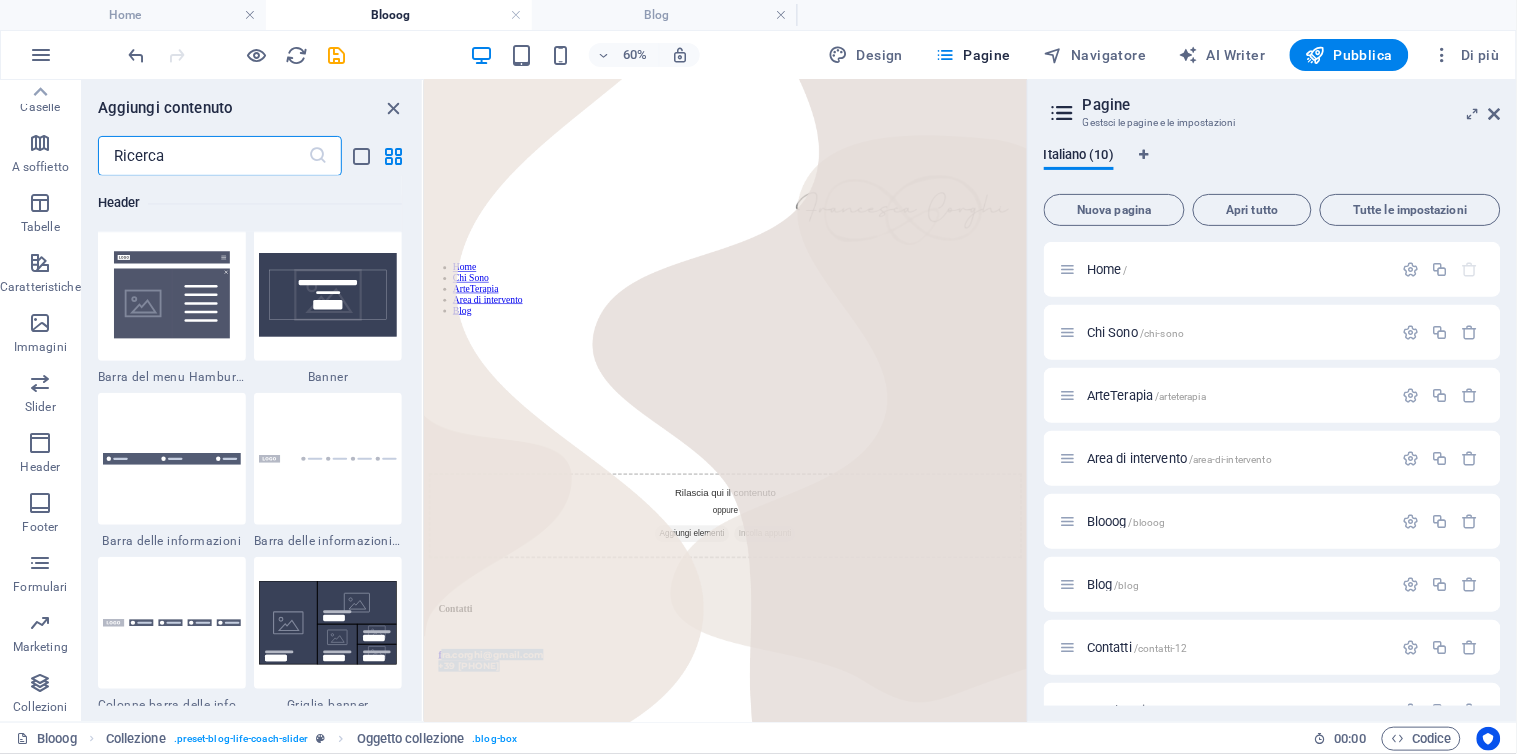 scroll, scrollTop: 13236, scrollLeft: 0, axis: vertical 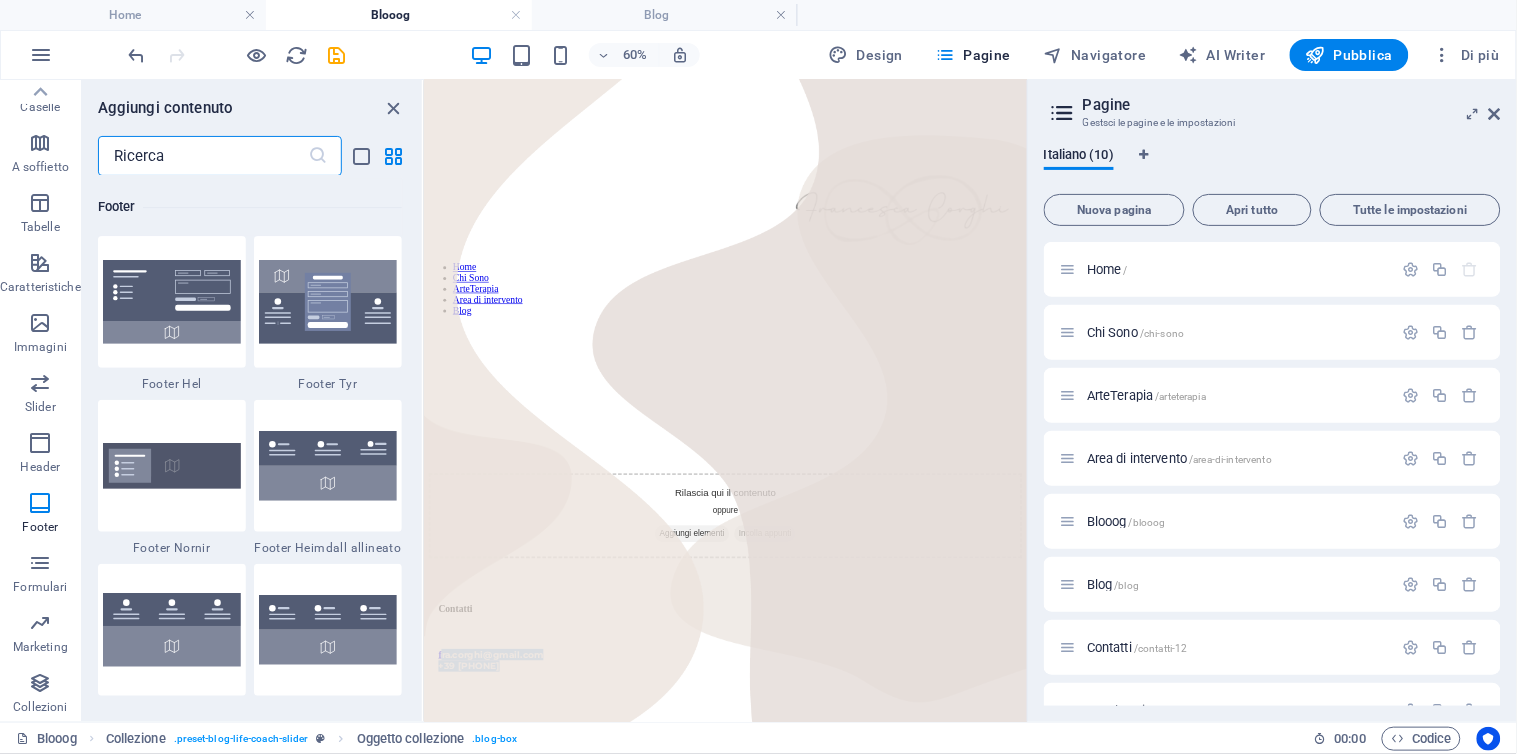 click at bounding box center (203, 156) 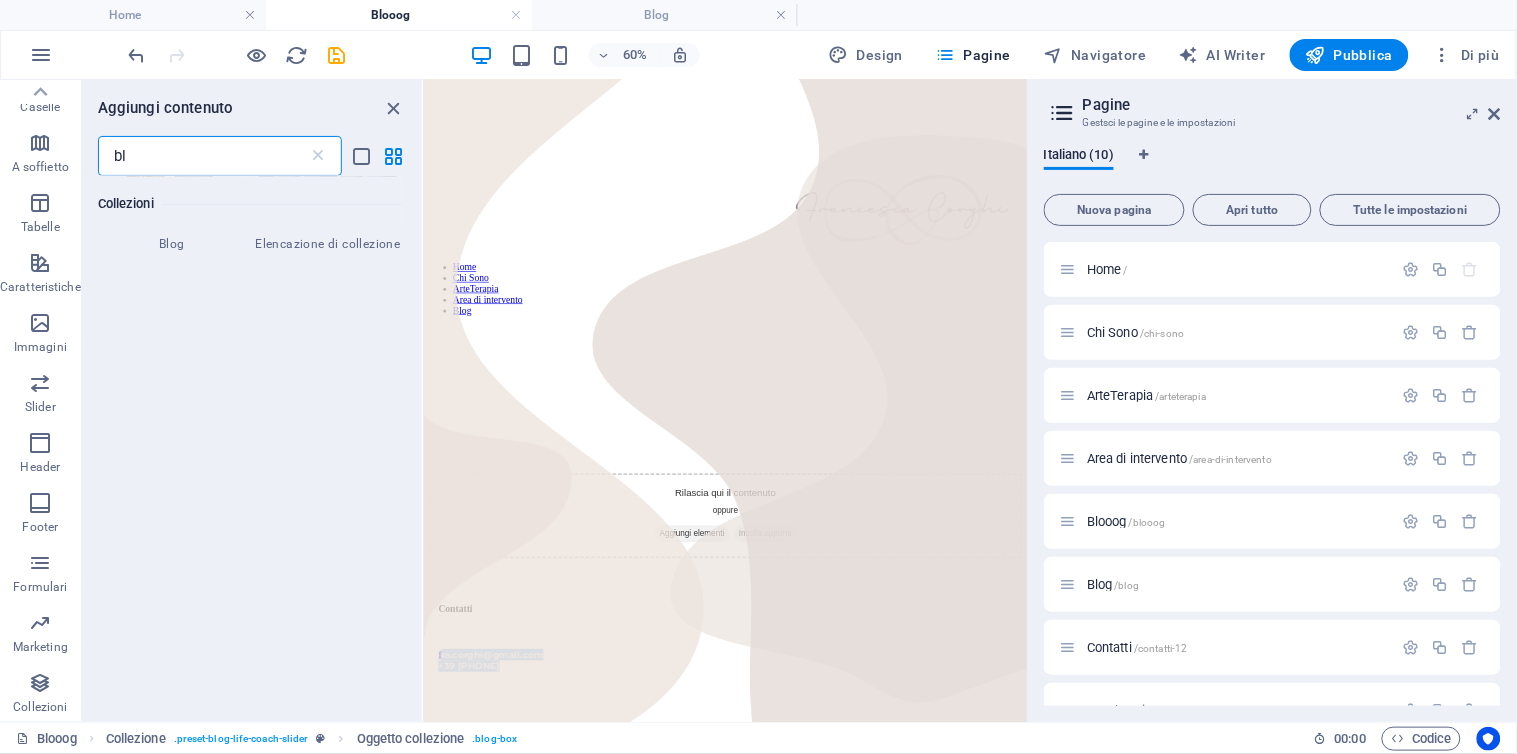 scroll, scrollTop: 0, scrollLeft: 0, axis: both 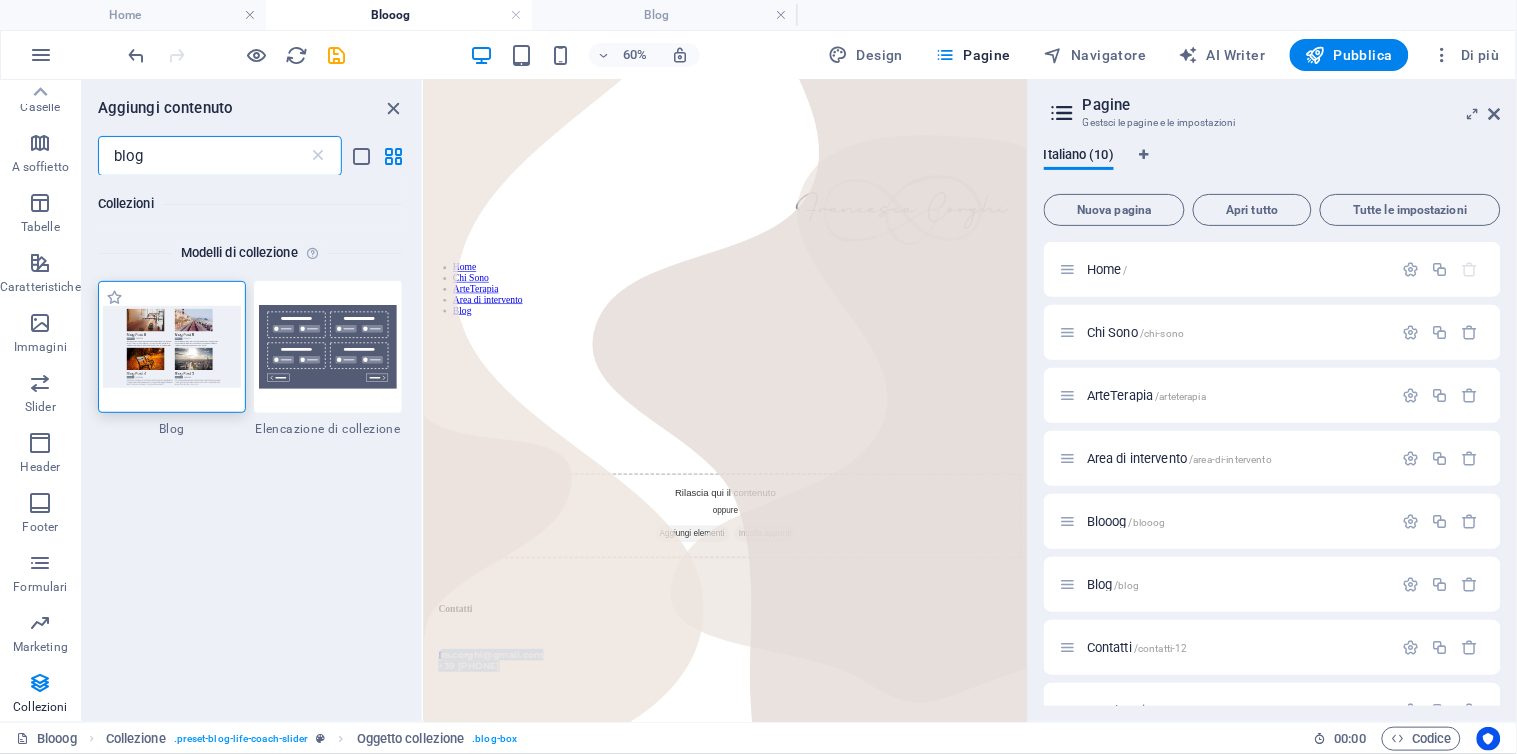 type on "blog" 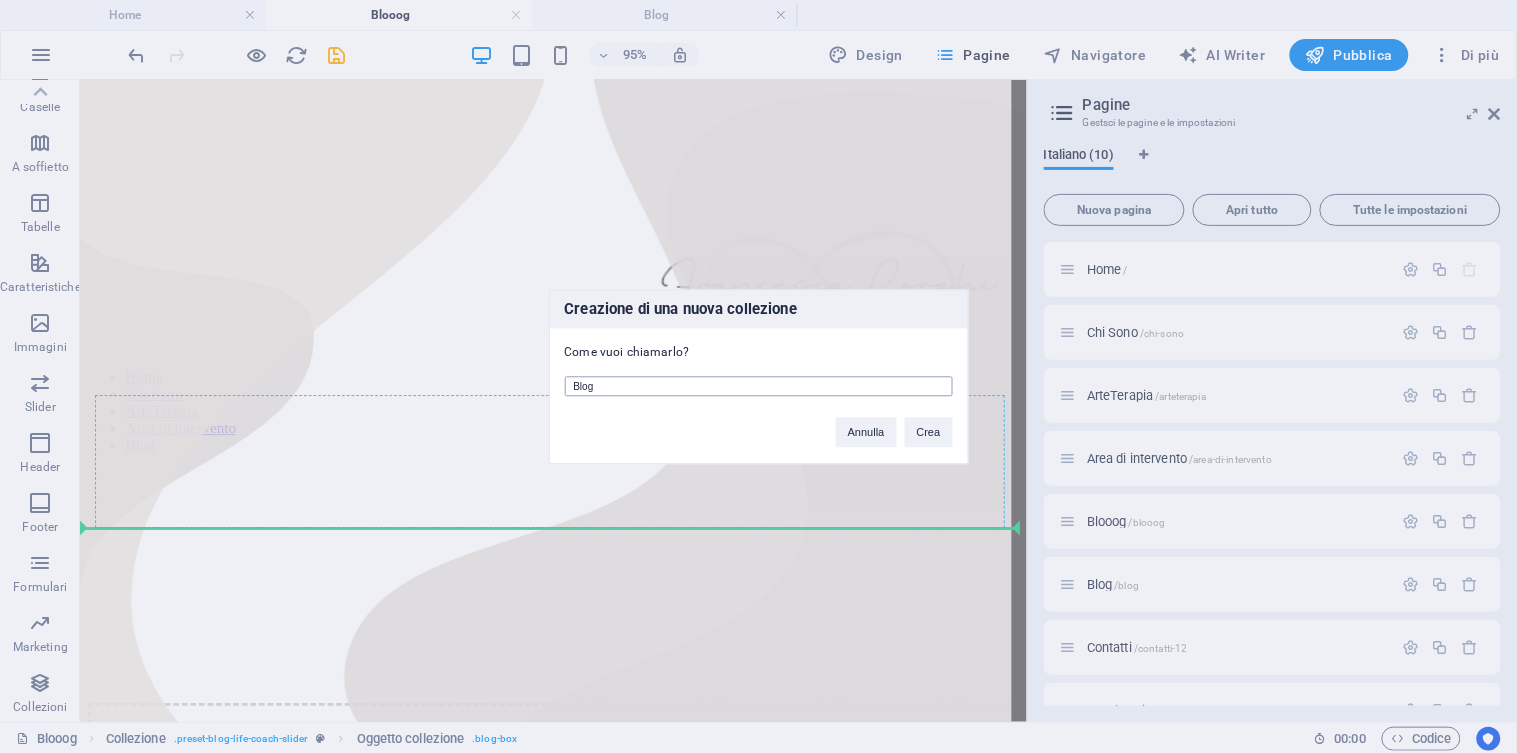 click on "Blog" at bounding box center [759, 387] 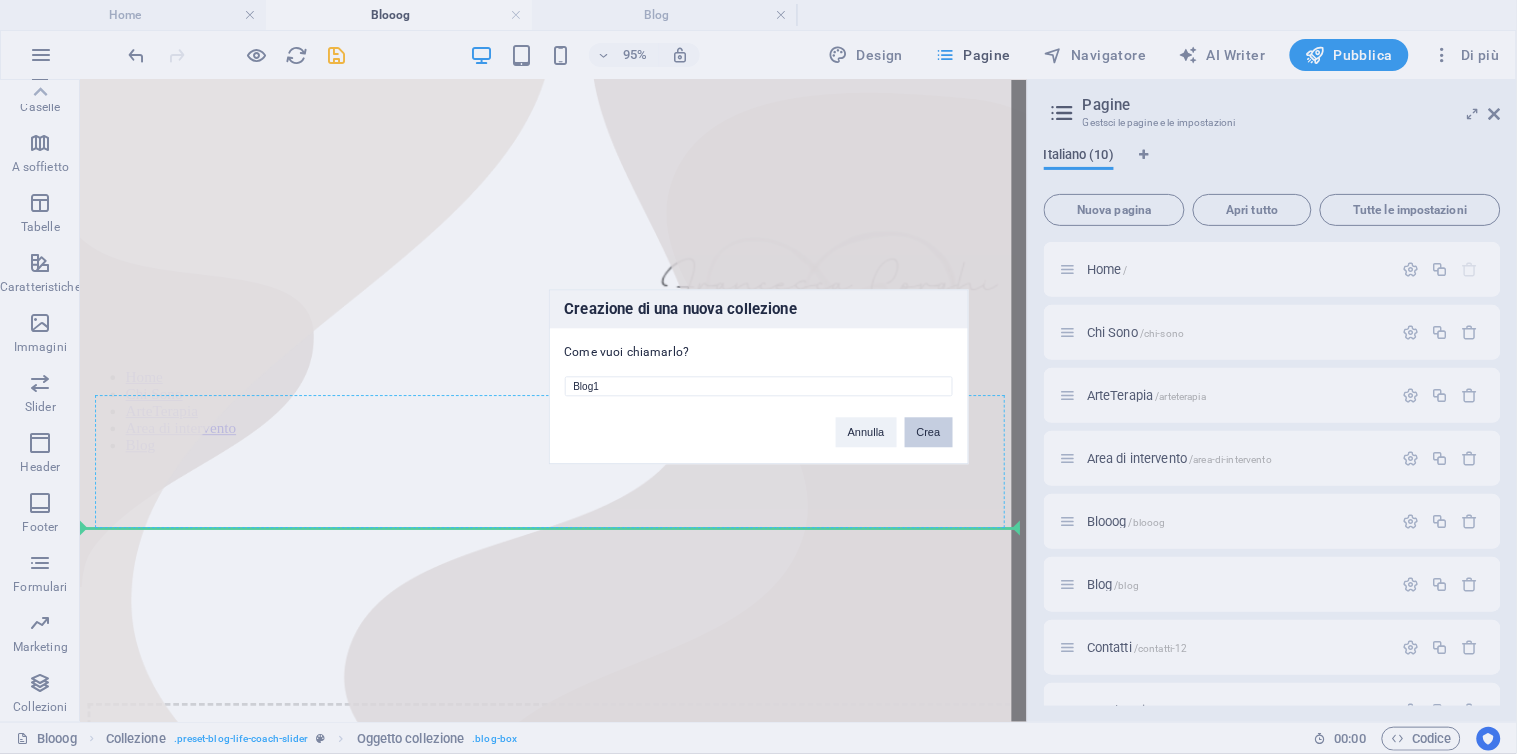 type on "Blog1" 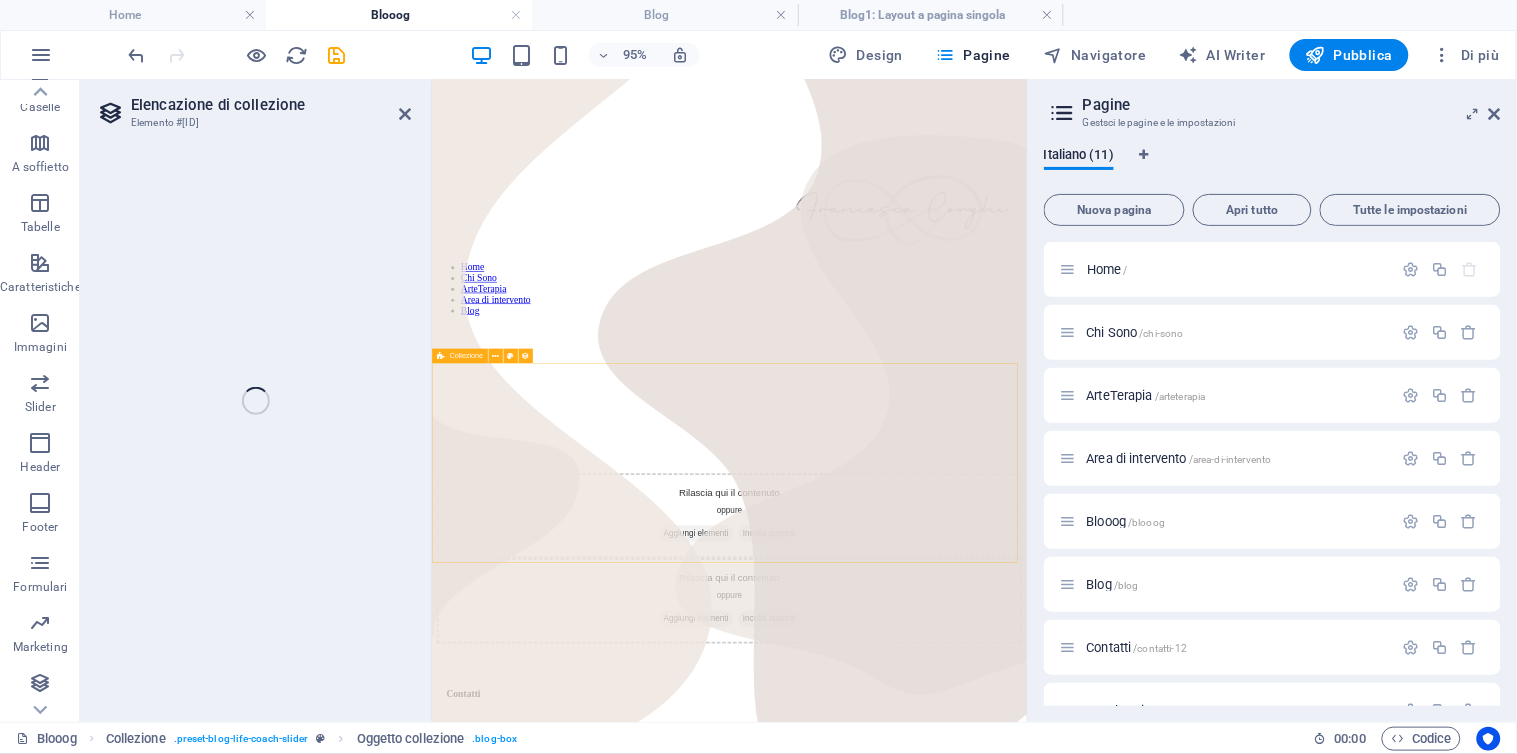 select 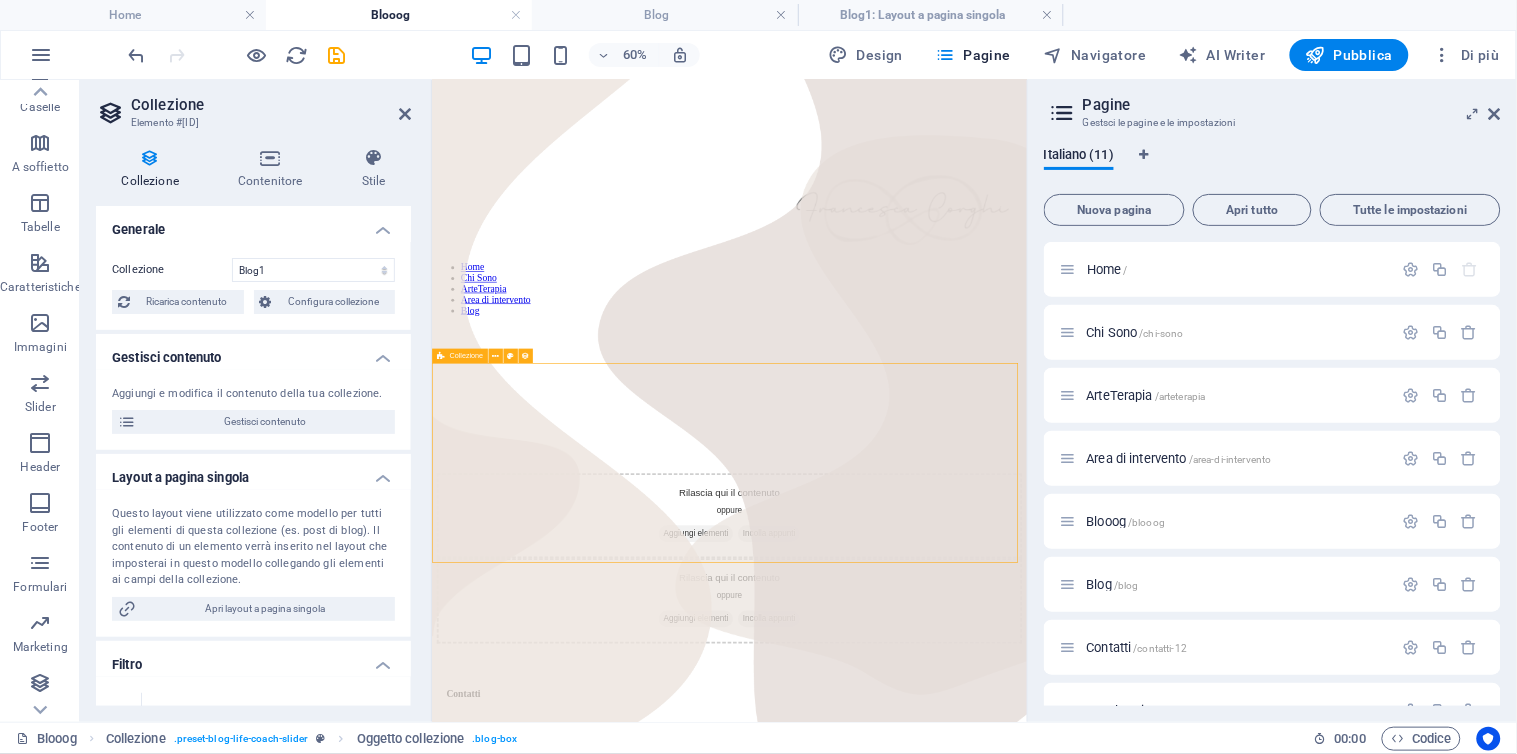 select on "columns.status" 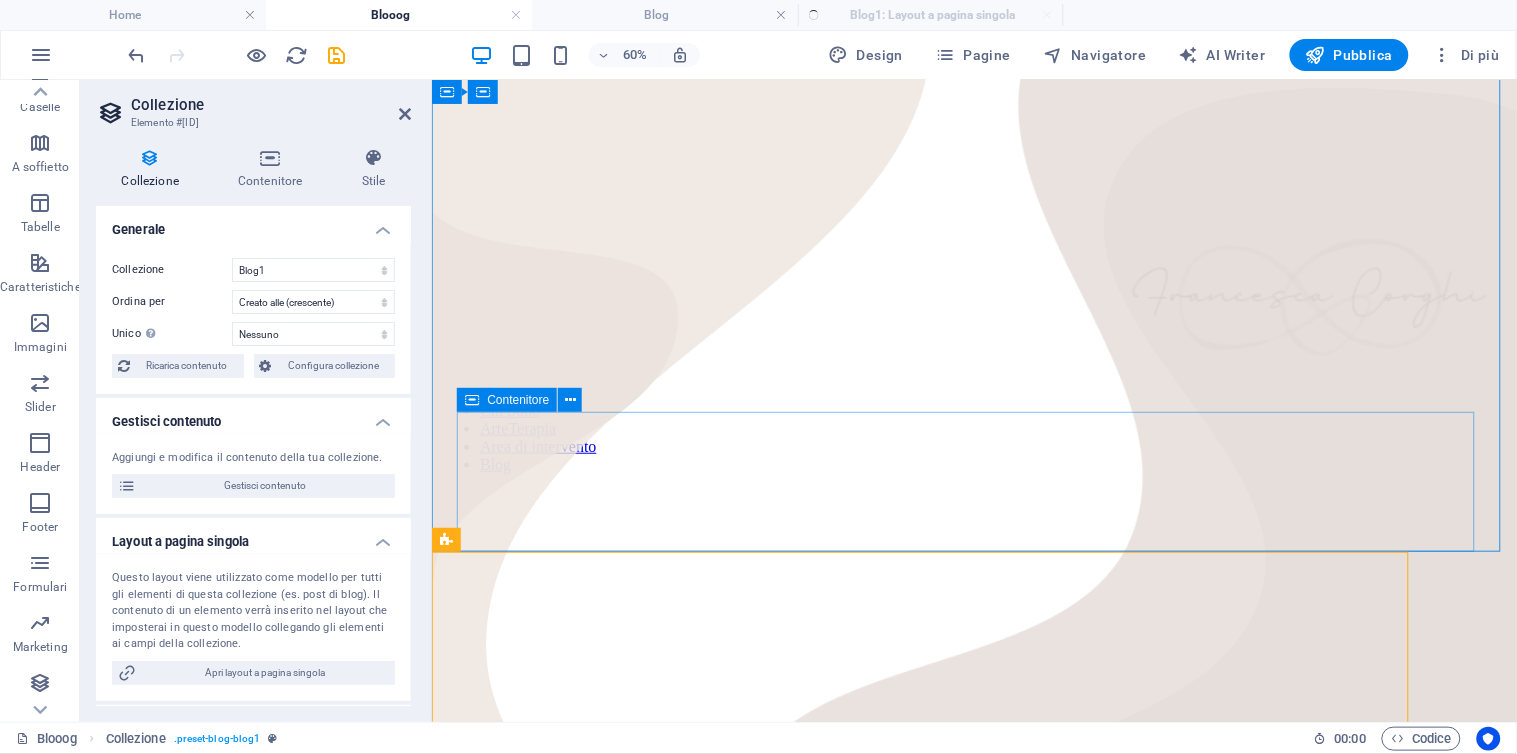 select on "columns.publishing_date_DESC" 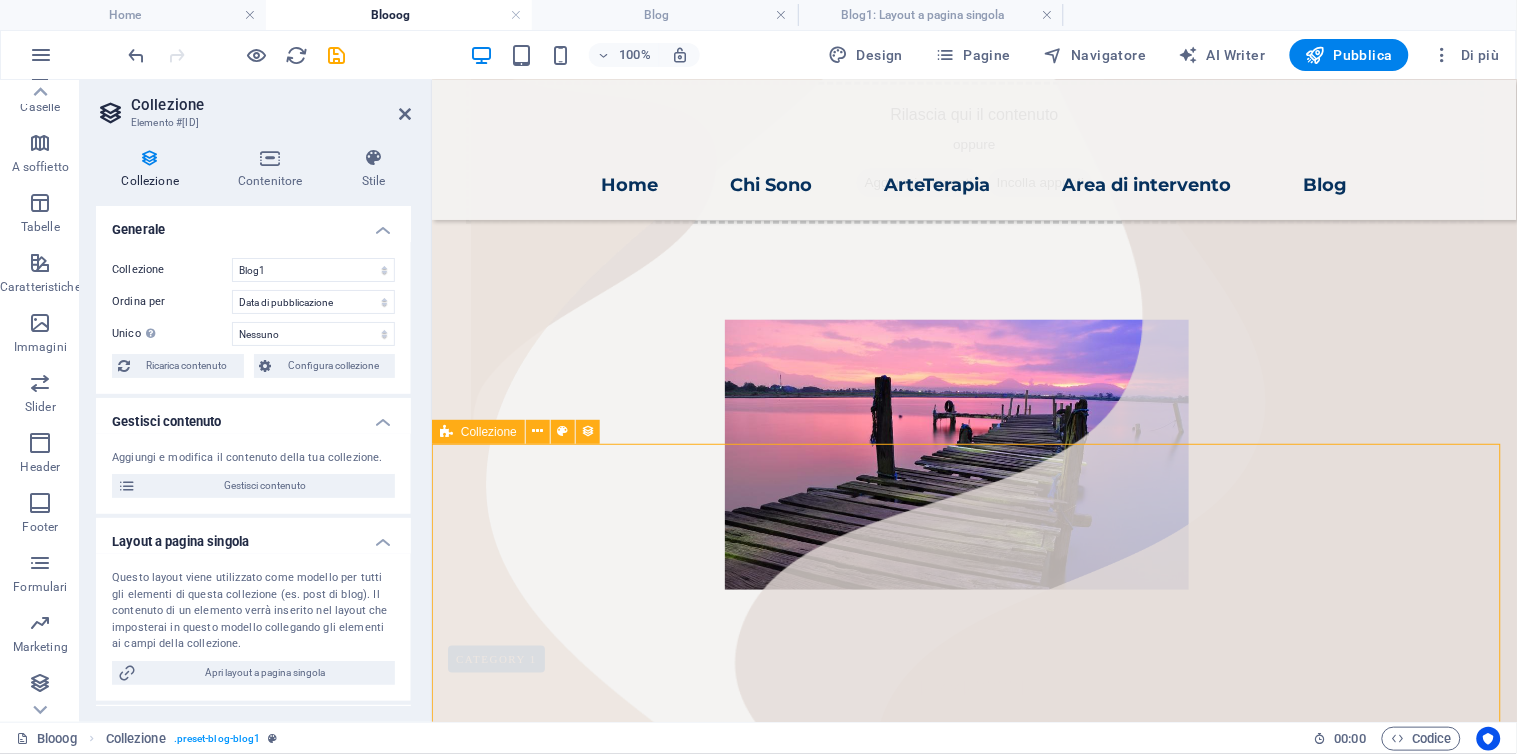 scroll, scrollTop: 76, scrollLeft: 0, axis: vertical 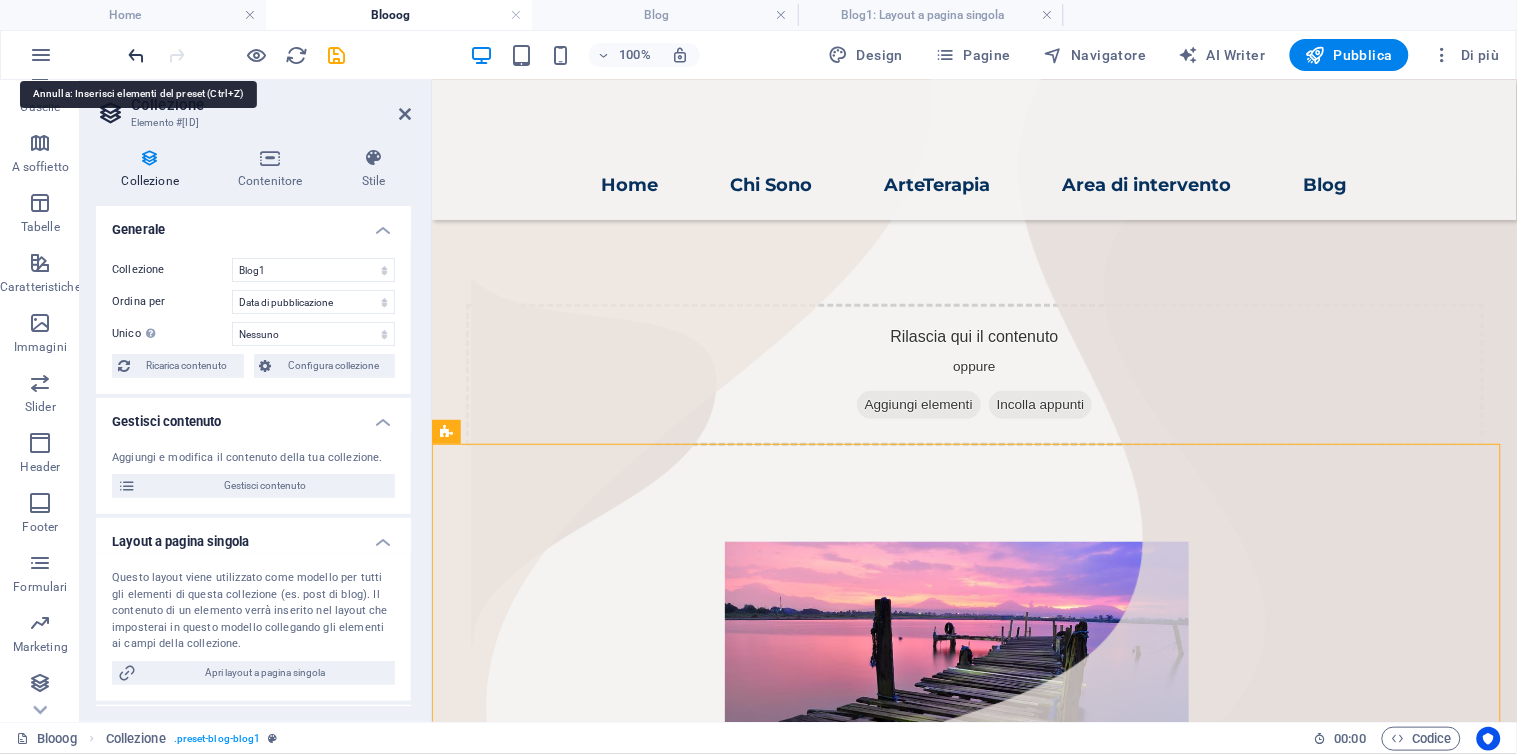 click at bounding box center [137, 55] 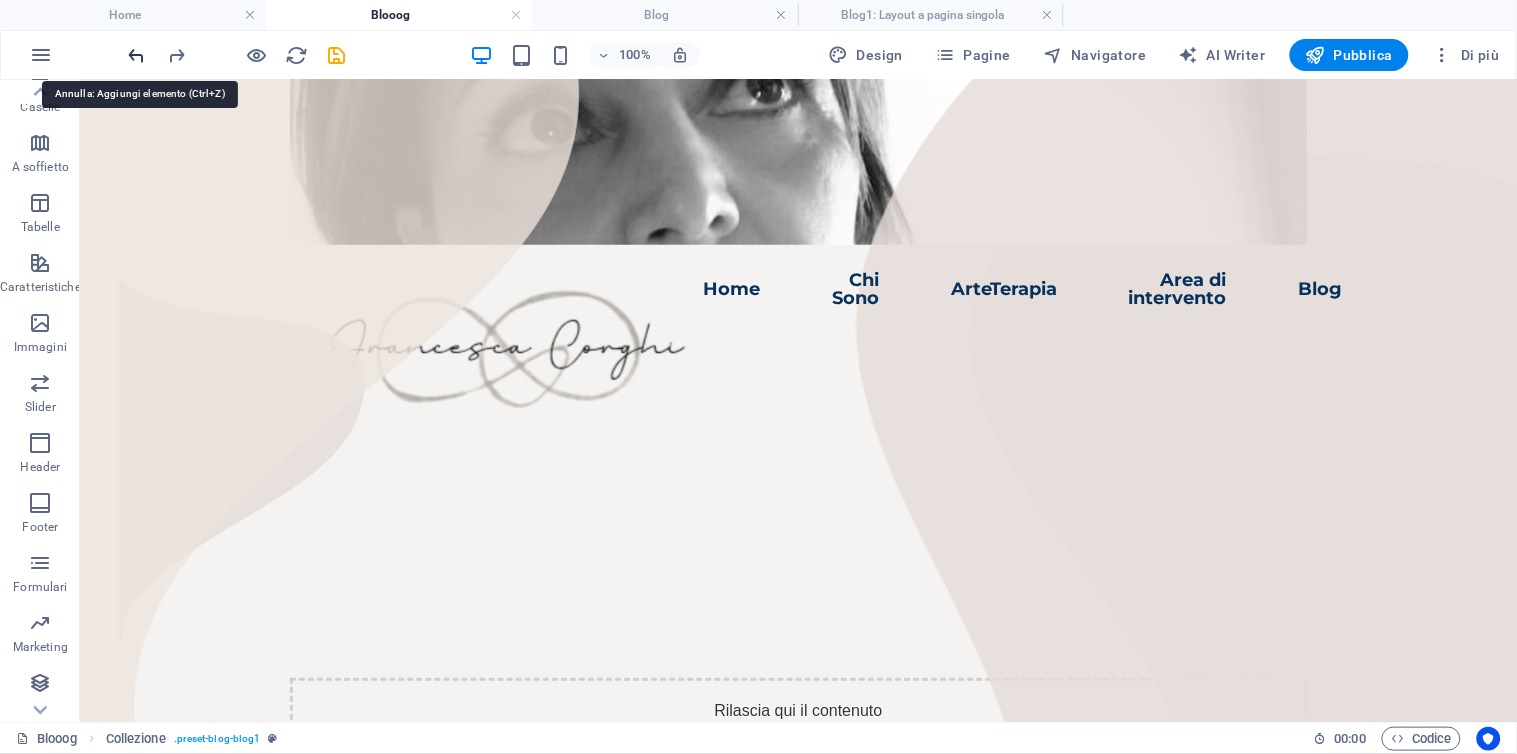 scroll, scrollTop: 111, scrollLeft: 0, axis: vertical 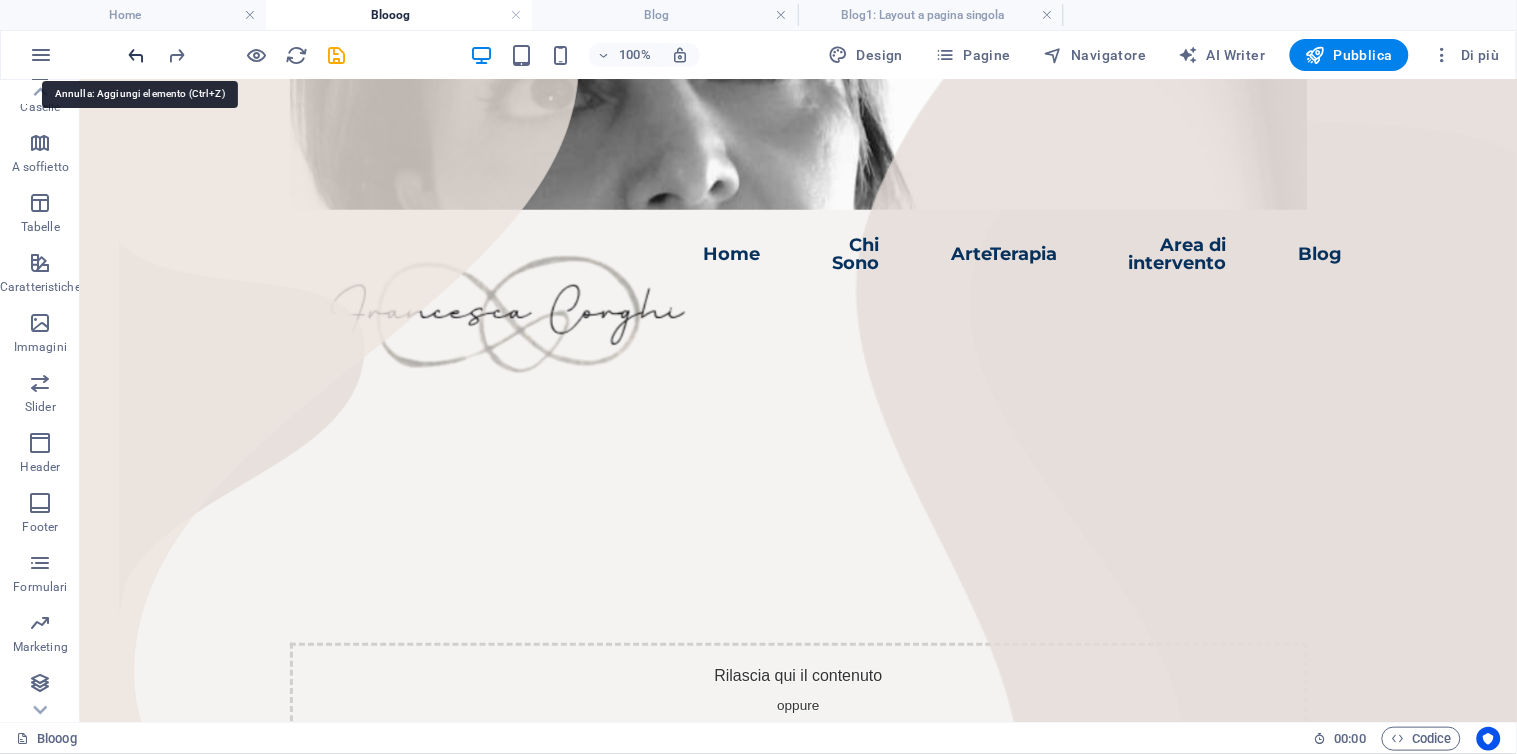 click at bounding box center [137, 55] 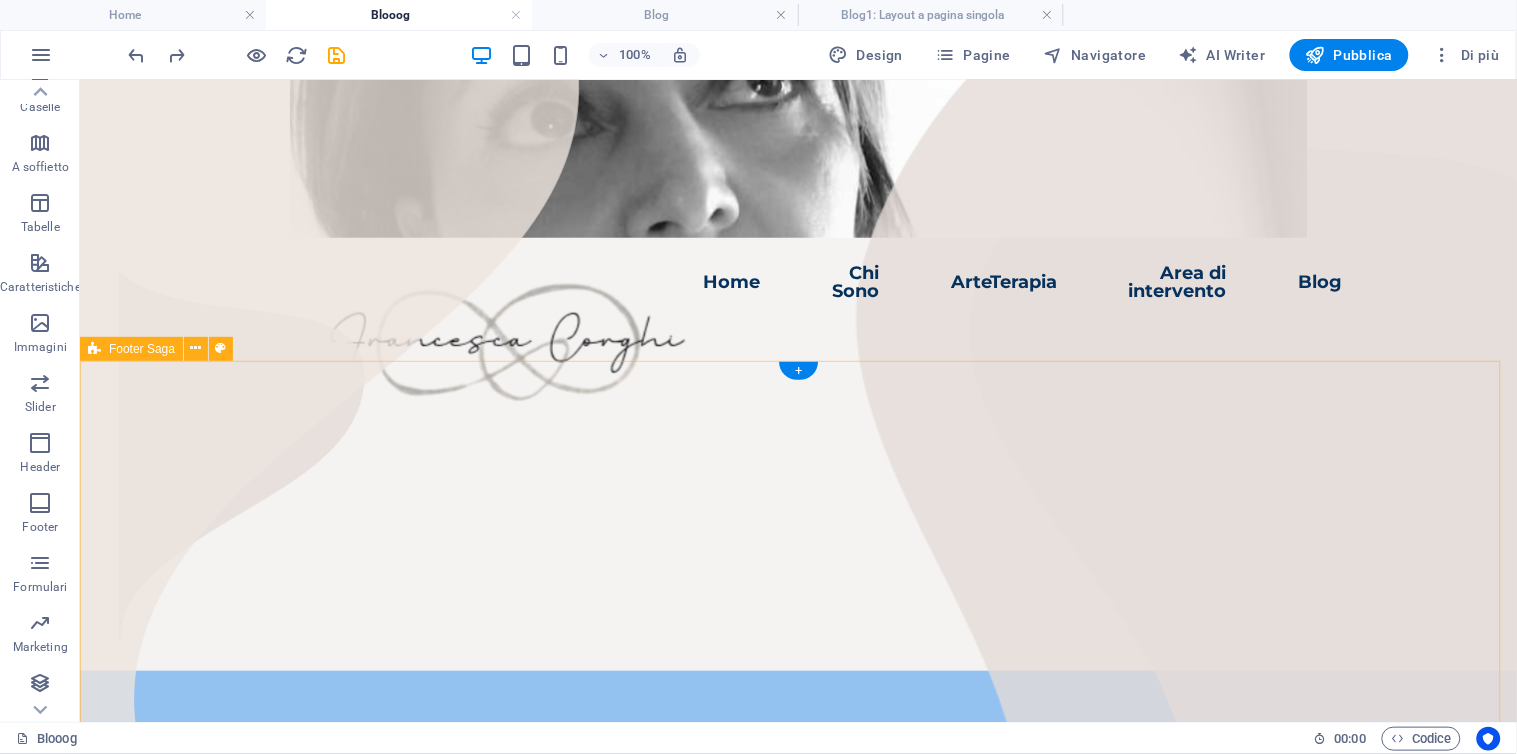 scroll, scrollTop: 194, scrollLeft: 0, axis: vertical 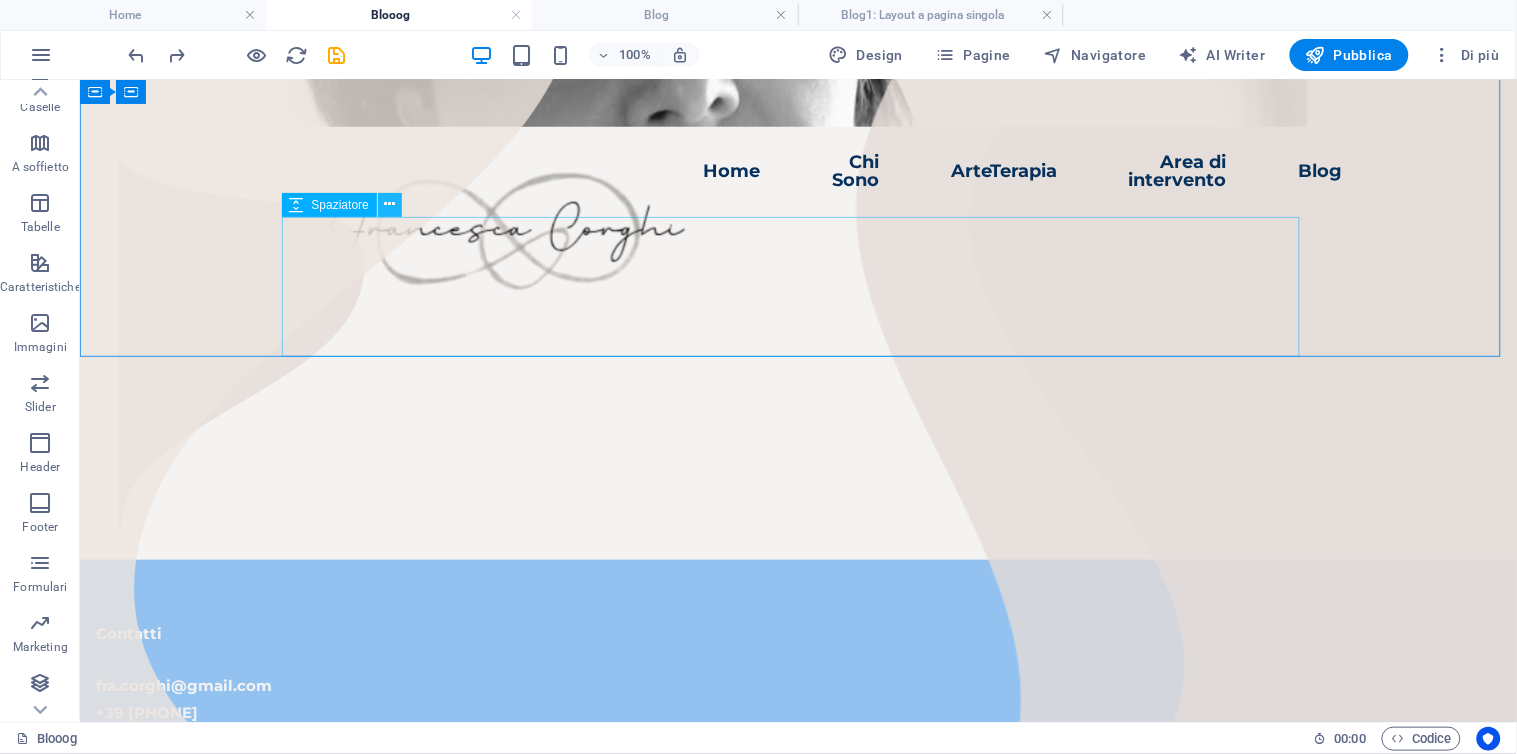 click at bounding box center (389, 204) 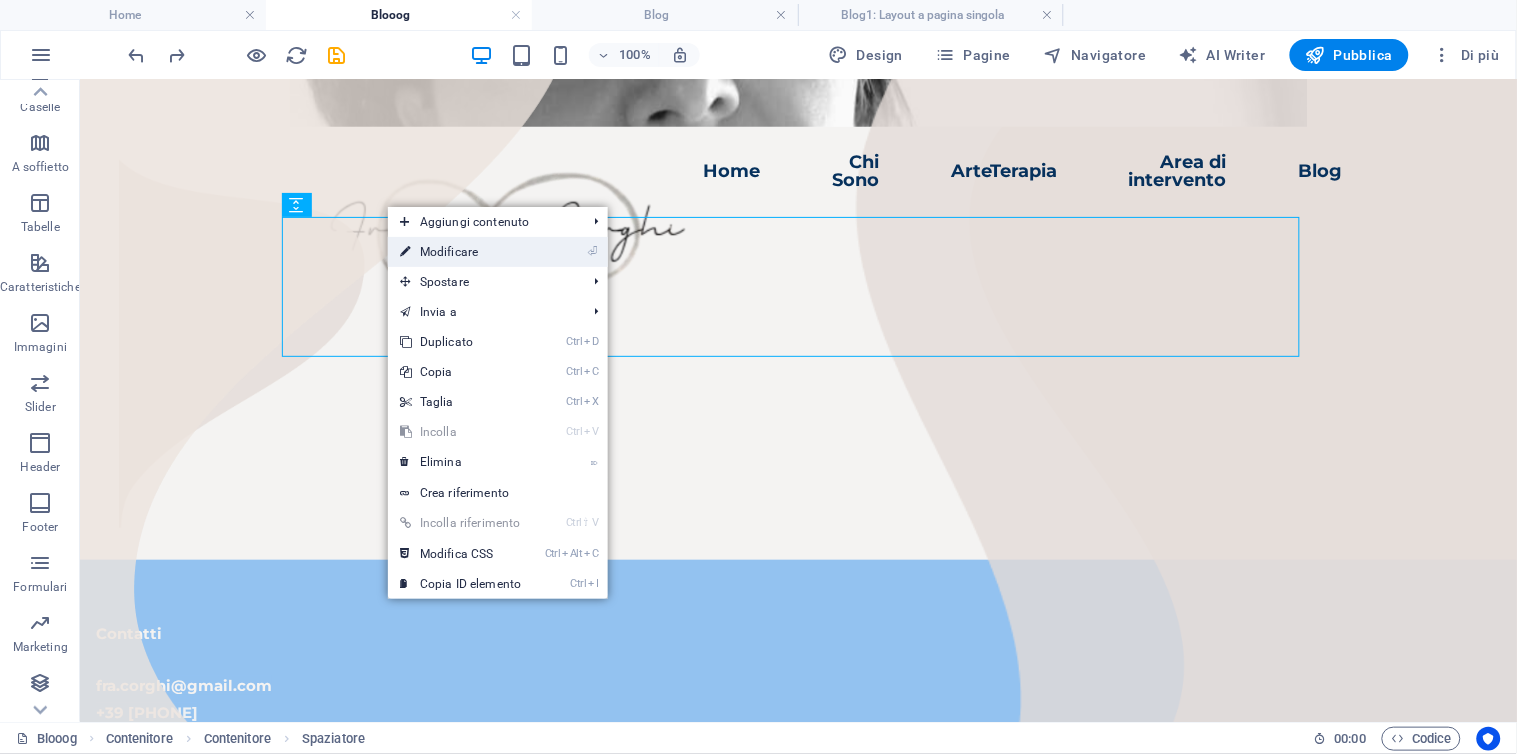click on "⏎  Modificare" at bounding box center [460, 252] 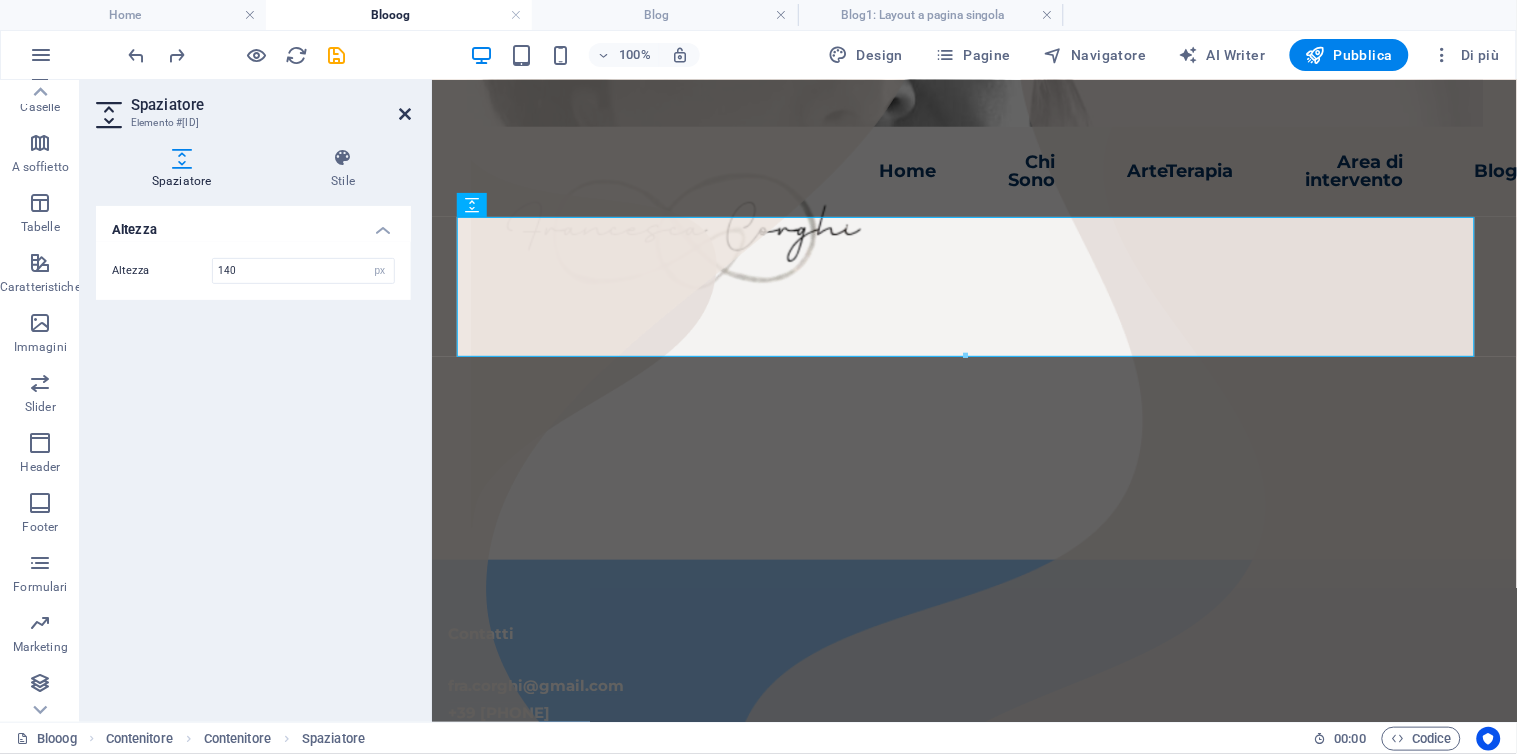 click at bounding box center (405, 114) 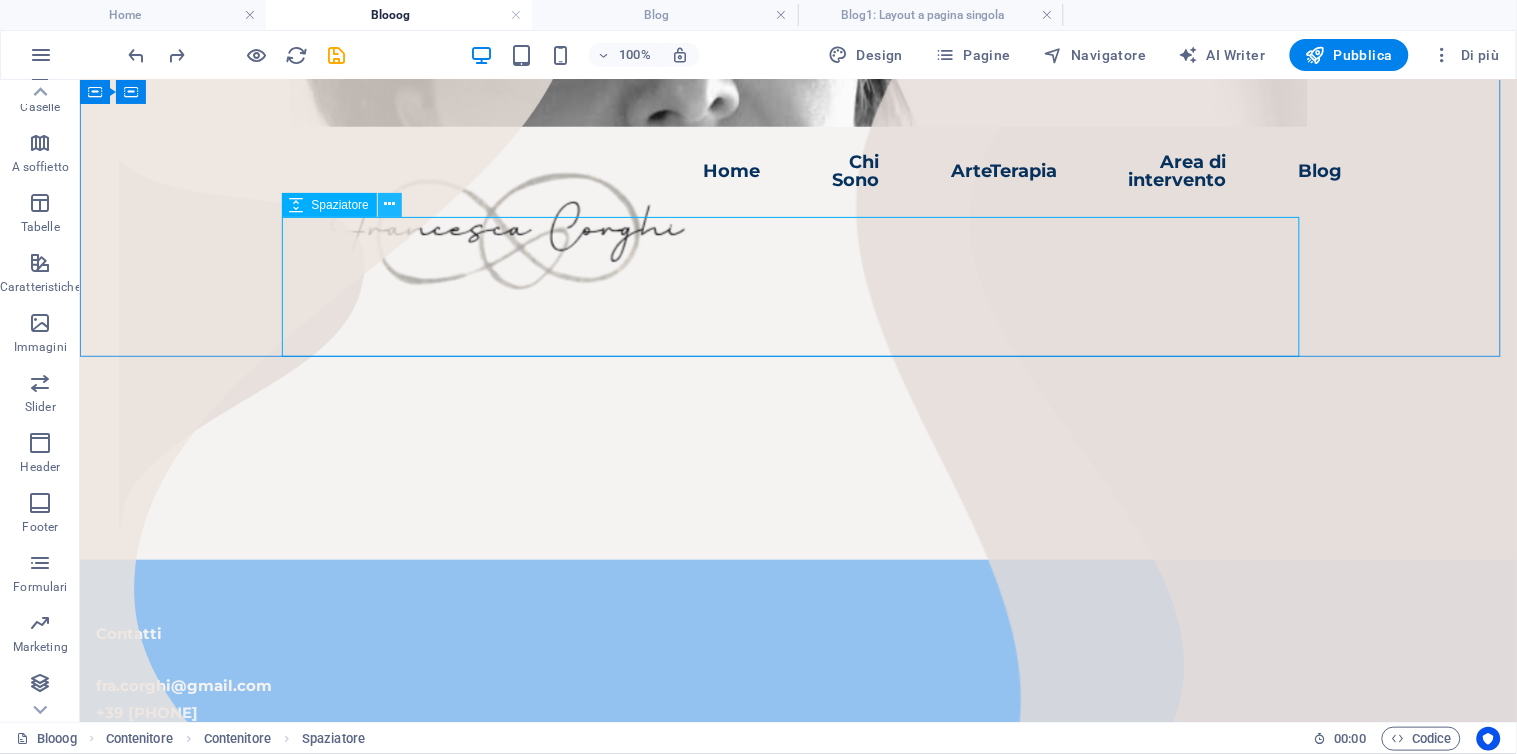 click at bounding box center (389, 204) 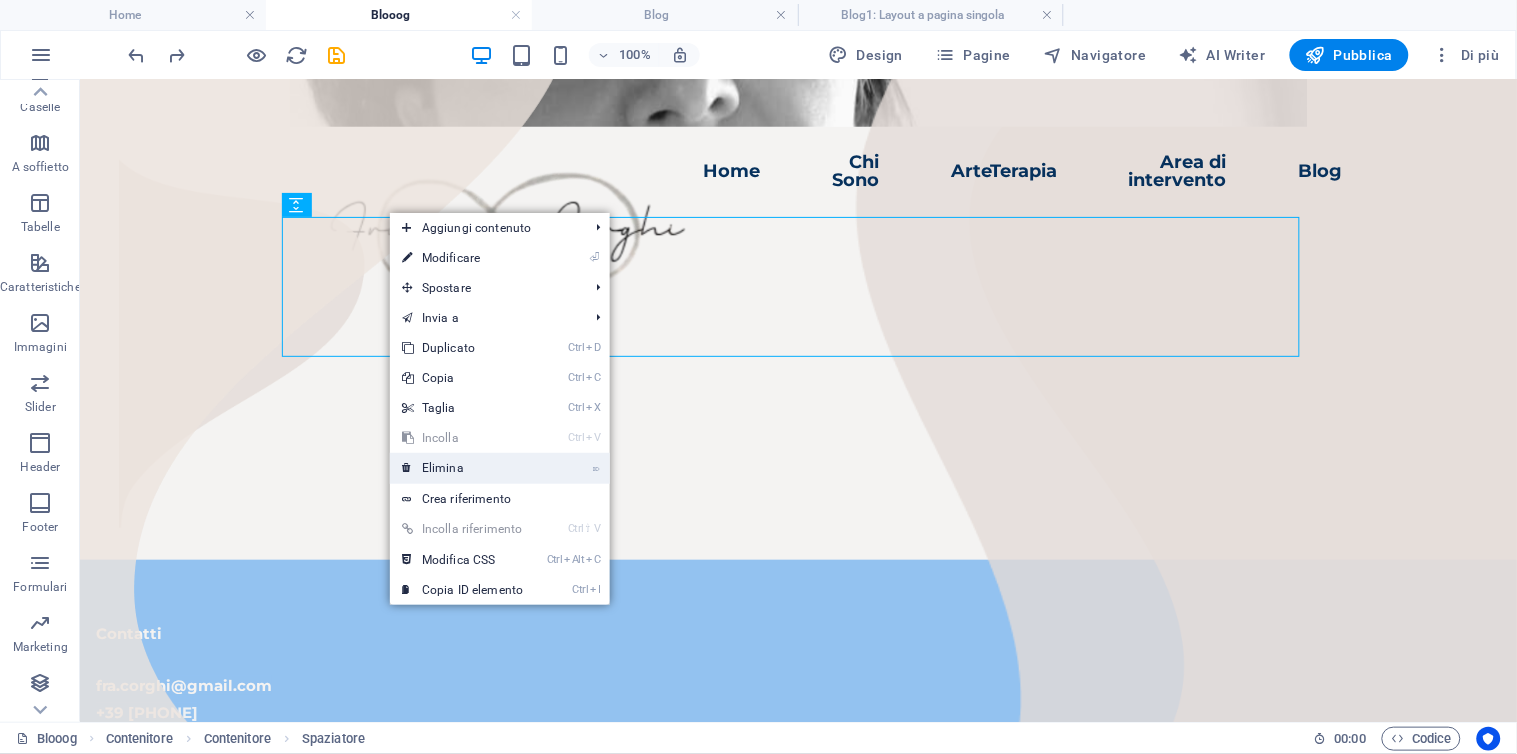 click on "⌦  Elimina" at bounding box center [462, 468] 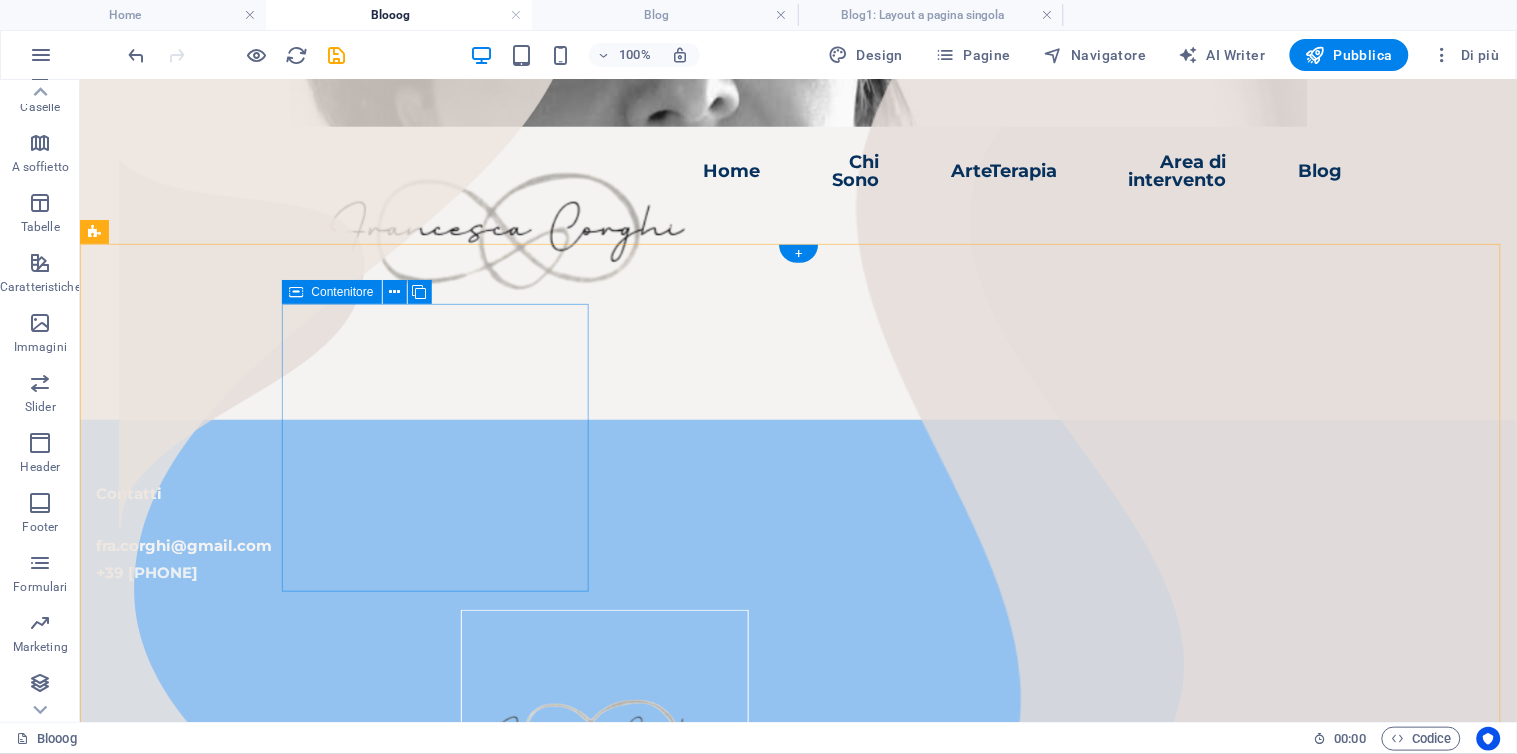 scroll, scrollTop: 166, scrollLeft: 0, axis: vertical 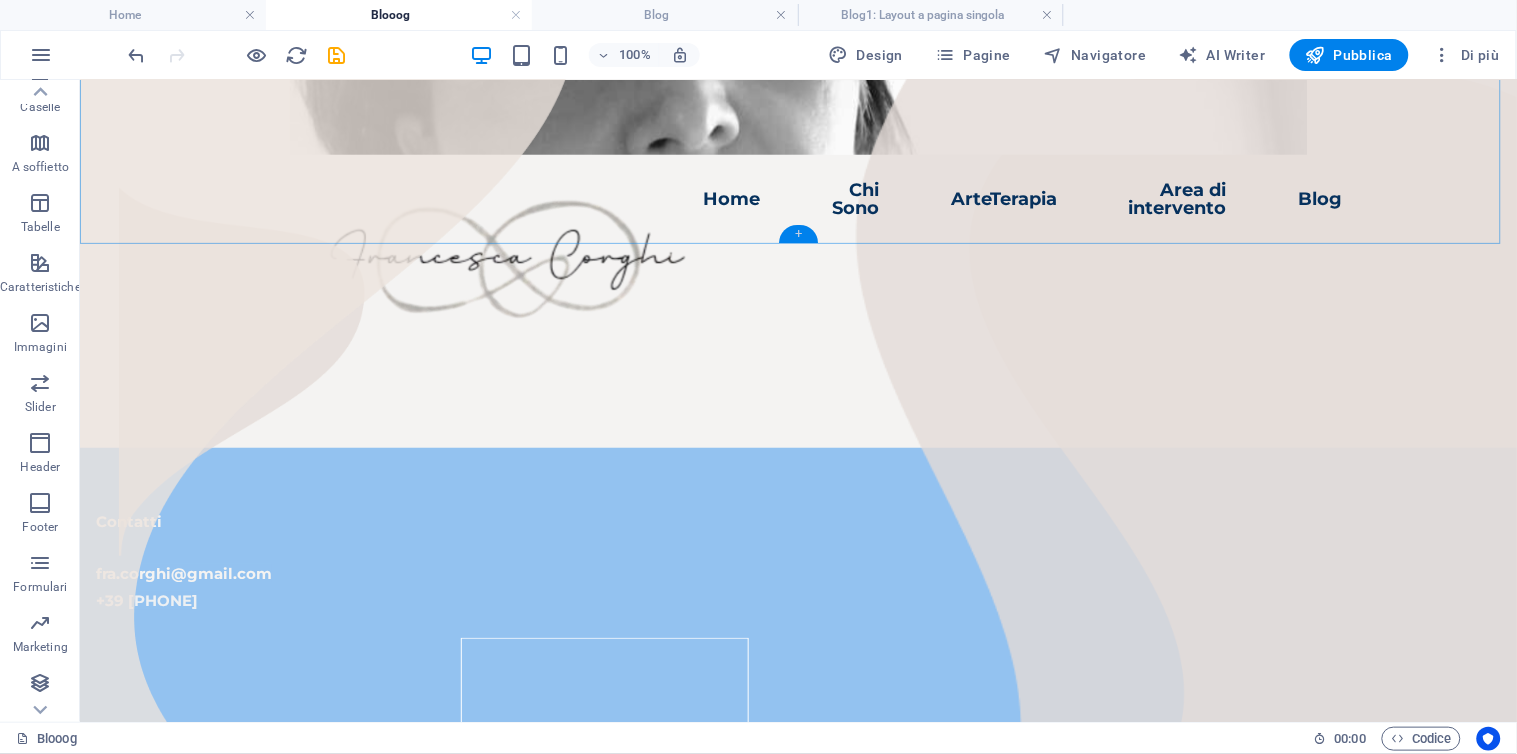 click on "+" at bounding box center [798, 234] 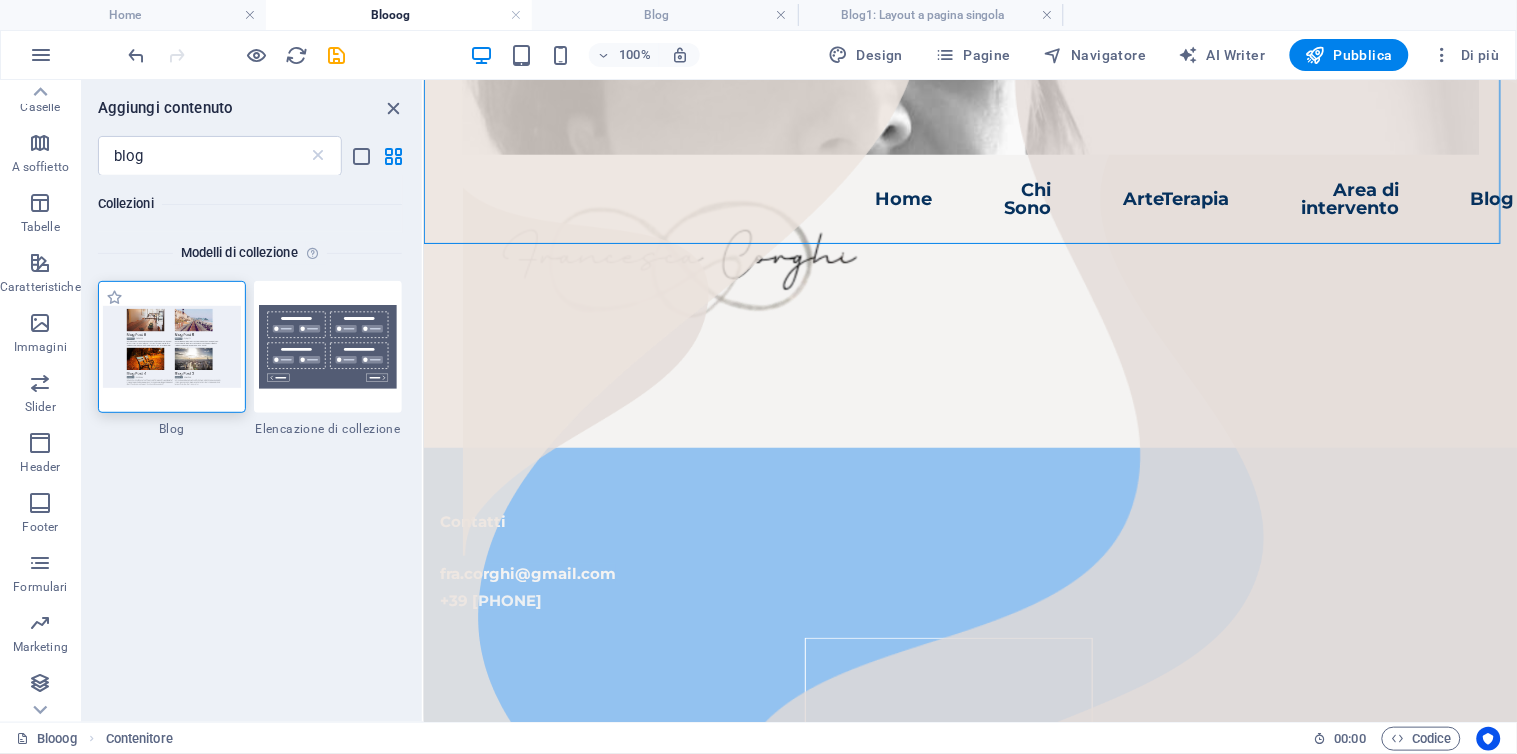 click at bounding box center (172, 346) 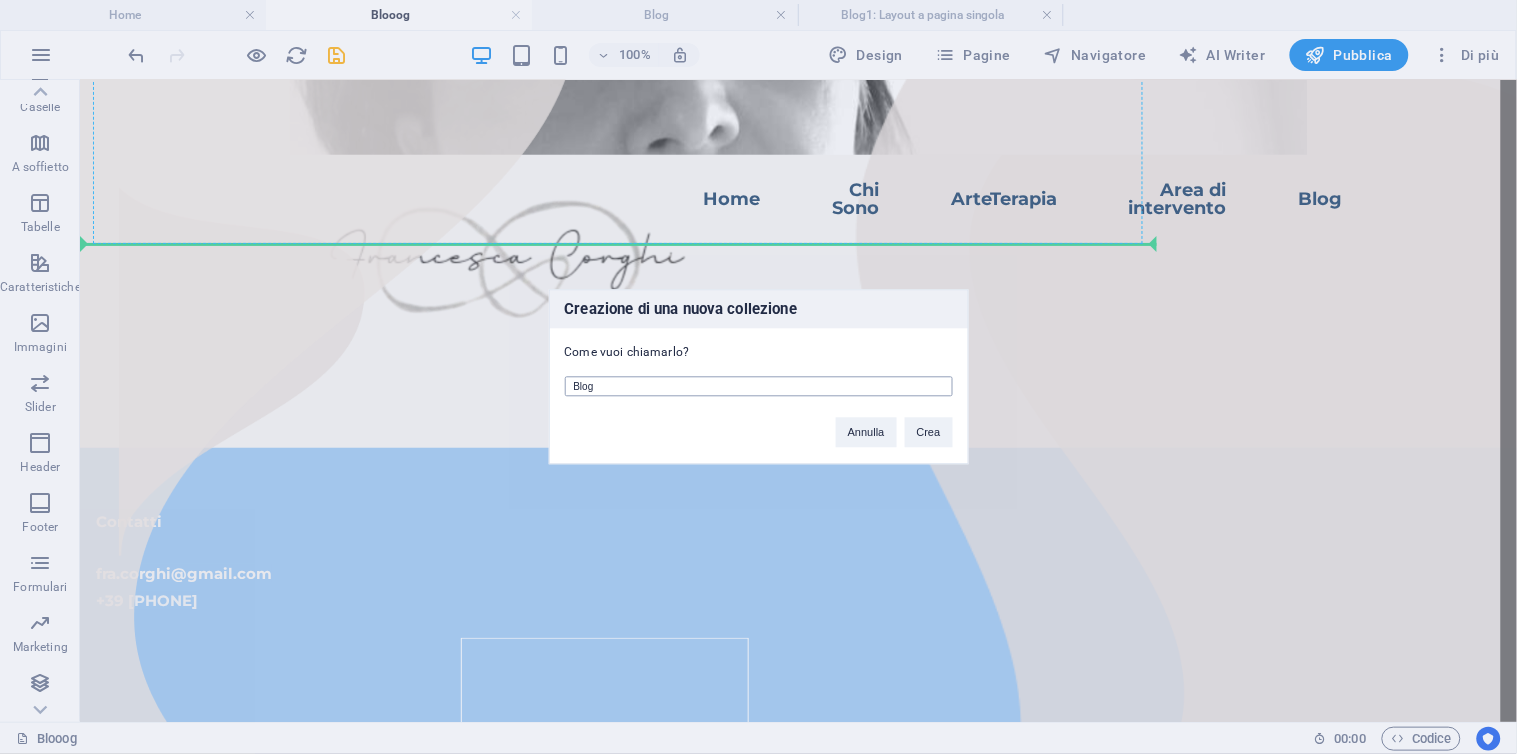 click on "Blog" at bounding box center (759, 387) 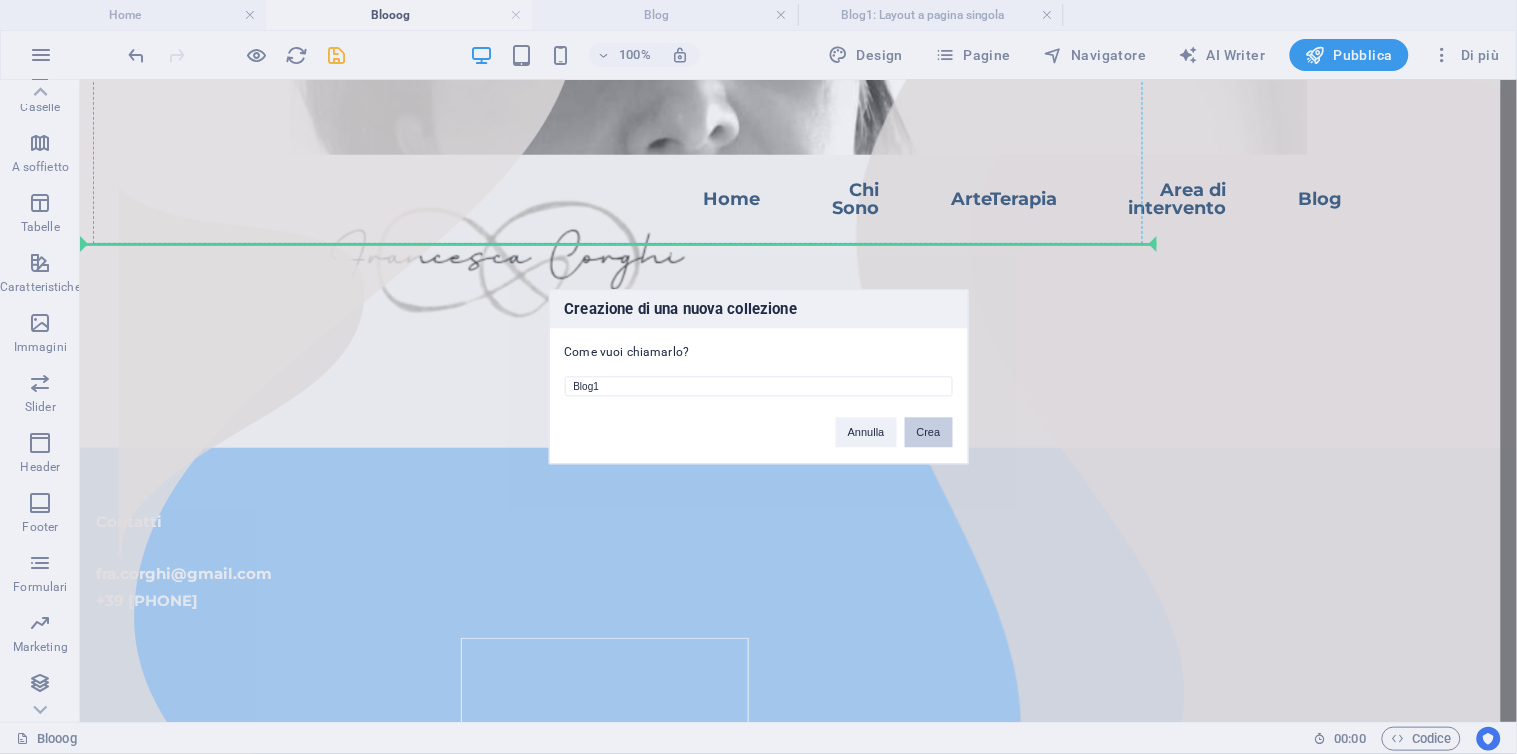 type on "Blog1" 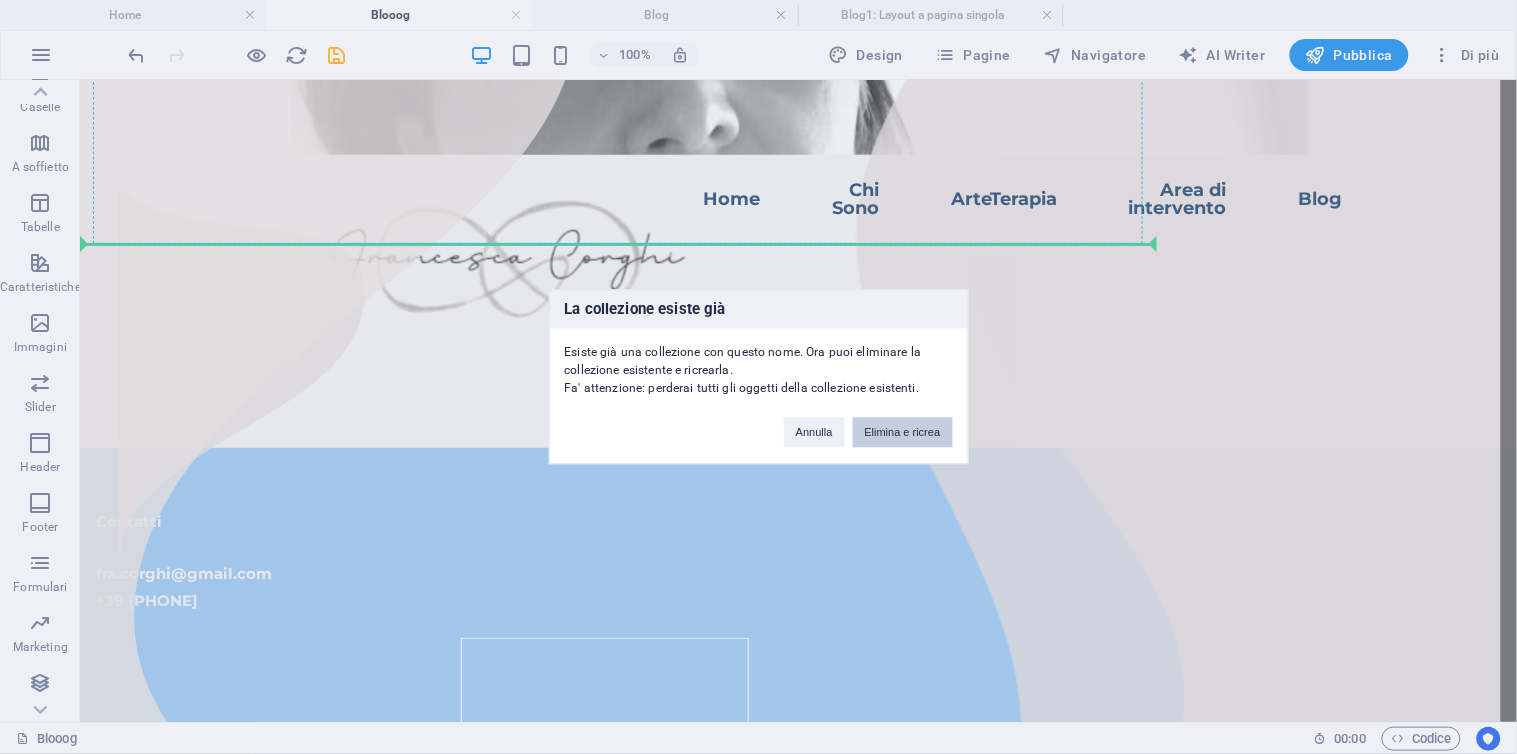 click on "Elimina e ricrea" at bounding box center [903, 433] 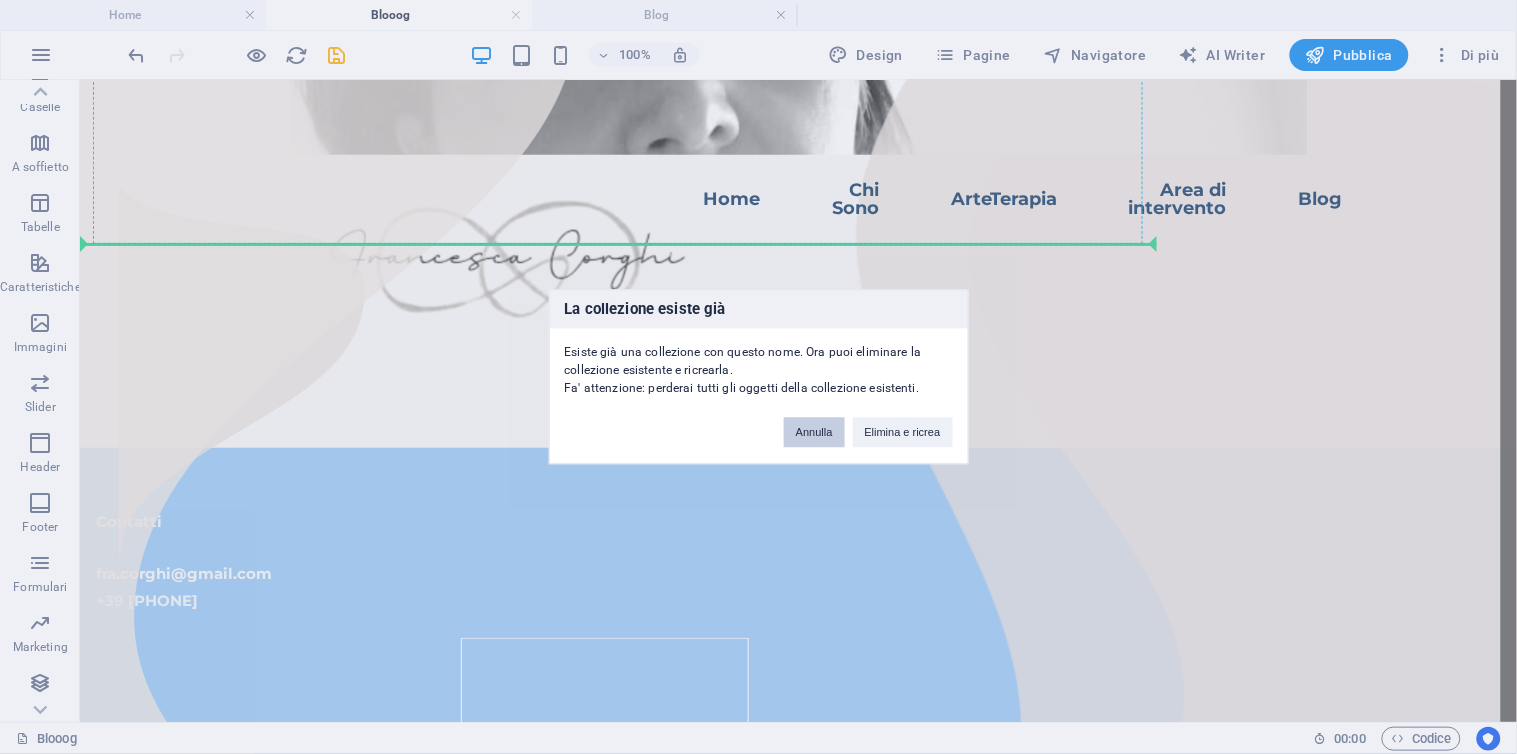 click on "Annulla" at bounding box center (814, 433) 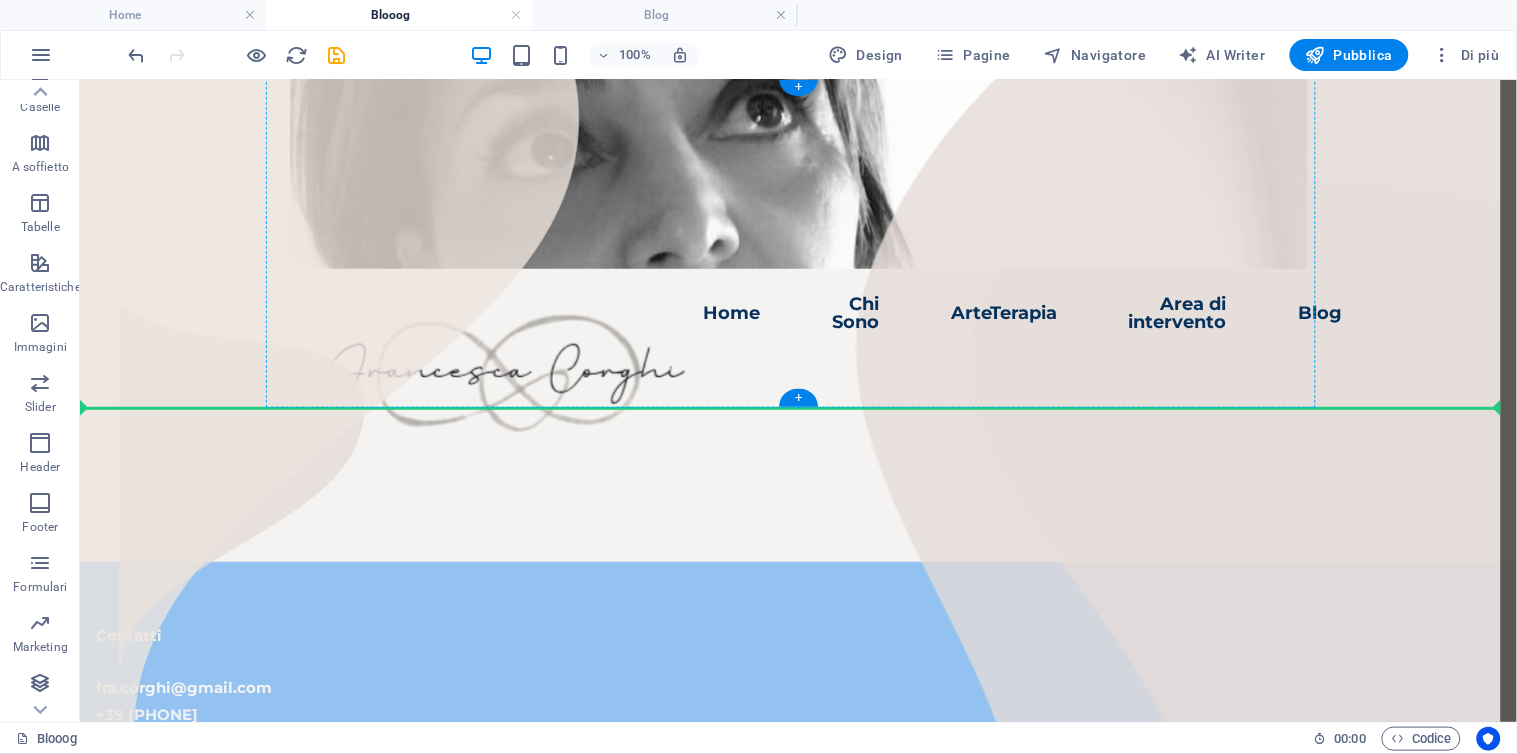 scroll, scrollTop: 0, scrollLeft: 0, axis: both 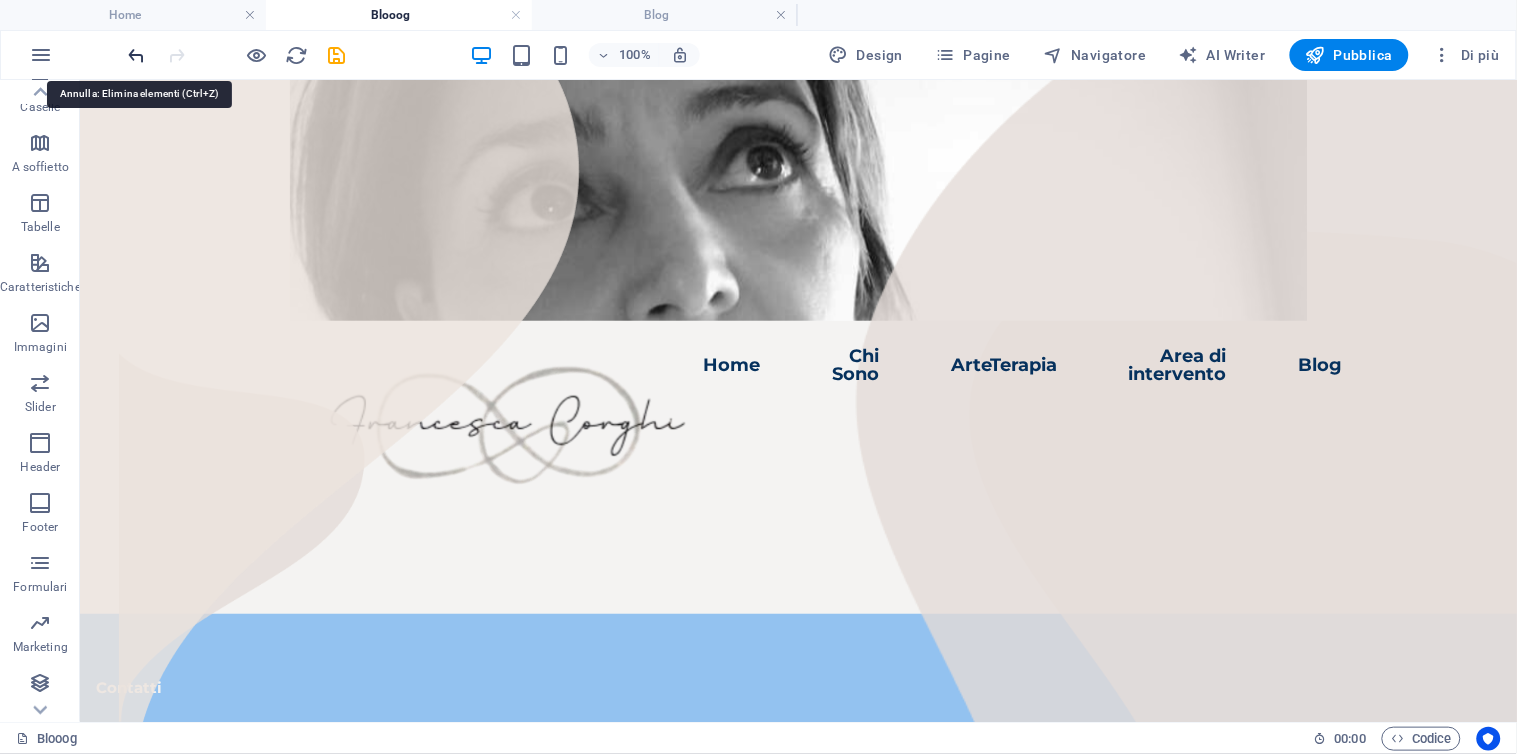 click at bounding box center (137, 55) 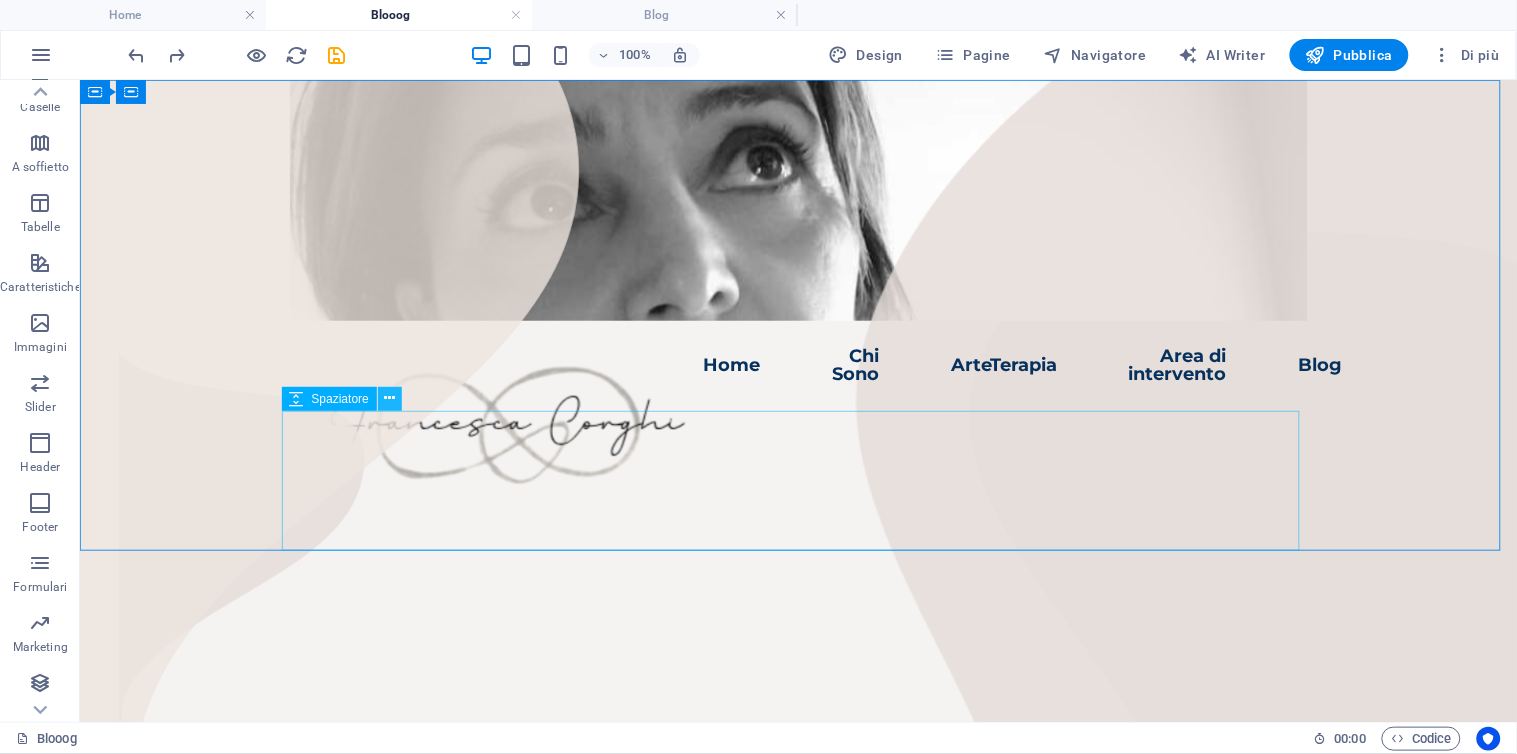click at bounding box center [389, 398] 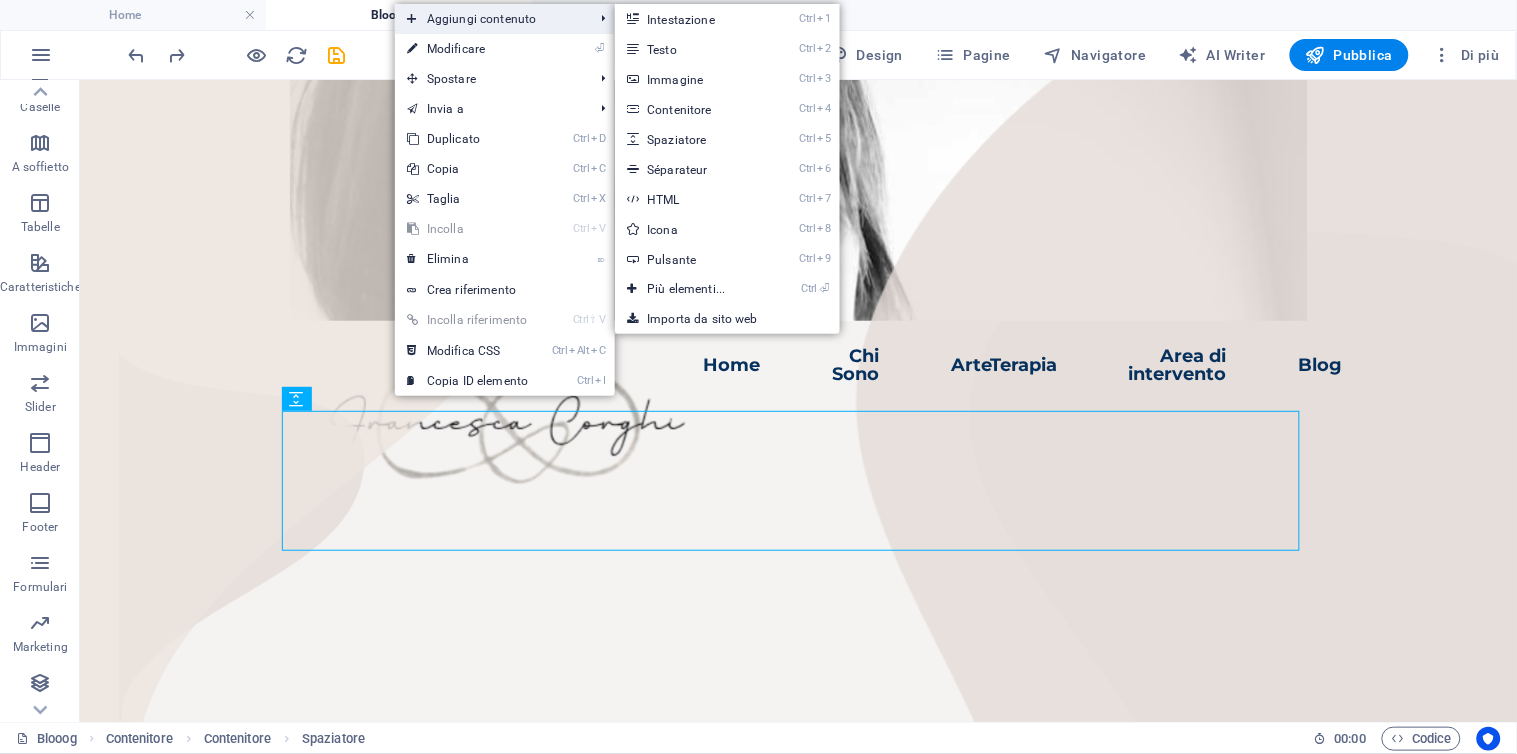 click on "Aggiungi contenuto" at bounding box center (490, 19) 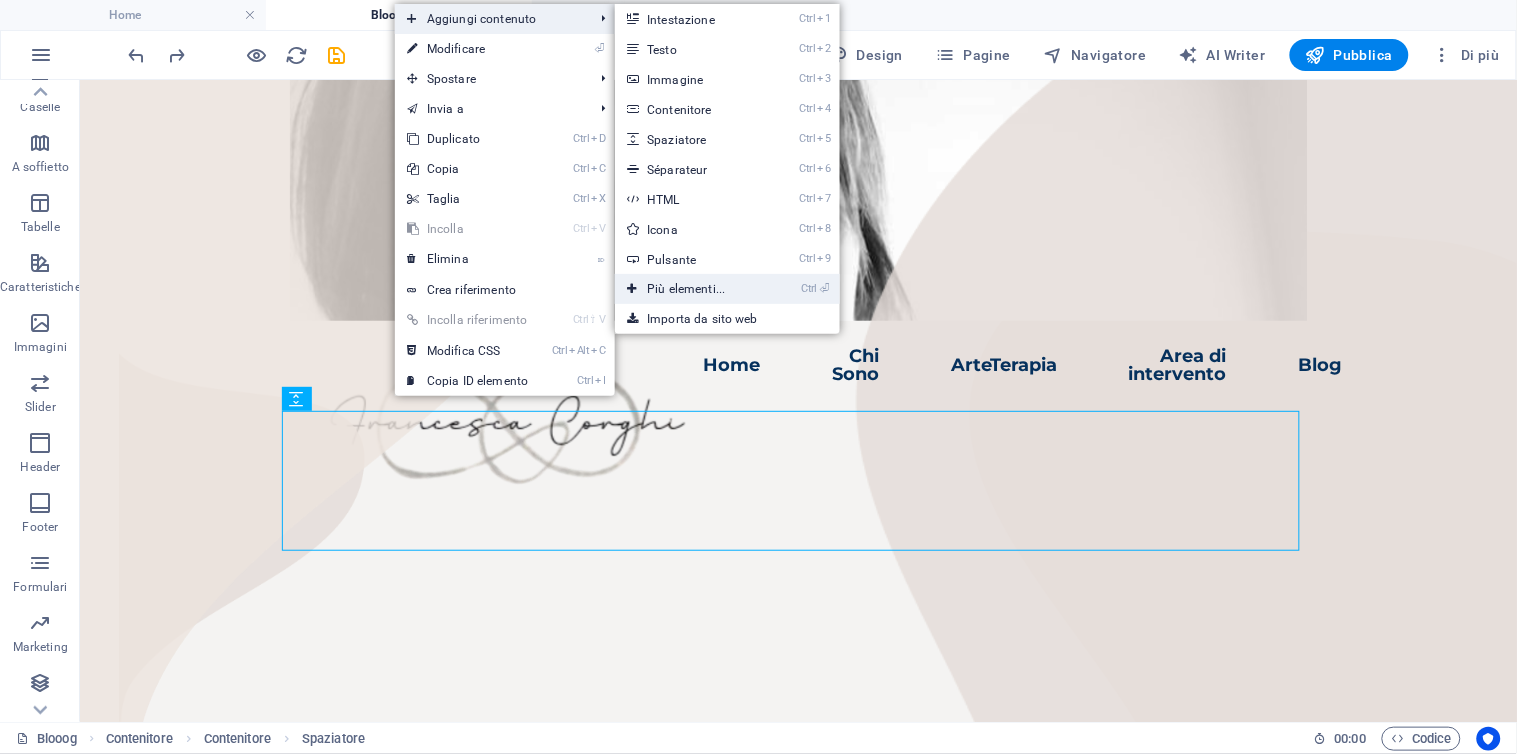 click on "Ctrl ⏎  Più elementi..." at bounding box center (690, 289) 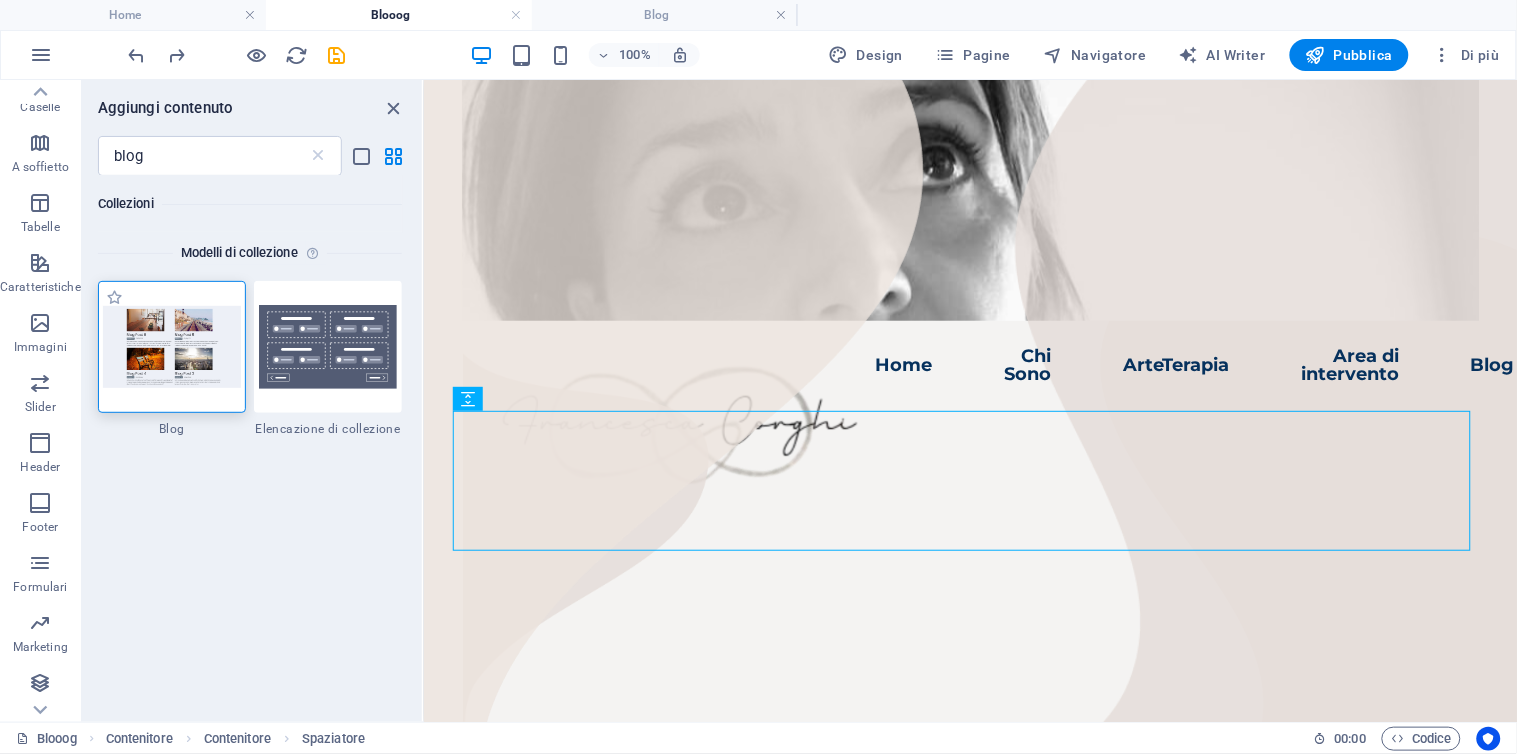 click at bounding box center [172, 346] 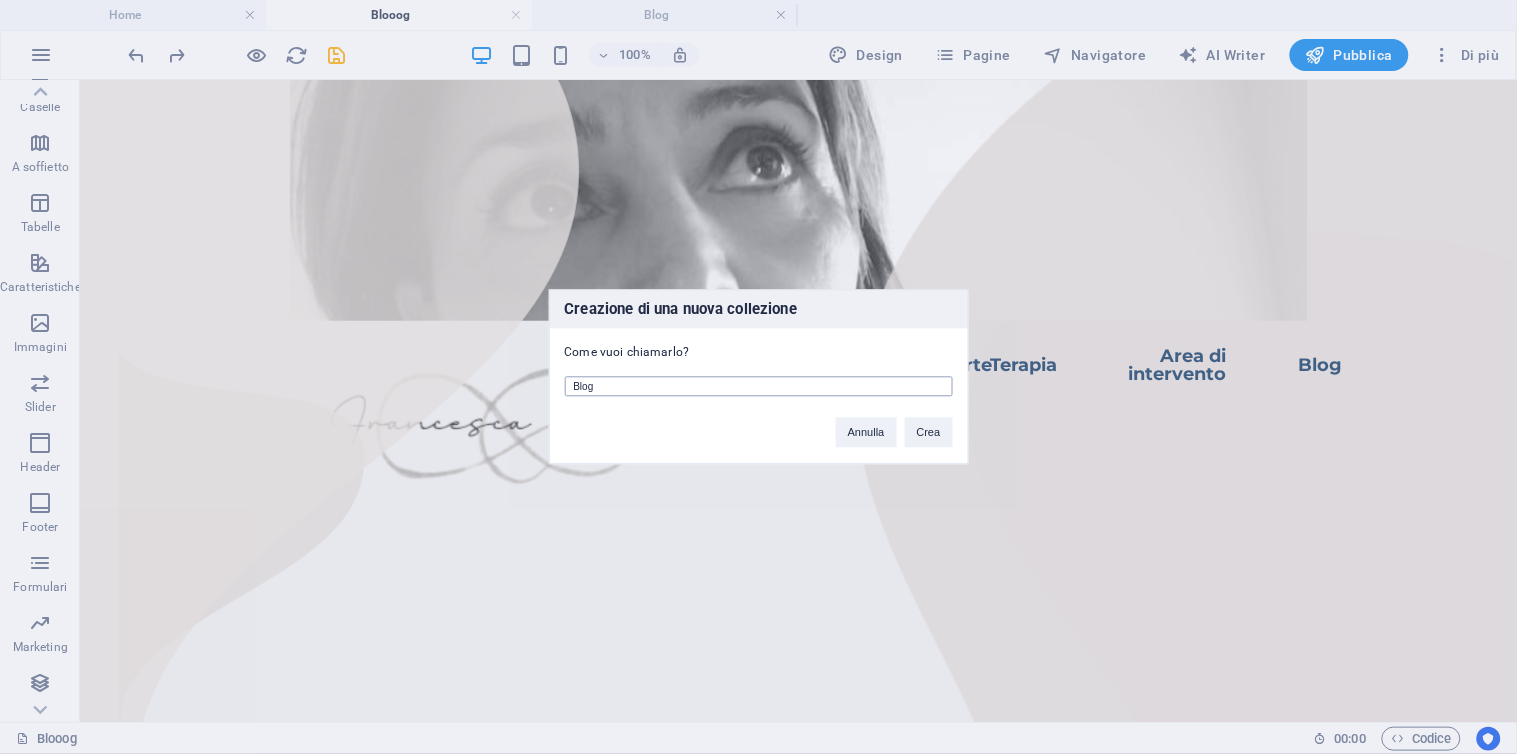 click on "Blog" at bounding box center (759, 387) 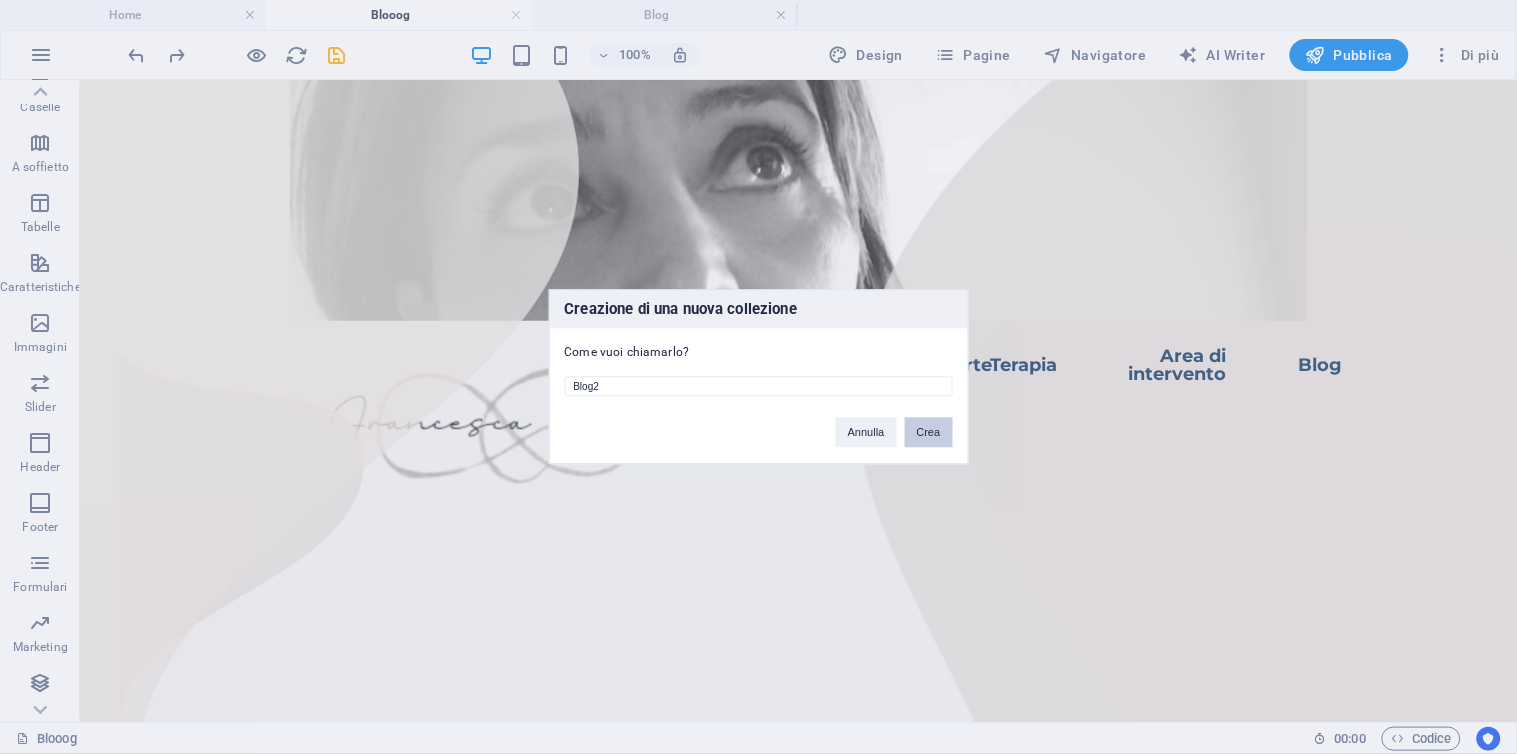 type on "Blog2" 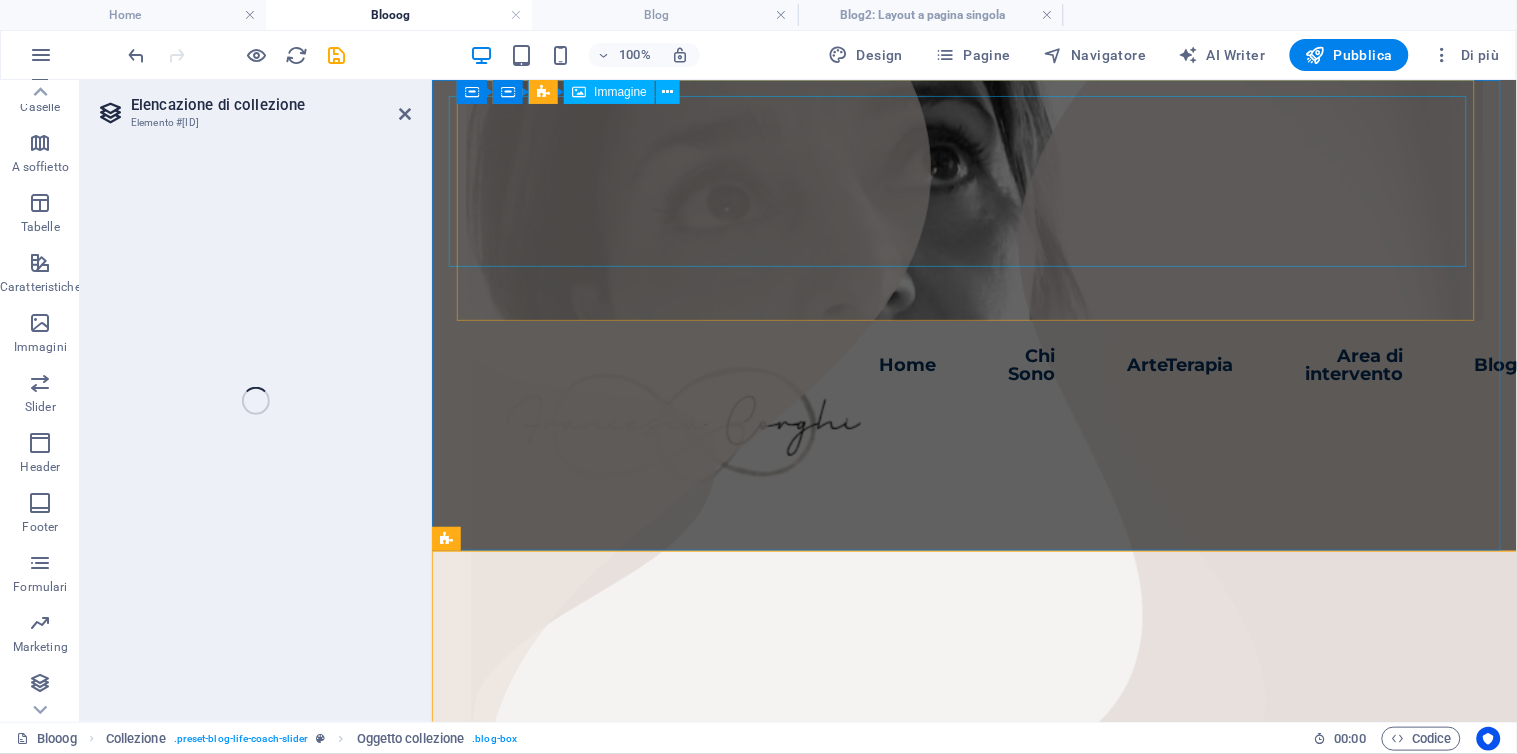 select 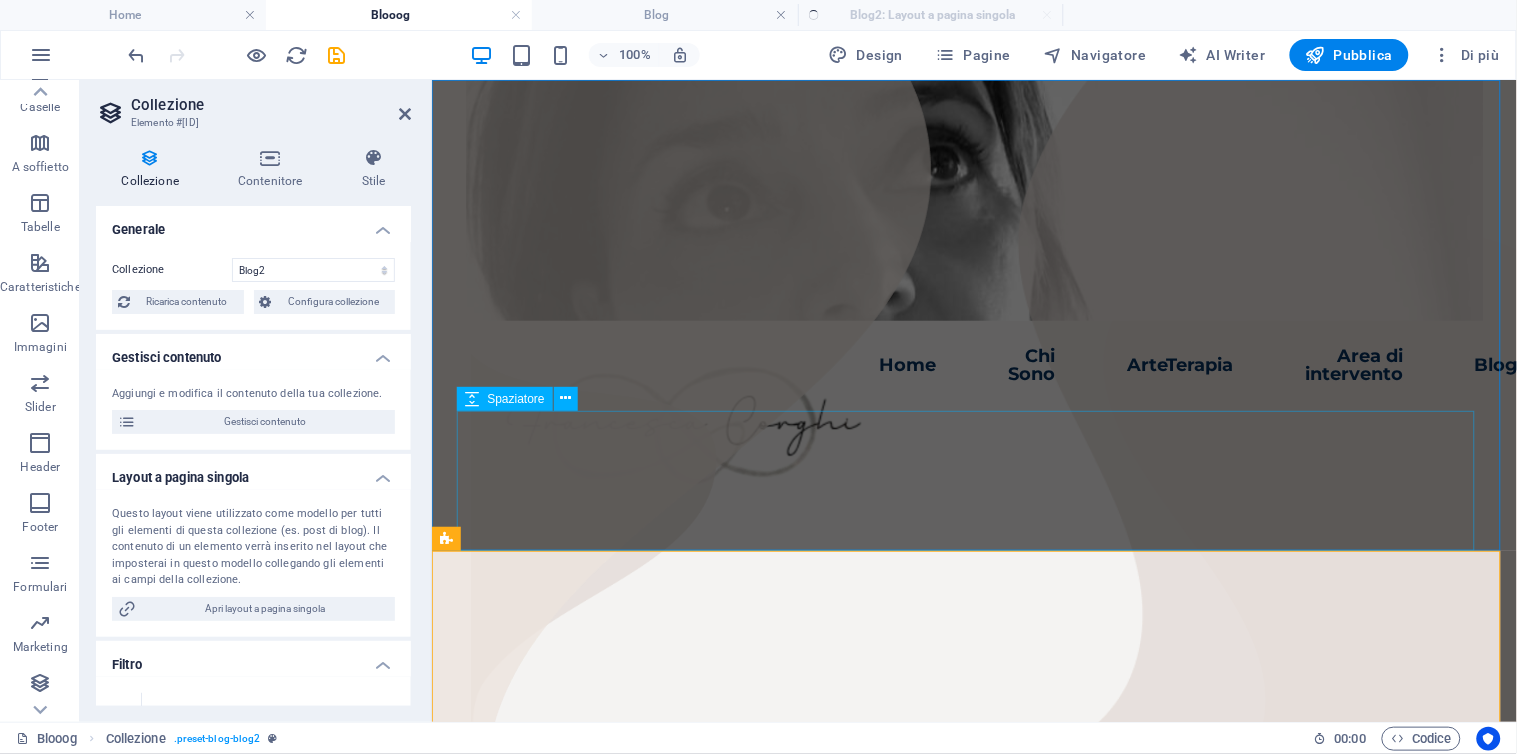 select on "columns.status" 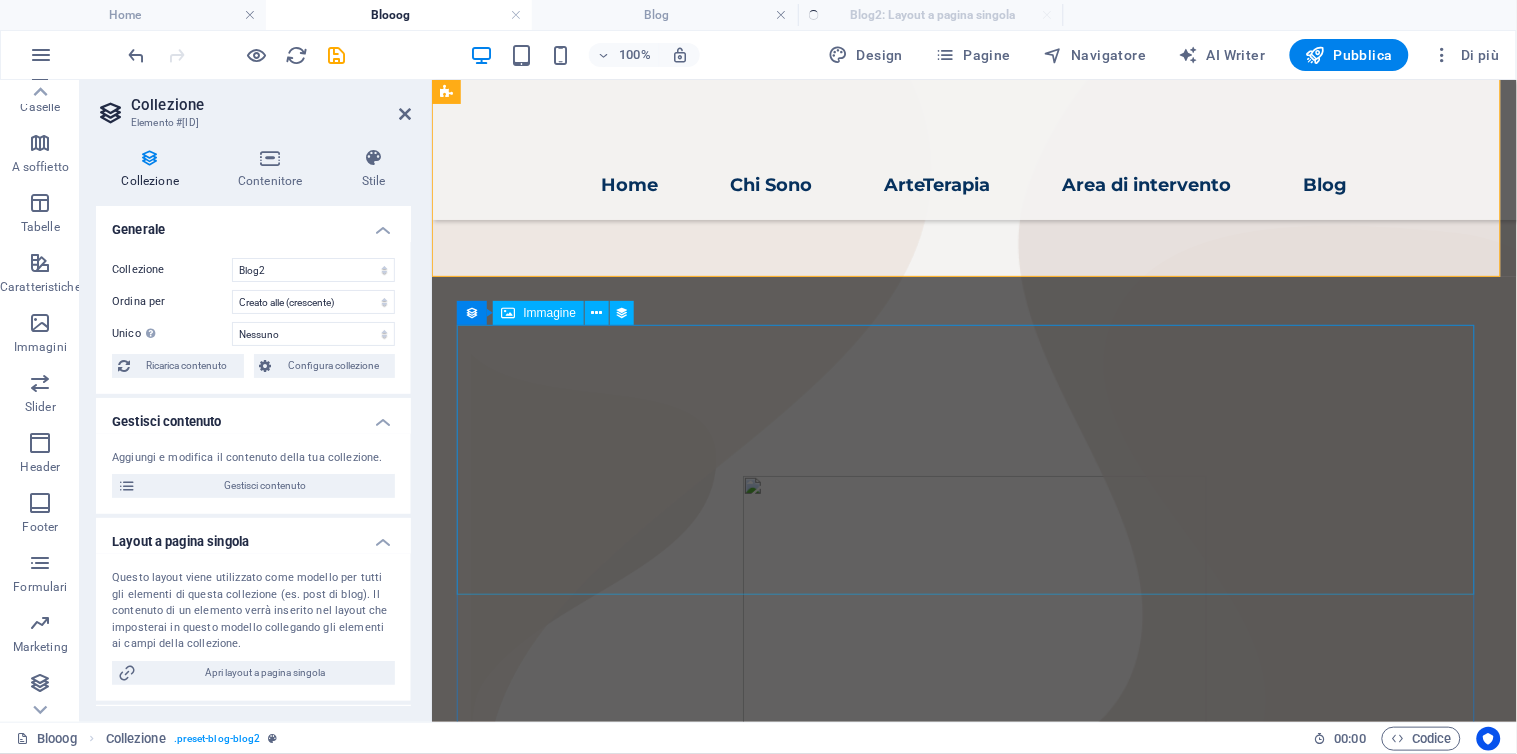 select on "columns.publishing_date_DESC" 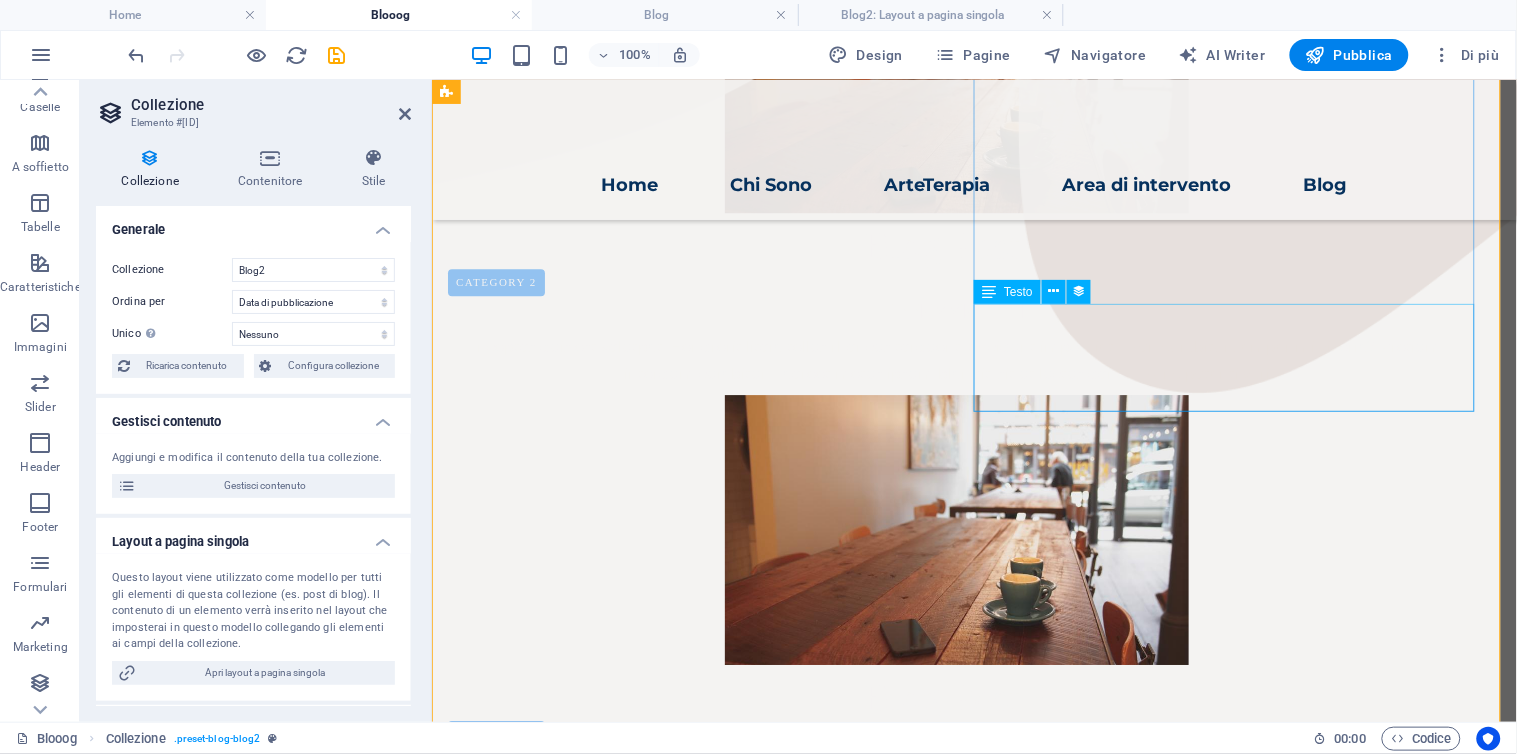 scroll, scrollTop: 993, scrollLeft: 0, axis: vertical 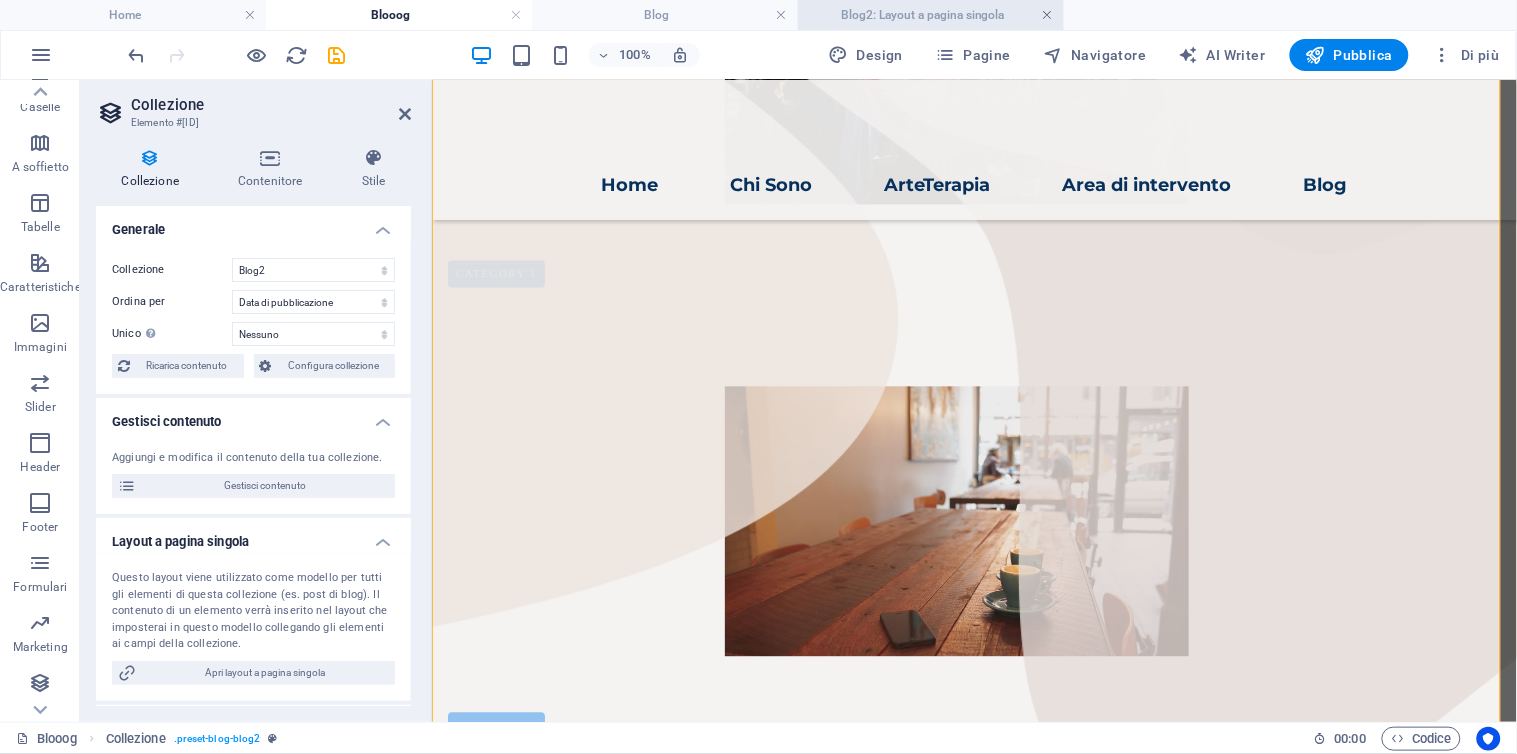 click at bounding box center (1048, 15) 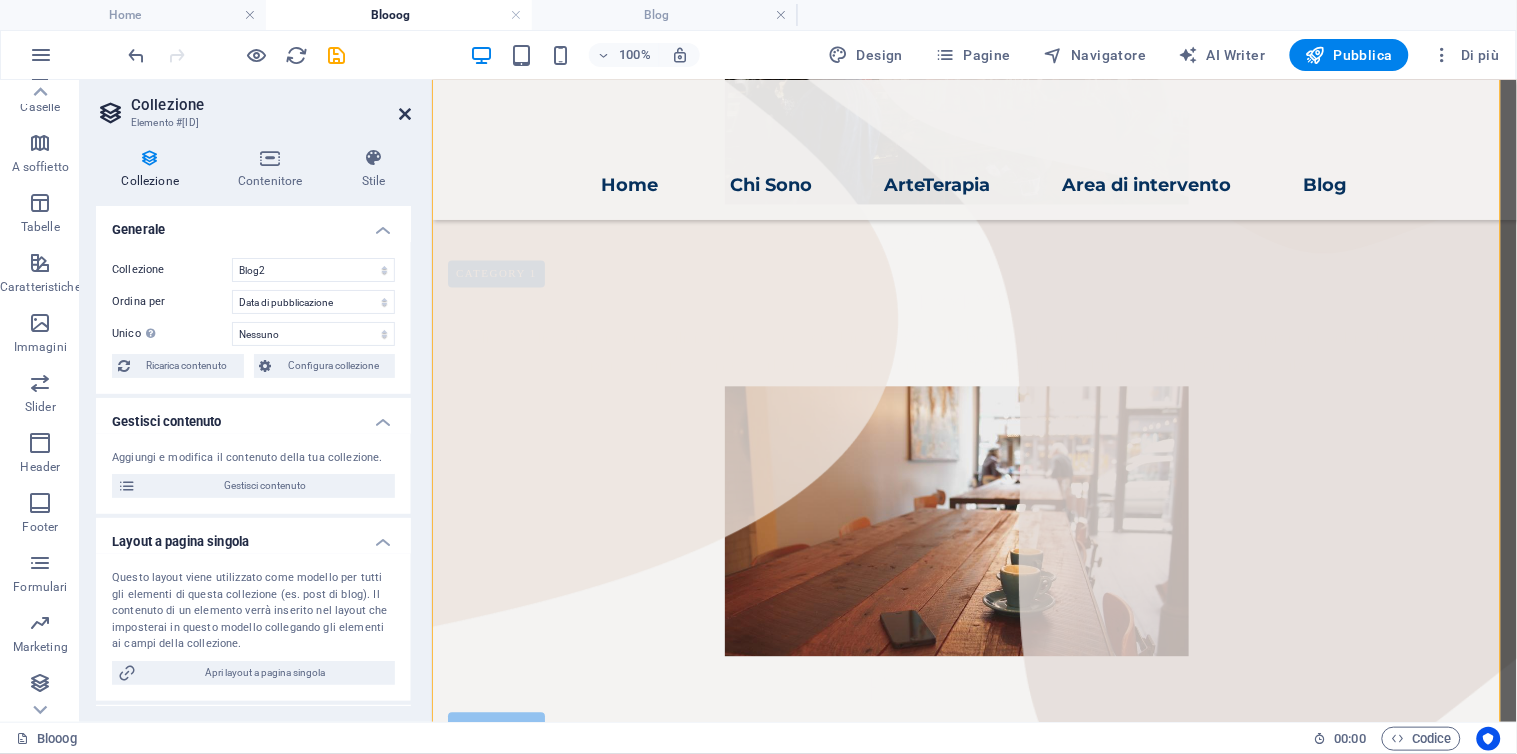 click at bounding box center (405, 114) 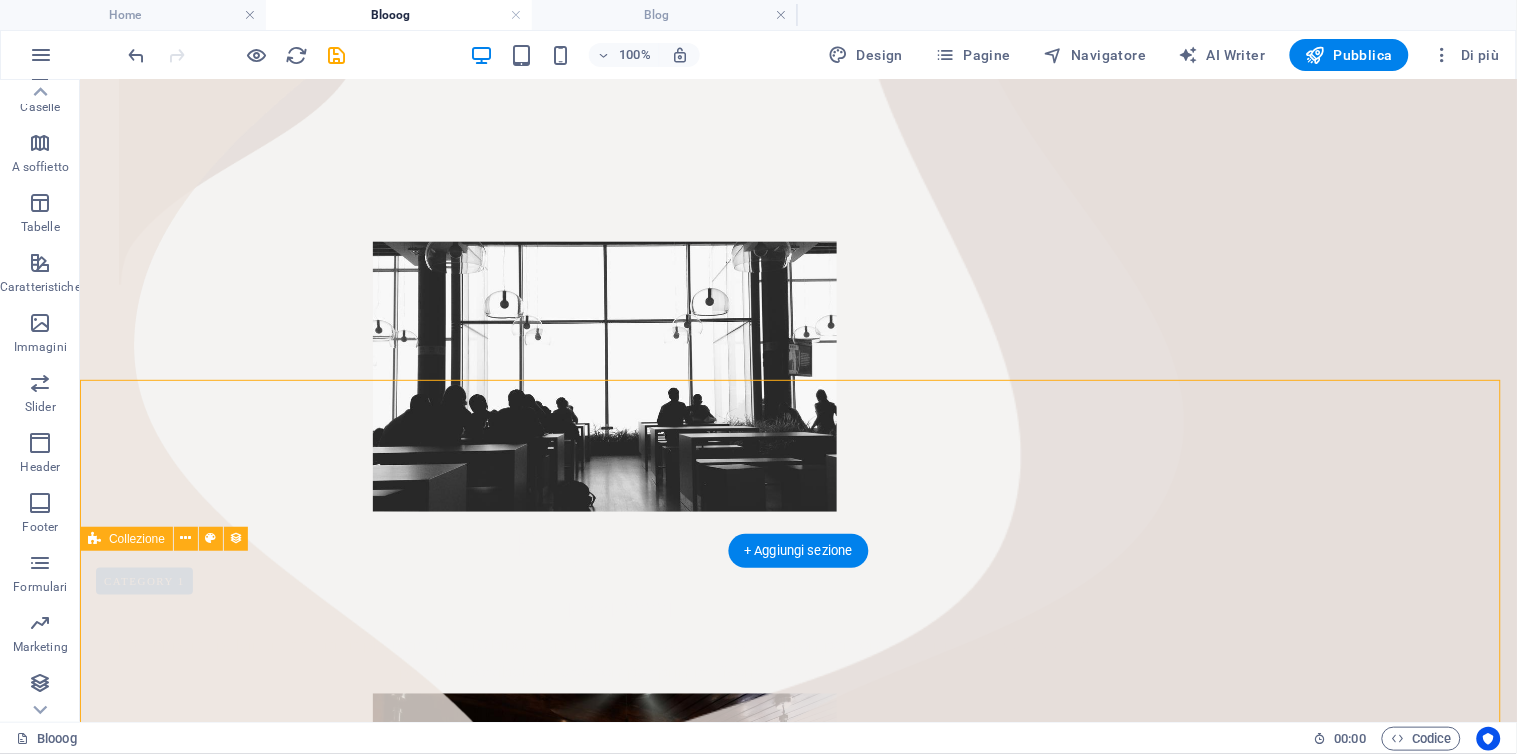 scroll, scrollTop: 0, scrollLeft: 0, axis: both 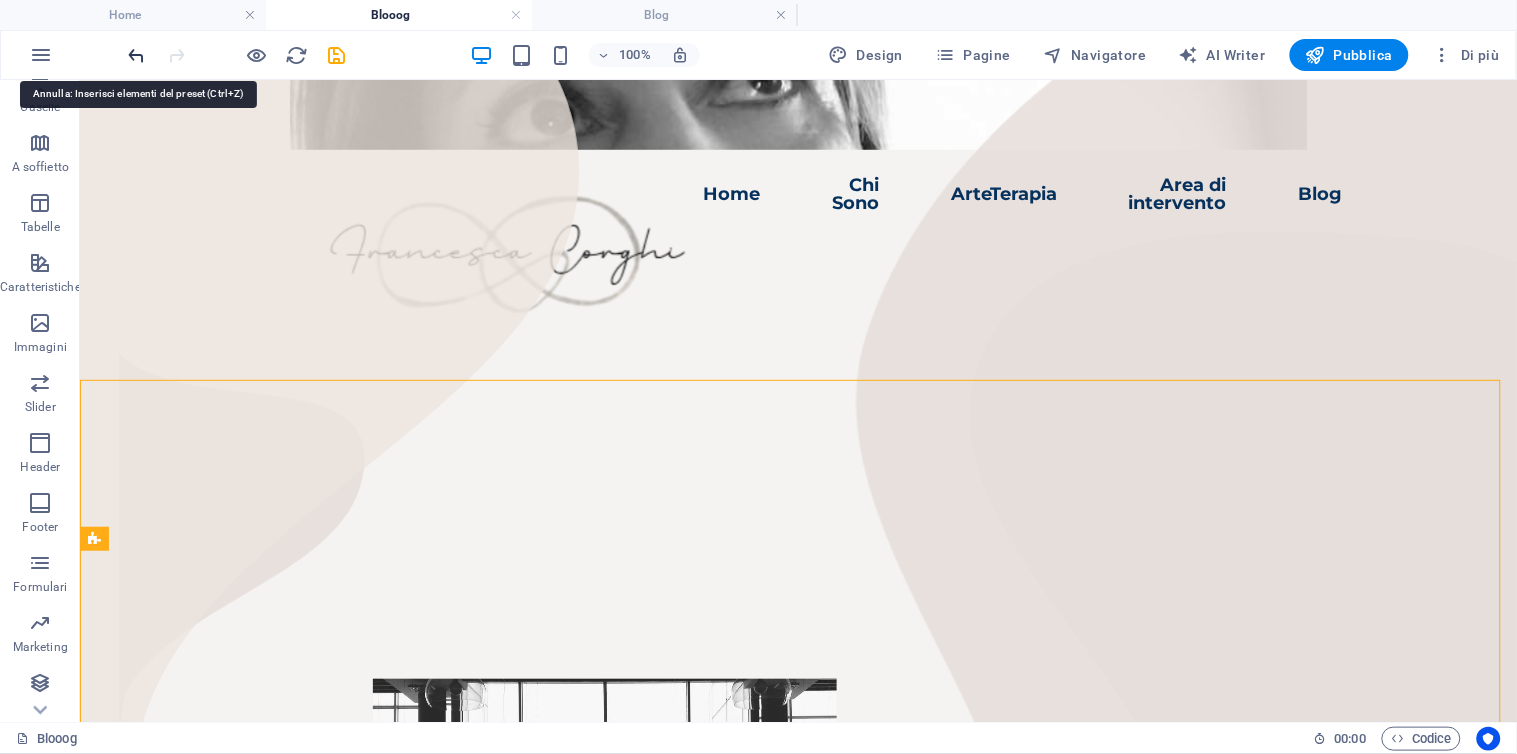 click at bounding box center (137, 55) 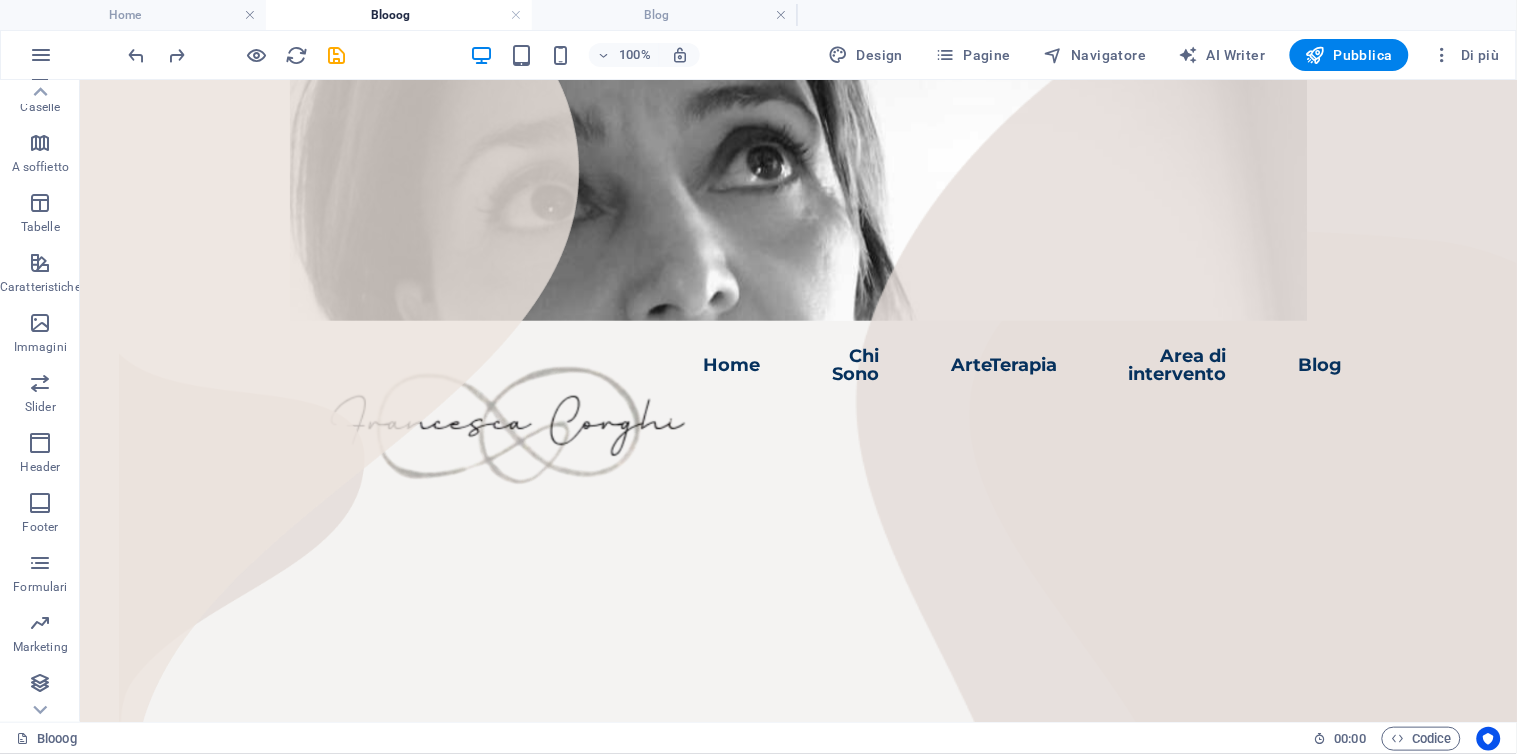 click on "Blooog" at bounding box center (399, 15) 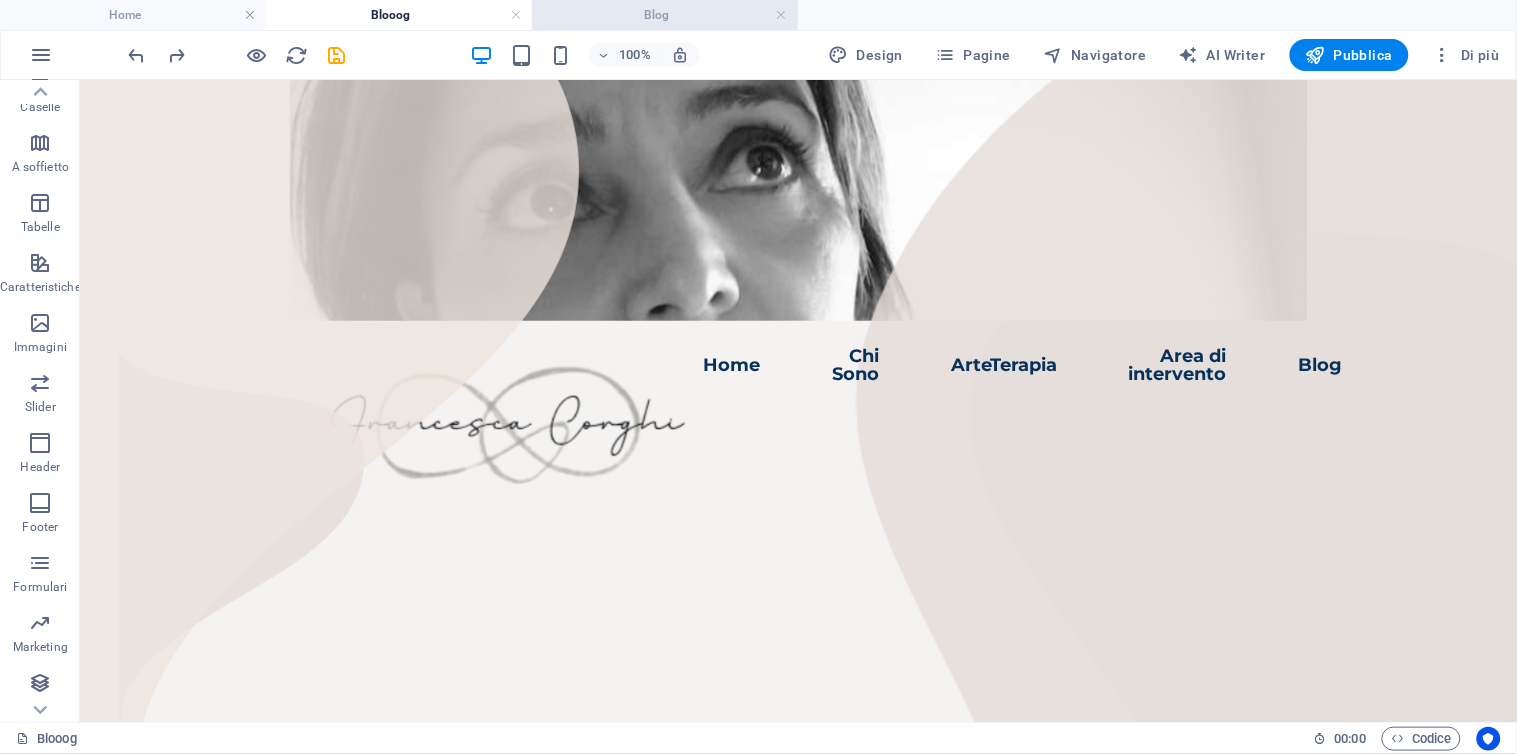 click on "Blog" at bounding box center [665, 15] 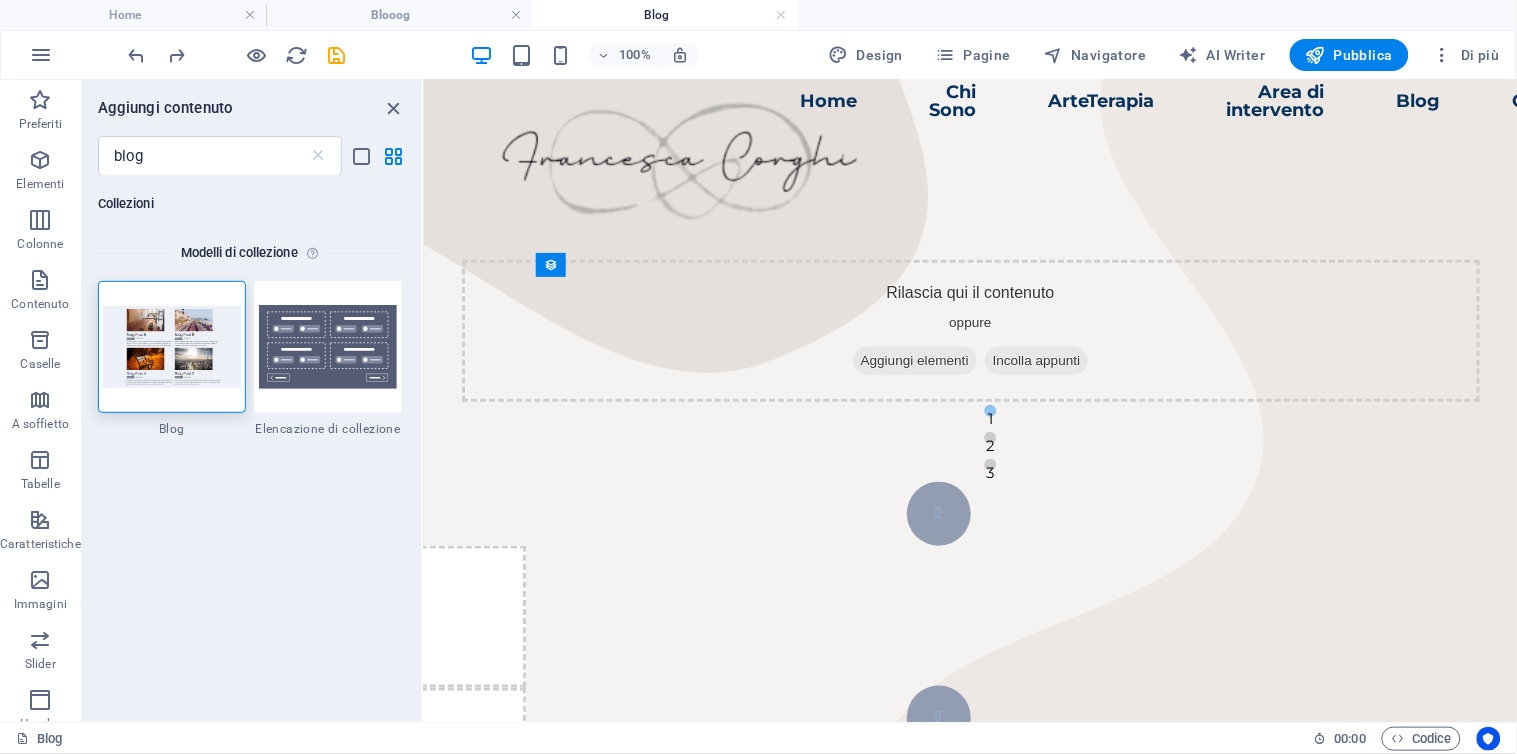 scroll, scrollTop: 273, scrollLeft: 0, axis: vertical 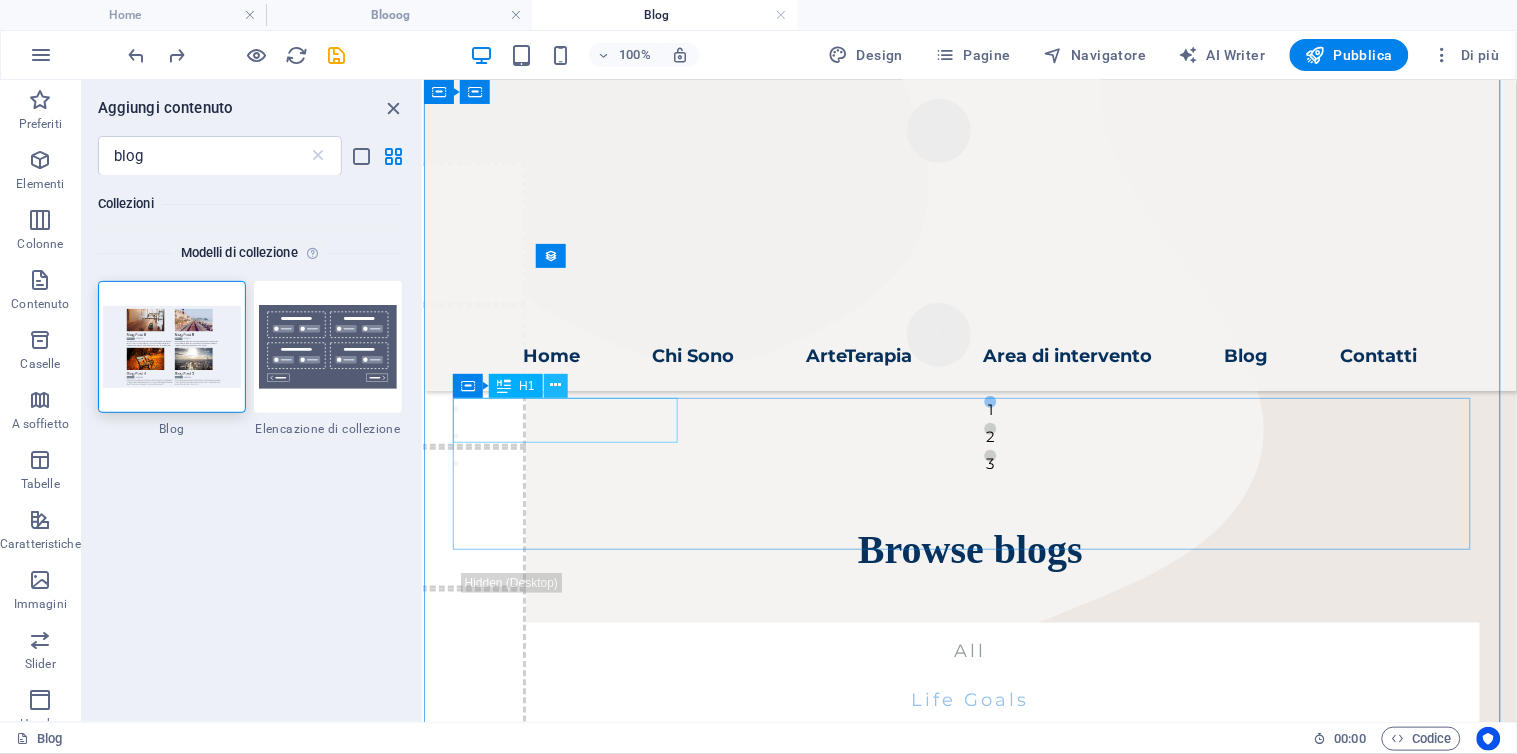 click at bounding box center (555, 385) 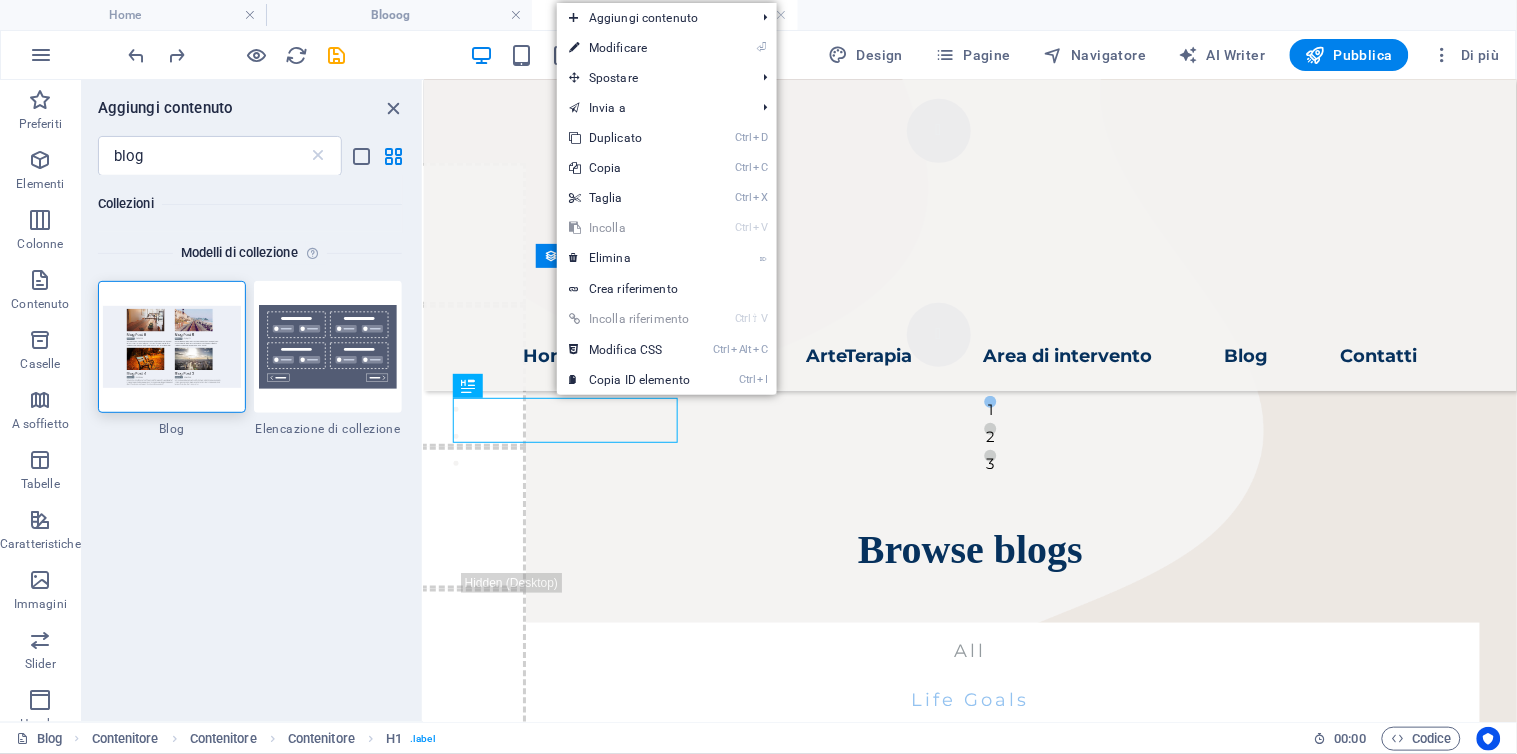 click on "⏎  Modificare" at bounding box center [629, 48] 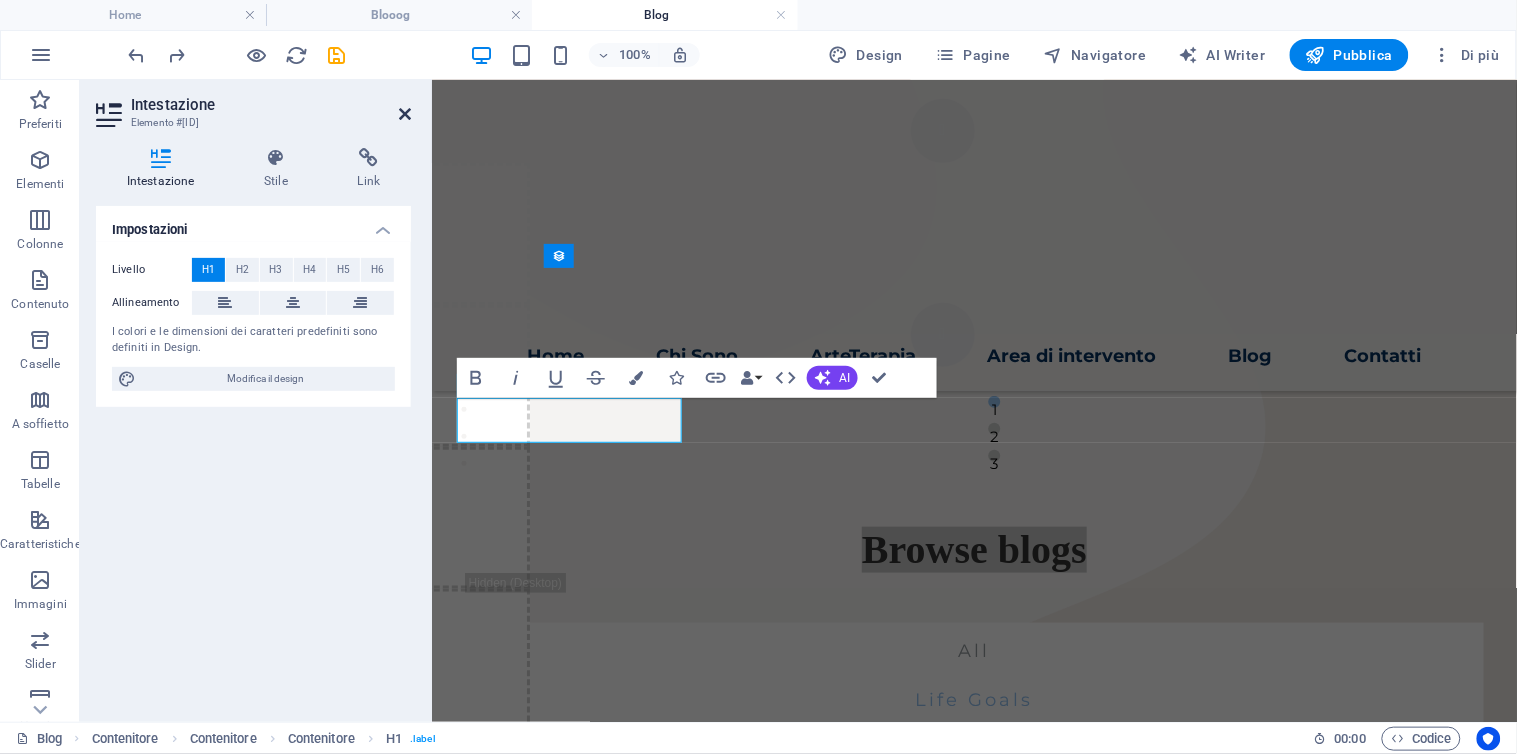 click at bounding box center [405, 114] 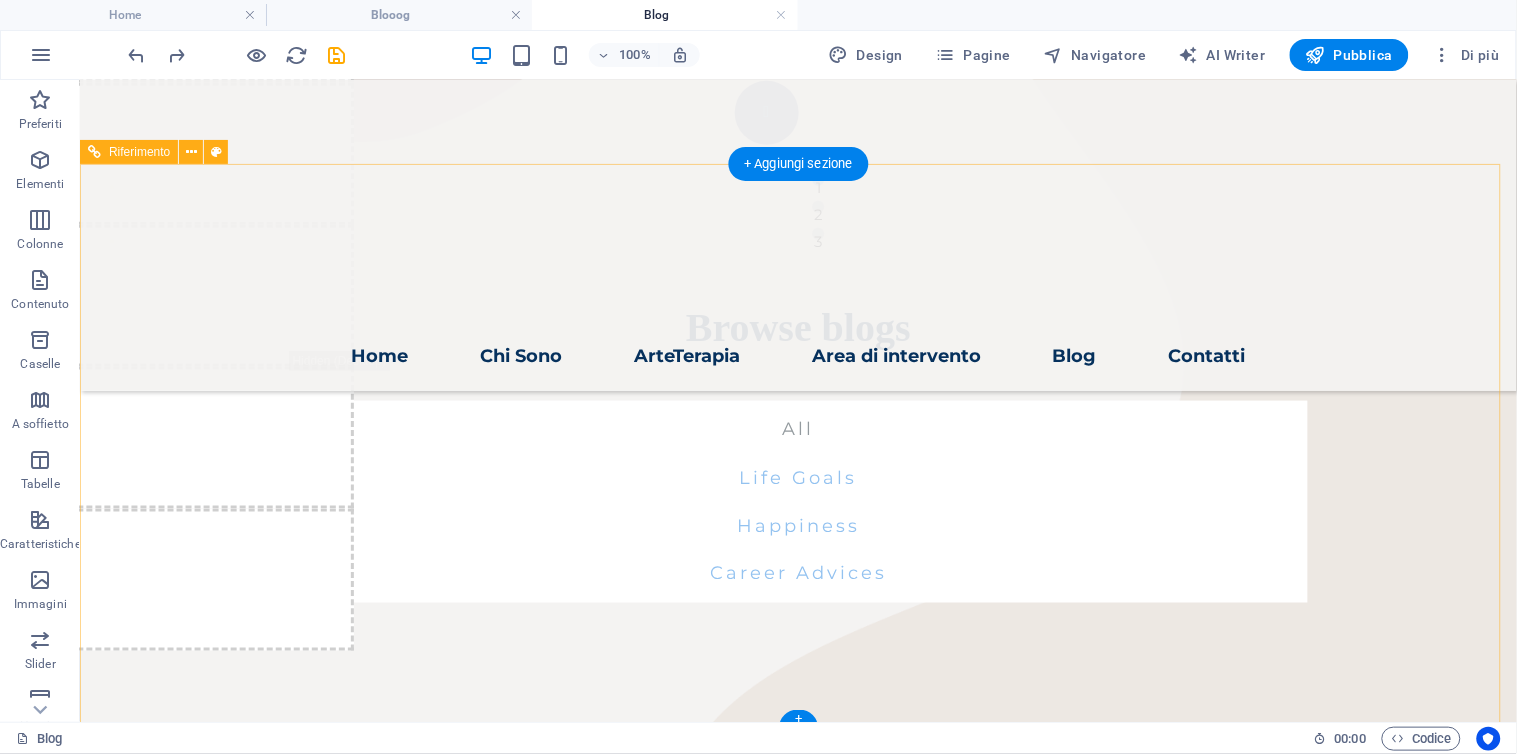 scroll, scrollTop: 893, scrollLeft: 0, axis: vertical 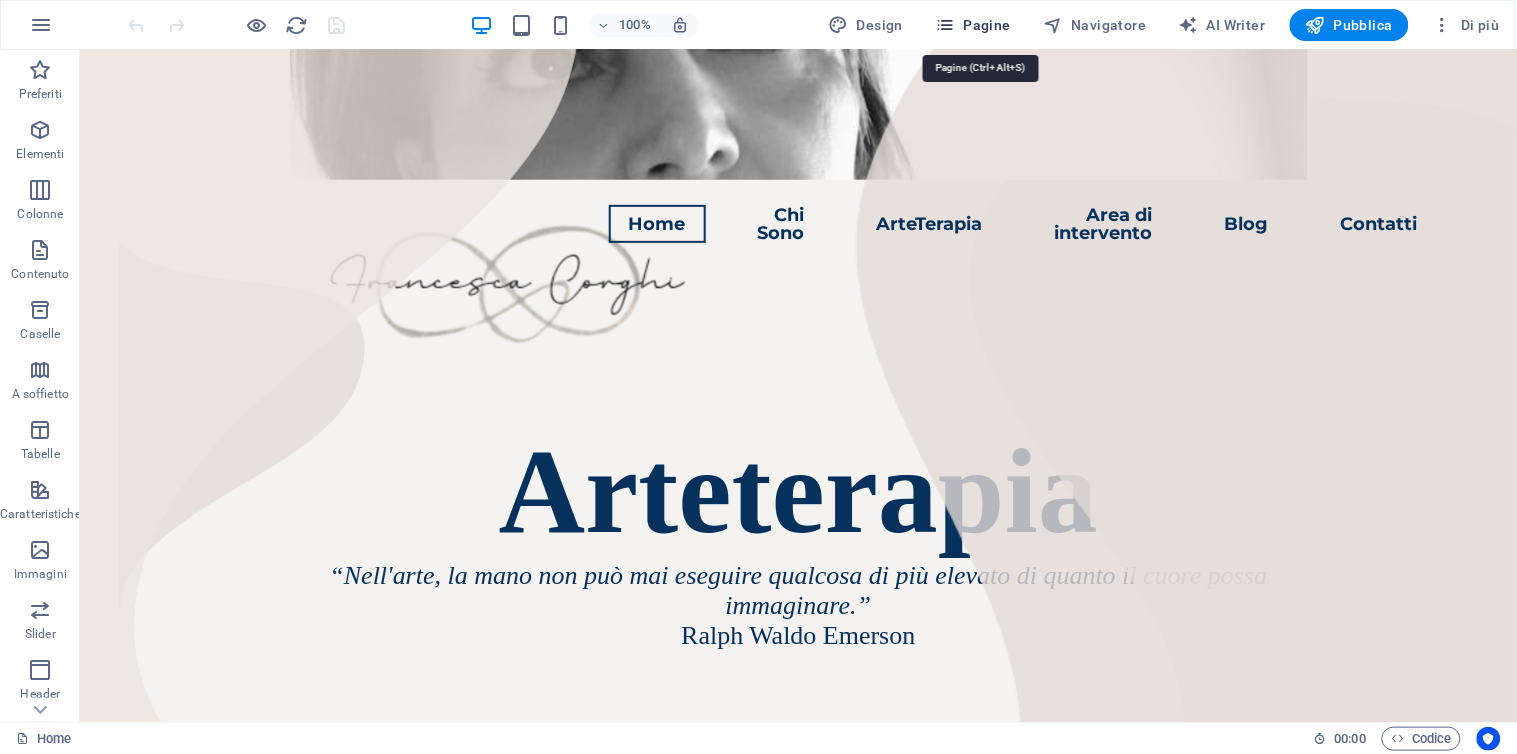 click on "Pagine" at bounding box center (973, 25) 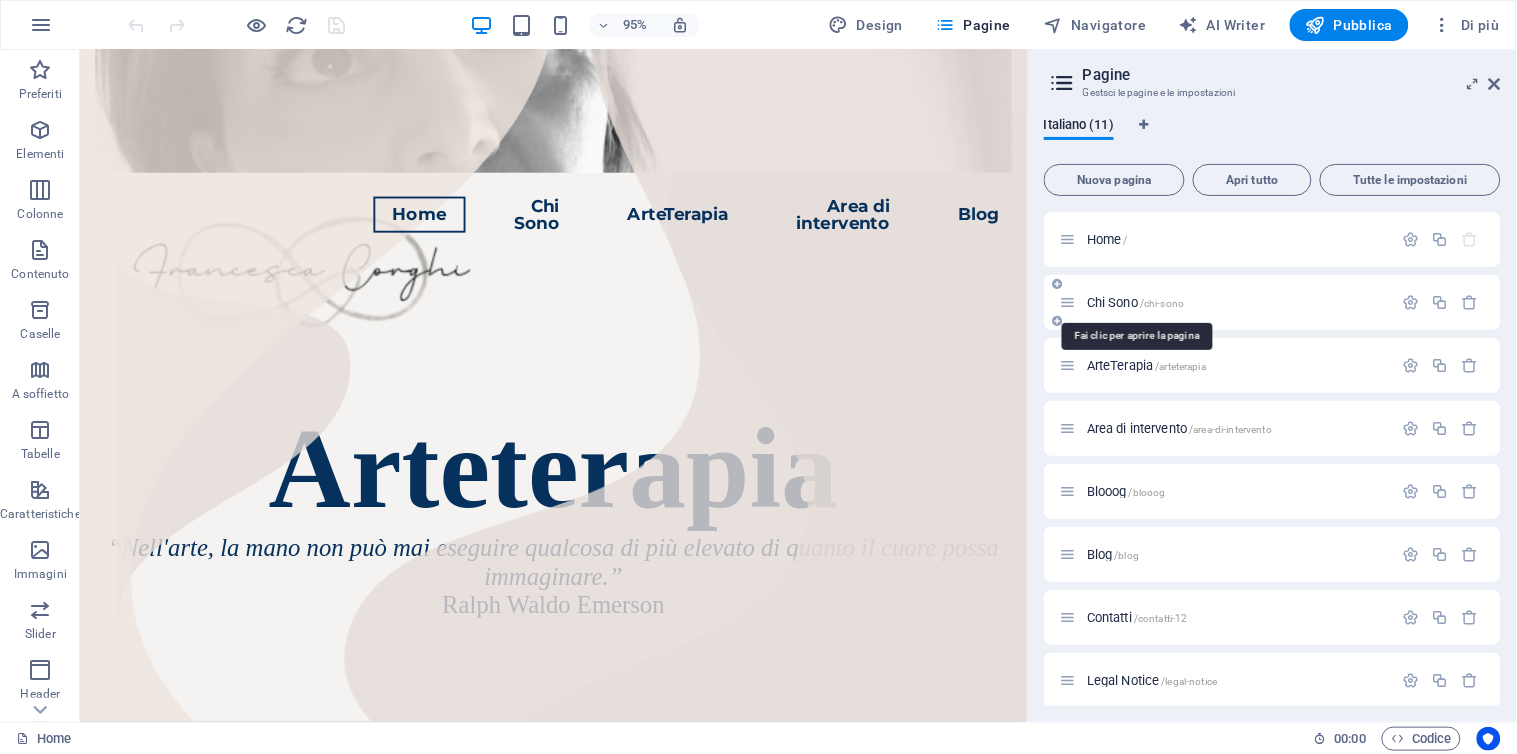 click on "Chi Sono /chi-sono" at bounding box center [1135, 302] 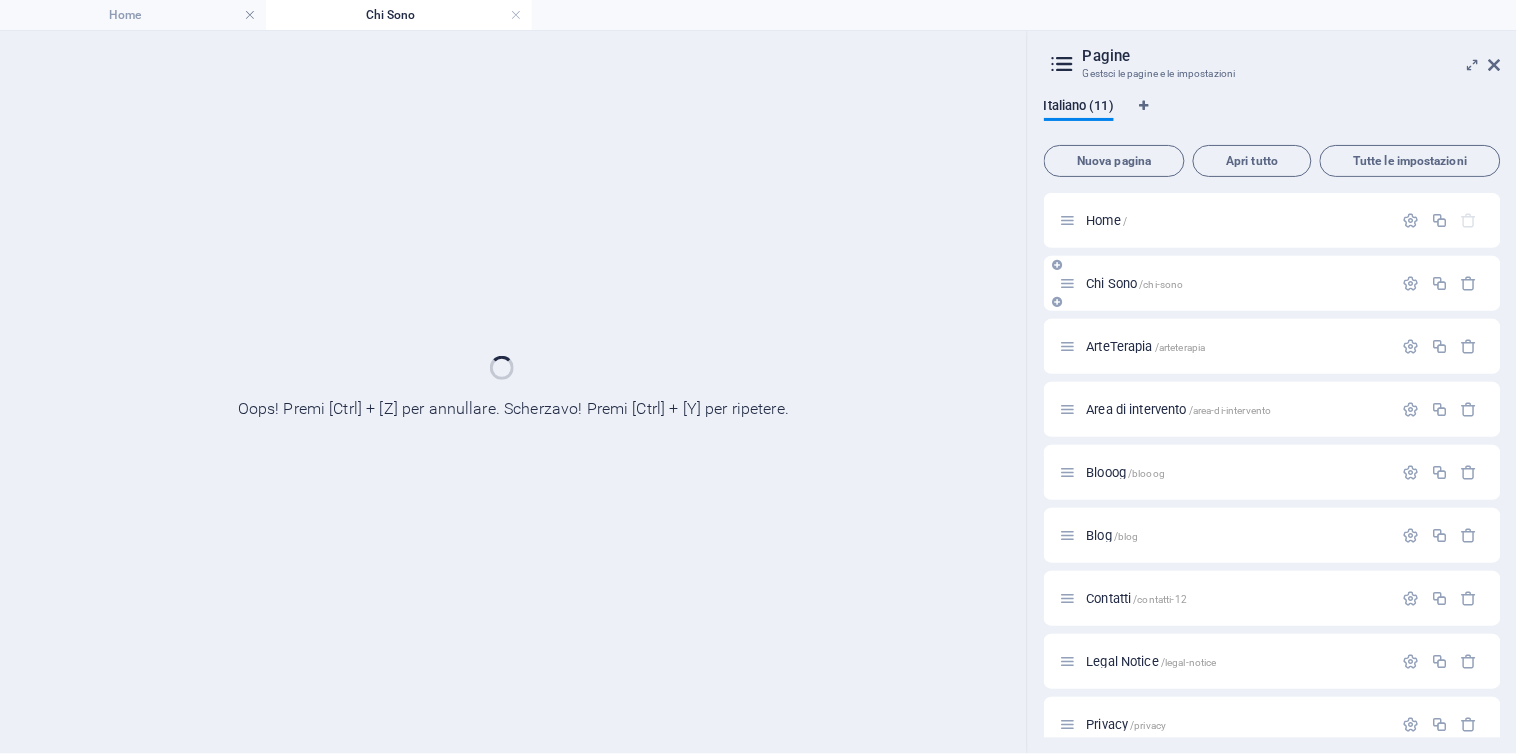 scroll, scrollTop: 0, scrollLeft: 0, axis: both 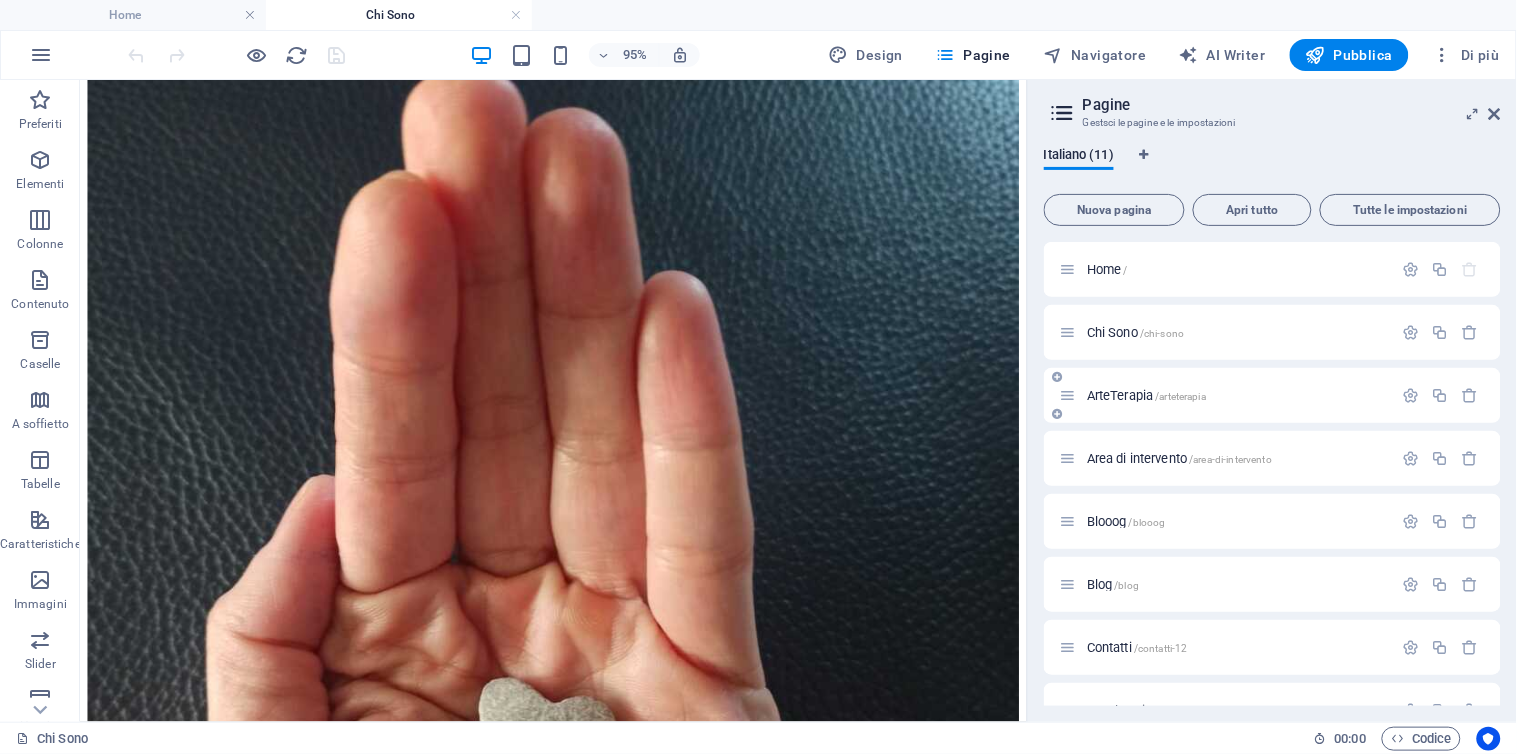 click on "ArteTerapia /arteterapia" at bounding box center (1146, 395) 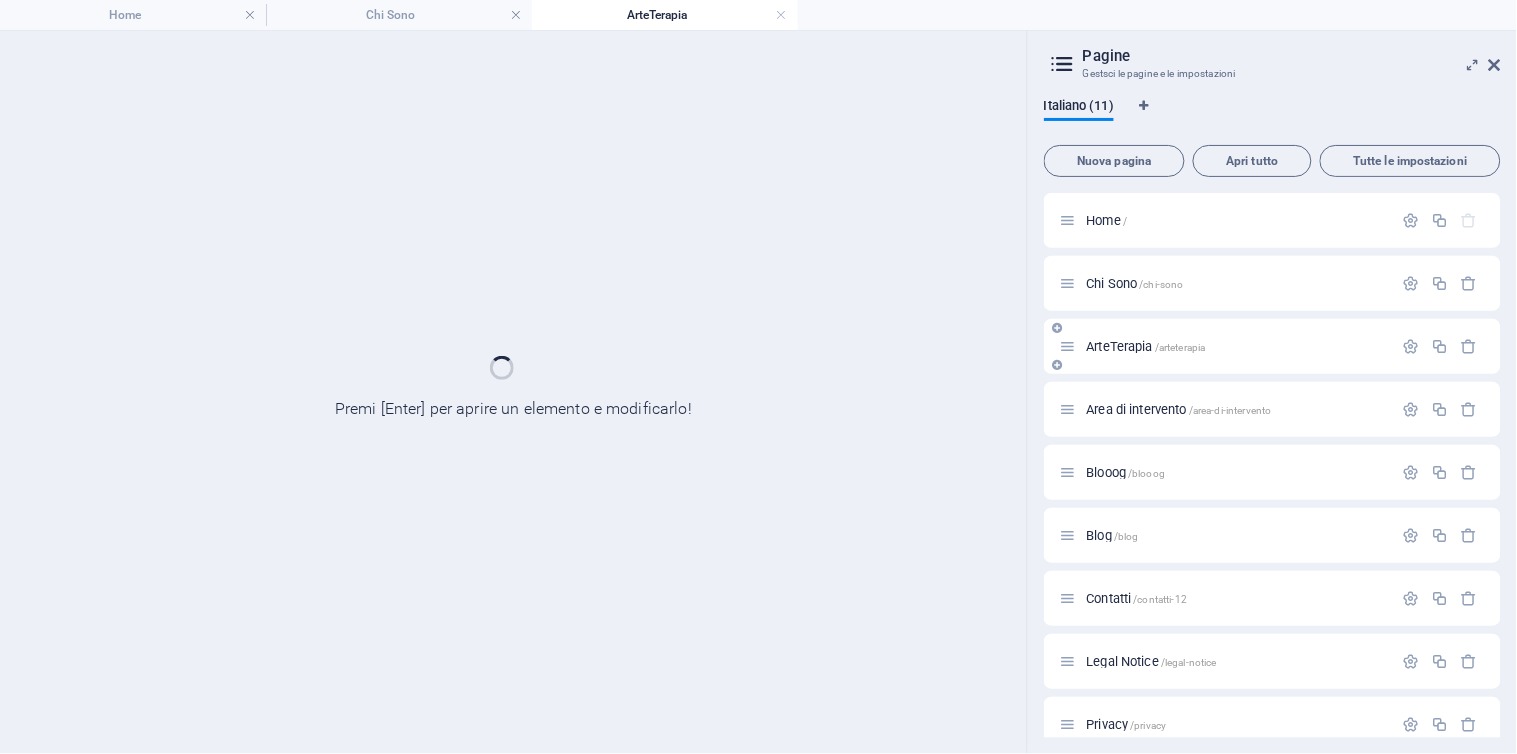 scroll, scrollTop: 0, scrollLeft: 0, axis: both 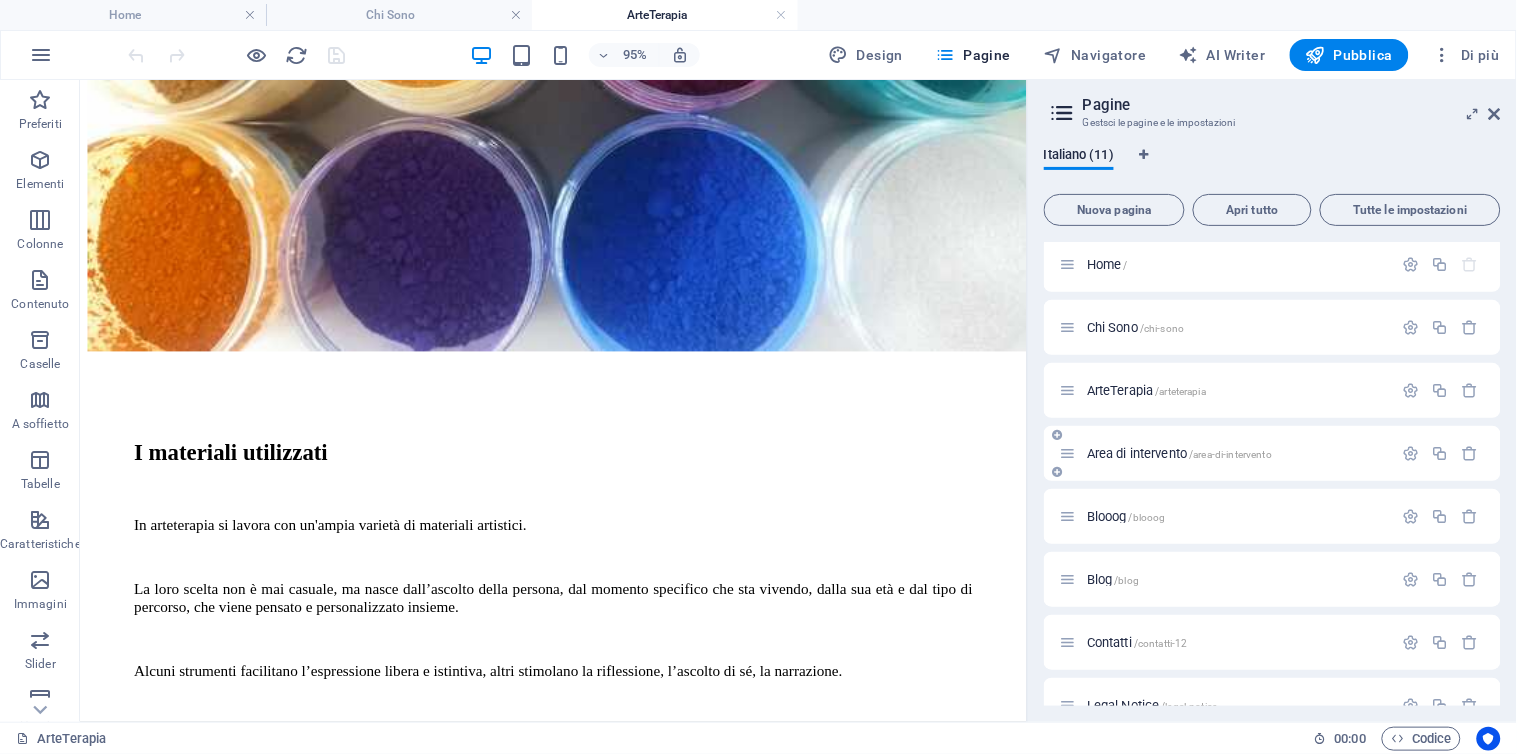click on "Area di intervento /area-di-intervento" at bounding box center (1179, 453) 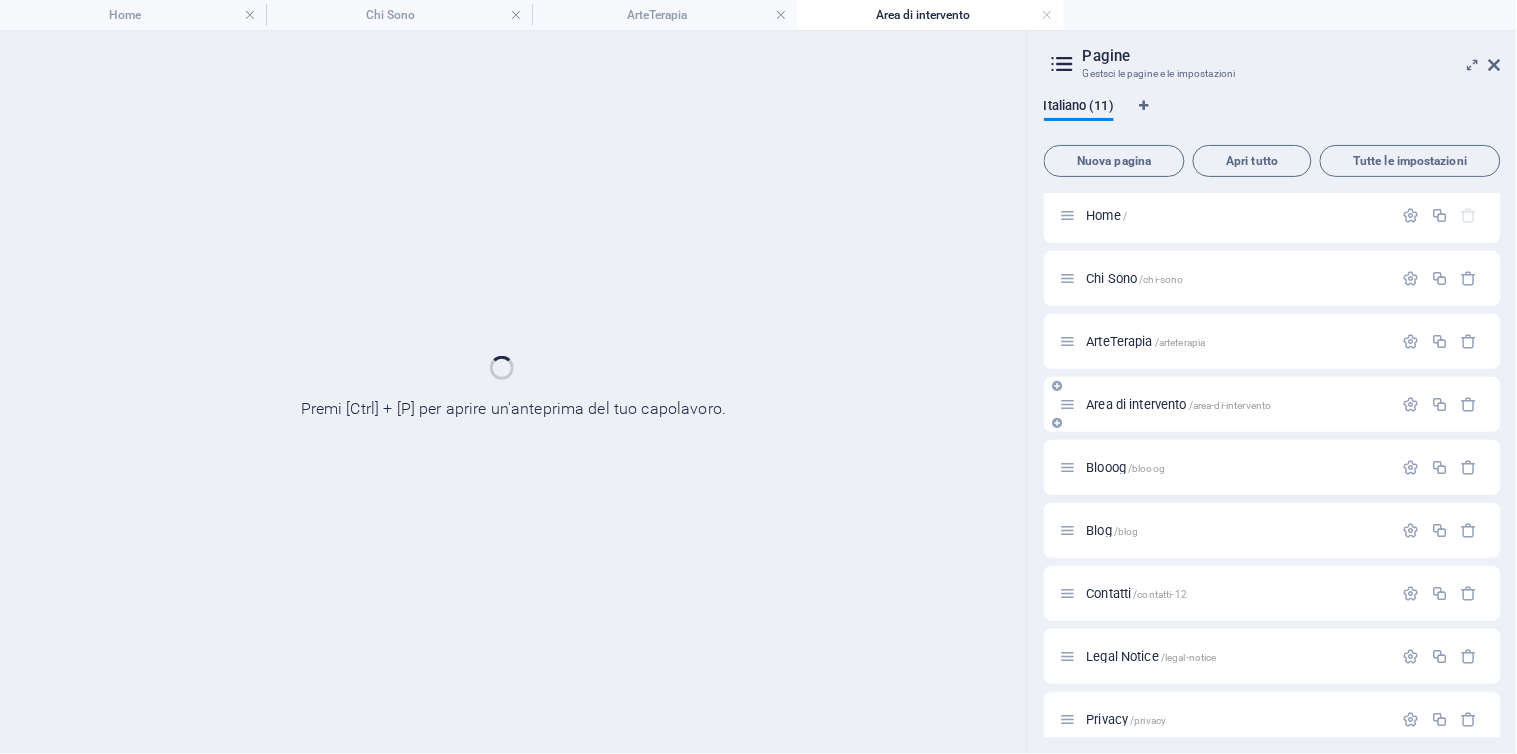 scroll, scrollTop: 0, scrollLeft: 0, axis: both 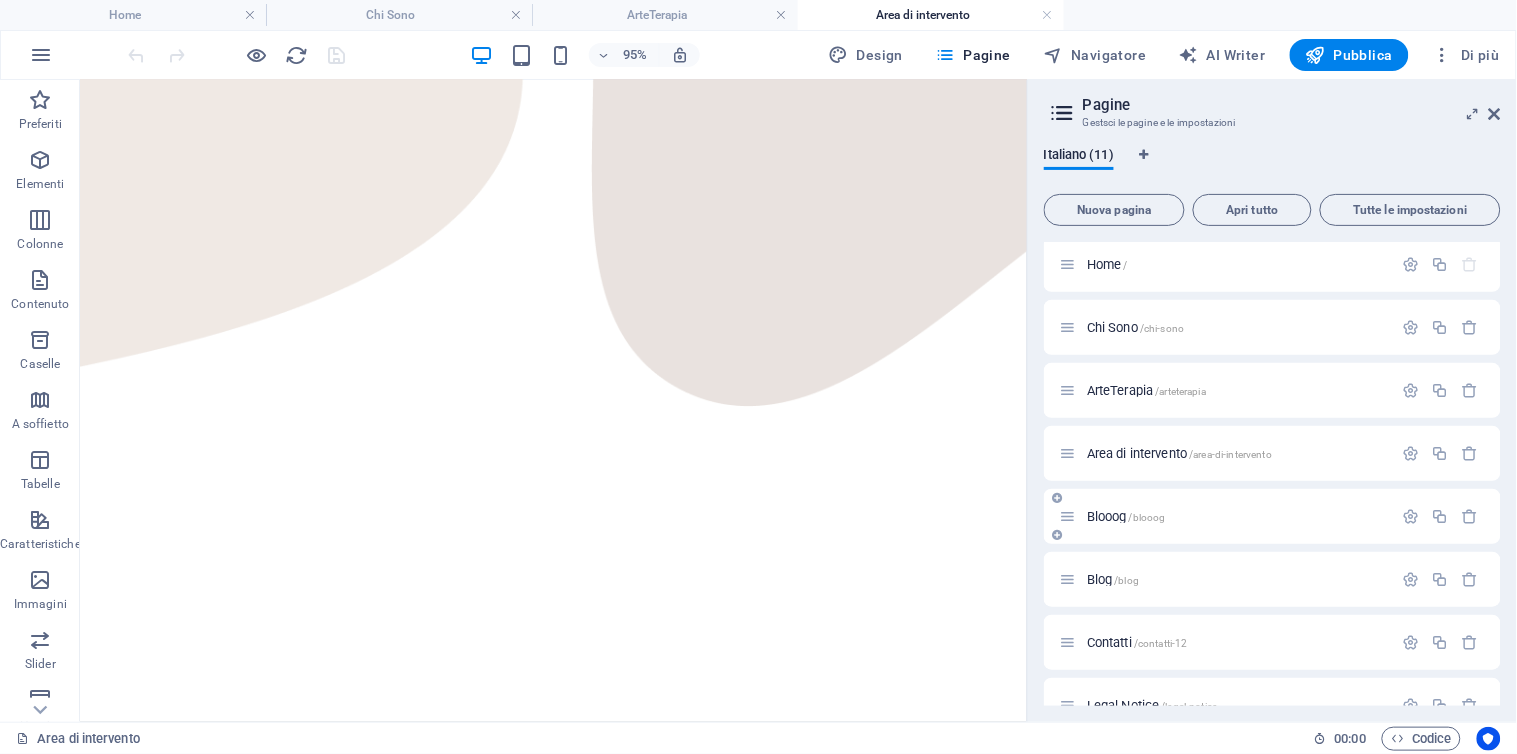 click on "Blooog /blooog" at bounding box center (1126, 516) 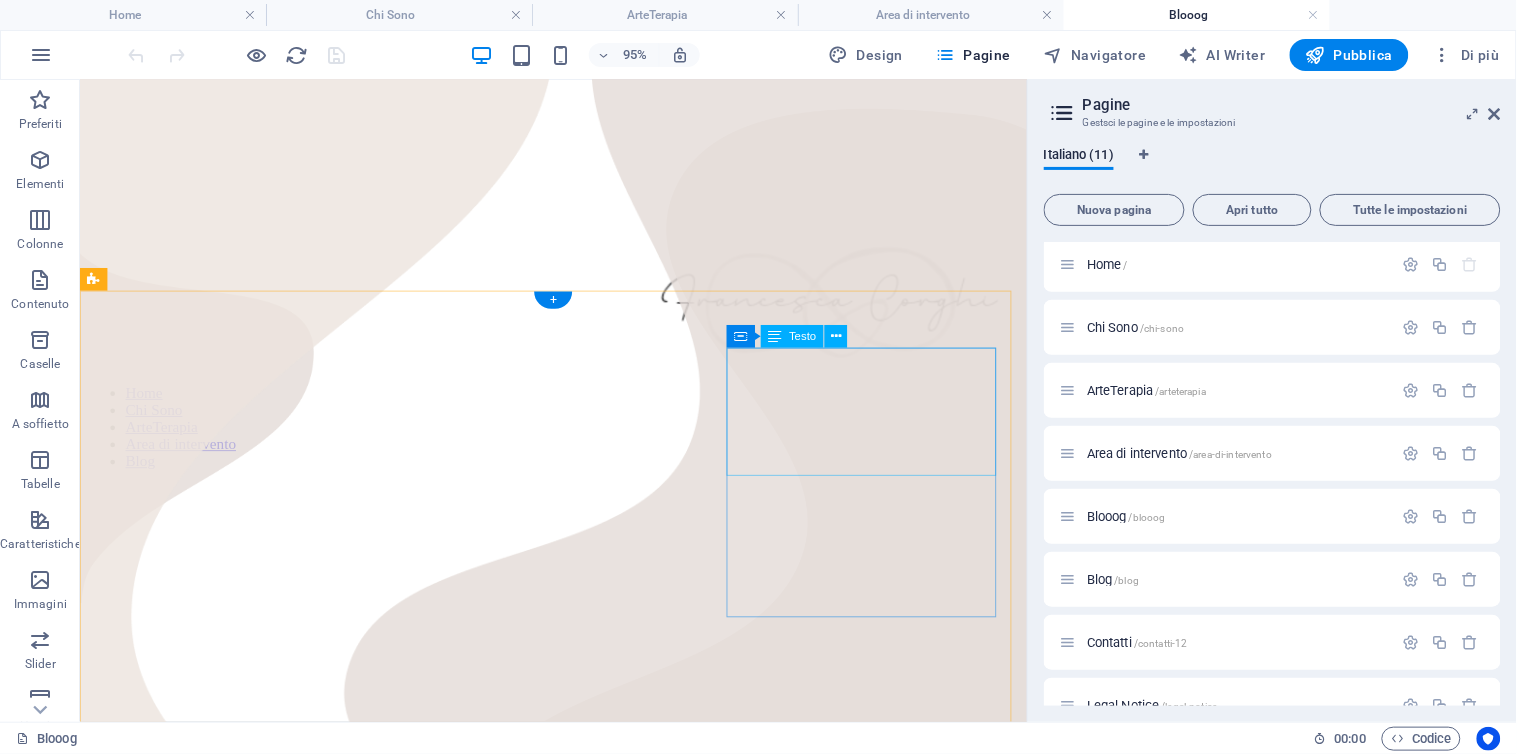 scroll, scrollTop: 421, scrollLeft: 0, axis: vertical 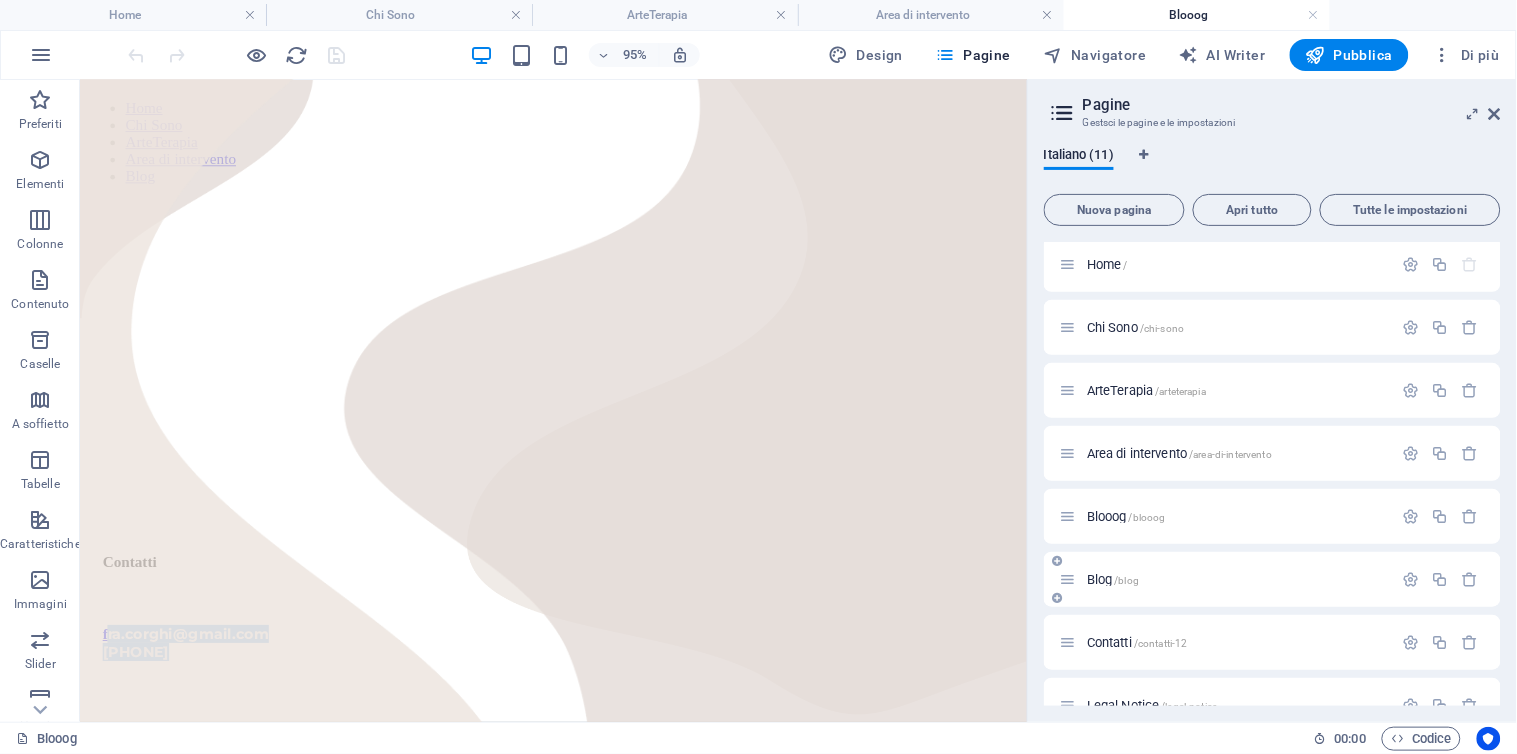 click on "Blog /blog" at bounding box center (1113, 579) 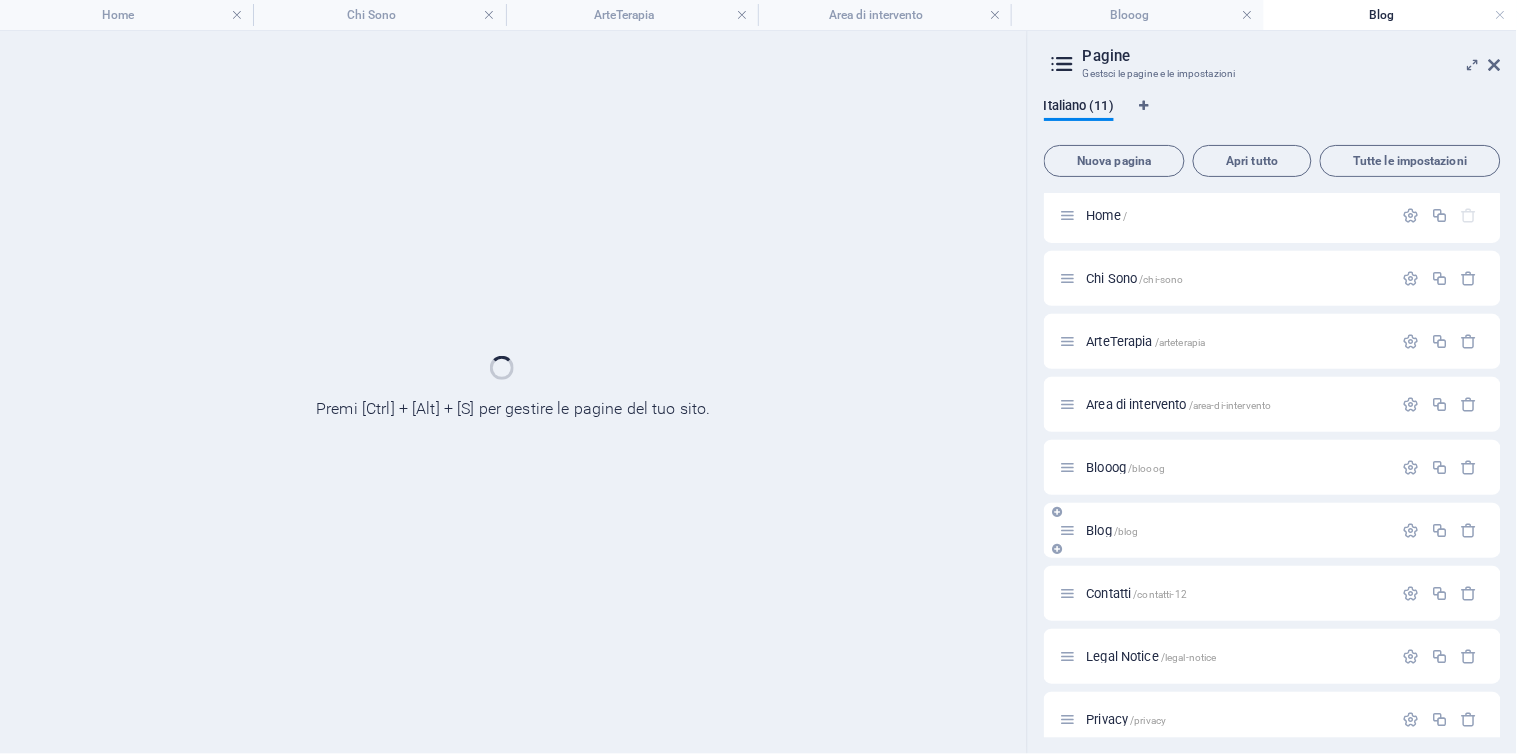 scroll, scrollTop: 0, scrollLeft: 0, axis: both 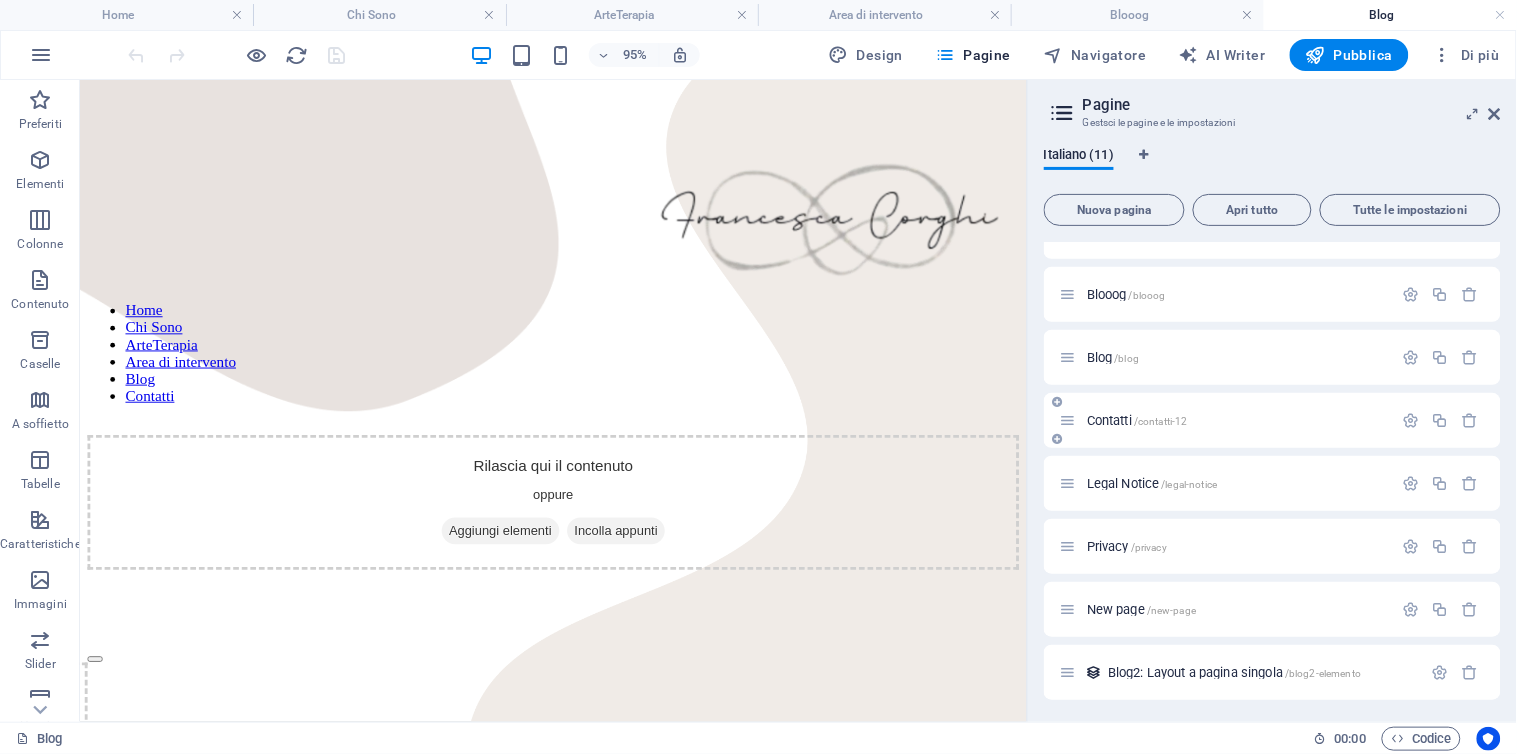 click on "/contatti-12" at bounding box center [1161, 421] 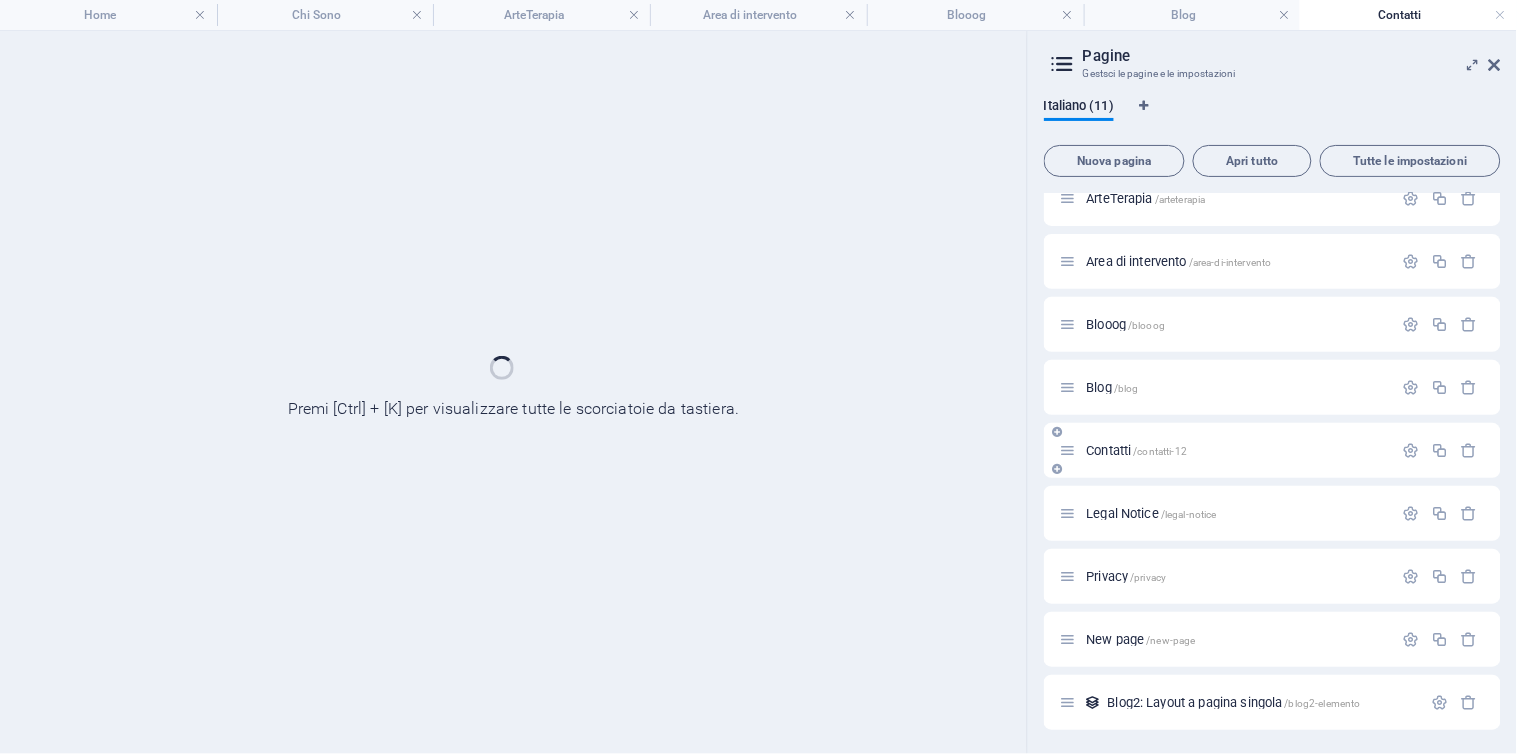 scroll, scrollTop: 0, scrollLeft: 0, axis: both 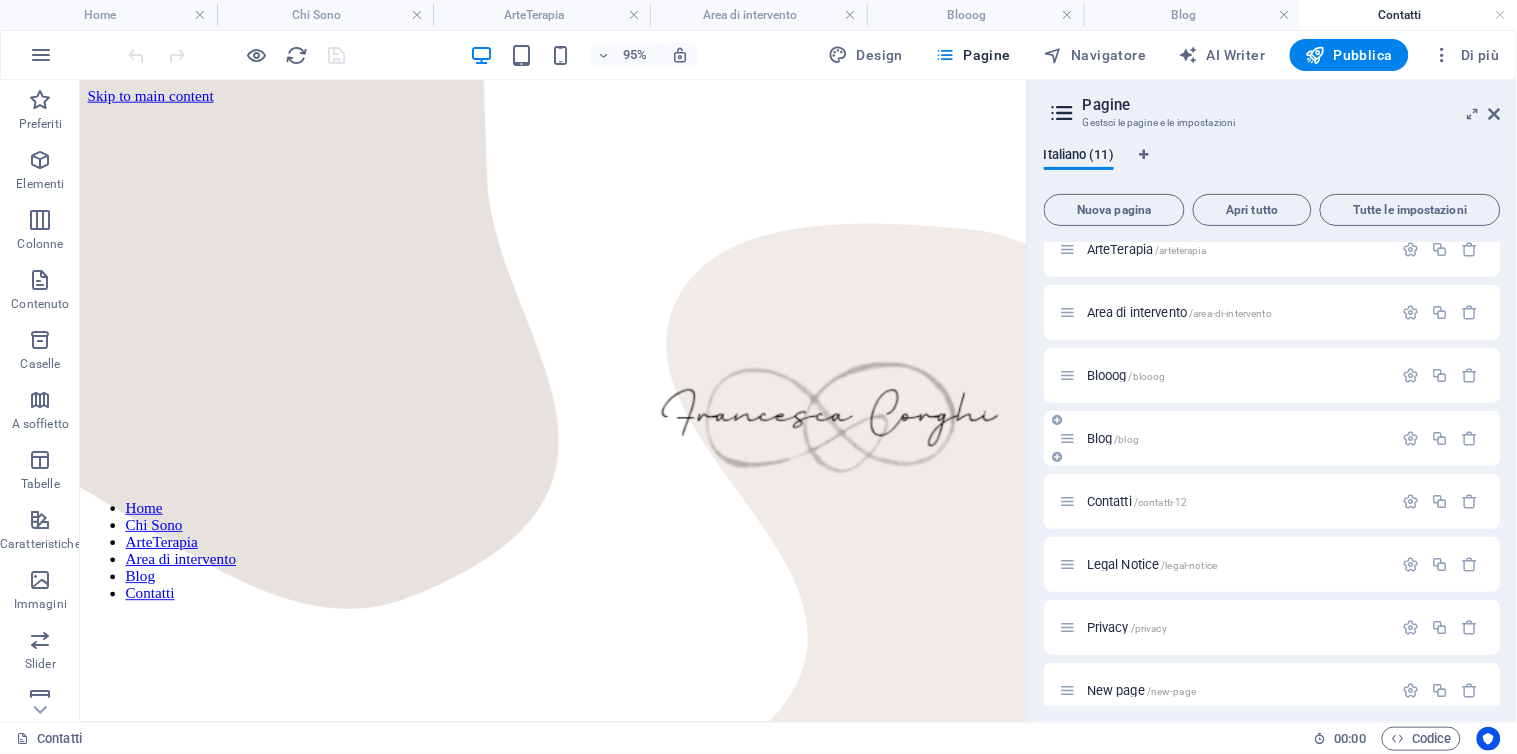 click on "Blog /blog" at bounding box center (1113, 438) 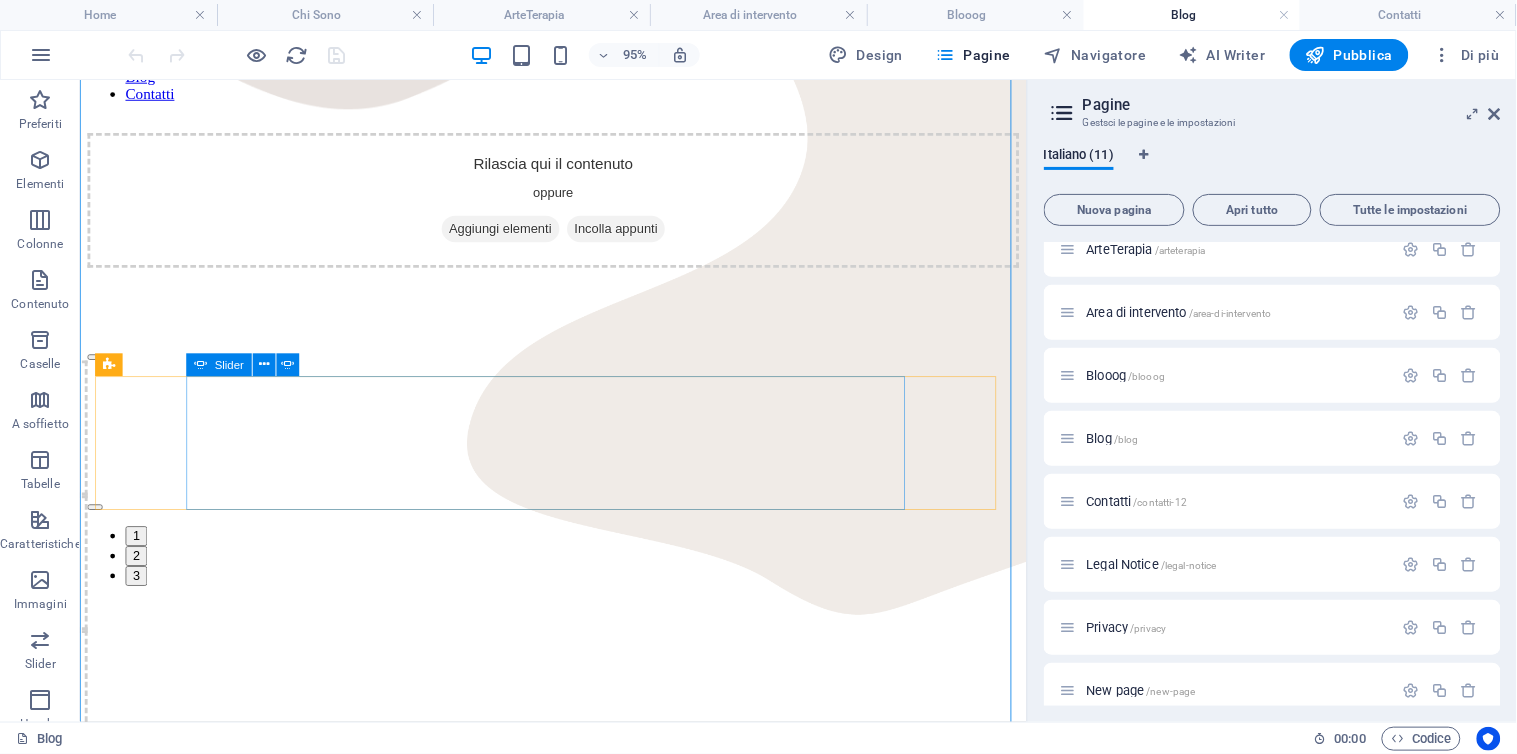 scroll, scrollTop: 148, scrollLeft: 0, axis: vertical 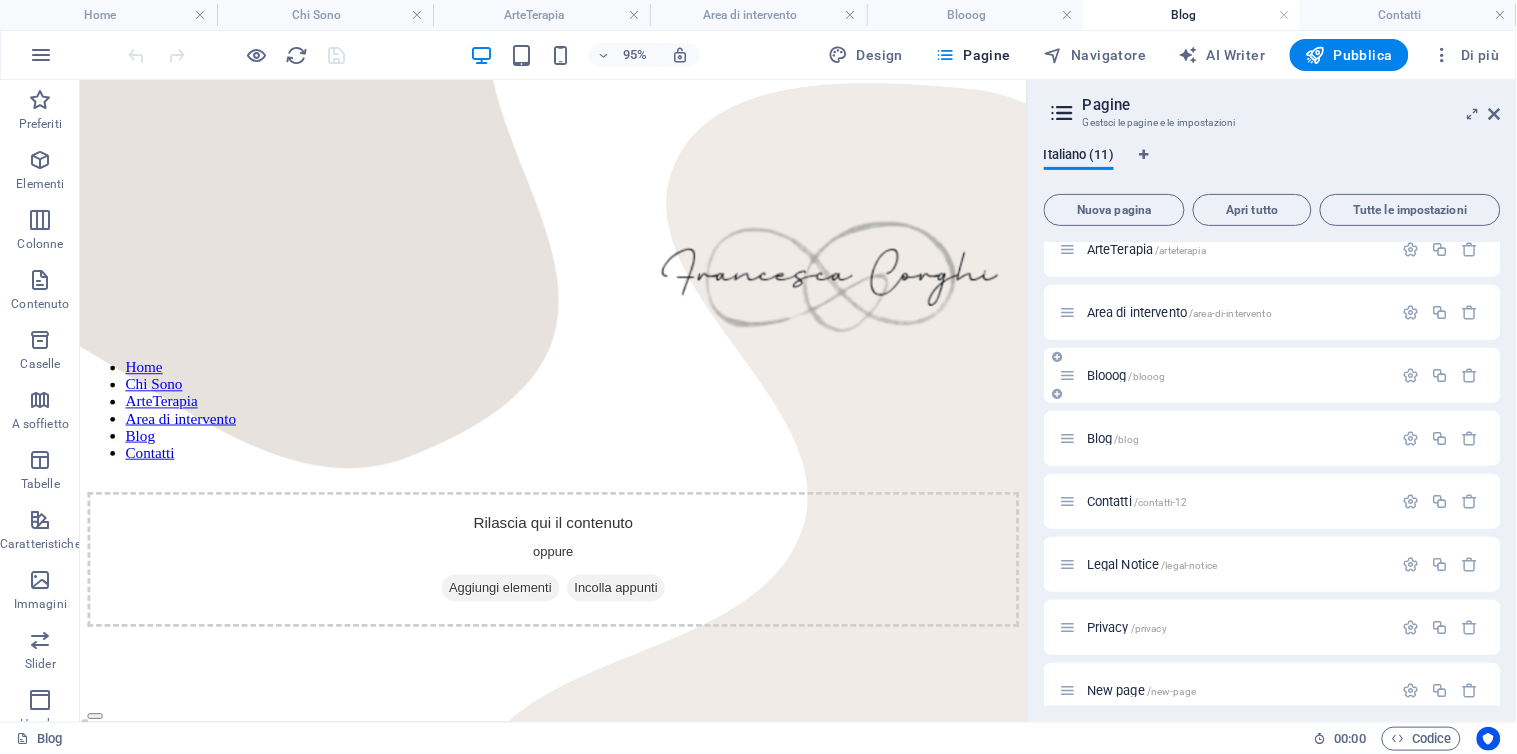 click on "Blooog /blooog" at bounding box center [1126, 375] 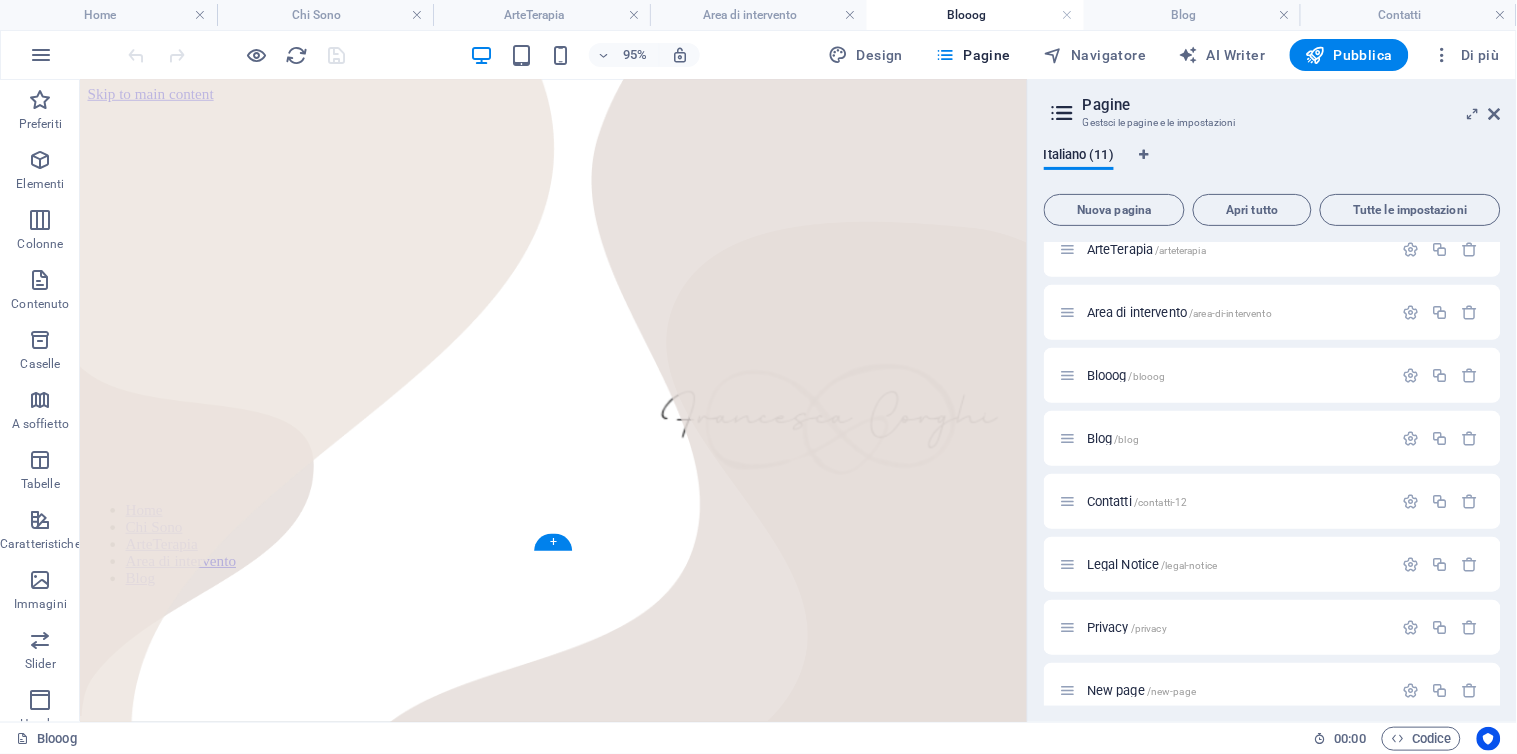 scroll, scrollTop: 0, scrollLeft: 0, axis: both 